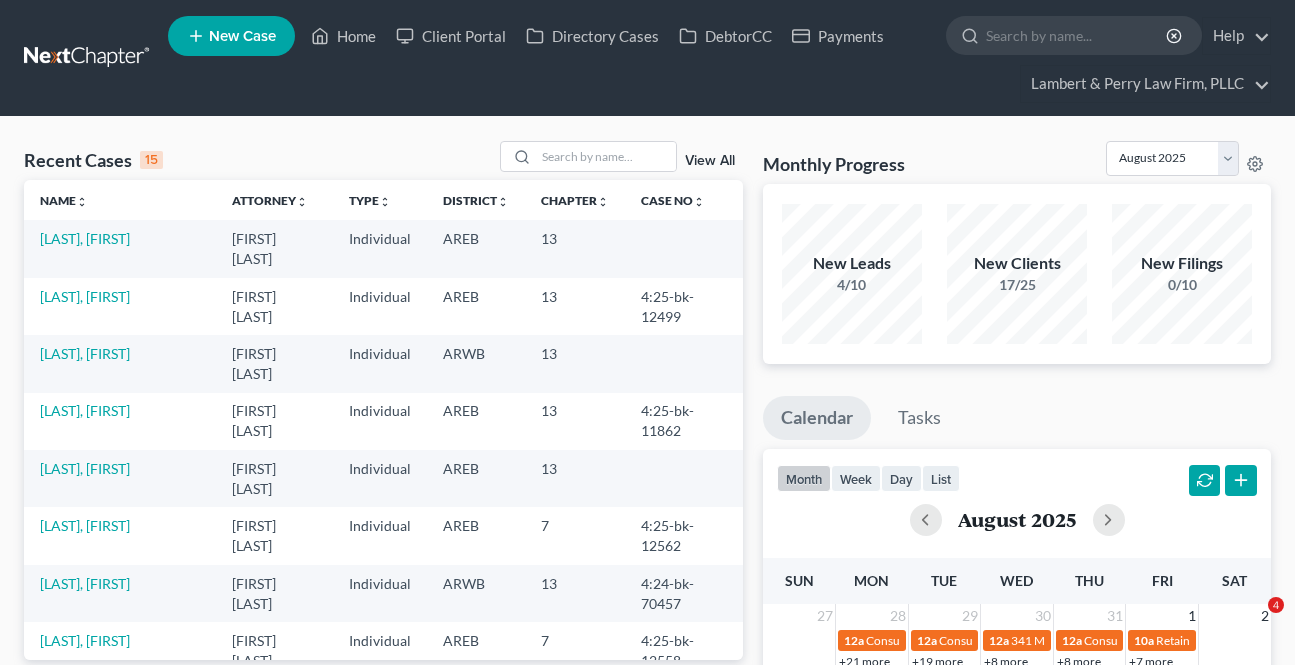 scroll, scrollTop: 0, scrollLeft: 0, axis: both 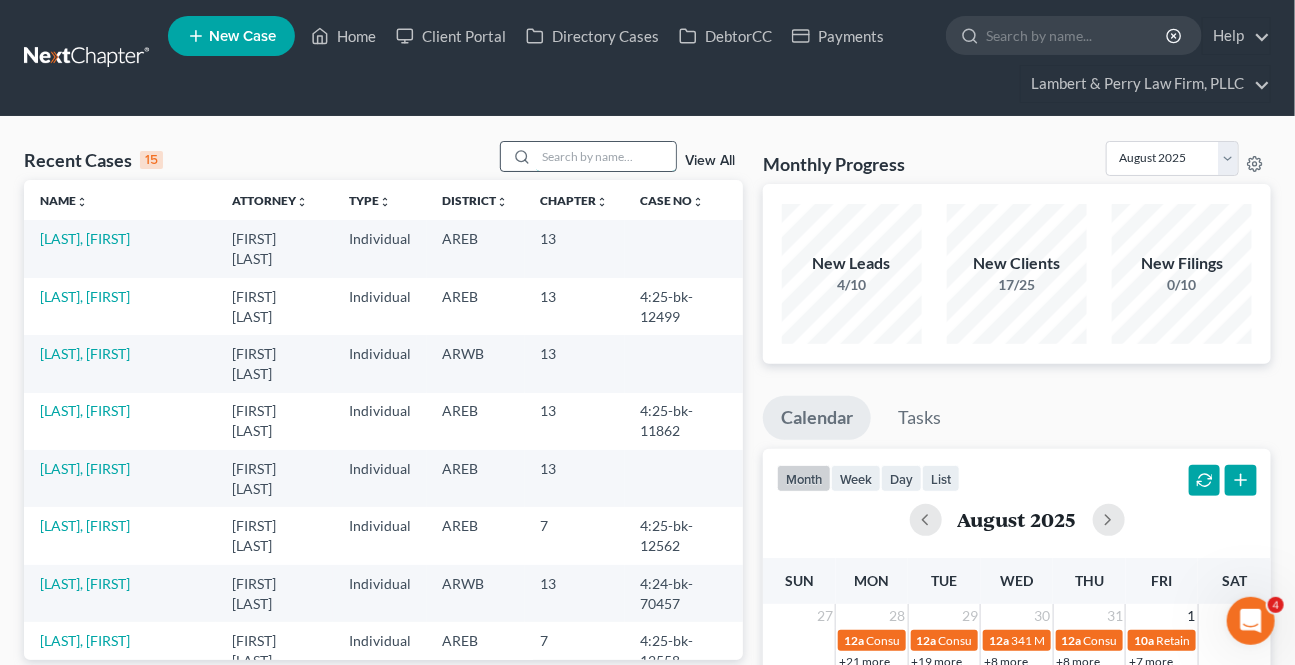 click at bounding box center (606, 156) 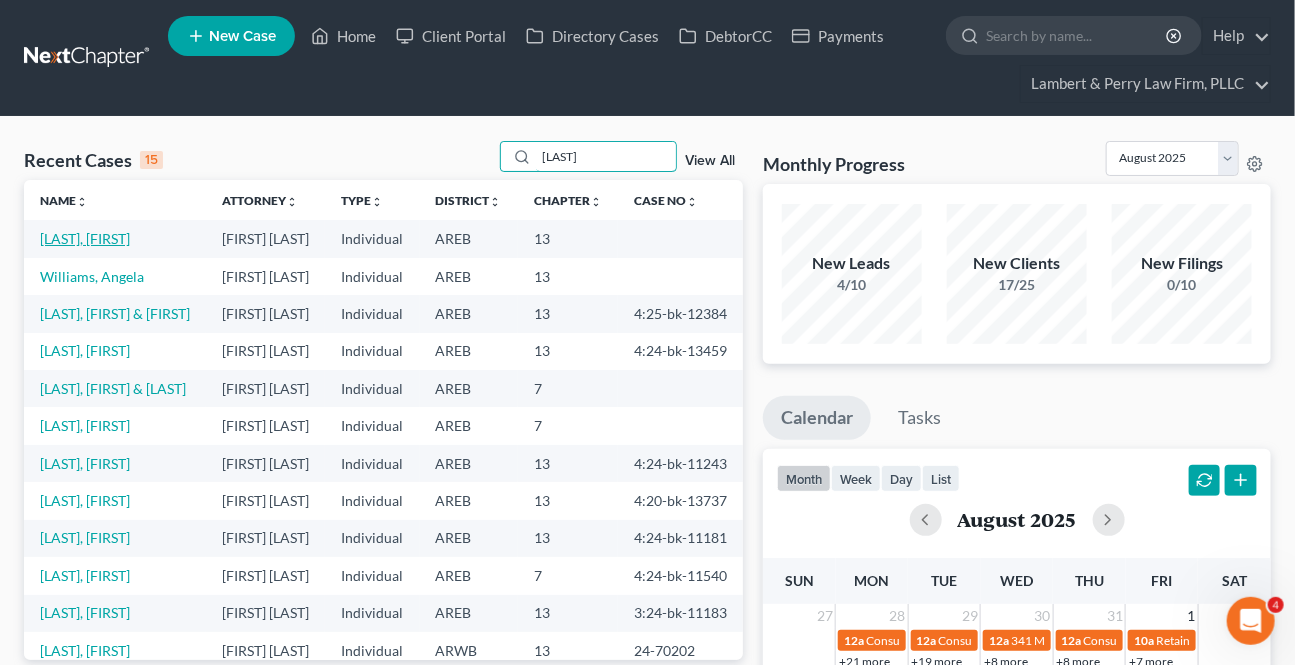 type on "[LAST]" 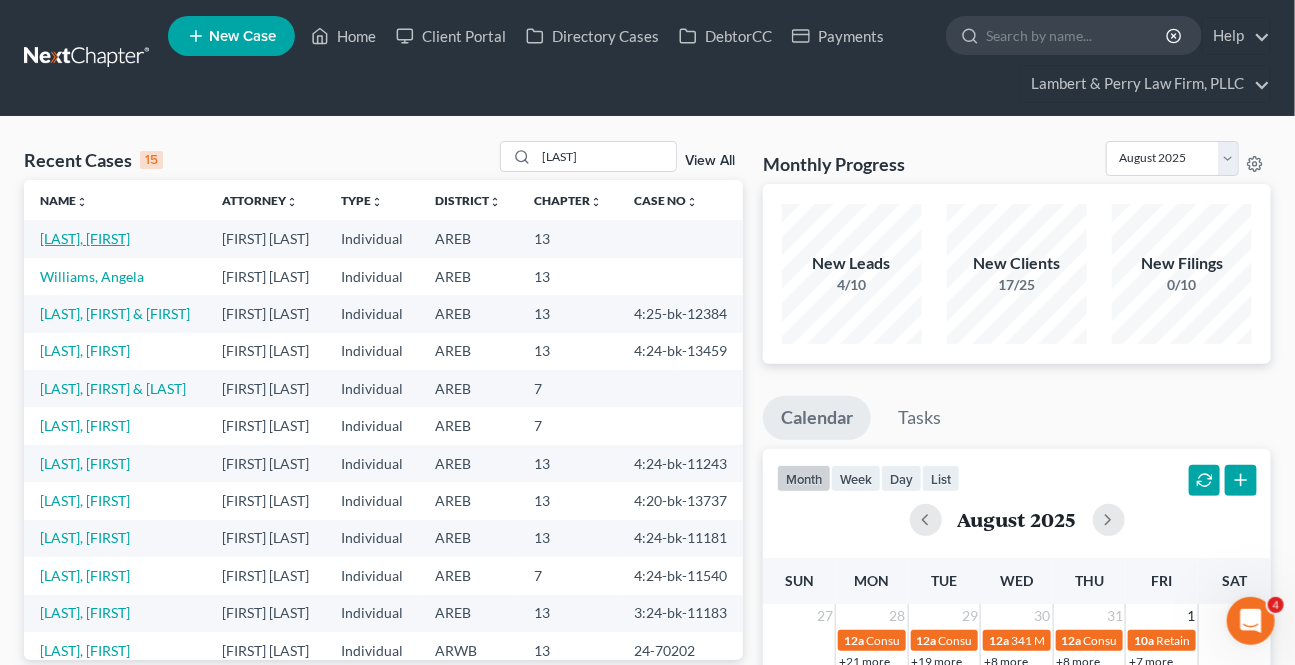 click on "[LAST], [FIRST]" at bounding box center (85, 238) 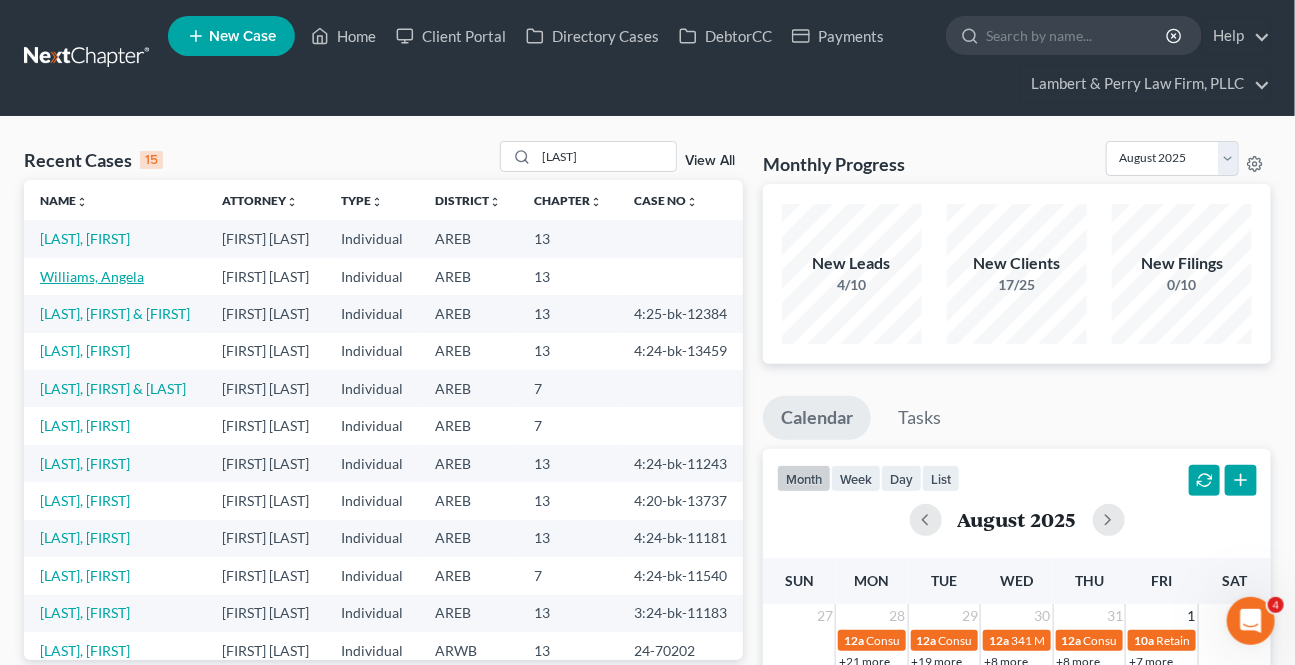 select on "4" 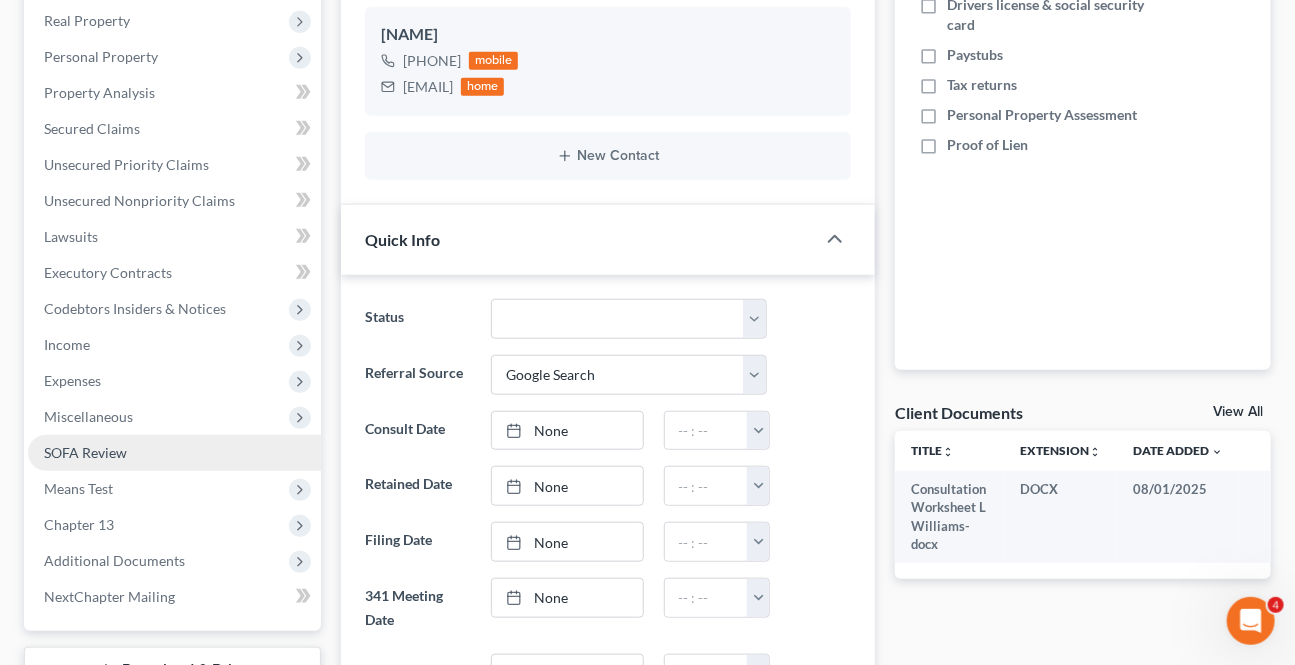 scroll, scrollTop: 454, scrollLeft: 0, axis: vertical 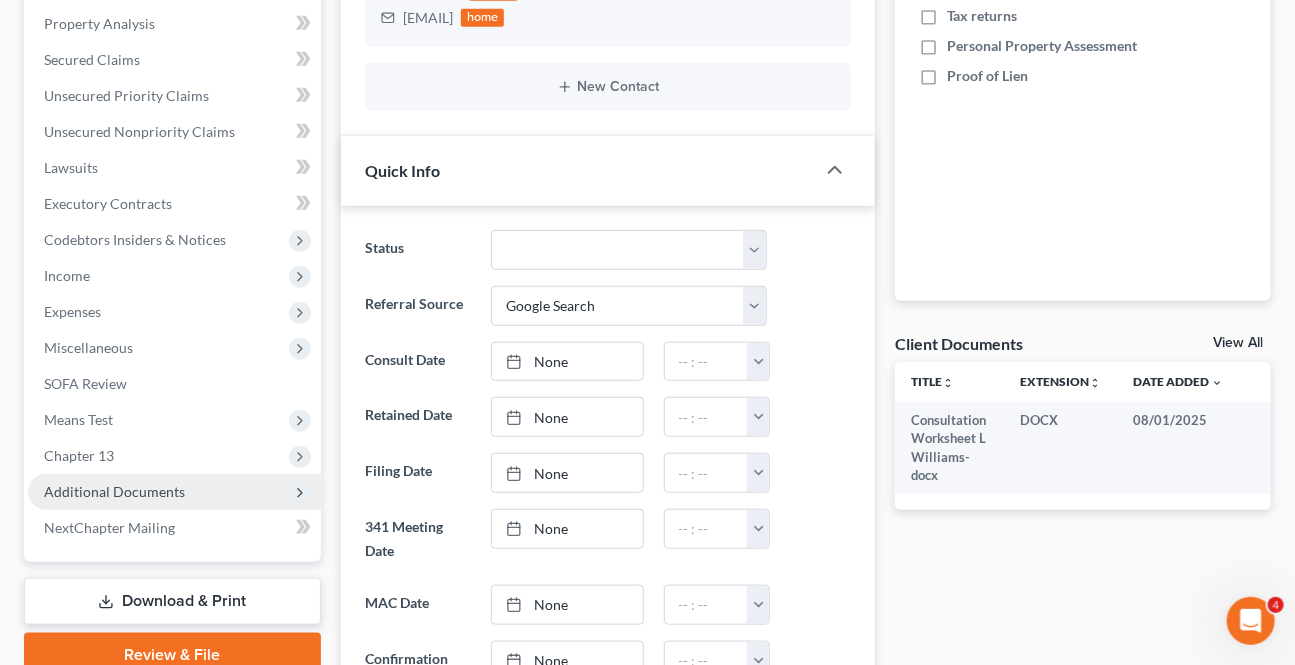 click on "Additional Documents" at bounding box center (174, 492) 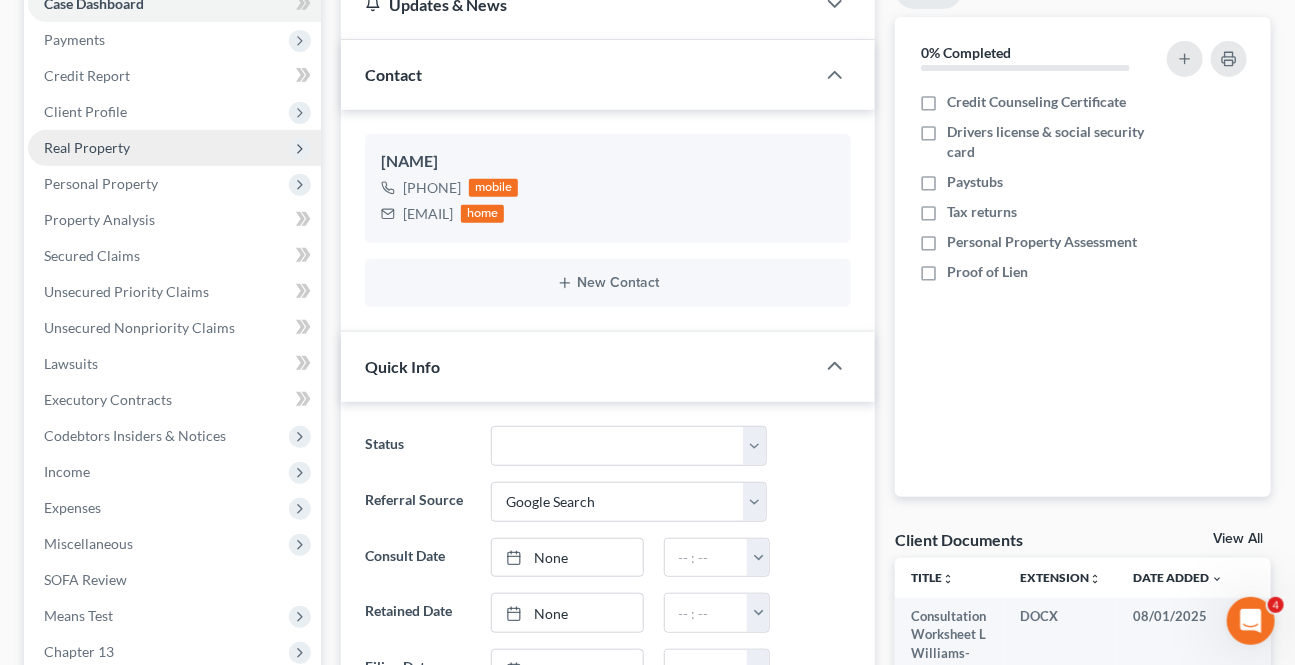 scroll, scrollTop: 0, scrollLeft: 0, axis: both 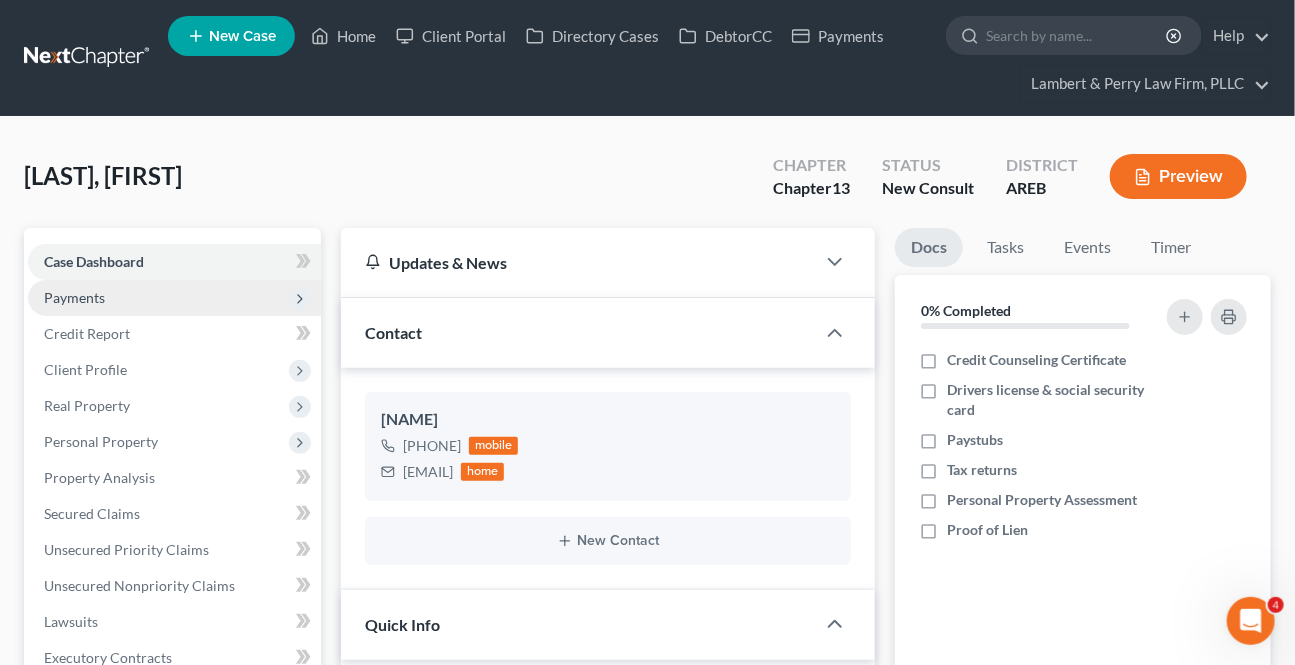 click on "Payments" at bounding box center (74, 297) 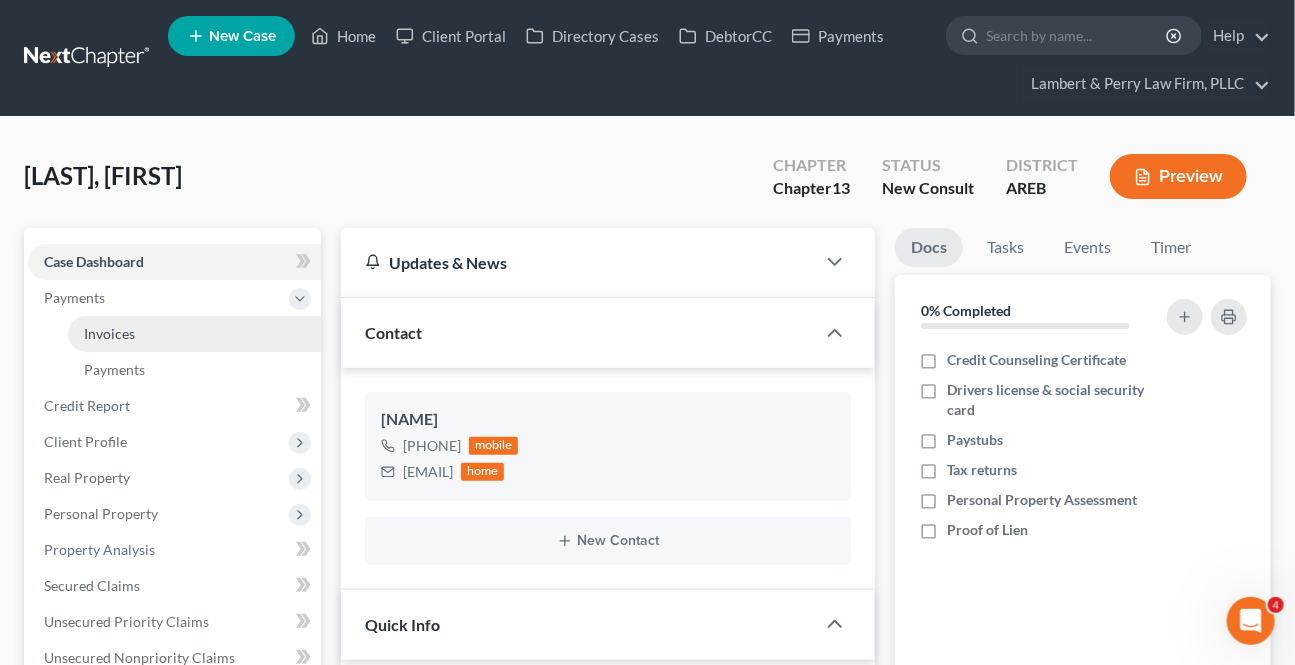 click on "Invoices" at bounding box center [109, 333] 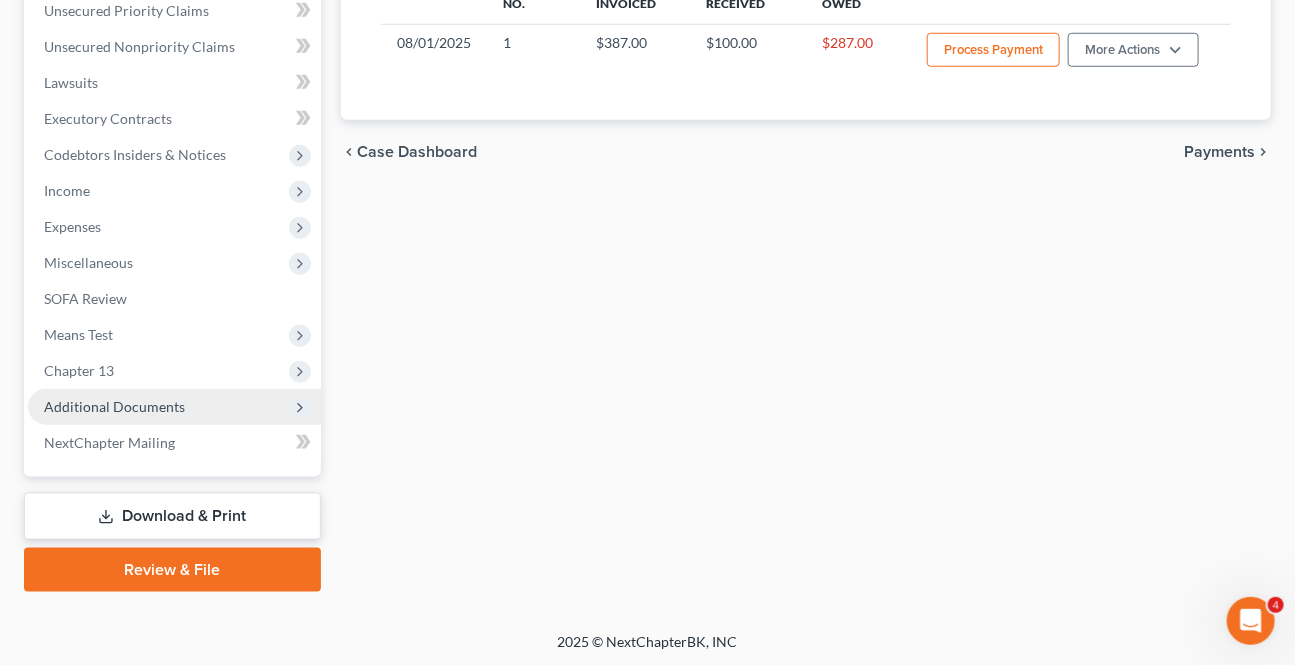 click on "Additional Documents" at bounding box center [114, 406] 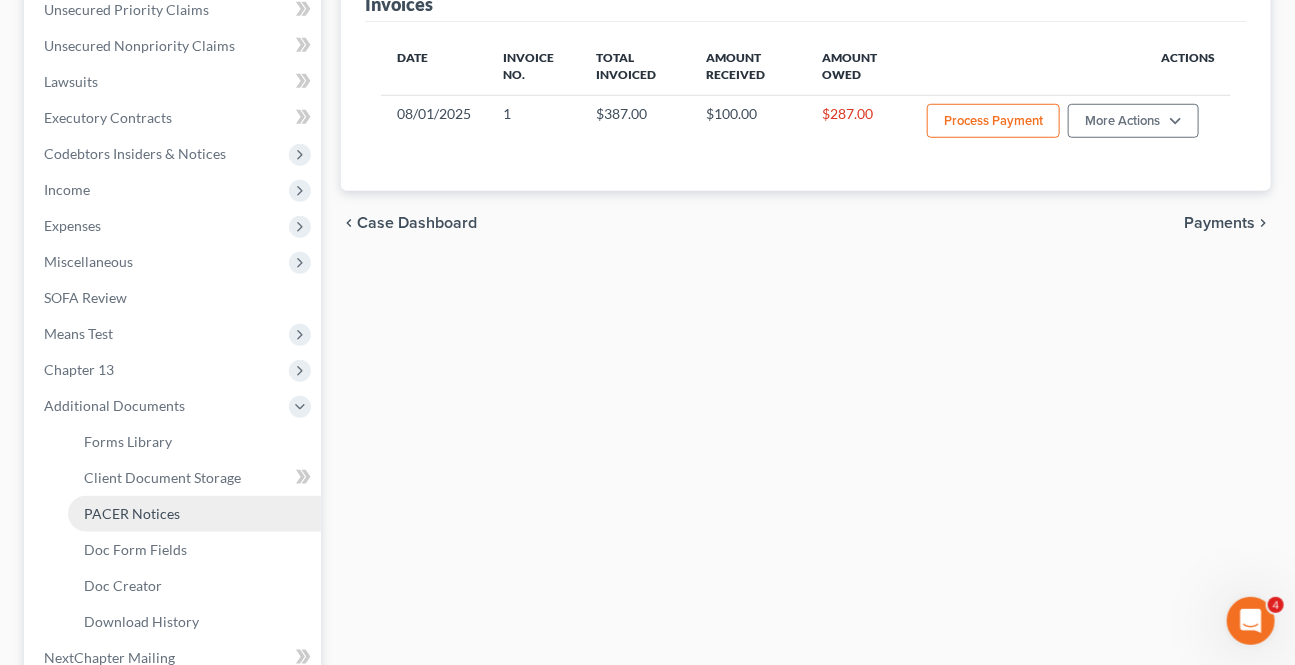 click on "PACER Notices" at bounding box center [132, 513] 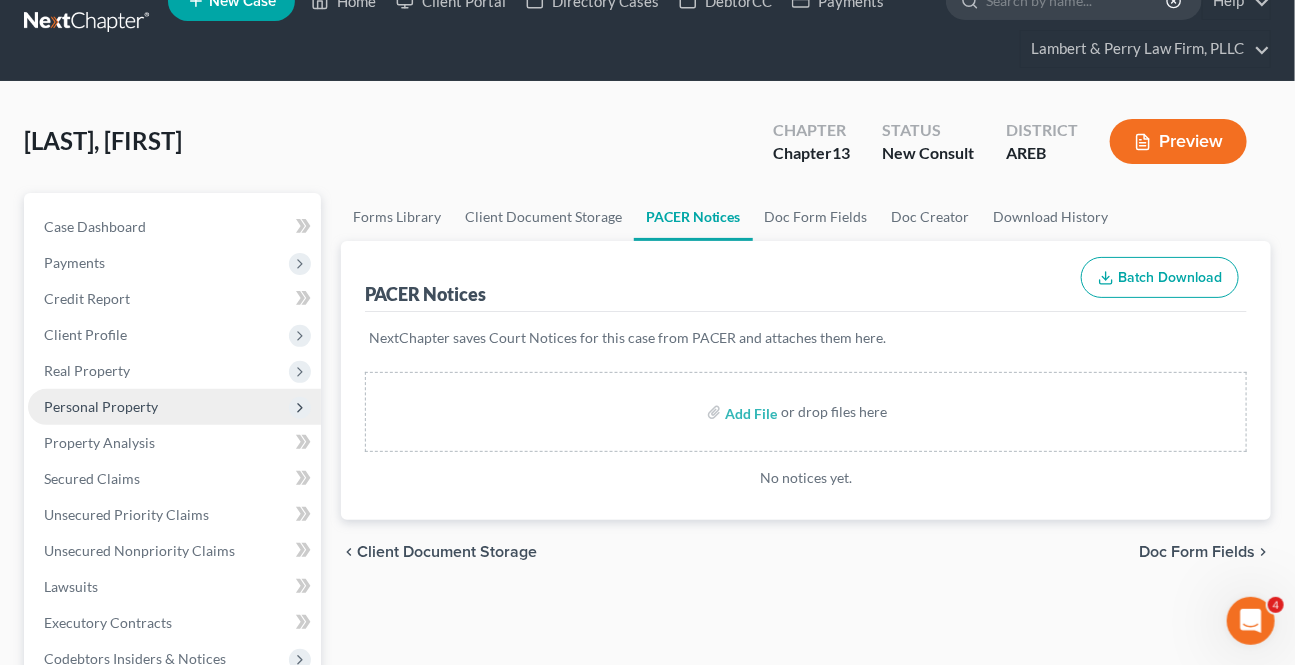 scroll, scrollTop: 0, scrollLeft: 0, axis: both 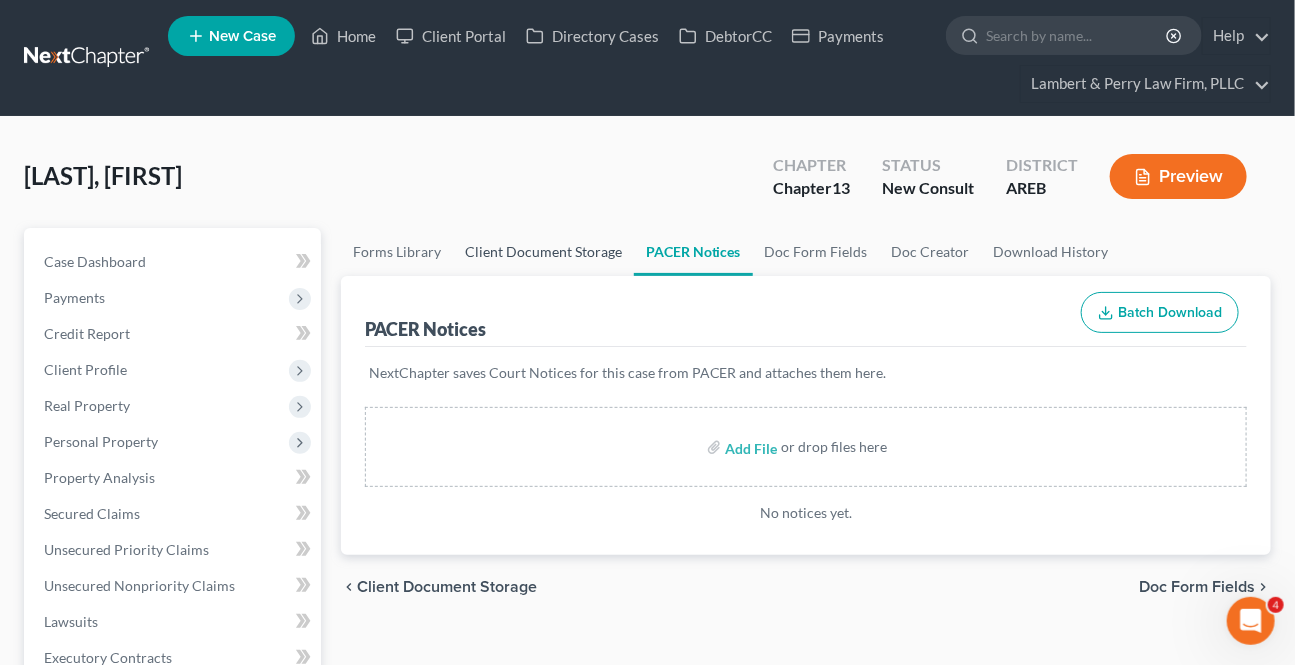 click on "Client Document Storage" at bounding box center [543, 252] 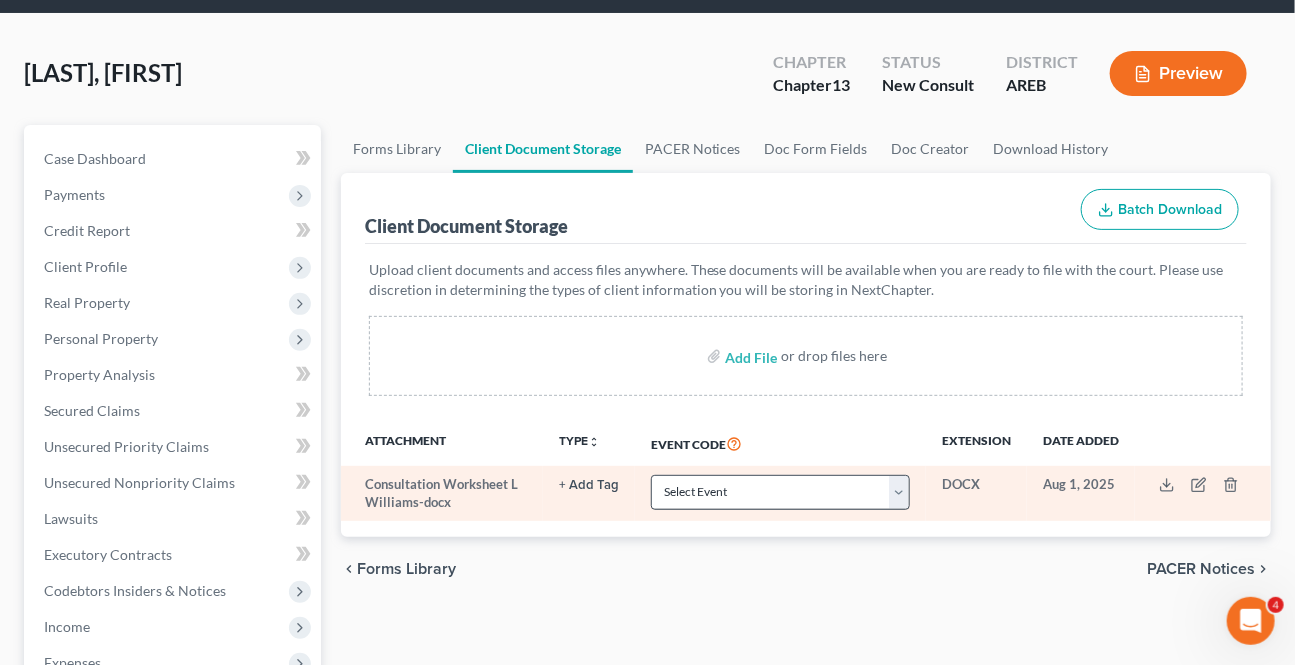 scroll, scrollTop: 272, scrollLeft: 0, axis: vertical 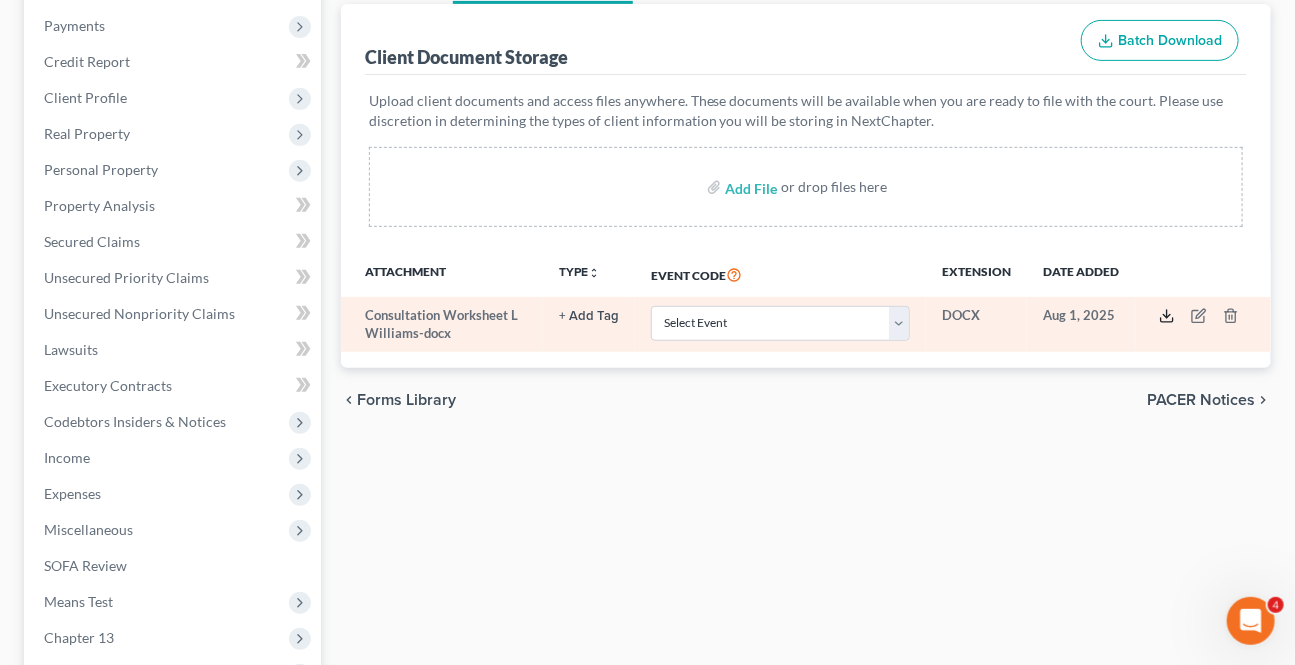 click 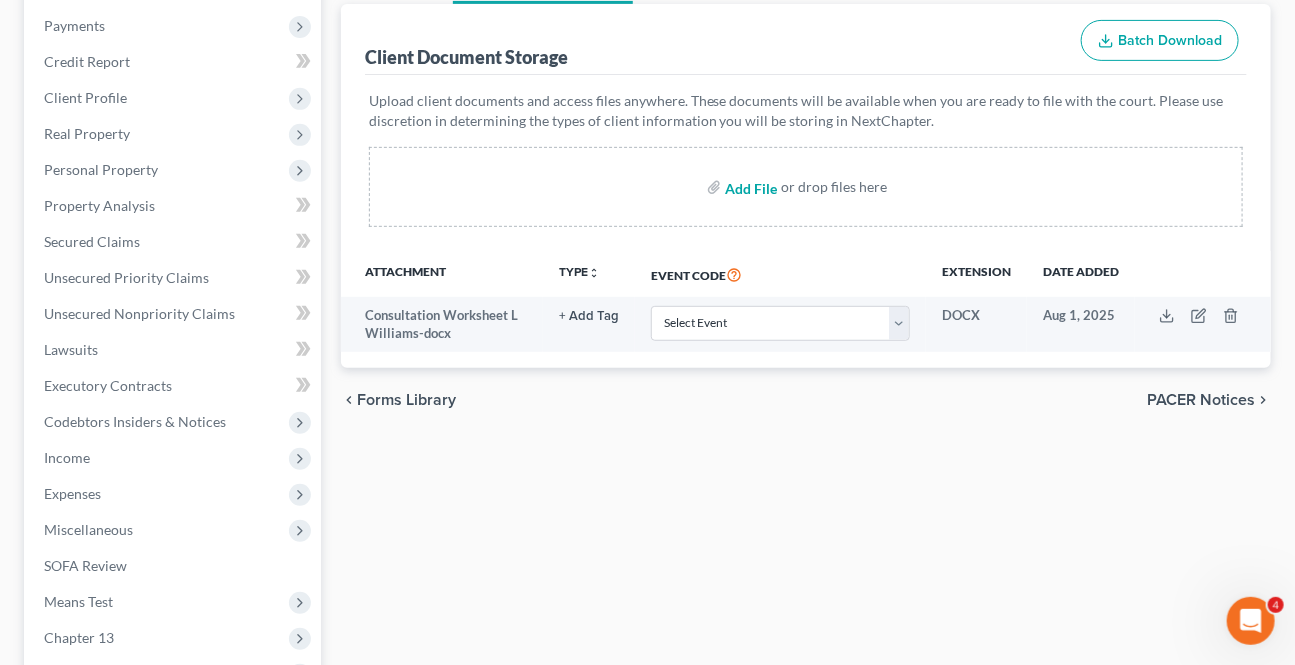 click at bounding box center (749, 187) 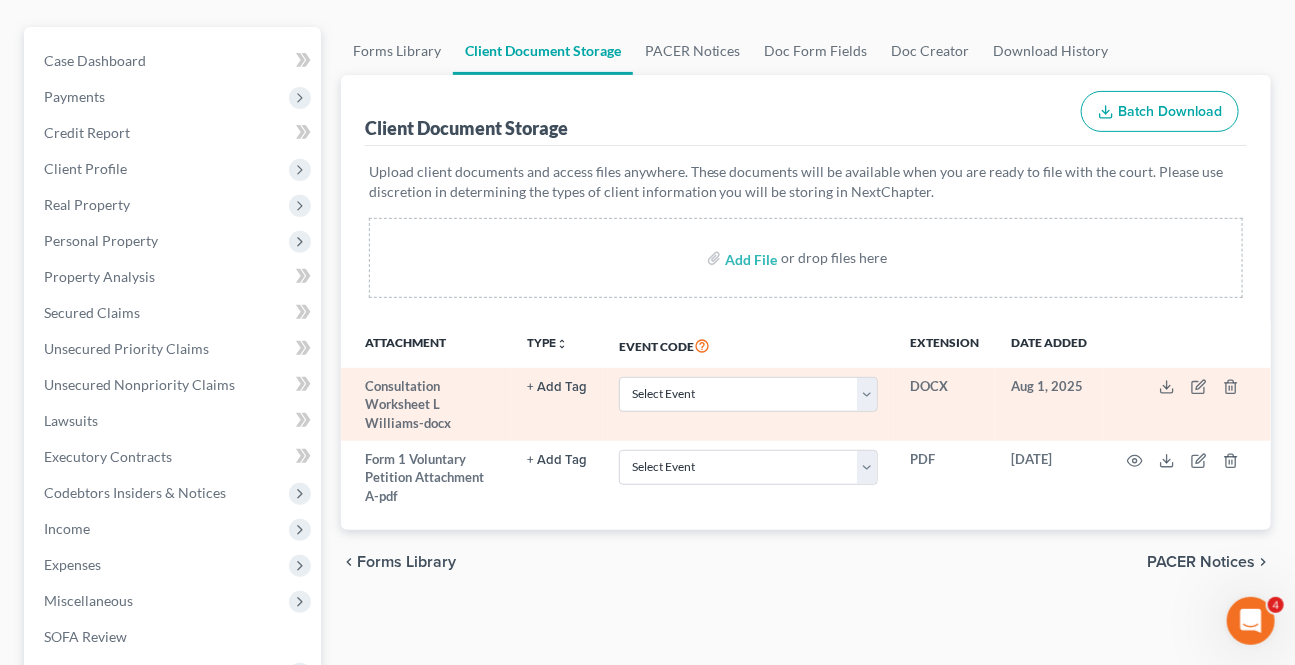 scroll, scrollTop: 90, scrollLeft: 0, axis: vertical 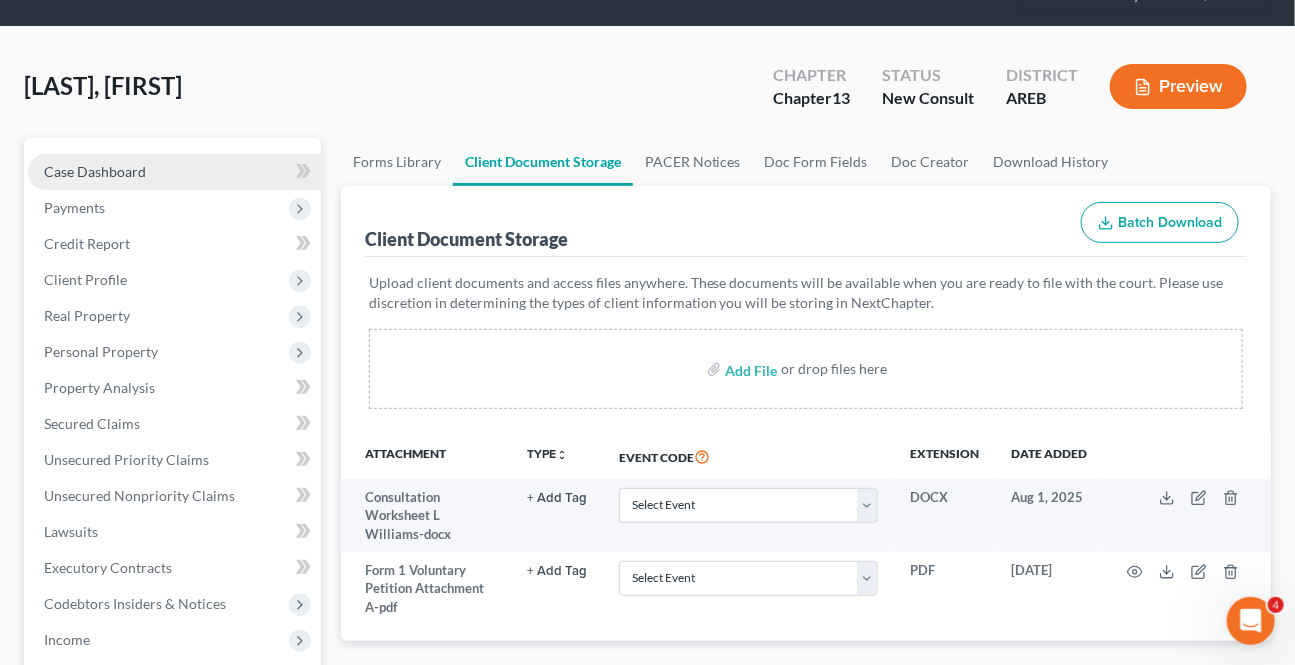 click on "Case Dashboard" at bounding box center (95, 171) 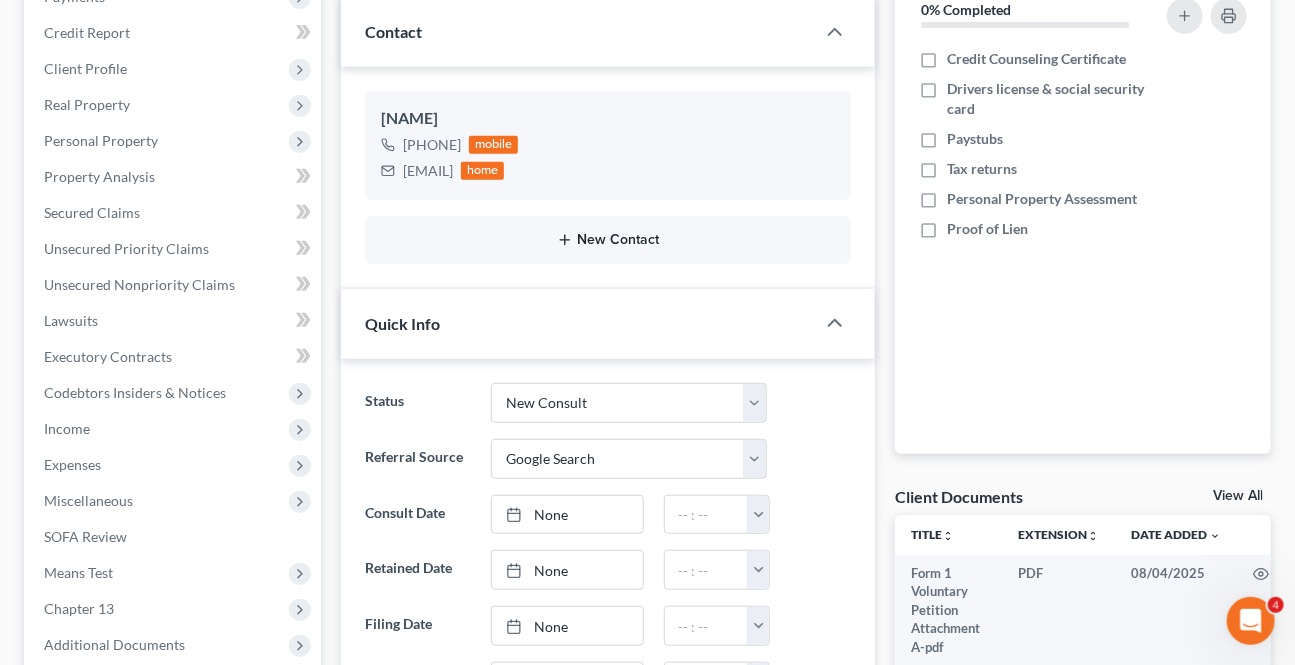 scroll, scrollTop: 454, scrollLeft: 0, axis: vertical 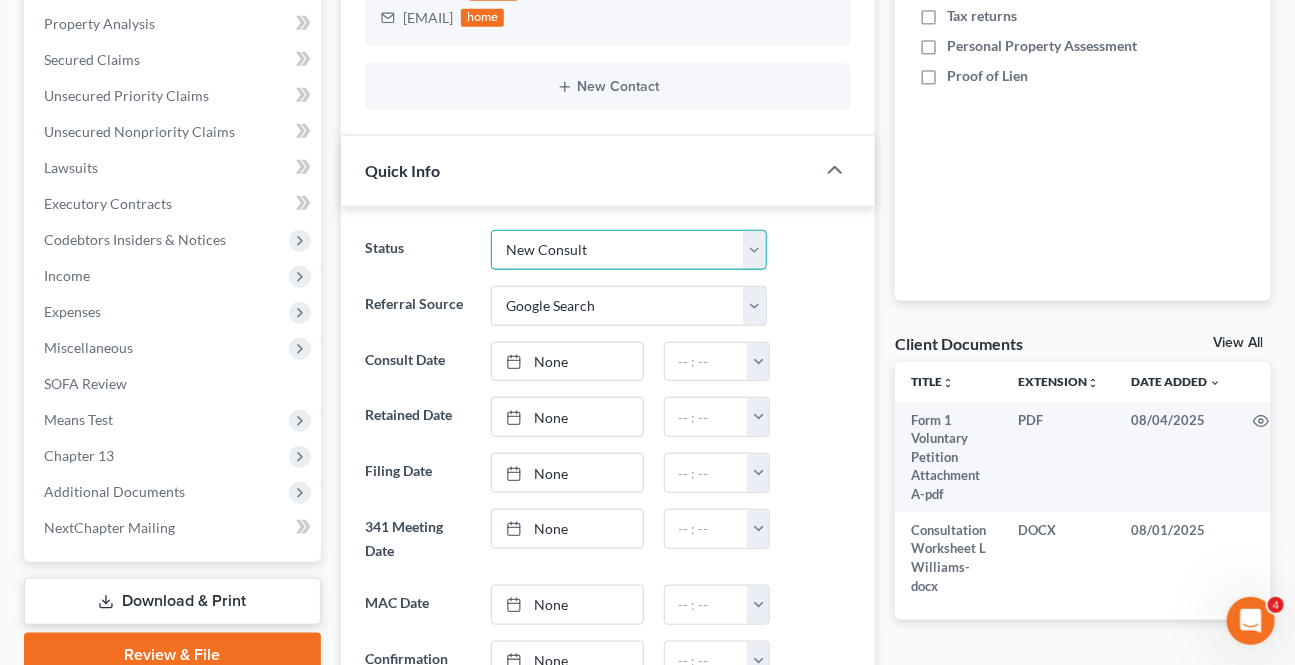 click on "Awaiting 341 Chapter 7 - Attended Meeting Confirmed Discharged Dismissed New Consult Not Retained Rejected Retained Unconfirmed Withdrawn as Counsel" at bounding box center (628, 250) 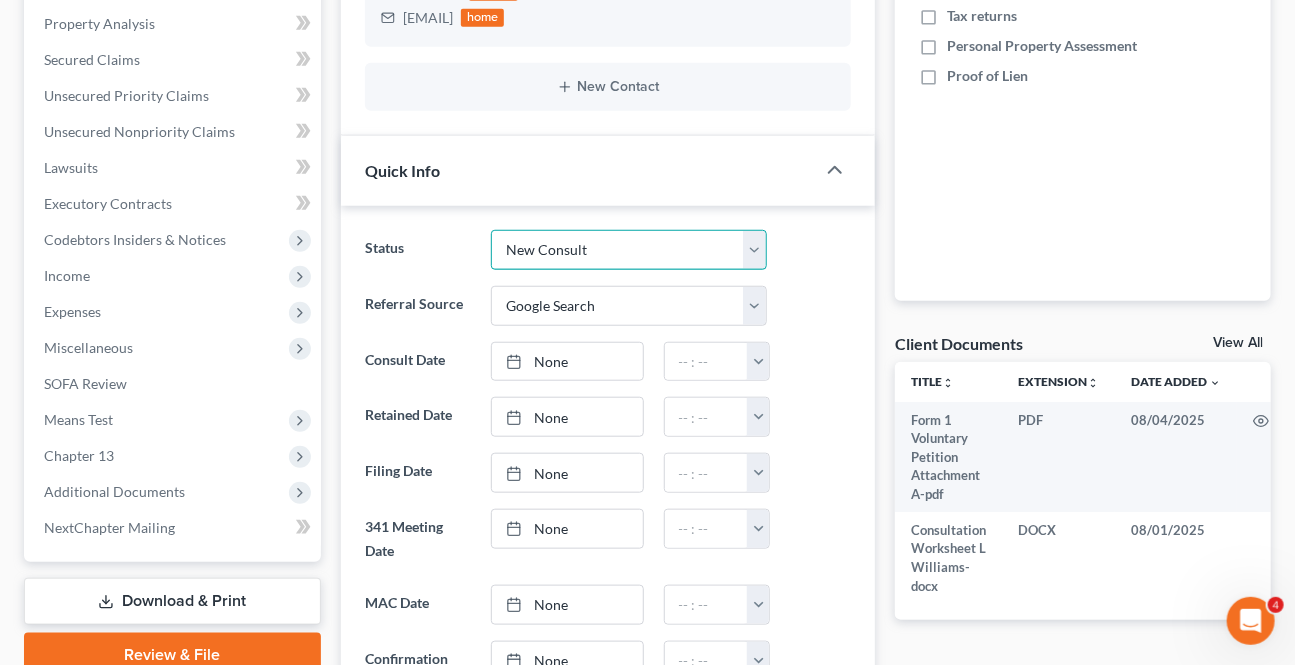 select on "8" 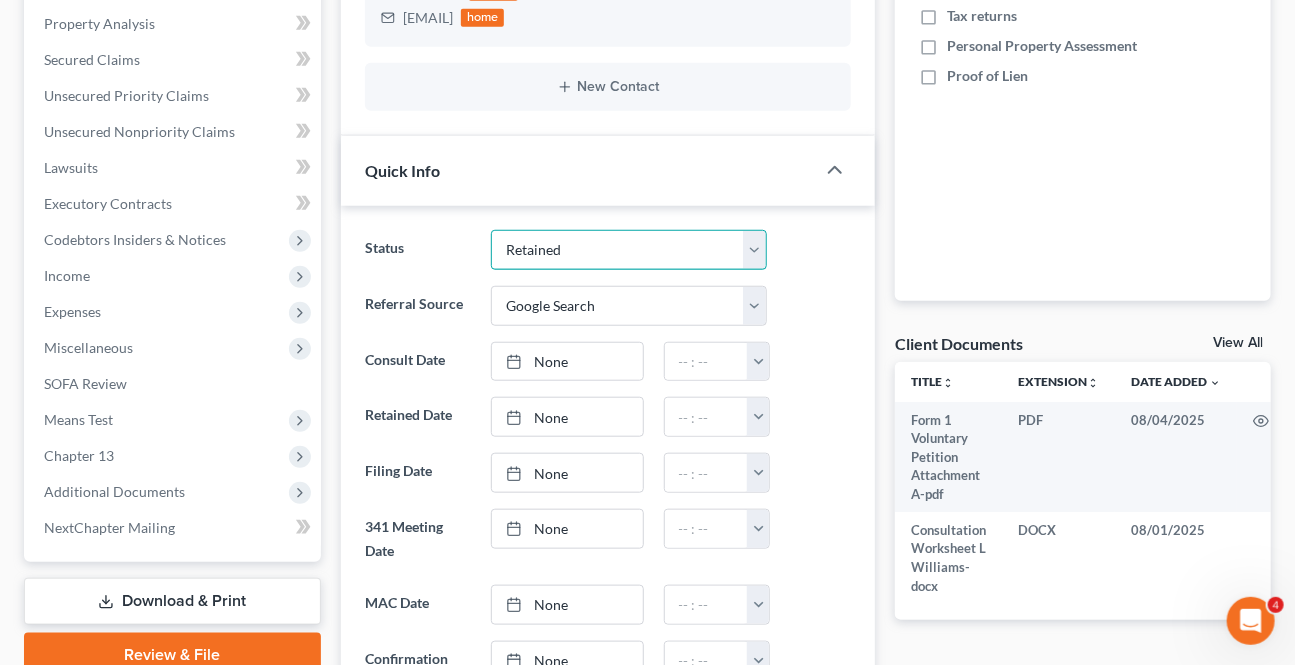 click on "Awaiting 341 Chapter 7 - Attended Meeting Confirmed Discharged Dismissed New Consult Not Retained Rejected Retained Unconfirmed Withdrawn as Counsel" at bounding box center (628, 250) 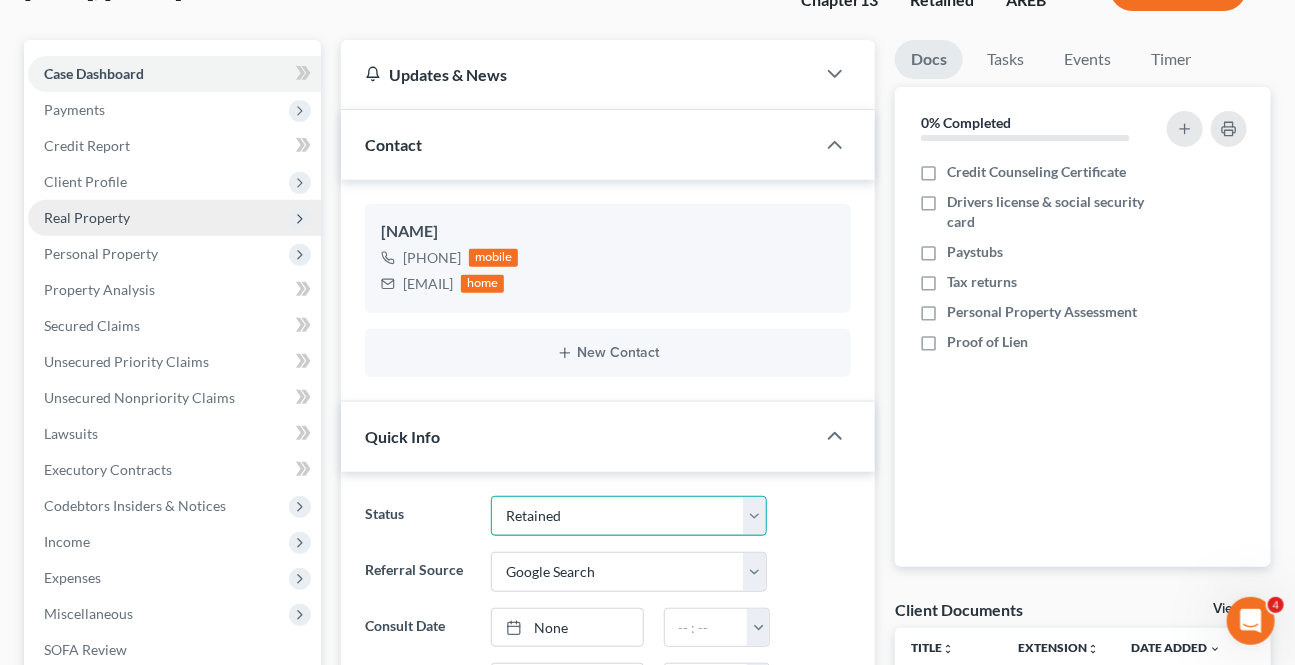 scroll, scrollTop: 181, scrollLeft: 0, axis: vertical 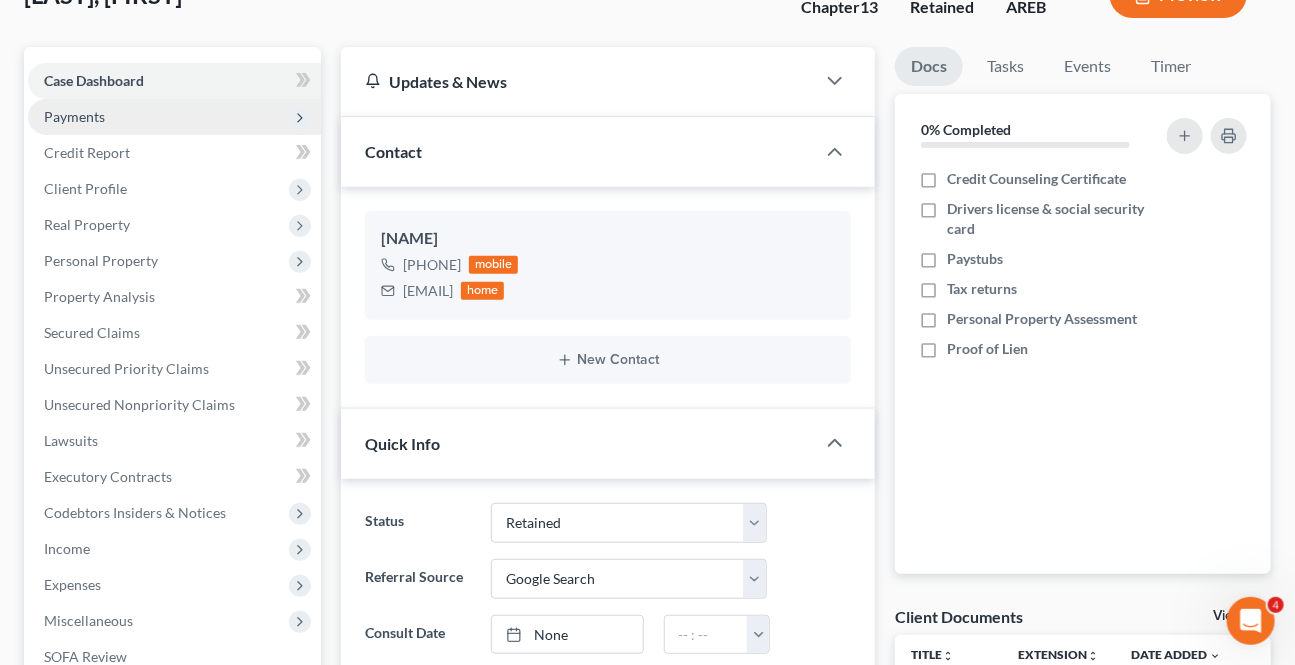 click on "Payments" at bounding box center [74, 116] 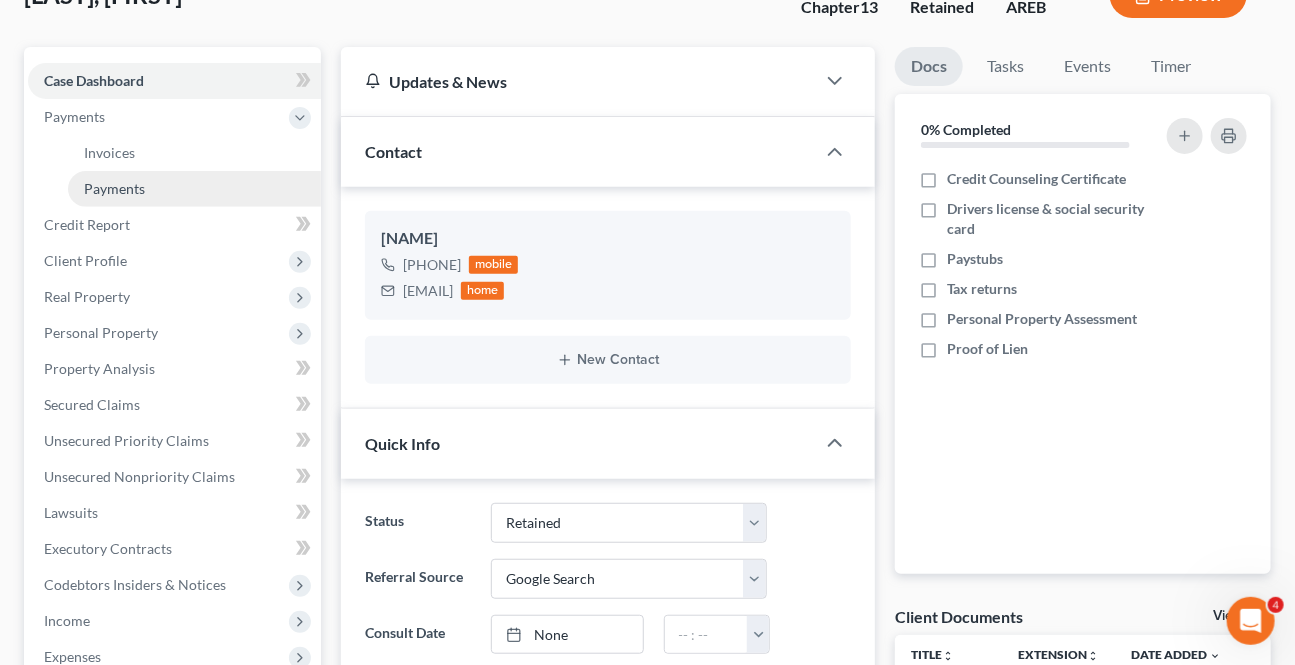 click on "Payments" at bounding box center (194, 189) 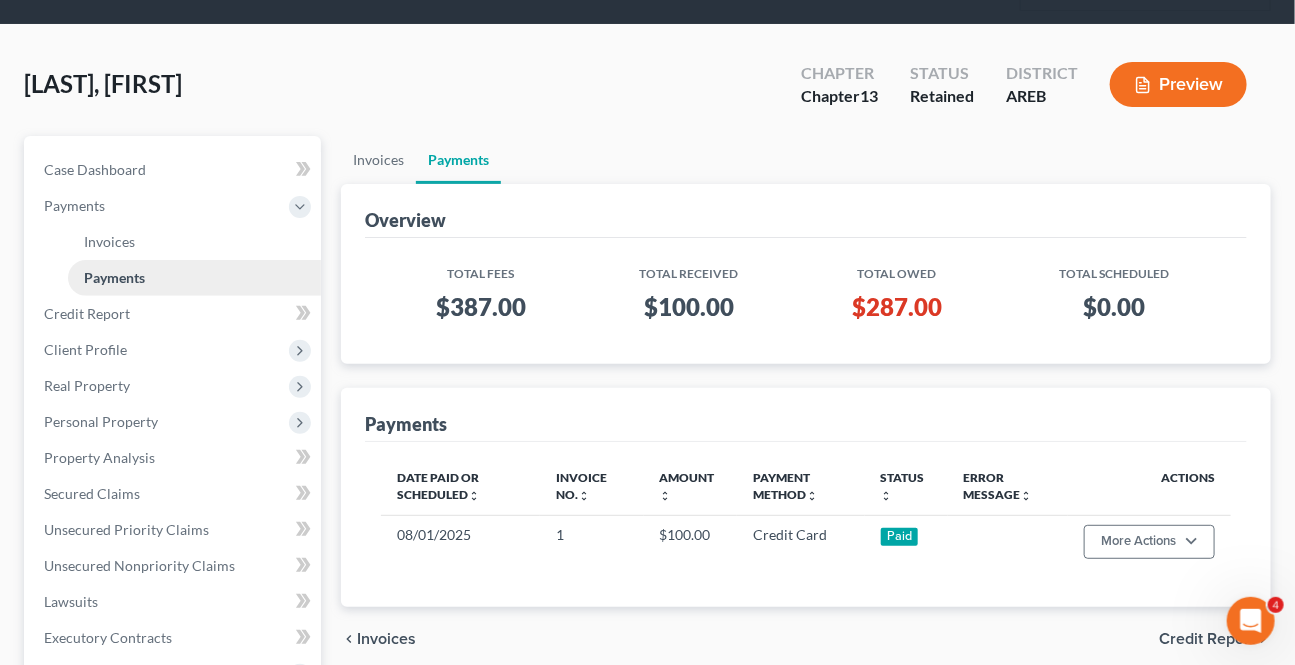 scroll, scrollTop: 0, scrollLeft: 0, axis: both 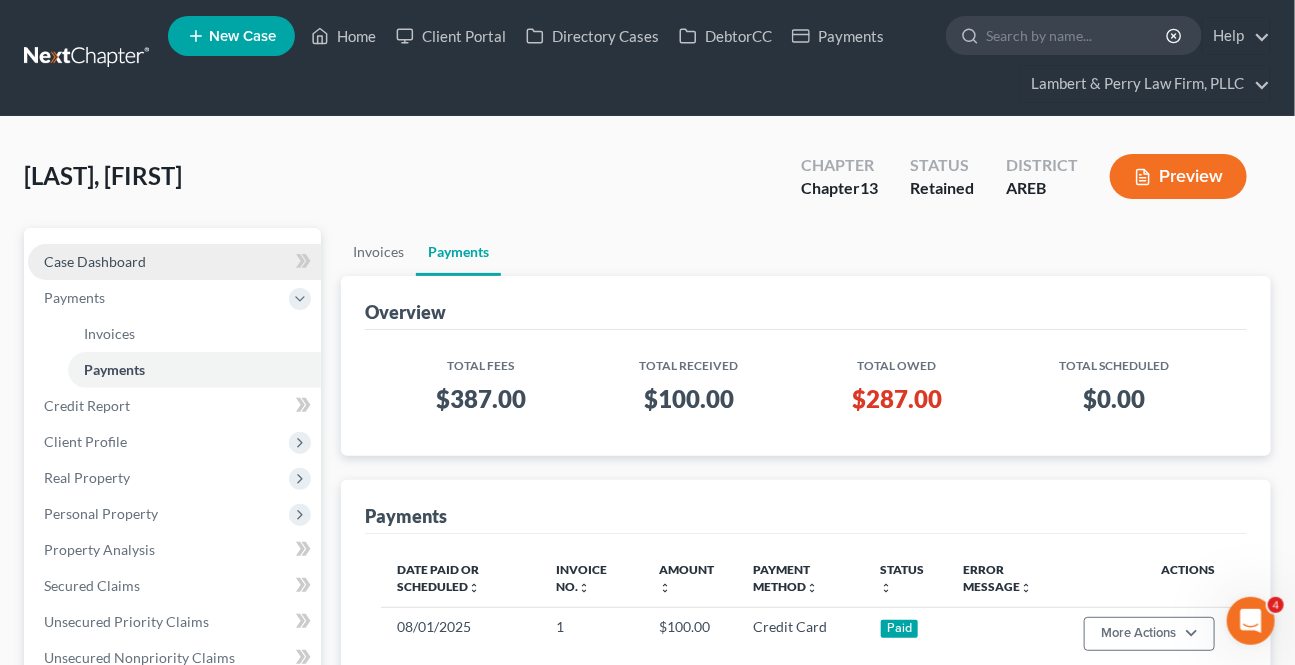 click on "Case Dashboard" at bounding box center [174, 262] 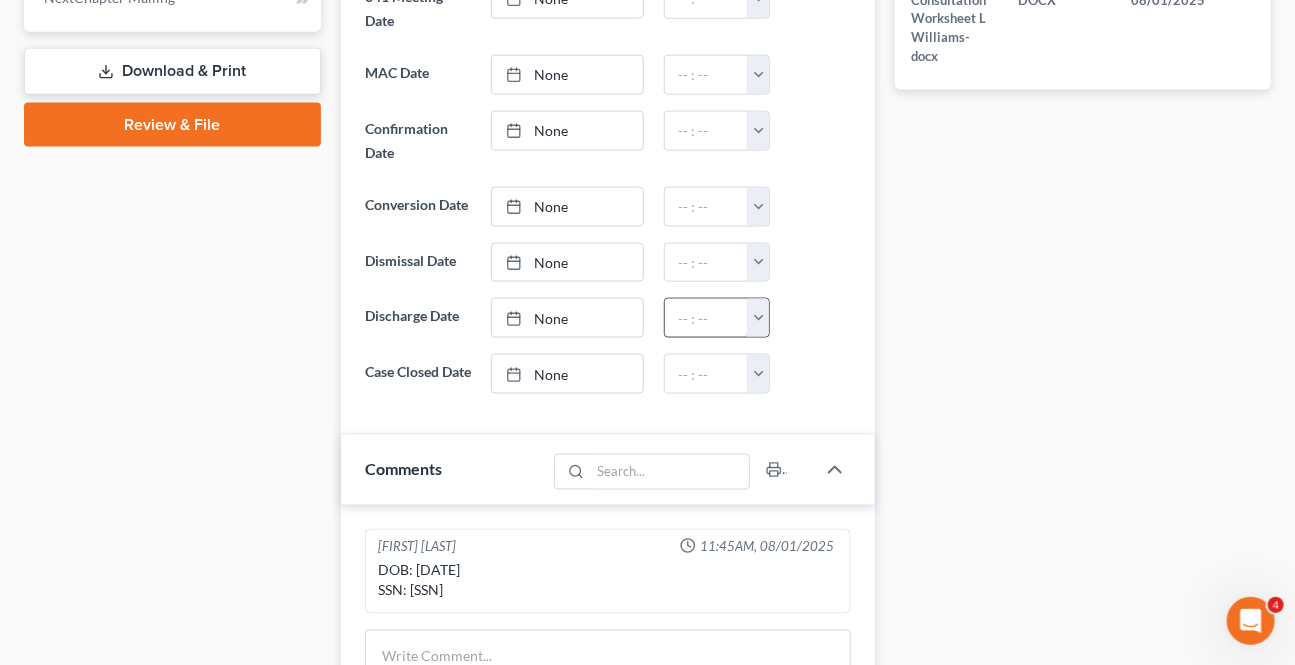 scroll, scrollTop: 727, scrollLeft: 0, axis: vertical 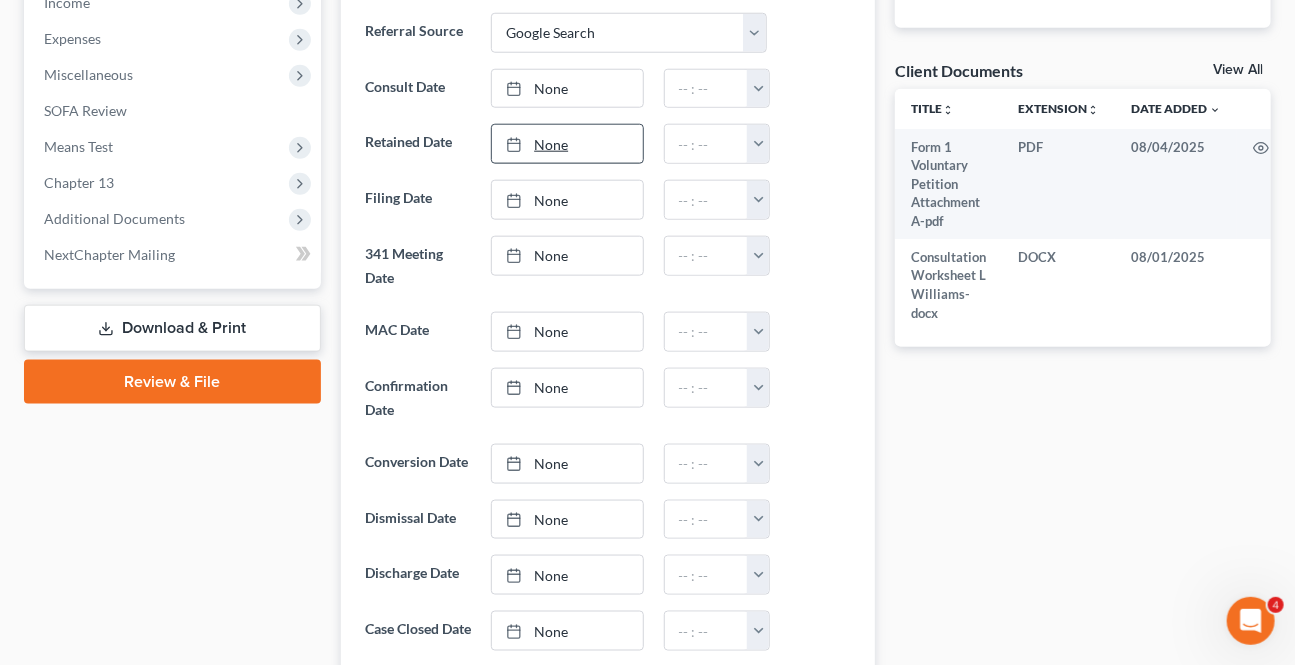 click on "None" at bounding box center [567, 144] 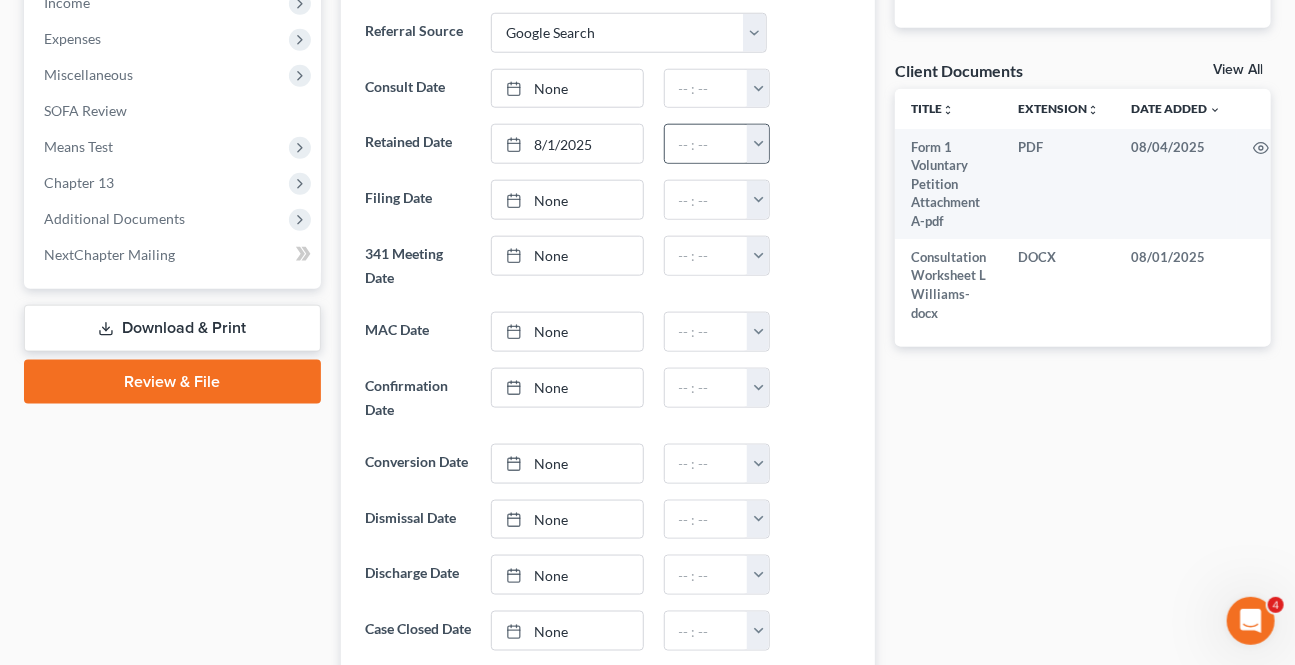 click at bounding box center (758, 144) 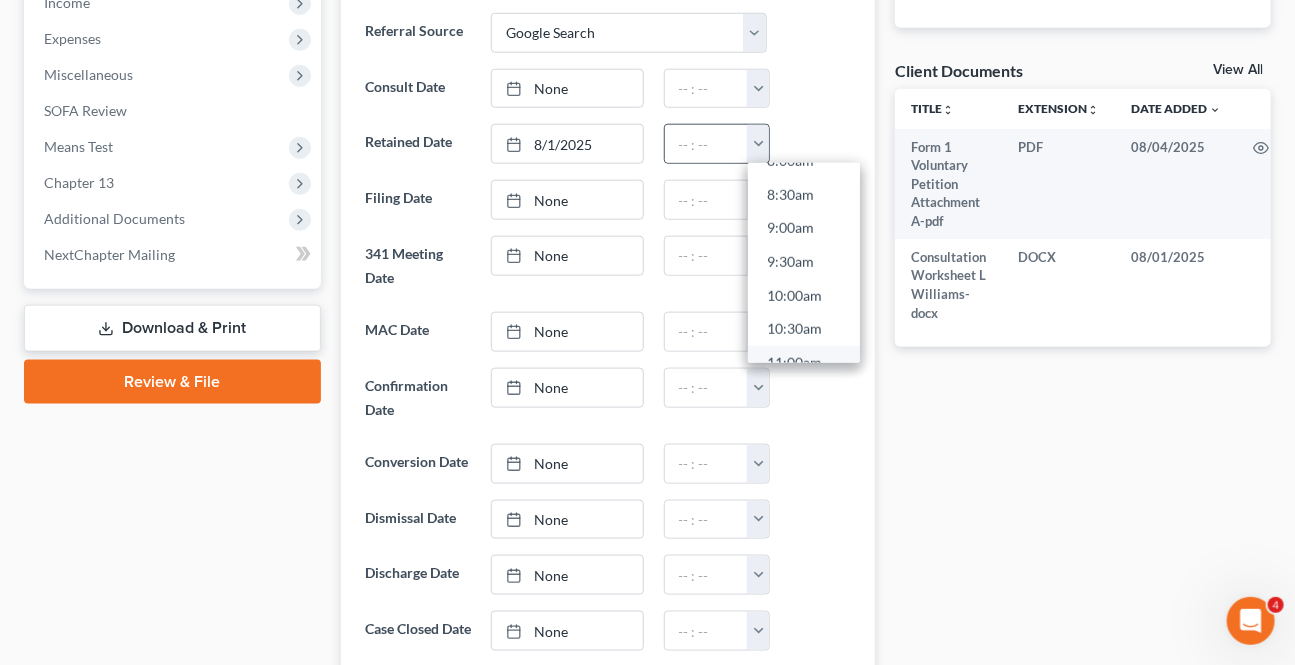 scroll, scrollTop: 636, scrollLeft: 0, axis: vertical 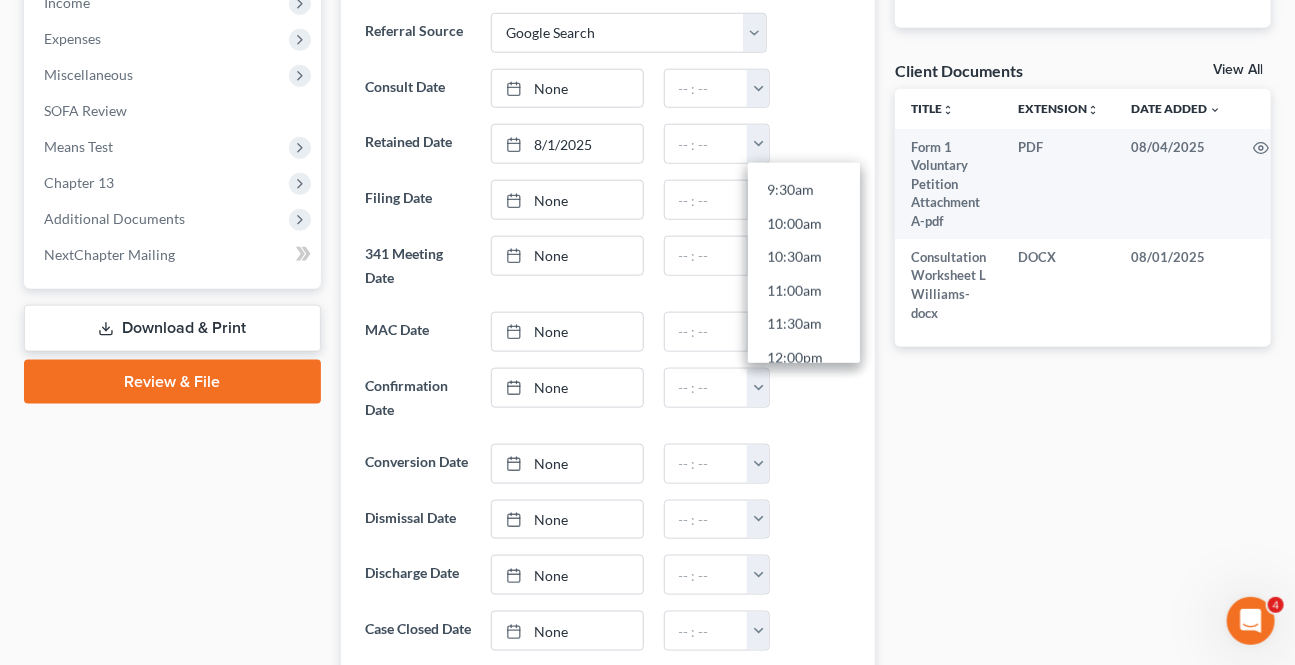 click on "11:00am" at bounding box center [804, 292] 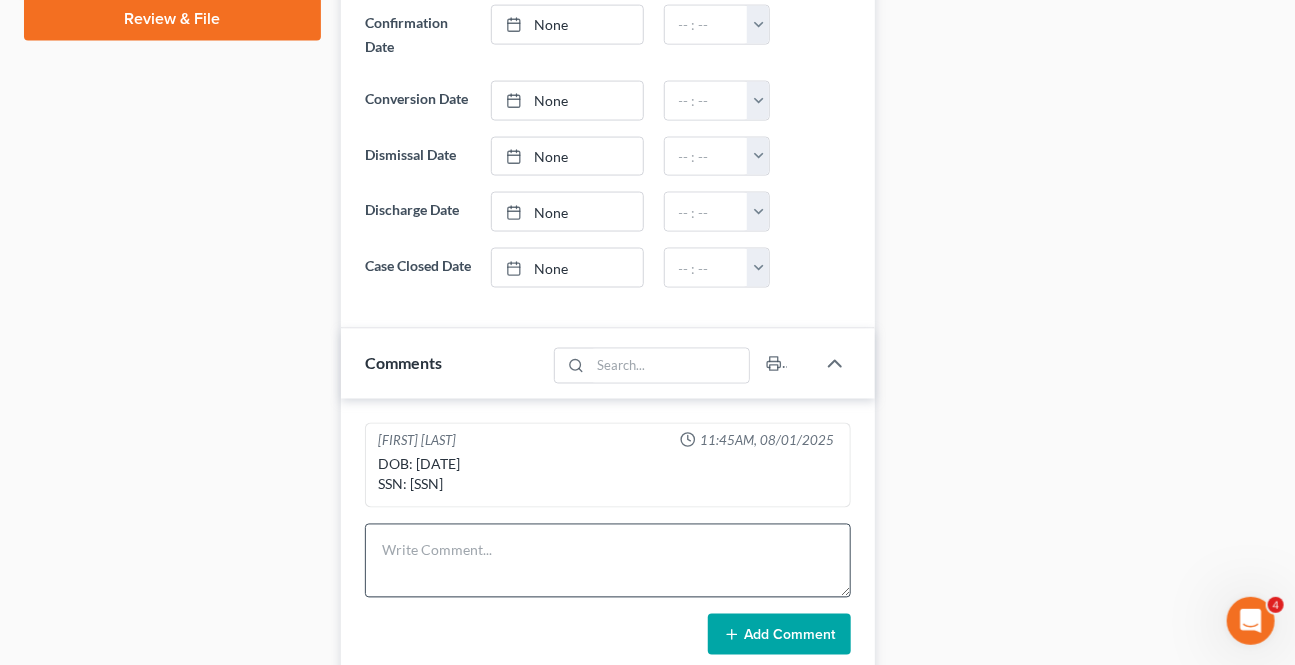 scroll, scrollTop: 1090, scrollLeft: 0, axis: vertical 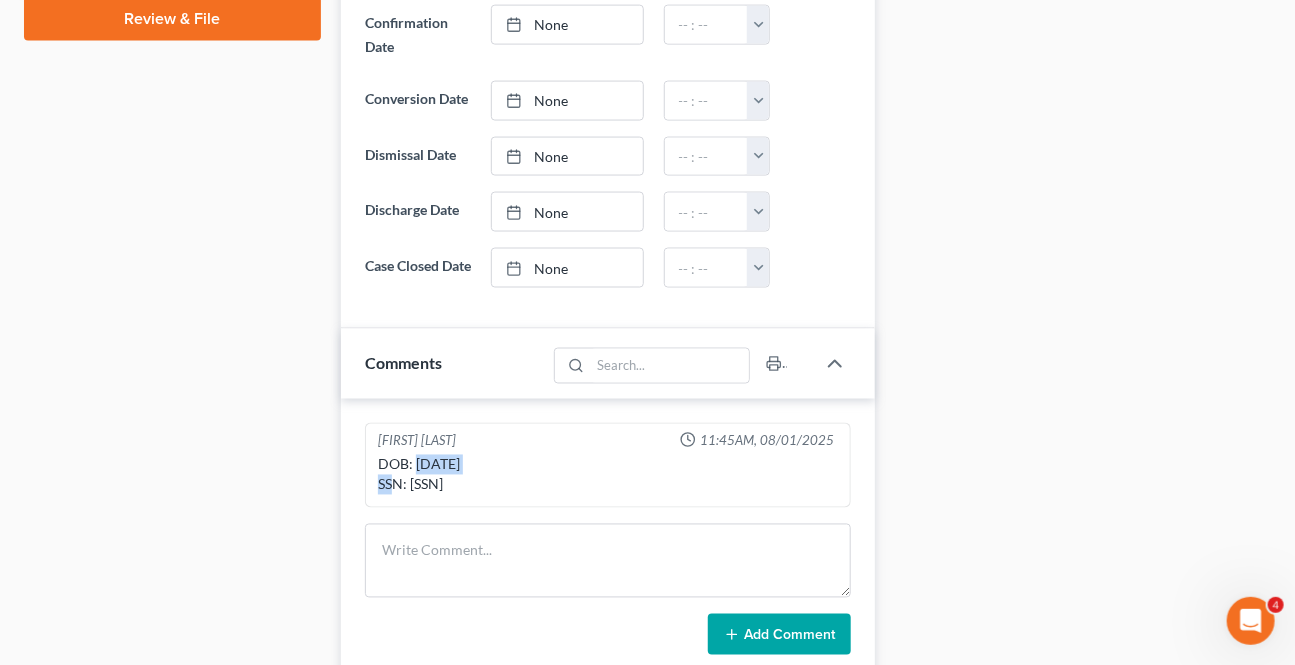 drag, startPoint x: 482, startPoint y: 479, endPoint x: 415, endPoint y: 479, distance: 67 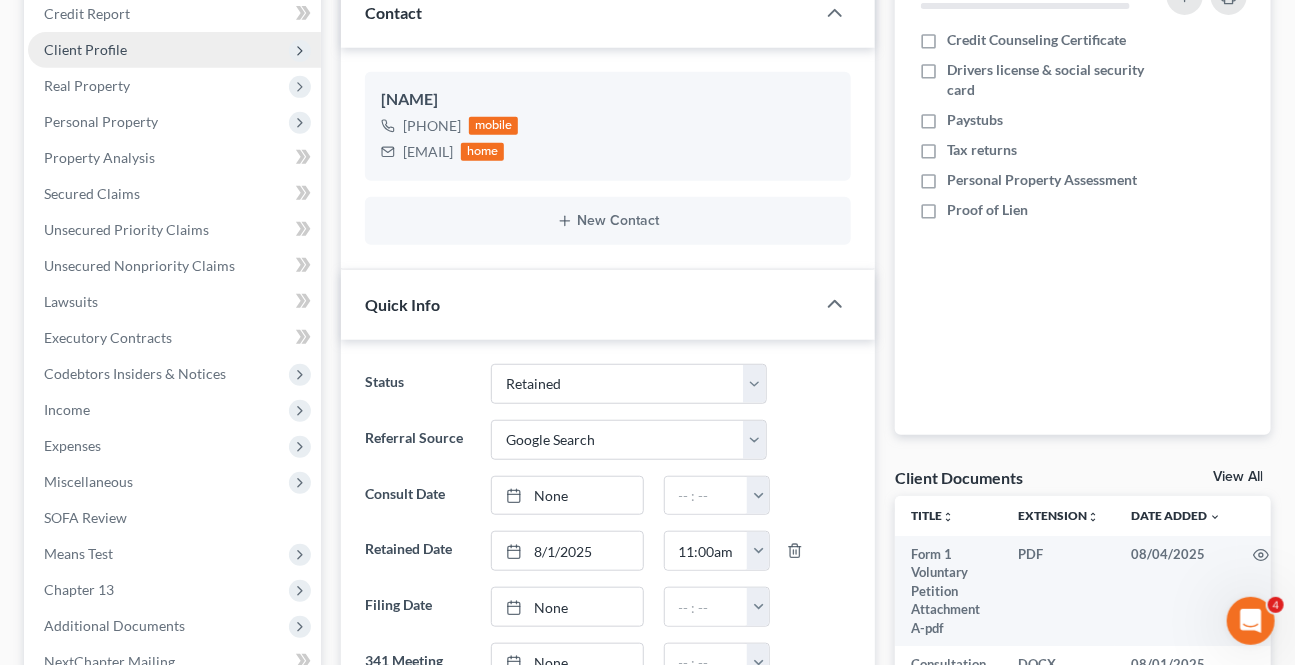 scroll, scrollTop: 0, scrollLeft: 0, axis: both 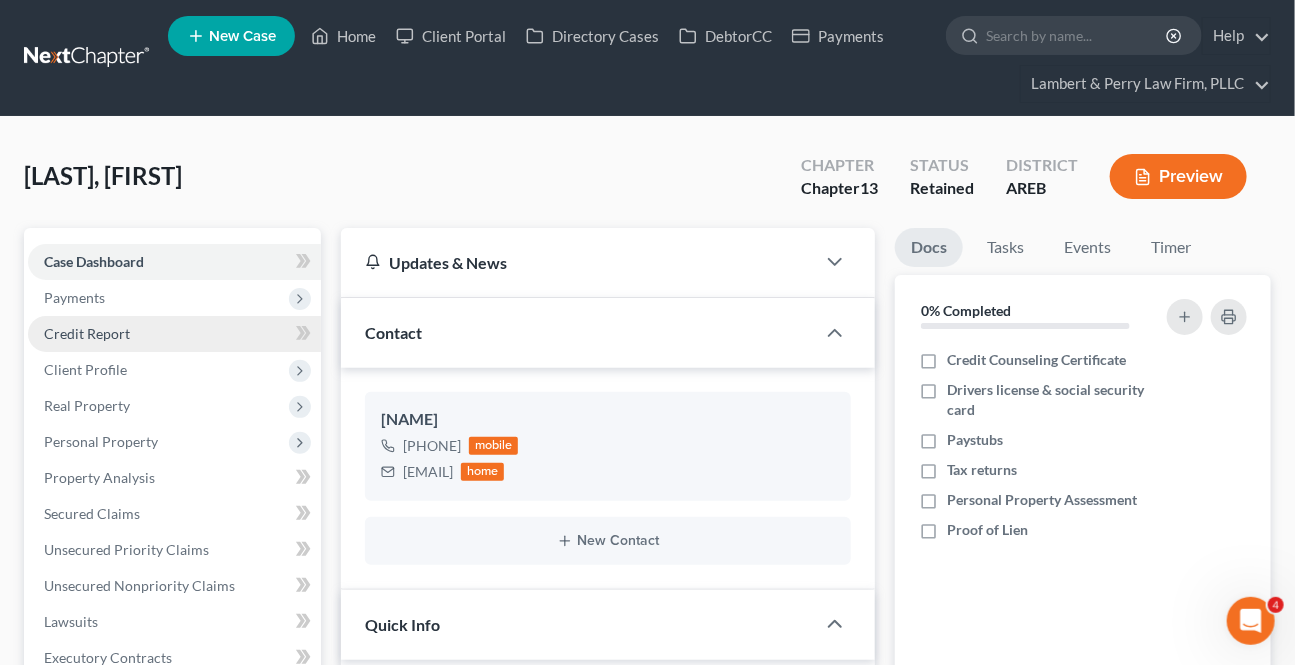 click on "Credit Report" at bounding box center (87, 333) 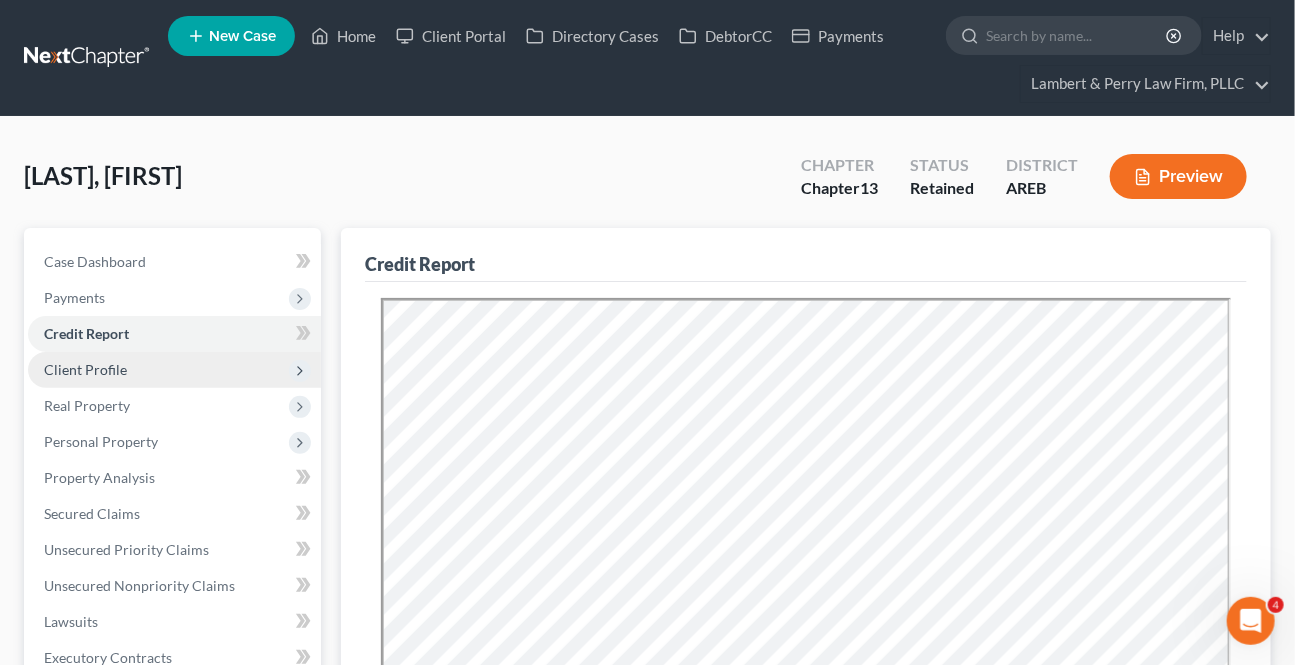 scroll, scrollTop: 0, scrollLeft: 0, axis: both 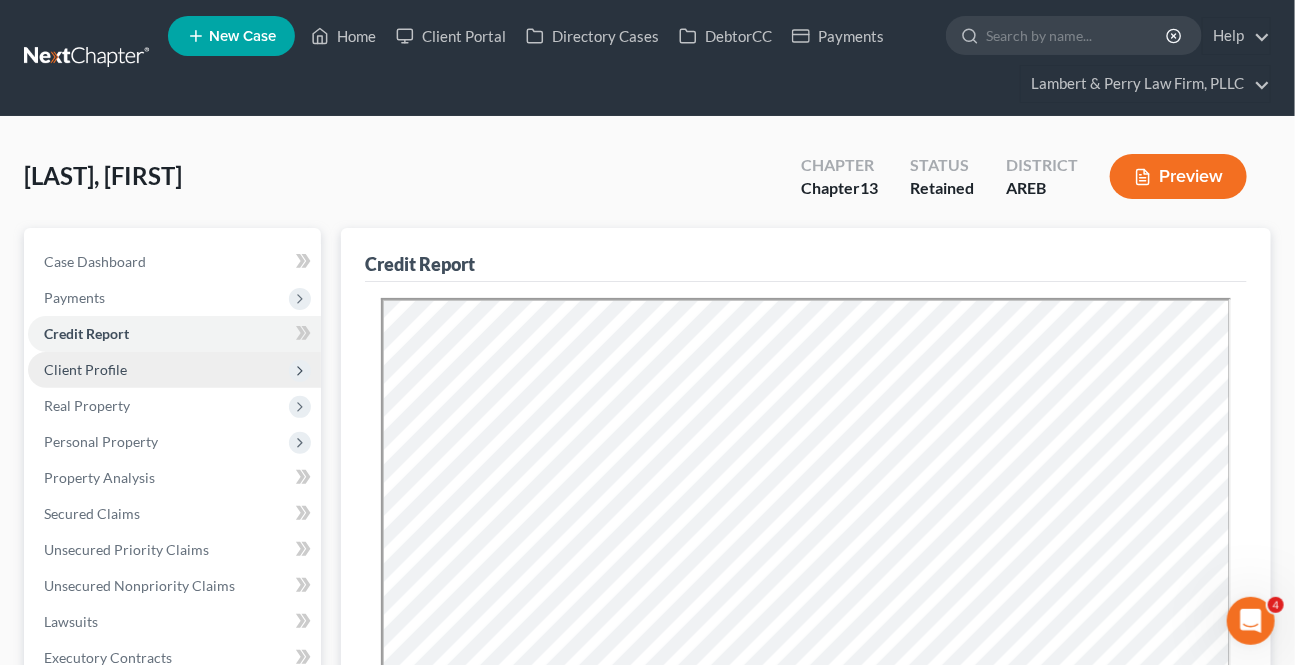 click on "Client Profile" at bounding box center (85, 369) 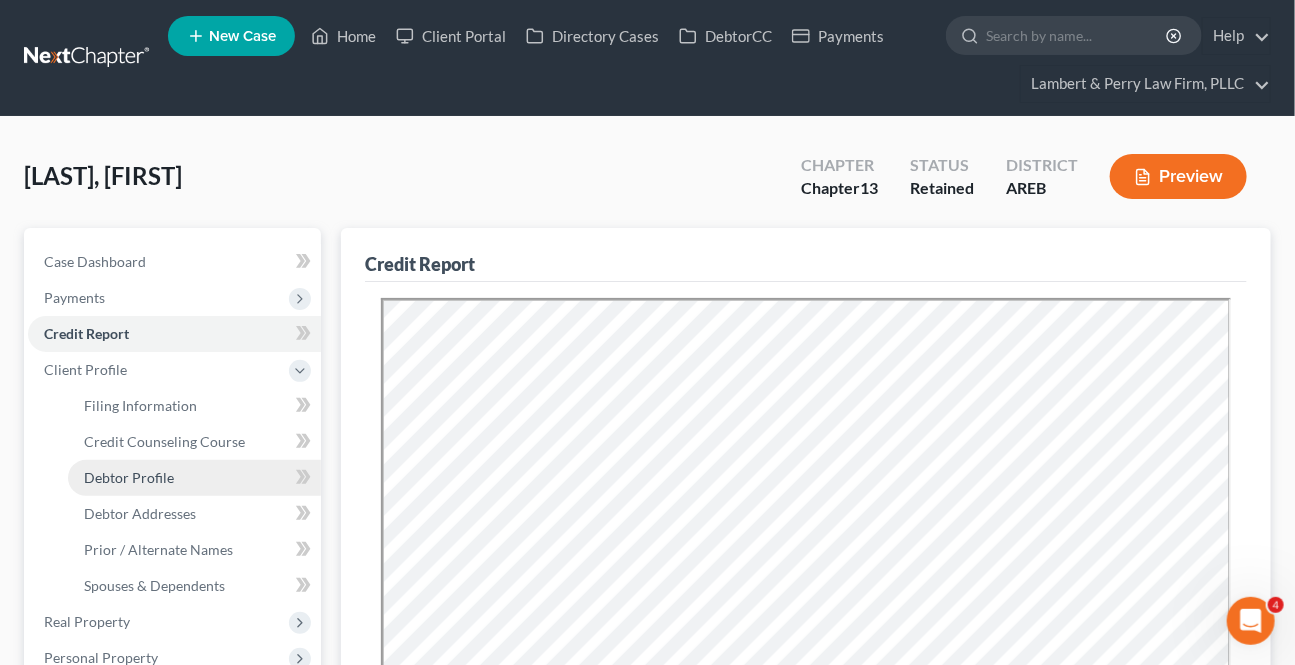 click on "Debtor Profile" at bounding box center [129, 477] 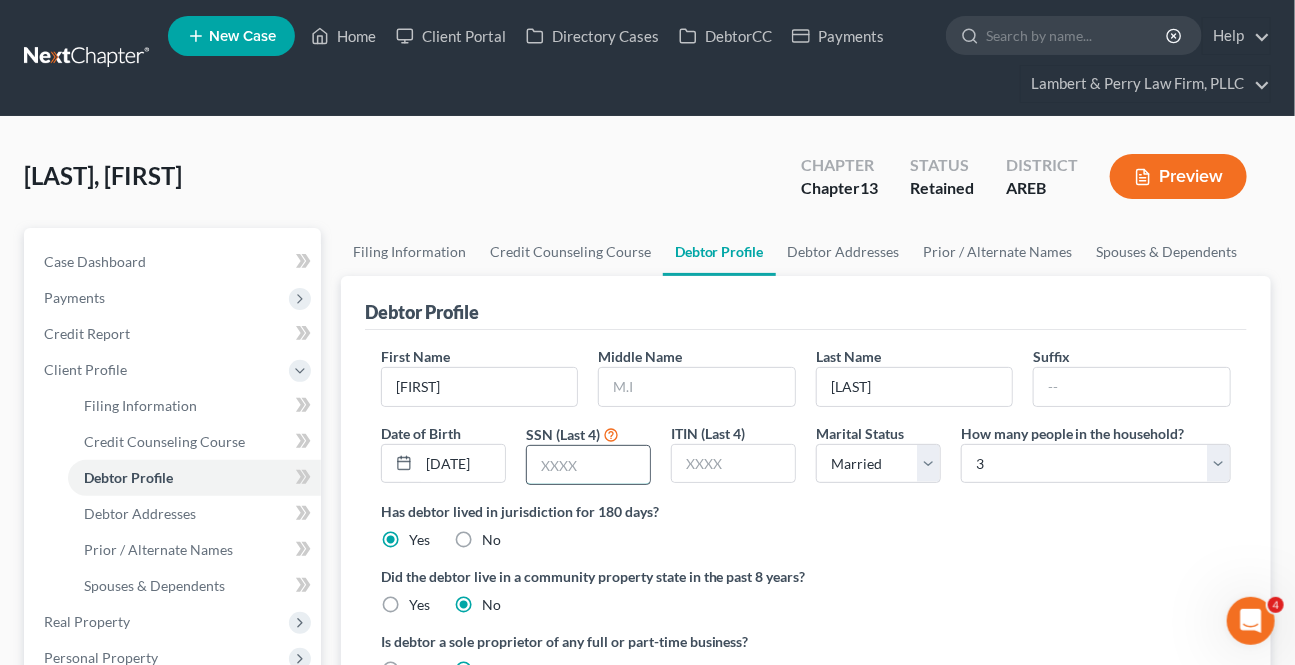 click at bounding box center (588, 465) 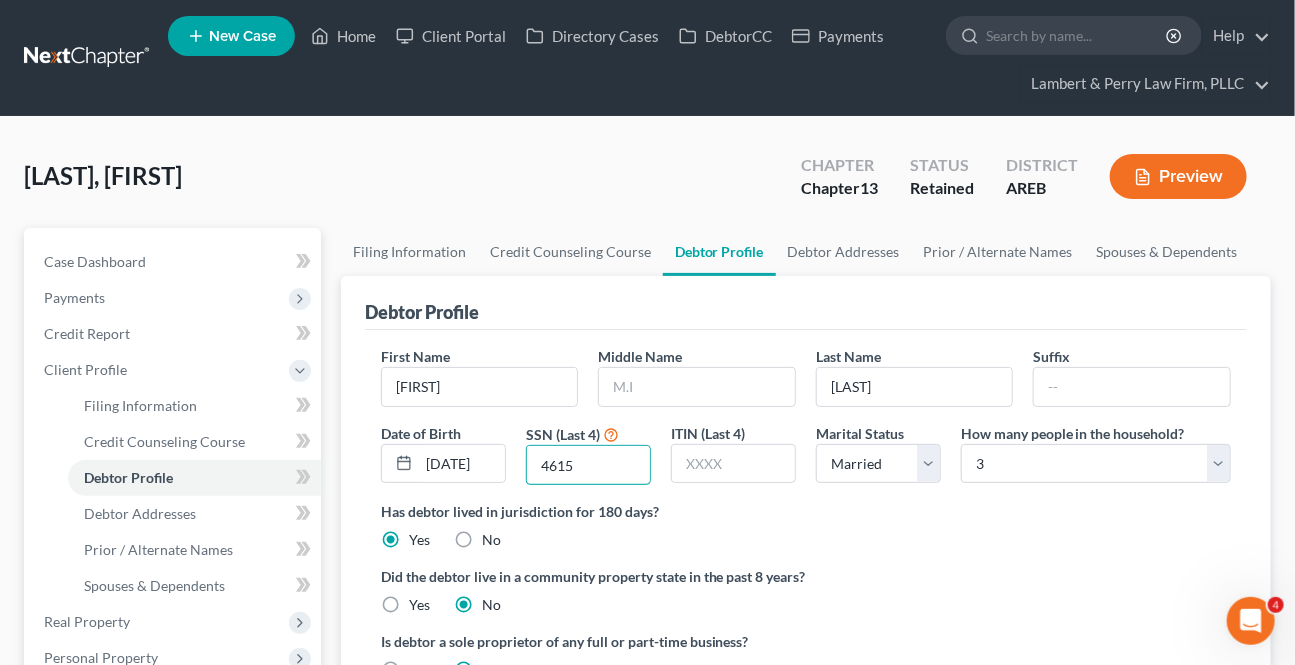 type on "4615" 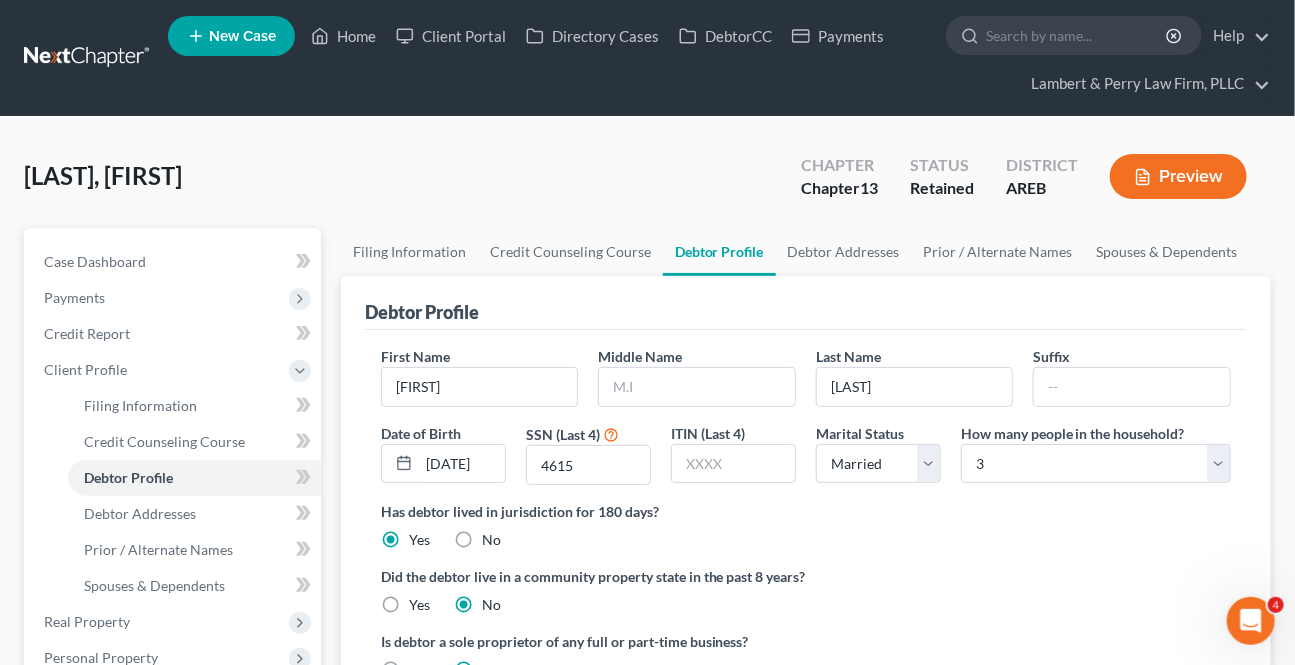 drag, startPoint x: 974, startPoint y: 572, endPoint x: 908, endPoint y: 482, distance: 111.60645 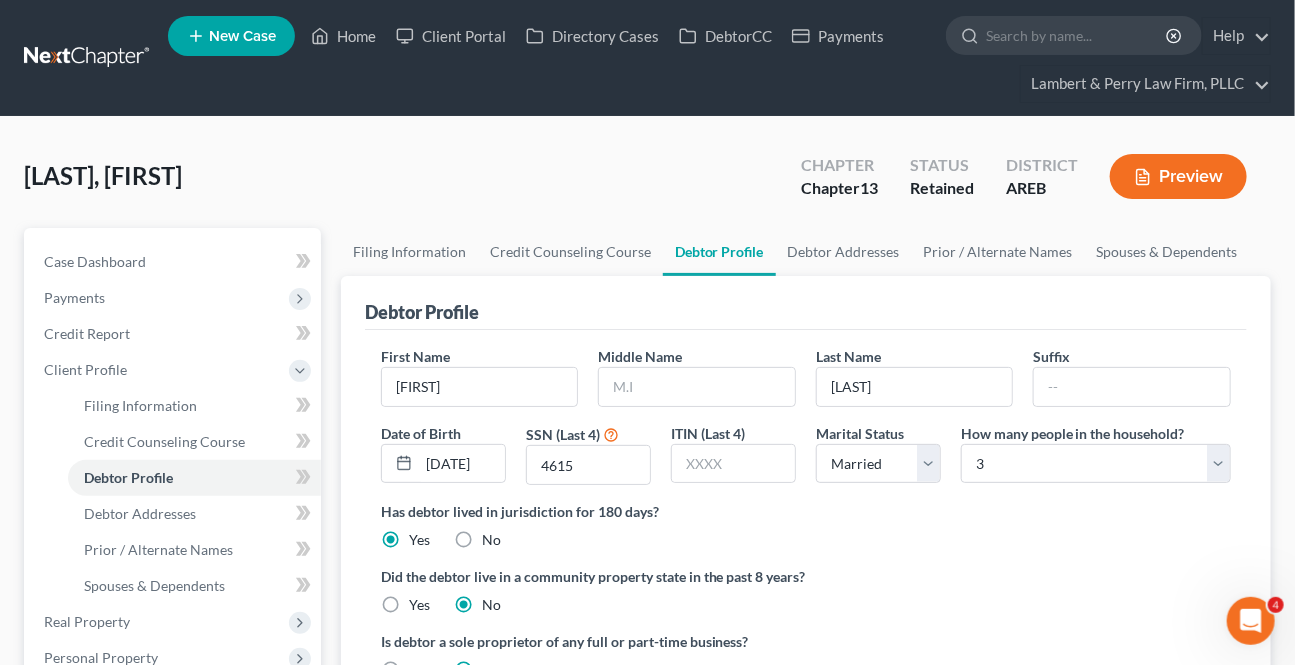 drag, startPoint x: 840, startPoint y: 601, endPoint x: 850, endPoint y: 597, distance: 10.770329 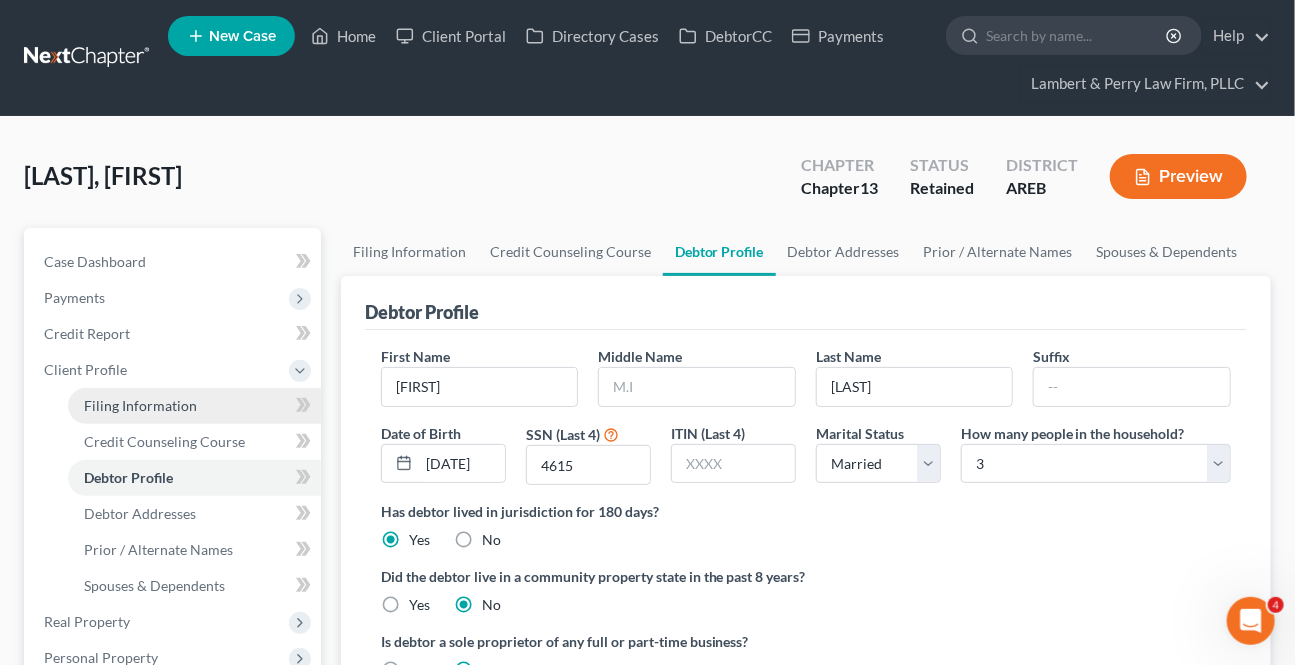 click on "Filing Information" at bounding box center [194, 406] 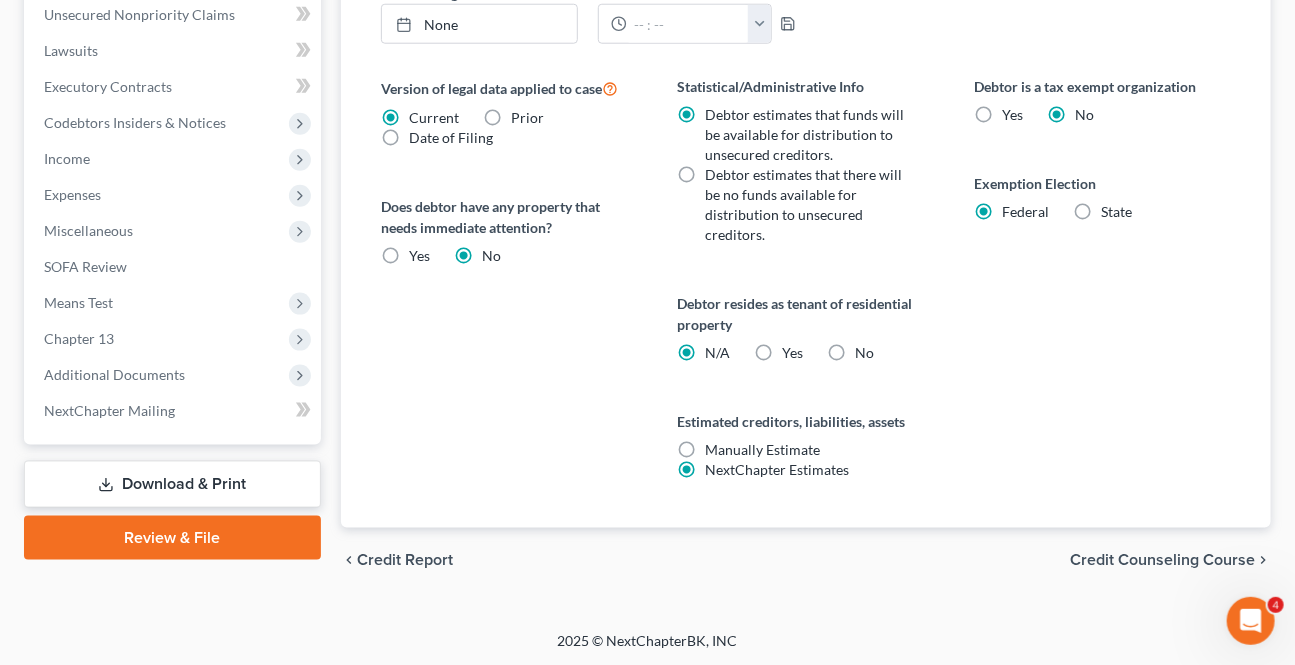 click on "Credit Counseling Course" at bounding box center [1162, 560] 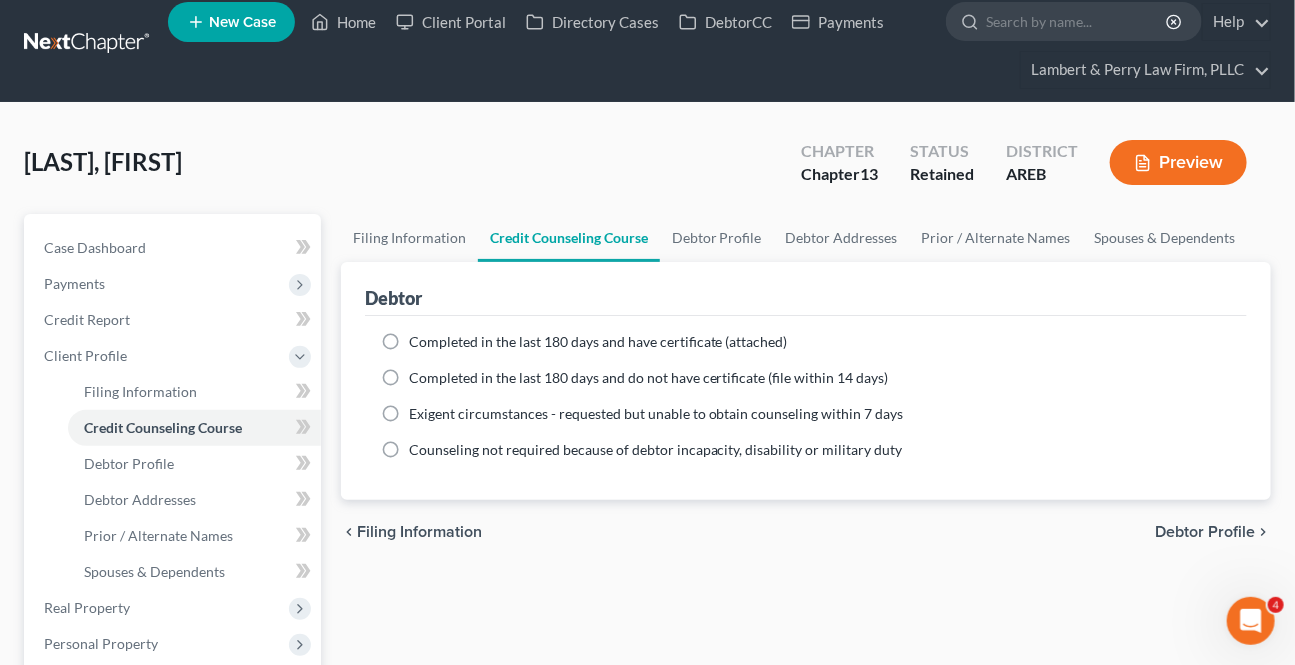 scroll, scrollTop: 0, scrollLeft: 0, axis: both 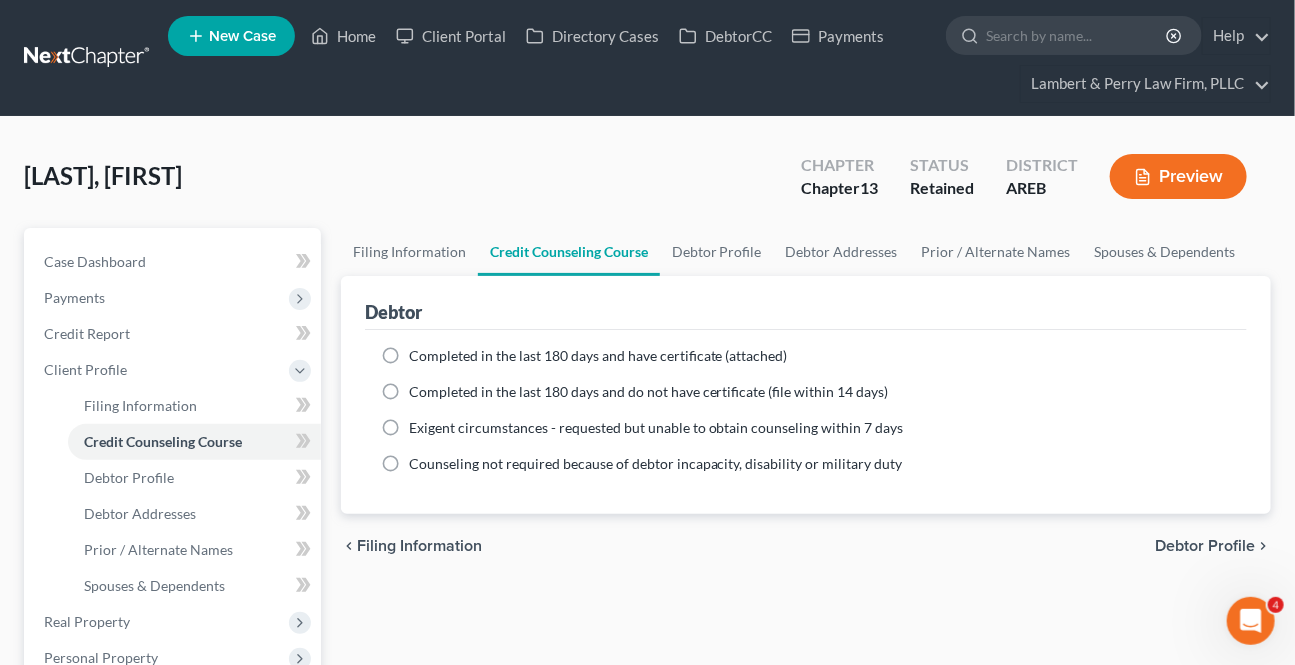 click on "Debtor Profile" at bounding box center (1205, 546) 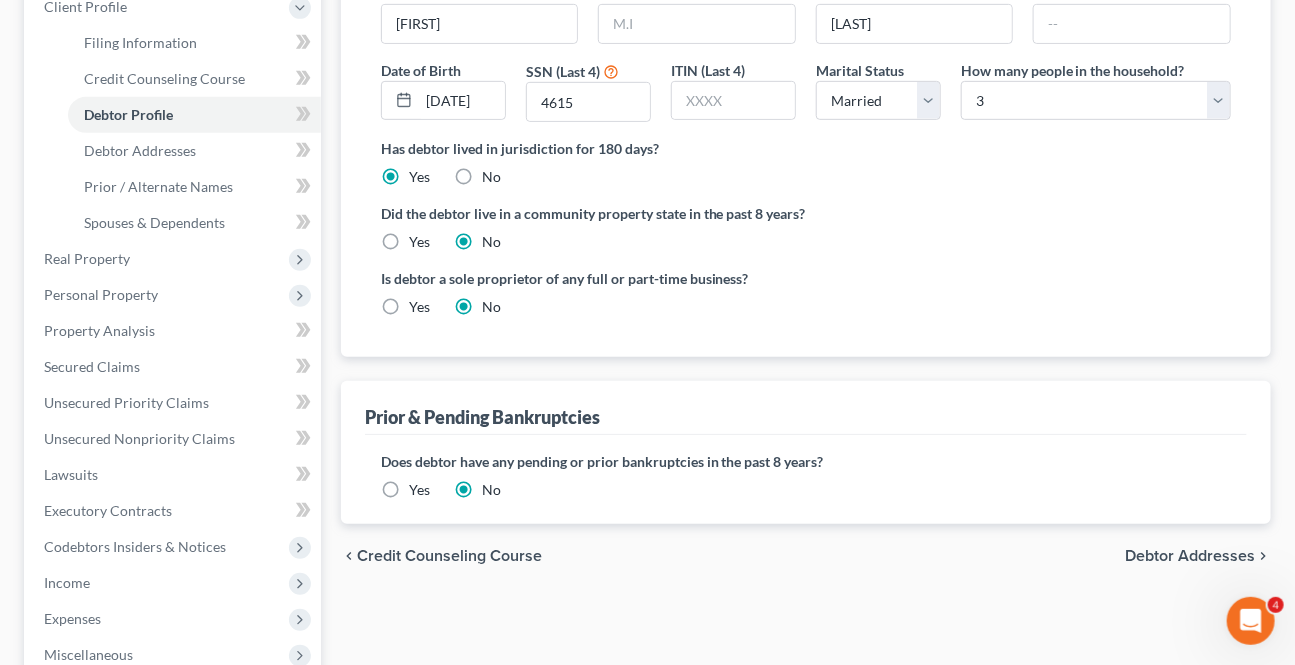 click on "Debtor Addresses" at bounding box center [1190, 556] 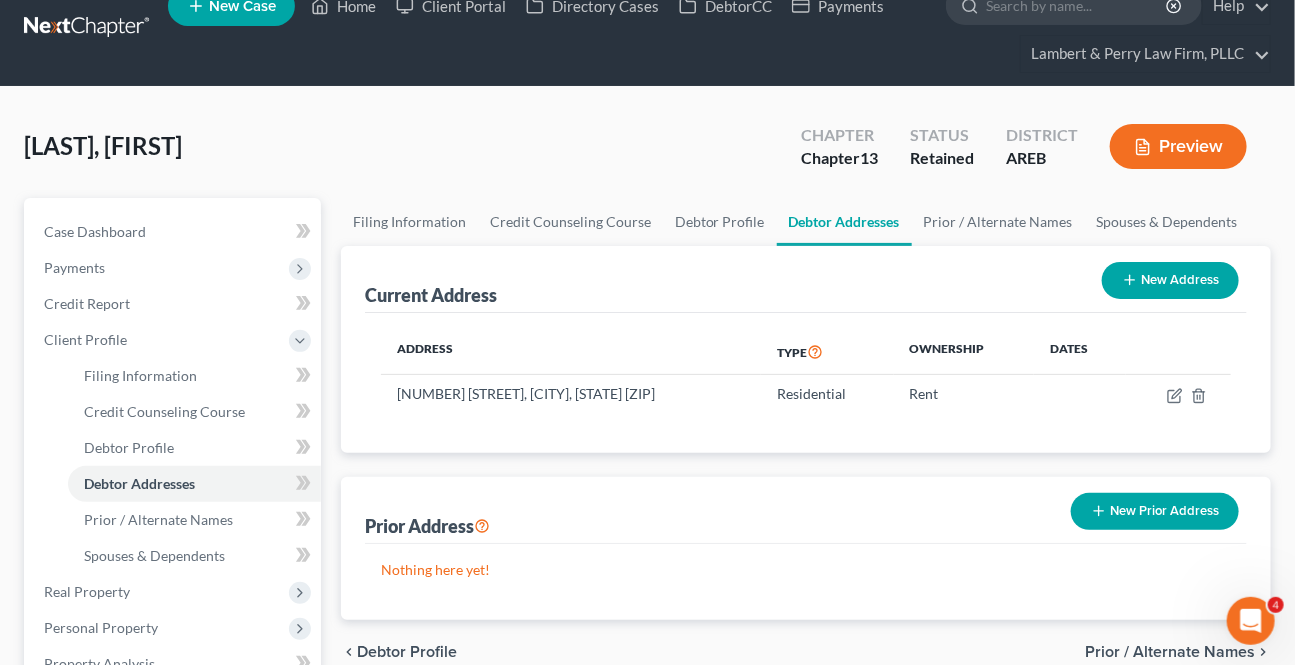 scroll, scrollTop: 0, scrollLeft: 0, axis: both 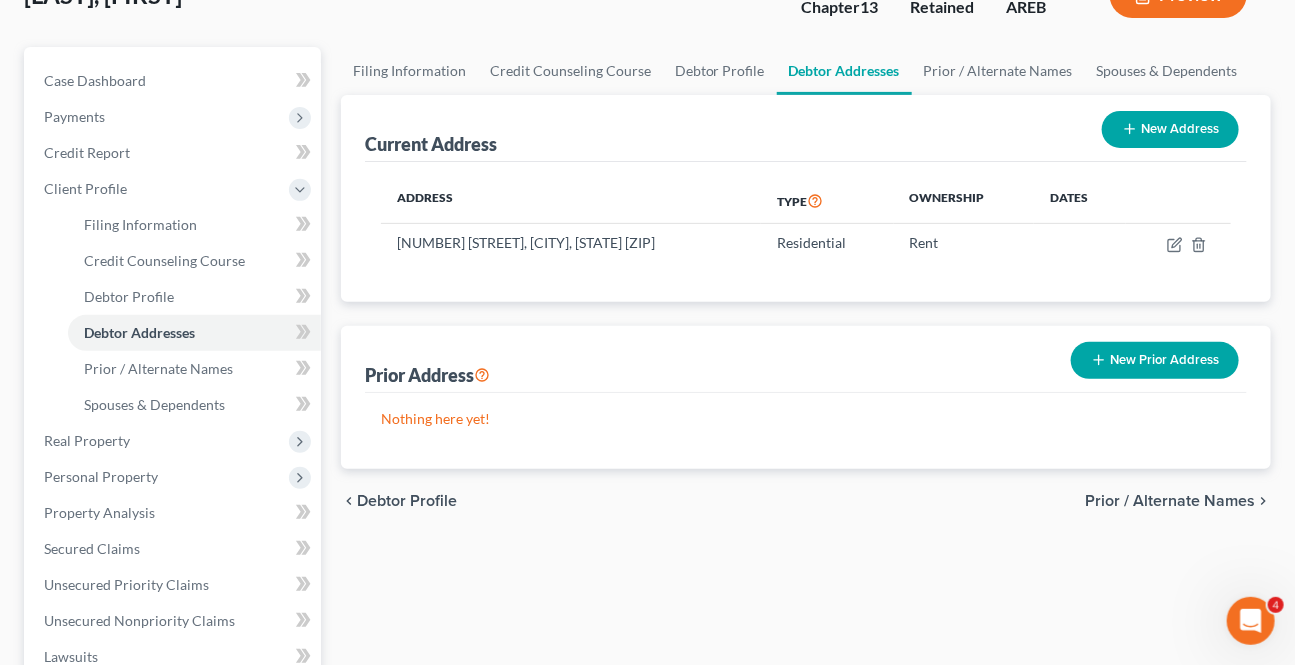 click on "Prior / Alternate Names" at bounding box center [1170, 501] 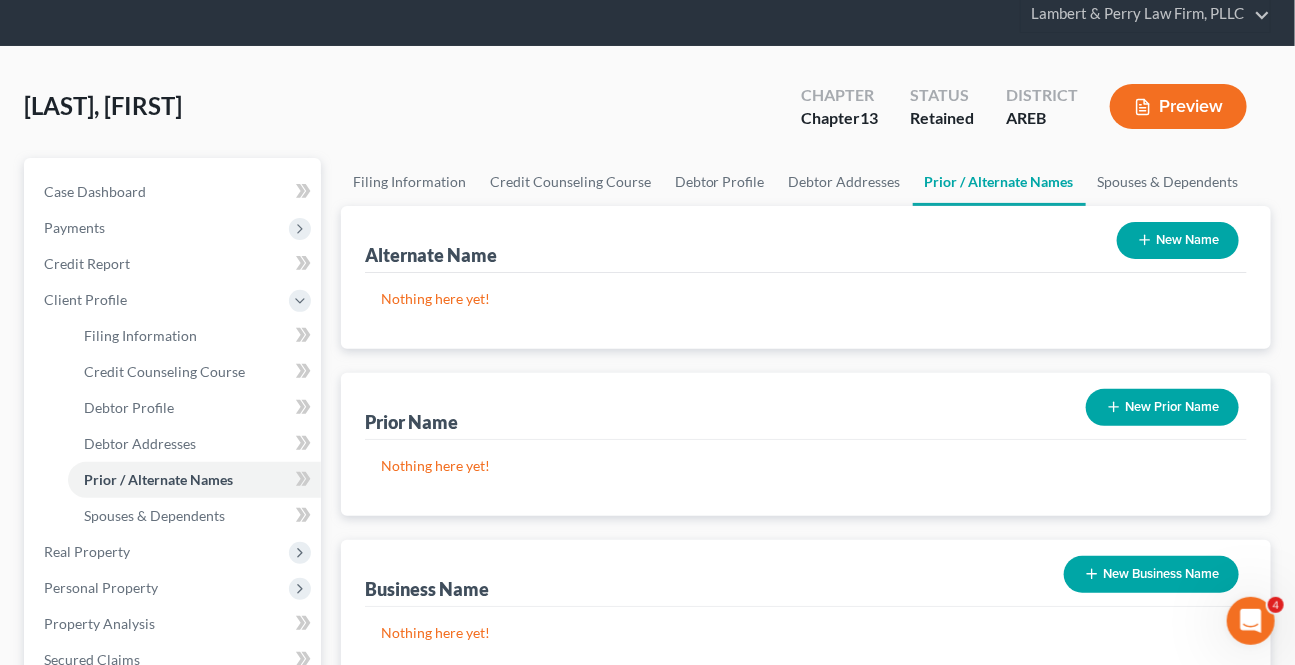 scroll, scrollTop: 0, scrollLeft: 0, axis: both 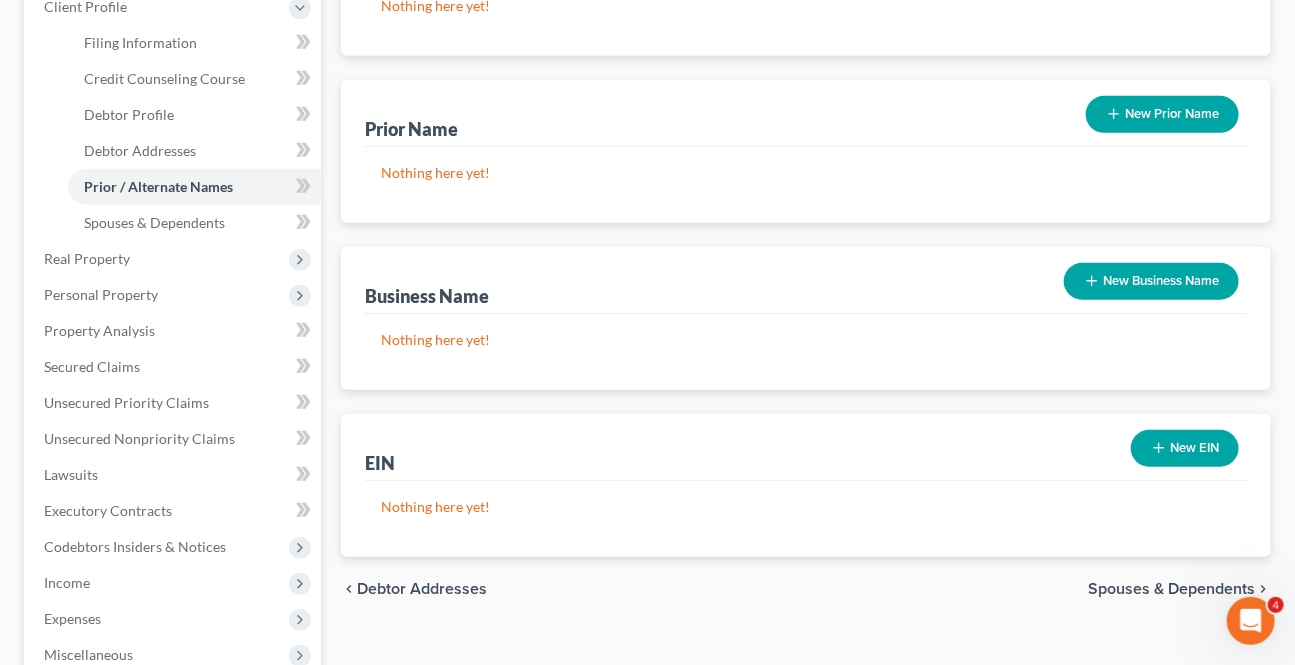 click on "Spouses & Dependents" at bounding box center (1171, 589) 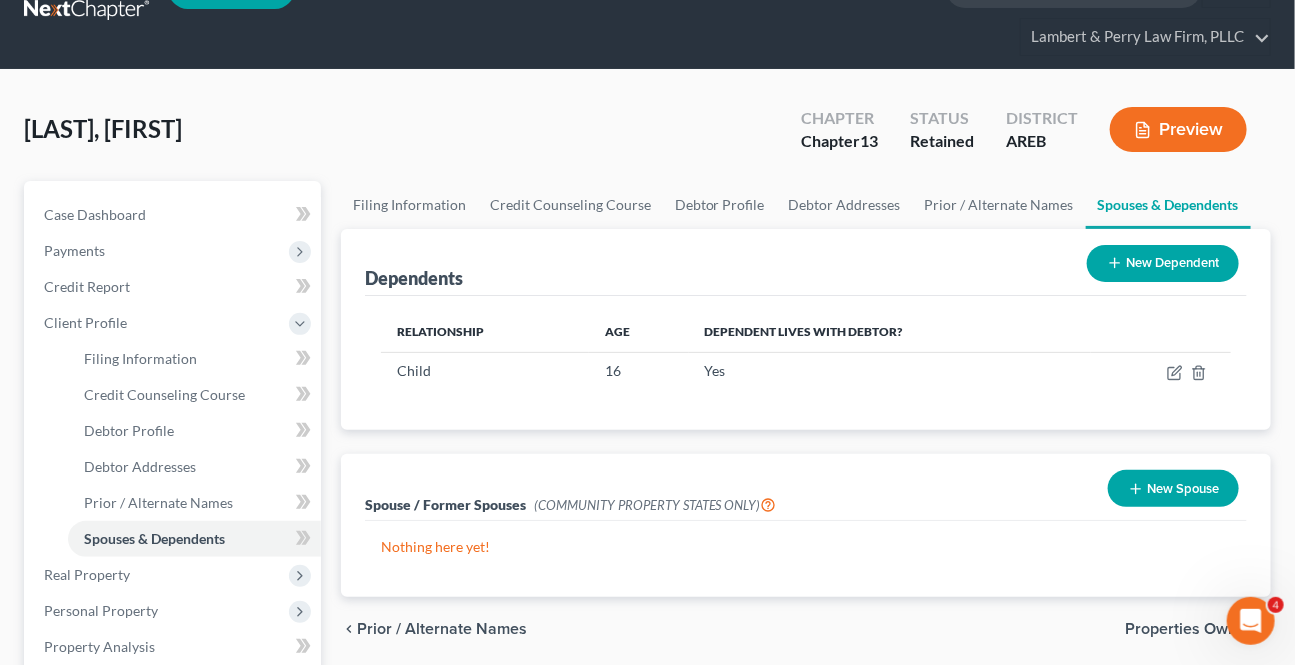scroll, scrollTop: 0, scrollLeft: 0, axis: both 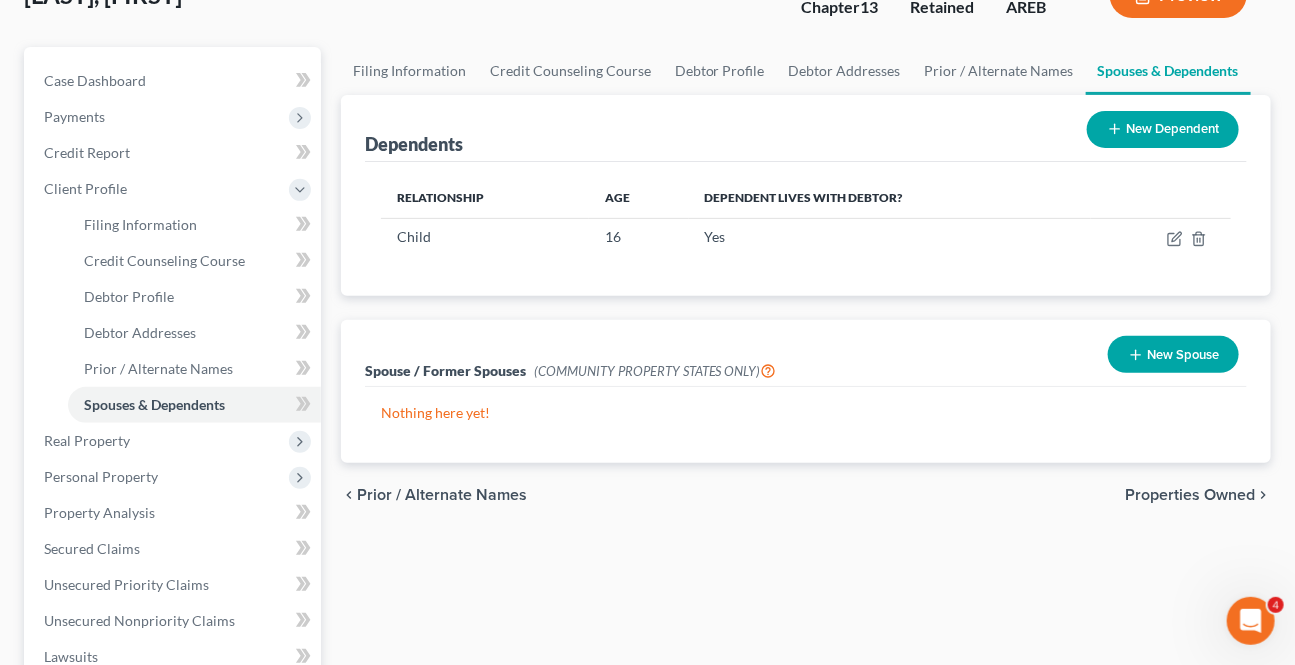 click on "Properties Owned" at bounding box center (1190, 495) 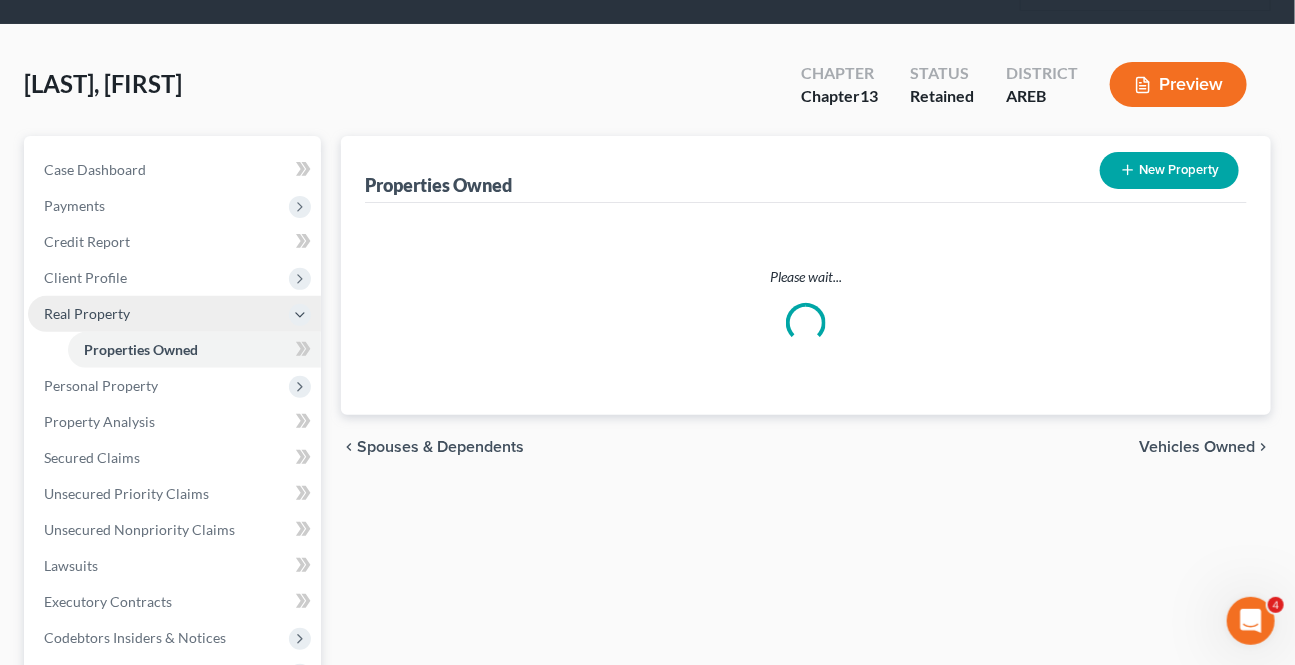 scroll, scrollTop: 0, scrollLeft: 0, axis: both 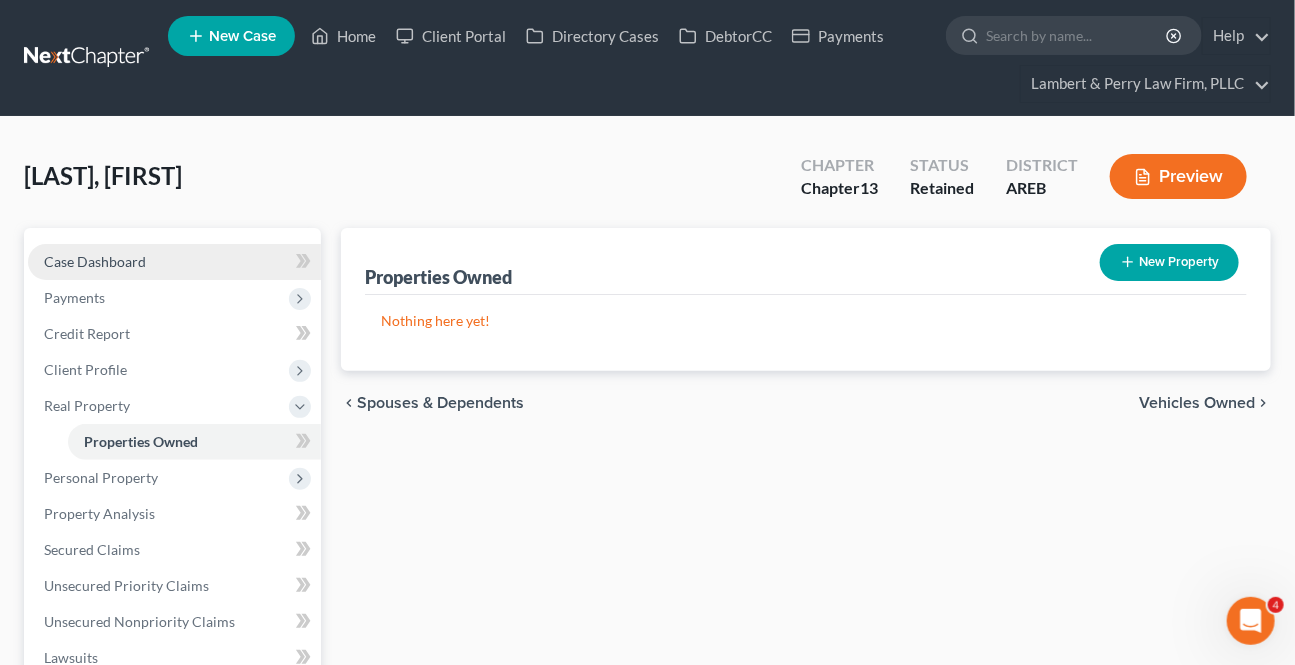 drag, startPoint x: 88, startPoint y: 249, endPoint x: 96, endPoint y: 269, distance: 21.540659 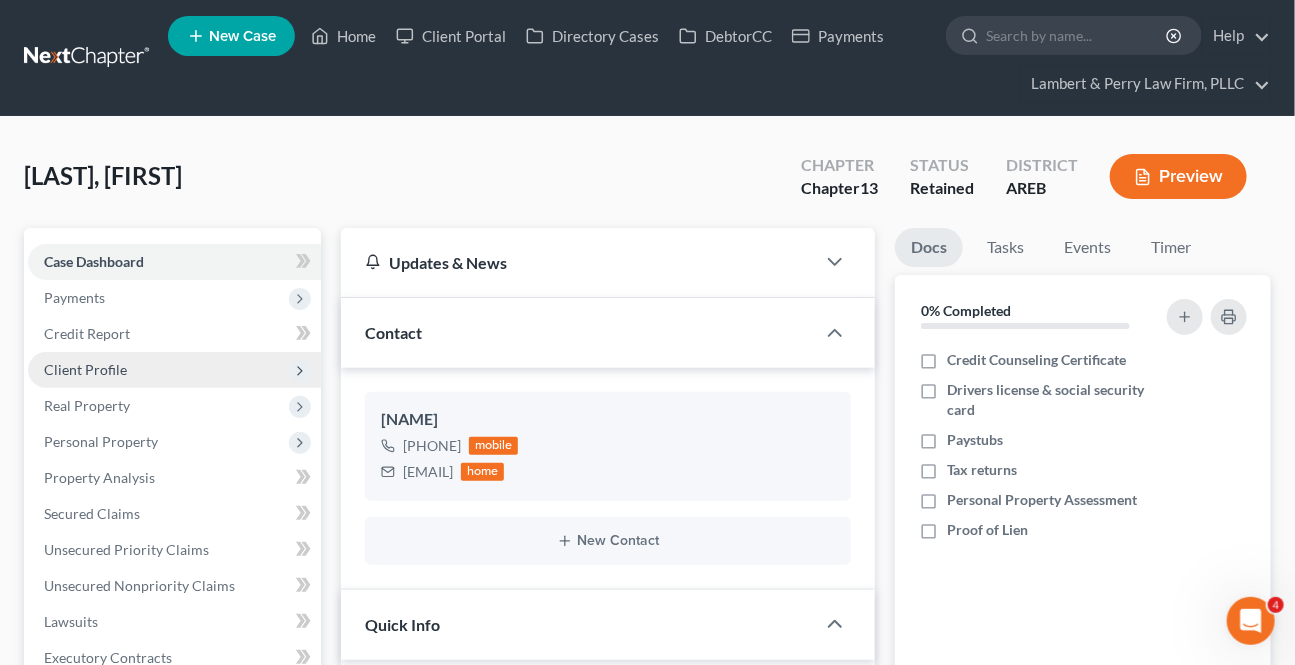 click on "Client Profile" at bounding box center [85, 369] 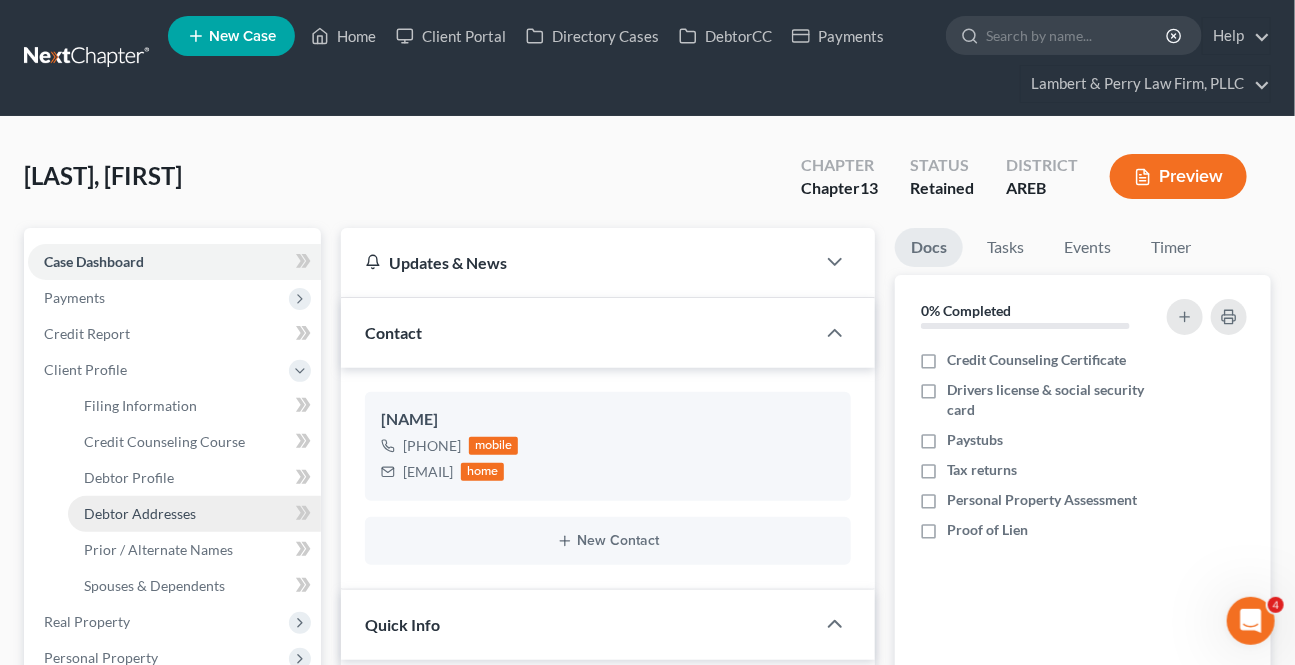 click on "Debtor Addresses" at bounding box center [194, 514] 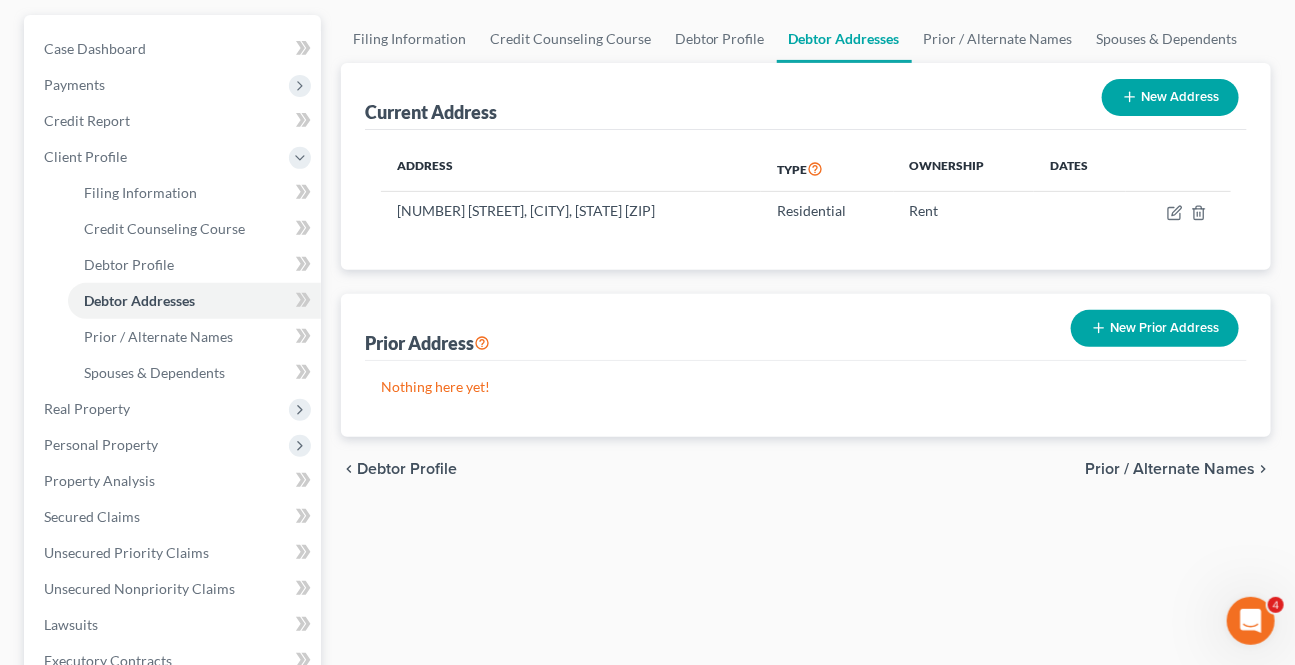 scroll, scrollTop: 181, scrollLeft: 0, axis: vertical 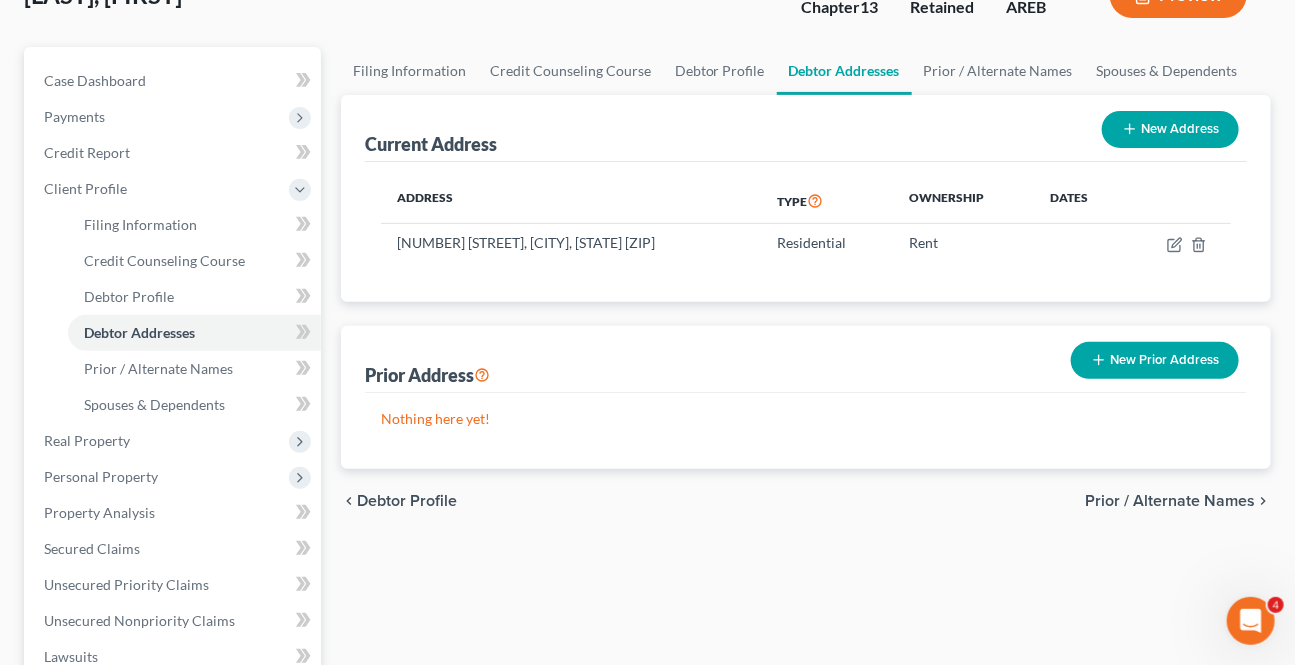 click on "Prior / Alternate Names" at bounding box center (1170, 501) 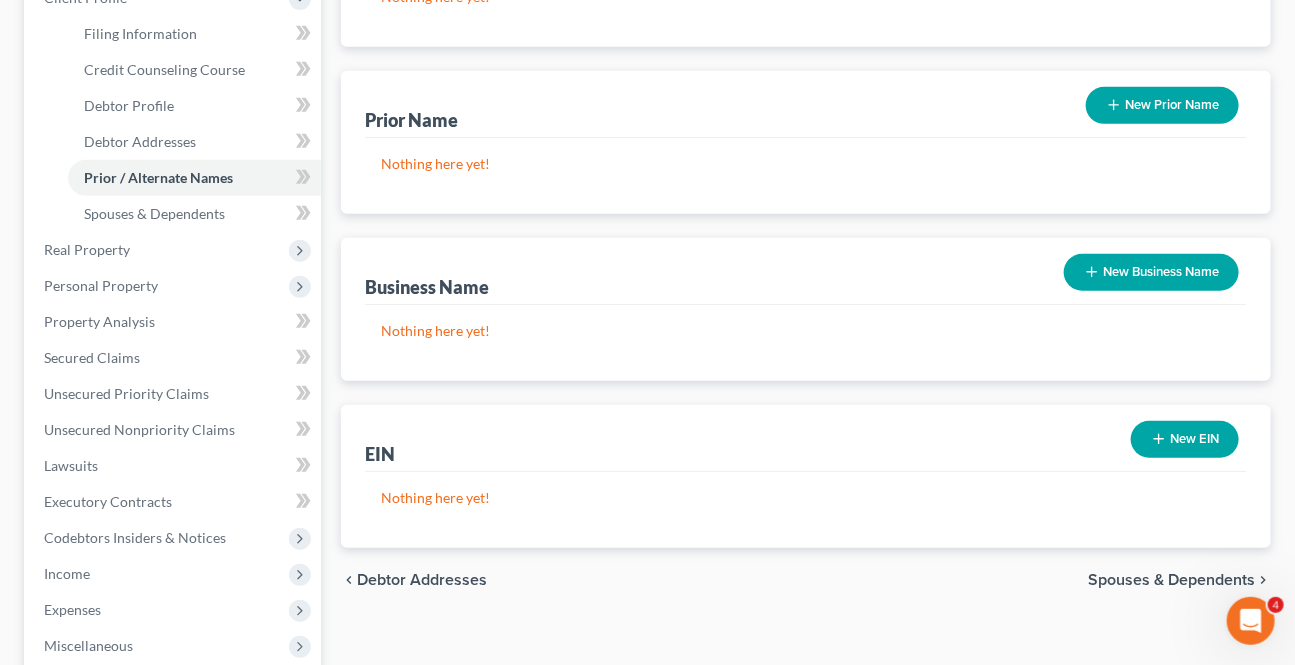 scroll, scrollTop: 454, scrollLeft: 0, axis: vertical 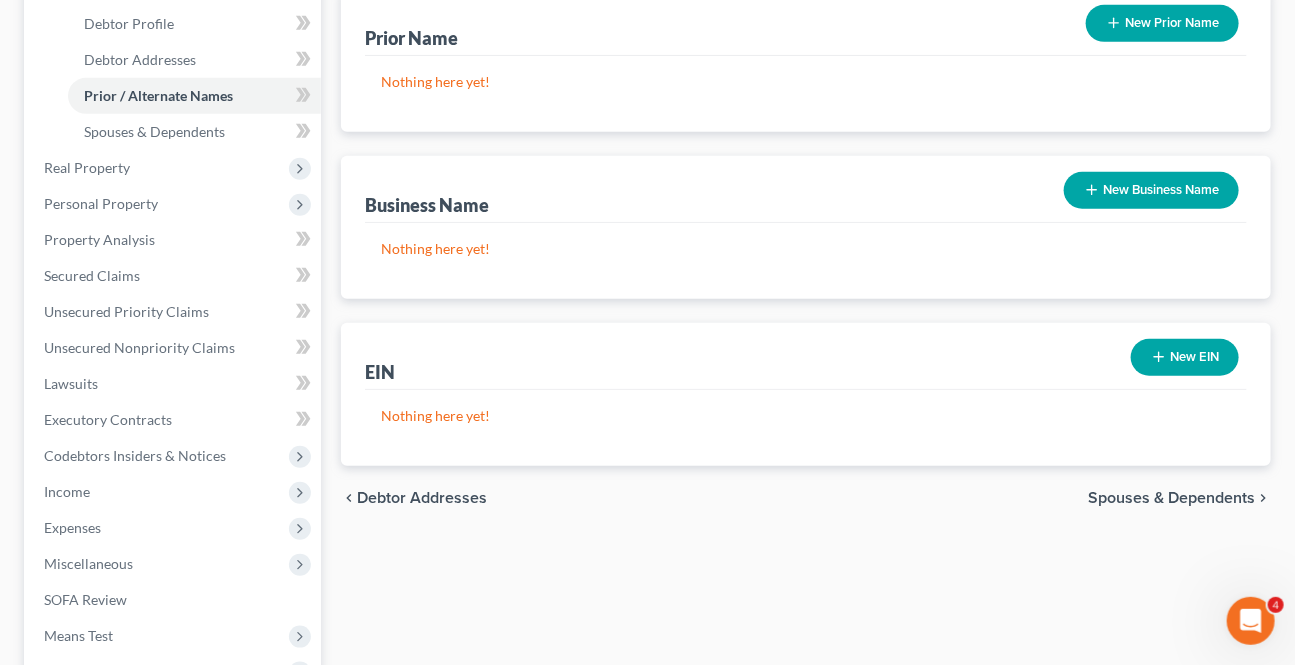 click on "chevron_left
Debtor Addresses
Spouses & Dependents
chevron_right" at bounding box center [806, 498] 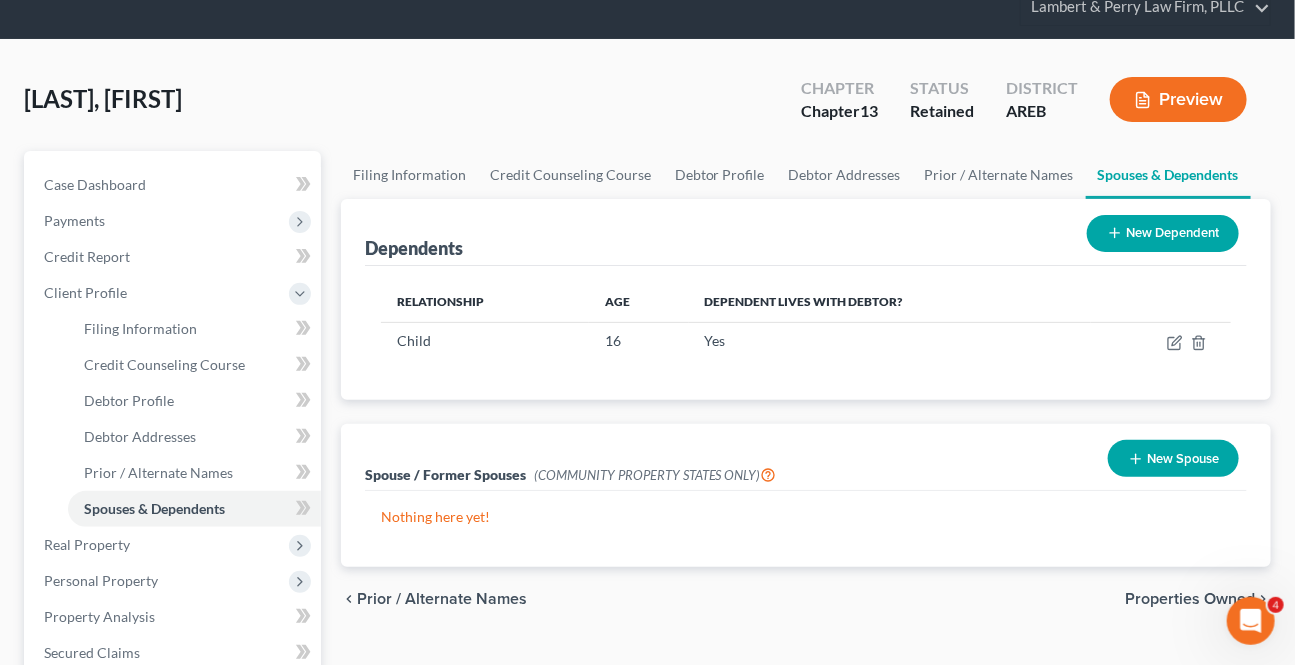 scroll, scrollTop: 181, scrollLeft: 0, axis: vertical 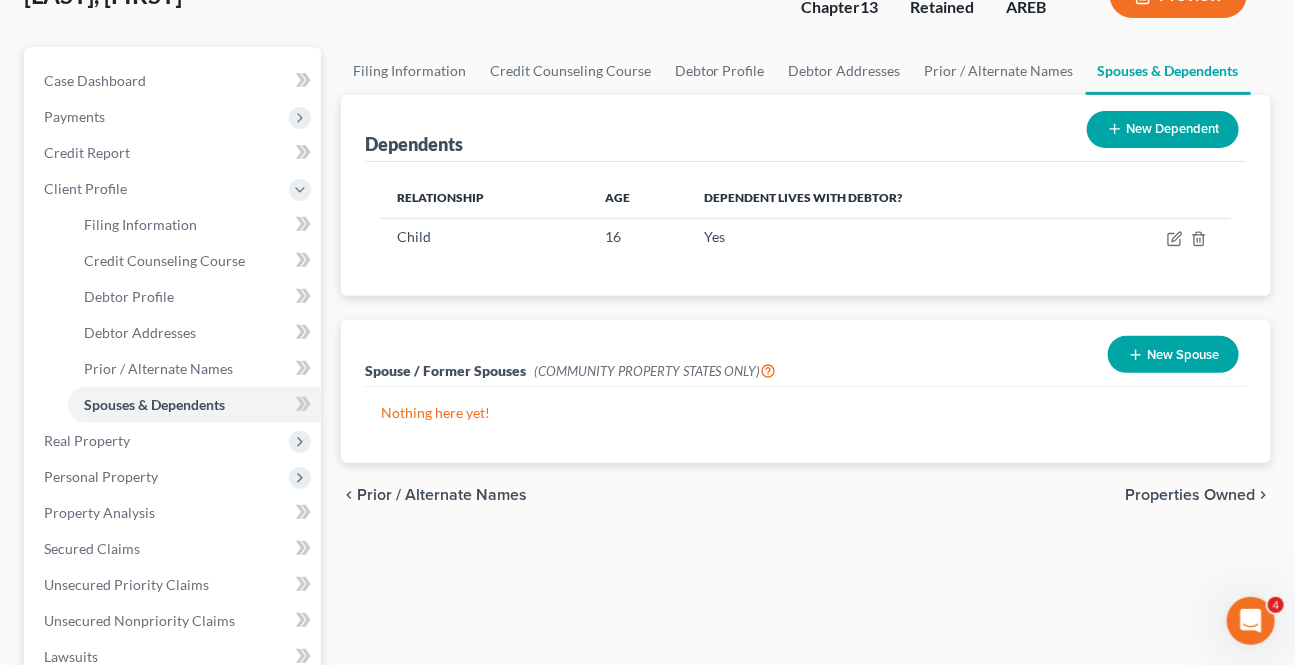 click on "Properties Owned" at bounding box center (1190, 495) 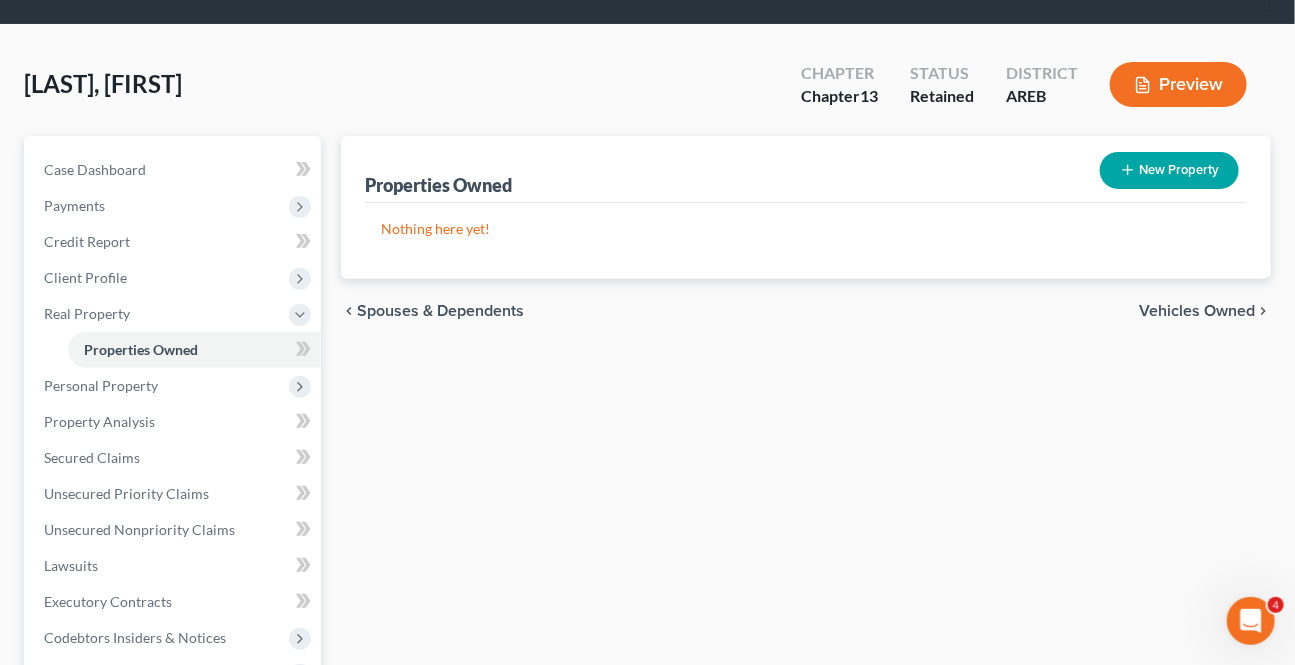 scroll, scrollTop: 0, scrollLeft: 0, axis: both 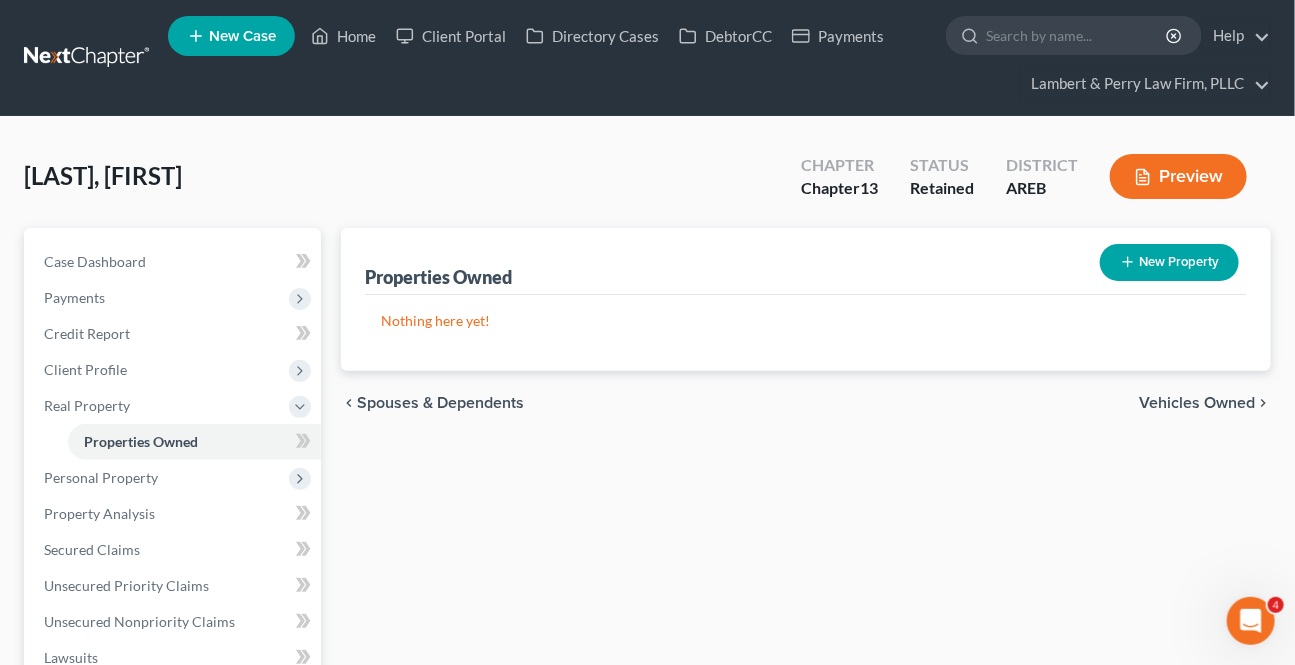 click on "Vehicles Owned" at bounding box center (1197, 403) 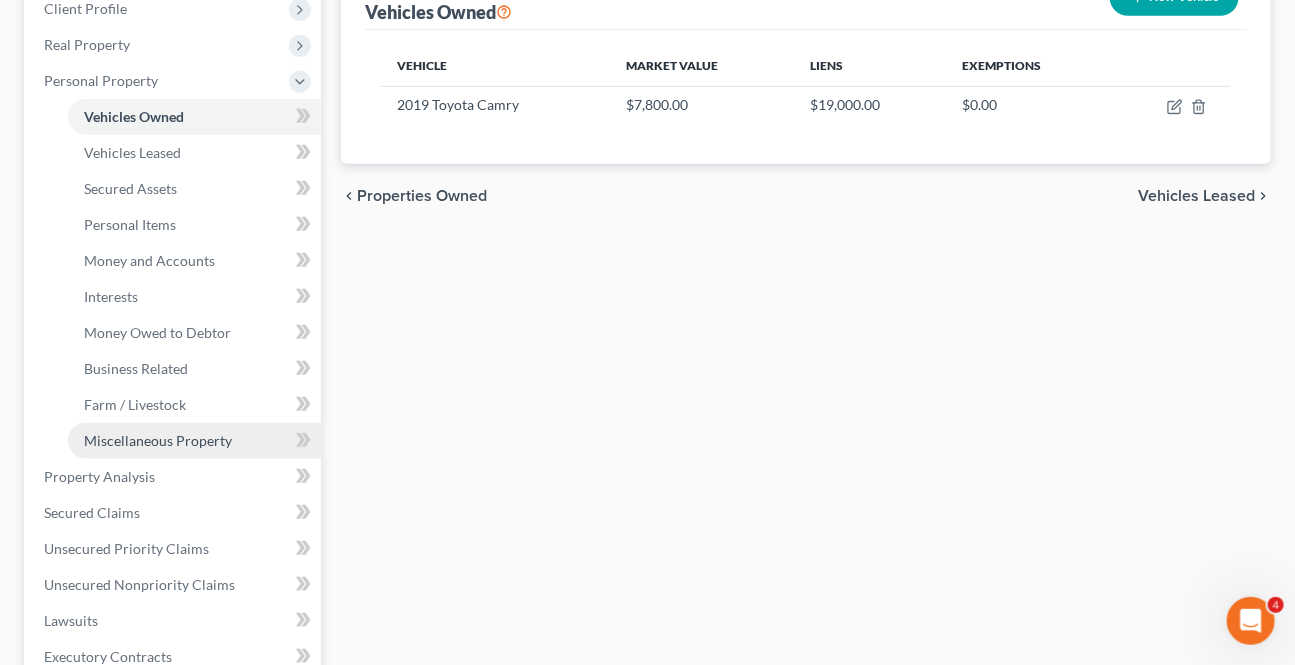 scroll, scrollTop: 363, scrollLeft: 0, axis: vertical 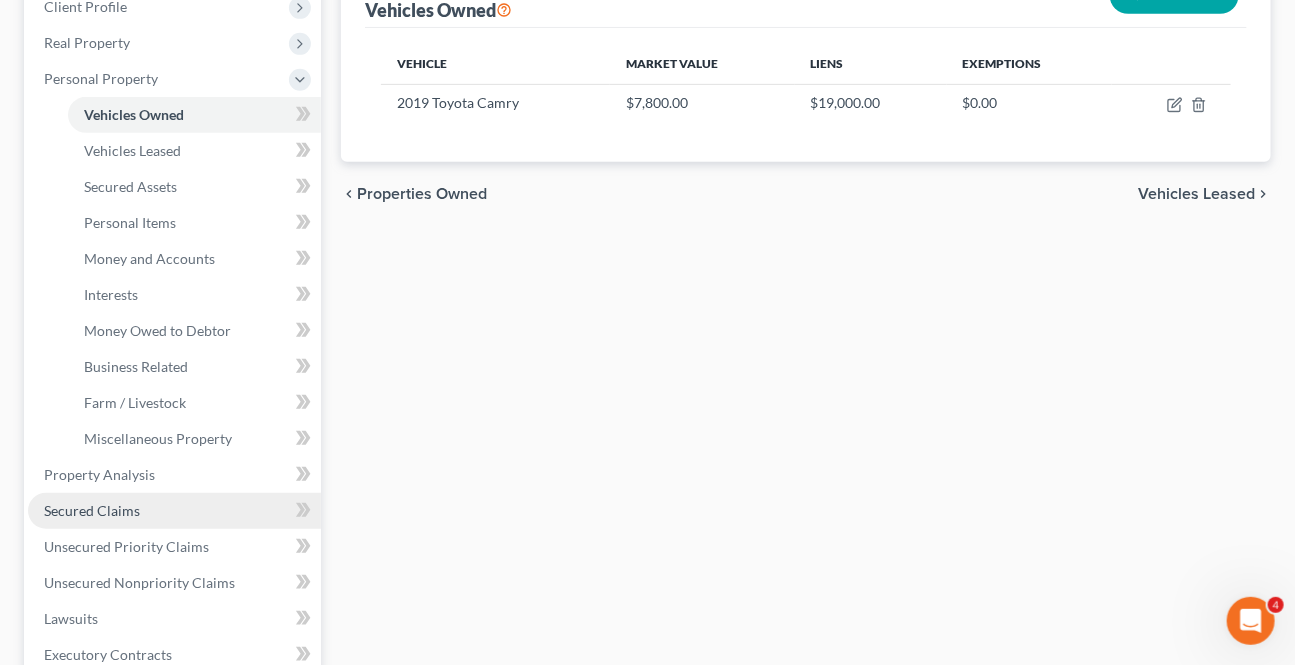 click on "Secured Claims" at bounding box center (92, 510) 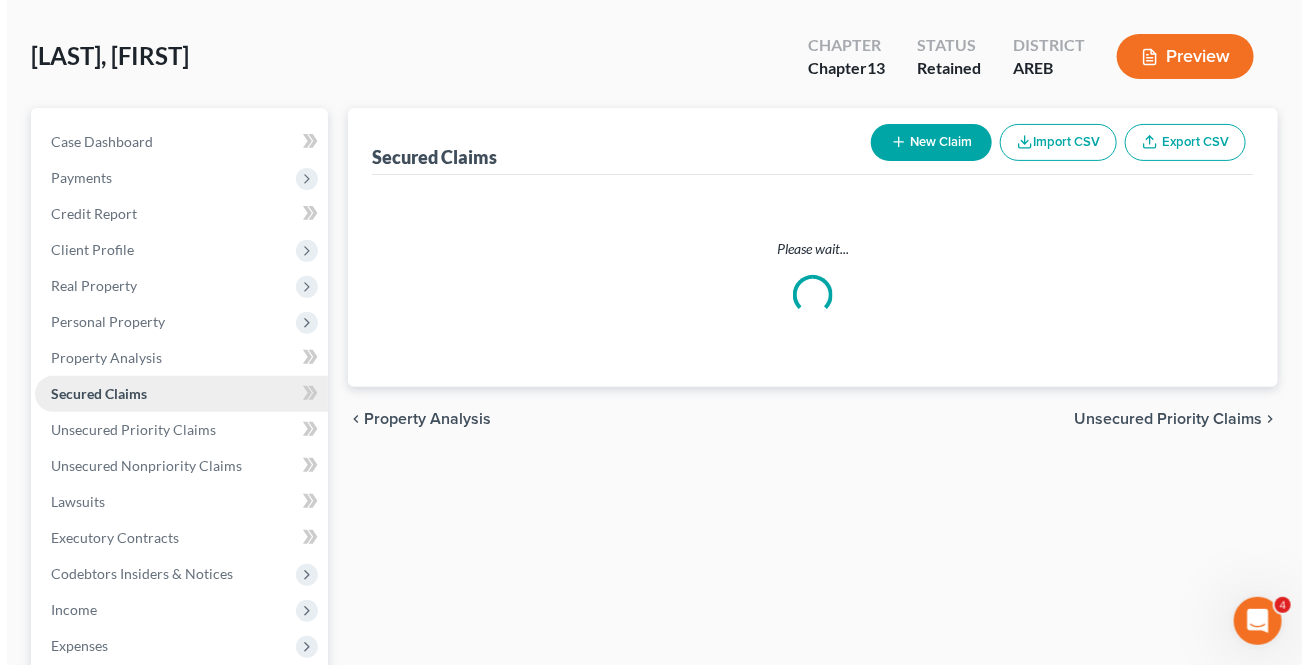 scroll, scrollTop: 0, scrollLeft: 0, axis: both 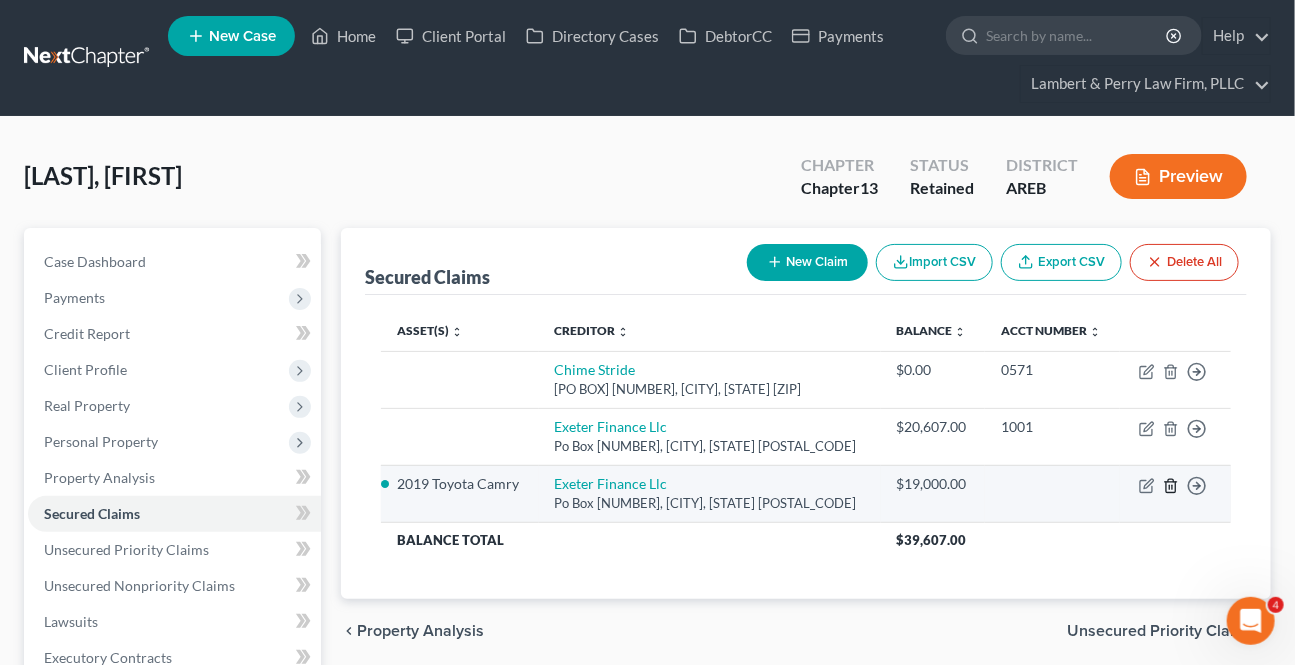click 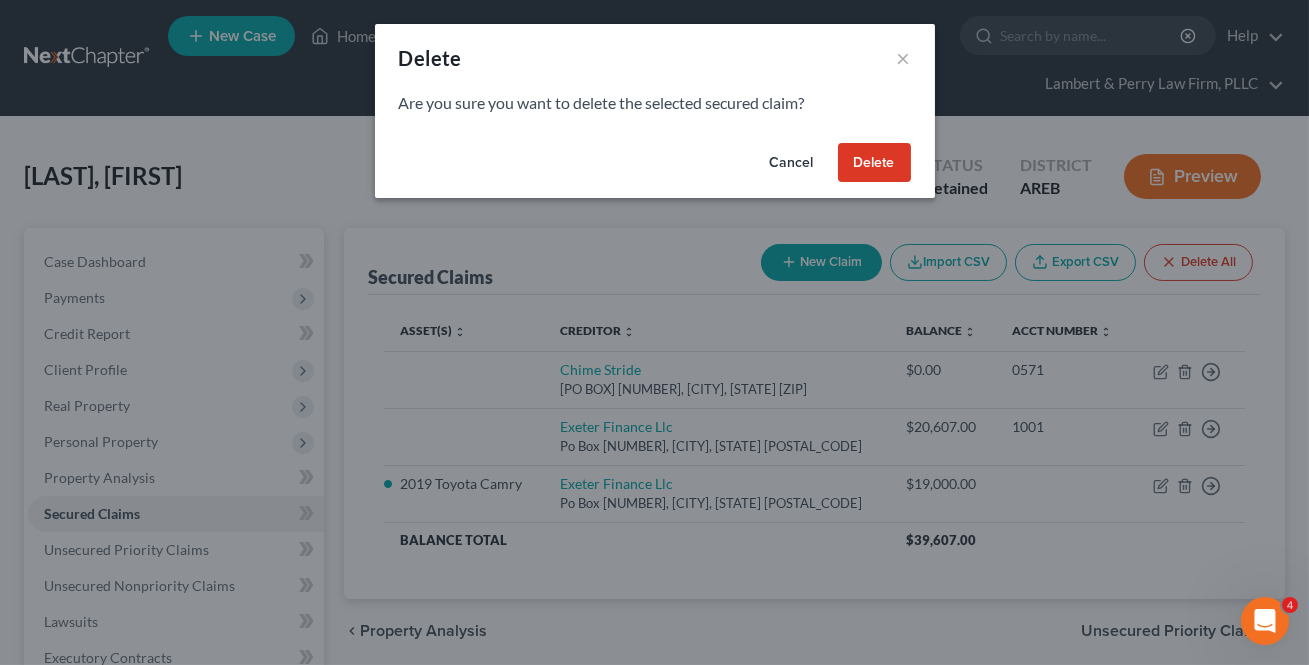 click on "Delete" at bounding box center (874, 163) 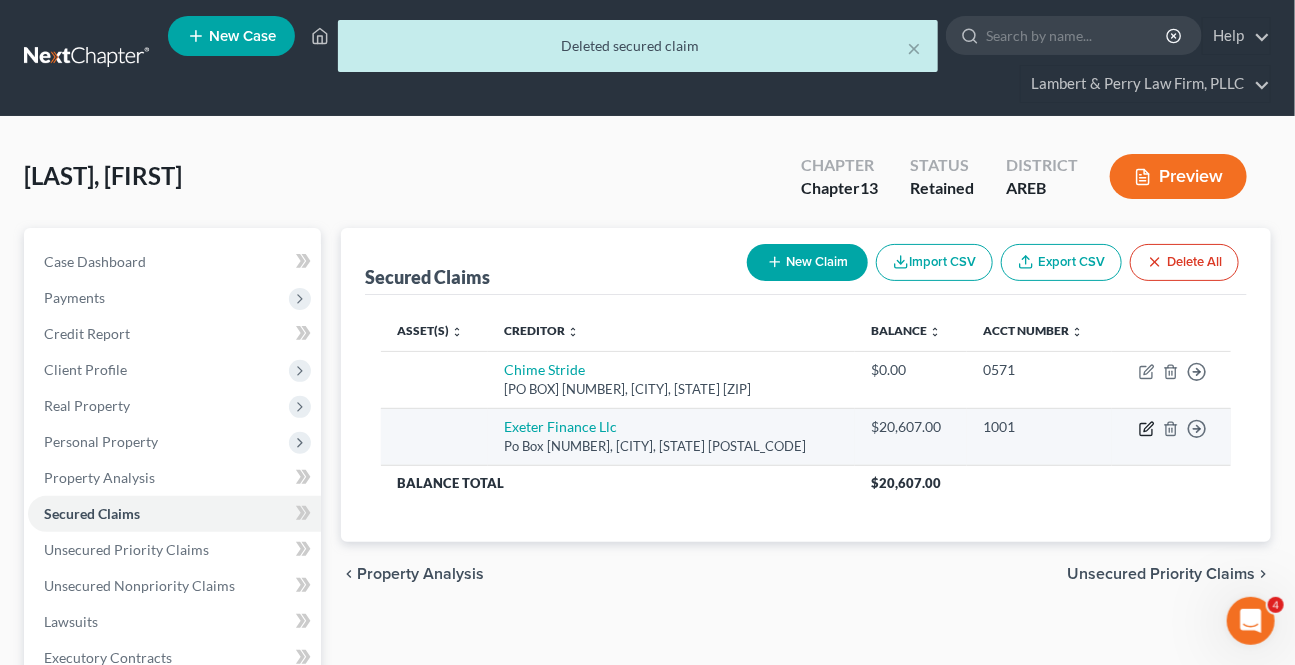 click 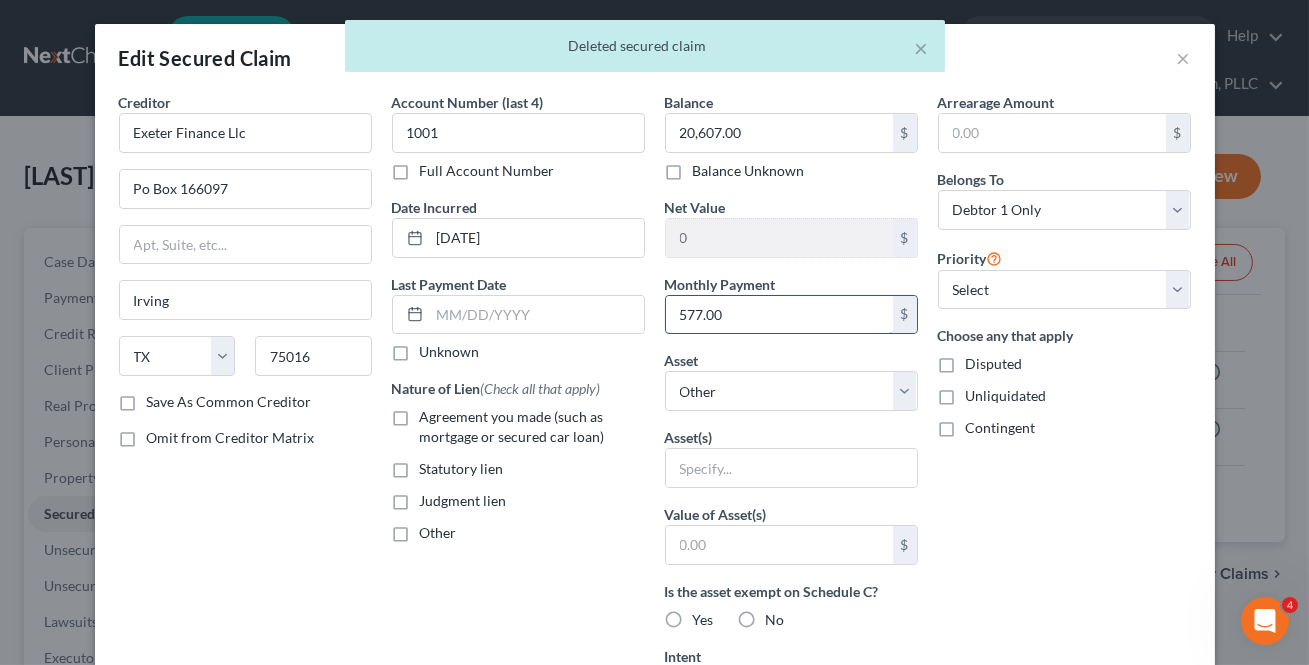 click on "577.00" at bounding box center (779, 315) 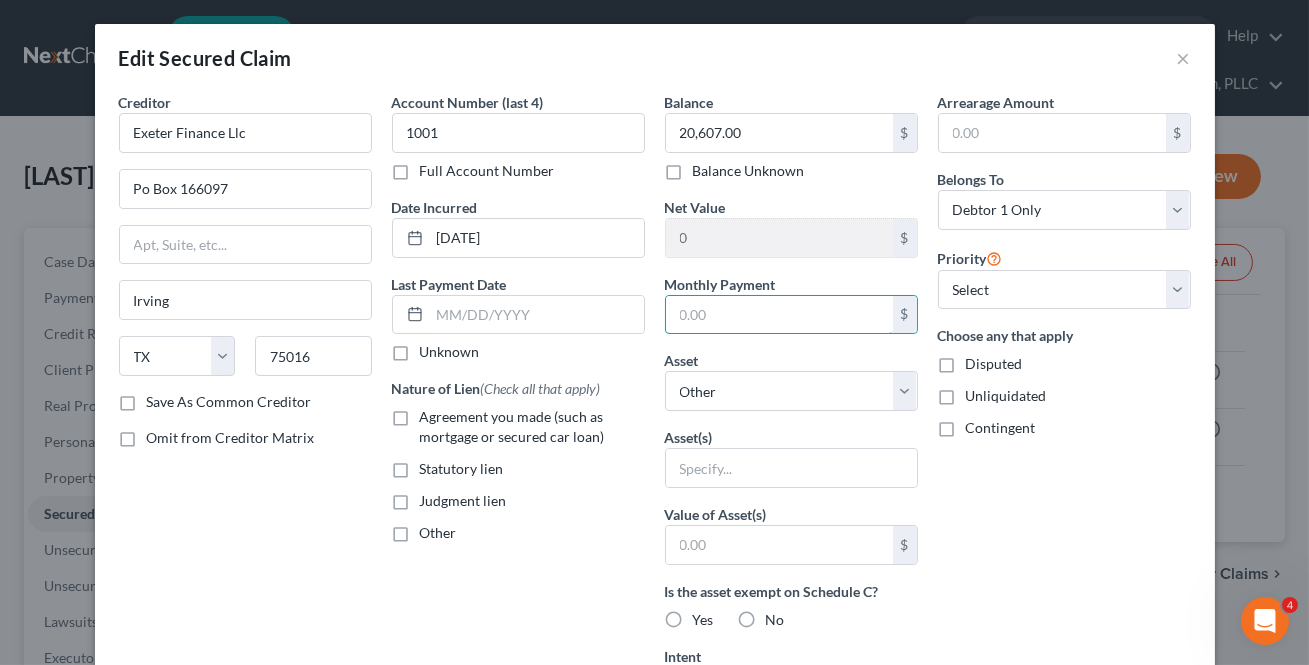 type 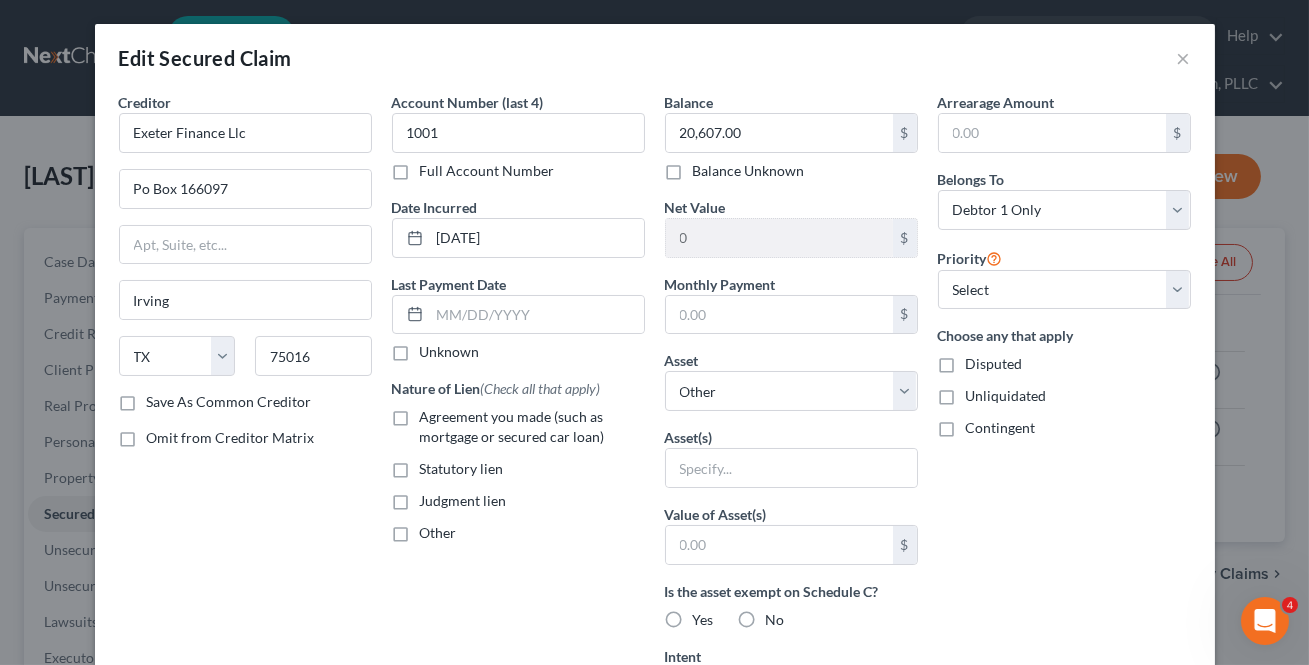 click on "Agreement you made (such as mortgage or secured car loan)" at bounding box center (532, 427) 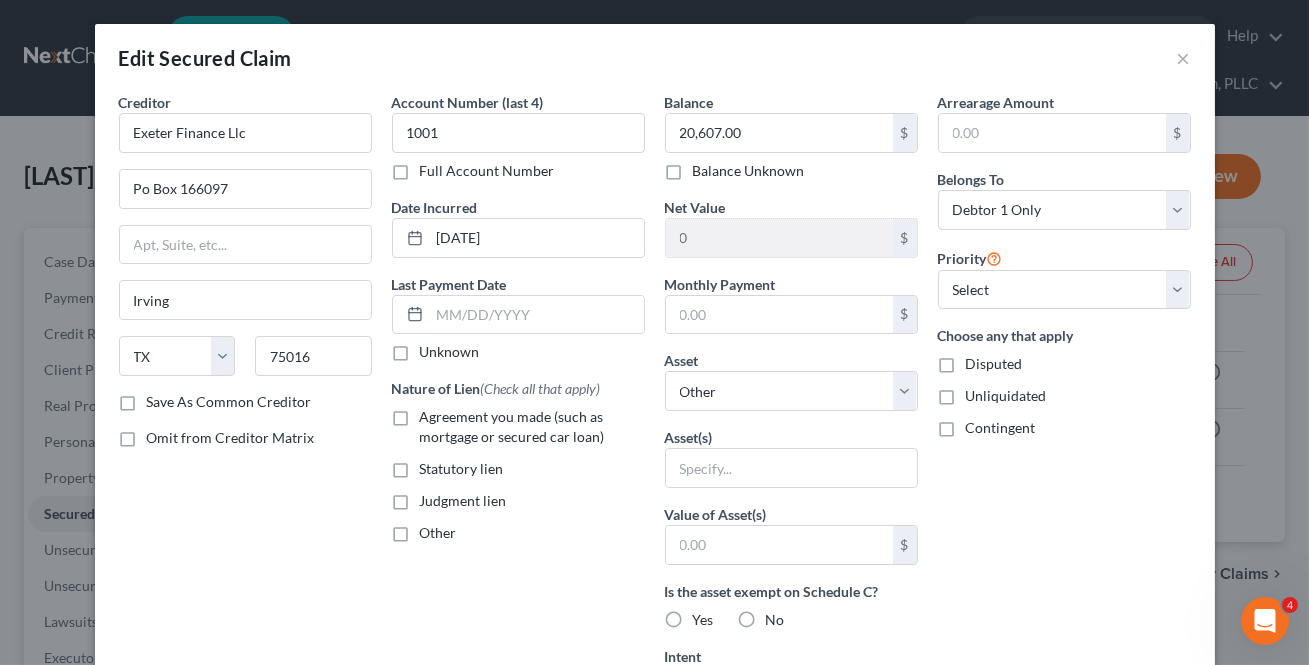 click on "Agreement you made (such as mortgage or secured car loan)" at bounding box center (434, 413) 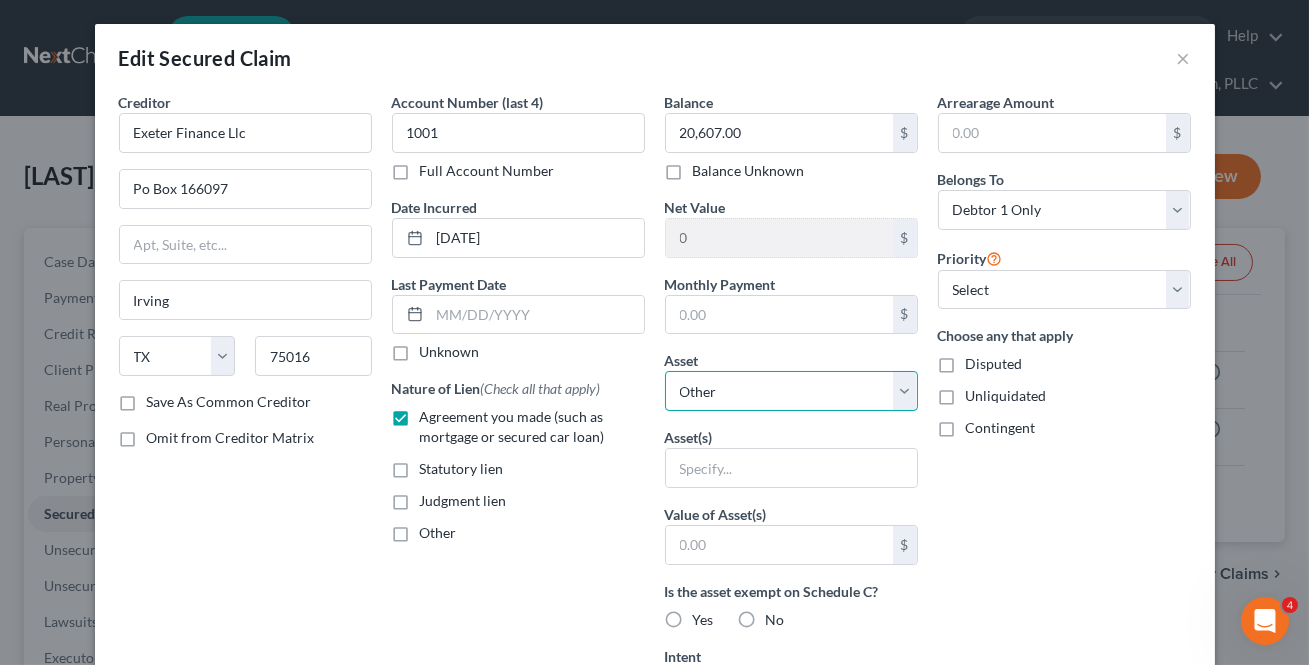 click on "Select Other Multiple Assets Electronics - Household electronics
1/2 interest with non-filing spouse in total value of $[AMOUNT] - $[AMOUNT]. 2024 taxes filed; owes $[AMOUNT] (owed to debtor) - $[NULL] Clothing - Clothing - $[AMOUNT] Jewelry - Jewelry - $[AMOUNT] [YEAR] [VEHICLE] - $[AMOUNT] Timberline FCU (Savings Account) - $[AMOUNT] Household Goods - Household goods and furnishings
1/2 interest with non-filing spouse in total value of $[AMOUNT] - $[AMOUNT]." at bounding box center [791, 391] 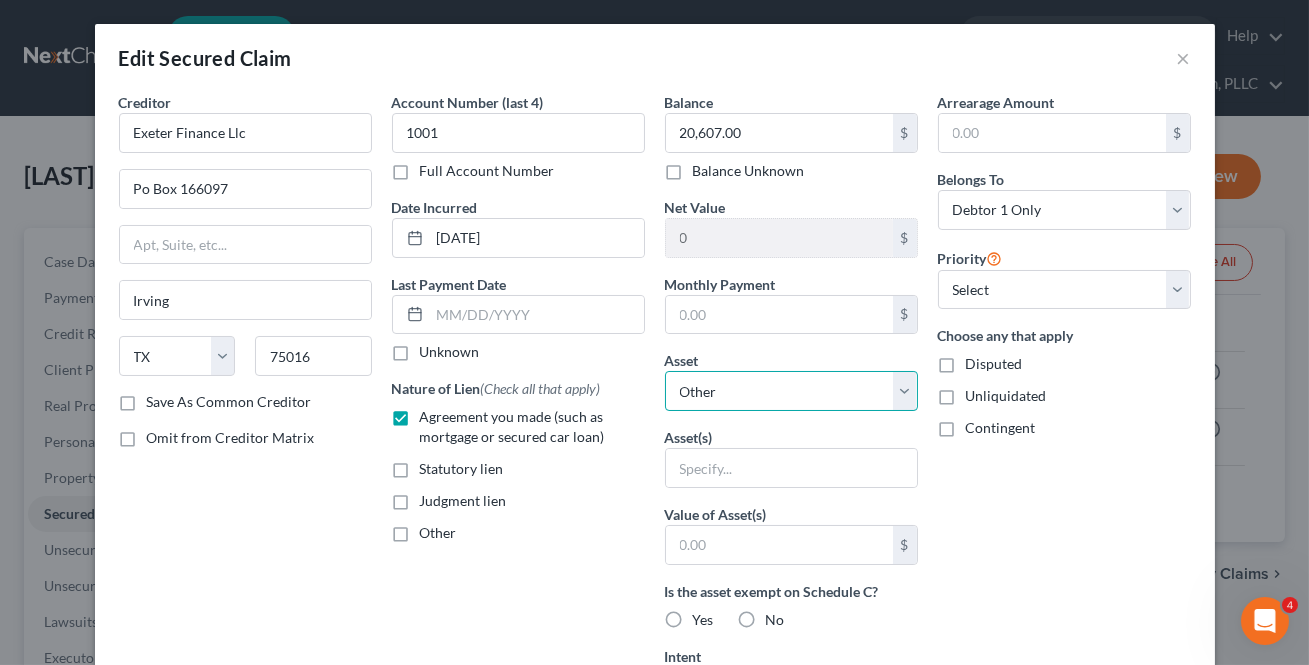 select on "8" 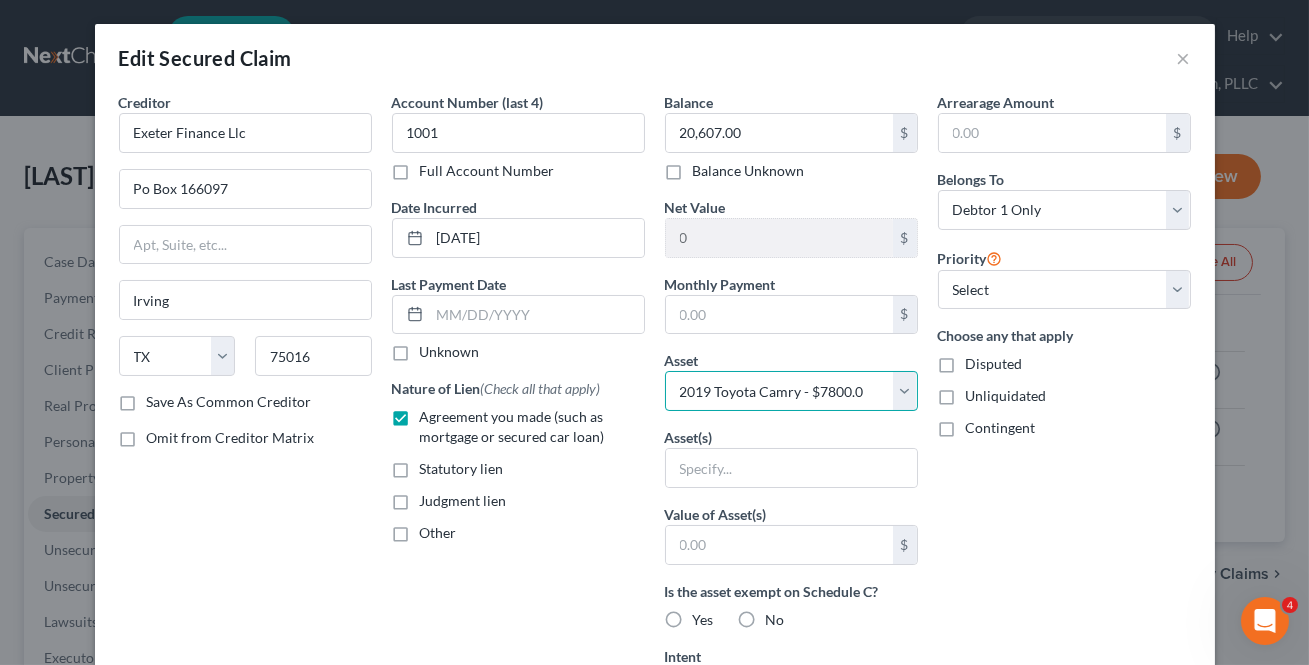 click on "Select Other Multiple Assets Electronics - Household electronics
1/2 interest with non-filing spouse in total value of $[AMOUNT] - $[AMOUNT]. 2024 taxes filed; owes $[AMOUNT] (owed to debtor) - $[NULL] Clothing - Clothing - $[AMOUNT] Jewelry - Jewelry - $[AMOUNT] [YEAR] [VEHICLE] - $[AMOUNT] Timberline FCU (Savings Account) - $[AMOUNT] Household Goods - Household goods and furnishings
1/2 interest with non-filing spouse in total value of $[AMOUNT] - $[AMOUNT]." at bounding box center (791, 391) 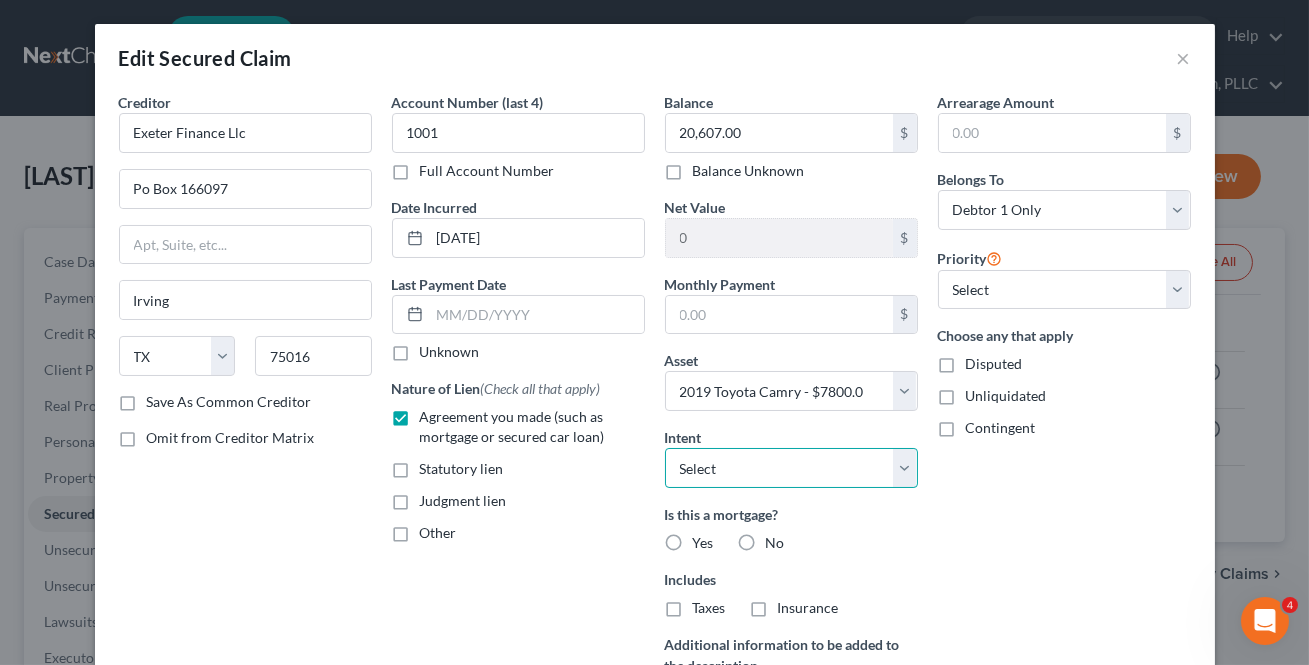 click on "Select Surrender Redeem Reaffirm Avoid Other" at bounding box center [791, 468] 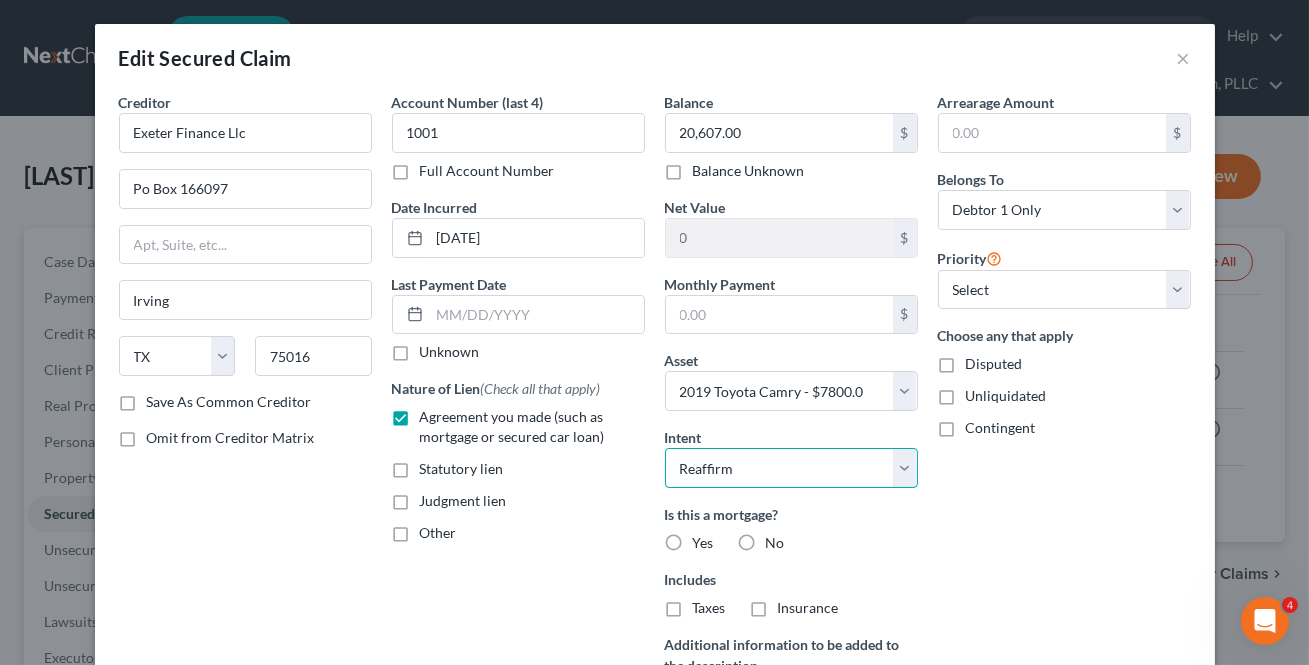 click on "Select Surrender Redeem Reaffirm Avoid Other" at bounding box center (791, 468) 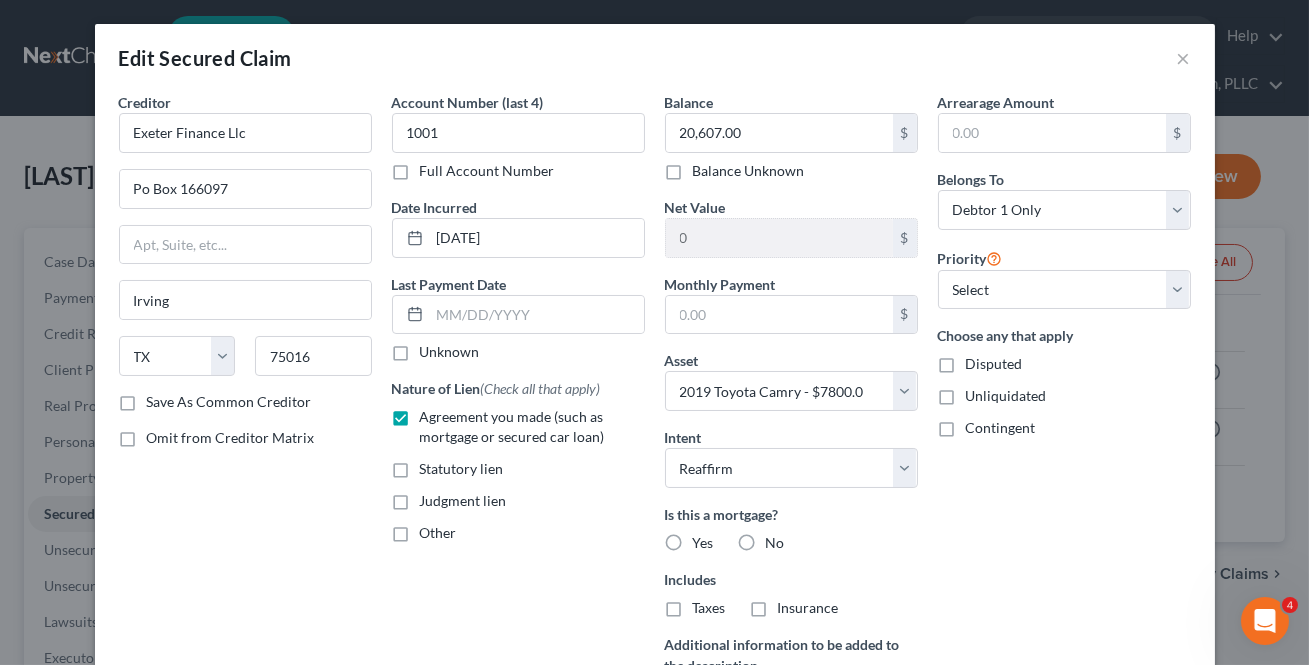 click on "No" at bounding box center (775, 543) 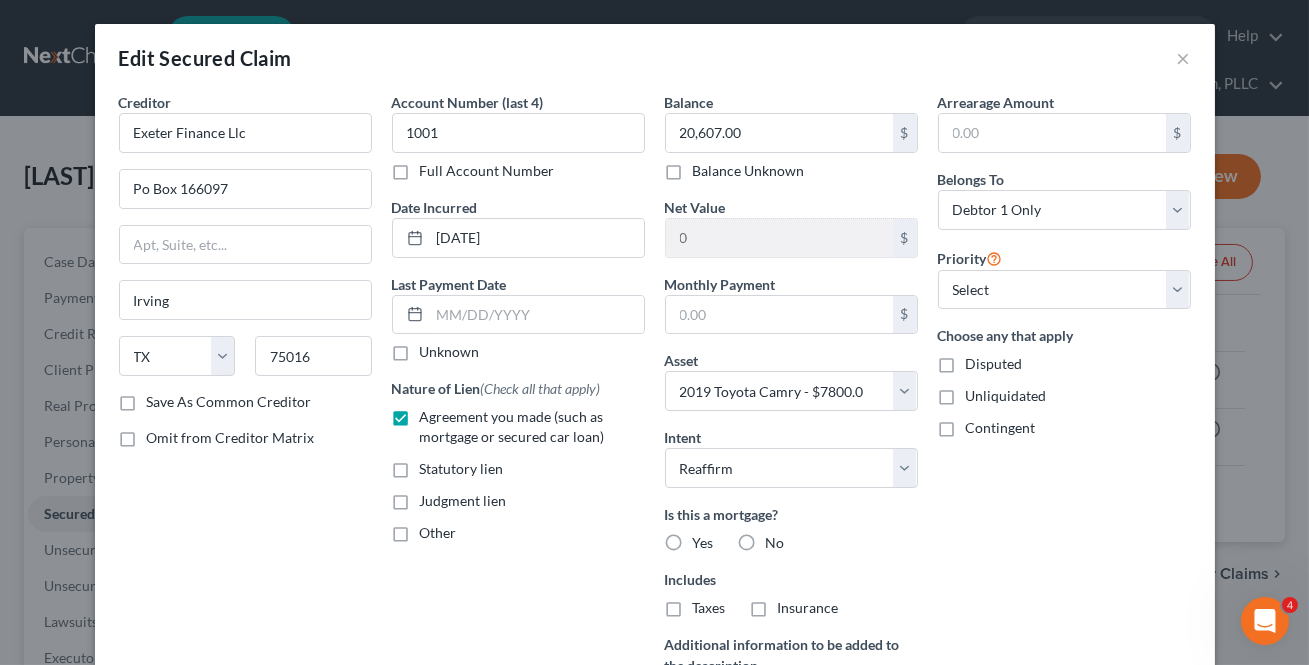 click on "No" at bounding box center (780, 539) 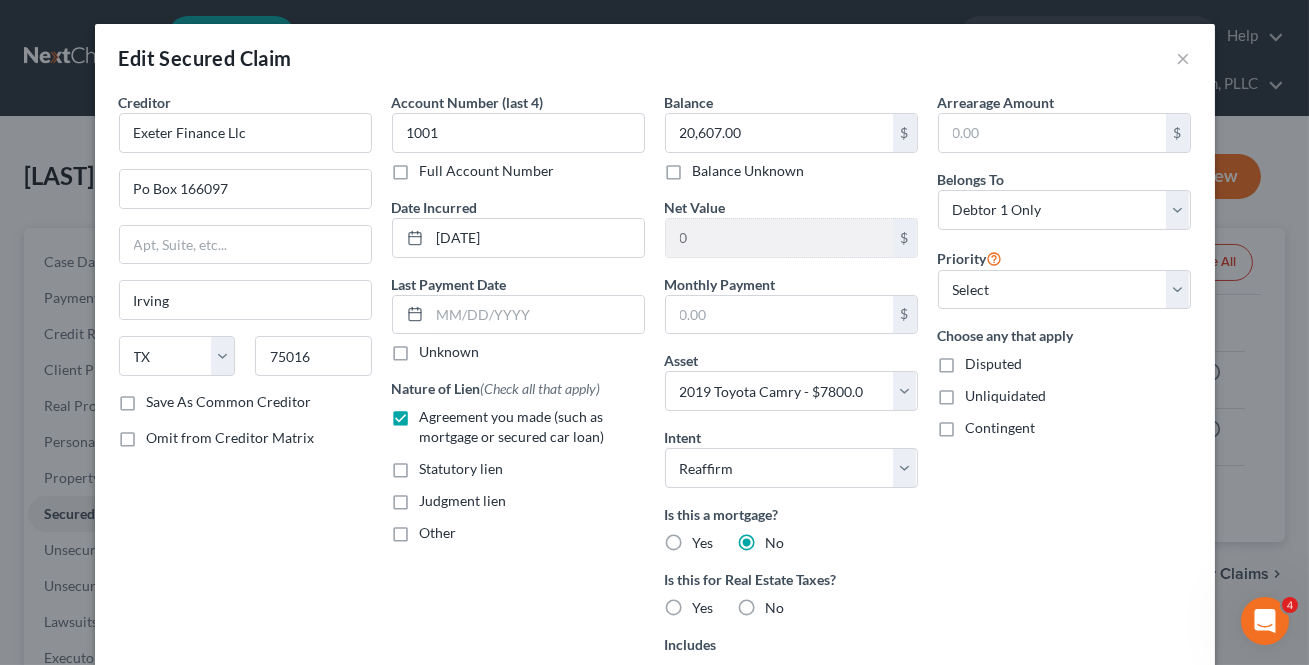 click on "No" at bounding box center (775, 543) 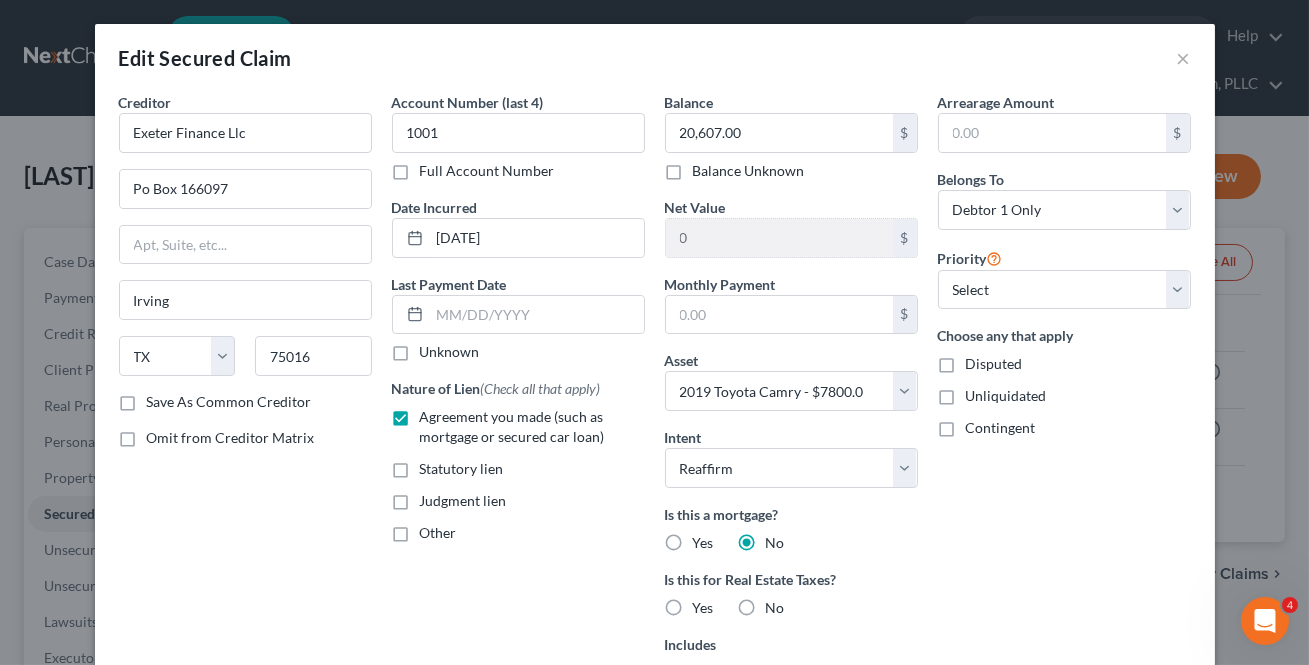 click on "No" at bounding box center [780, 539] 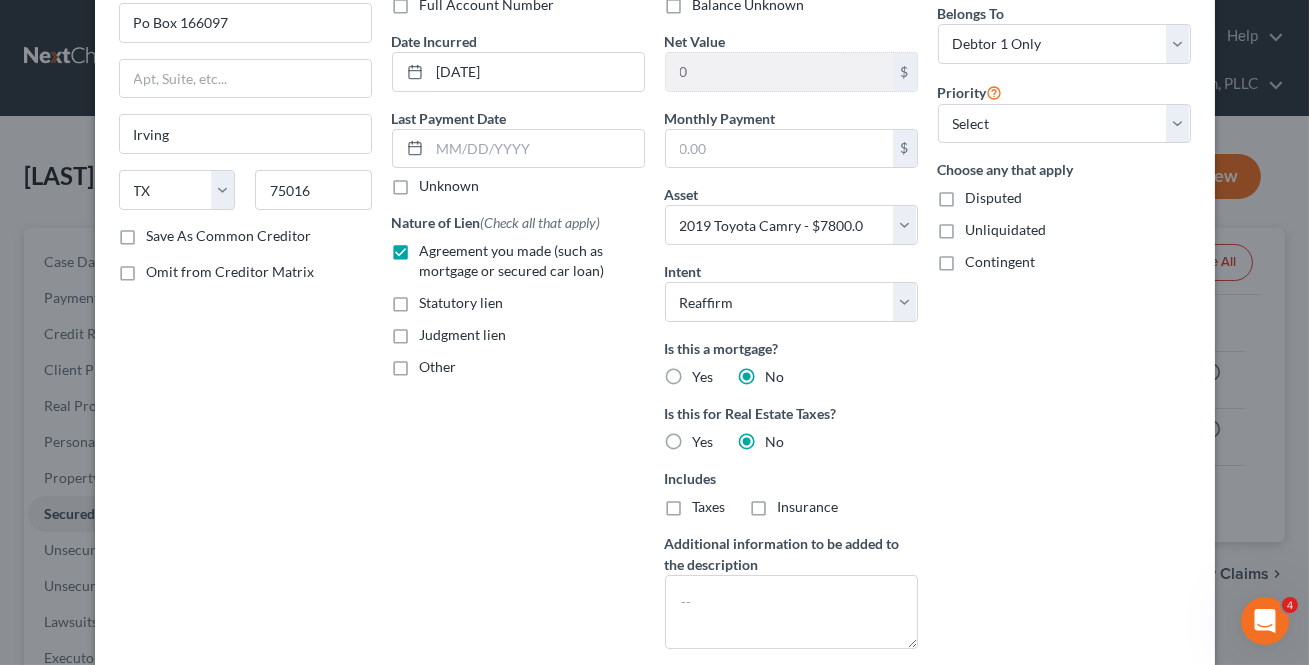 scroll, scrollTop: 348, scrollLeft: 0, axis: vertical 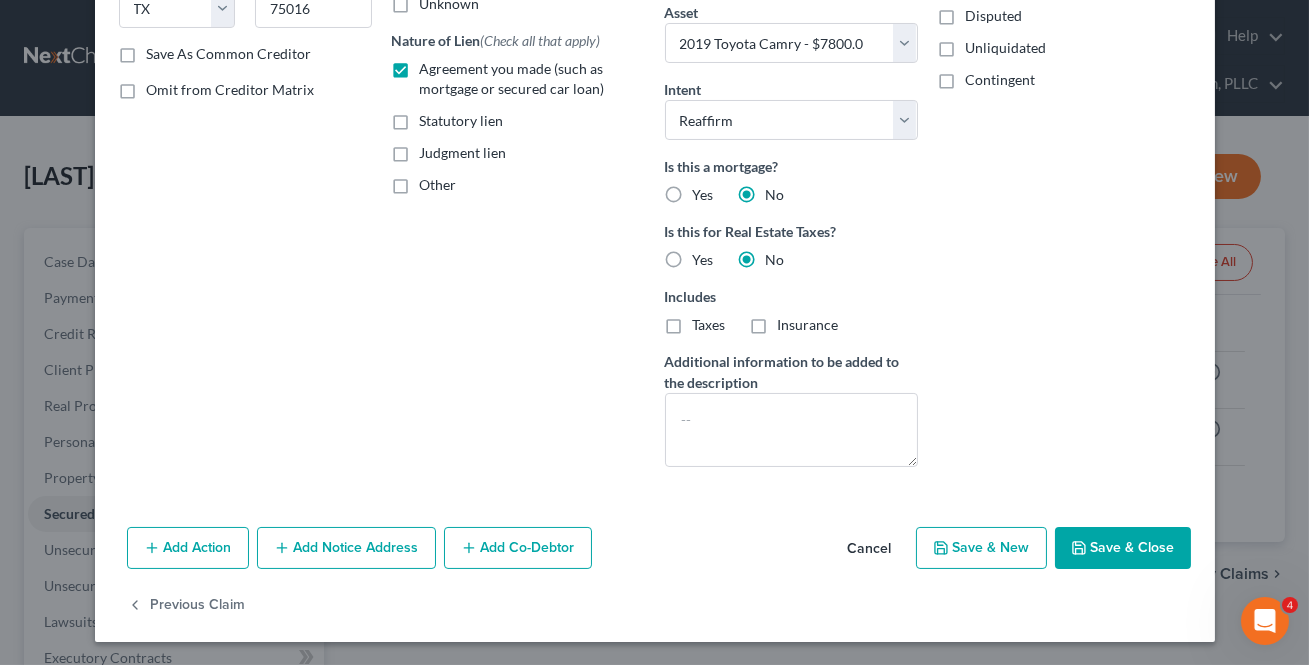 click on "Save & Close" at bounding box center (1123, 548) 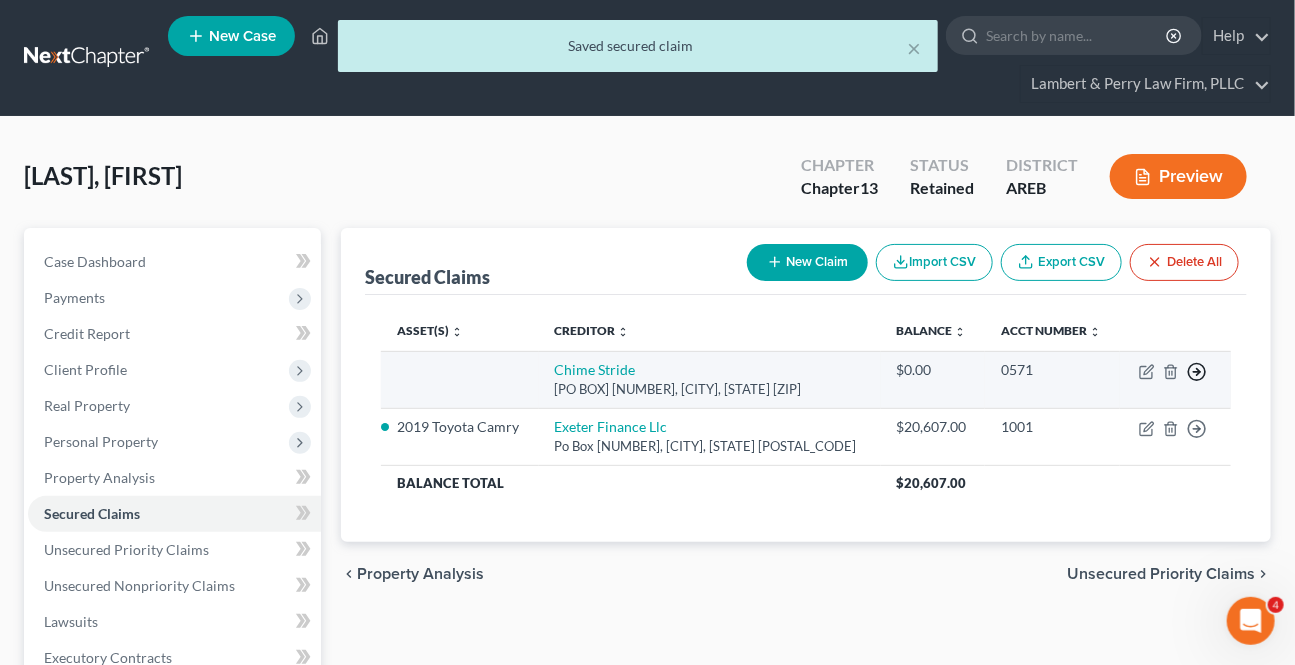 click 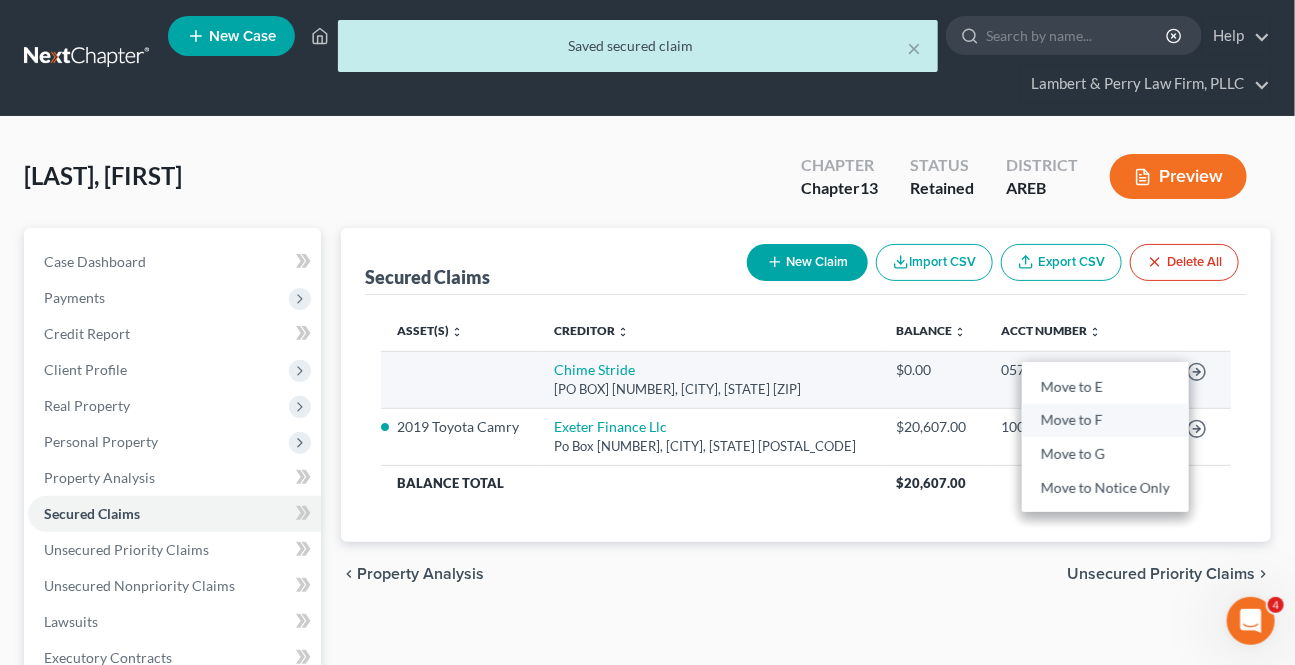 click on "Move to F" at bounding box center (1105, 421) 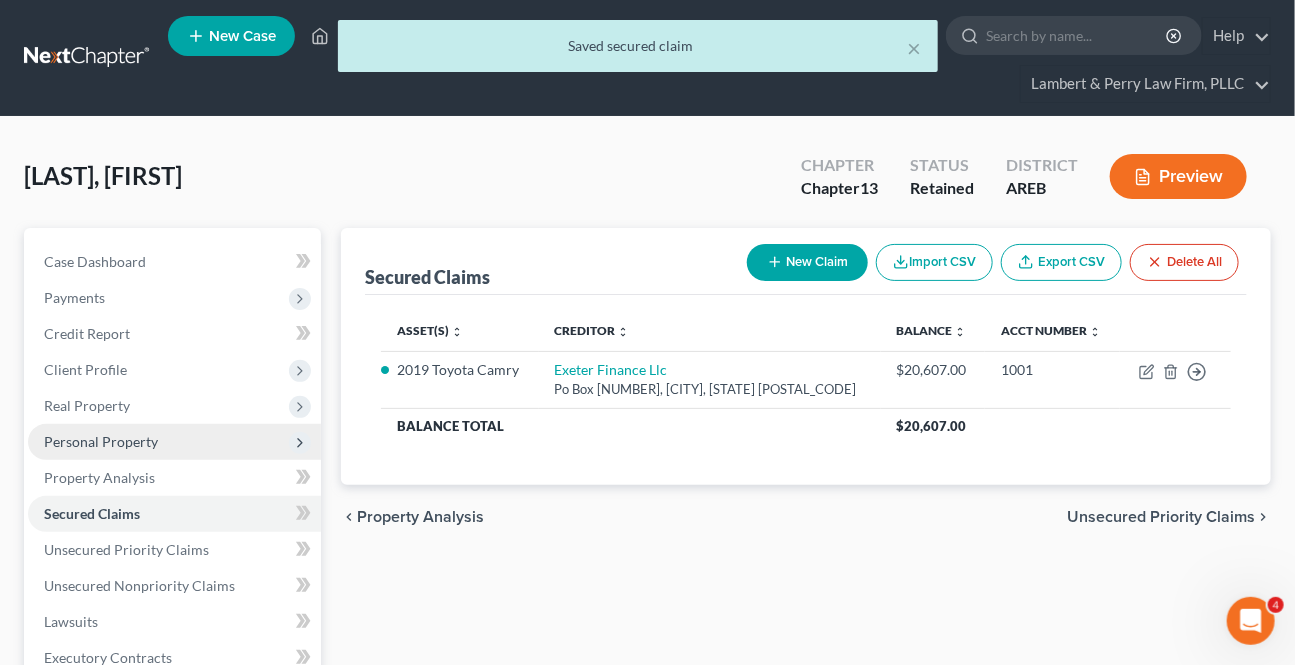 click on "Personal Property" at bounding box center (101, 441) 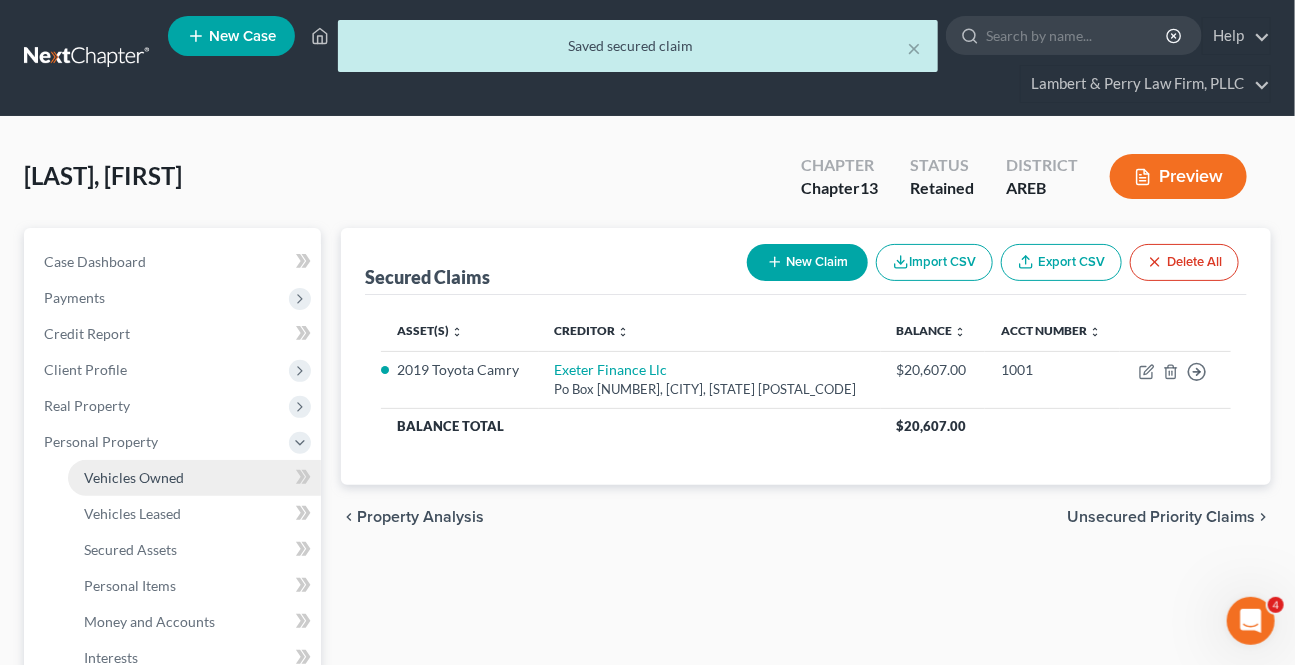 click on "Vehicles Owned" at bounding box center (134, 477) 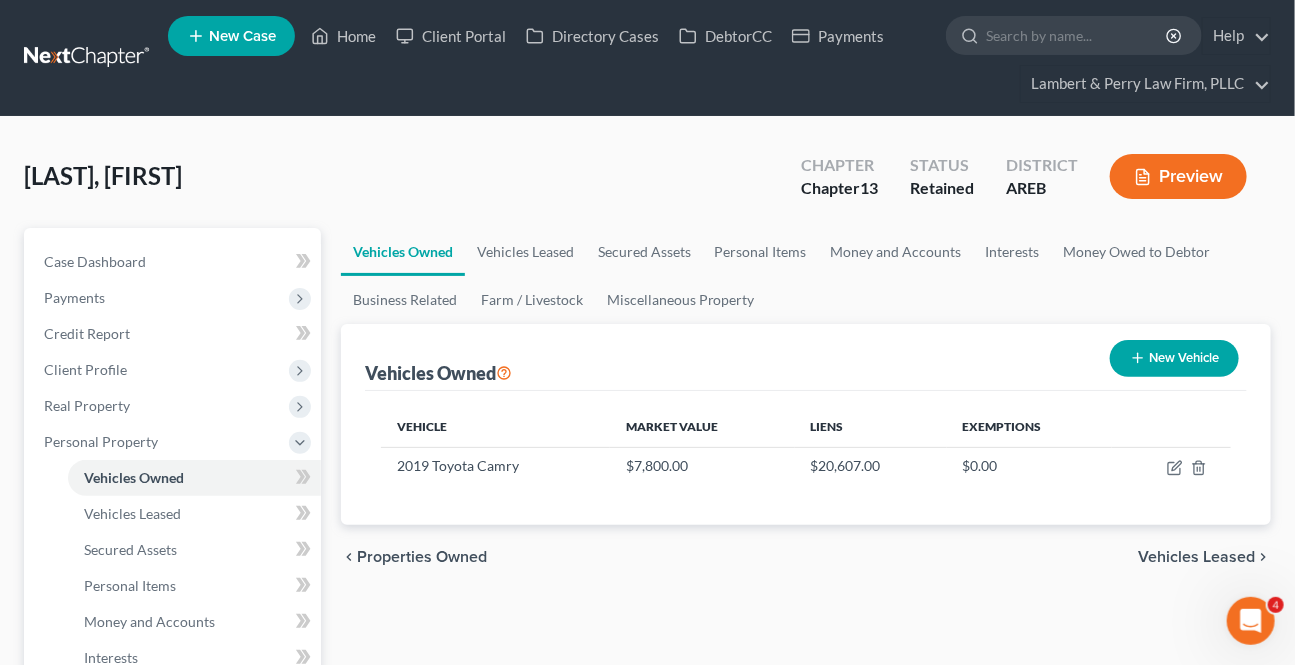 click on "Vehicles Leased" at bounding box center [1196, 557] 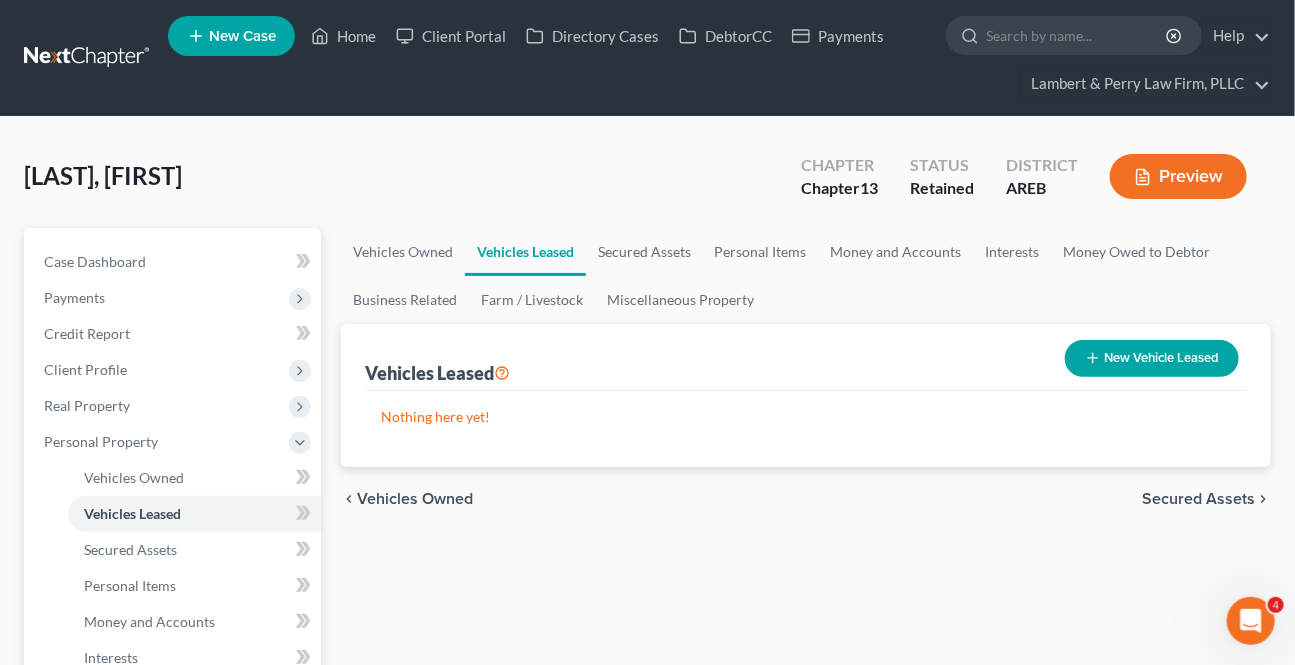 click on "Secured Assets" at bounding box center [1198, 499] 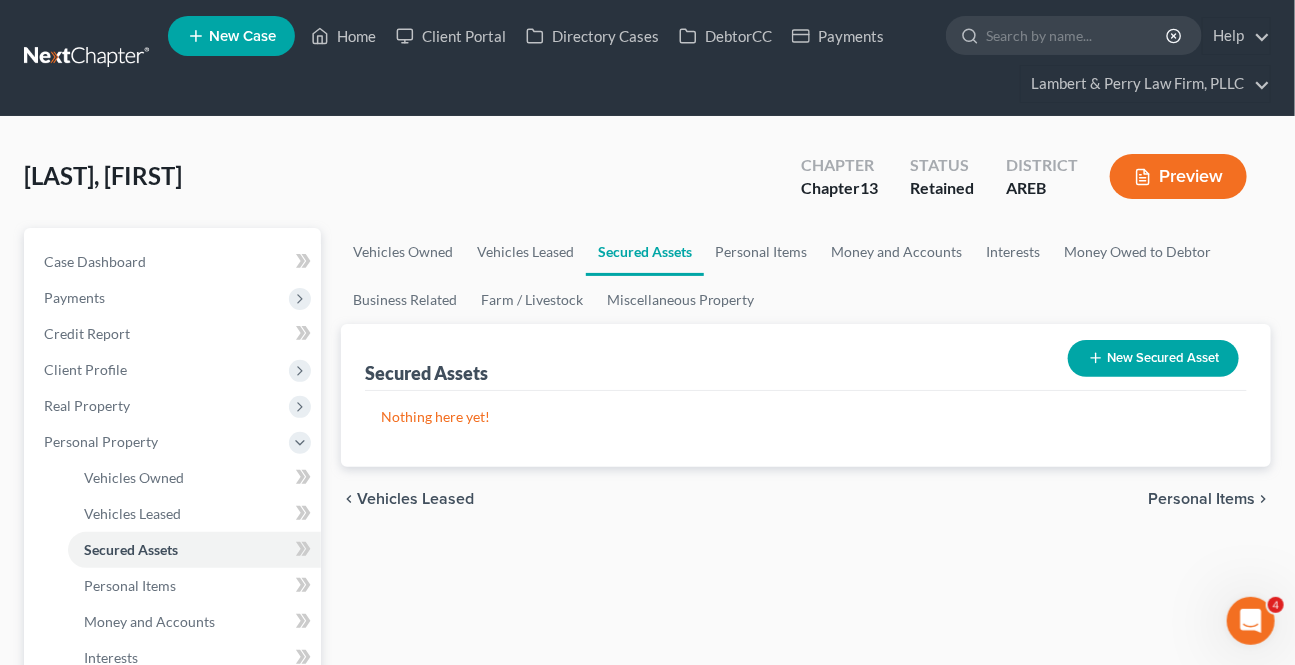 click on "Personal Items" at bounding box center (1201, 499) 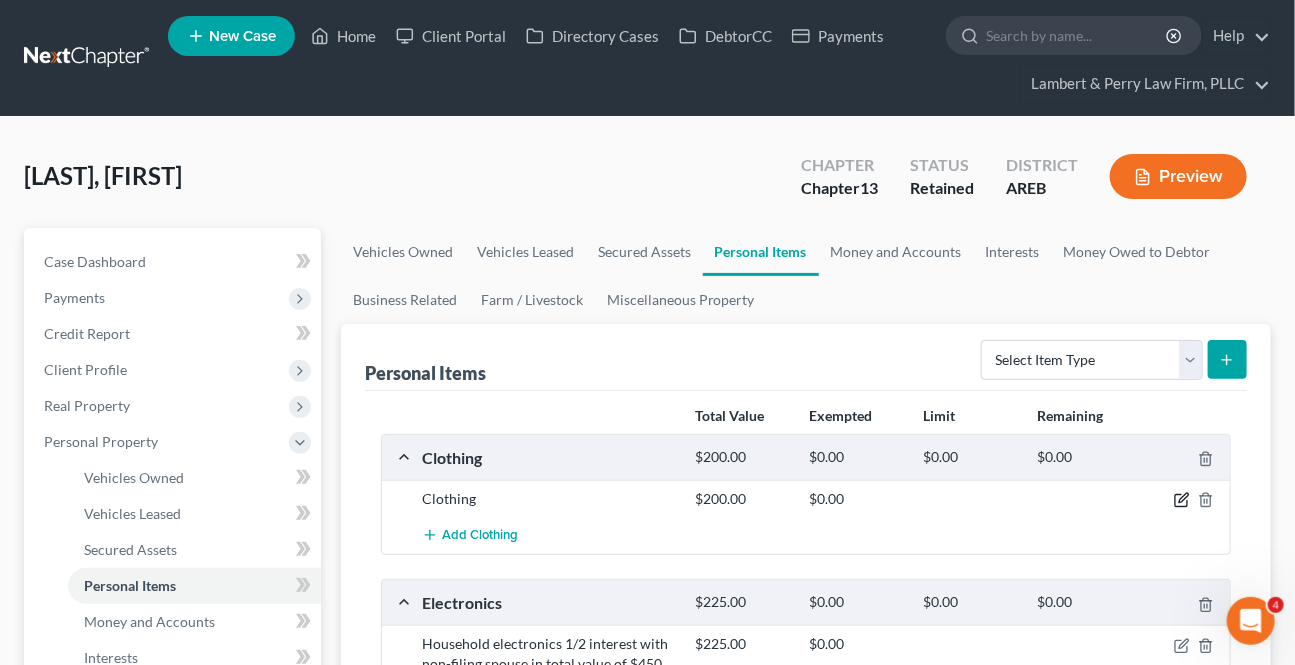 click 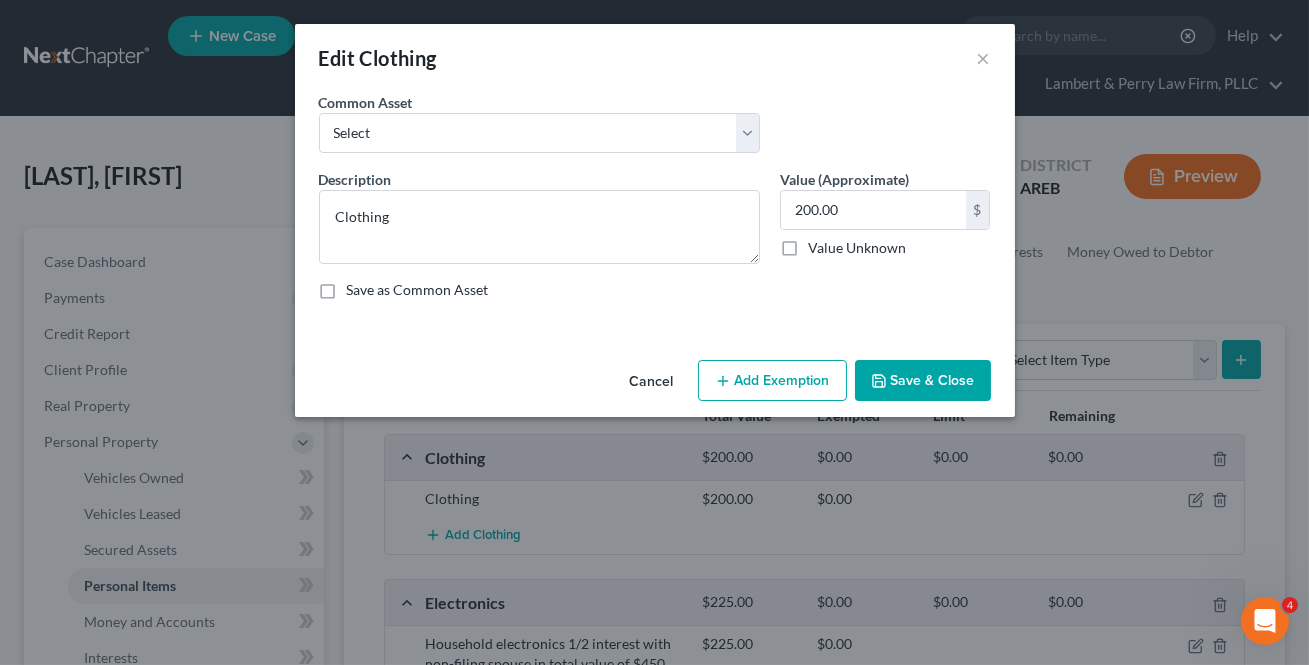 click on "Add Exemption" at bounding box center [772, 381] 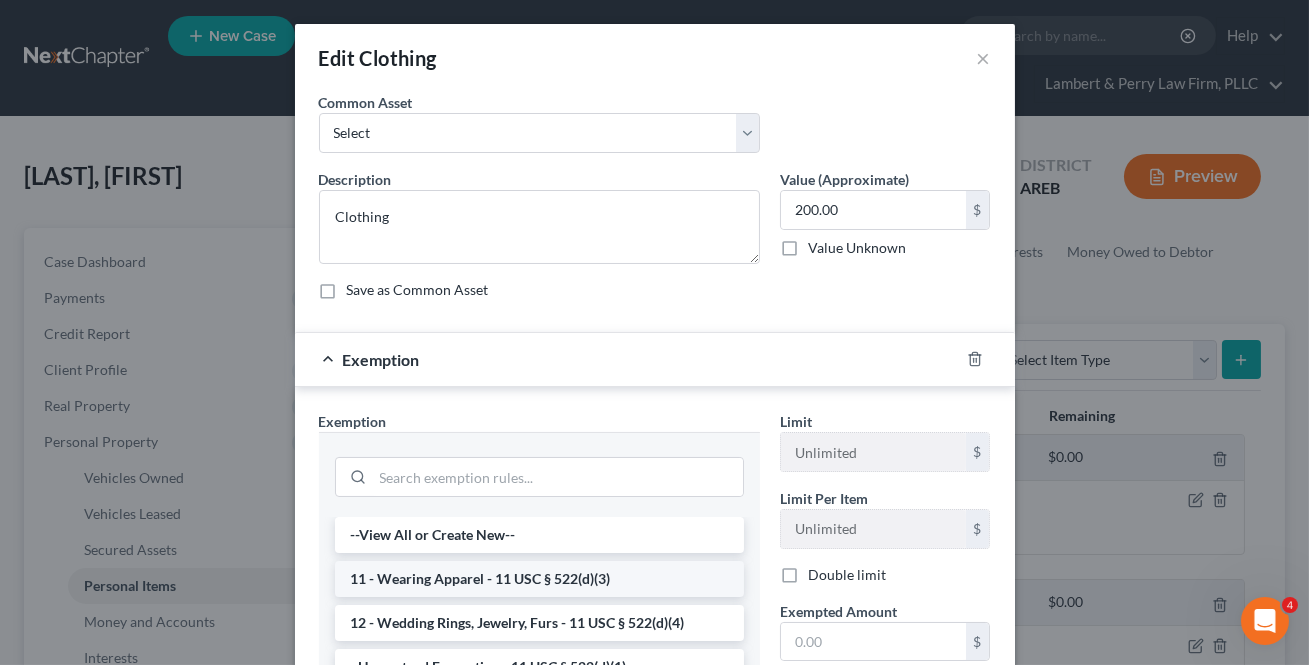 click on "11 - Wearing Apparel - 11 USC § 522(d)(3)" at bounding box center (539, 579) 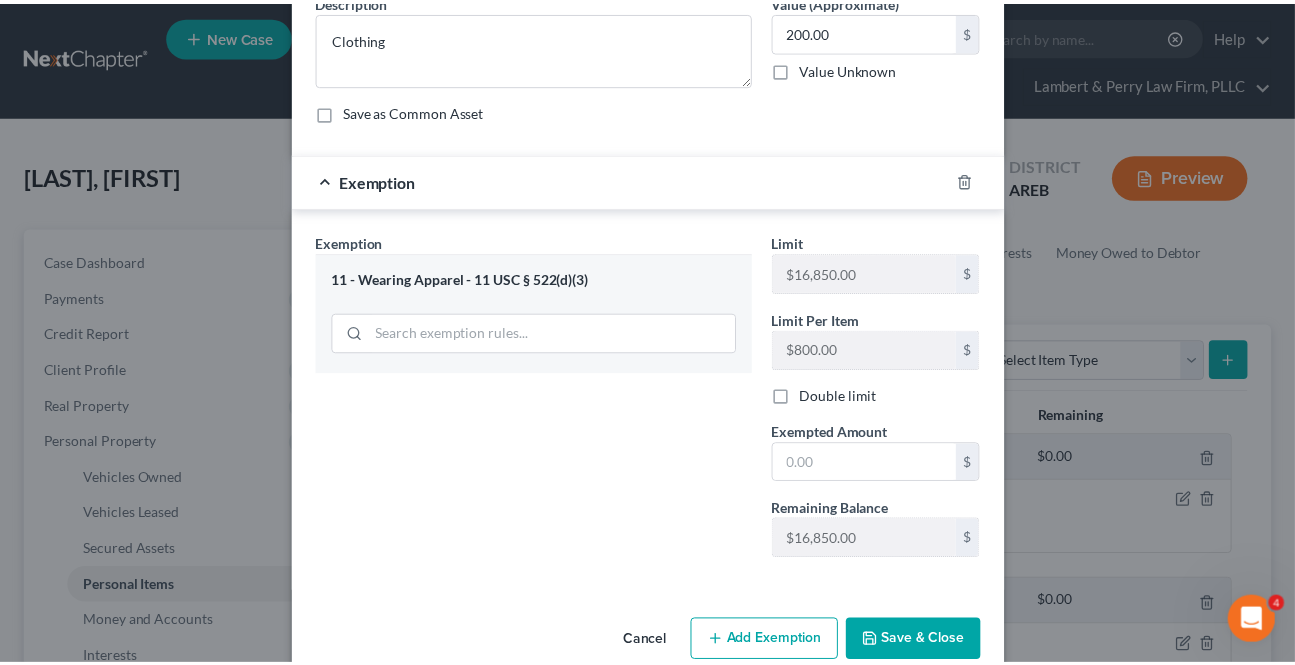 scroll, scrollTop: 181, scrollLeft: 0, axis: vertical 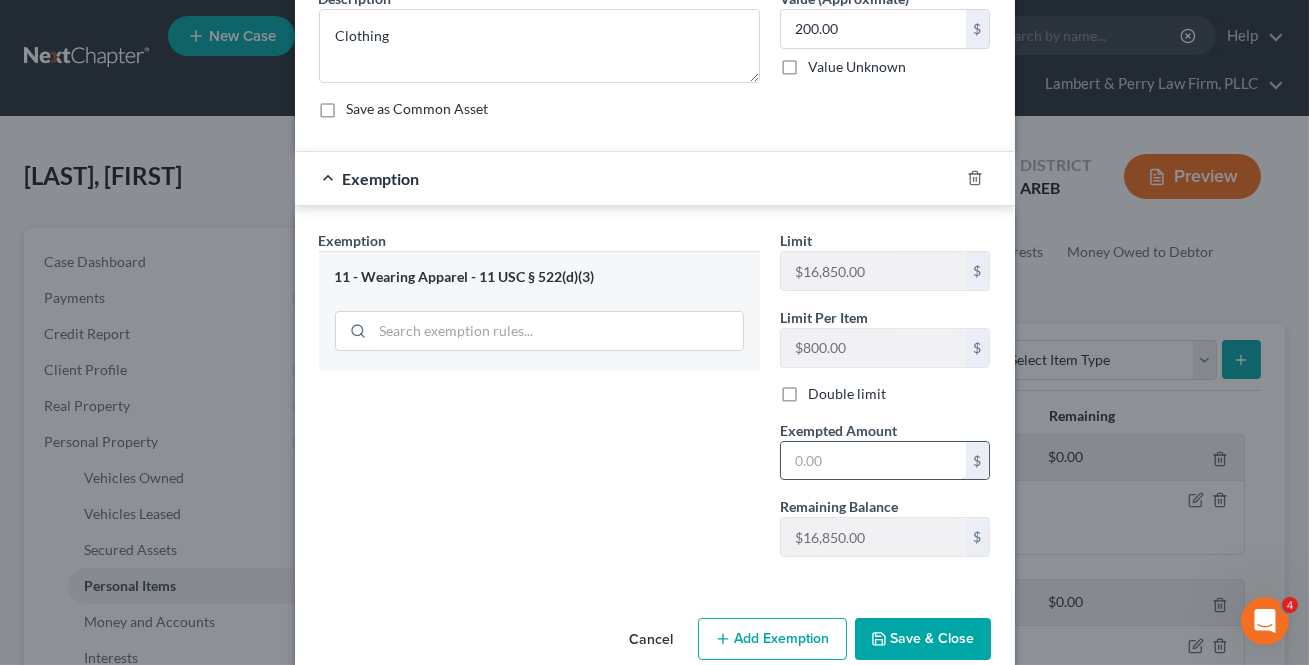 click at bounding box center [873, 461] 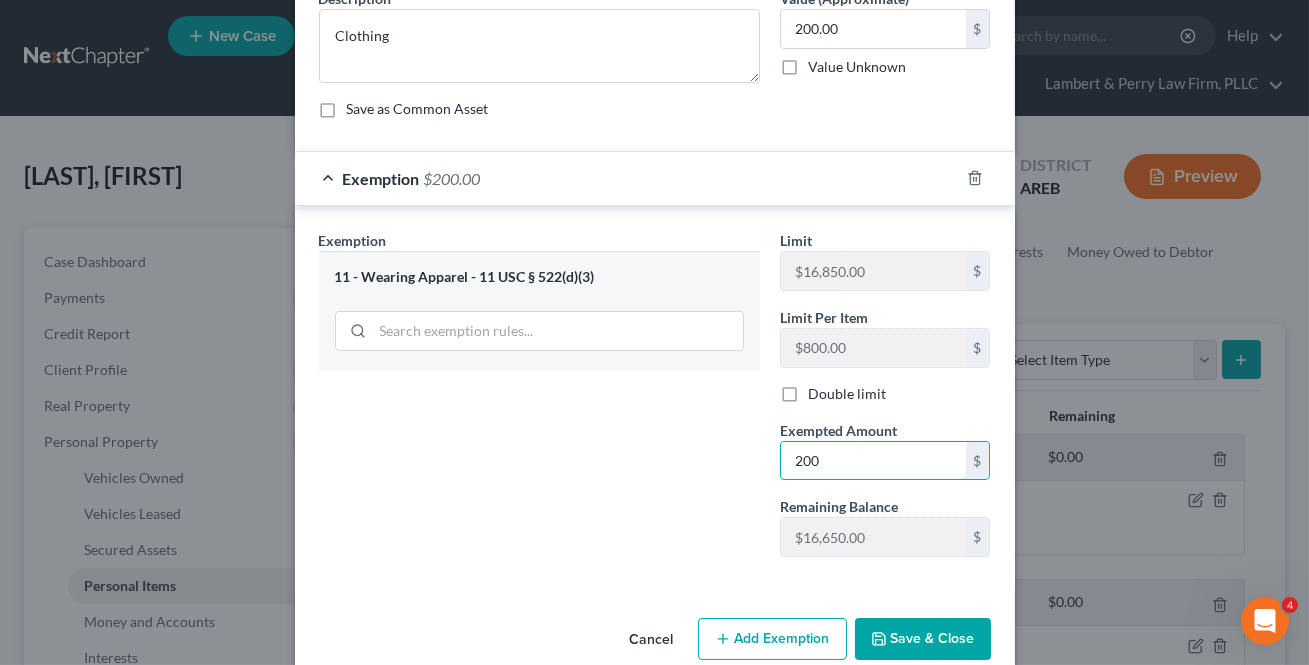 type on "200" 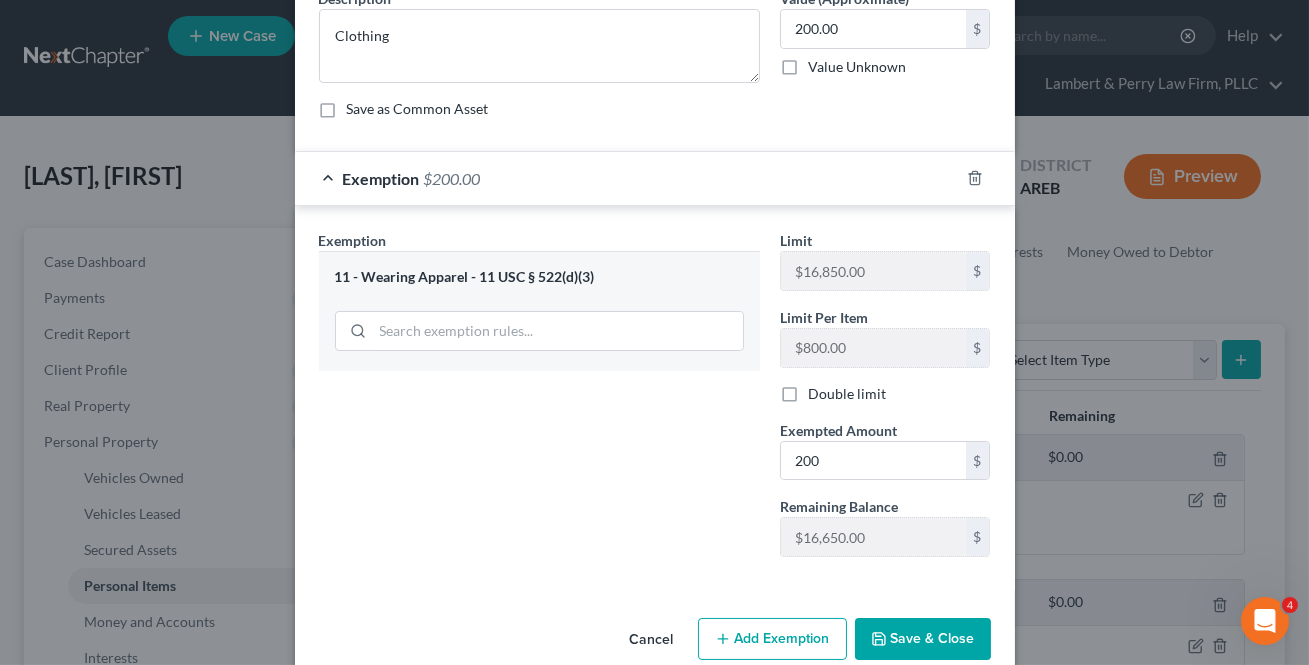 click on "Exemption Set must be selected for CA.
Exemption
*
11 - Wearing Apparel - 11 USC § 522(d)(3)" at bounding box center (539, 401) 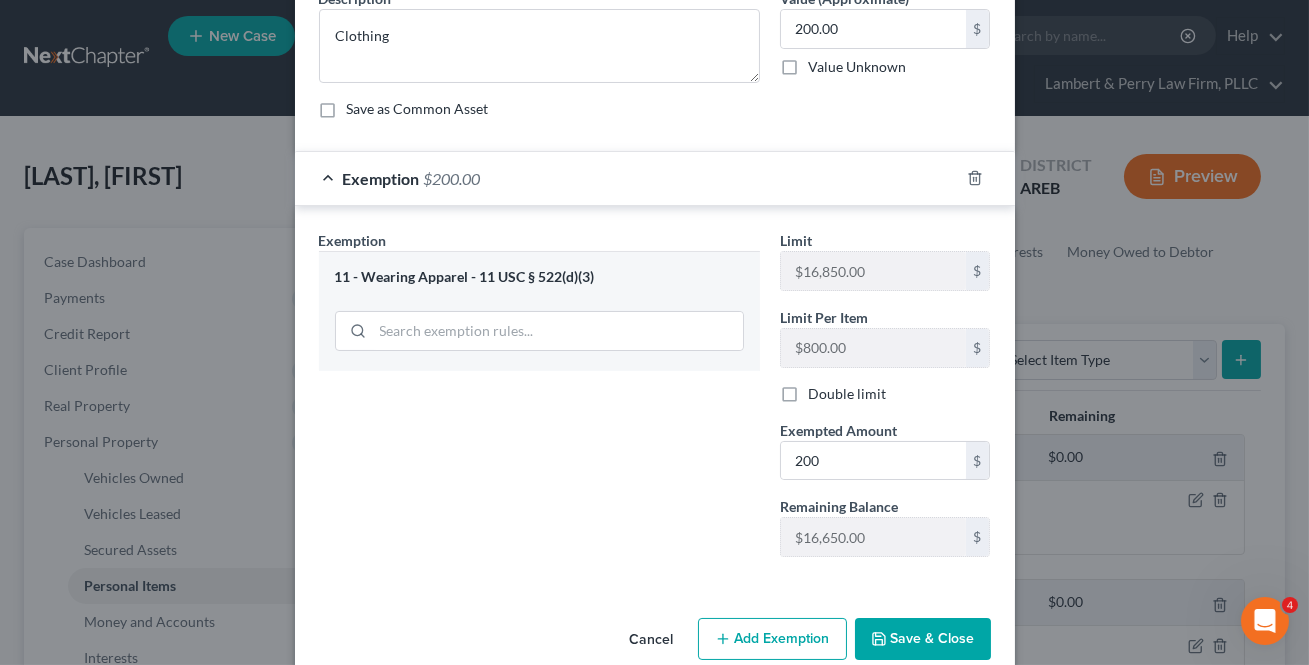 click on "Save & Close" at bounding box center [923, 639] 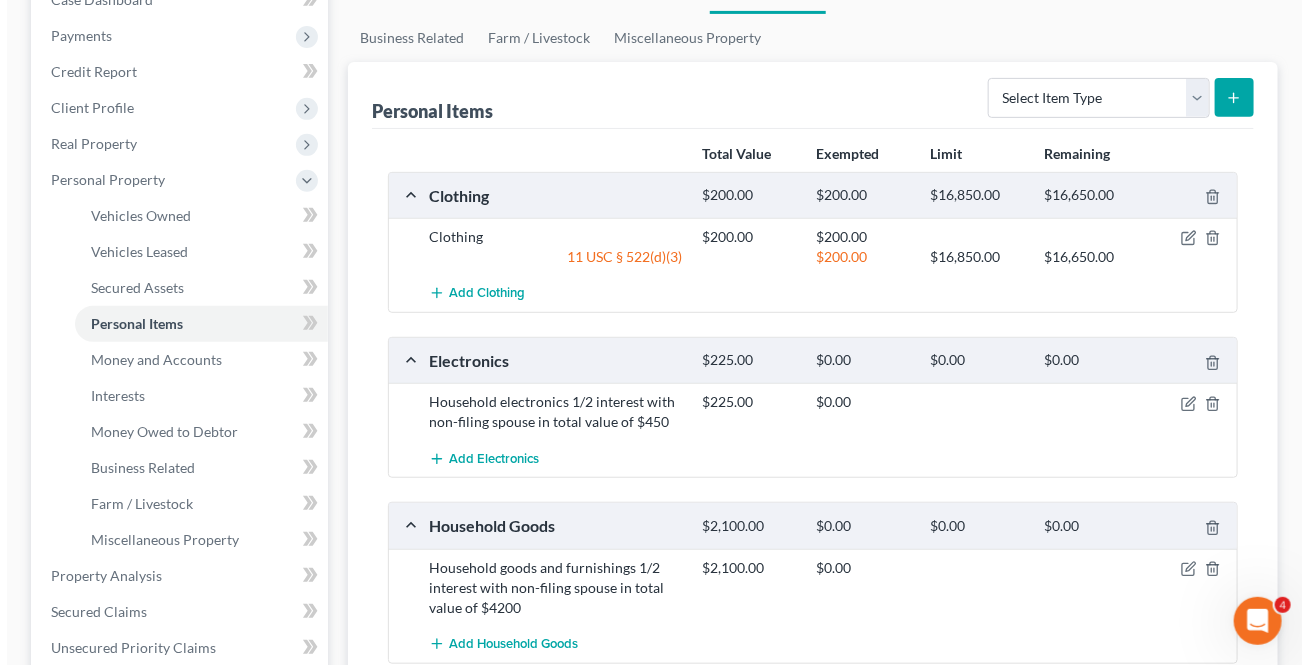 scroll, scrollTop: 272, scrollLeft: 0, axis: vertical 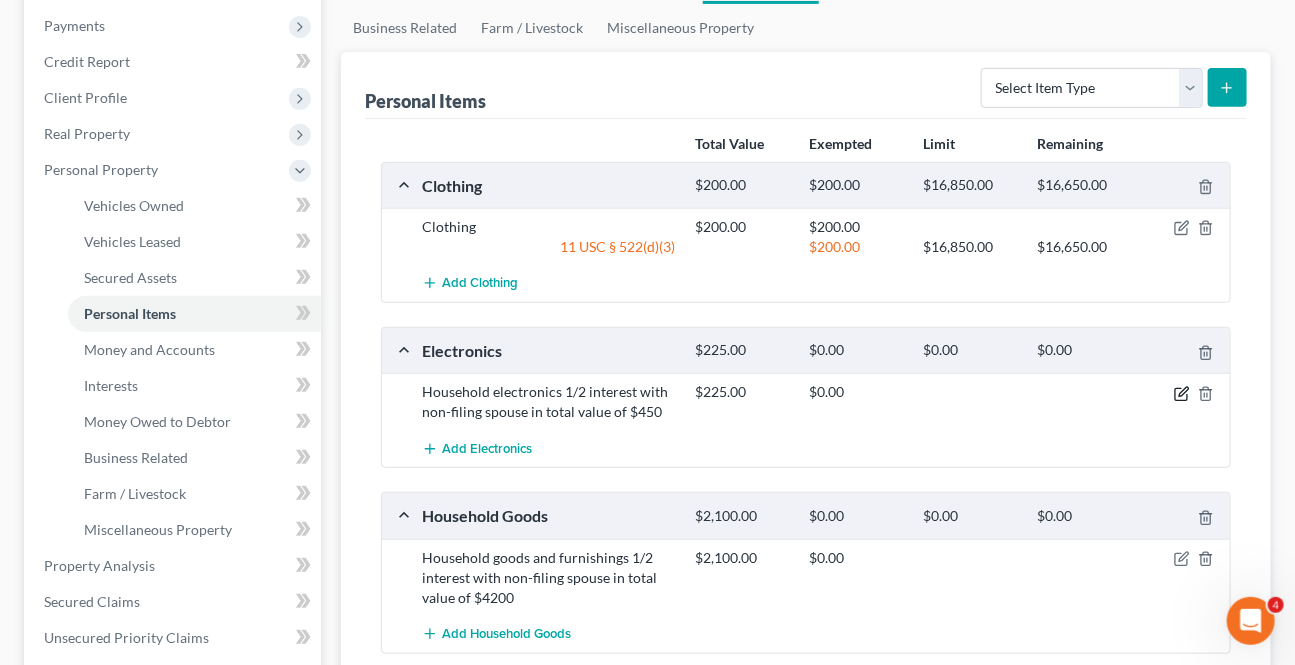 click 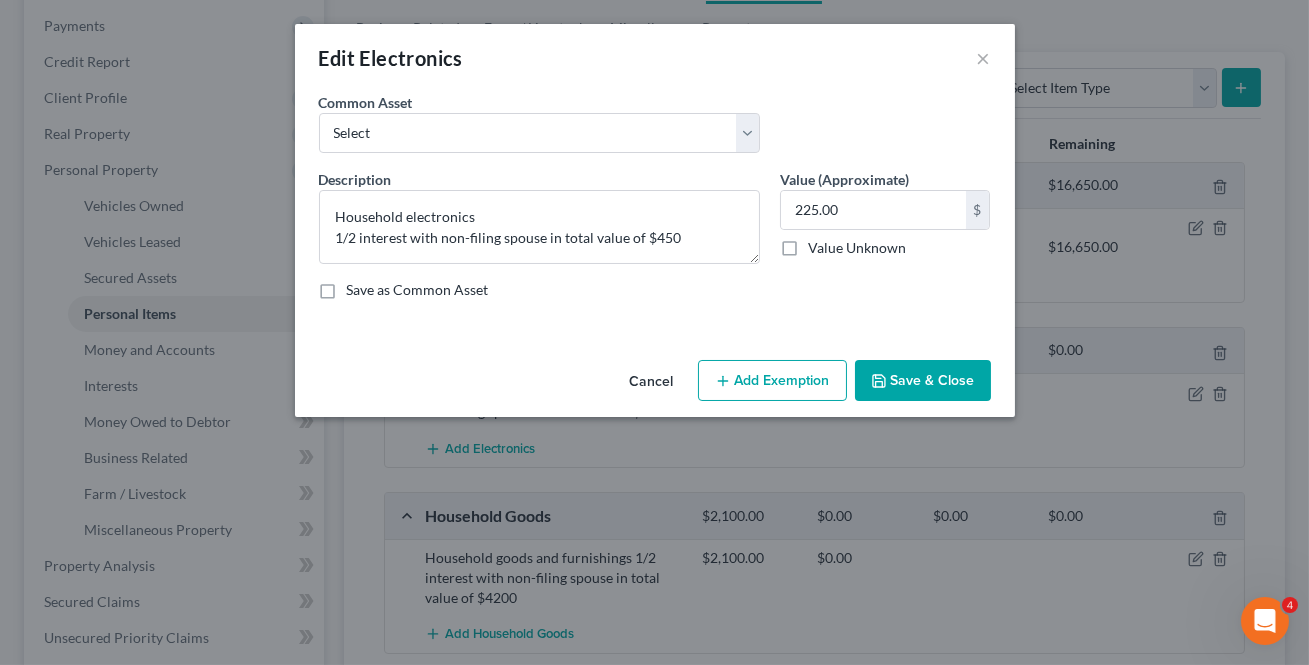 click on "Add Exemption" at bounding box center [772, 381] 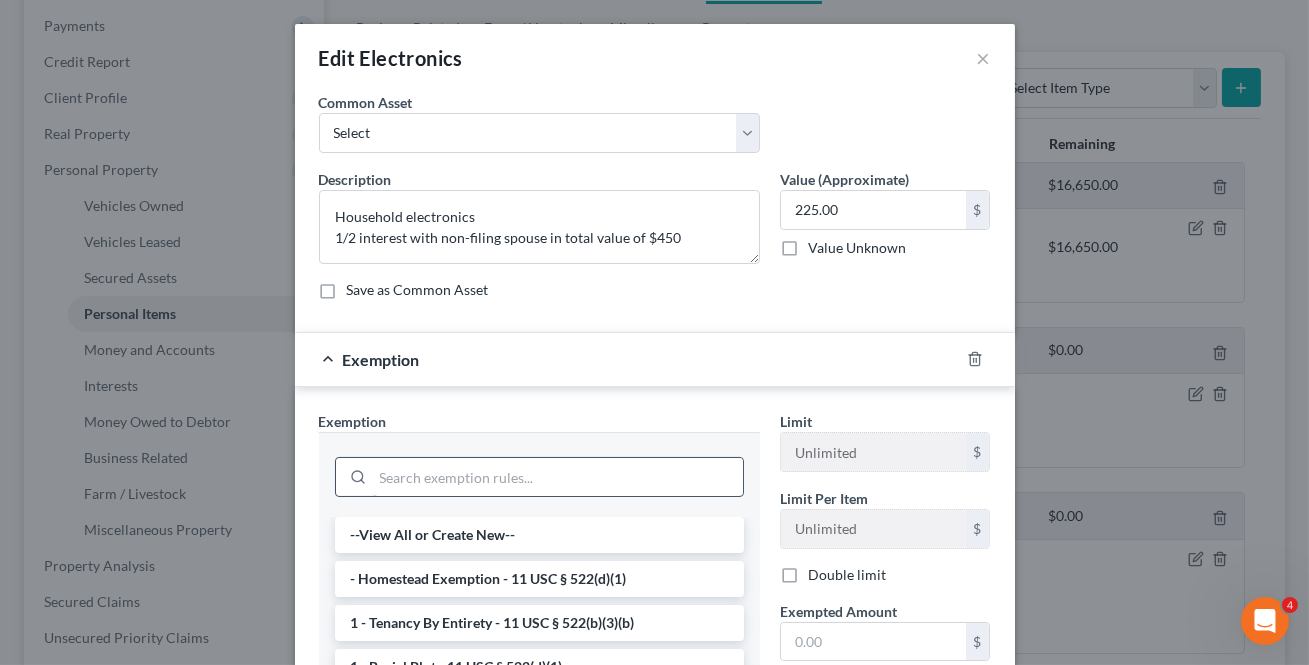 click at bounding box center (558, 477) 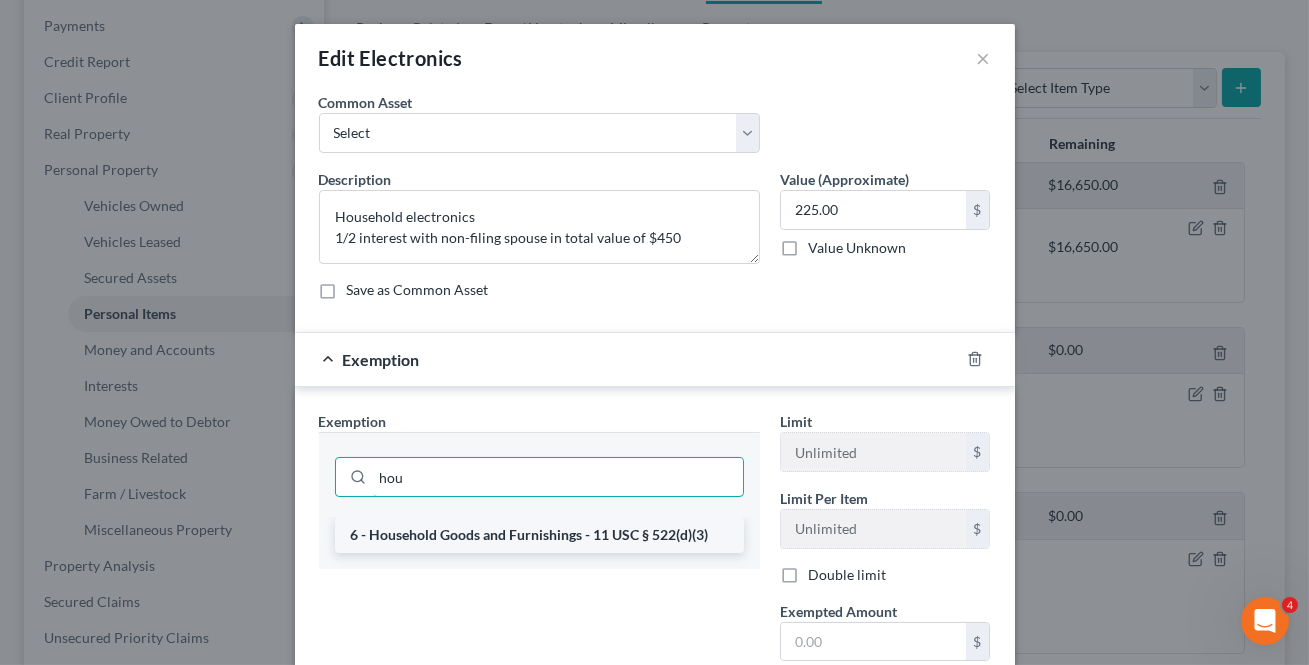 type on "hou" 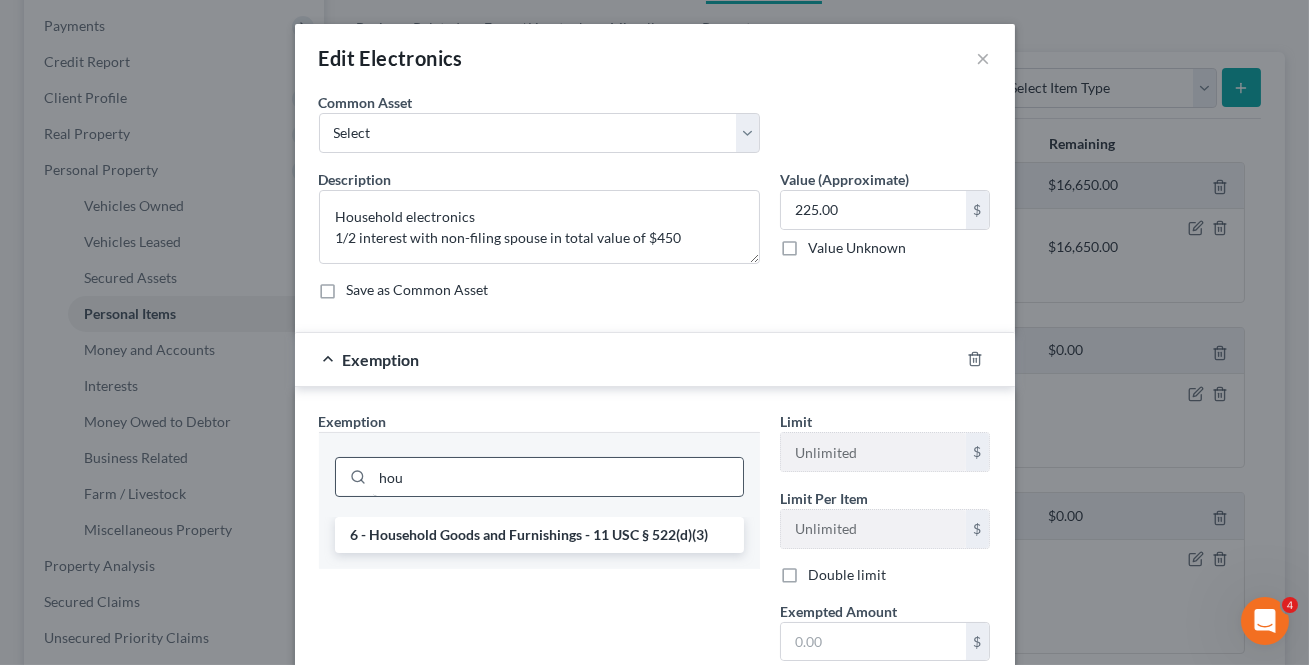click on "6 - Household Goods and Furnishings - 11 USC § 522(d)(3)" at bounding box center [539, 535] 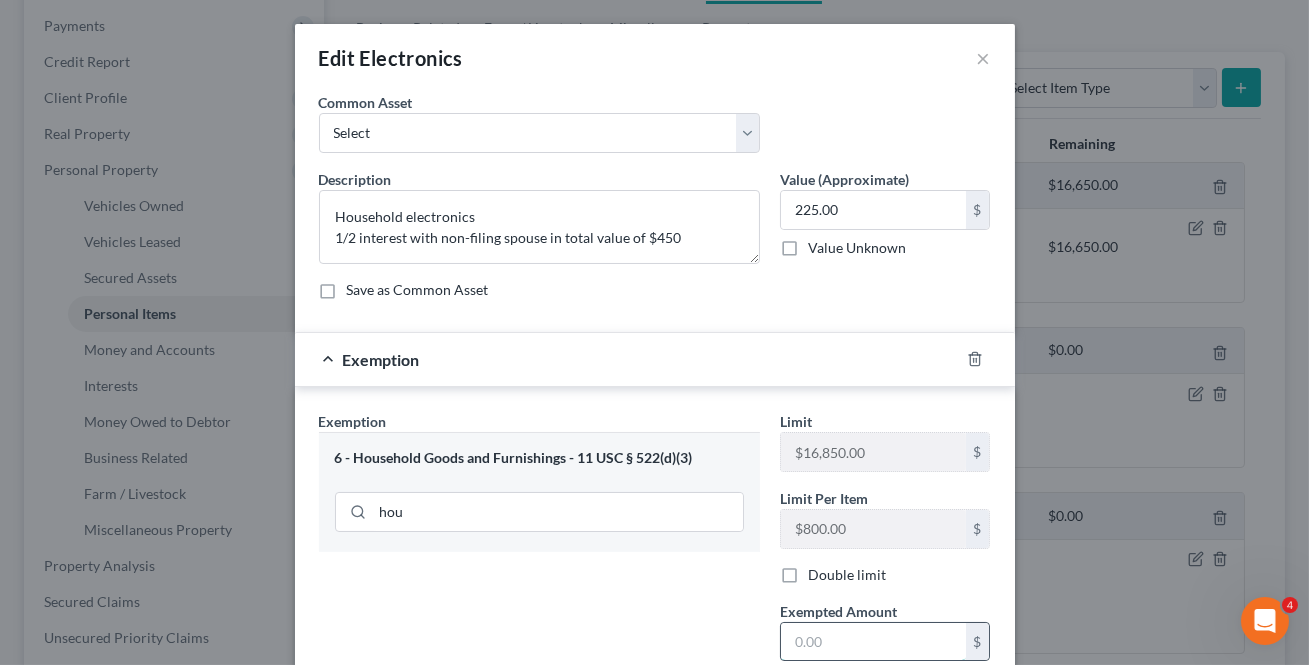 click at bounding box center (873, 642) 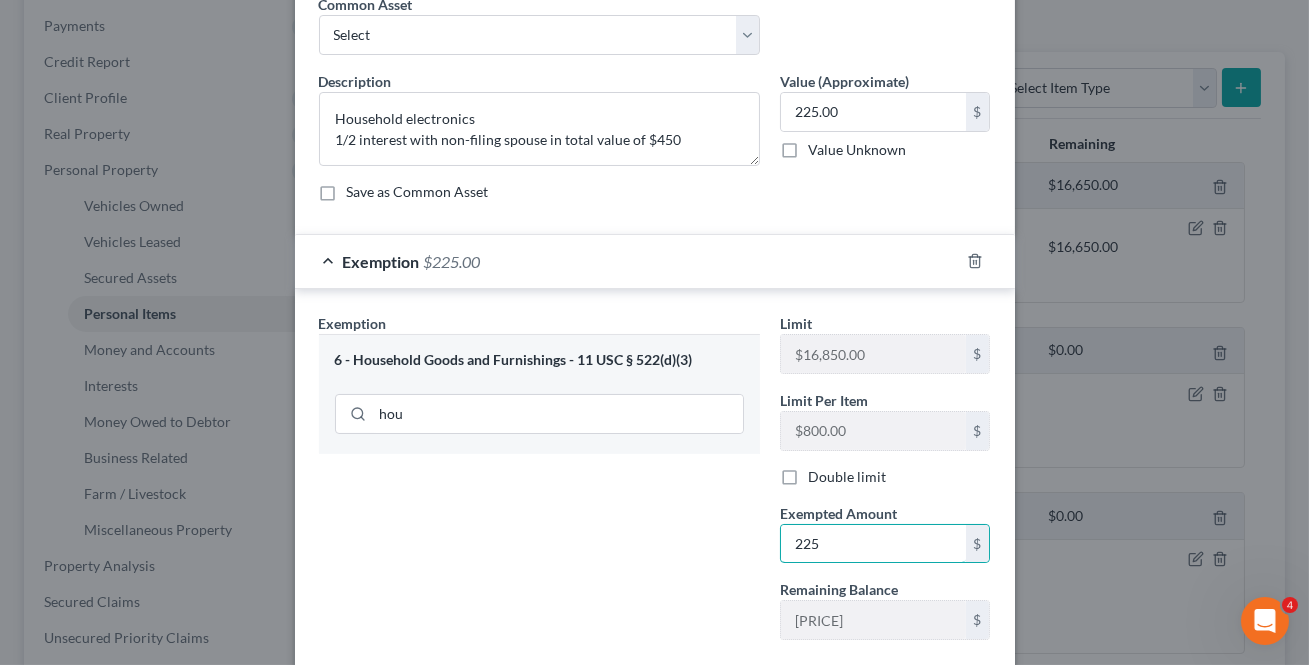 scroll, scrollTop: 214, scrollLeft: 0, axis: vertical 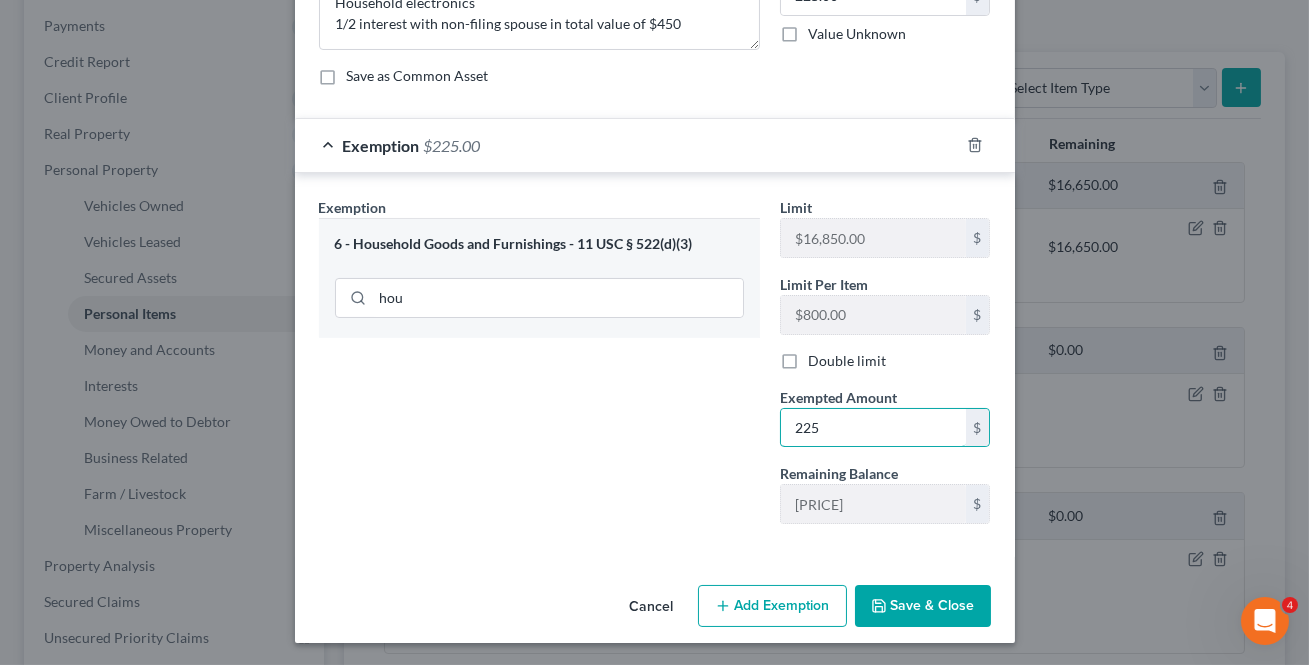 type on "225" 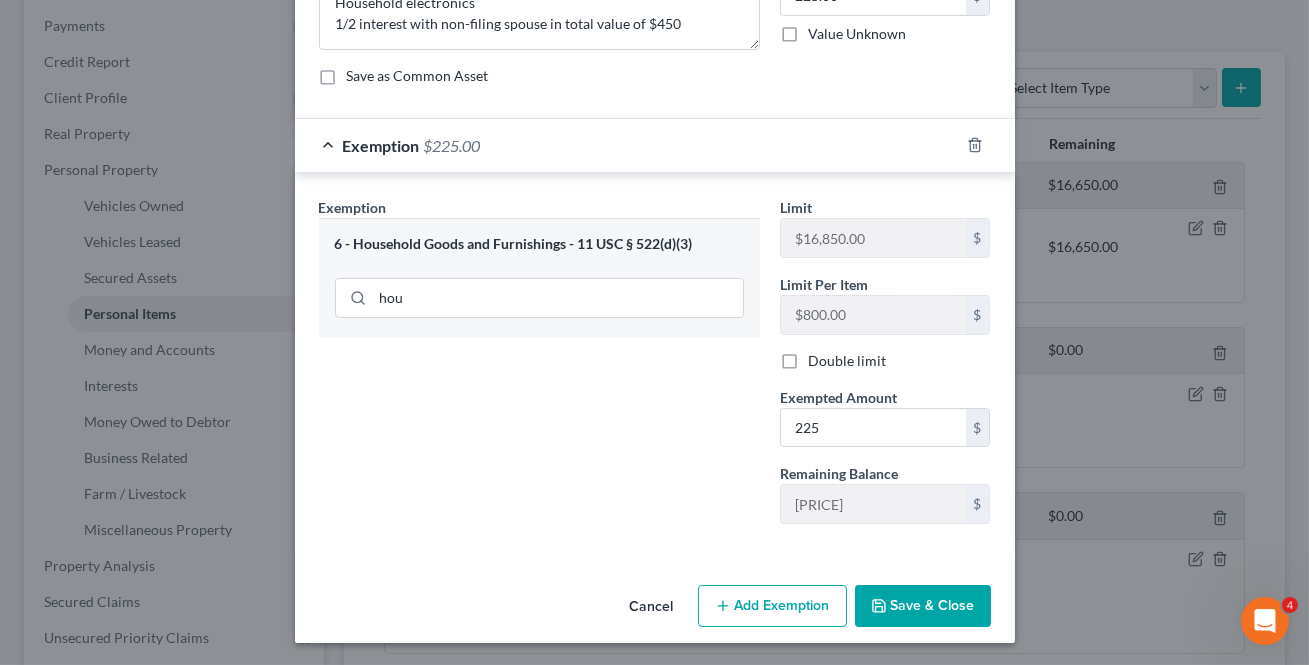 click on "Save & Close" at bounding box center [923, 606] 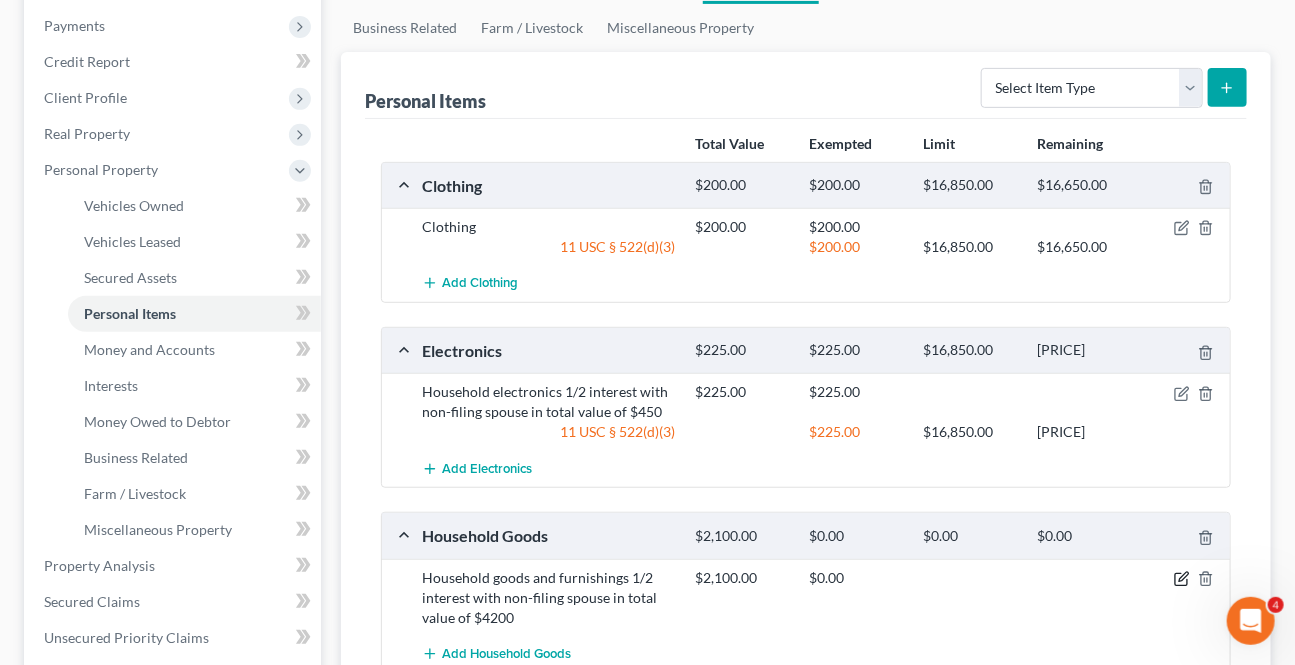 click 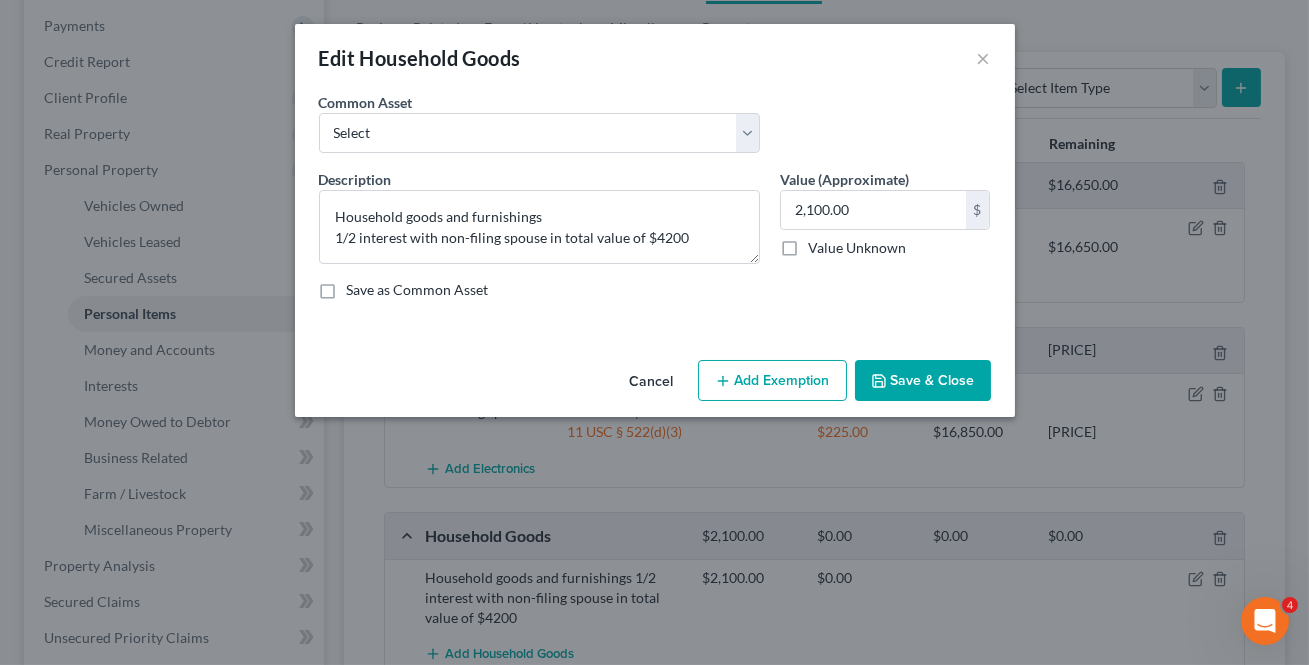 click on "Add Exemption" at bounding box center [772, 381] 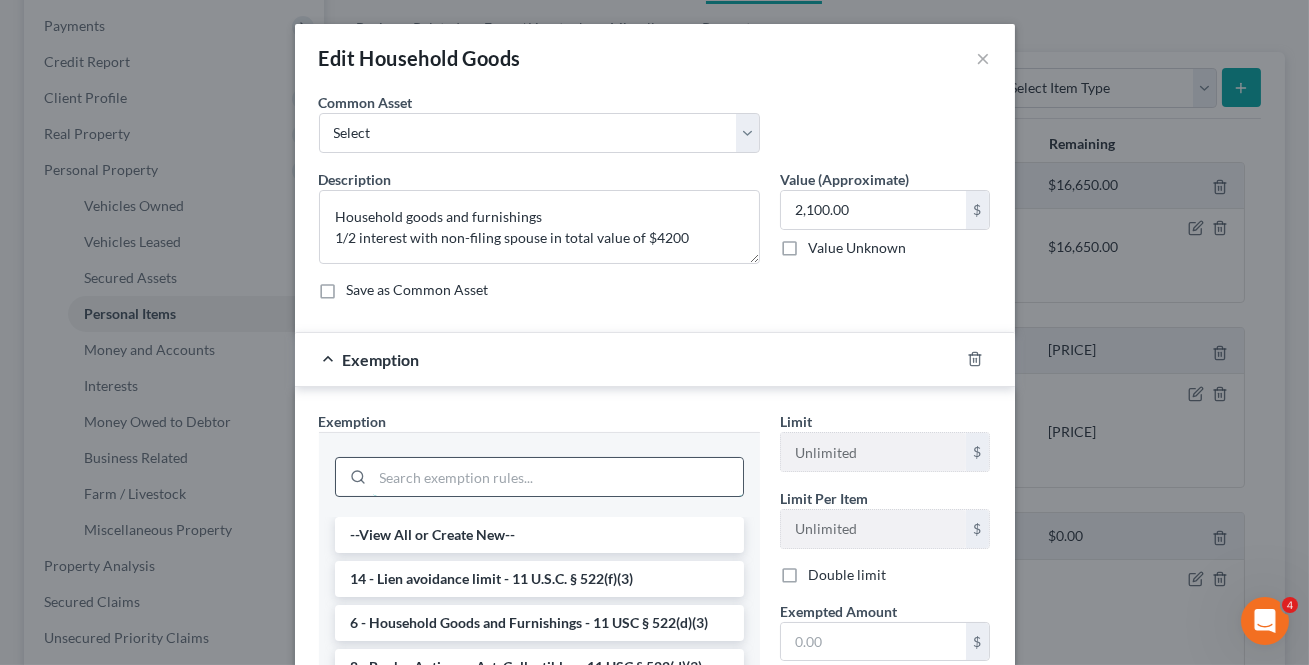 click at bounding box center (558, 477) 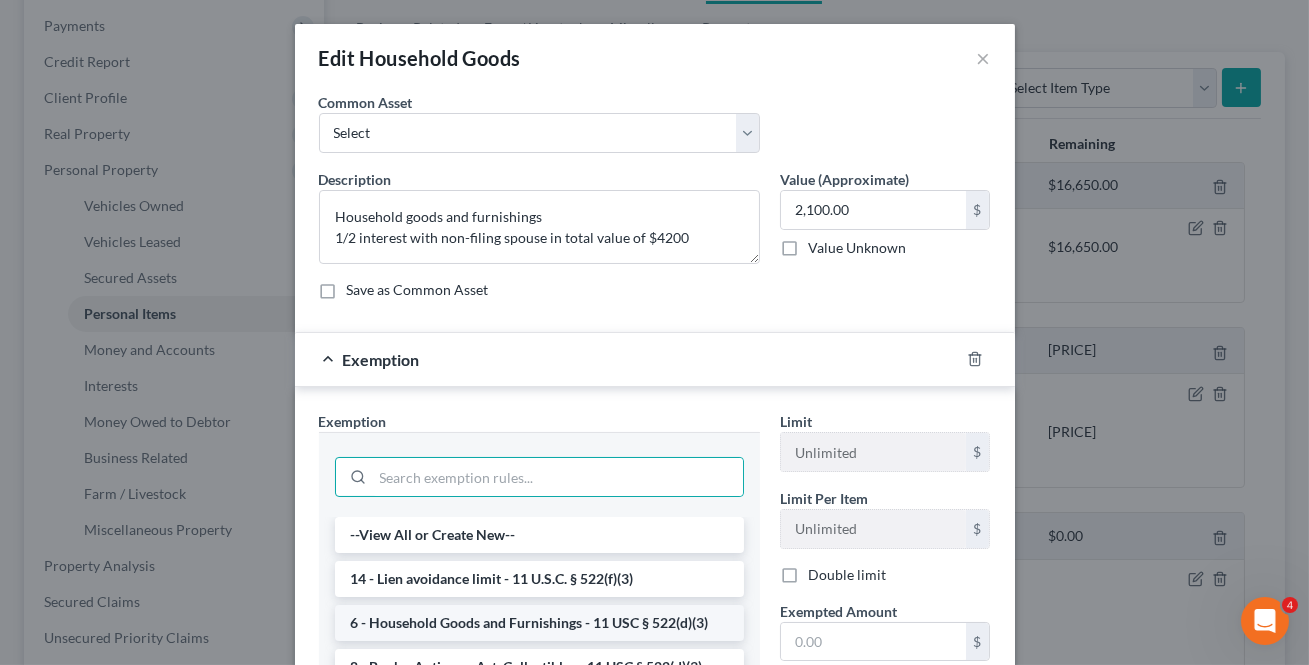 click on "6 - Household Goods and Furnishings - 11 USC § 522(d)(3)" at bounding box center [539, 623] 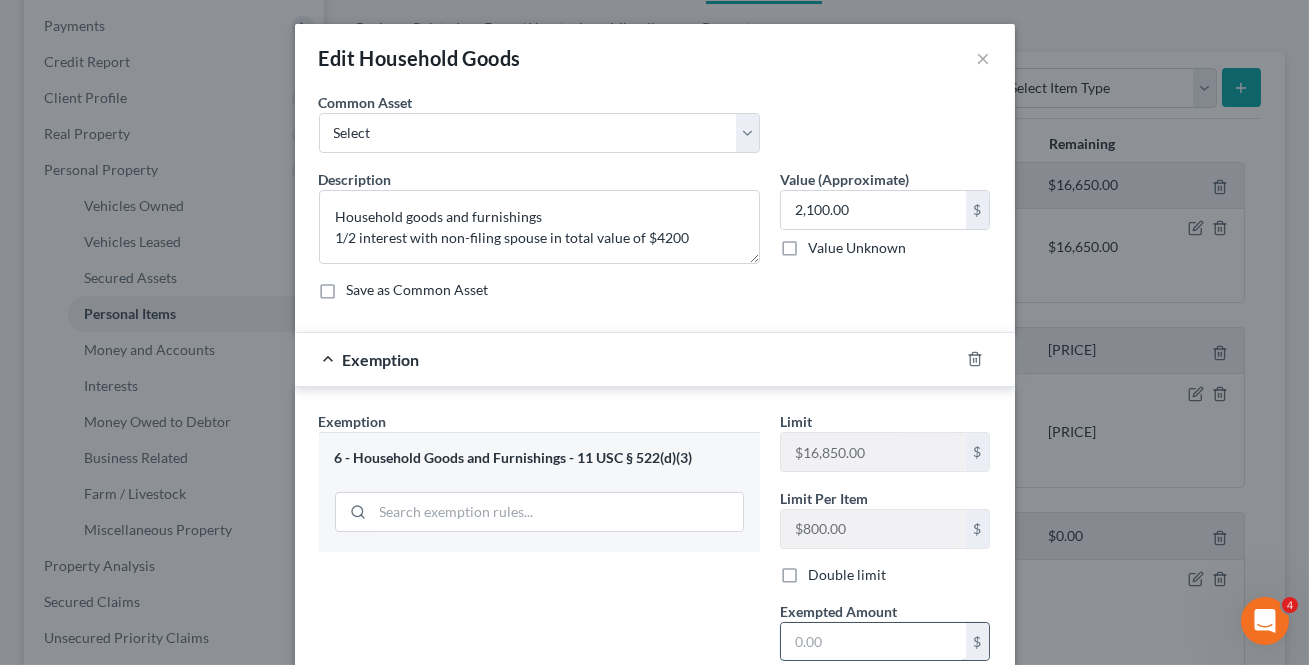 click at bounding box center [873, 642] 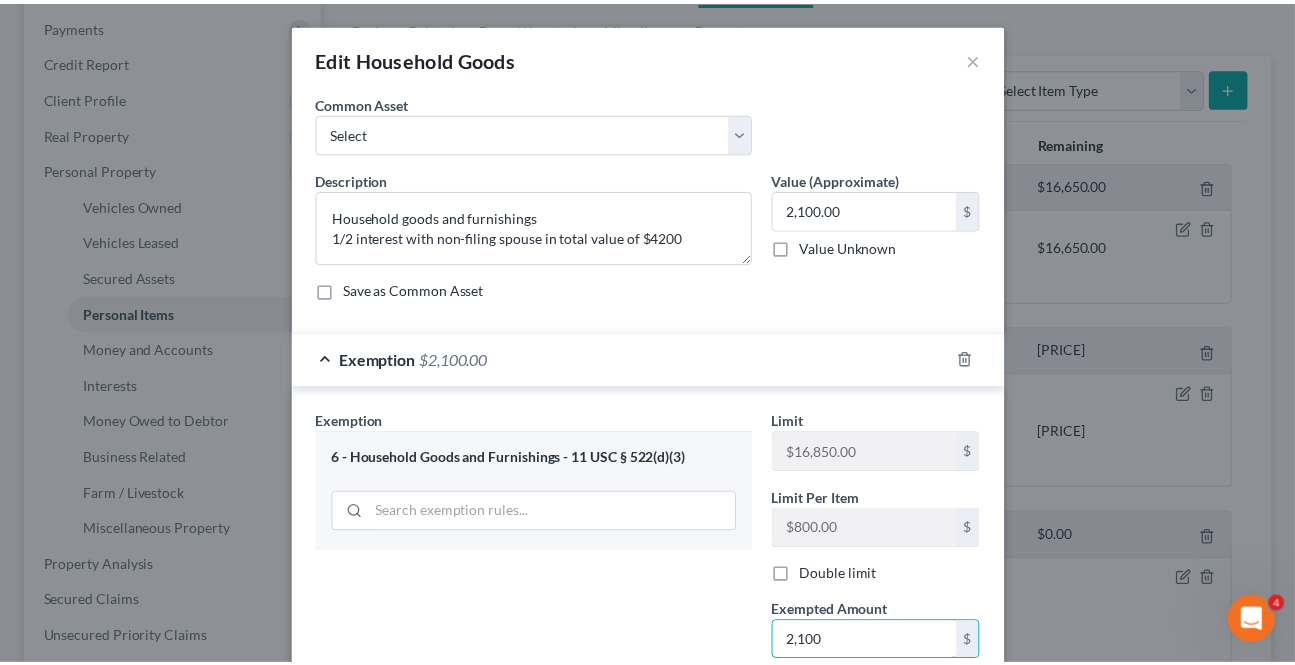 scroll, scrollTop: 214, scrollLeft: 0, axis: vertical 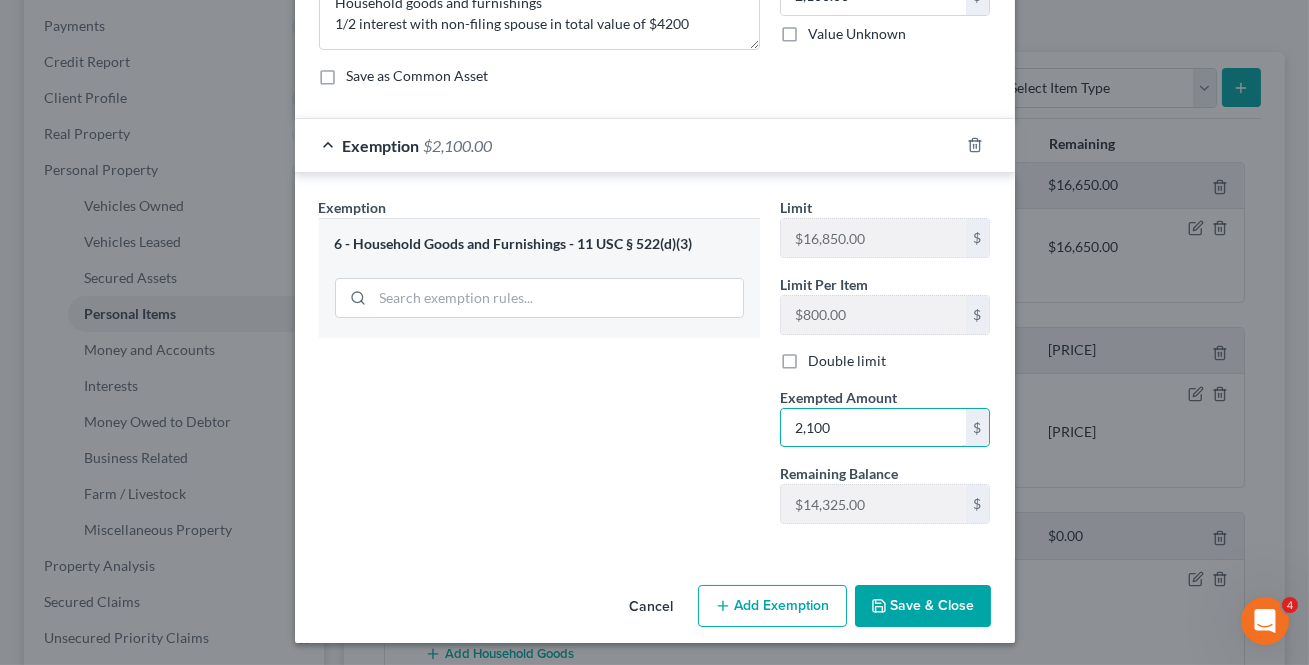 type on "2,100" 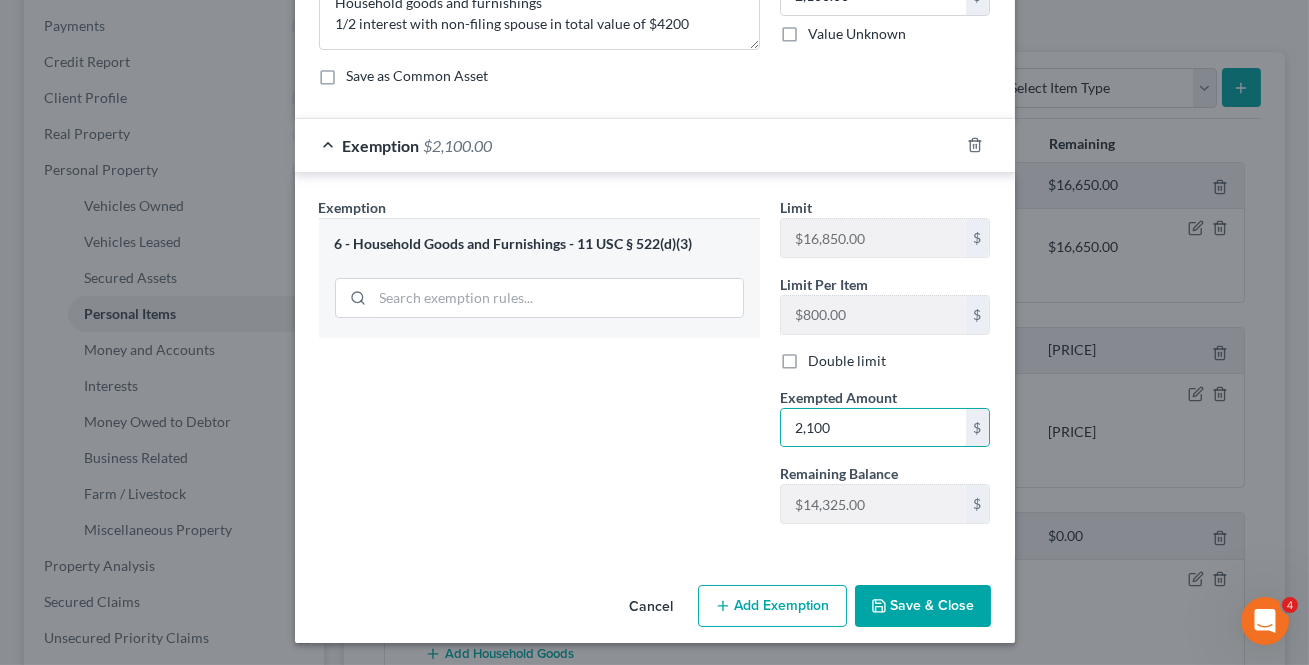 click on "Save & Close" at bounding box center (923, 606) 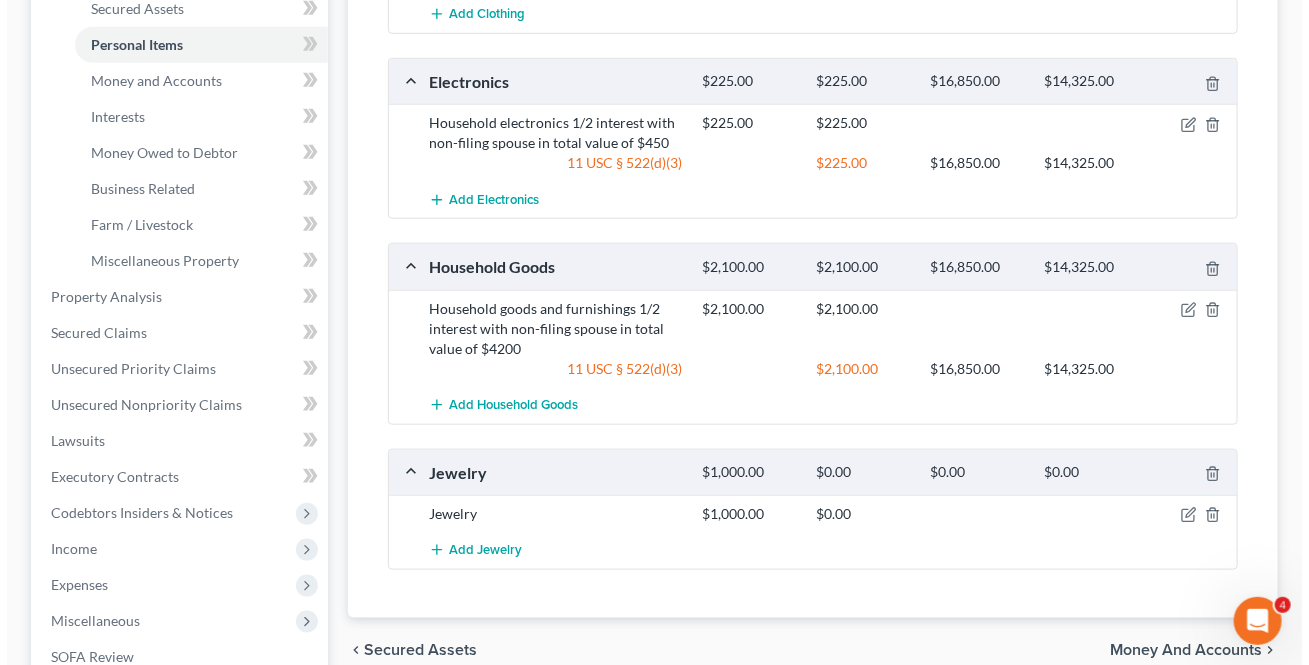 scroll, scrollTop: 545, scrollLeft: 0, axis: vertical 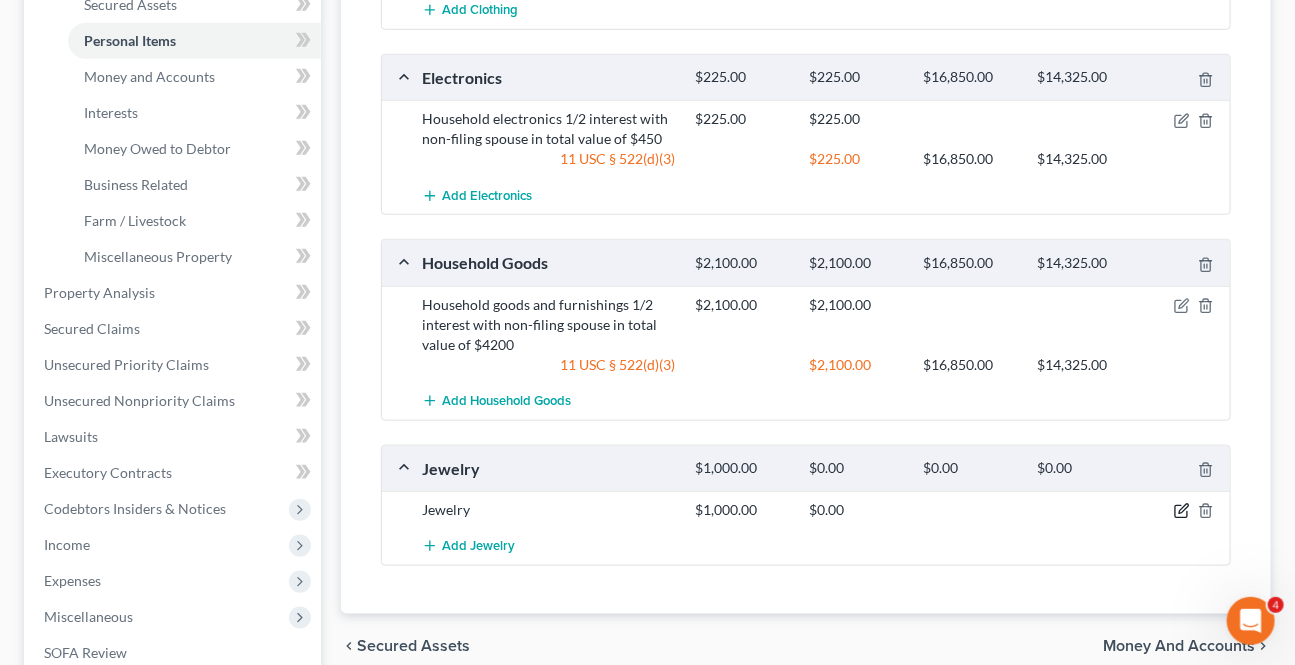 click 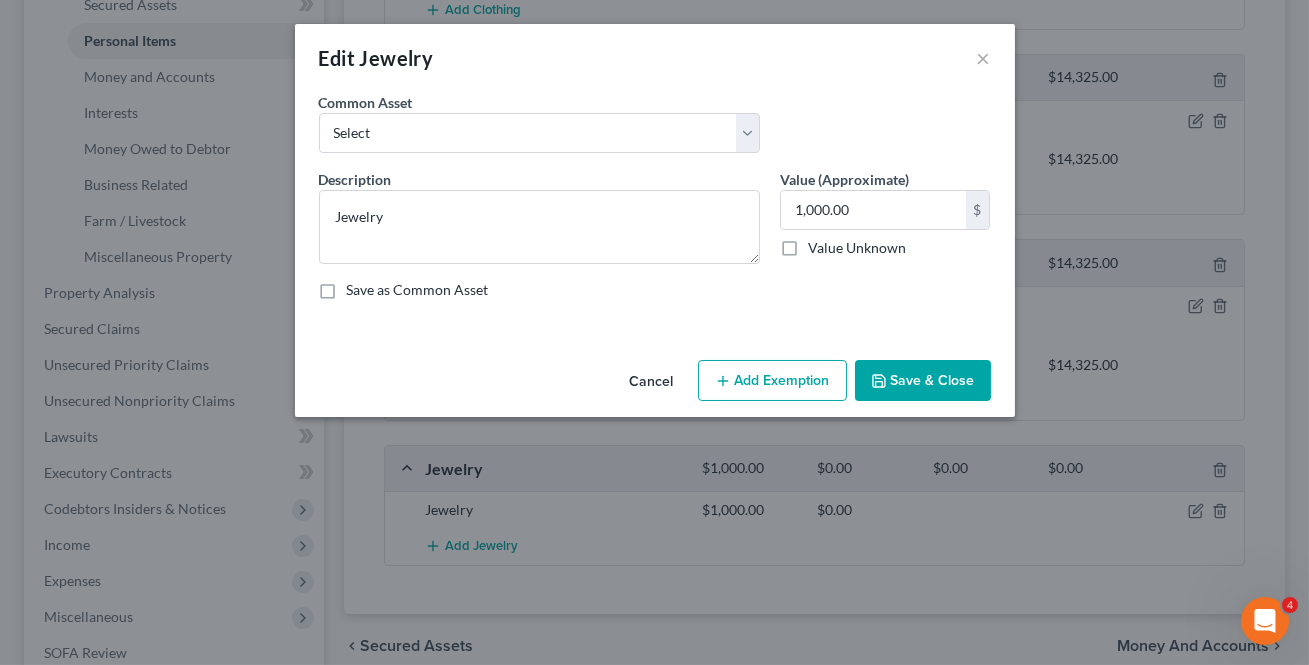click on "Add Exemption" at bounding box center [772, 381] 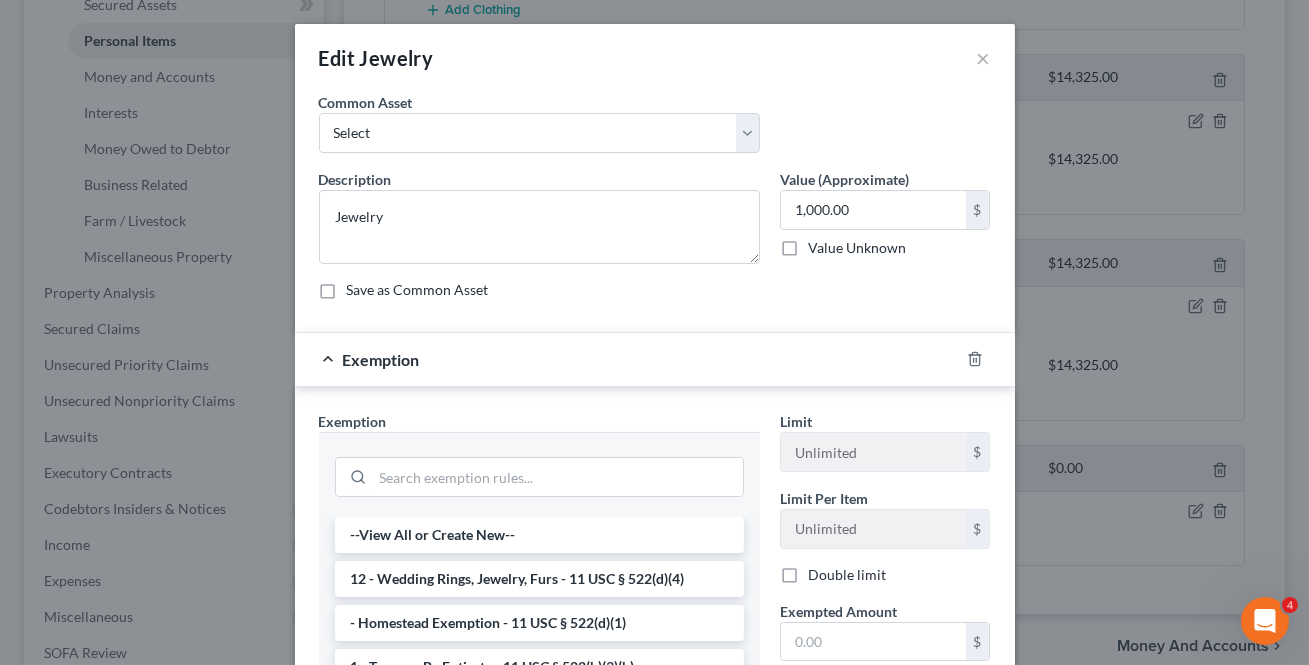 click on "12 - Wedding Rings, Jewelry, Furs - 11 USC § 522(d)(4)" at bounding box center [539, 579] 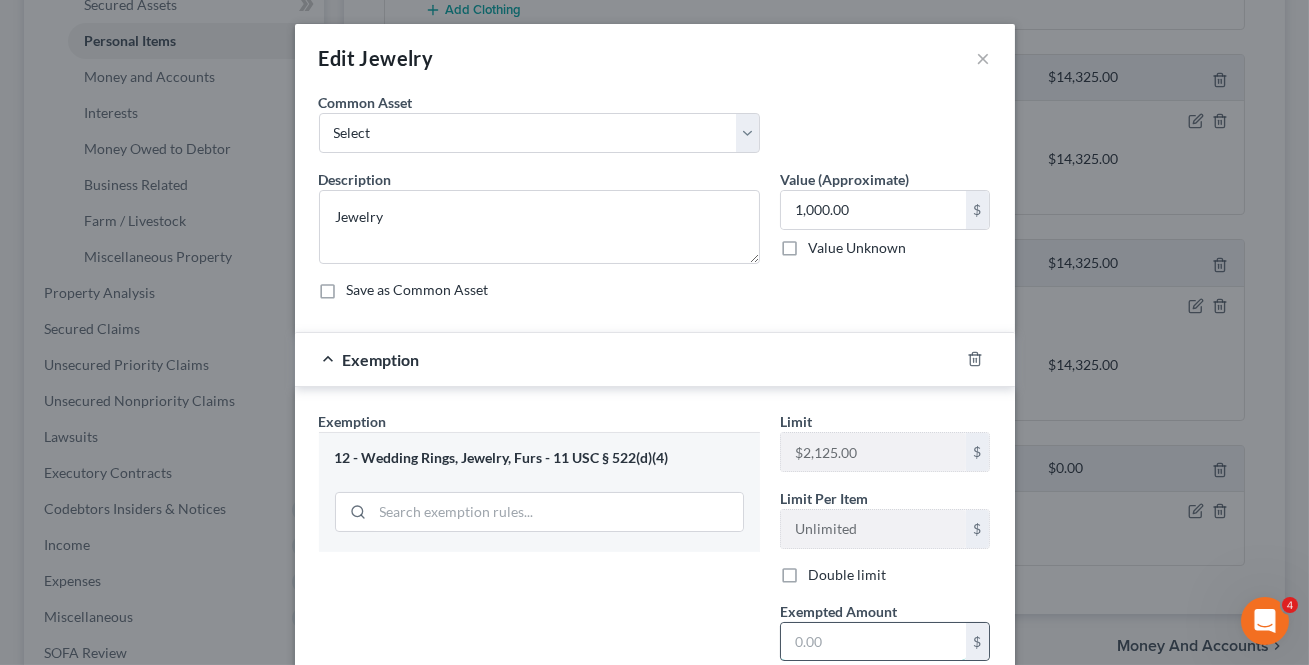 click at bounding box center (873, 642) 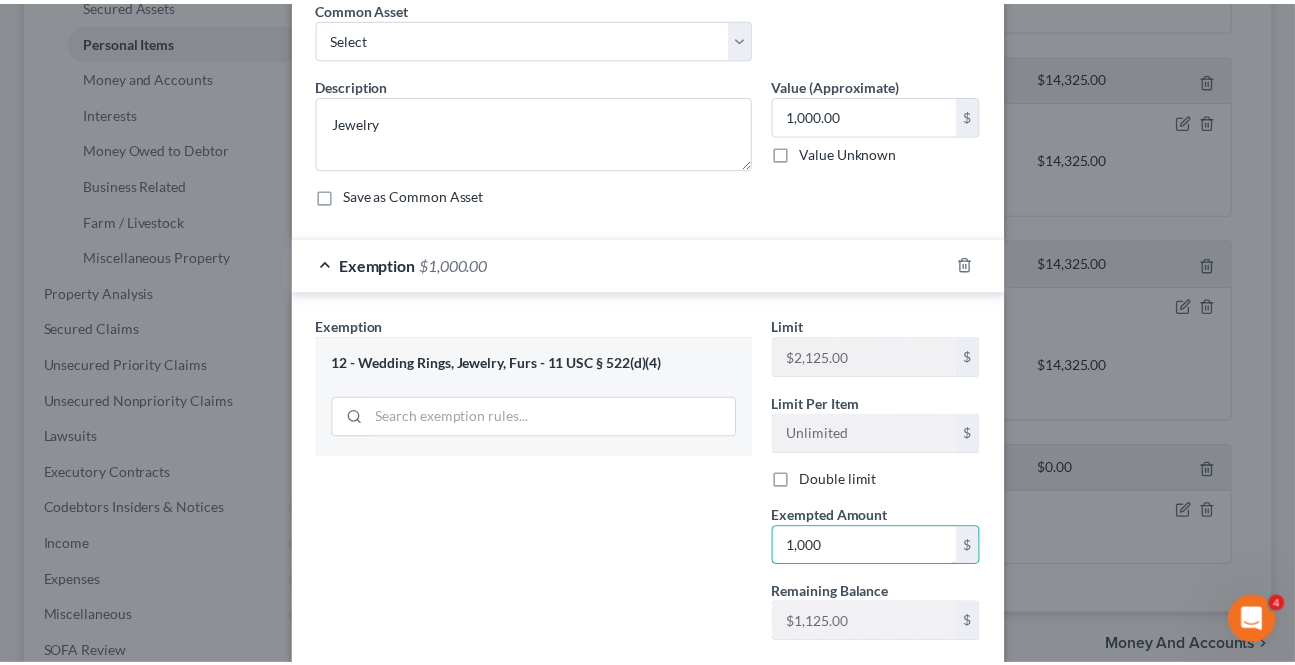 scroll, scrollTop: 214, scrollLeft: 0, axis: vertical 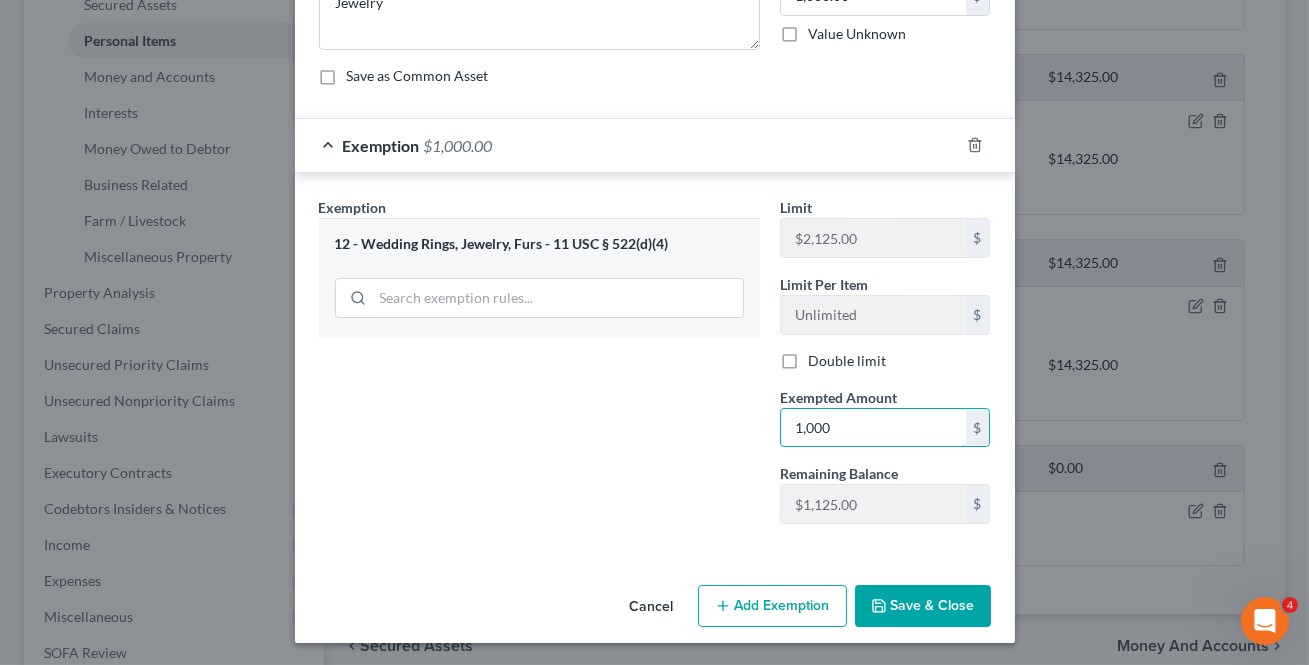type on "1,000" 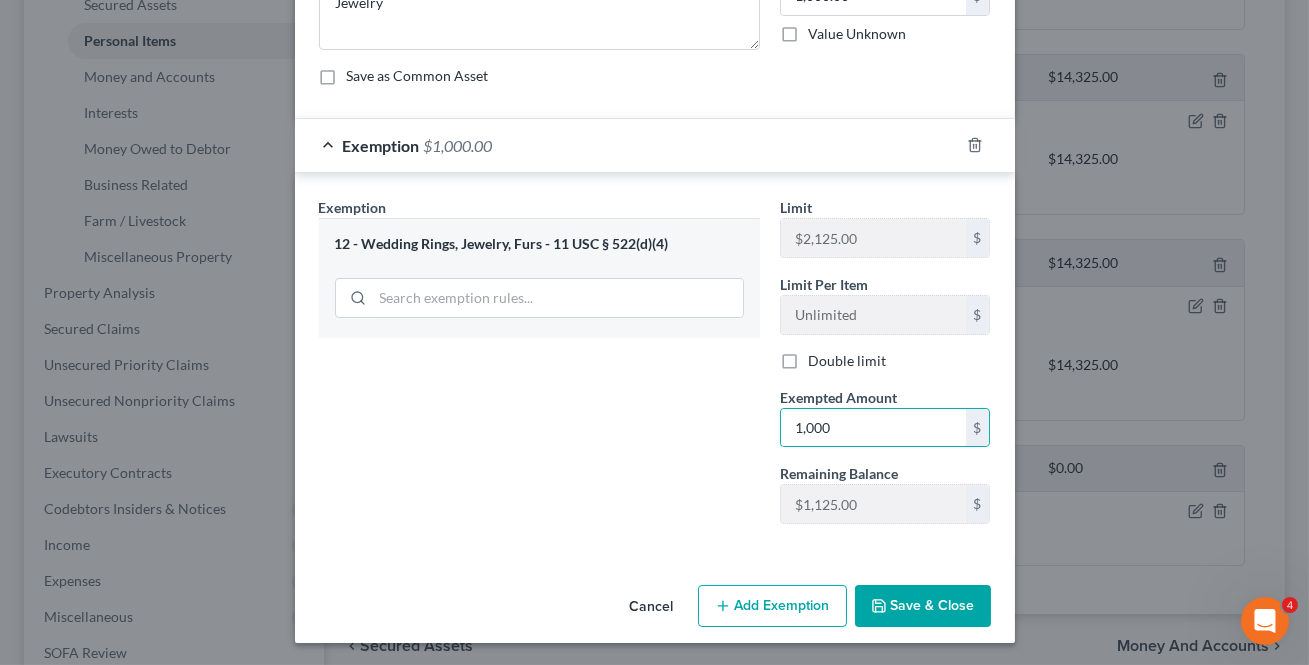 click on "Save & Close" at bounding box center [923, 606] 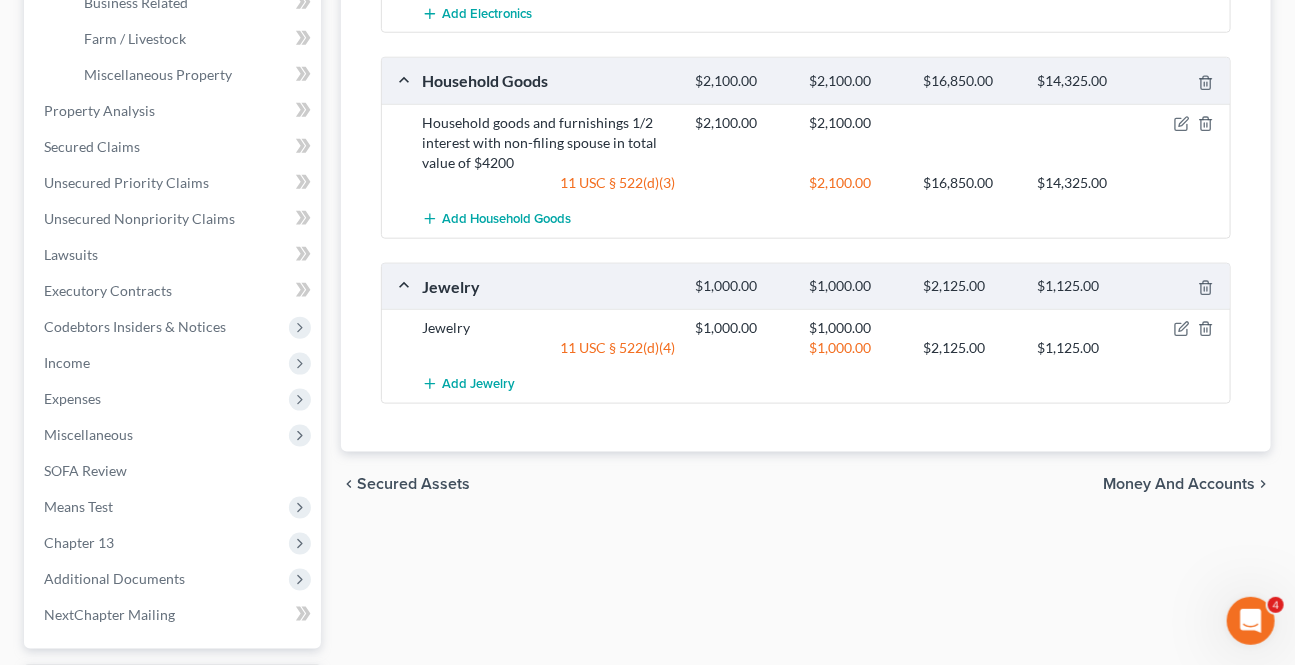 click on "Money and Accounts" at bounding box center (1179, 484) 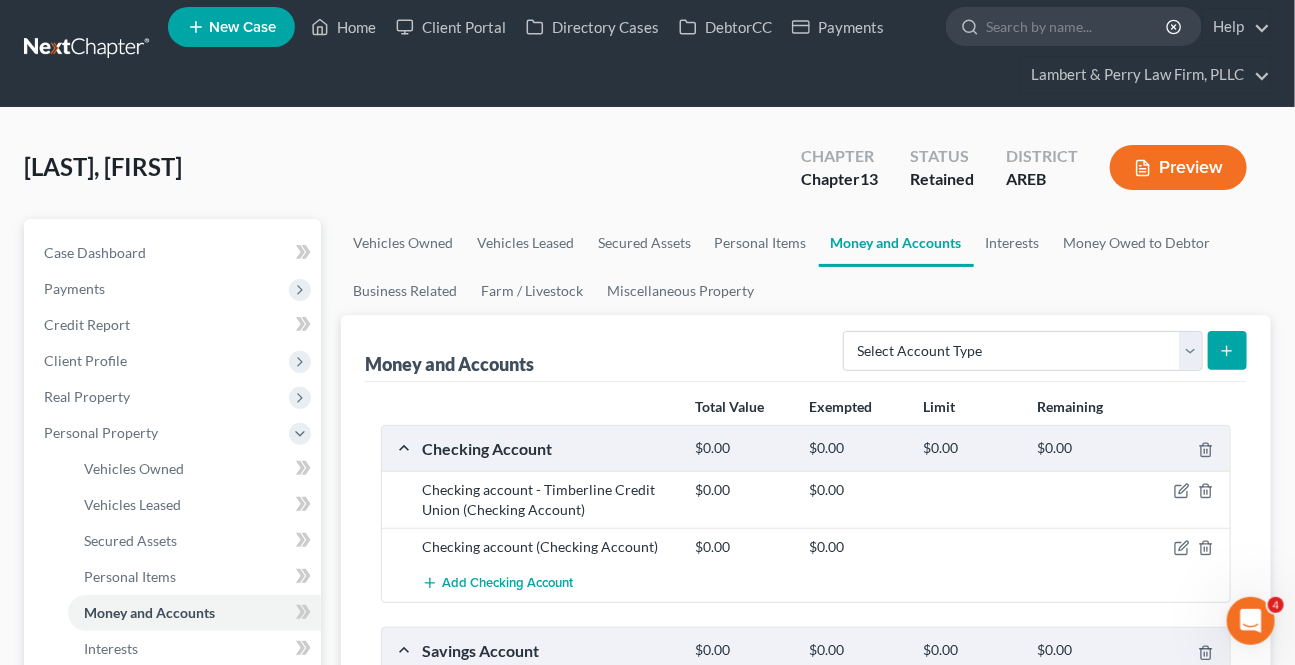 scroll, scrollTop: 0, scrollLeft: 0, axis: both 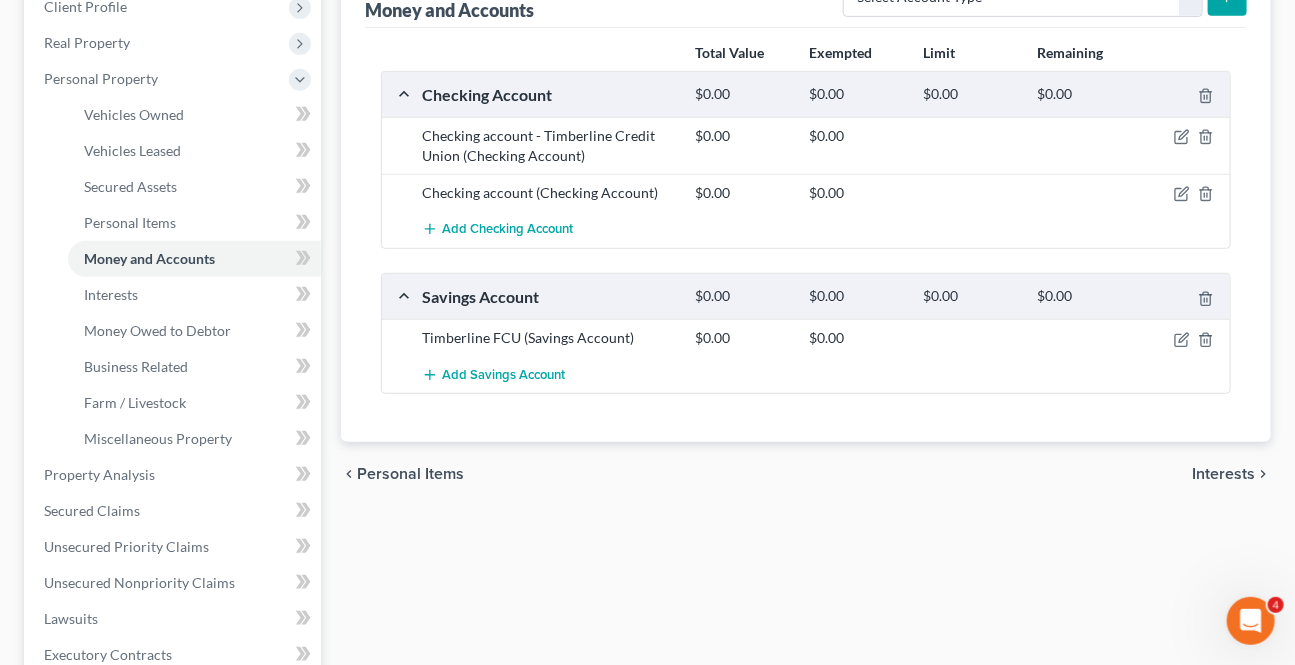 click on "chevron_left
Personal Items
Interests
chevron_right" at bounding box center (806, 474) 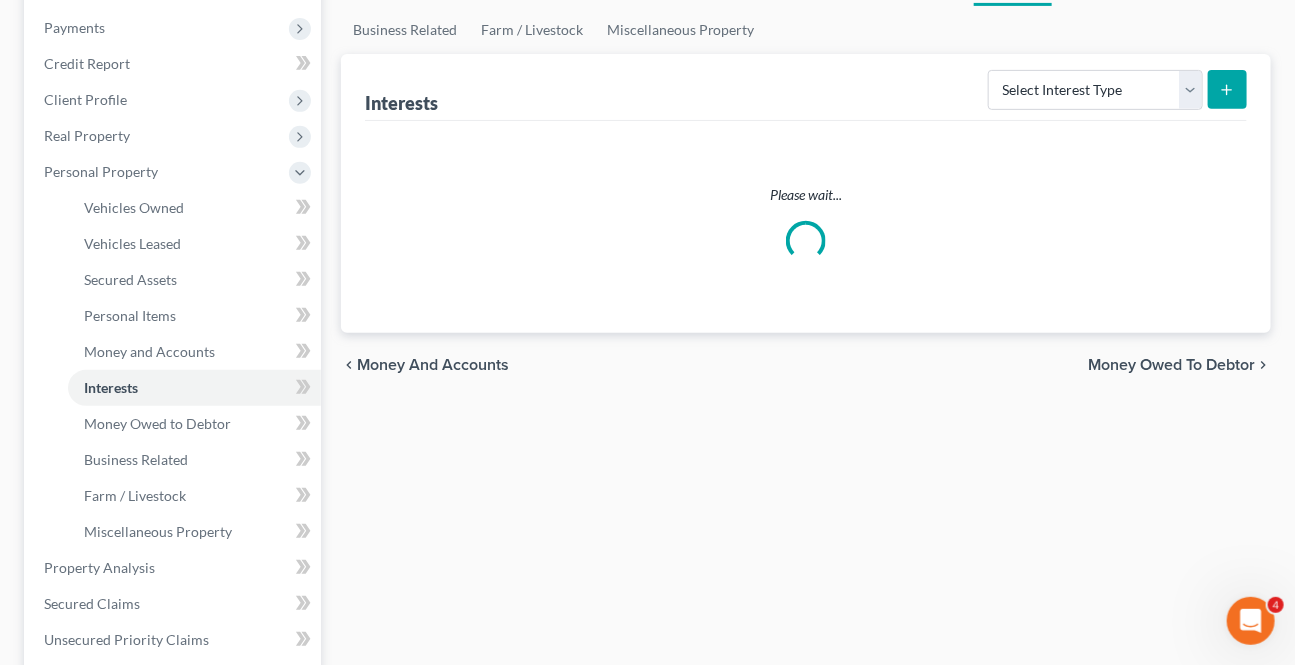 scroll, scrollTop: 0, scrollLeft: 0, axis: both 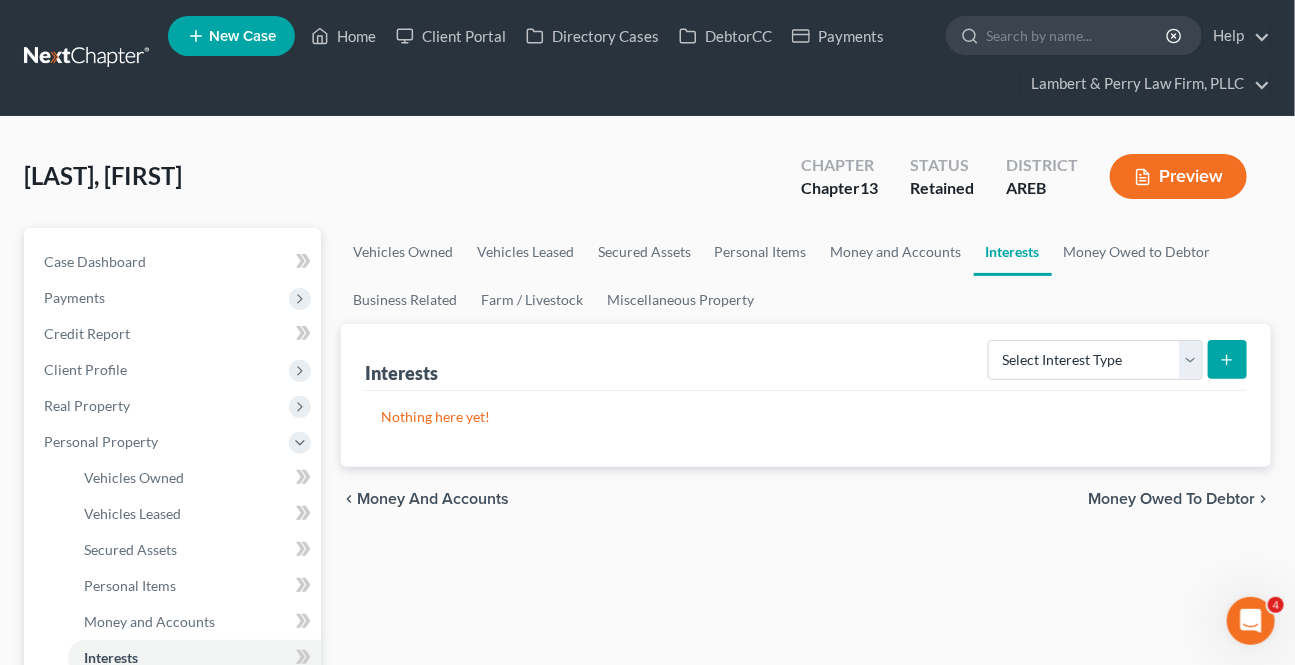 click on "Money Owed to Debtor" at bounding box center [1171, 499] 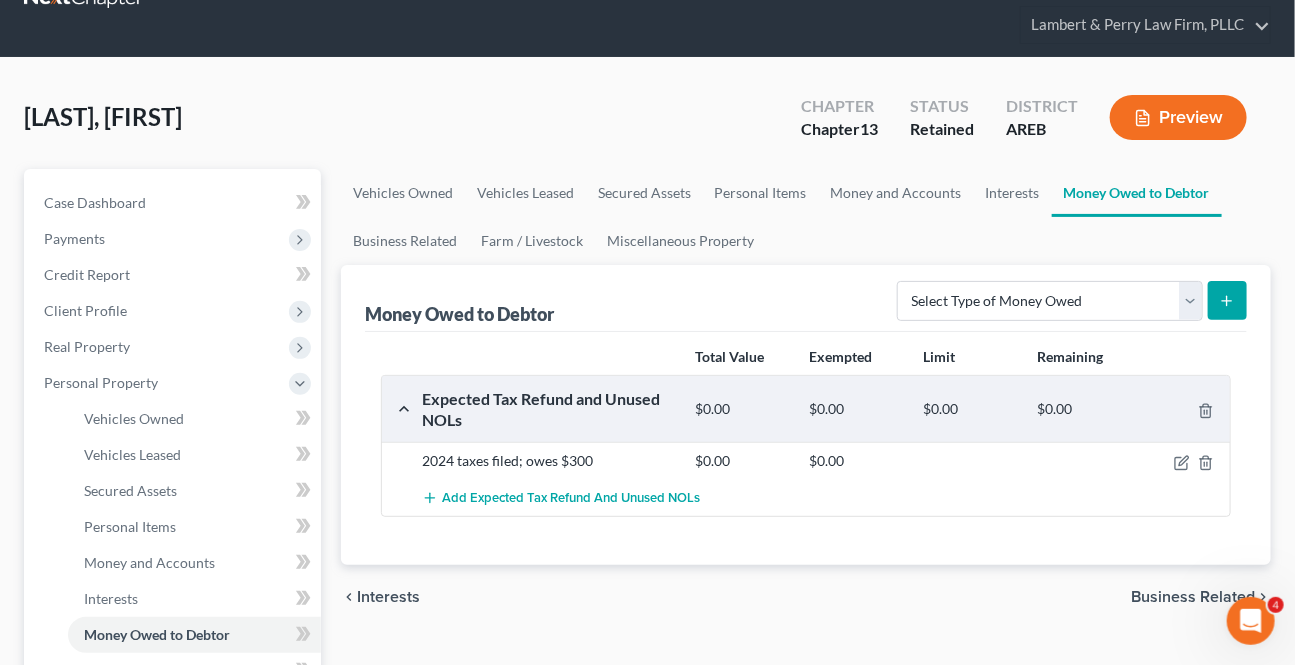 scroll, scrollTop: 90, scrollLeft: 0, axis: vertical 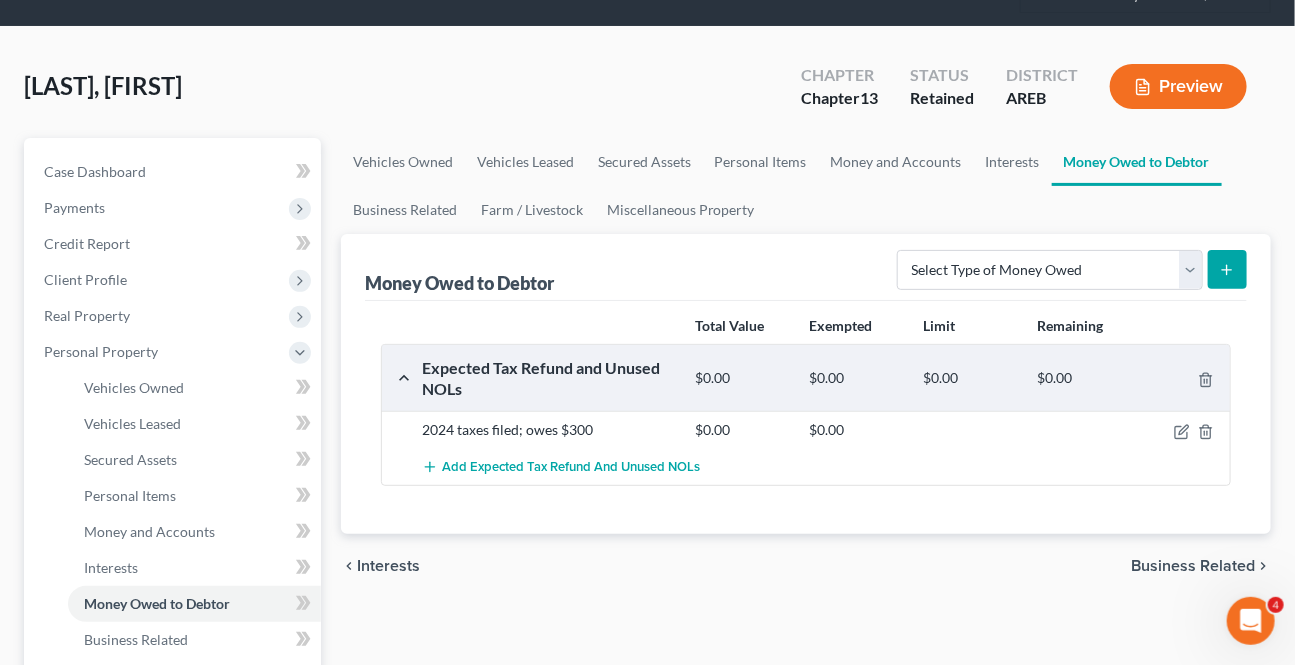 click on "chevron_left
Interests
Business Related
chevron_right" at bounding box center [806, 566] 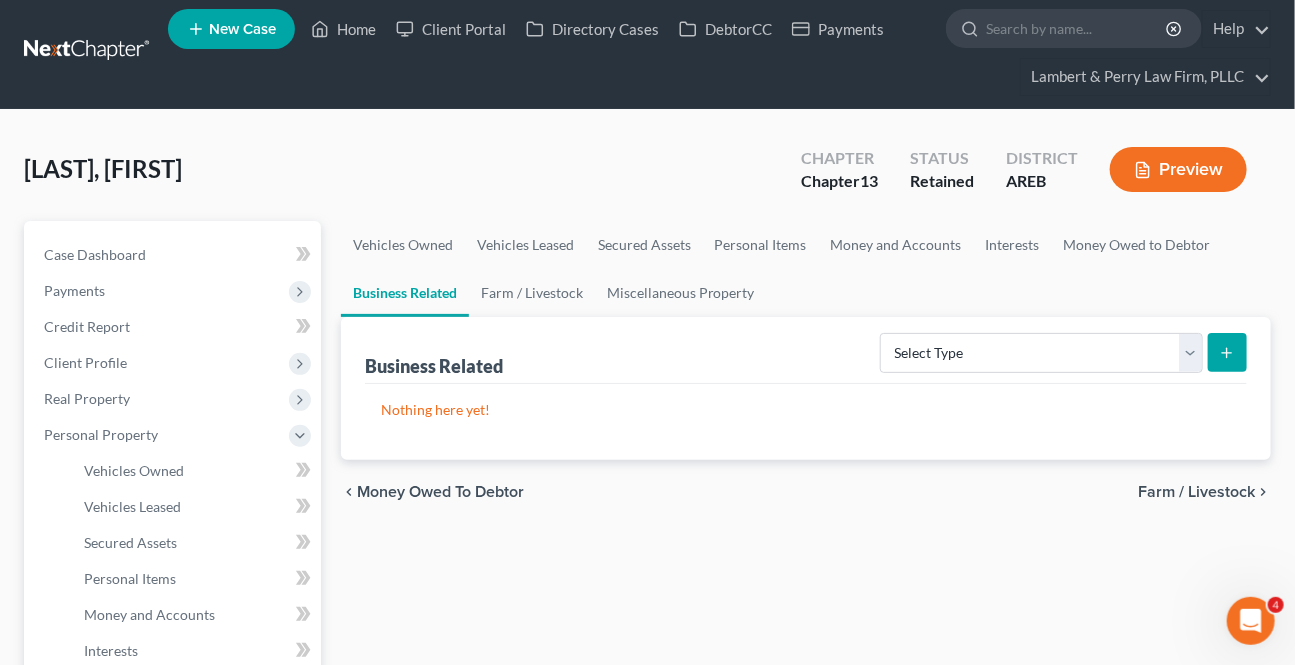scroll, scrollTop: 0, scrollLeft: 0, axis: both 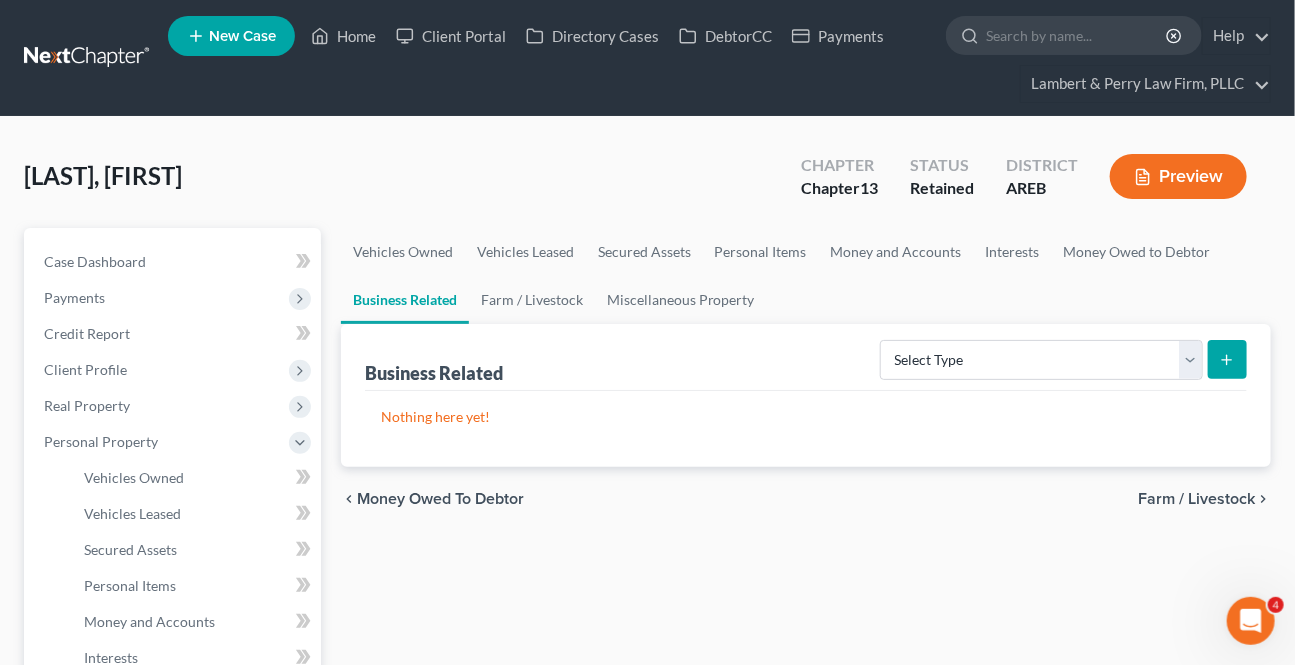 click on "chevron_left
Money Owed to Debtor
Farm / Livestock
chevron_right" at bounding box center [806, 499] 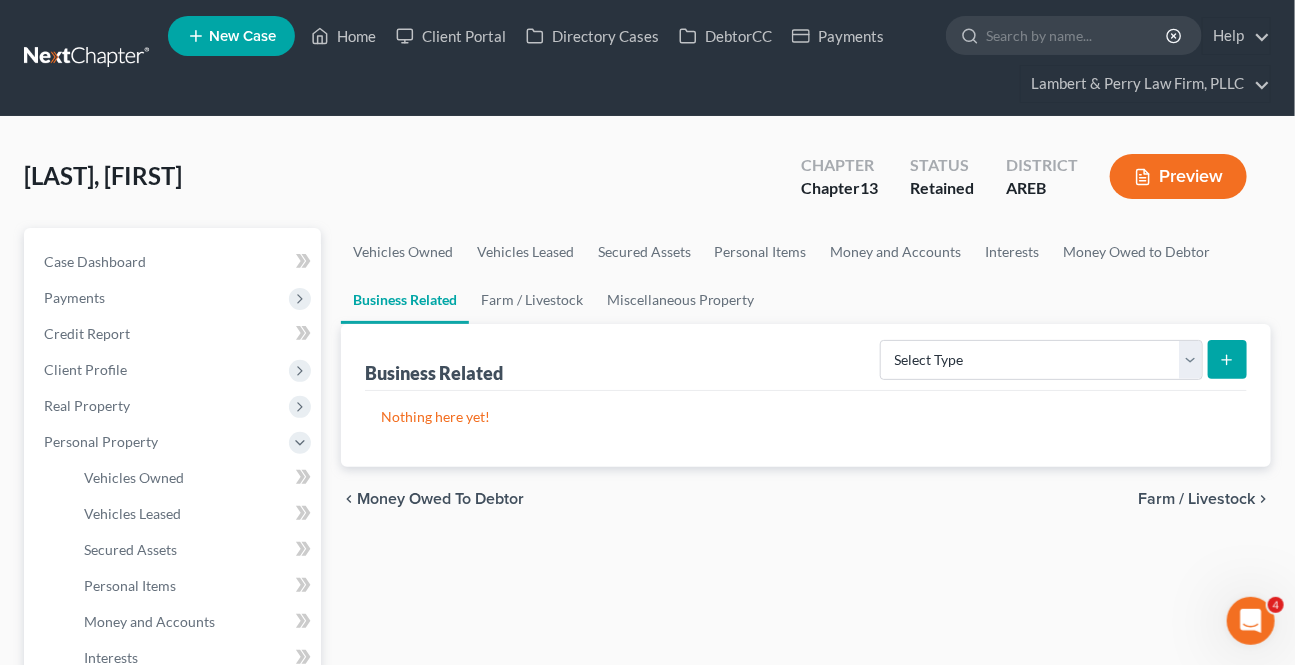 click on "Farm / Livestock" at bounding box center (1196, 499) 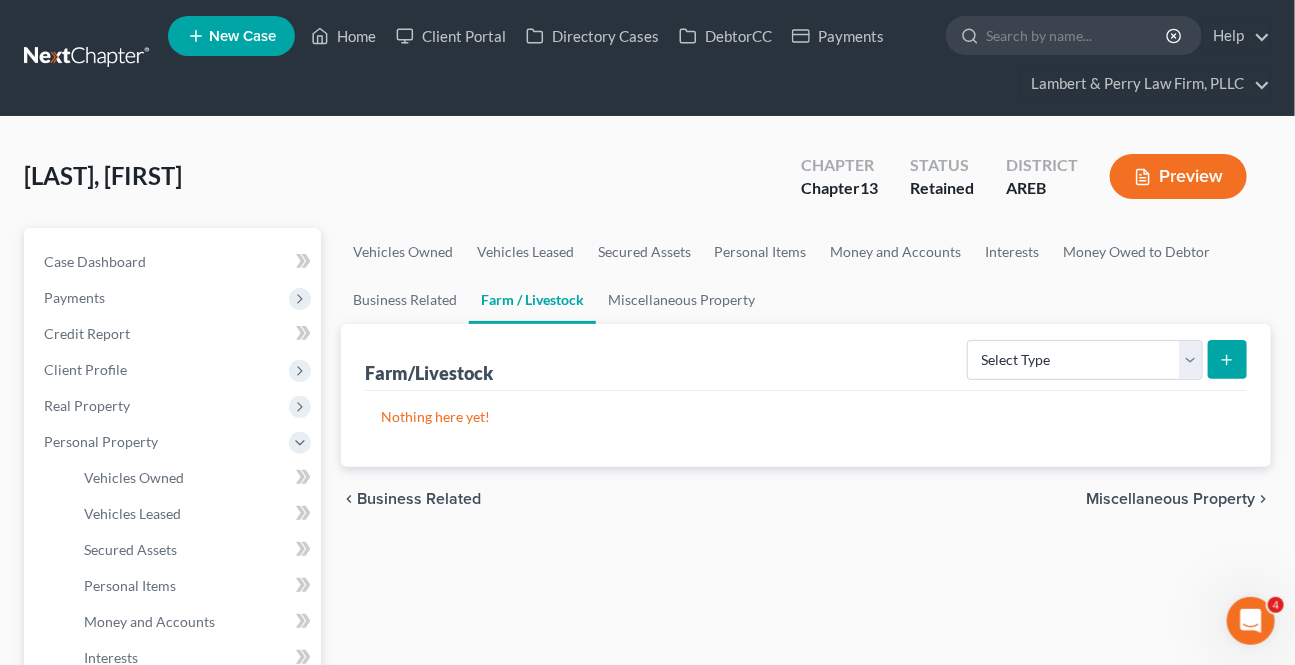 click on "Miscellaneous Property" at bounding box center [1170, 499] 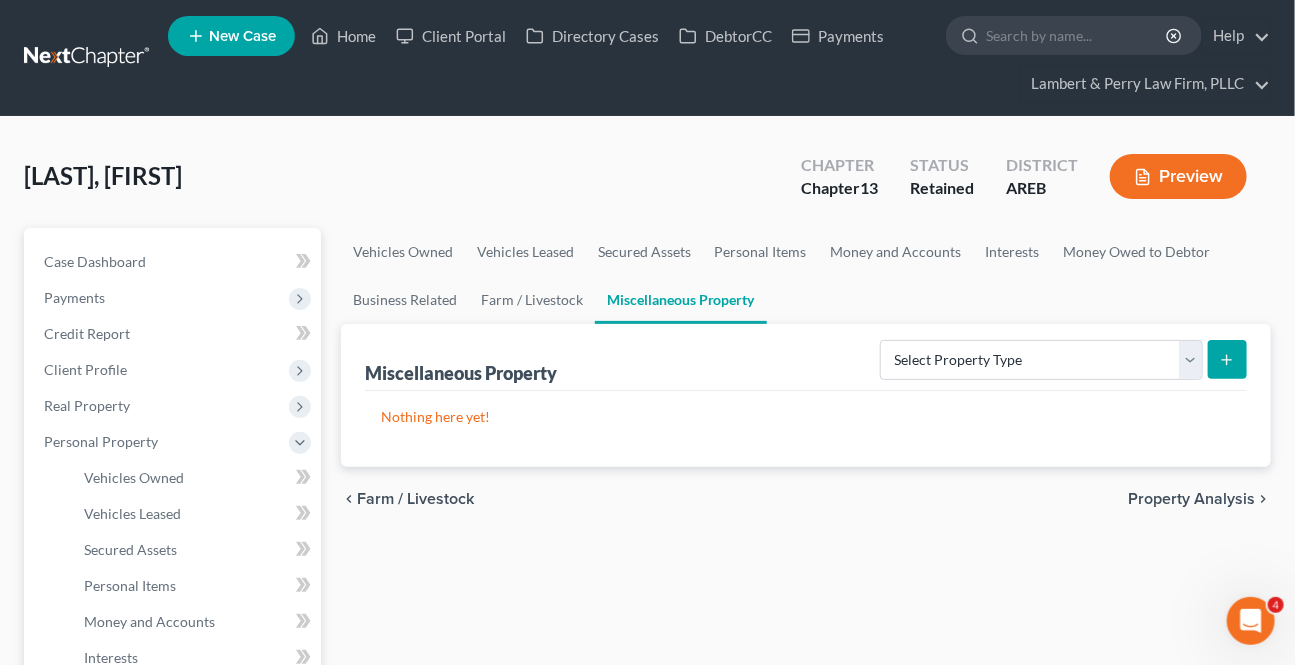 click on "Property Analysis" at bounding box center (1191, 499) 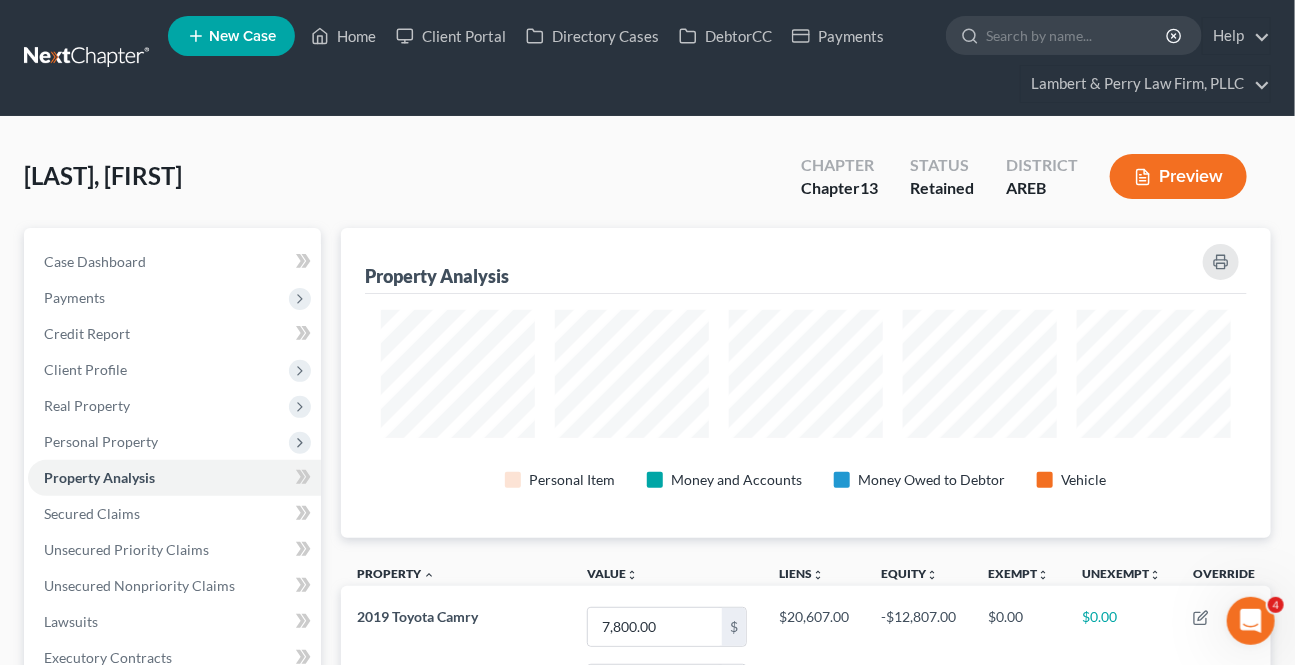 scroll, scrollTop: 999690, scrollLeft: 999069, axis: both 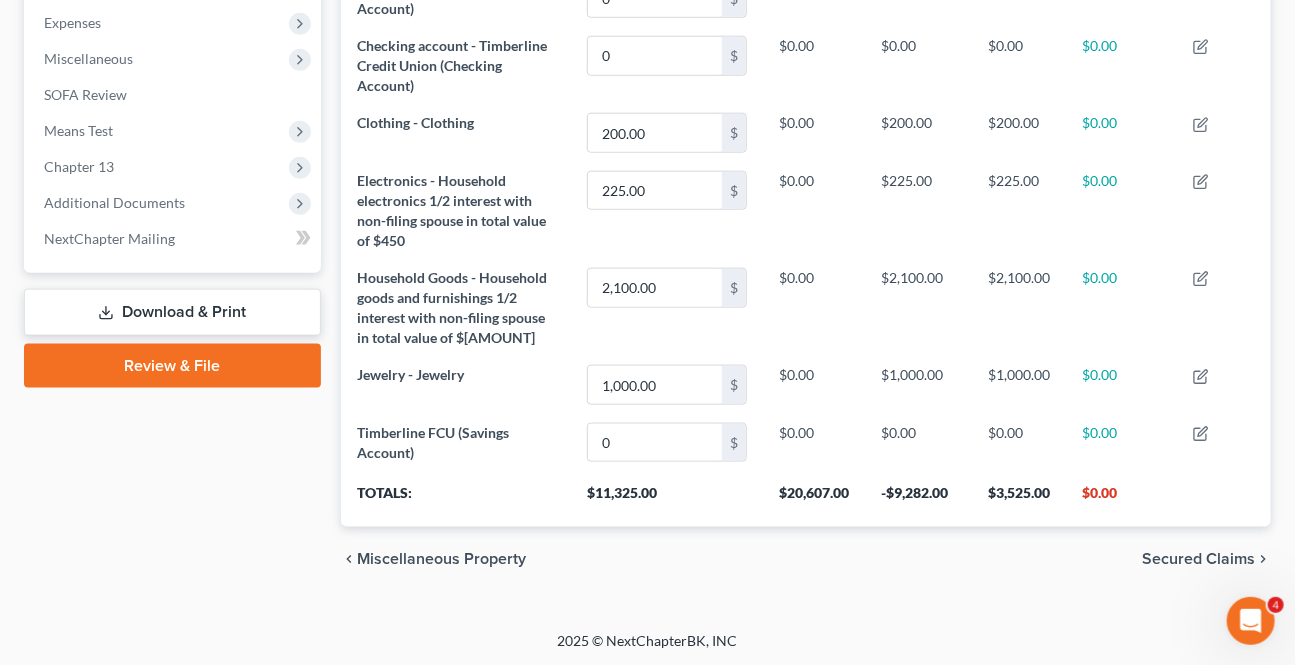 click on "chevron_left
Miscellaneous Property
Secured Claims
chevron_right" at bounding box center (806, 559) 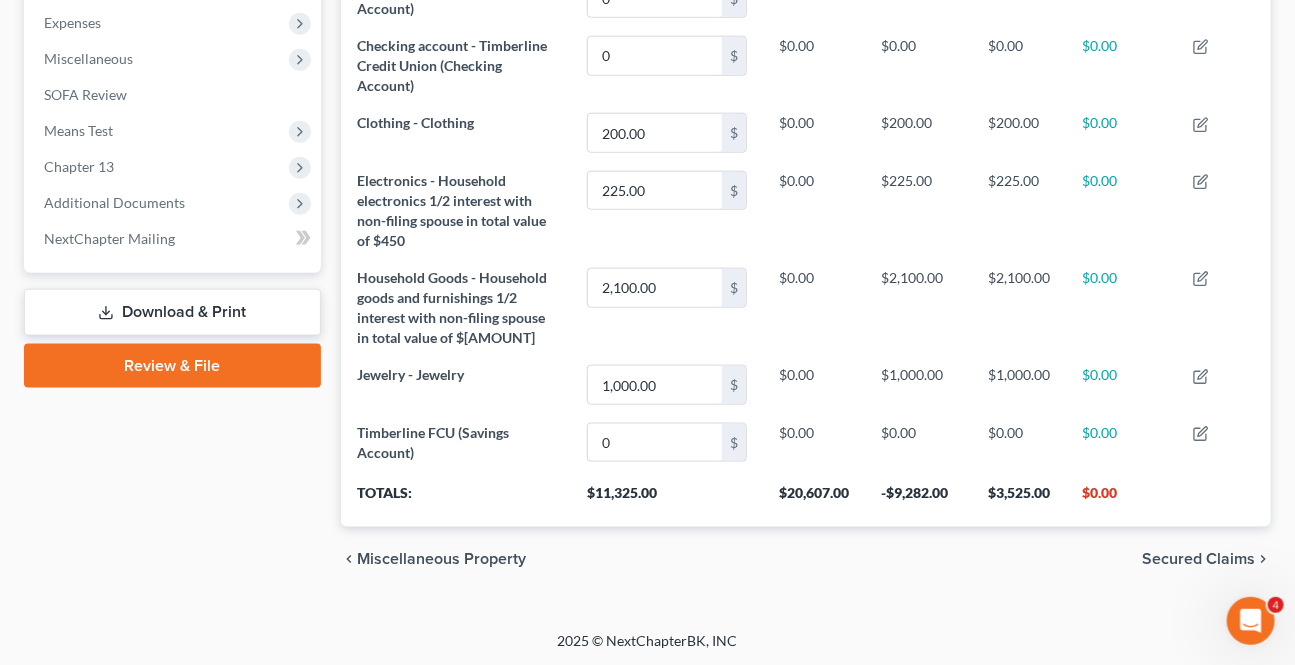 click on "Secured Claims" at bounding box center [1198, 559] 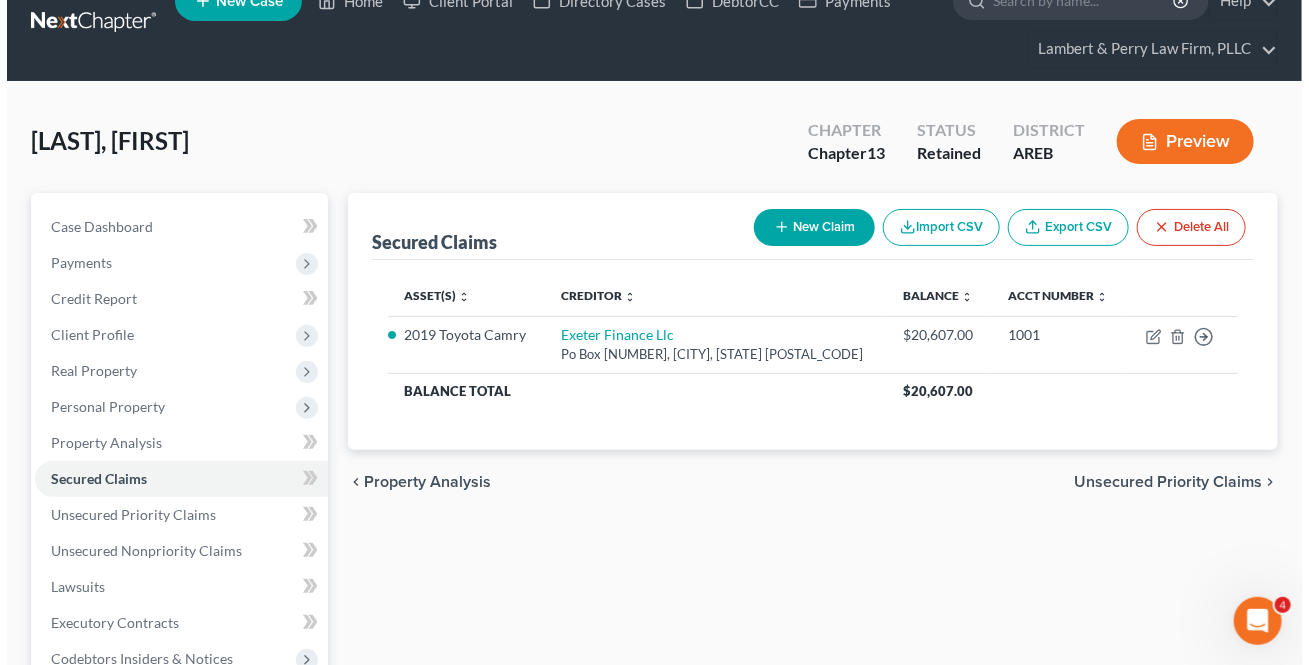 scroll, scrollTop: 0, scrollLeft: 0, axis: both 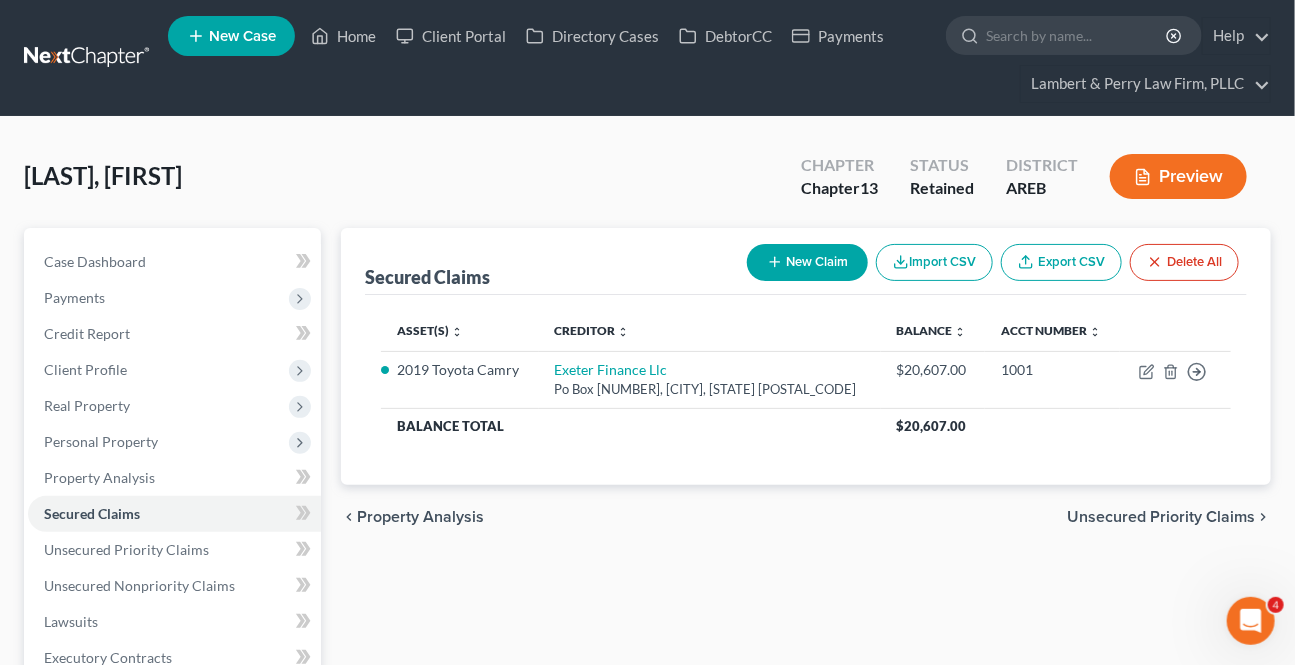 click on "chevron_left
Property Analysis
Unsecured Priority Claims
chevron_right" at bounding box center [806, 517] 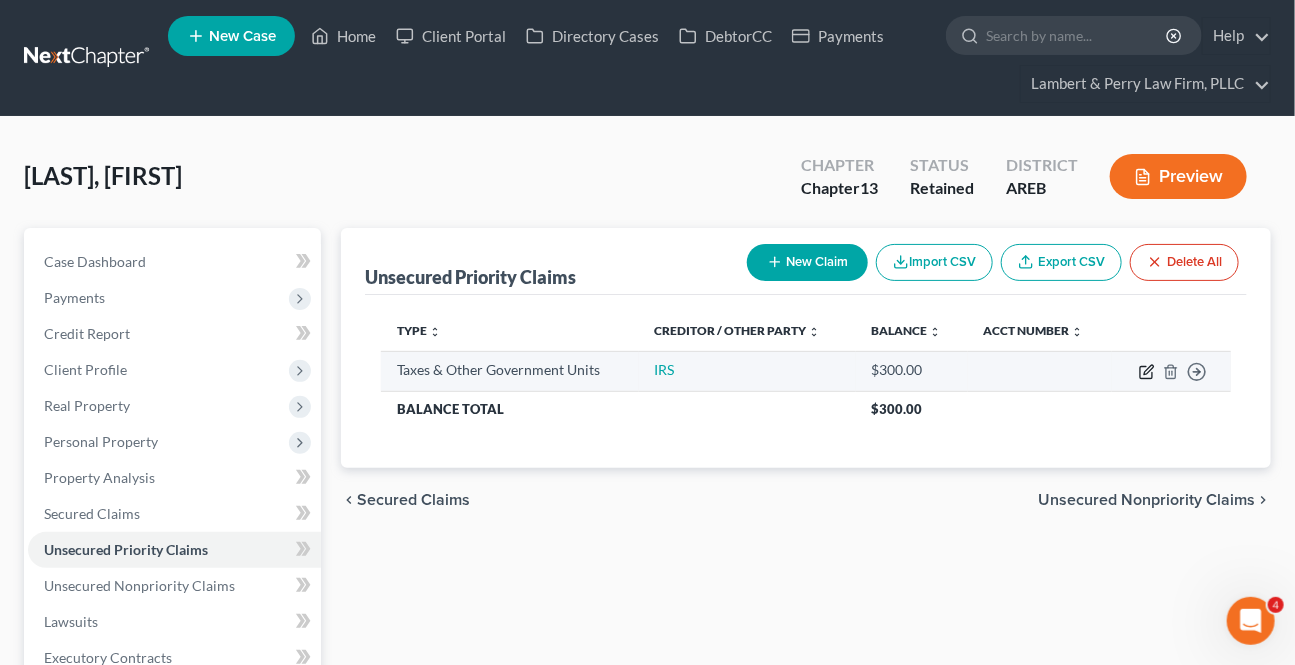 click 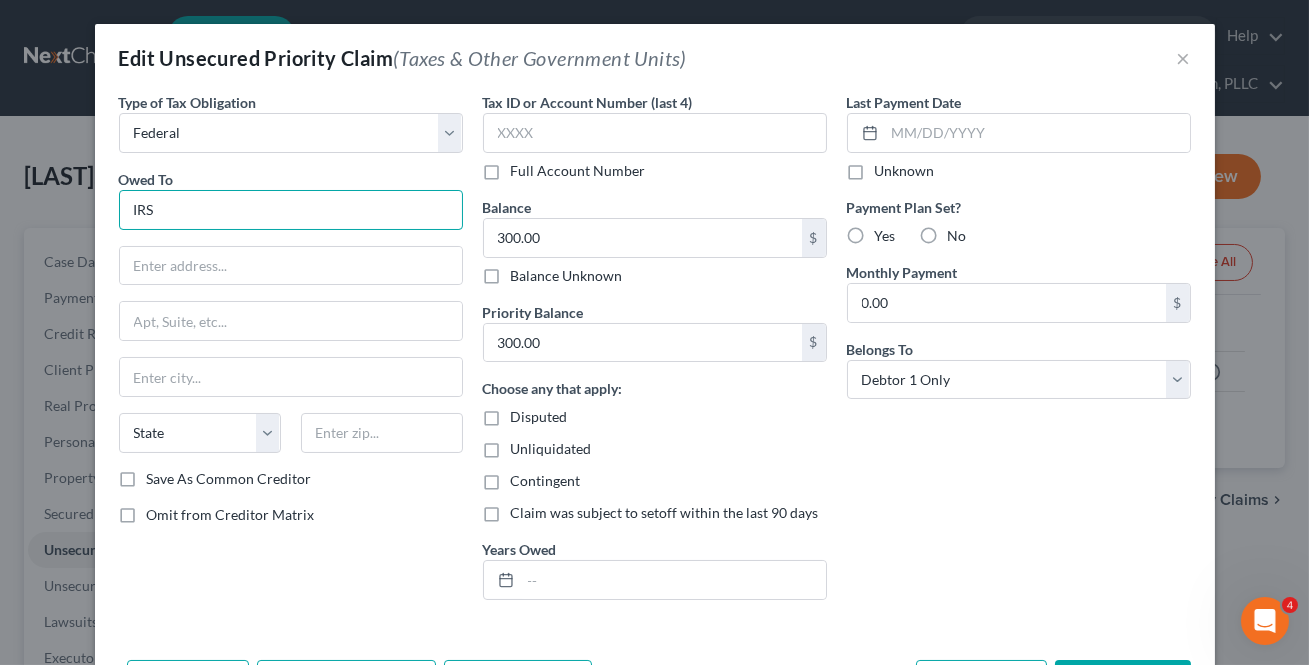 click on "IRS" at bounding box center (291, 210) 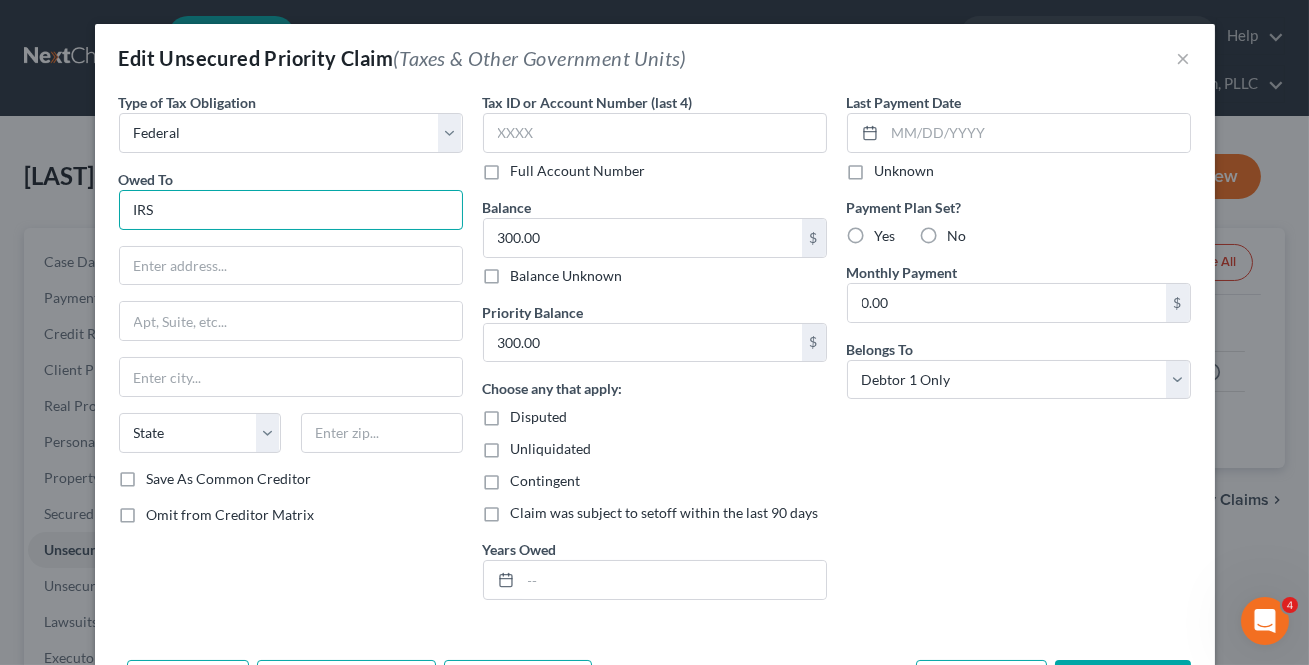 drag, startPoint x: 221, startPoint y: 196, endPoint x: -85, endPoint y: 189, distance: 306.08005 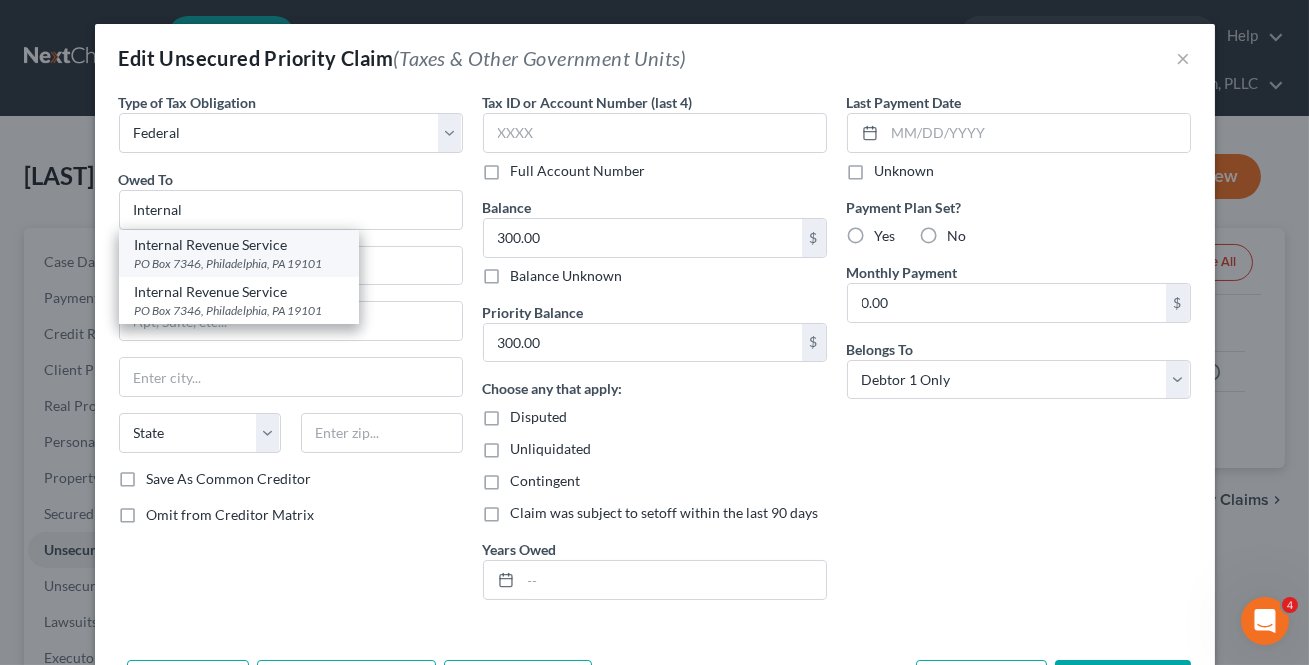 click on "PO Box 7346, Philadelphia, PA 19101" at bounding box center (239, 263) 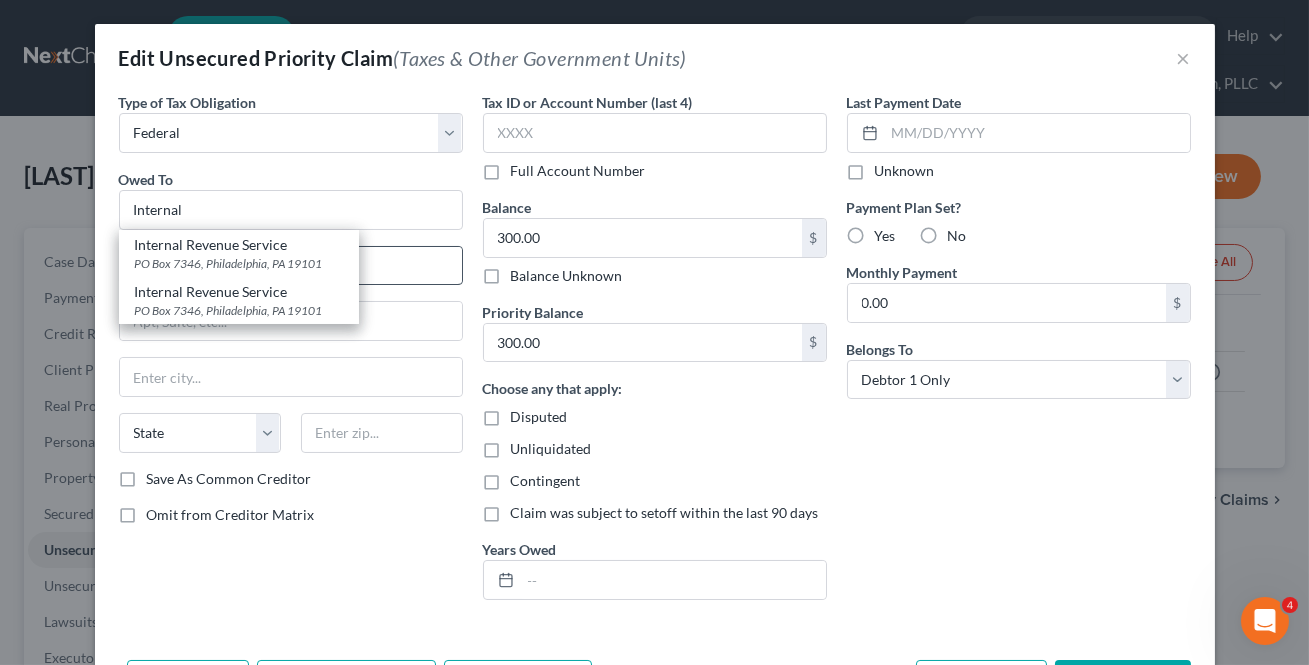 type on "Internal Revenue Service" 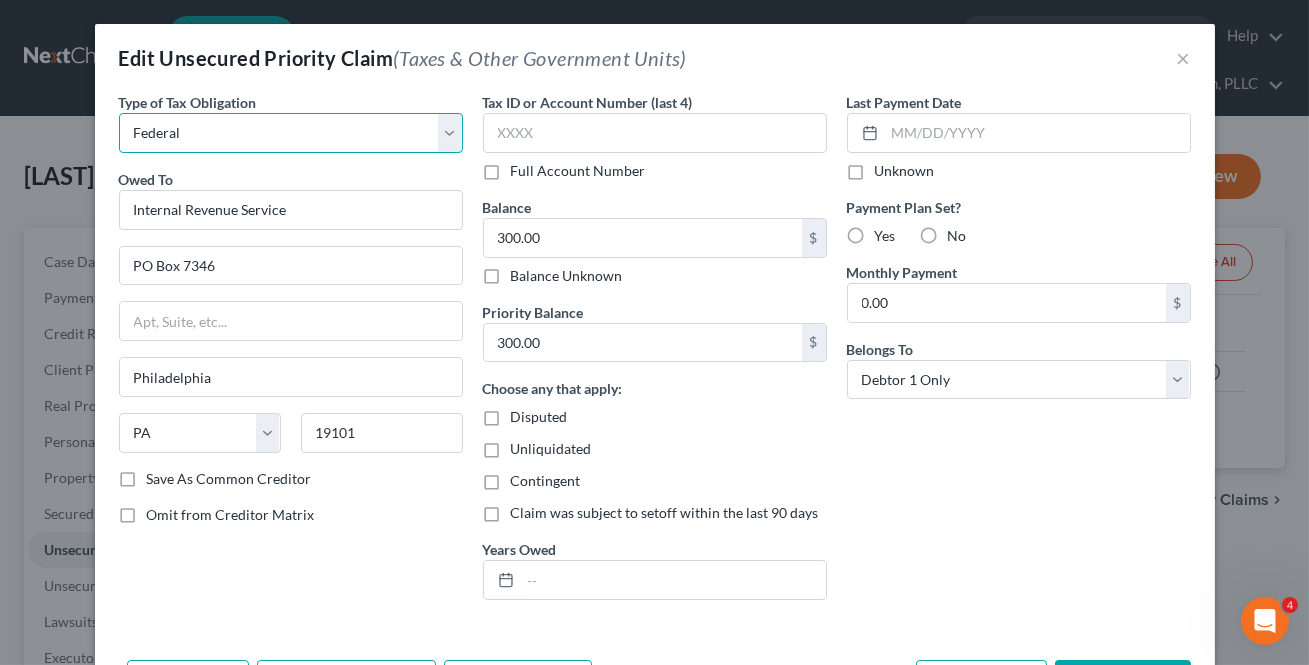 click on "Select Federal City State Franchise Tax Board Other" at bounding box center (291, 133) 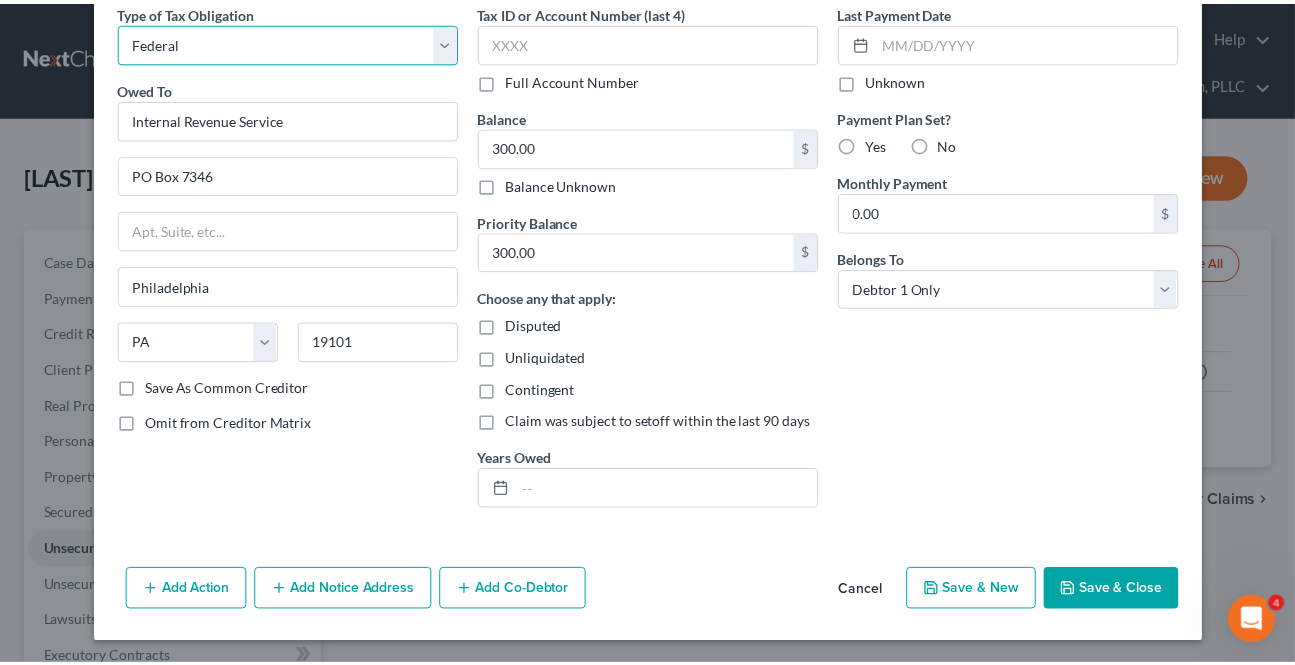 scroll, scrollTop: 92, scrollLeft: 0, axis: vertical 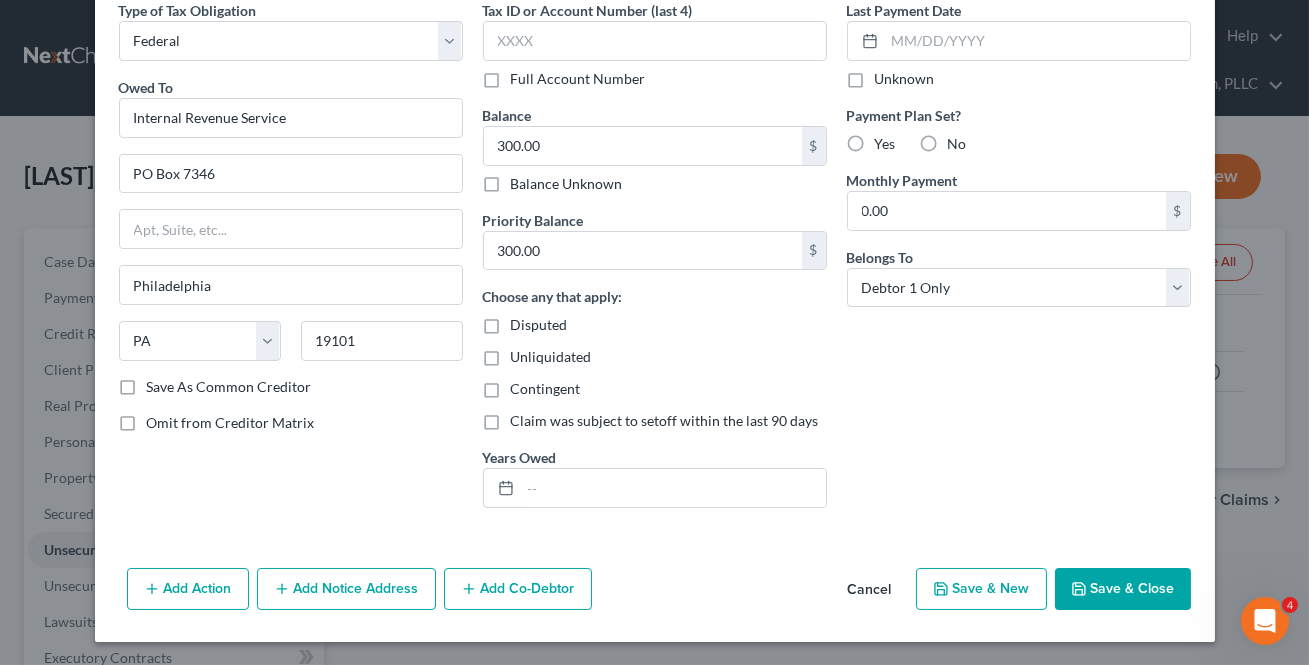 click on "Save & Close" at bounding box center [1123, 589] 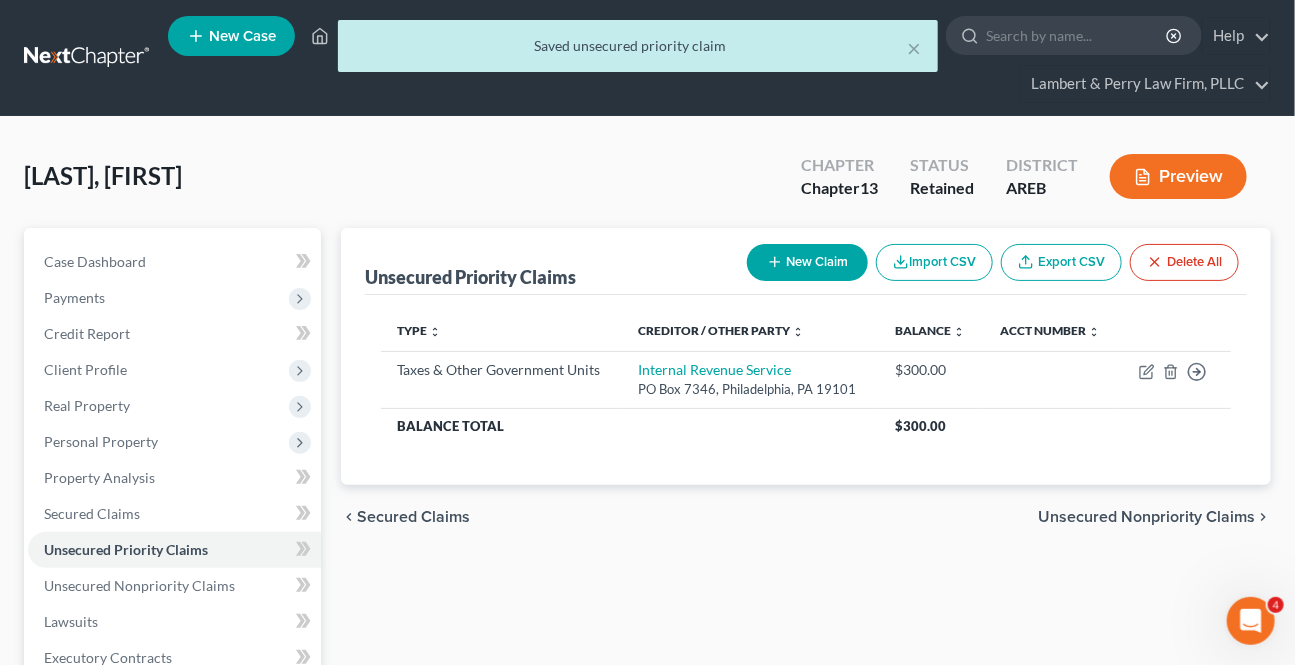 click on "Unsecured Nonpriority Claims" at bounding box center [1146, 517] 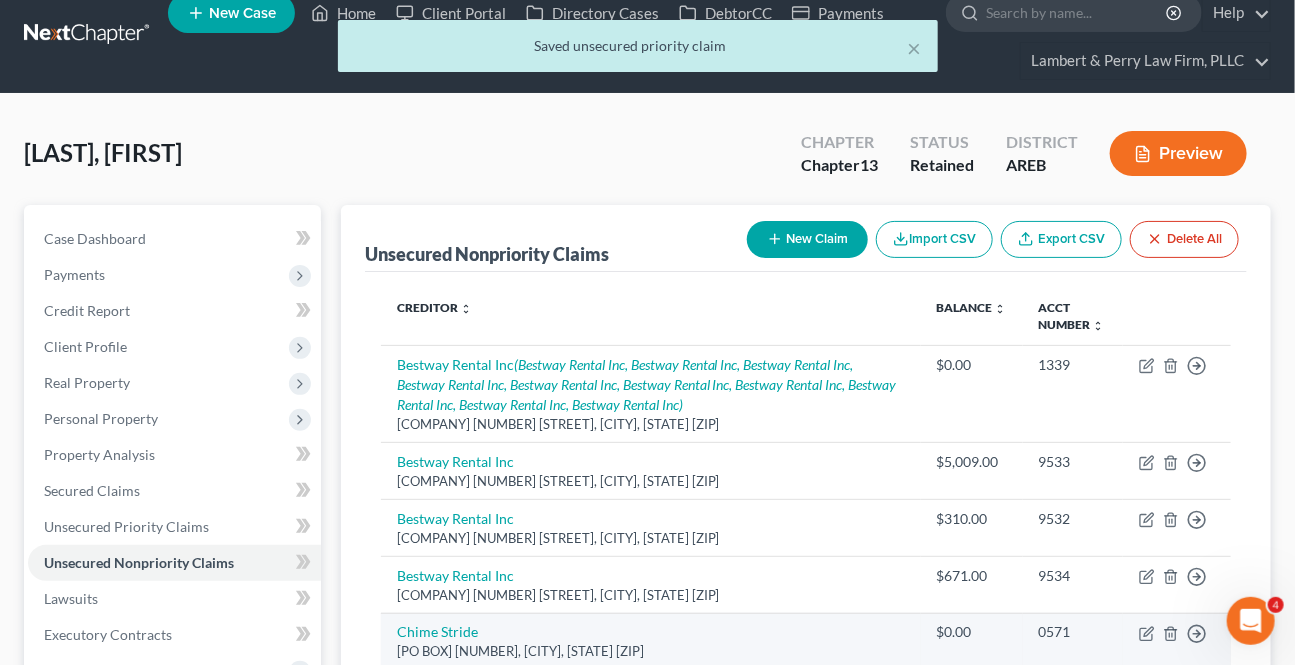 scroll, scrollTop: 181, scrollLeft: 0, axis: vertical 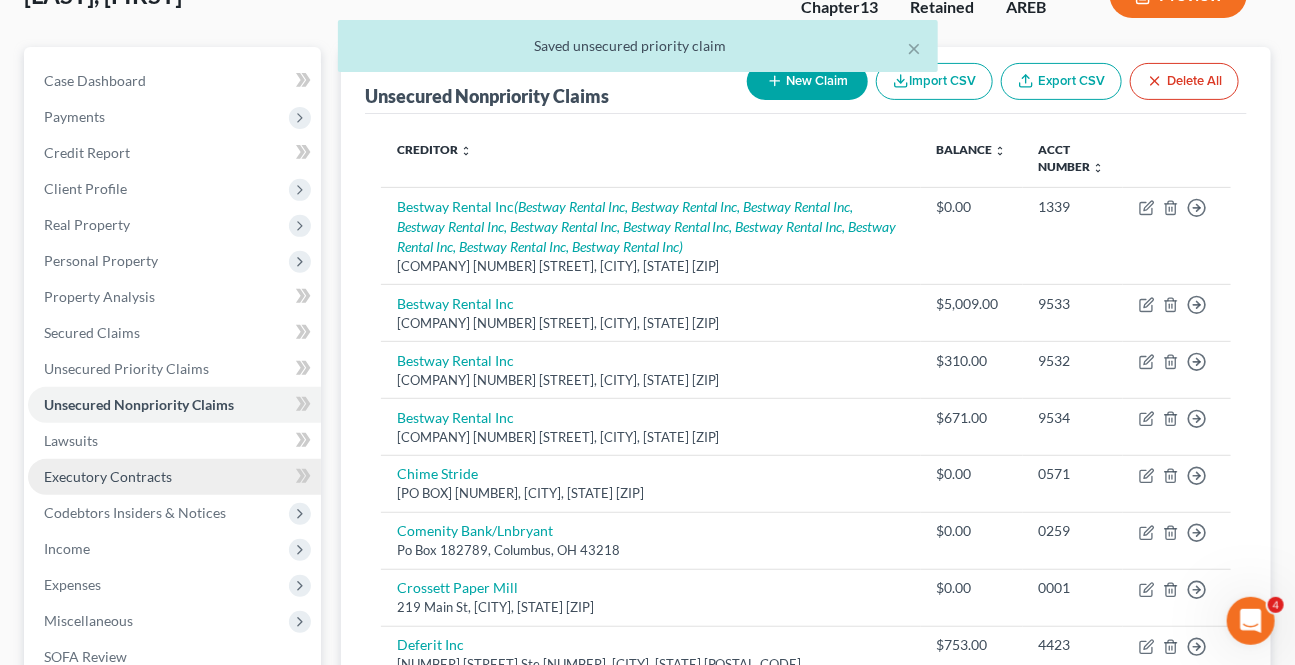 click on "Executory Contracts" at bounding box center (108, 476) 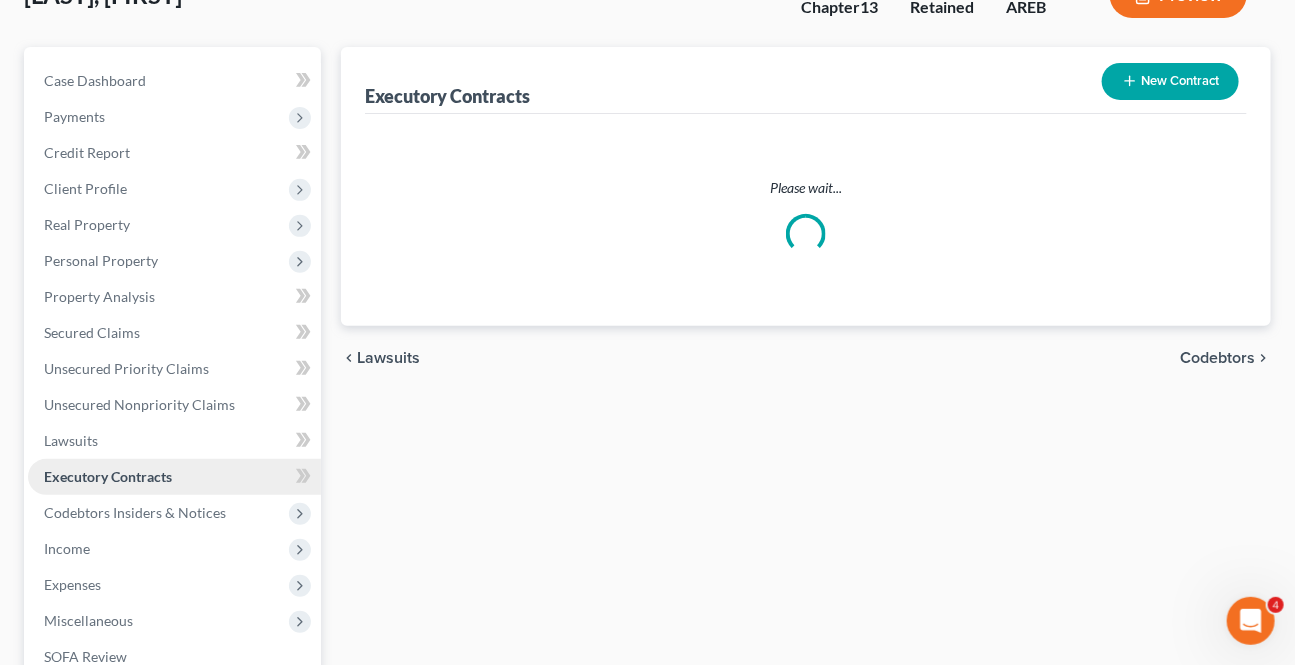 scroll, scrollTop: 0, scrollLeft: 0, axis: both 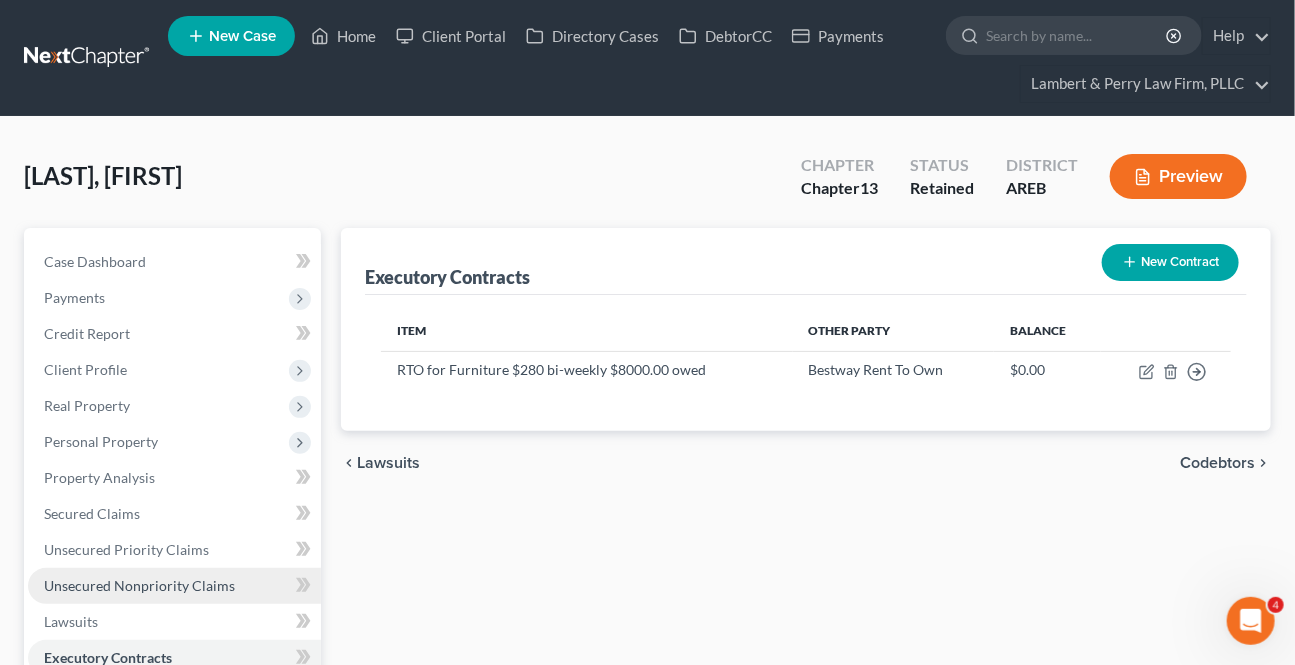 click on "Unsecured Nonpriority Claims" at bounding box center (139, 585) 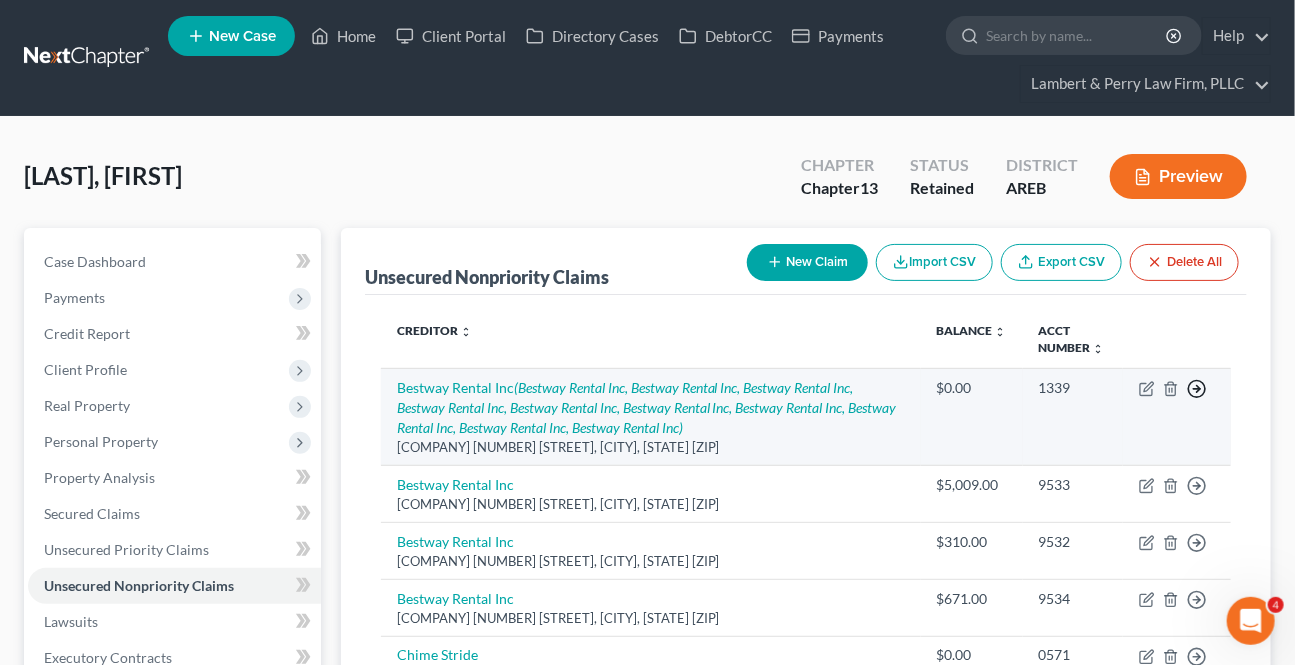 click 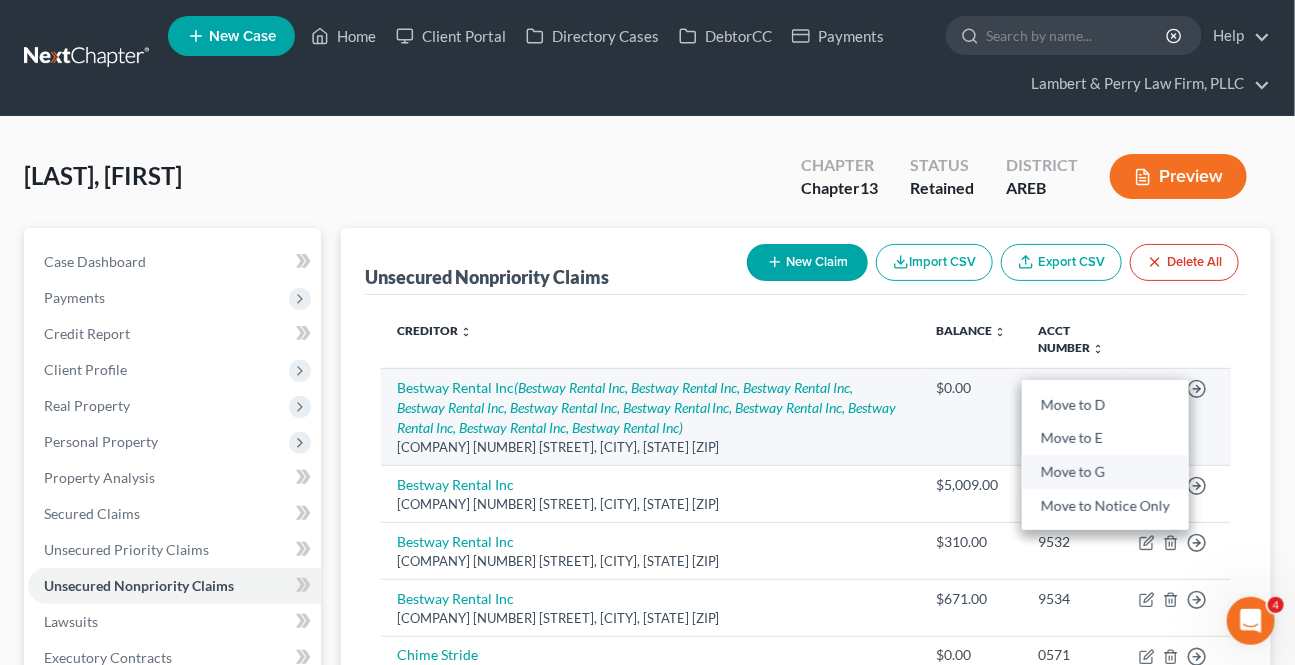 click on "Move to G" at bounding box center [1105, 472] 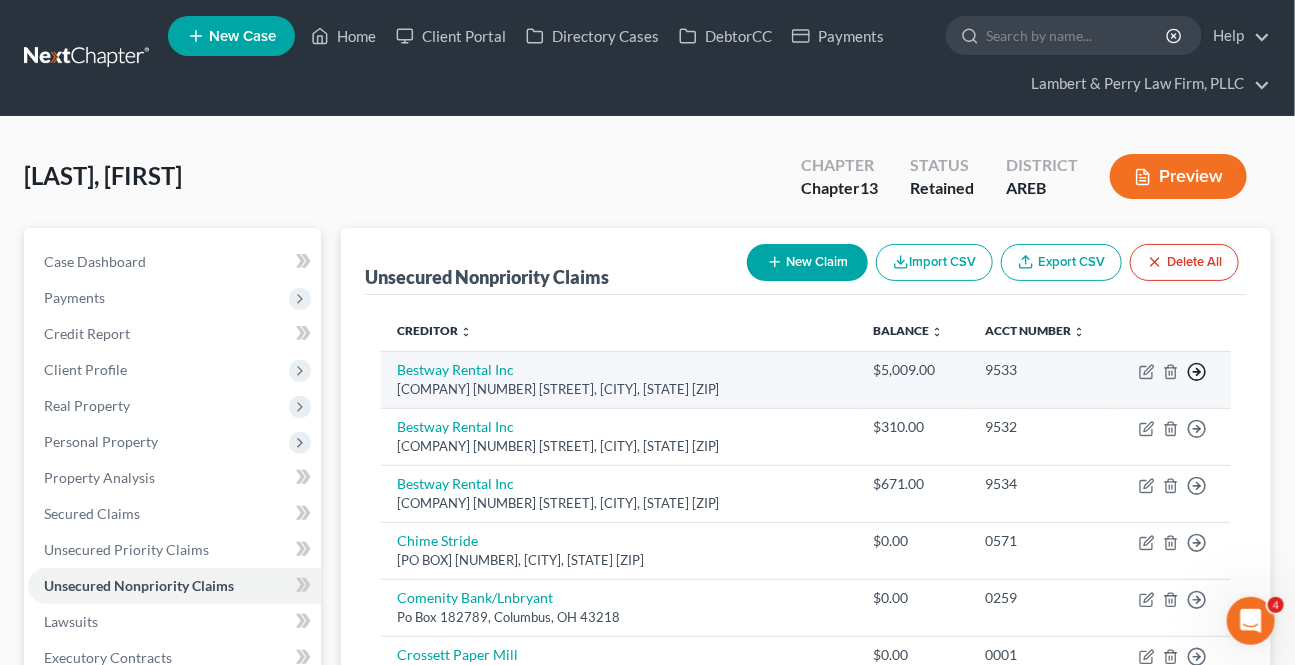 click 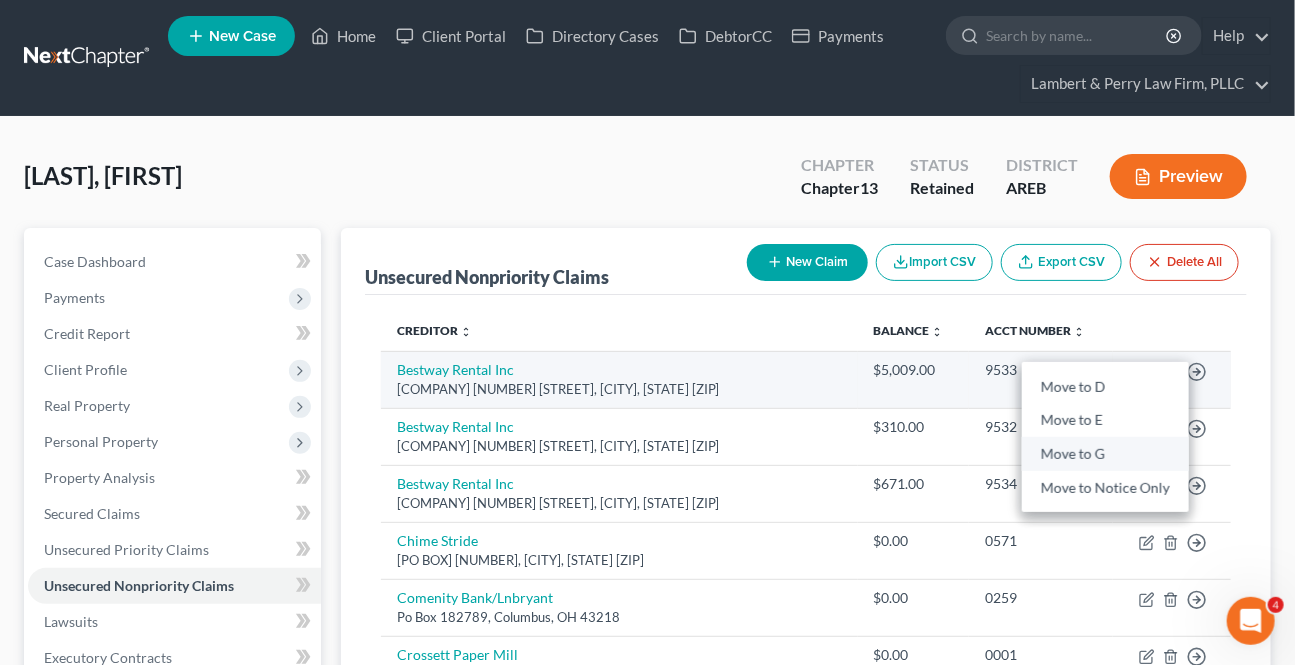 click on "Move to G" at bounding box center [1105, 455] 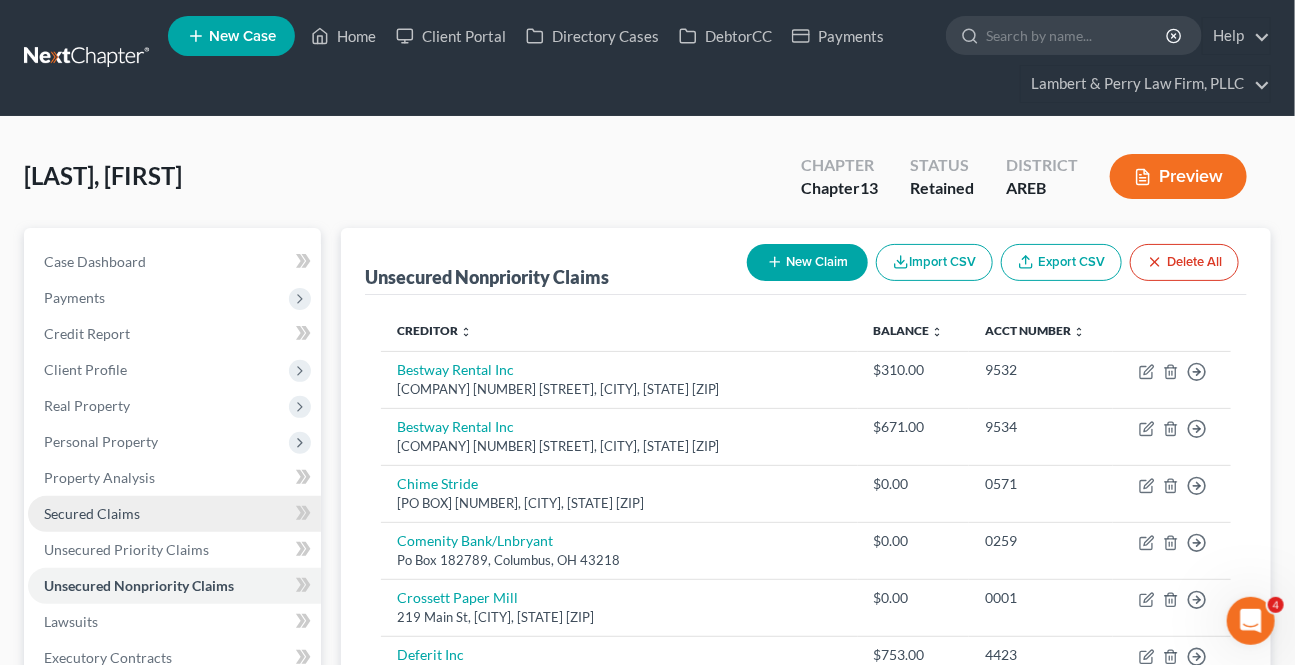 click on "Secured Claims" at bounding box center [92, 513] 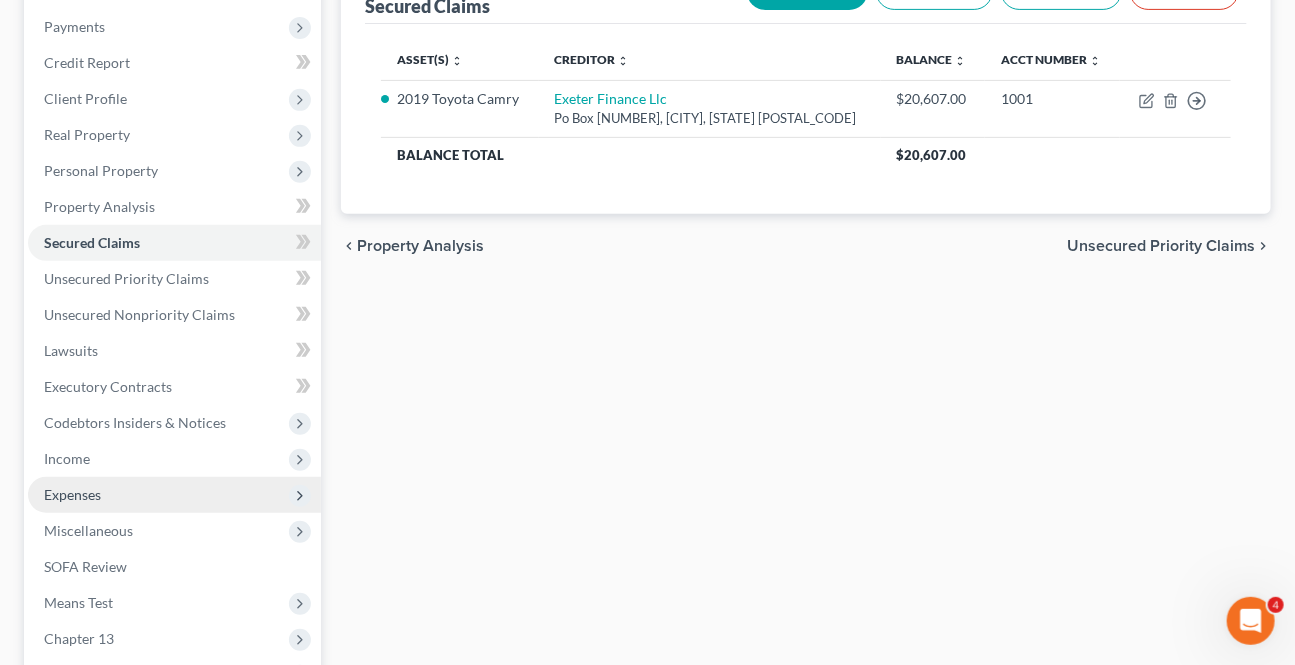 scroll, scrollTop: 272, scrollLeft: 0, axis: vertical 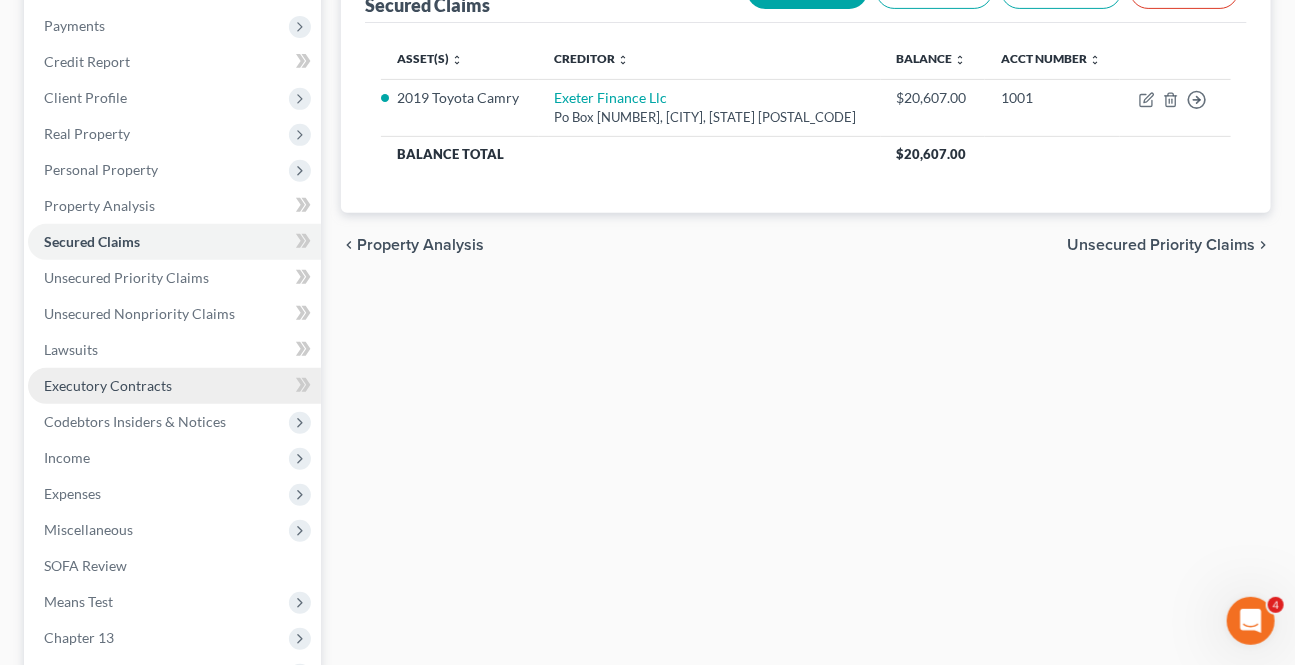 click on "Executory Contracts" at bounding box center (108, 385) 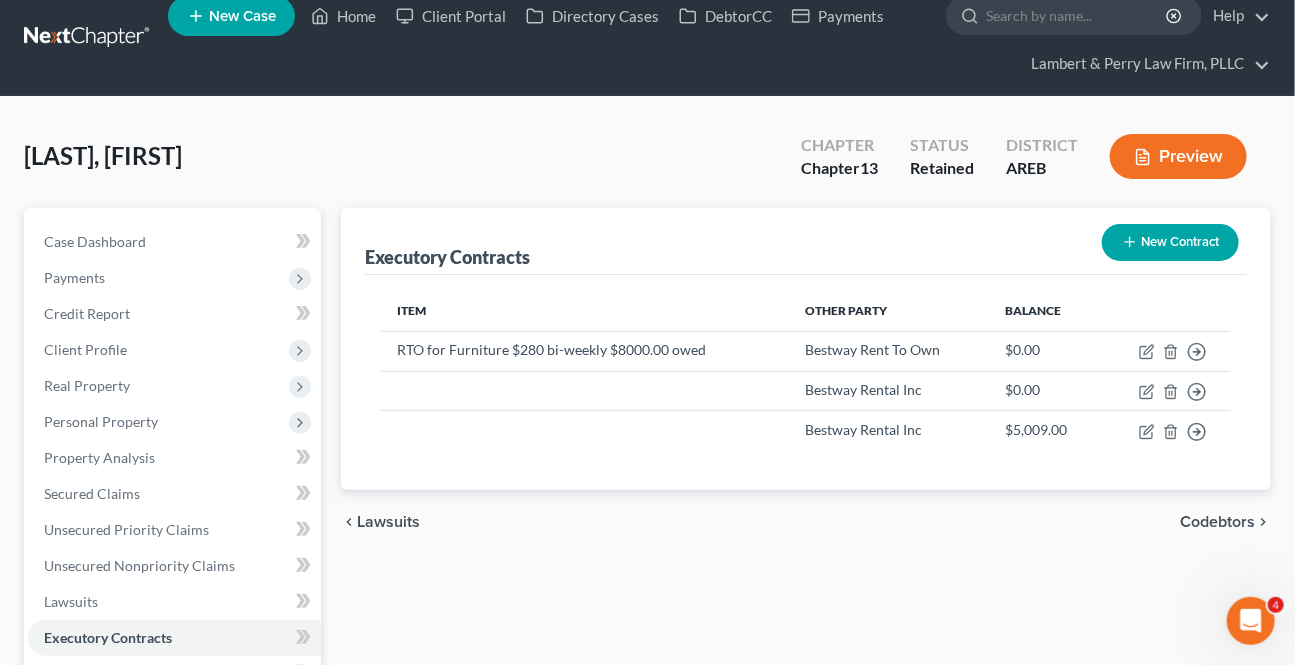 scroll, scrollTop: 0, scrollLeft: 0, axis: both 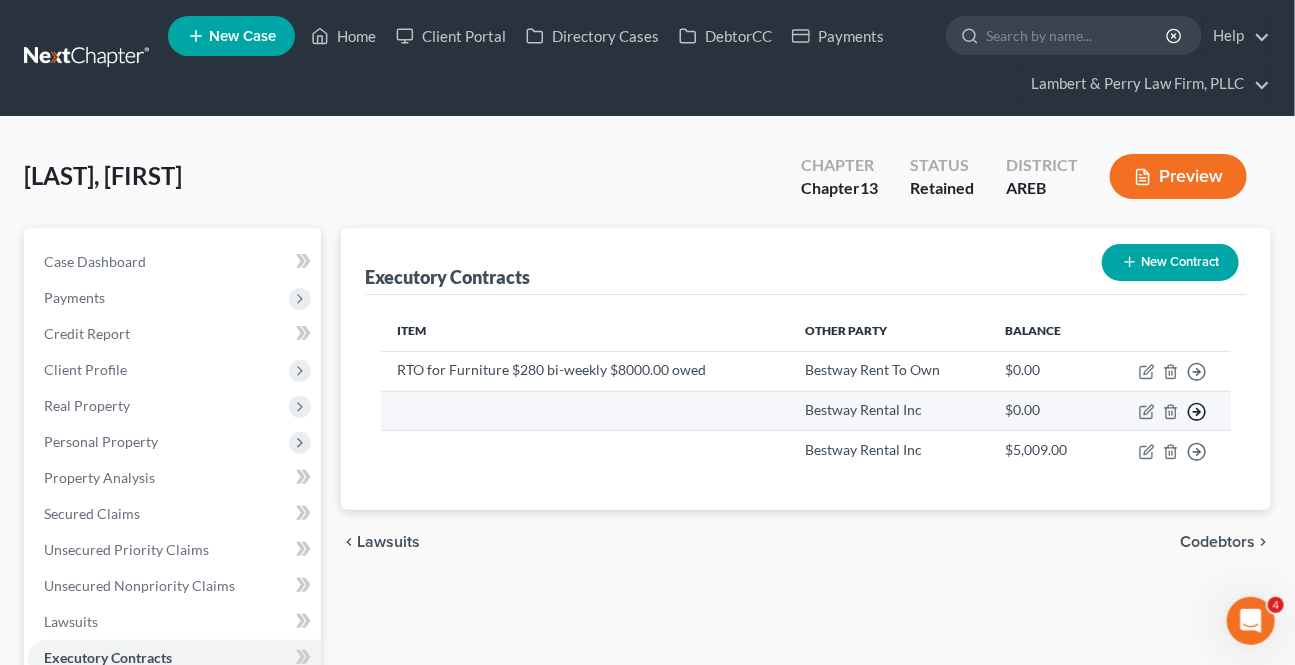 click 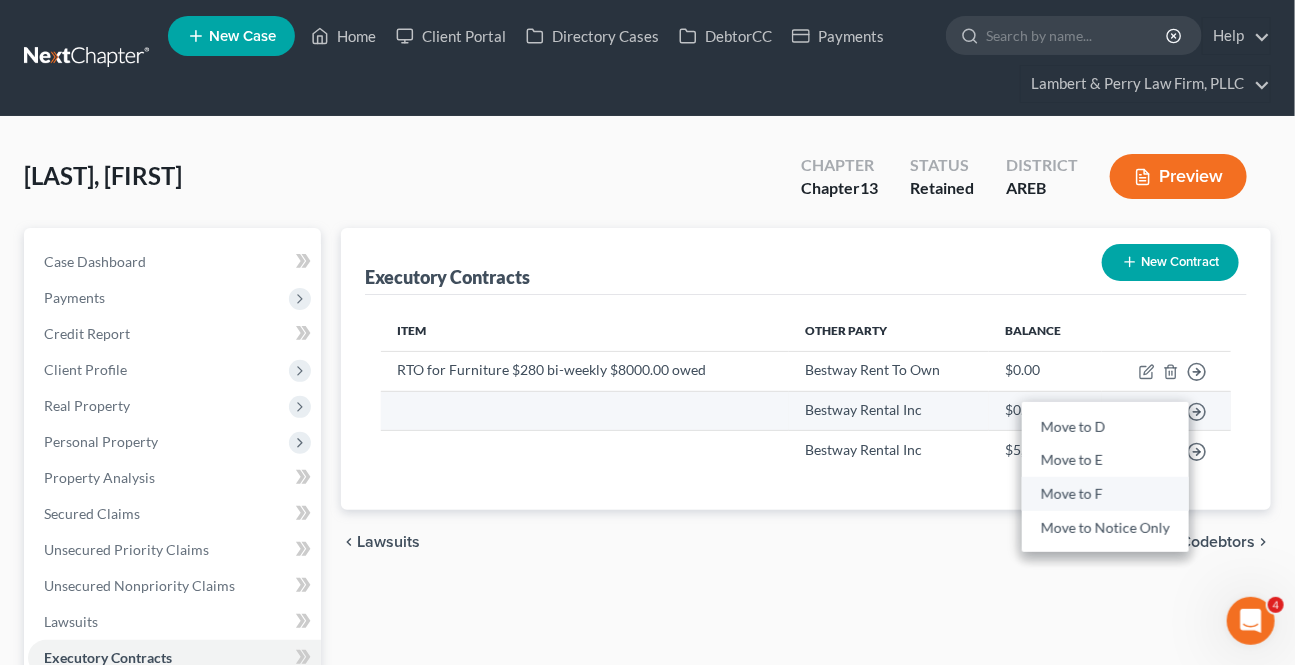 click on "Move to F" at bounding box center [1105, 495] 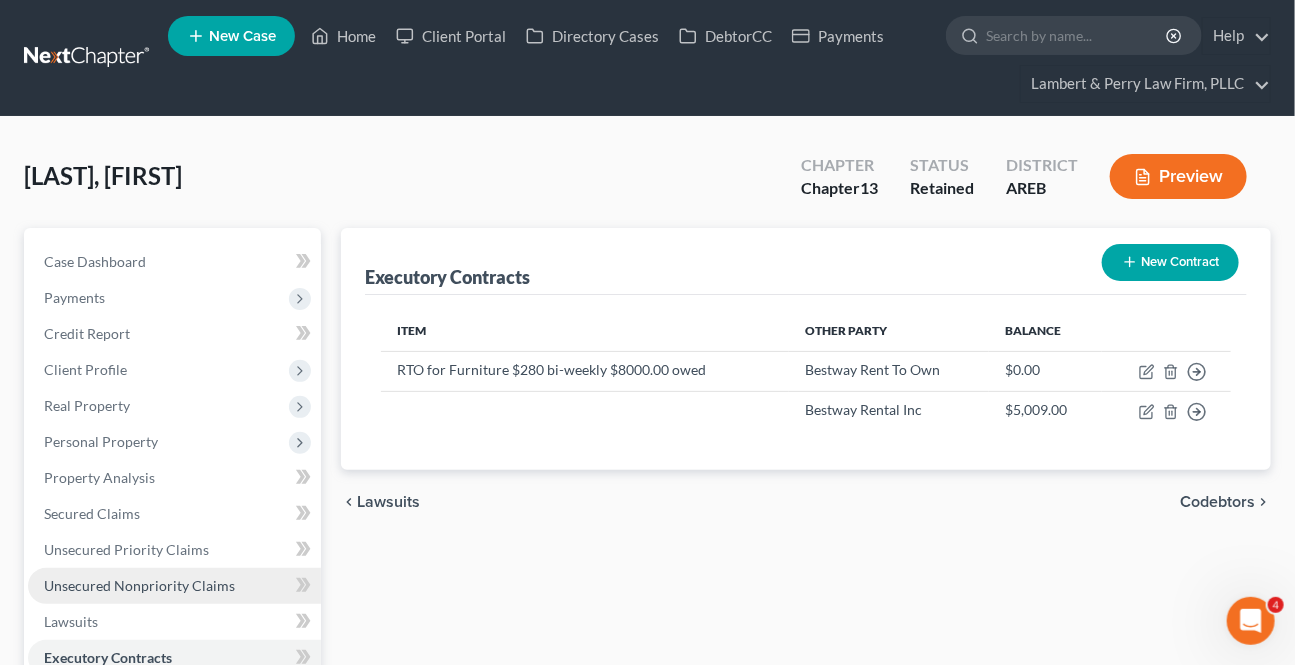 click on "Unsecured Nonpriority Claims" at bounding box center [139, 585] 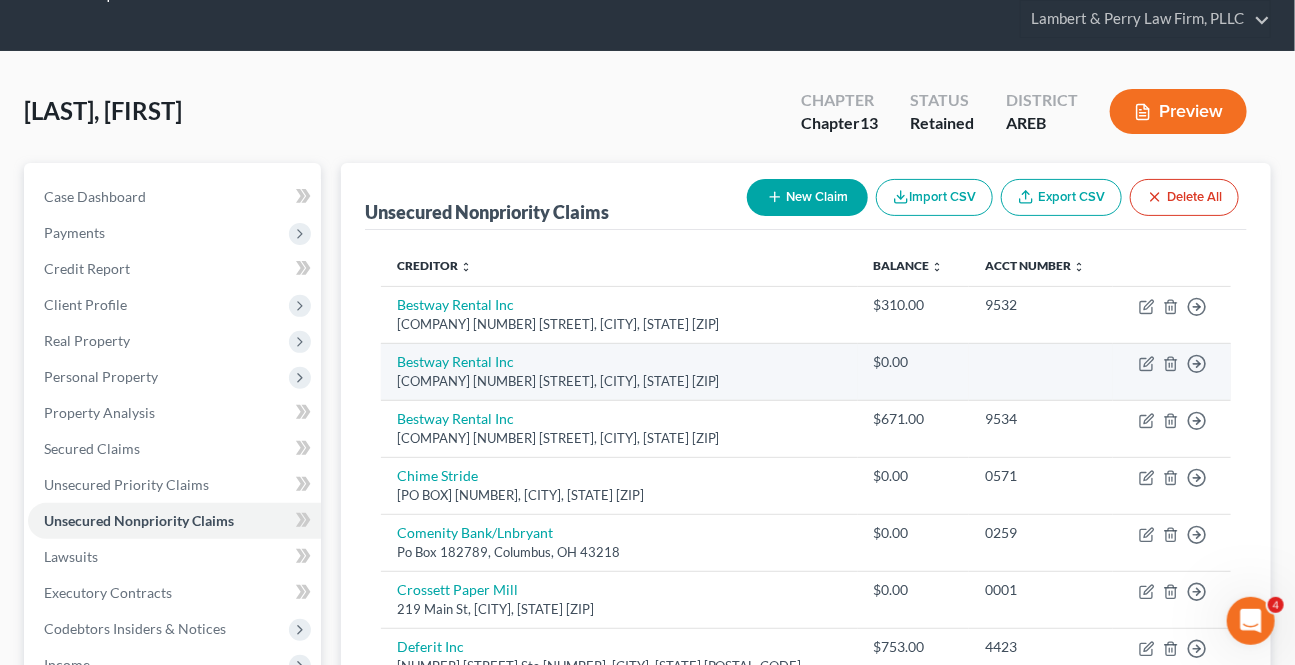 scroll, scrollTop: 0, scrollLeft: 0, axis: both 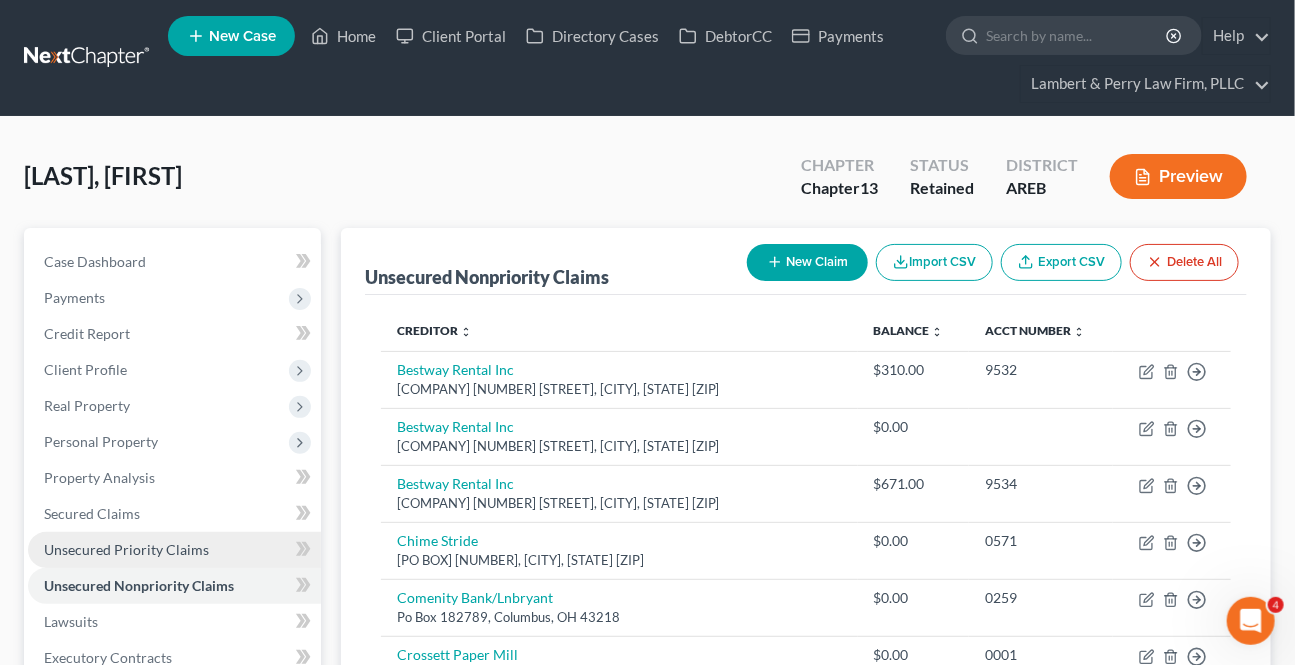click on "Unsecured Priority Claims" at bounding box center (126, 549) 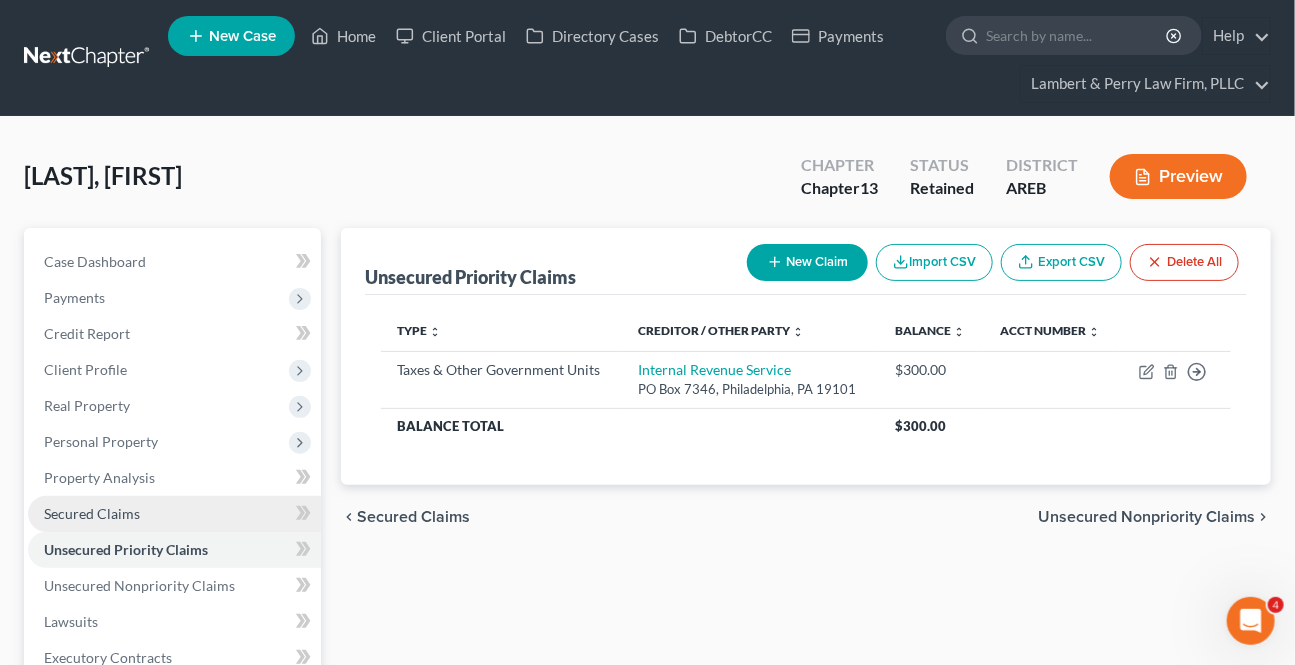 click on "Secured Claims" at bounding box center (92, 513) 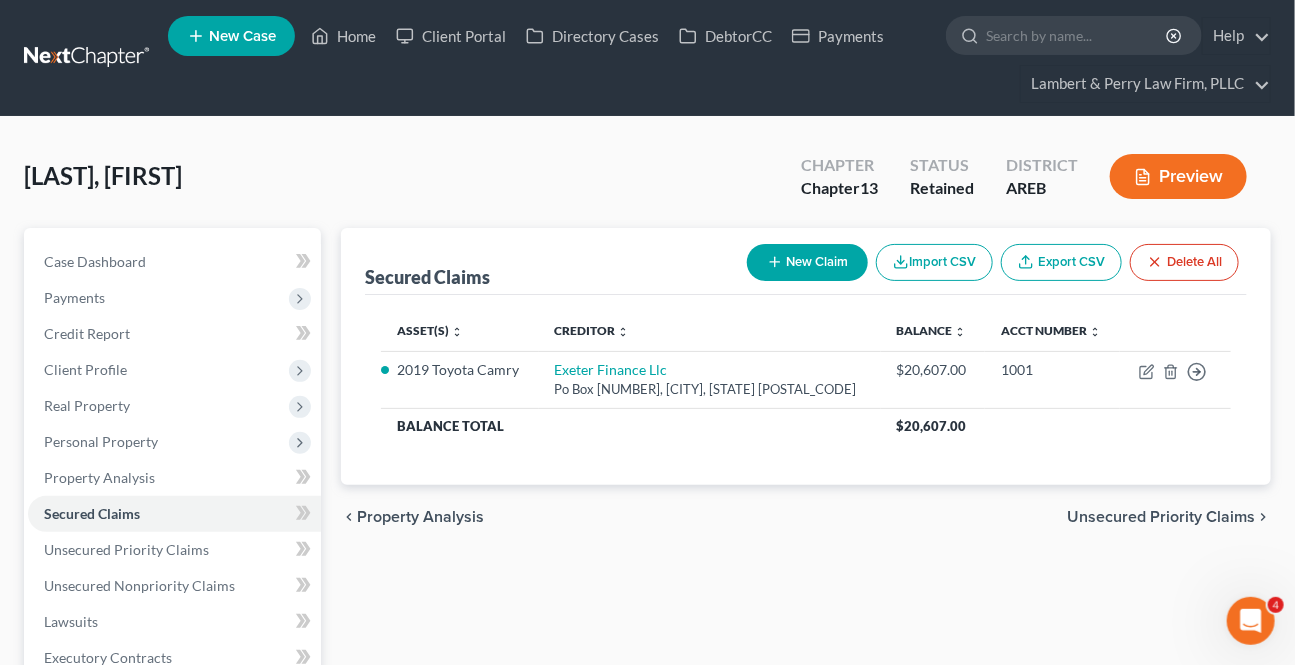click on "chevron_left
Property Analysis
Unsecured Priority Claims
chevron_right" at bounding box center (806, 517) 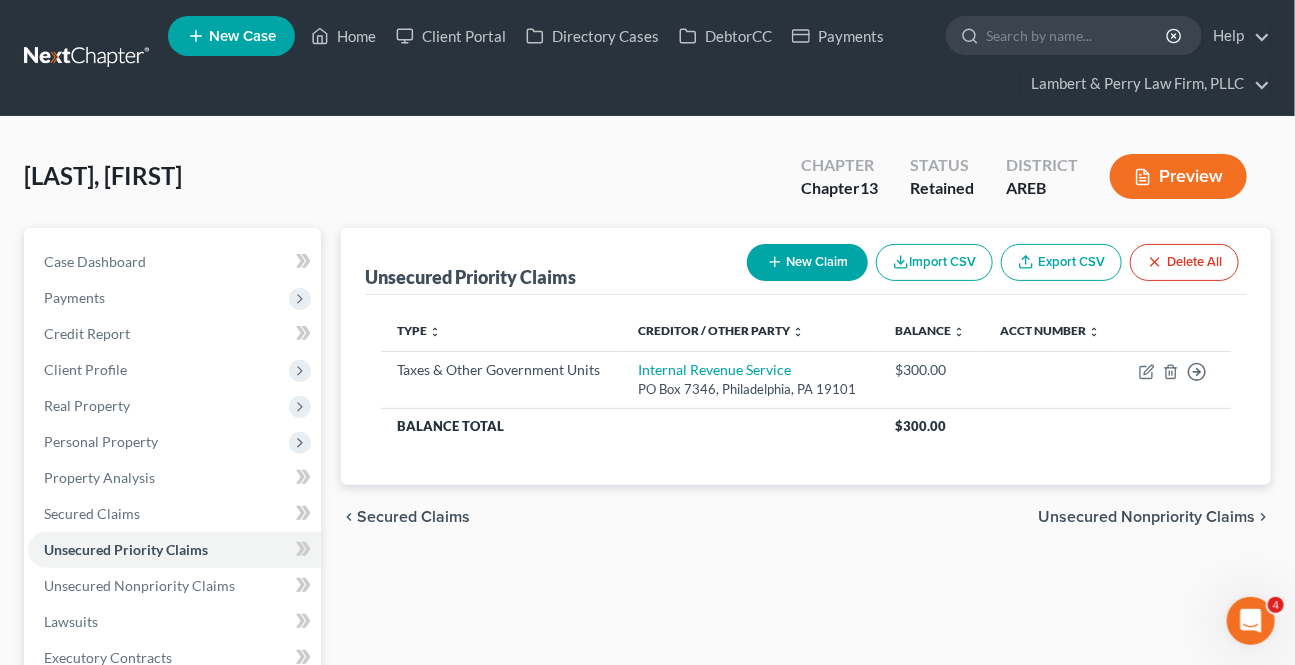 click on "Unsecured Nonpriority Claims" at bounding box center (1146, 517) 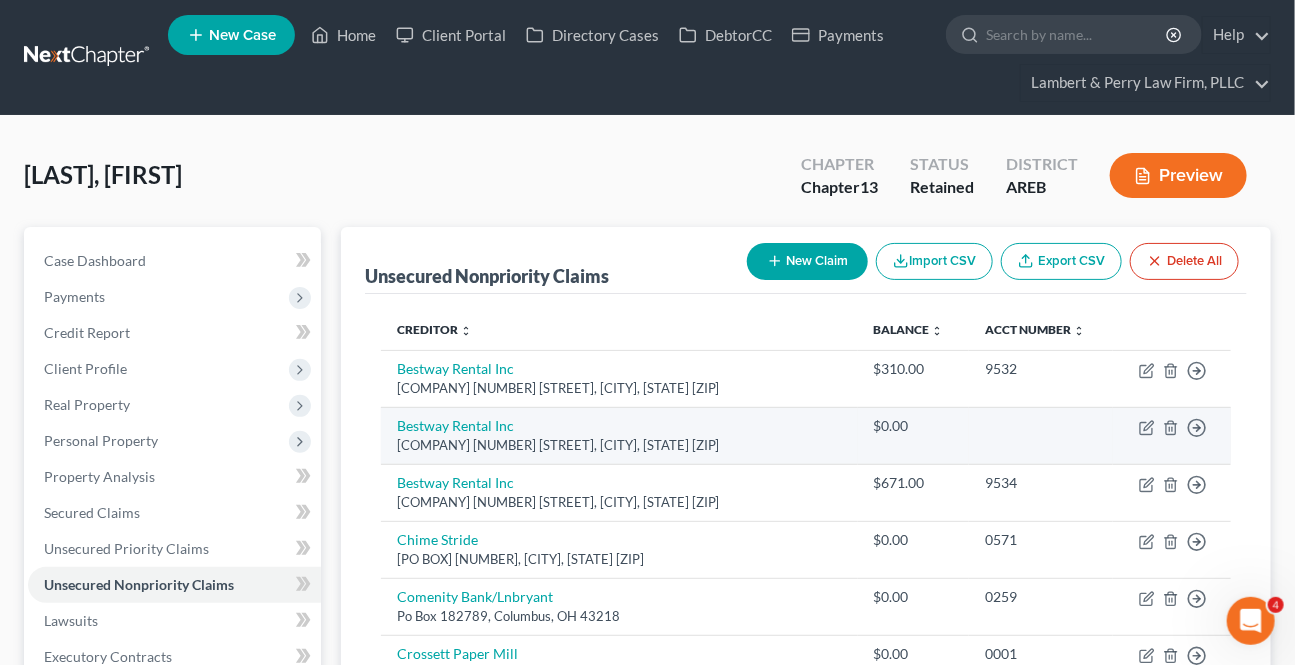 scroll, scrollTop: 0, scrollLeft: 0, axis: both 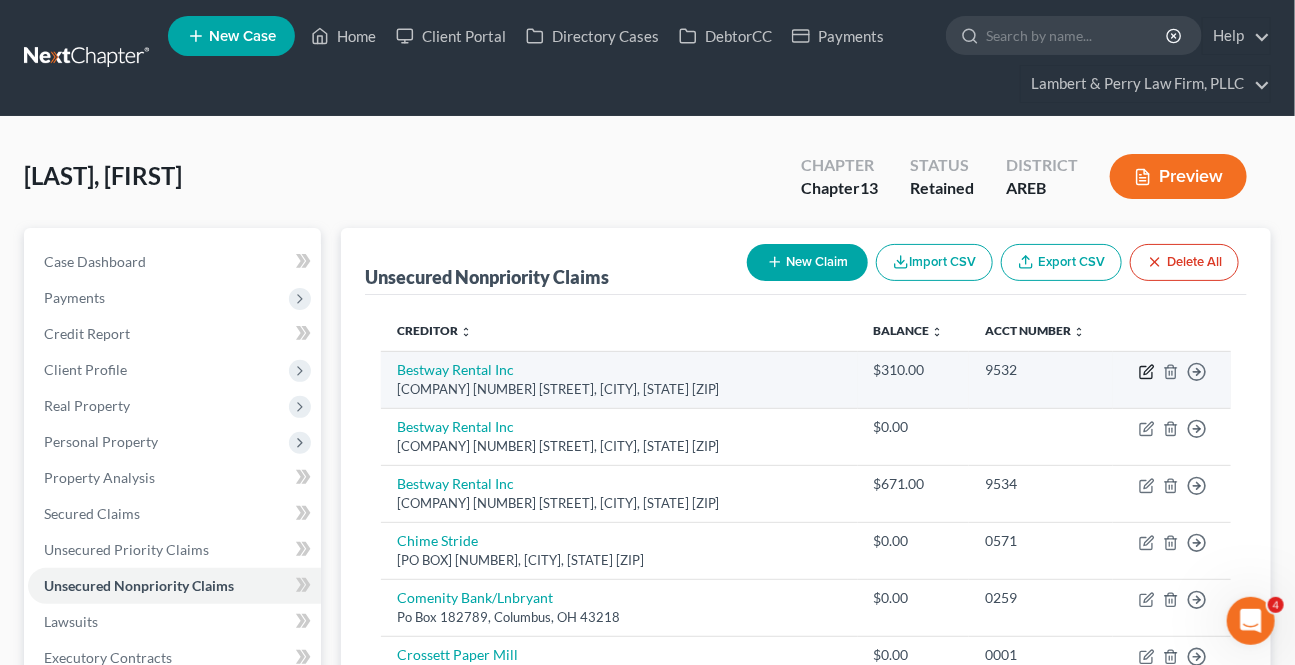 click 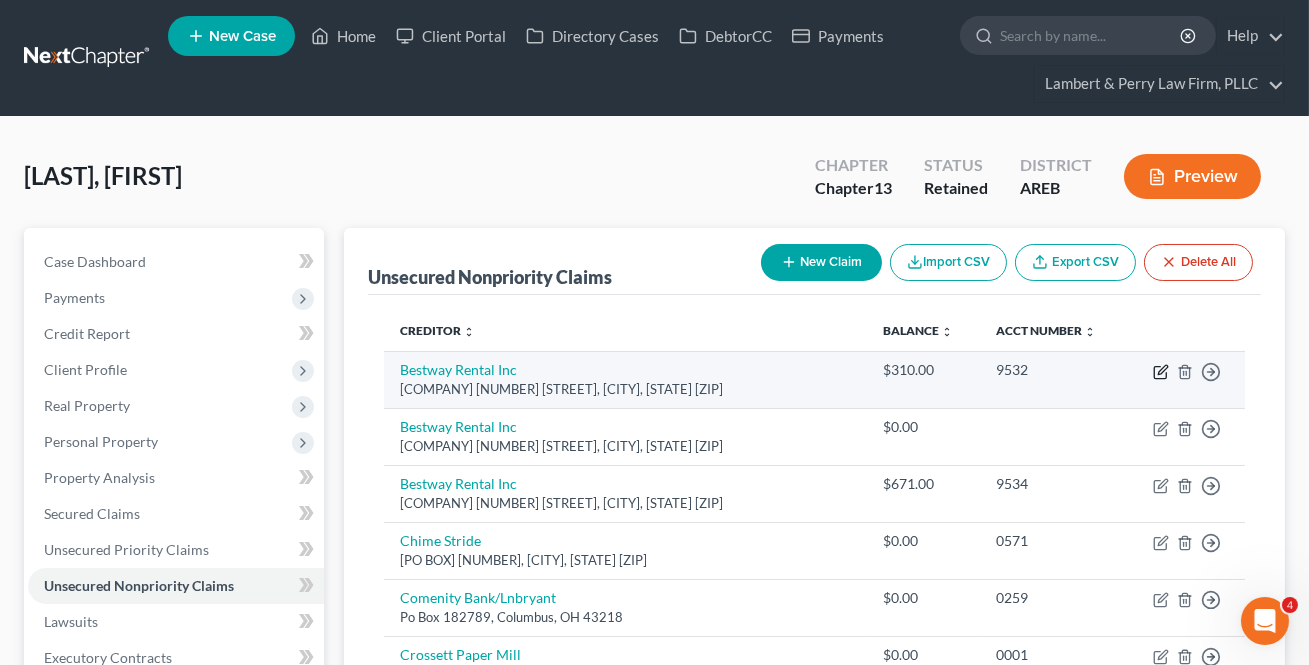 select on "45" 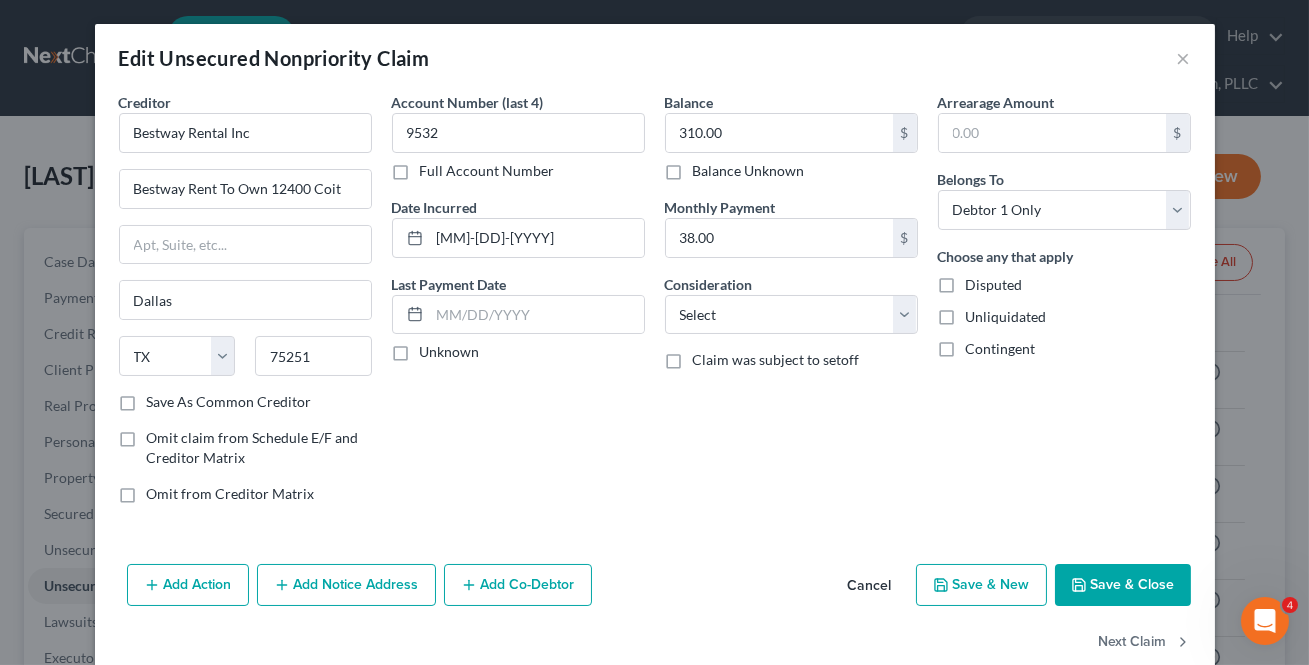 click on "Balance
[NUMBER].00 $
Balance Unknown
Balance Undetermined
[NUMBER].00 $
Balance Unknown
Monthly Payment [NUMBER].00 $ Consideration Select Cable / Satellite Services Collection Agency Credit Card Debt Debt Counseling / Attorneys Deficiency Balance Domestic Support Obligations Home / Car Repairs Income Taxes Judgment Liens Medical Services Monies Loaned / Advanced Mortgage Obligation From Divorce Or Separation Obligation To Pensions Other Overdrawn Bank Account Promised To Help Pay Creditors Student Loans Suppliers And Vendors Telephone / Internet Services Utility Services Claim was subject to setoff" at bounding box center (791, 306) 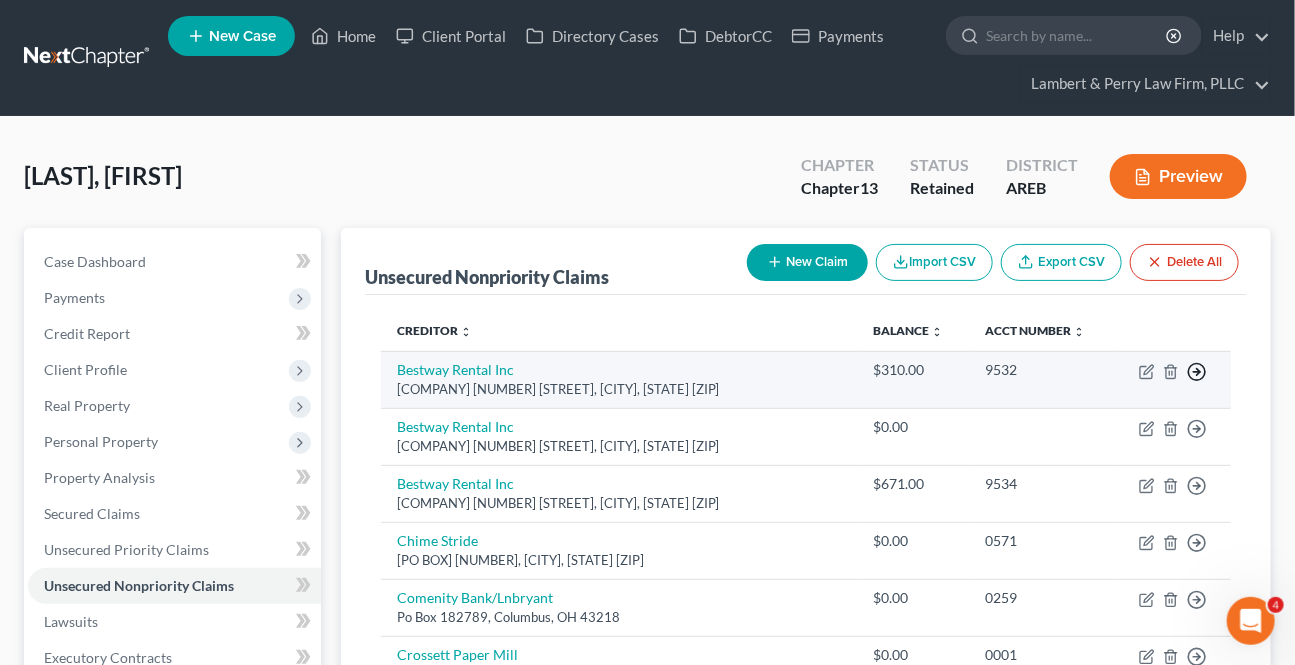 click 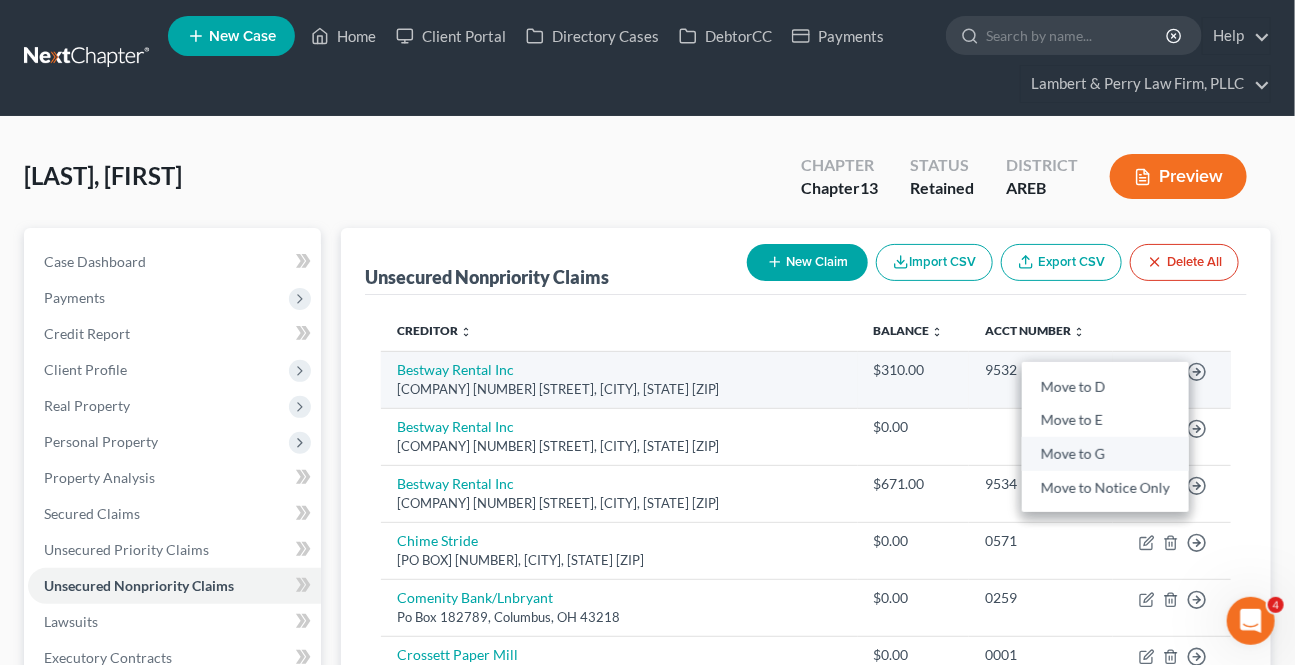 click on "Move to G" at bounding box center (1105, 455) 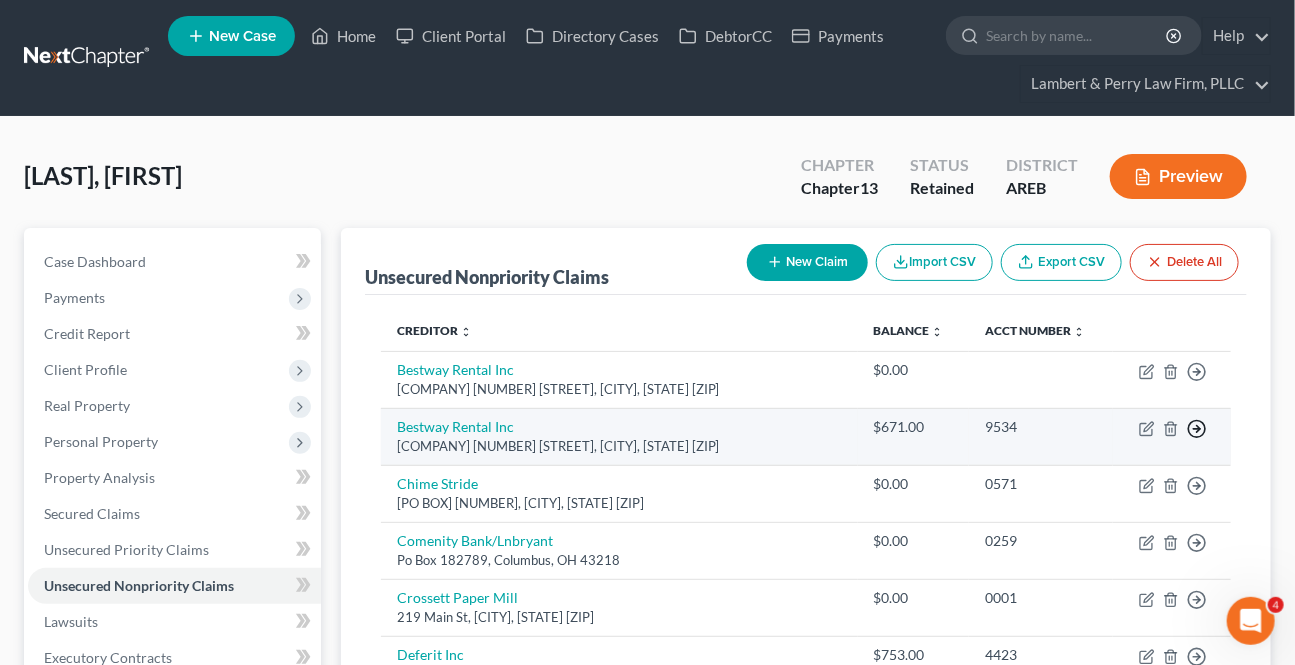 click 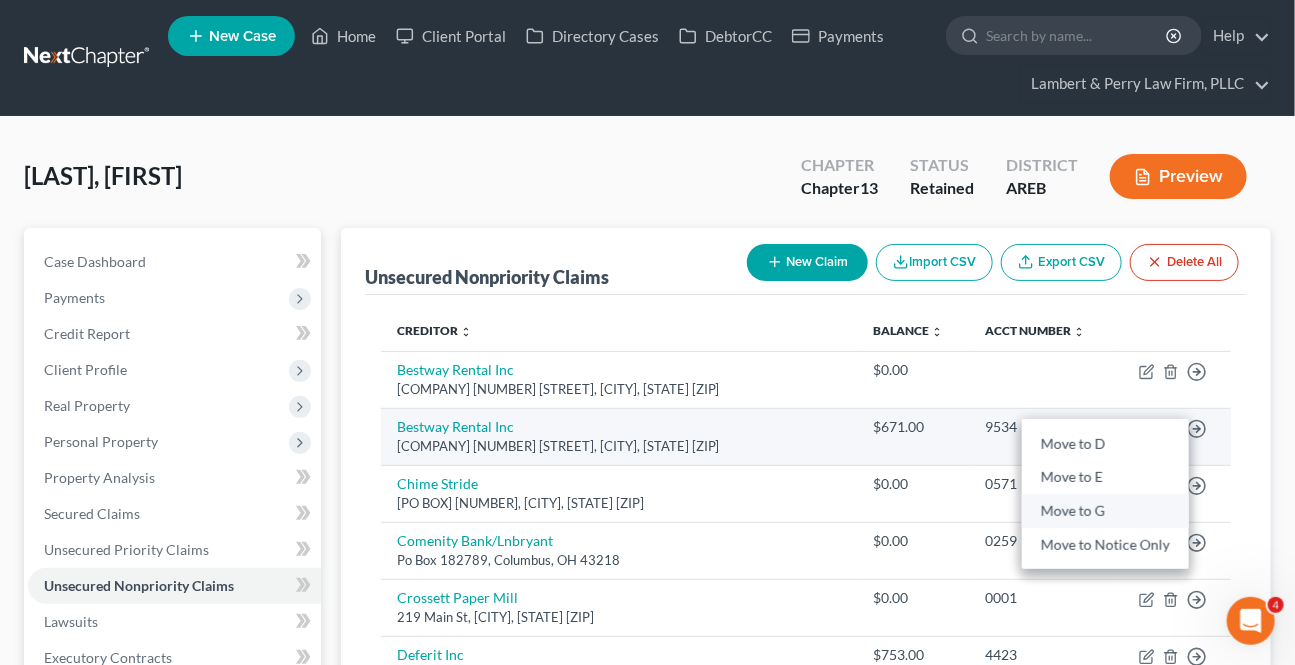 click on "Move to G" at bounding box center [1105, 512] 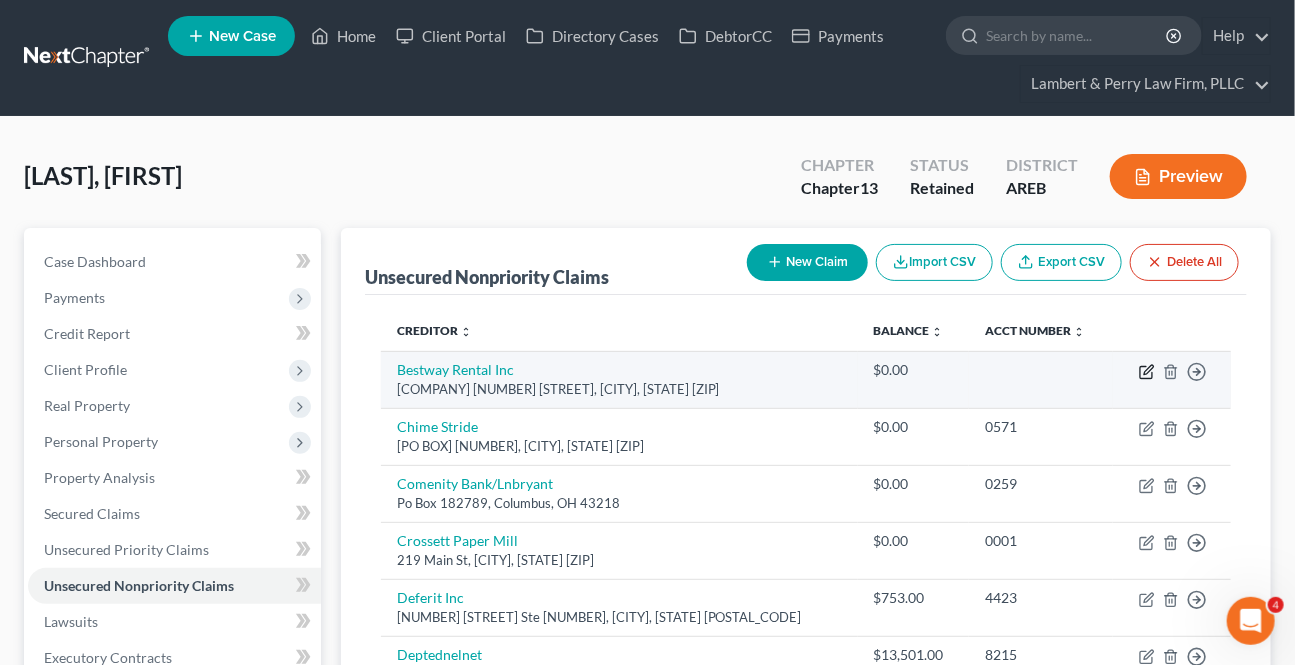 click 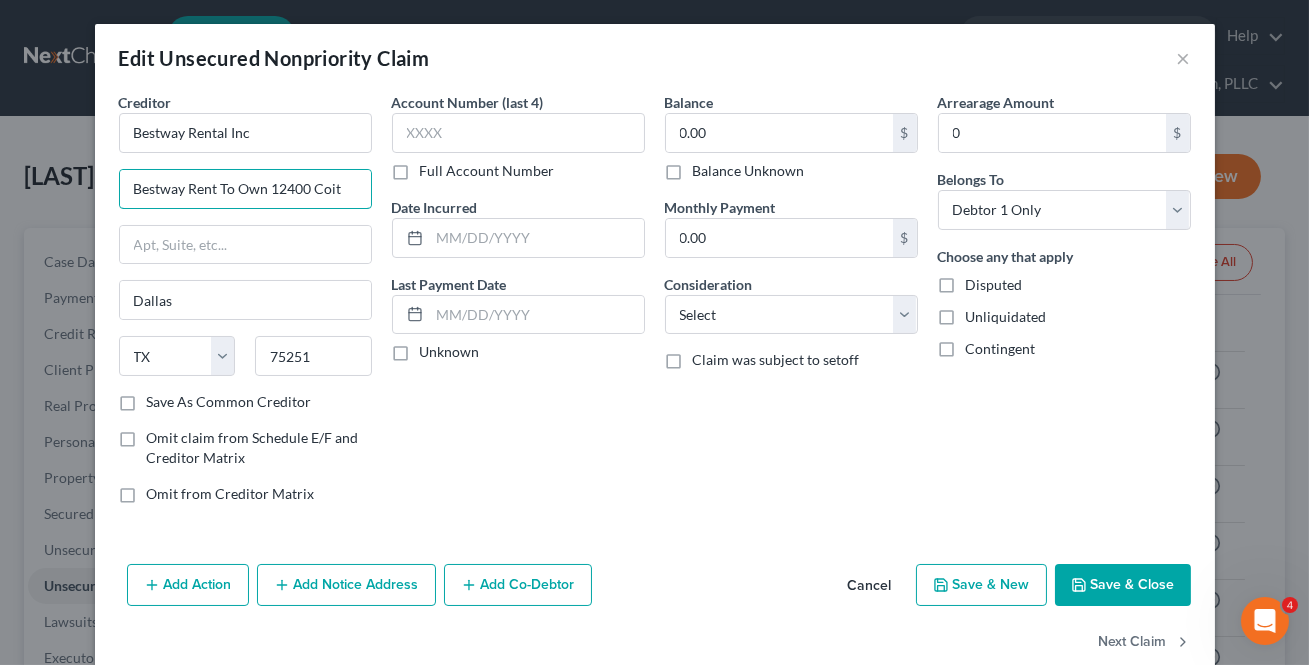 drag, startPoint x: 264, startPoint y: 190, endPoint x: 52, endPoint y: 291, distance: 234.82973 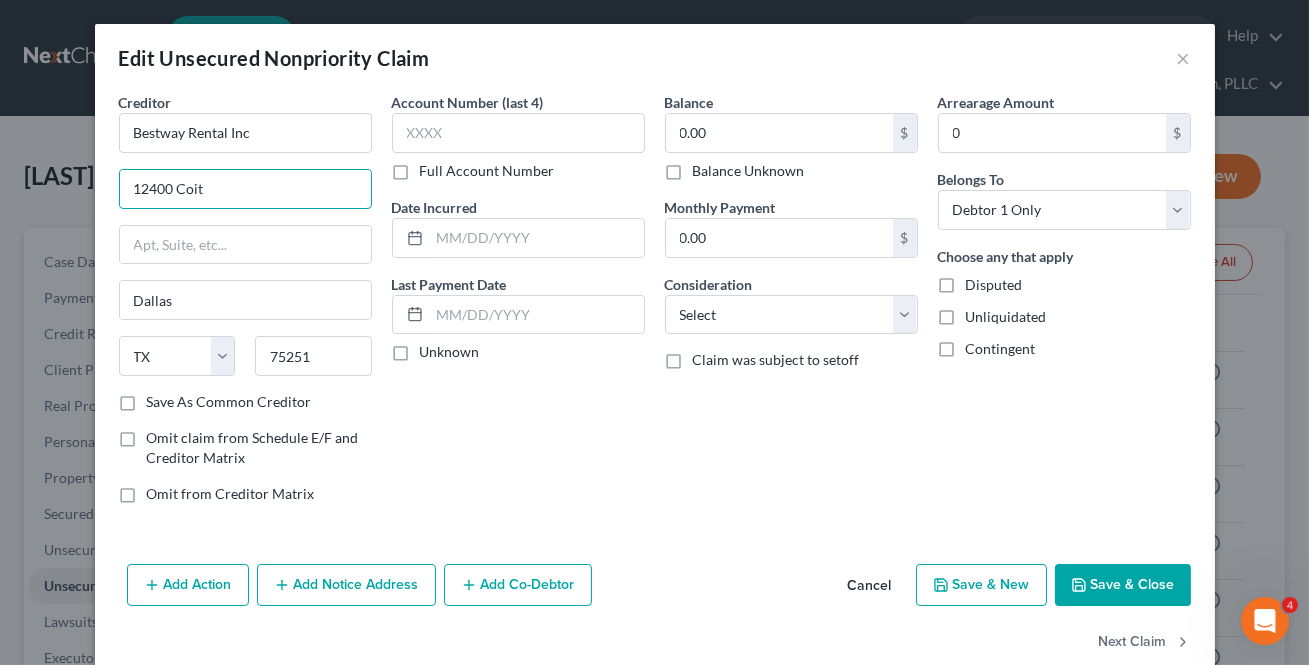 type on "12400 Coit" 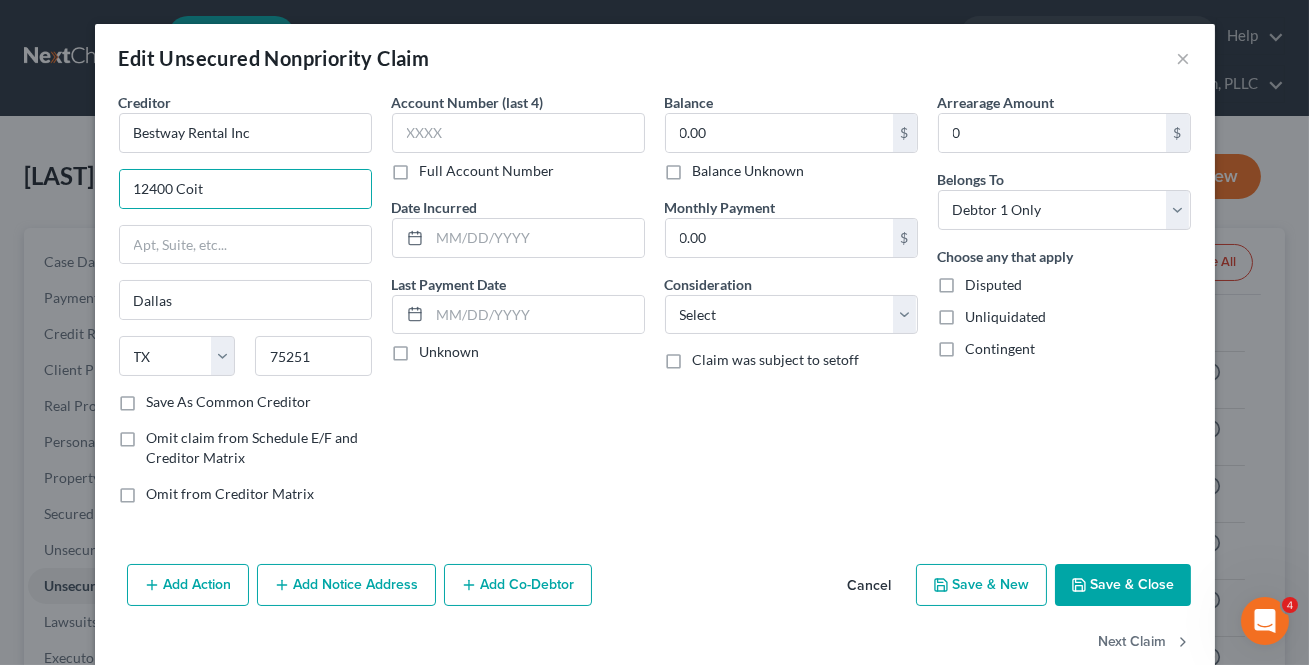 click on "Account Number (last 4)
Full Account Number
Date Incurred         Last Payment Date         Unknown" at bounding box center [518, 306] 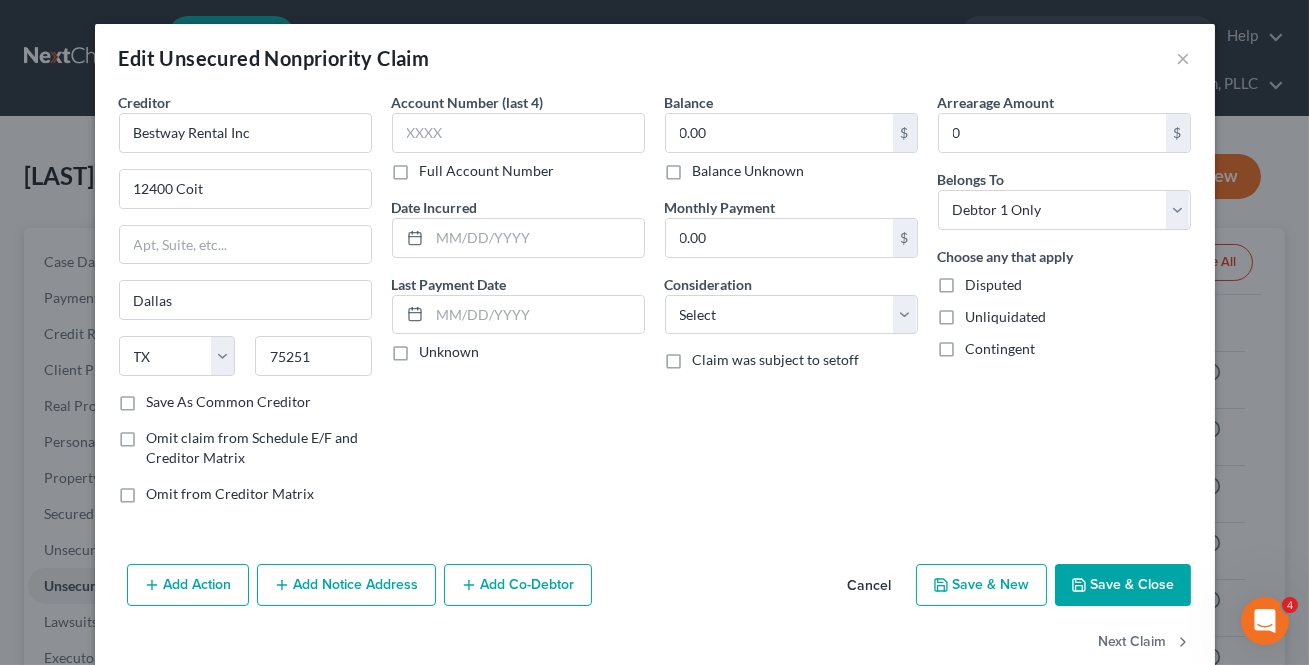 click on "Save & Close" at bounding box center (1123, 585) 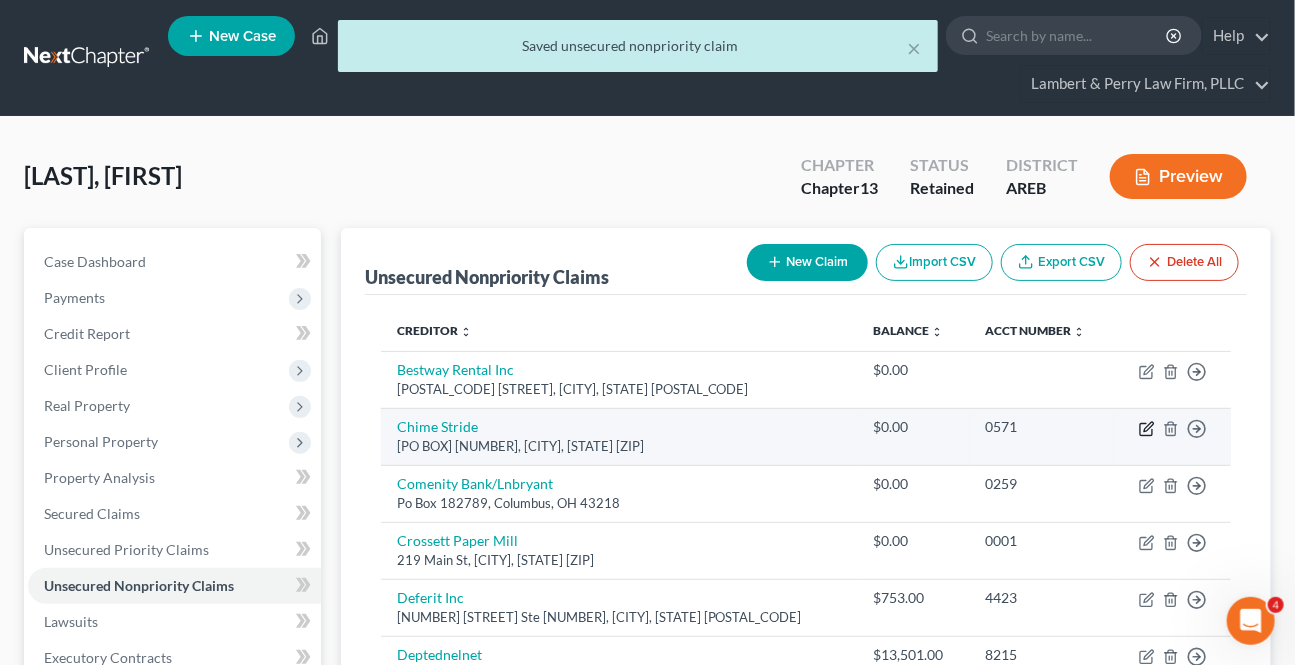 click 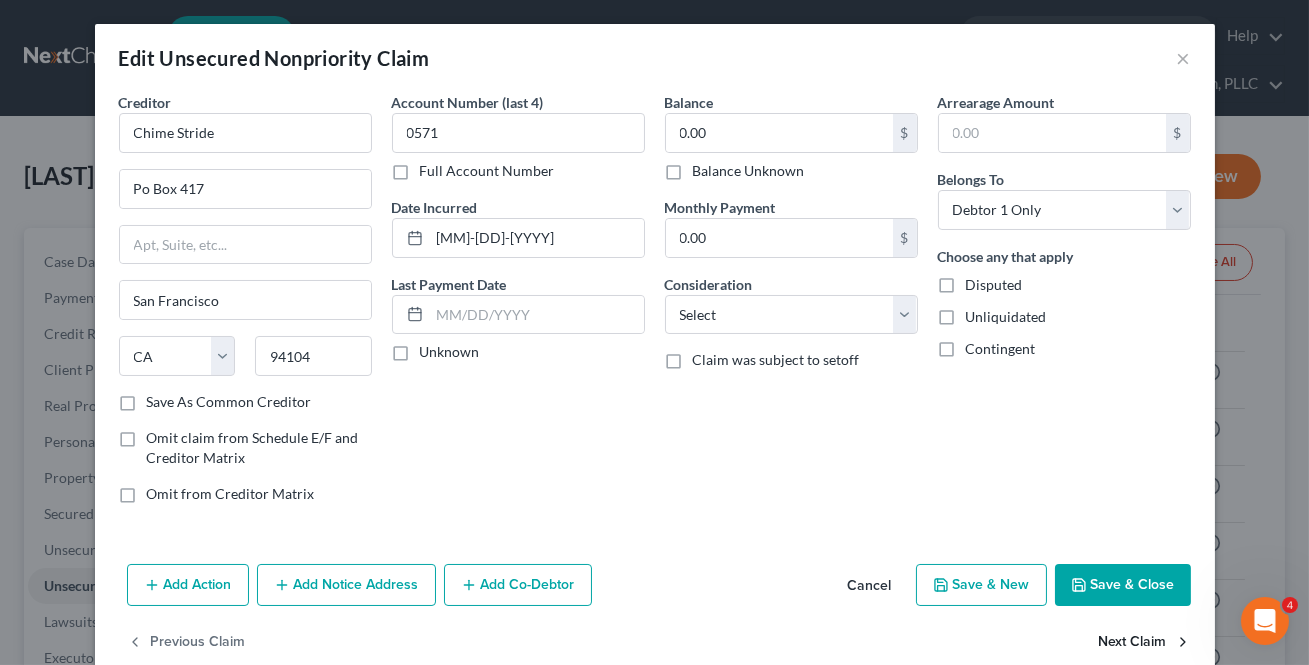 click 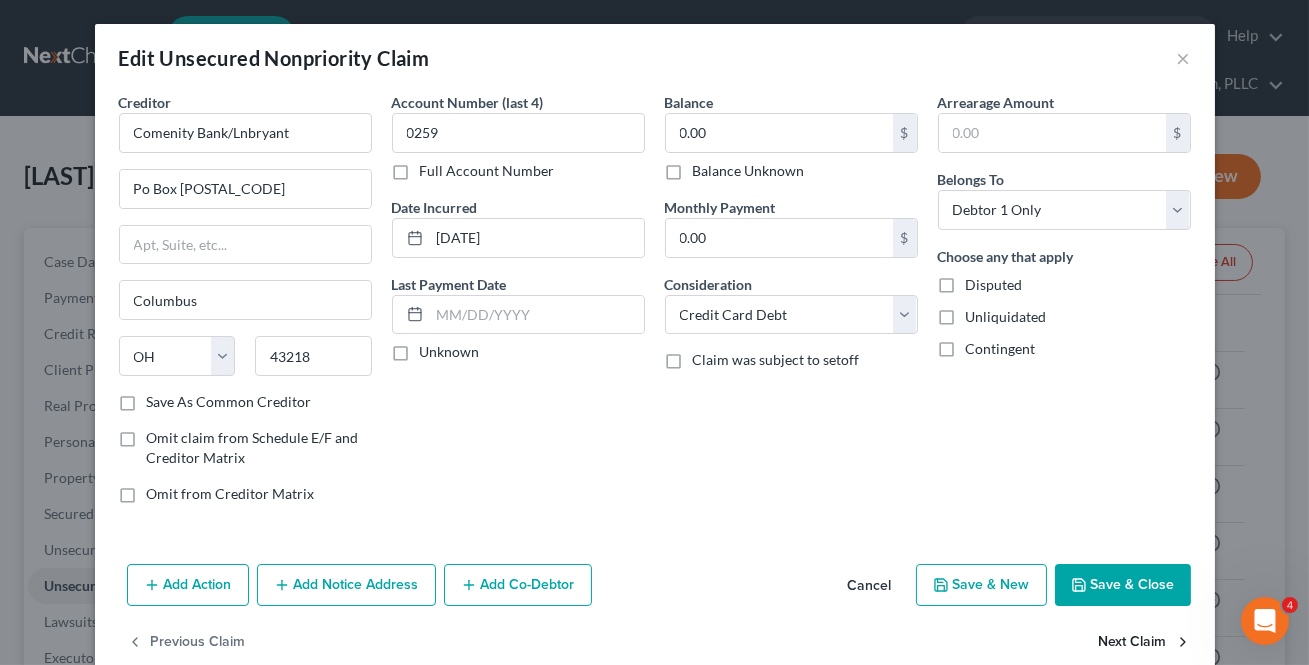 click 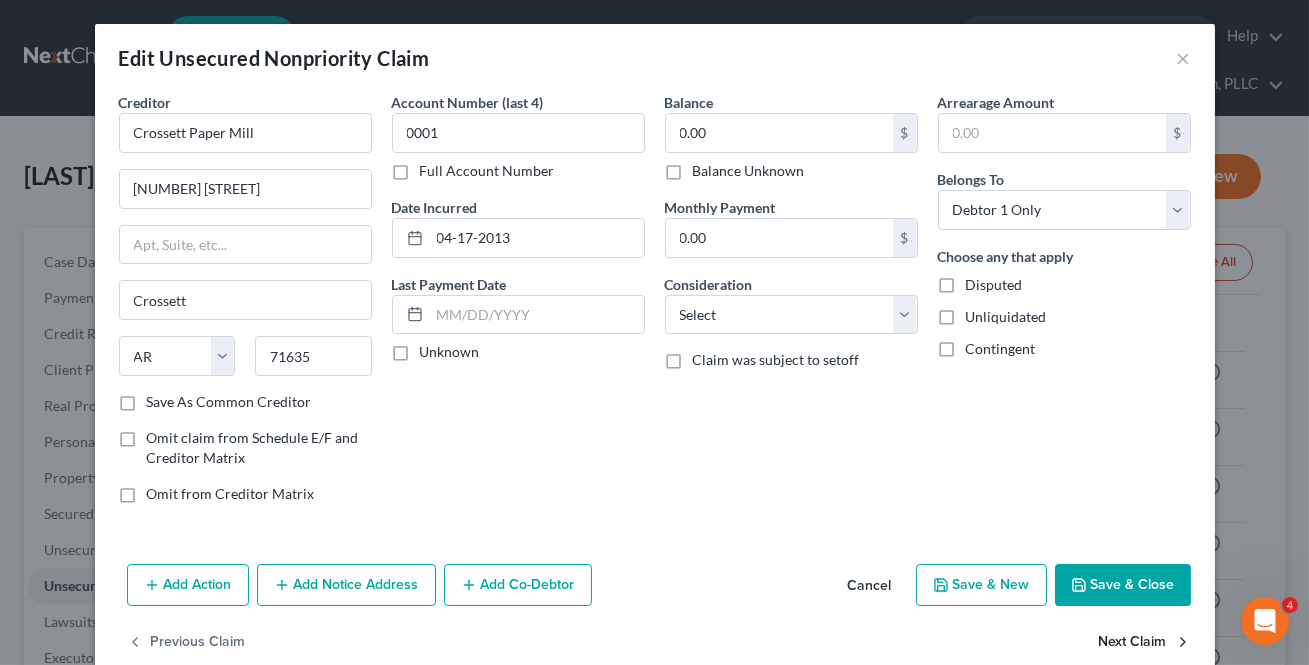 click 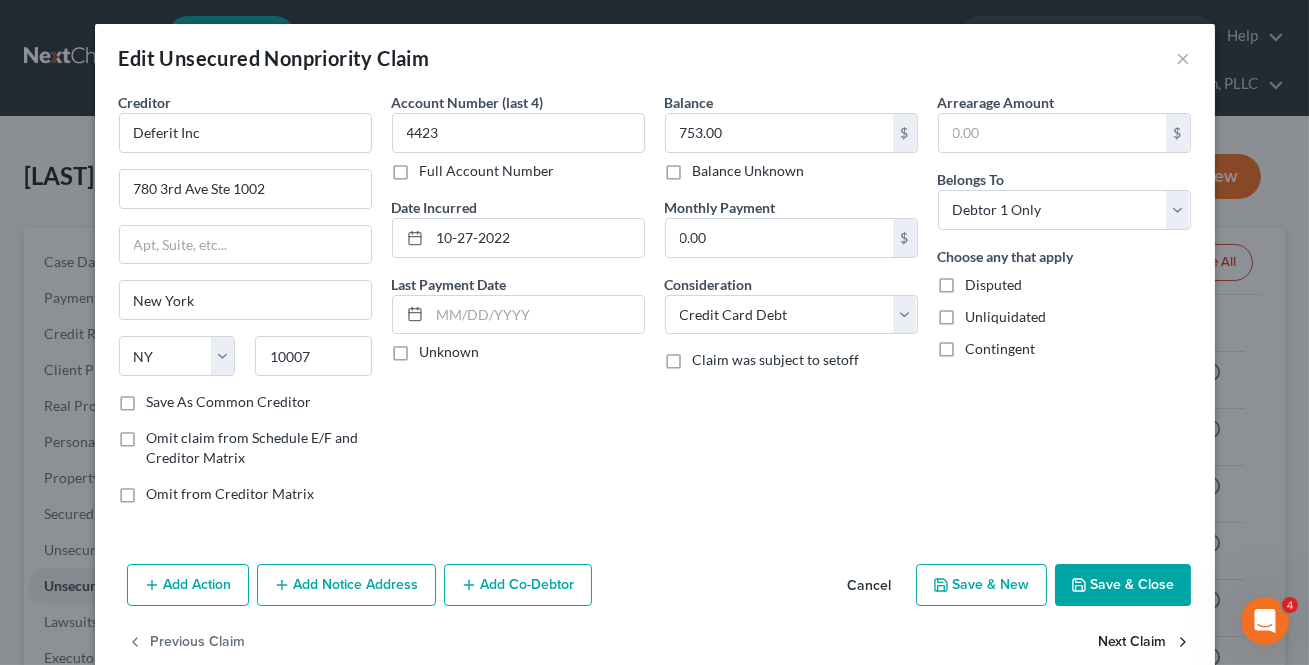 click on "Next Claim" at bounding box center (1145, 643) 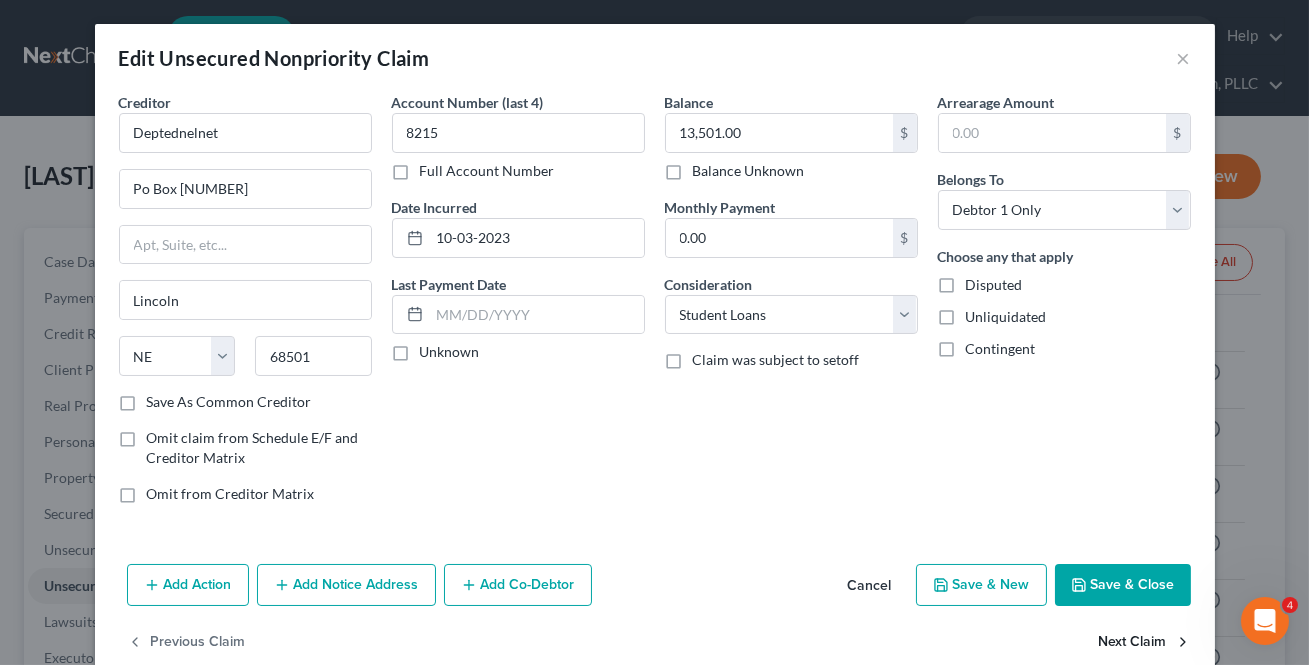 click on "Next Claim" at bounding box center [1145, 643] 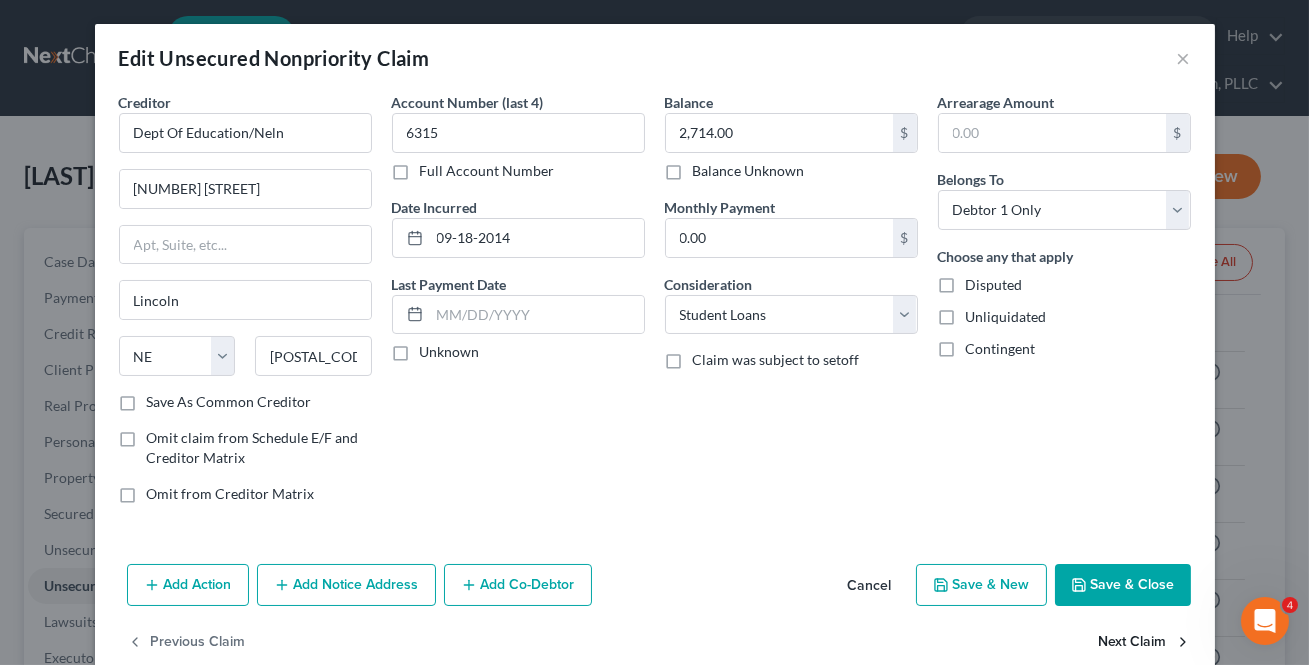 click on "Next Claim" at bounding box center (1145, 643) 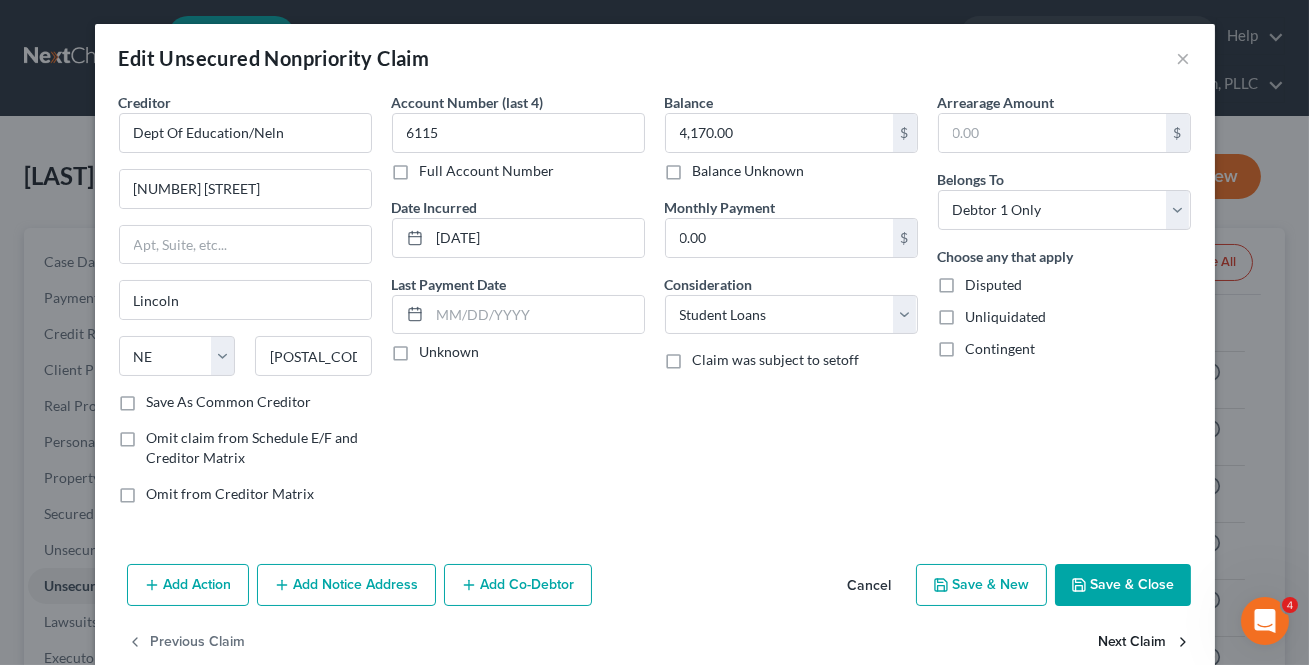click on "Next Claim" at bounding box center [1145, 643] 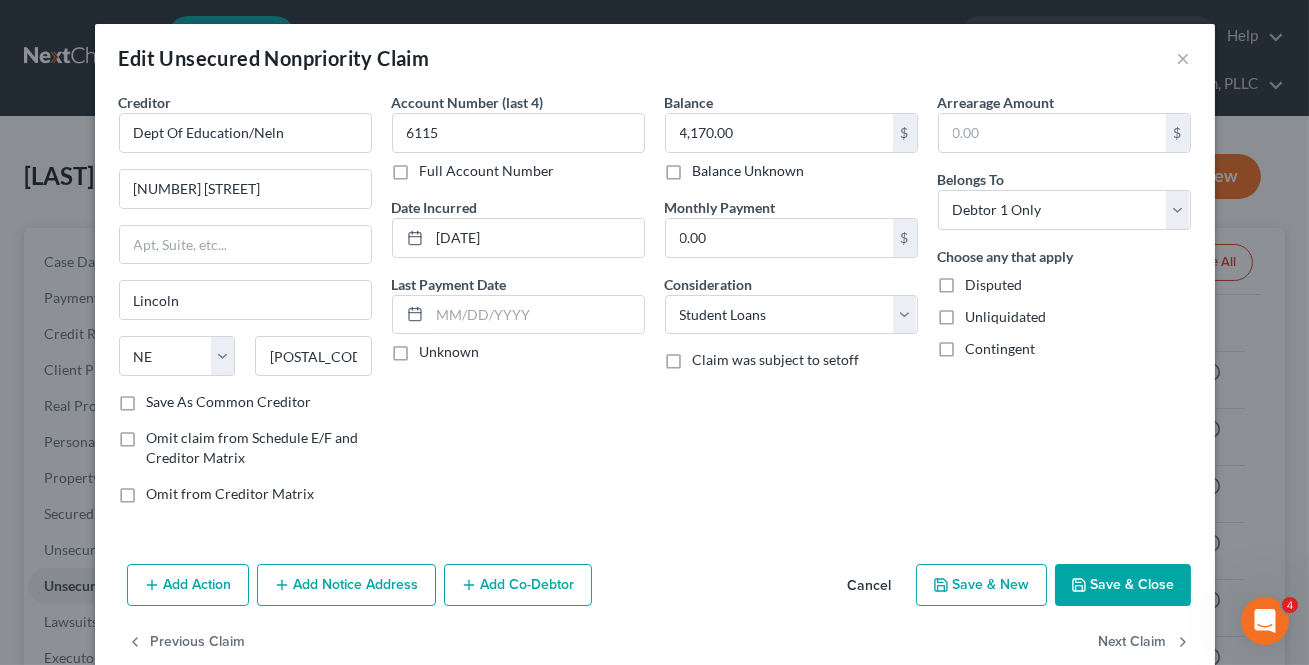 select on "30" 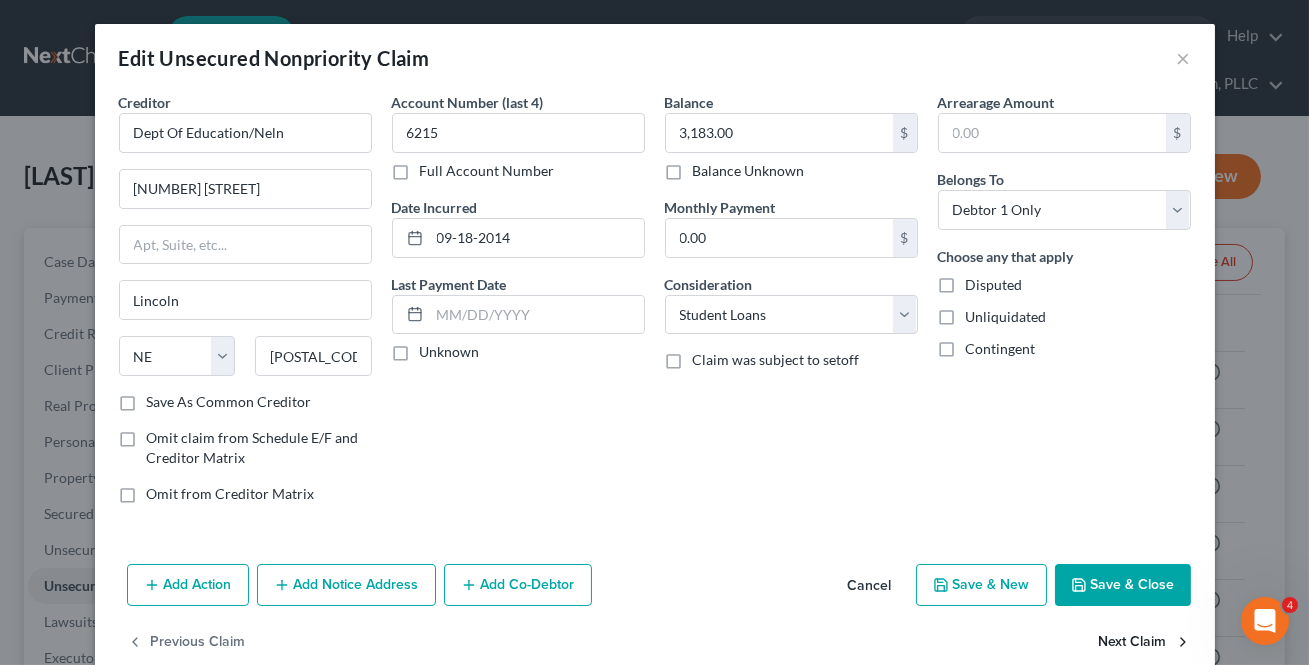 click on "Next Claim" at bounding box center (1145, 643) 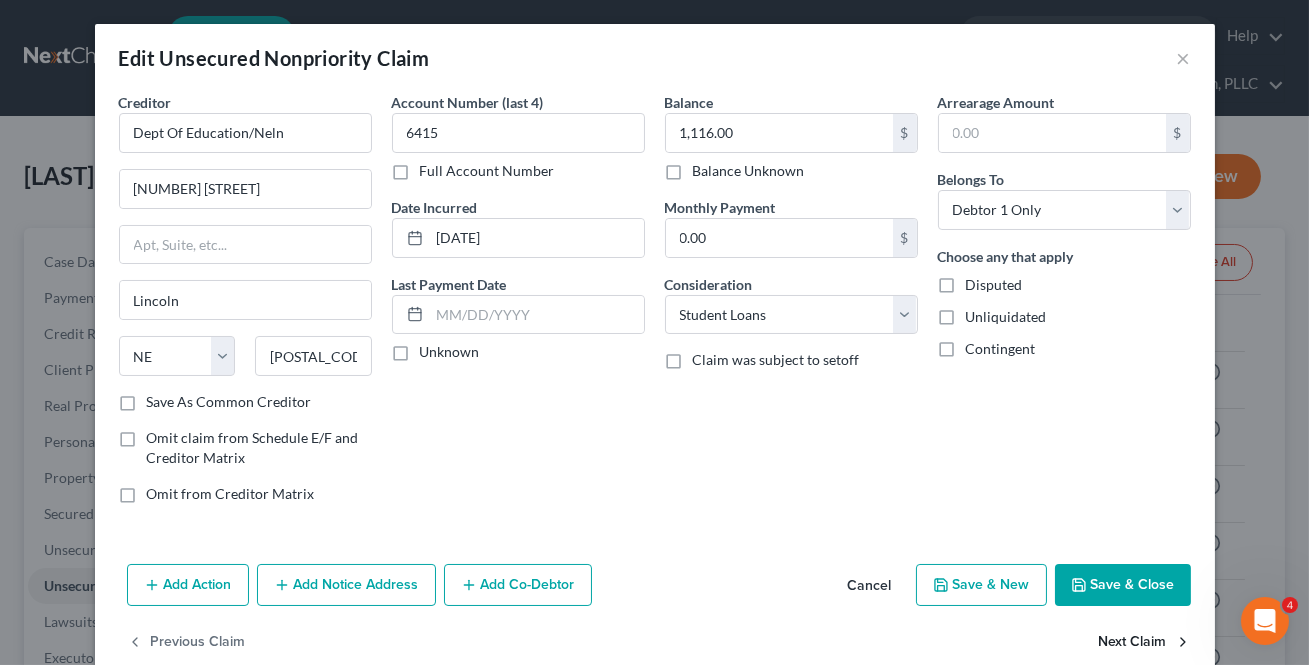 click on "Next Claim" at bounding box center [1145, 643] 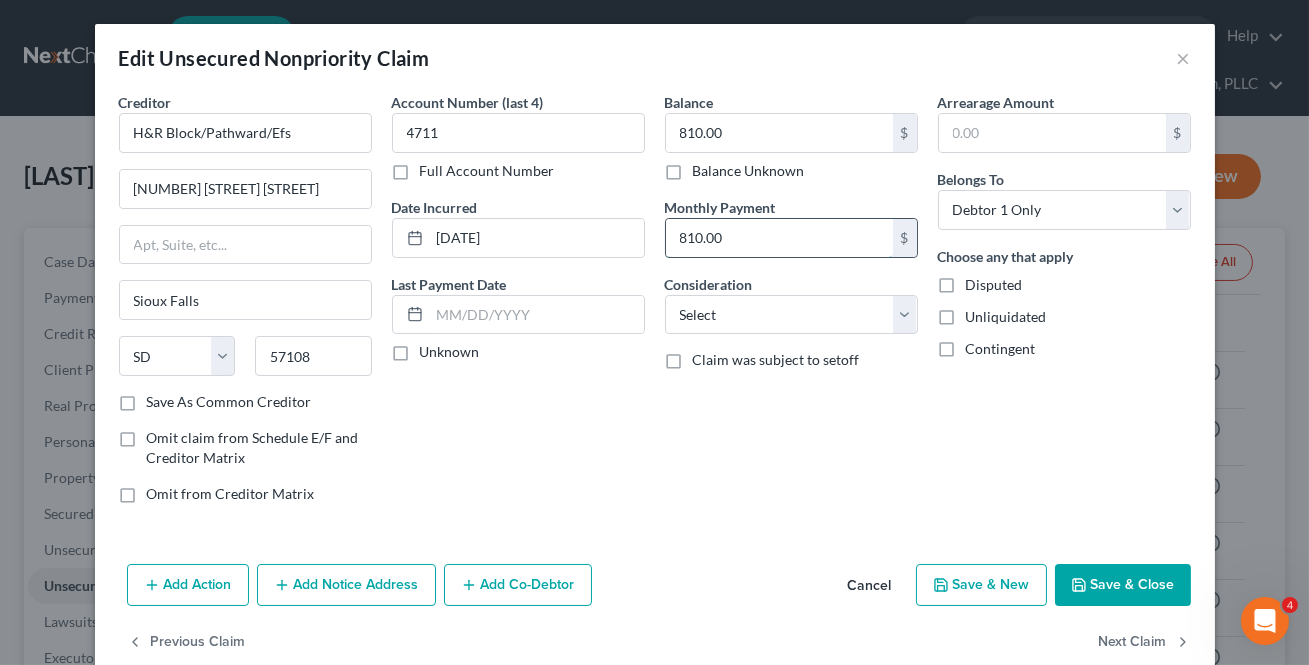 click on "810.00" at bounding box center [779, 238] 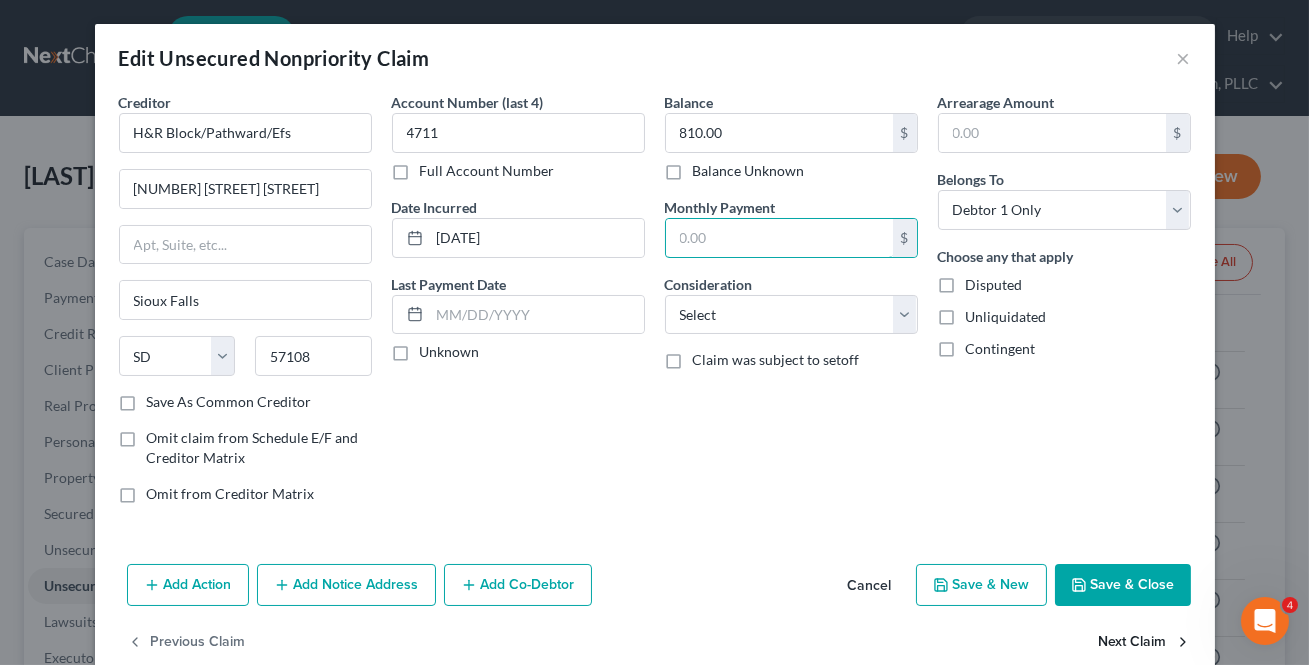 type 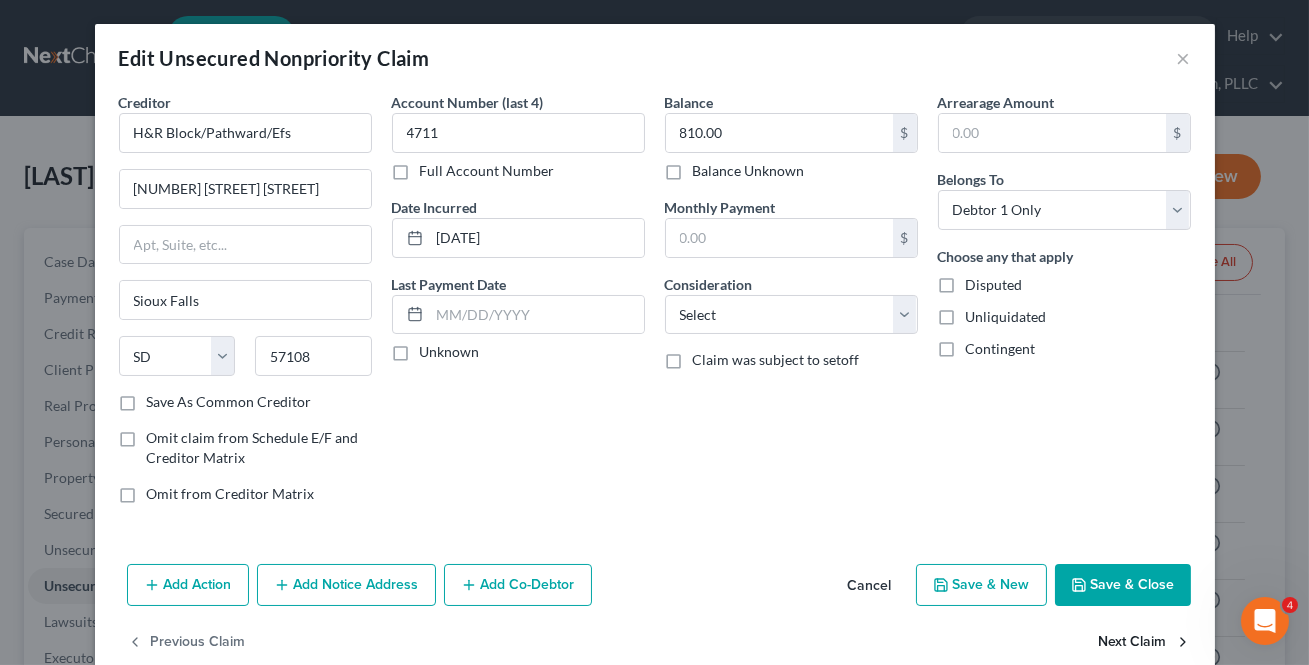 click on "Next Claim" at bounding box center [1145, 643] 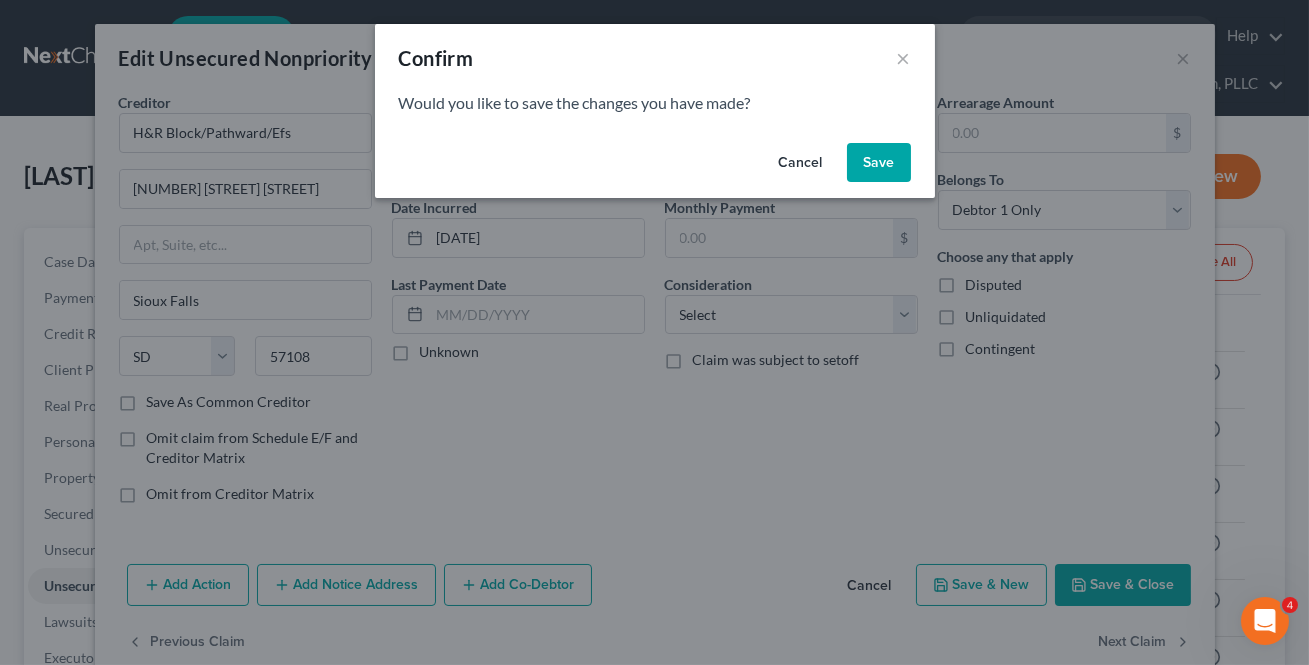 drag, startPoint x: 902, startPoint y: 168, endPoint x: 899, endPoint y: 199, distance: 31.144823 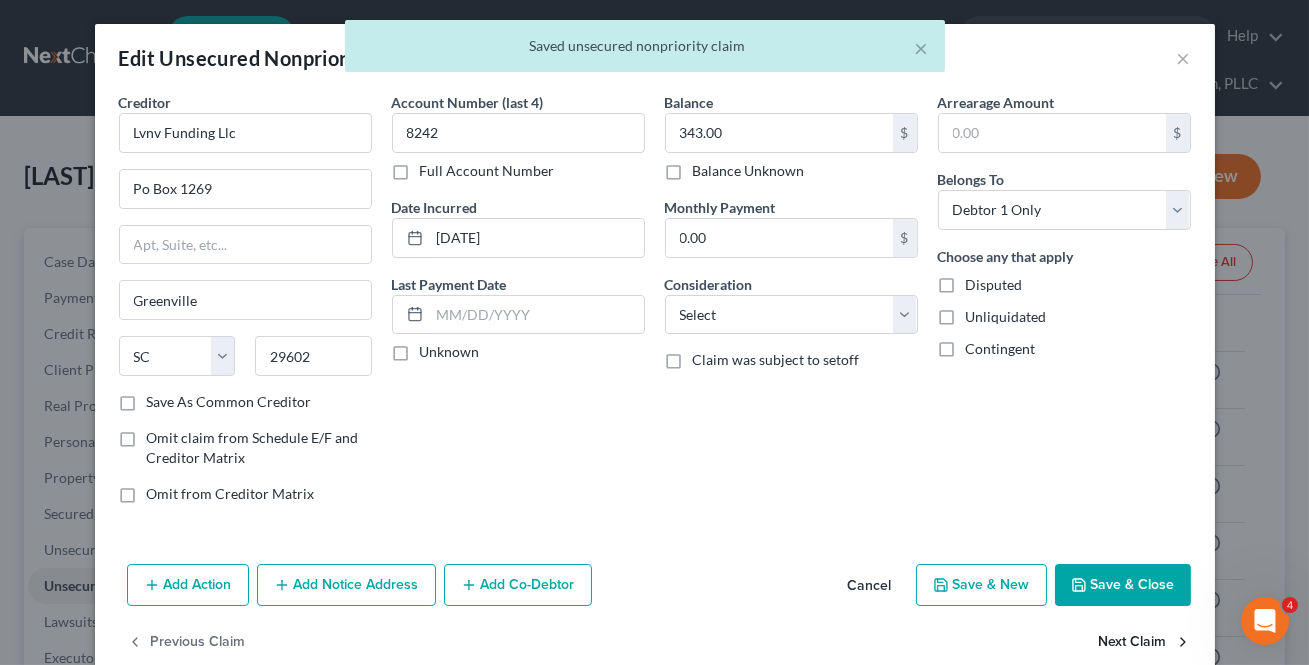 click on "Next Claim" at bounding box center (1145, 643) 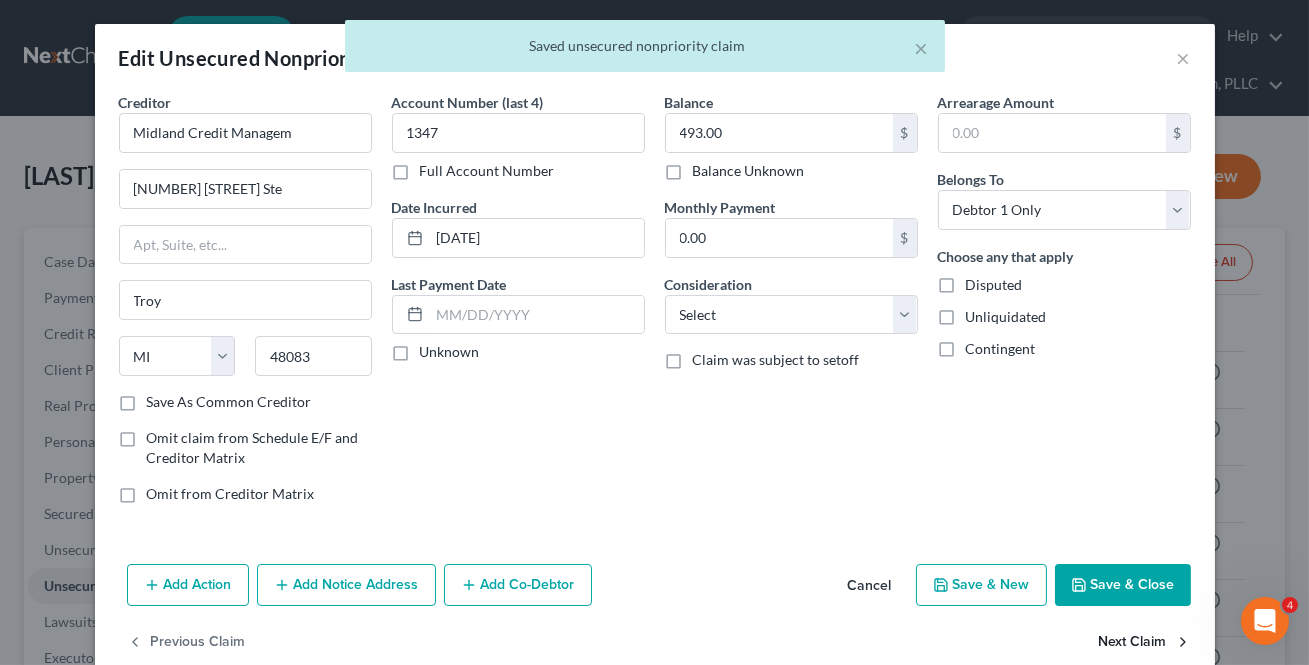 click on "Next Claim" at bounding box center (1145, 643) 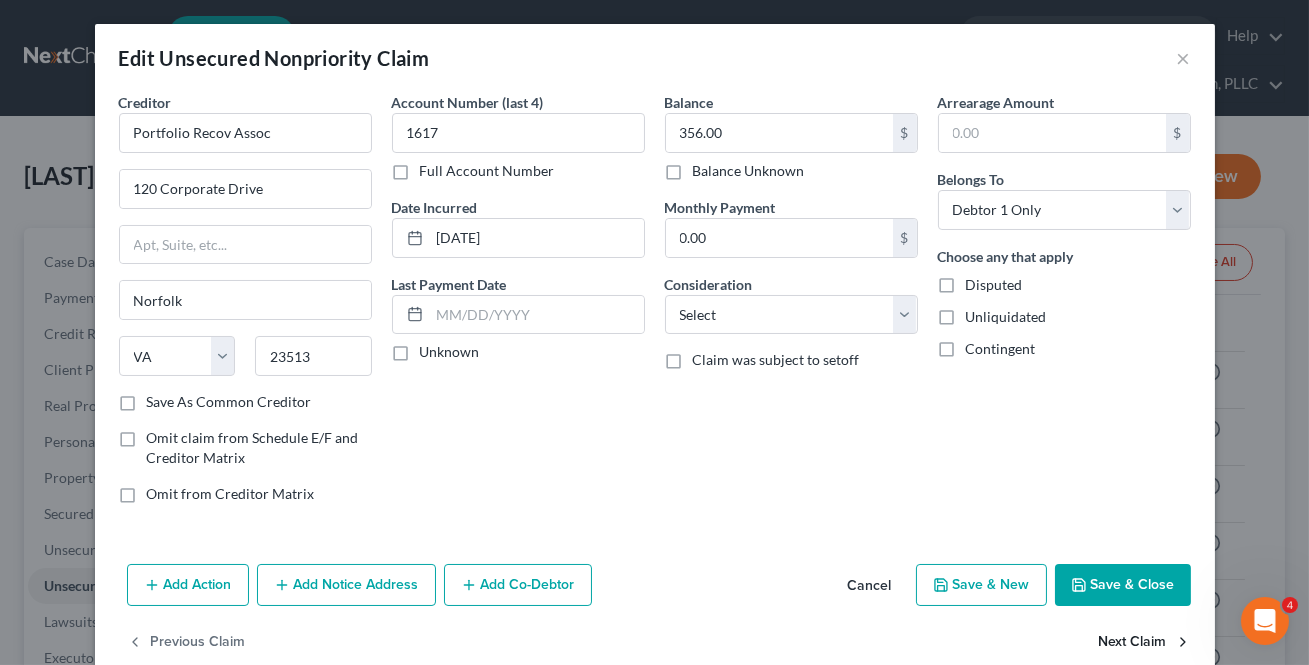 click on "Next Claim" at bounding box center [1145, 643] 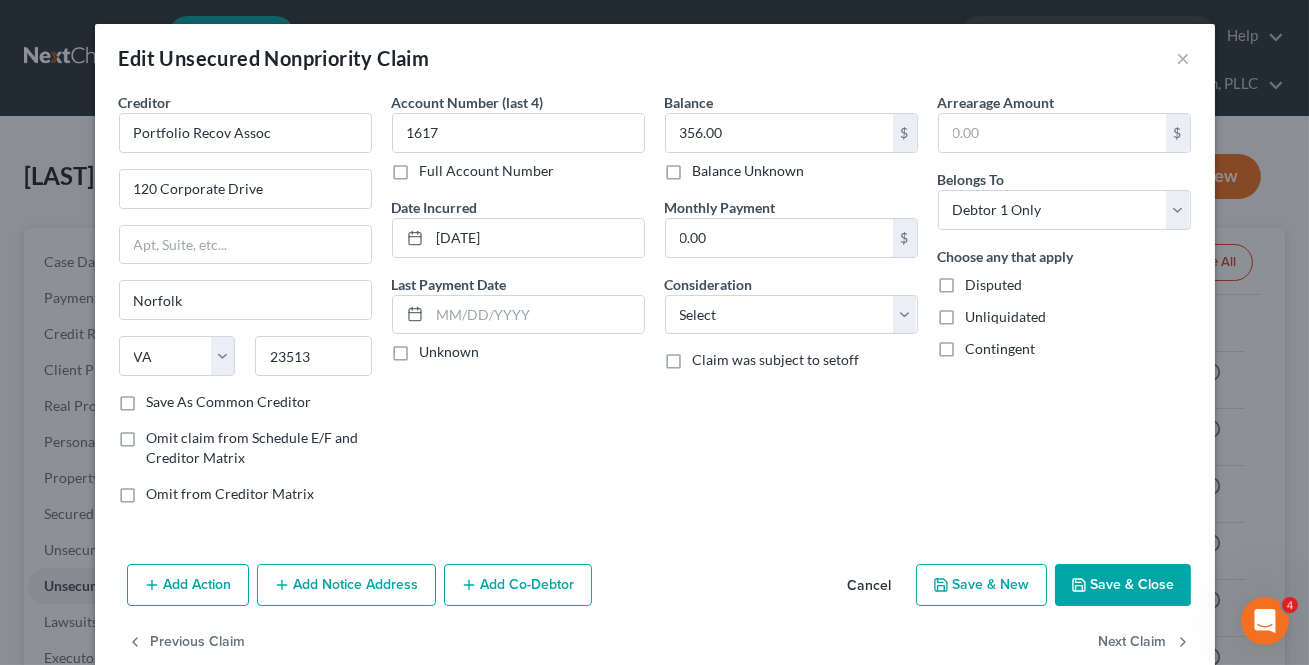 select on "36" 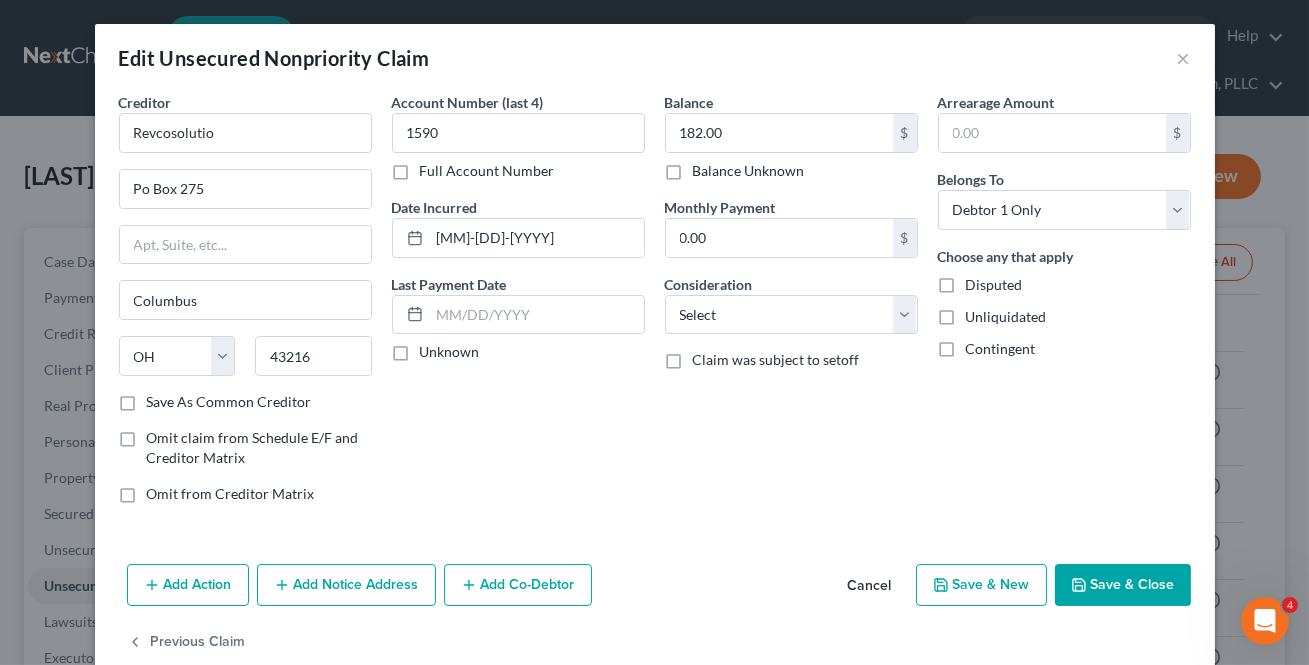 drag, startPoint x: 1099, startPoint y: 595, endPoint x: 1078, endPoint y: 576, distance: 28.319605 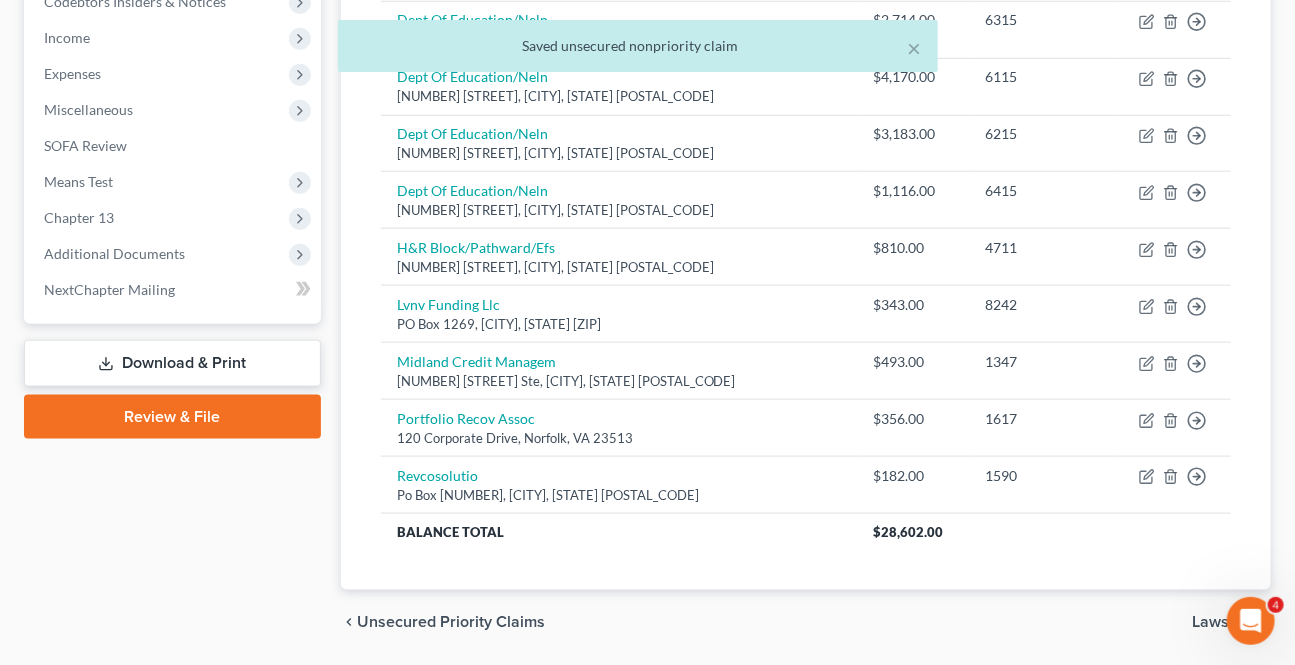 scroll, scrollTop: 572, scrollLeft: 0, axis: vertical 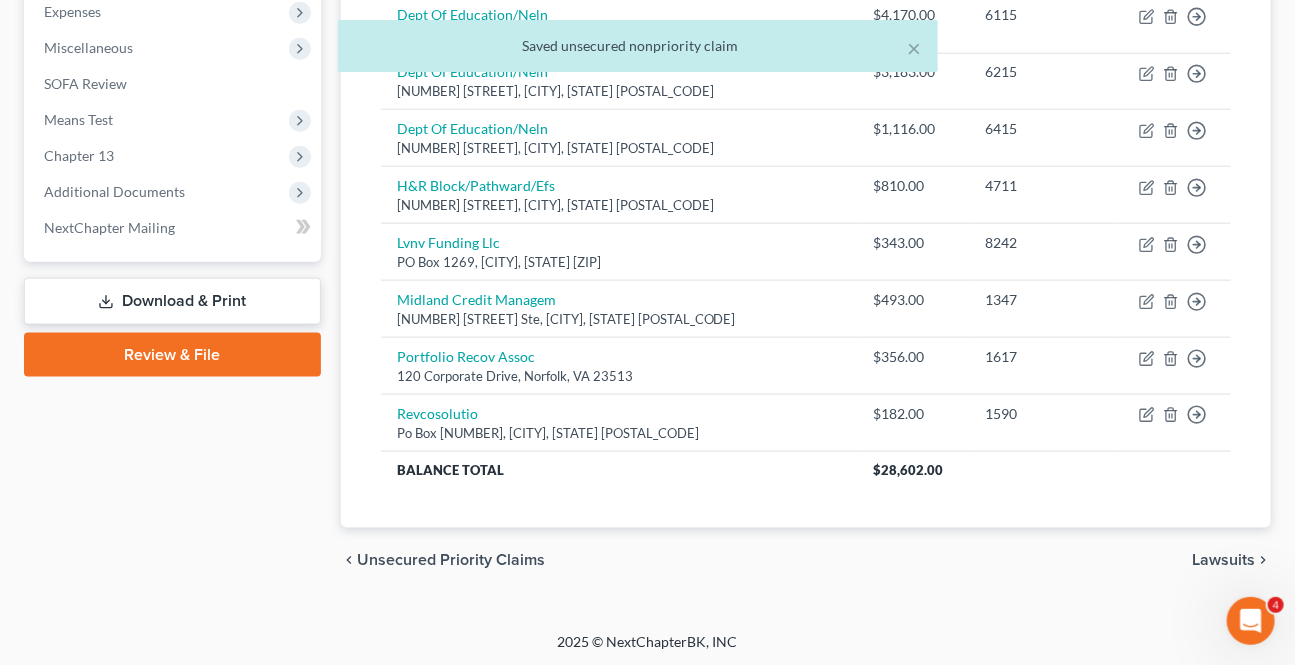 click on "Lawsuits" at bounding box center [1223, 560] 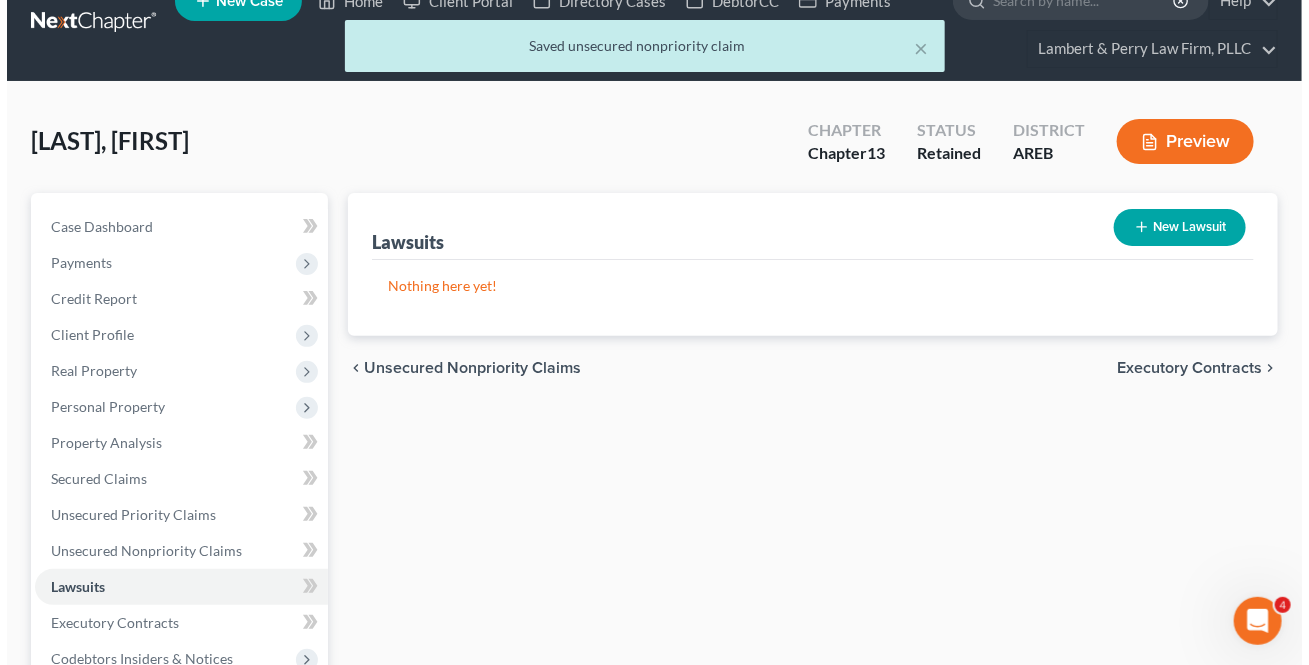 scroll, scrollTop: 0, scrollLeft: 0, axis: both 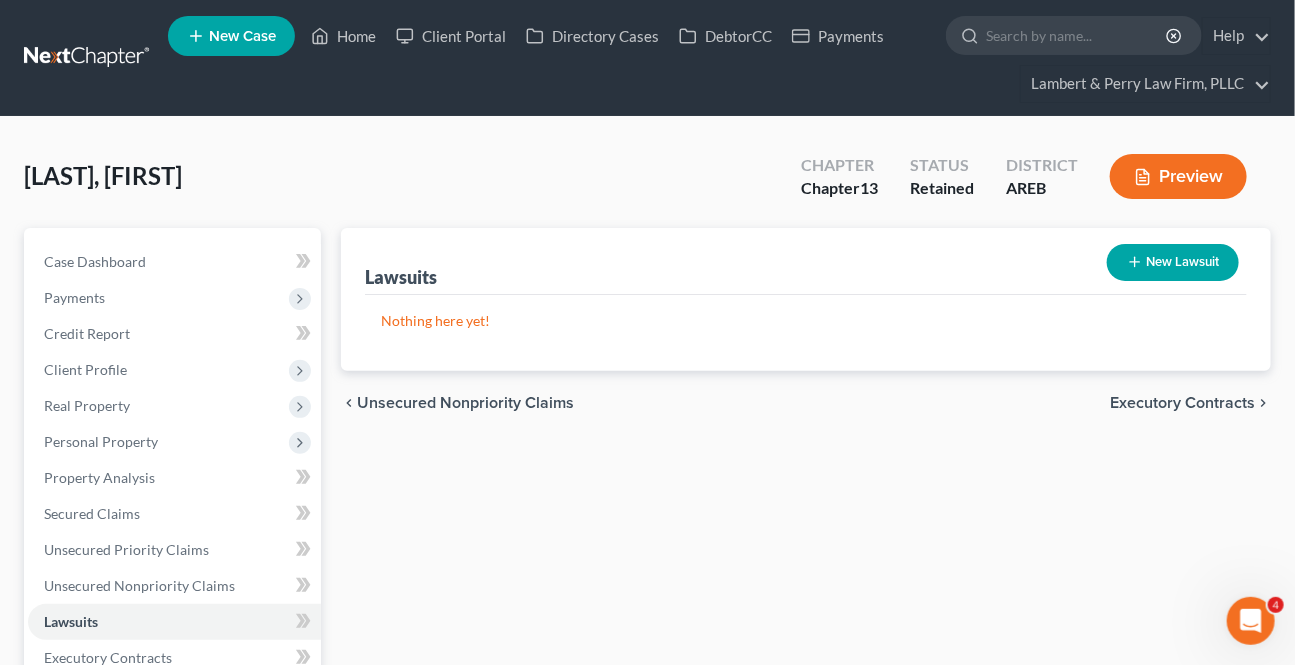 click on "Executory Contracts" at bounding box center (1182, 403) 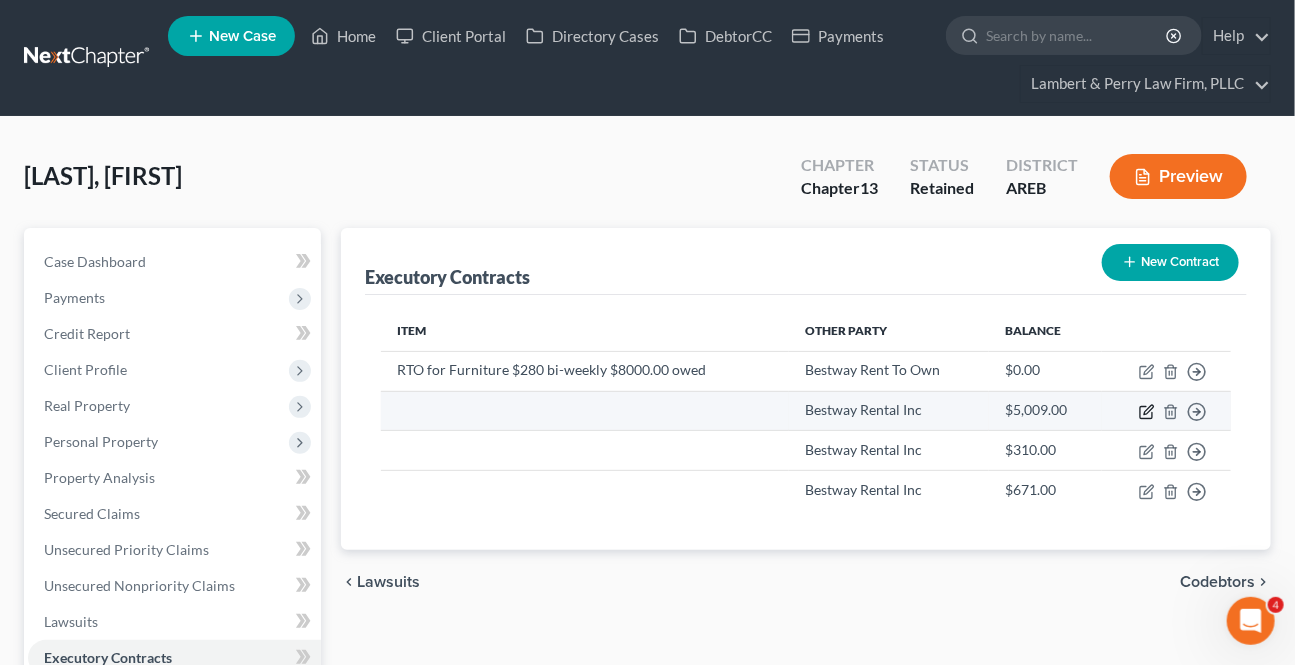 click 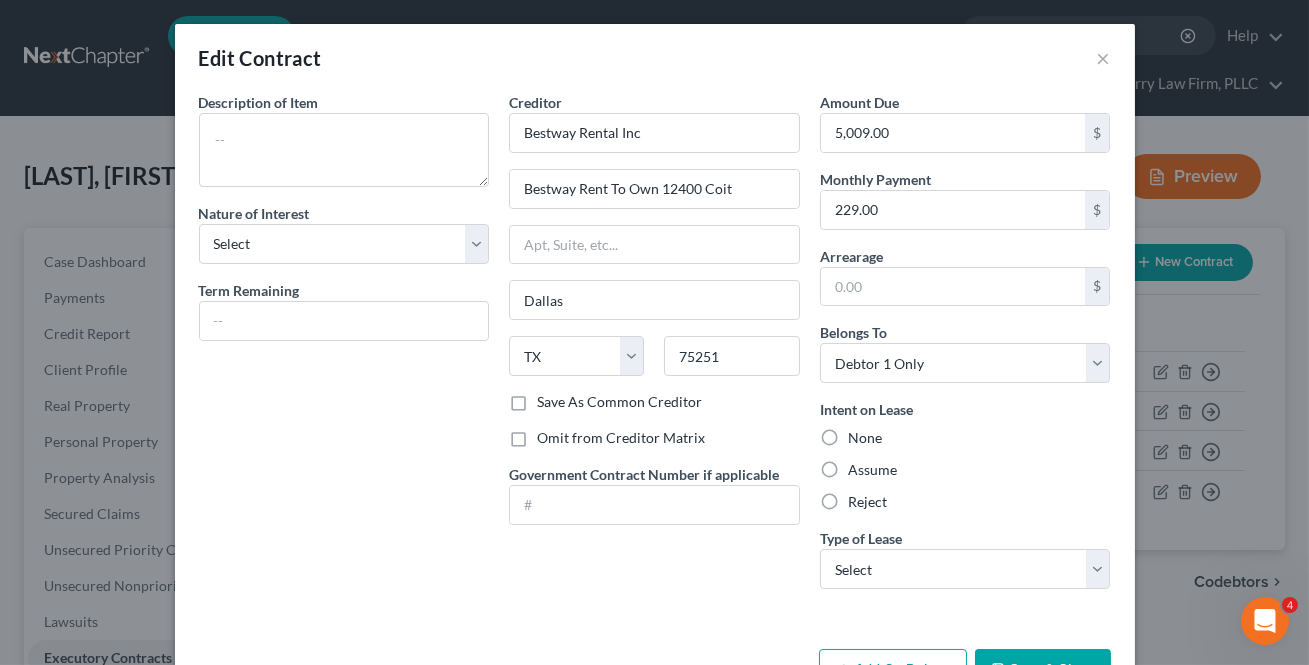 scroll, scrollTop: 65, scrollLeft: 0, axis: vertical 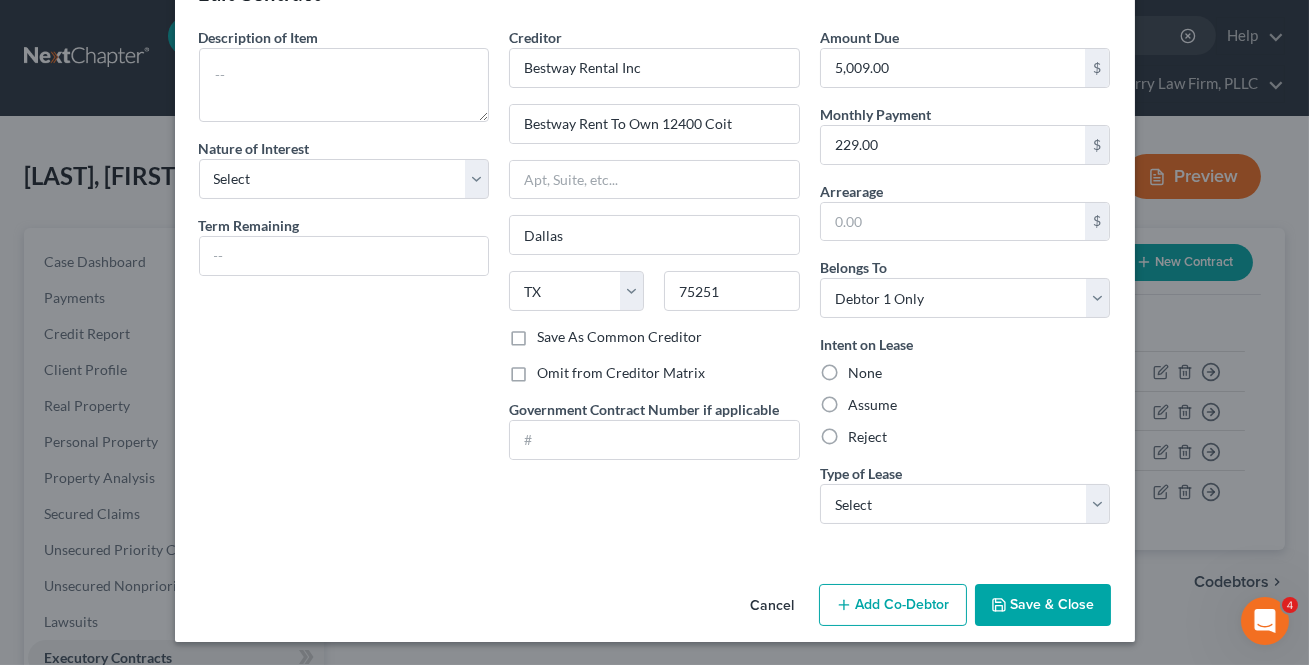 click on "Cancel" at bounding box center (773, 606) 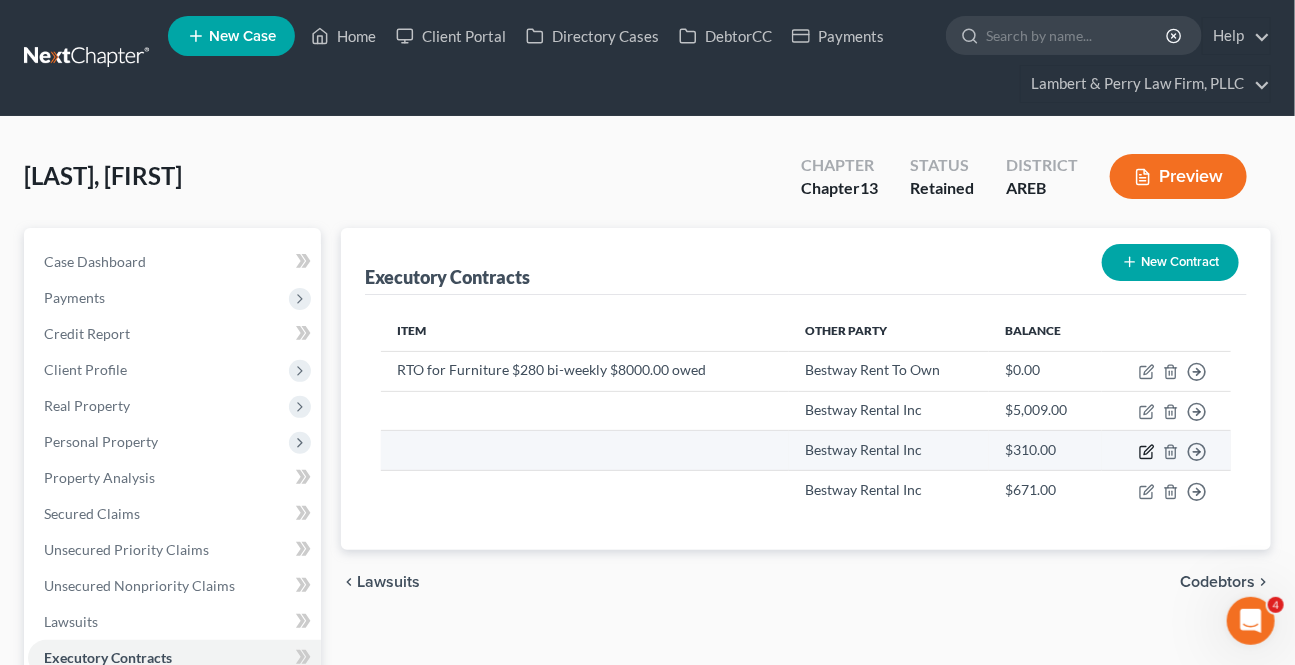 click 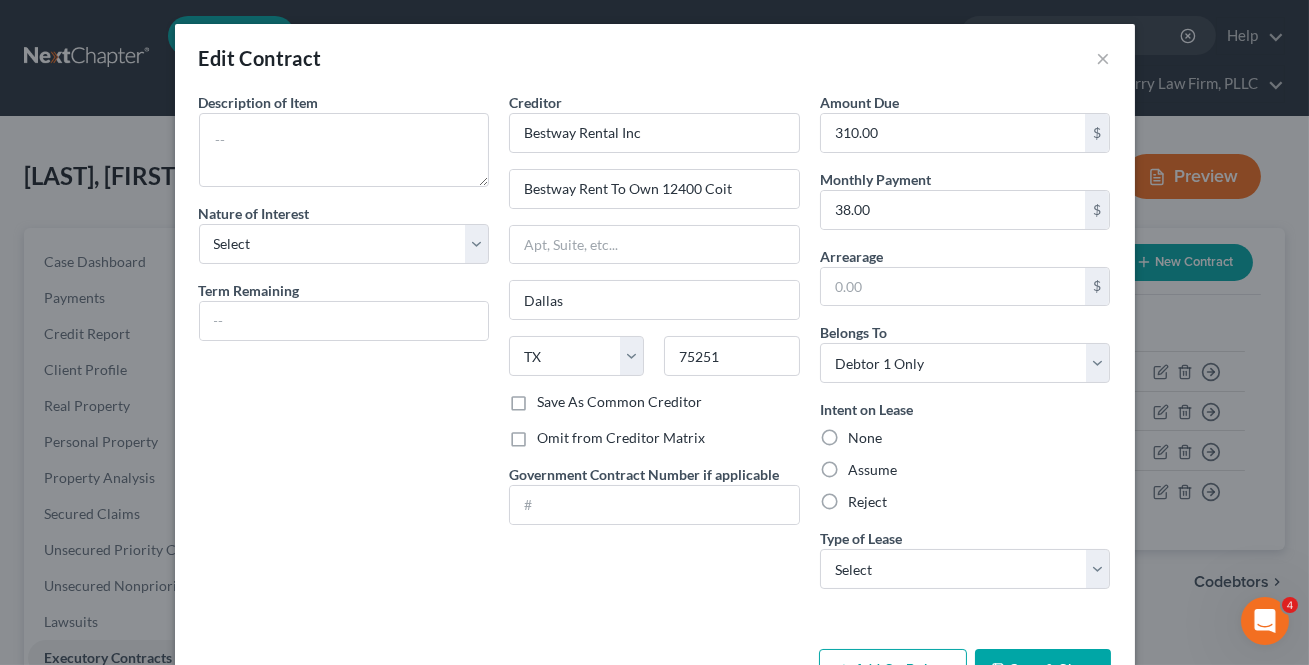 scroll, scrollTop: 65, scrollLeft: 0, axis: vertical 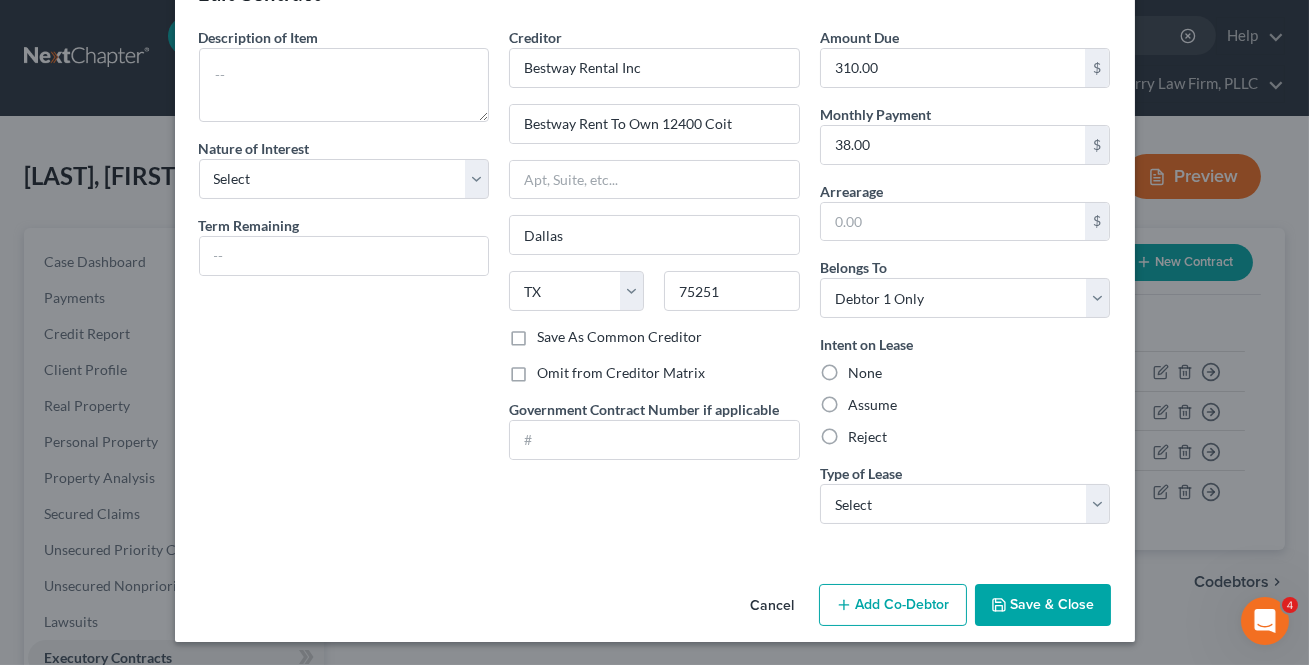 click on "Cancel" at bounding box center (773, 606) 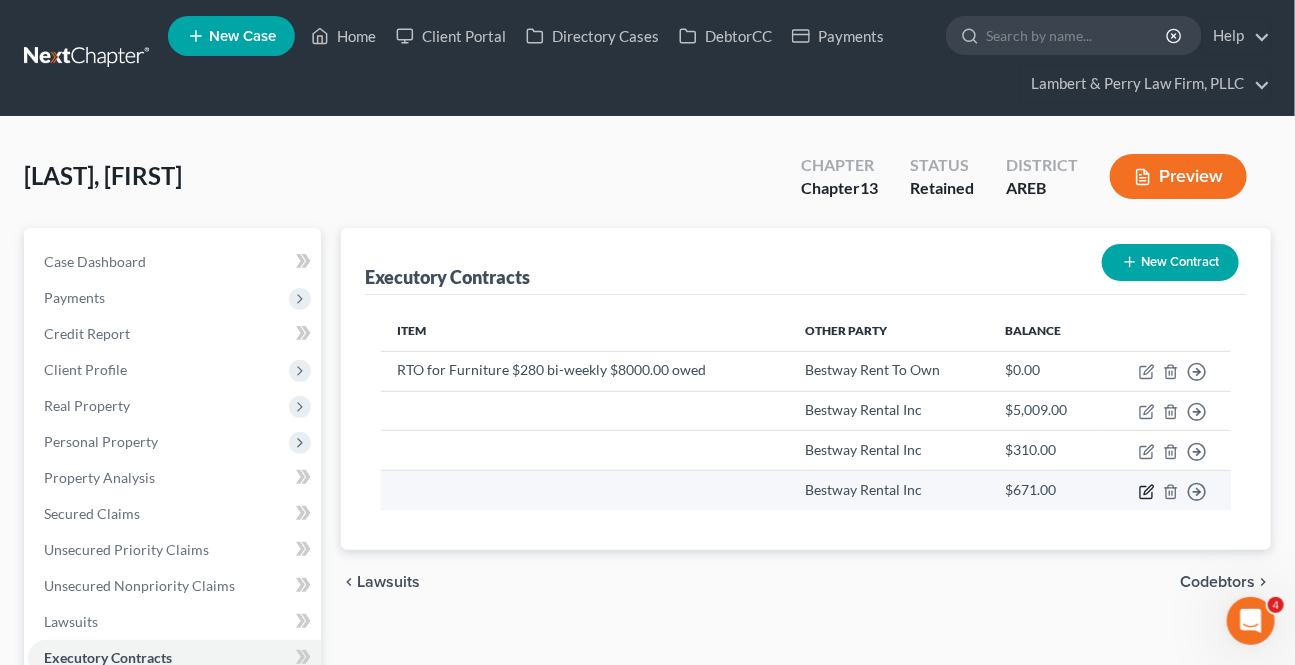 click 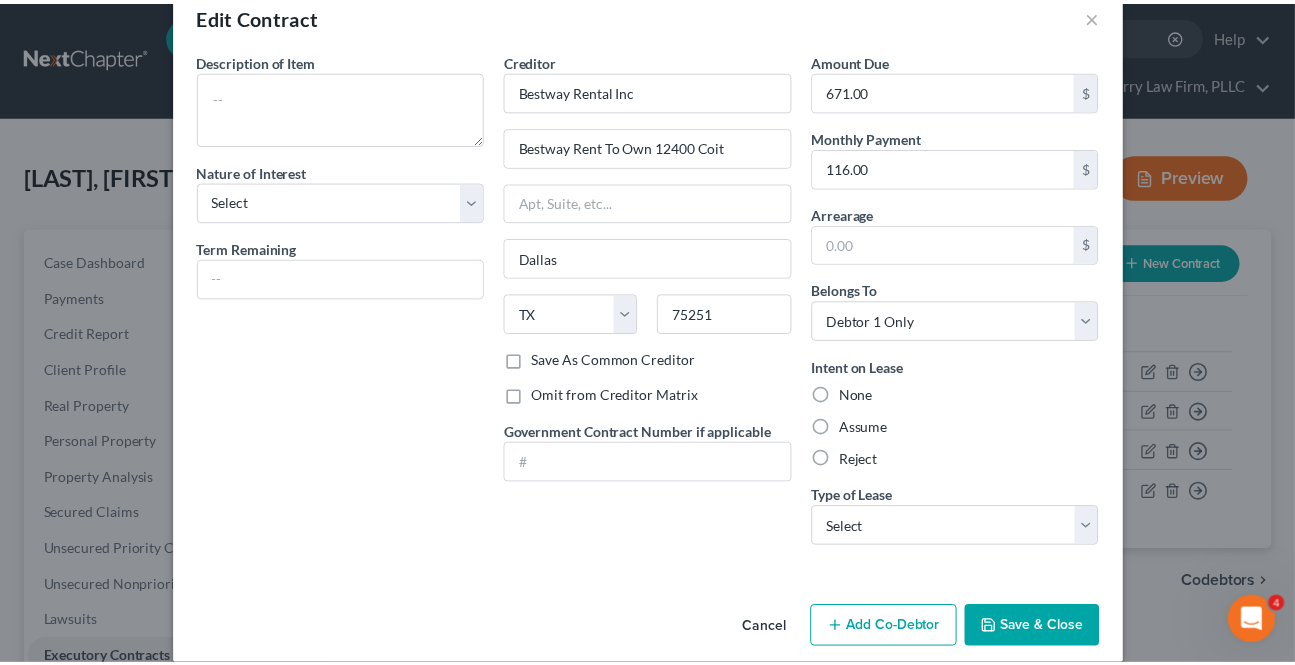 scroll, scrollTop: 65, scrollLeft: 0, axis: vertical 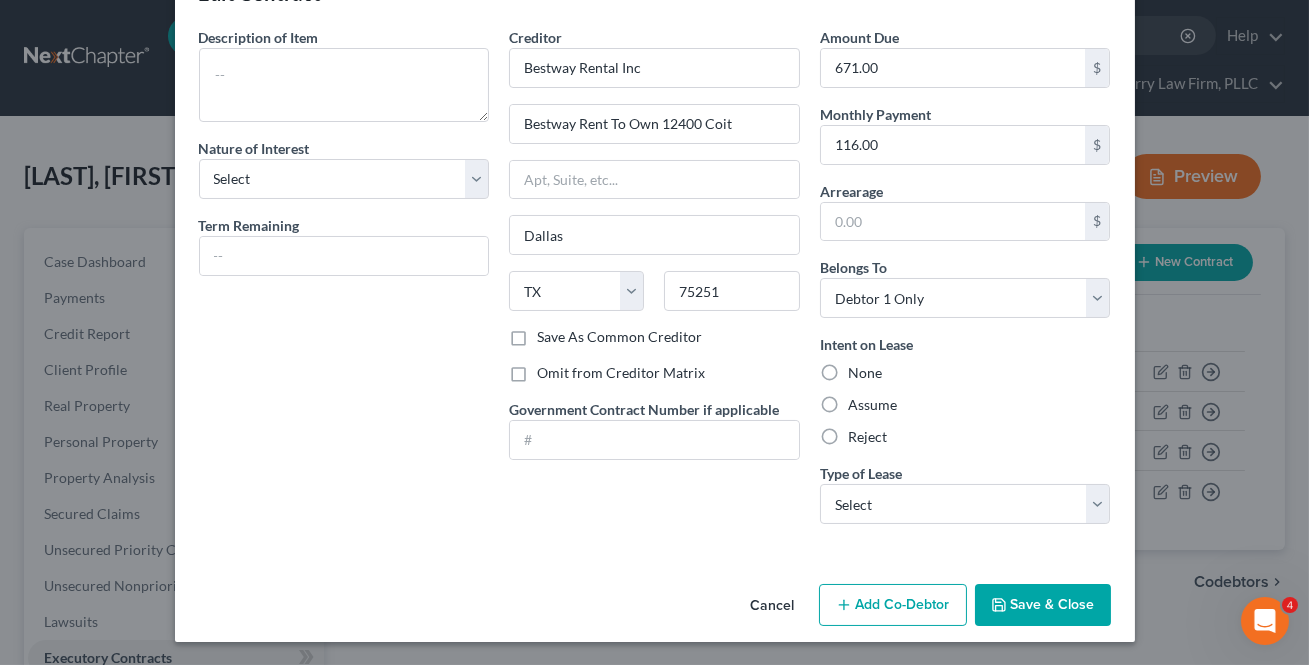 click on "Cancel" at bounding box center (773, 606) 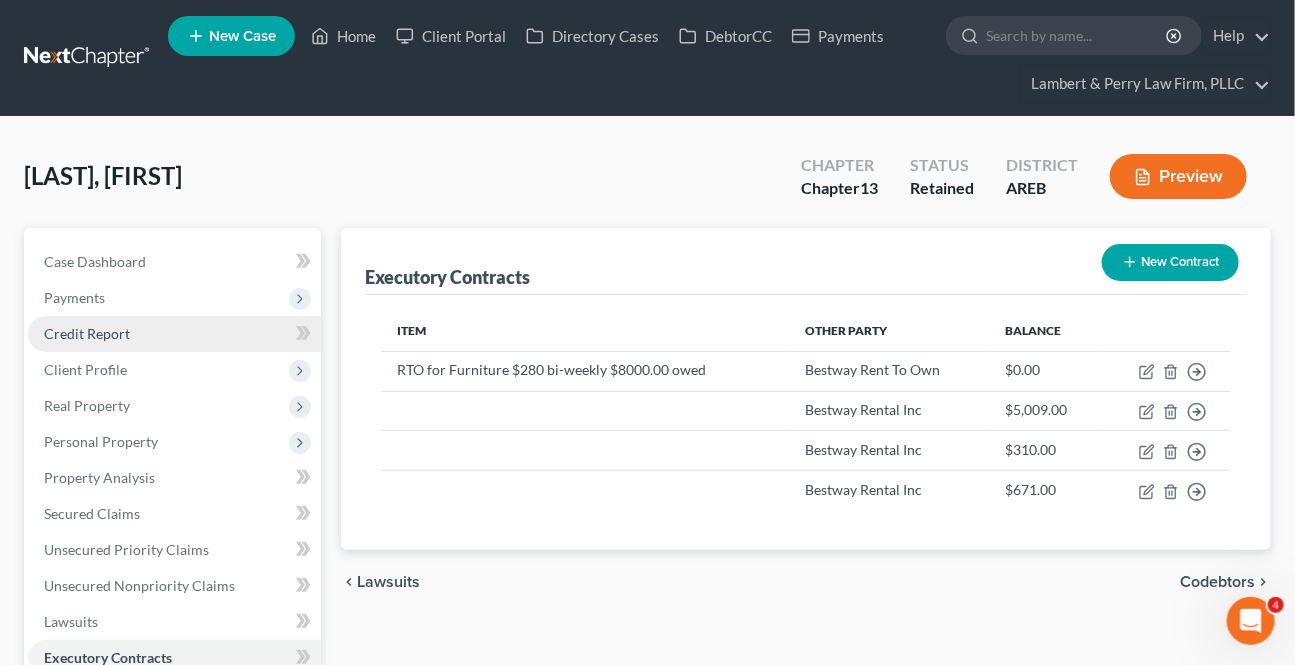 click on "Credit Report" at bounding box center [87, 333] 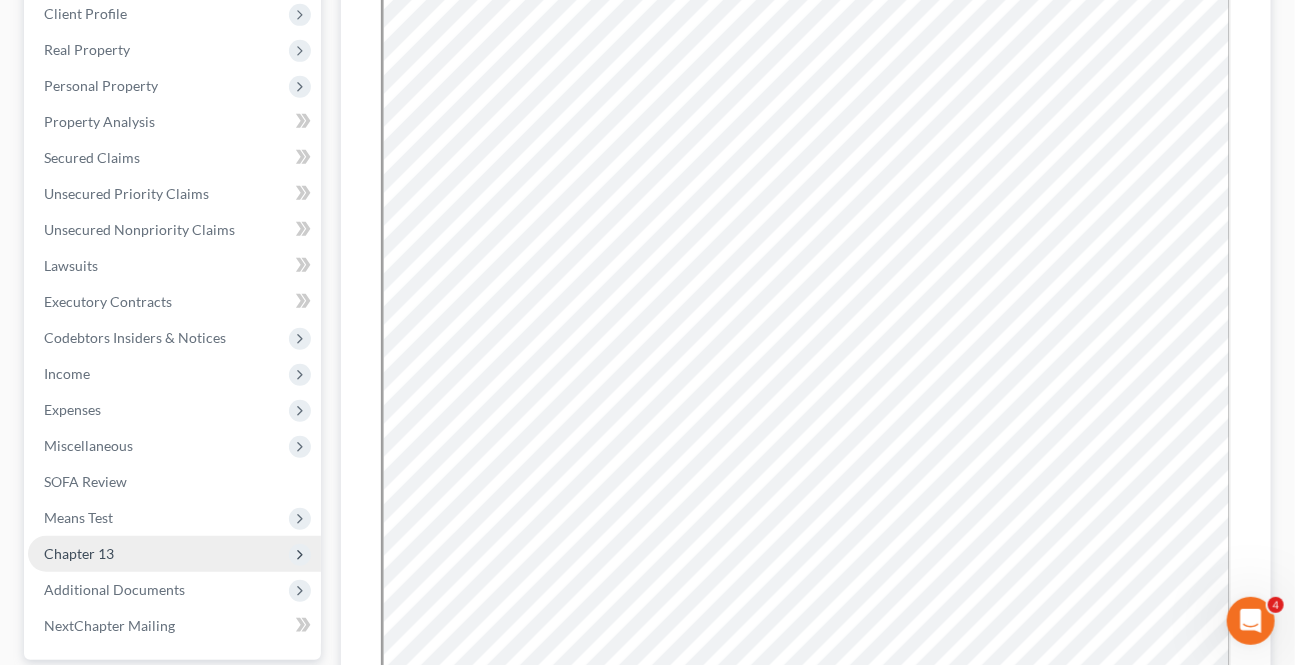 scroll, scrollTop: 363, scrollLeft: 0, axis: vertical 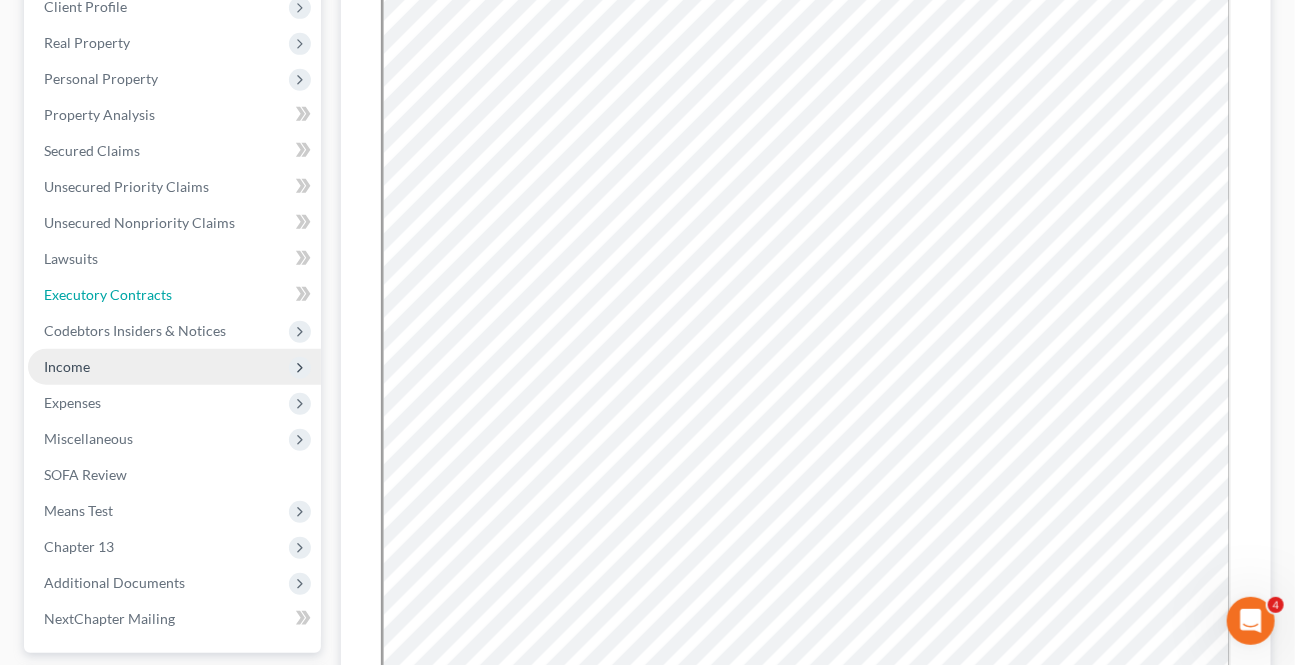 drag, startPoint x: 136, startPoint y: 296, endPoint x: 143, endPoint y: 351, distance: 55.443665 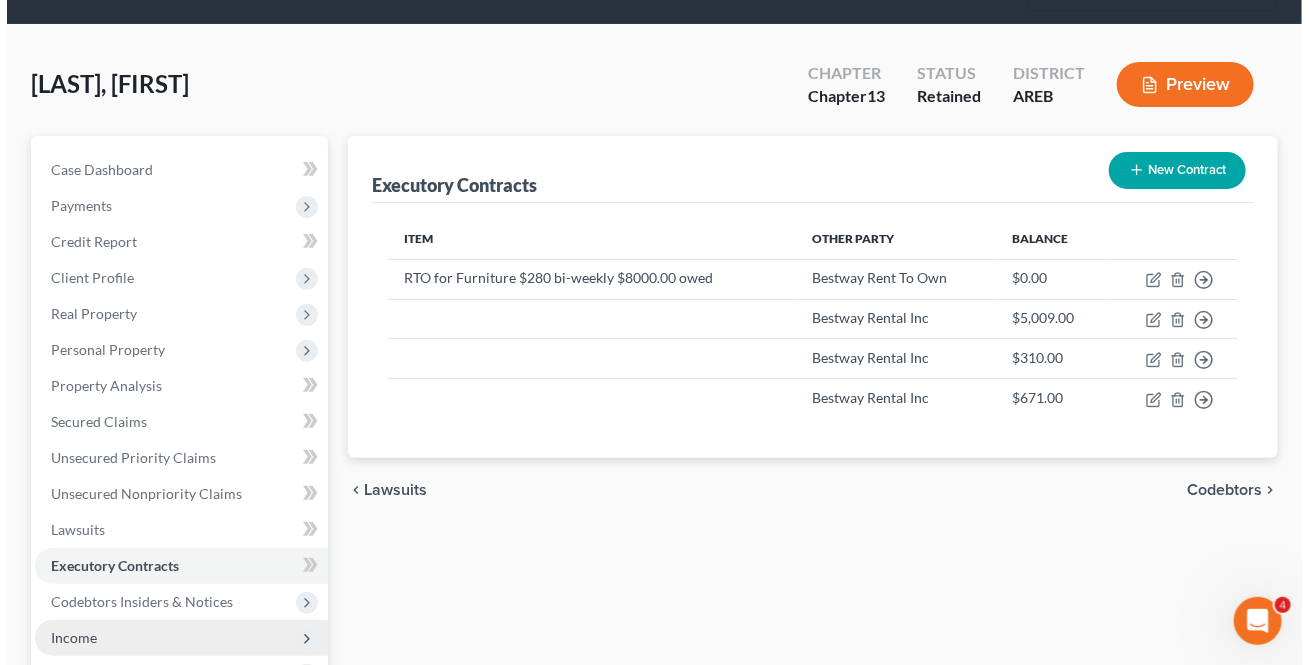 scroll, scrollTop: 0, scrollLeft: 0, axis: both 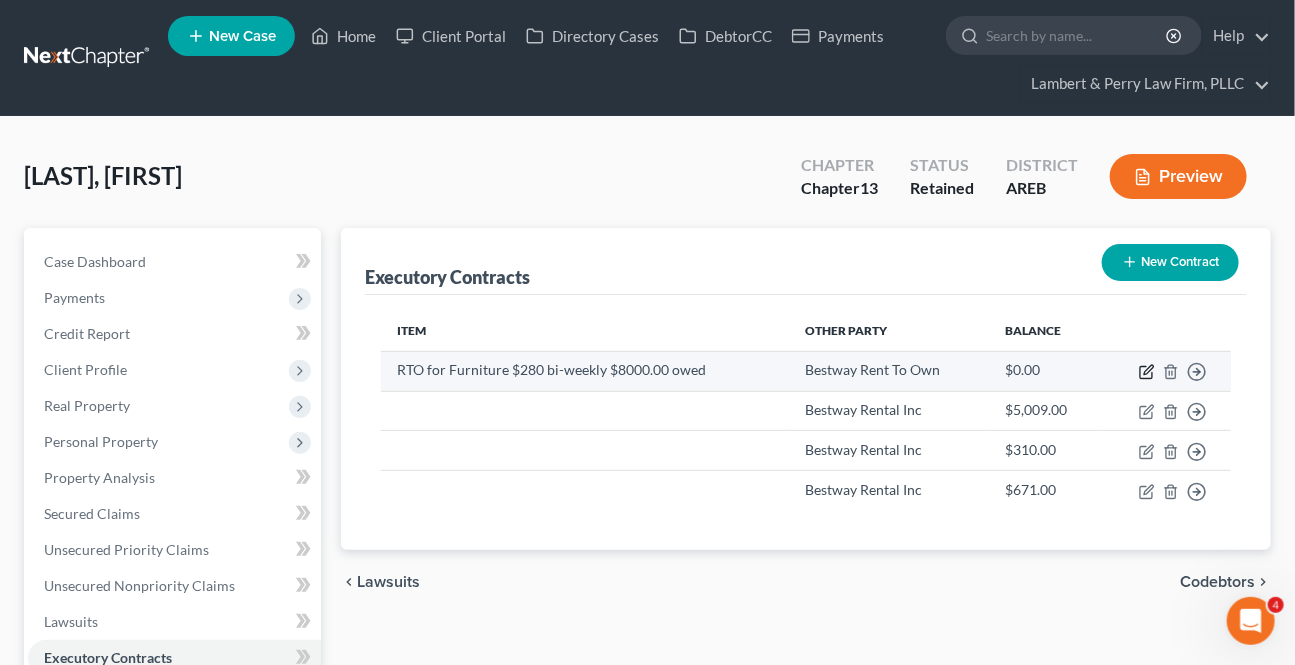 click 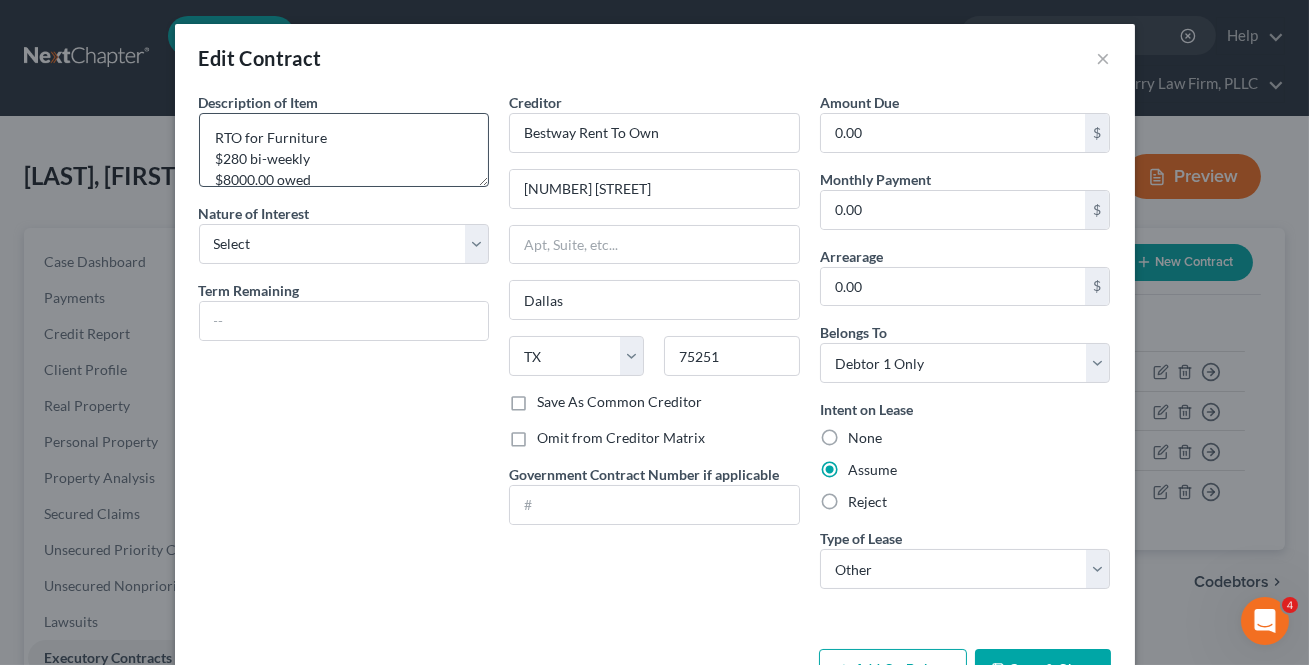 scroll, scrollTop: 0, scrollLeft: 0, axis: both 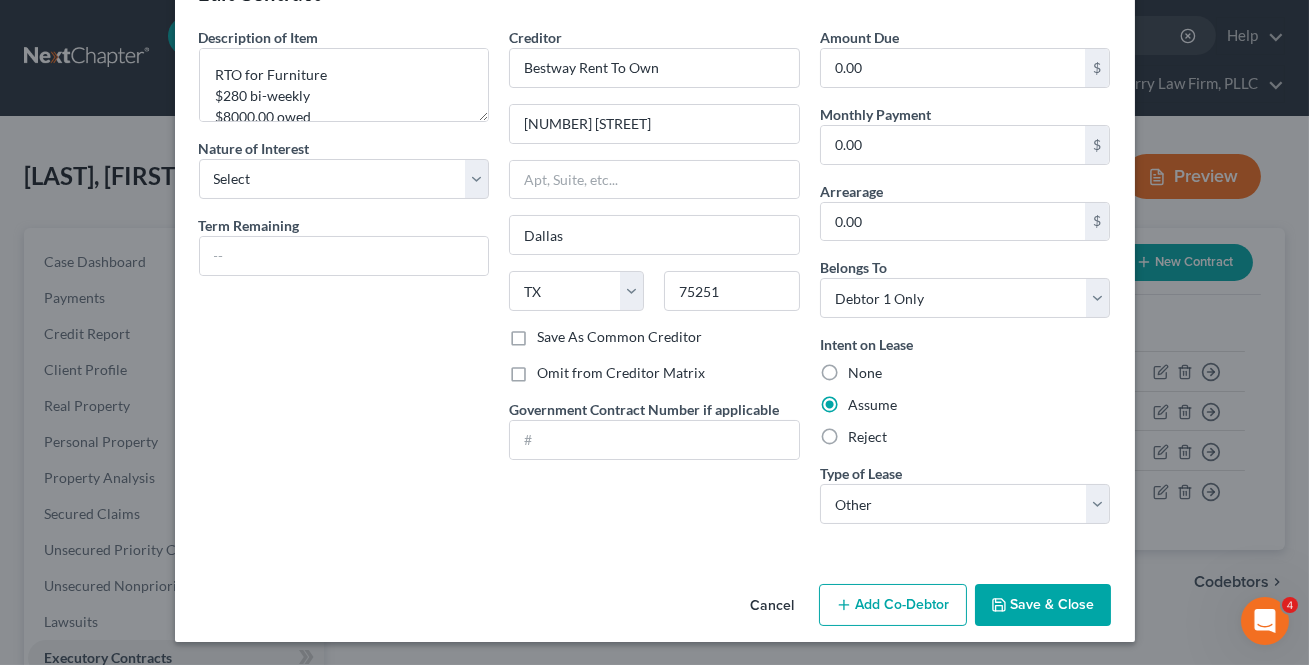 drag, startPoint x: 760, startPoint y: 602, endPoint x: 809, endPoint y: 590, distance: 50.447994 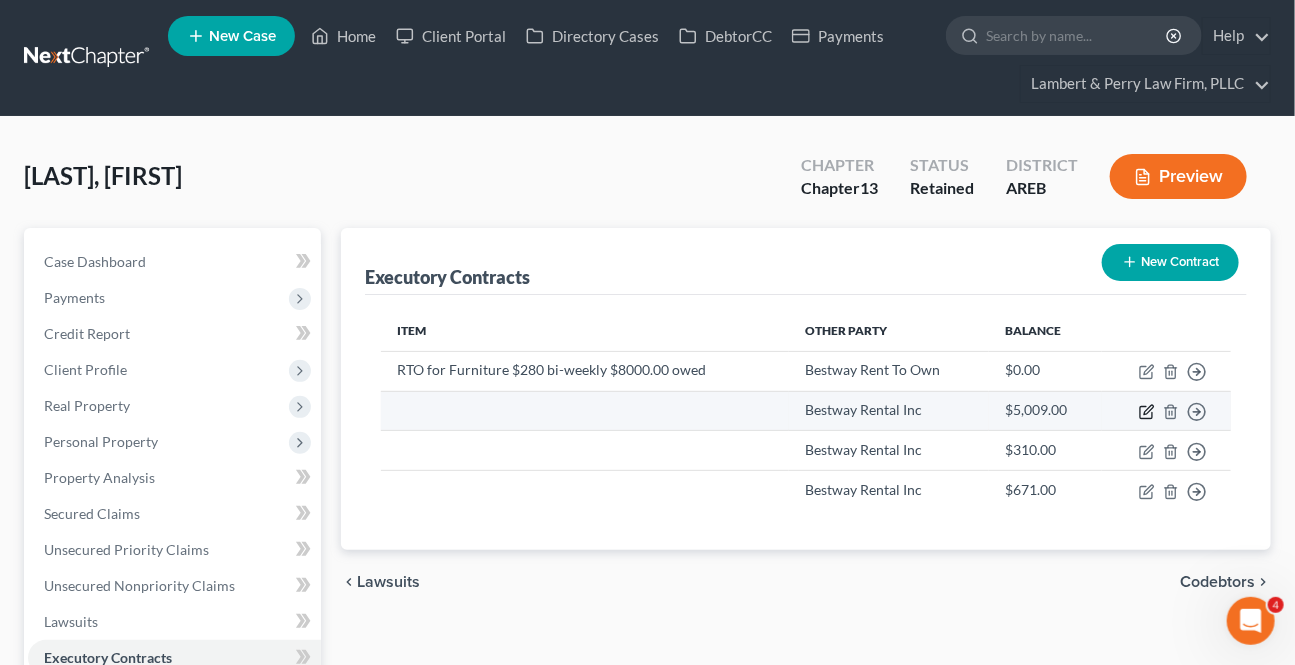 click 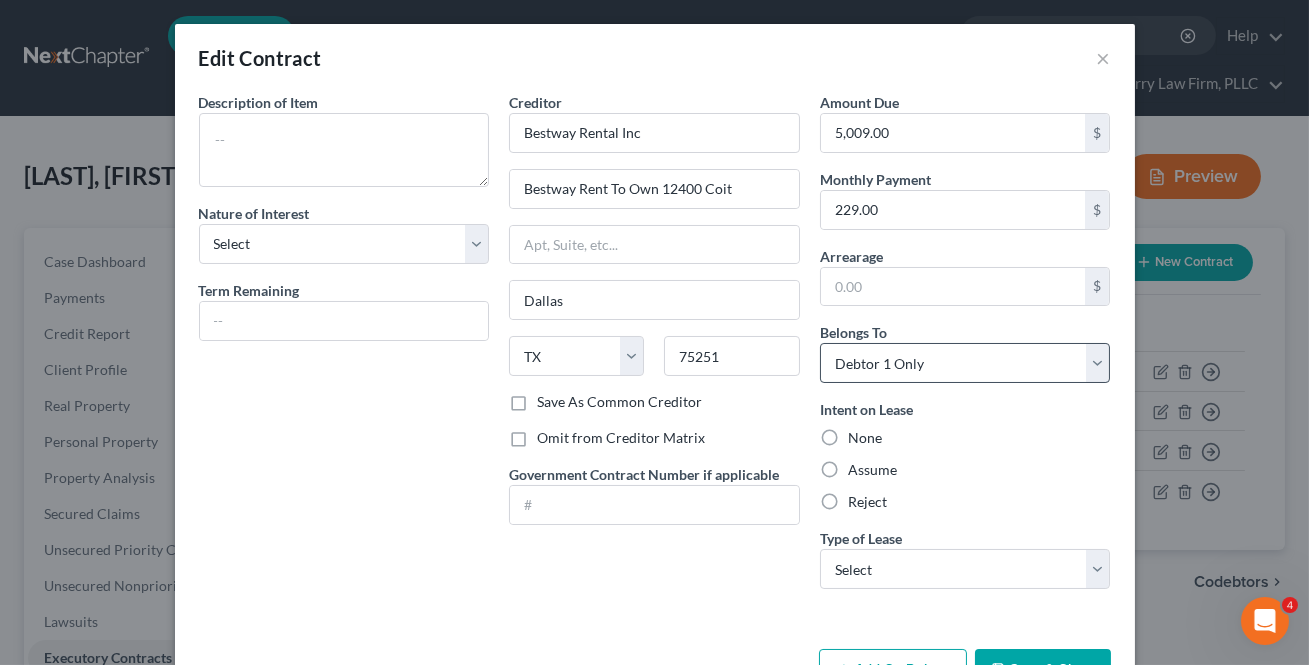 scroll, scrollTop: 65, scrollLeft: 0, axis: vertical 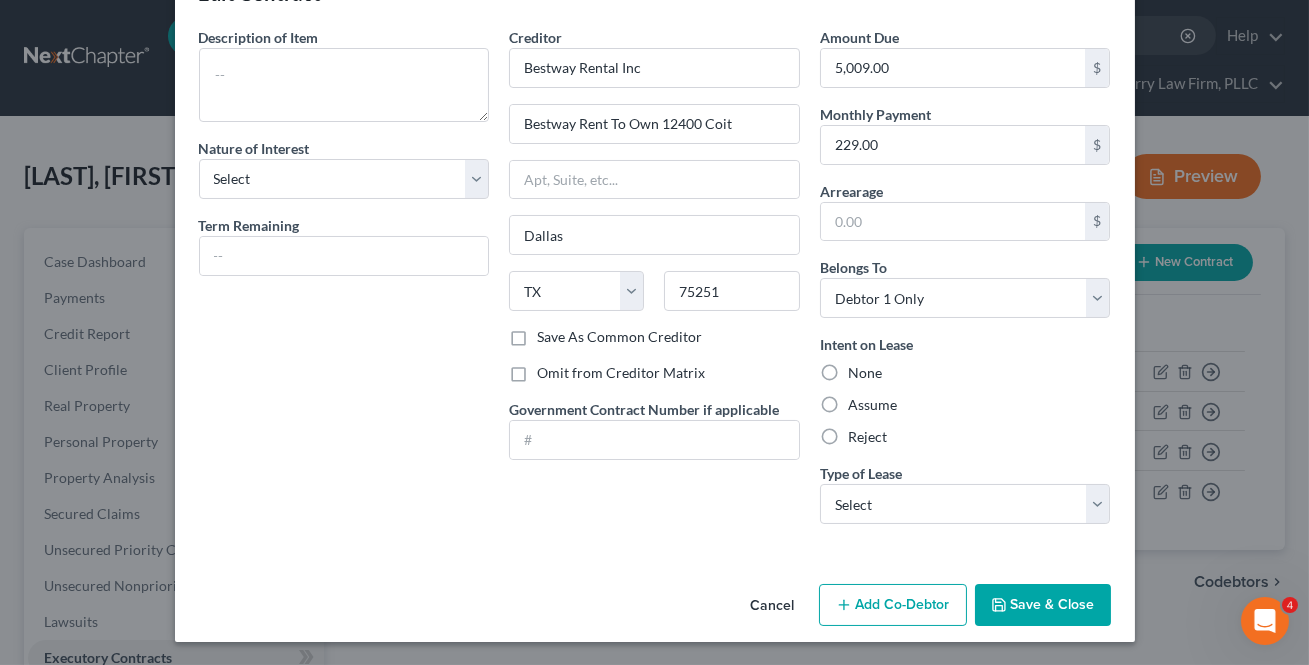 click on "Cancel" at bounding box center (773, 606) 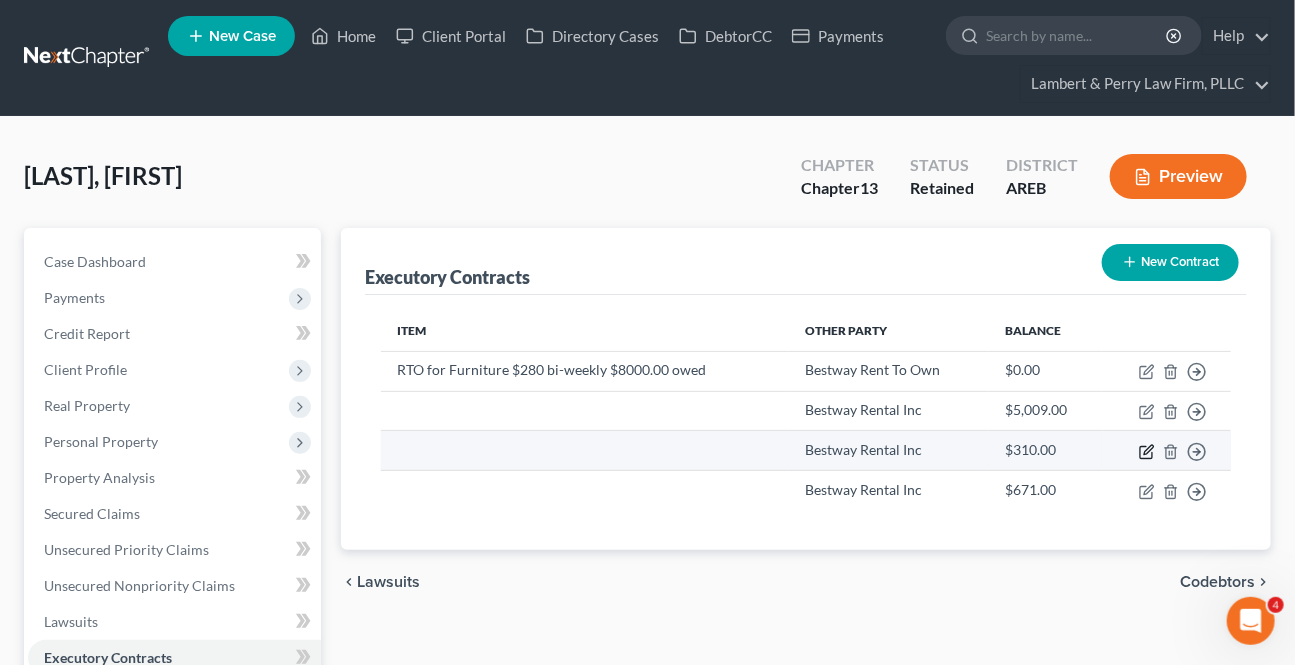 click 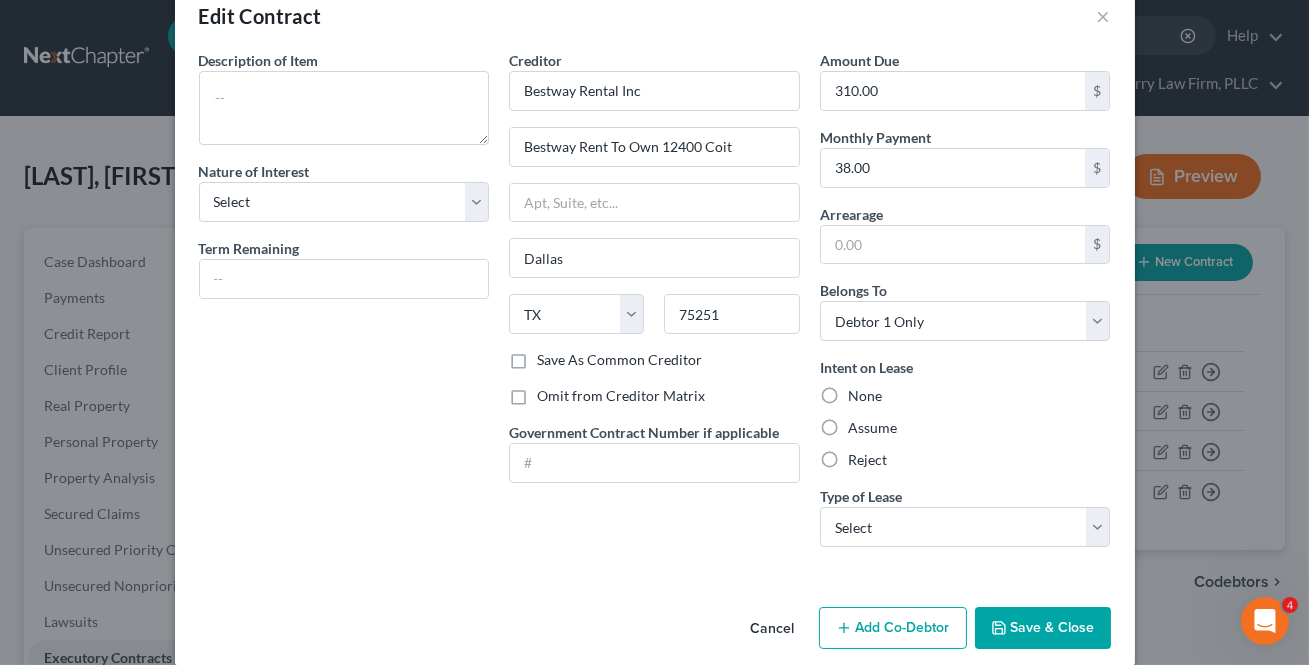 scroll, scrollTop: 65, scrollLeft: 0, axis: vertical 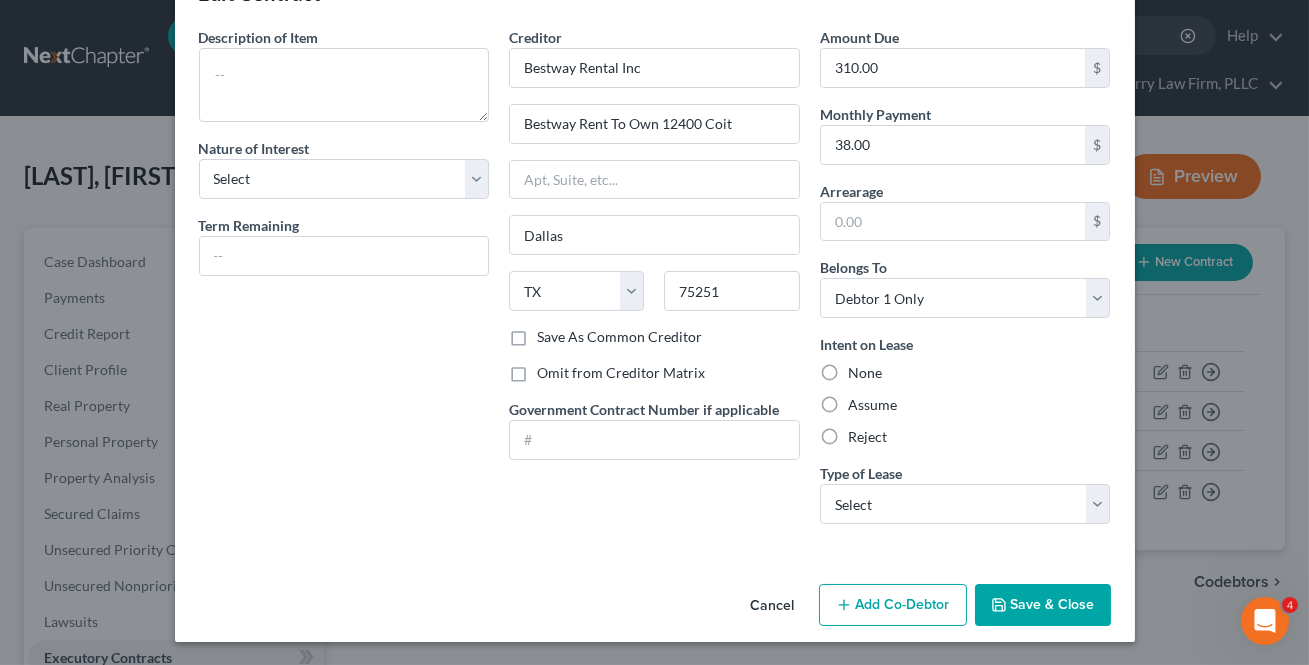 click on "Cancel" at bounding box center (773, 606) 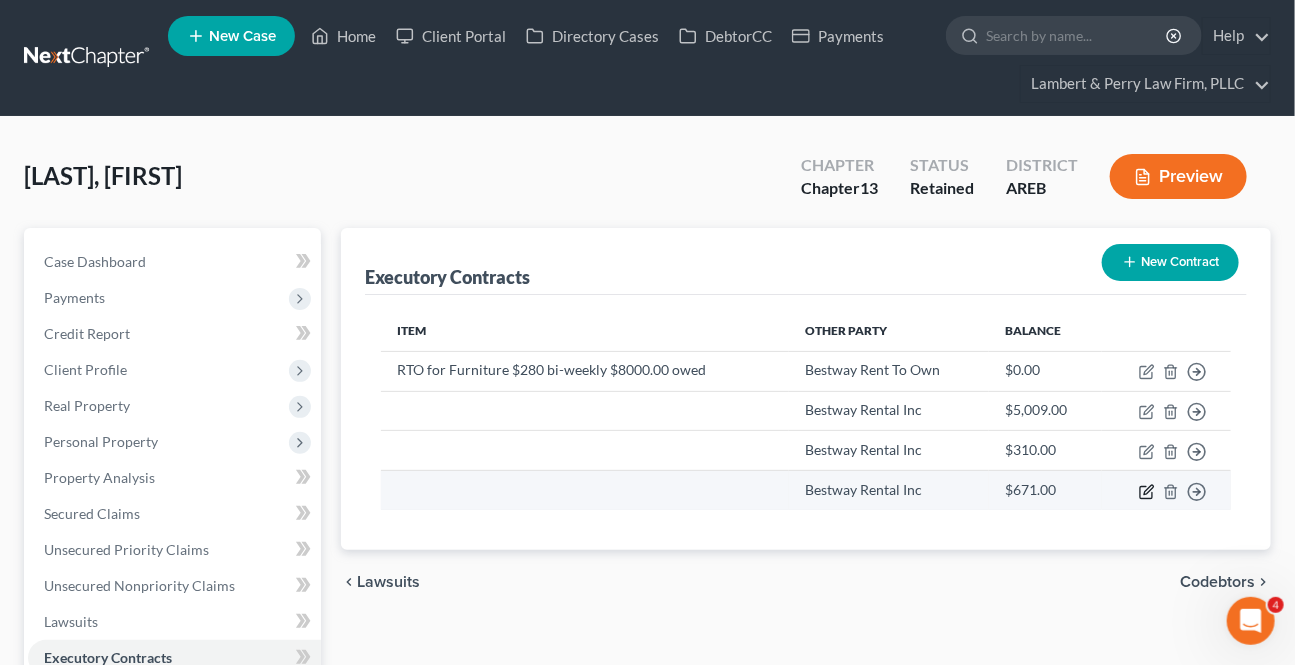 click 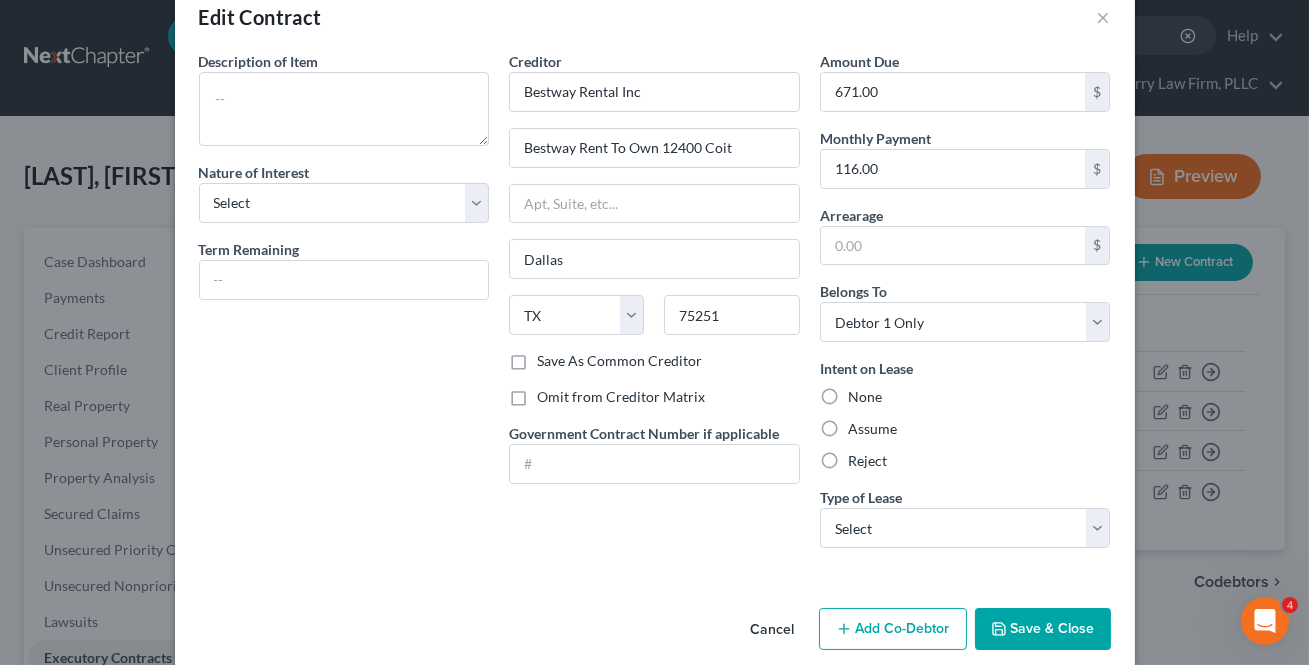 scroll, scrollTop: 65, scrollLeft: 0, axis: vertical 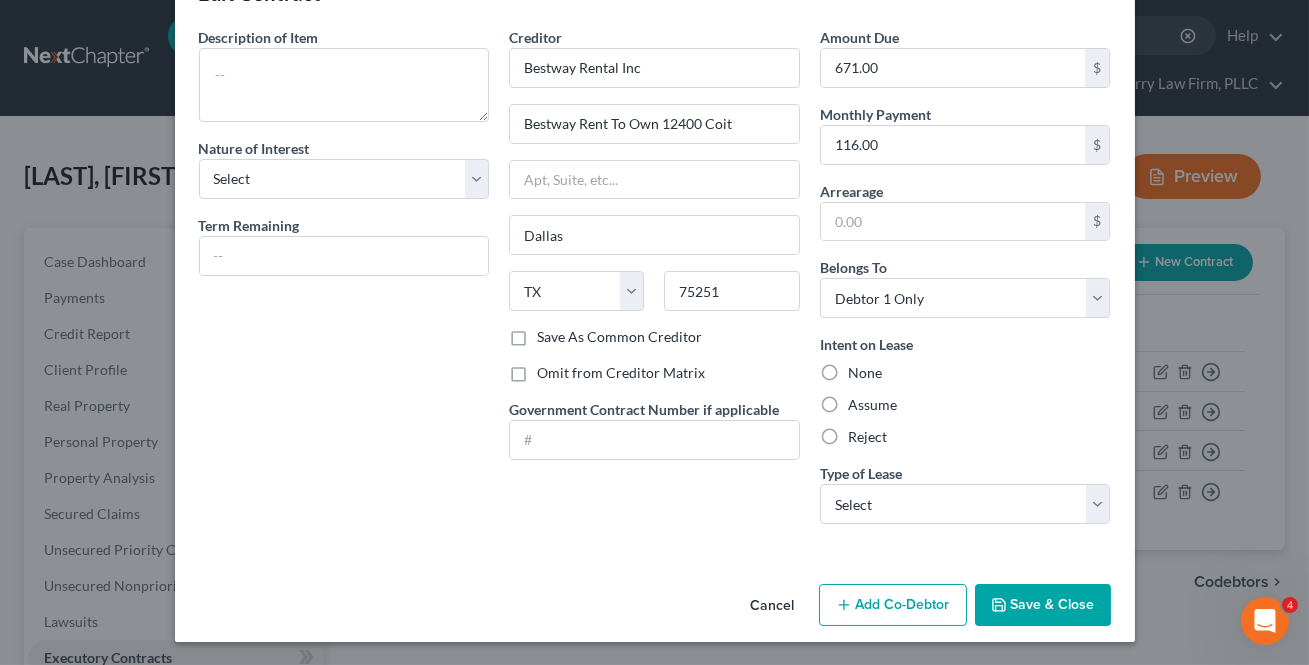 click on "Cancel" at bounding box center (773, 606) 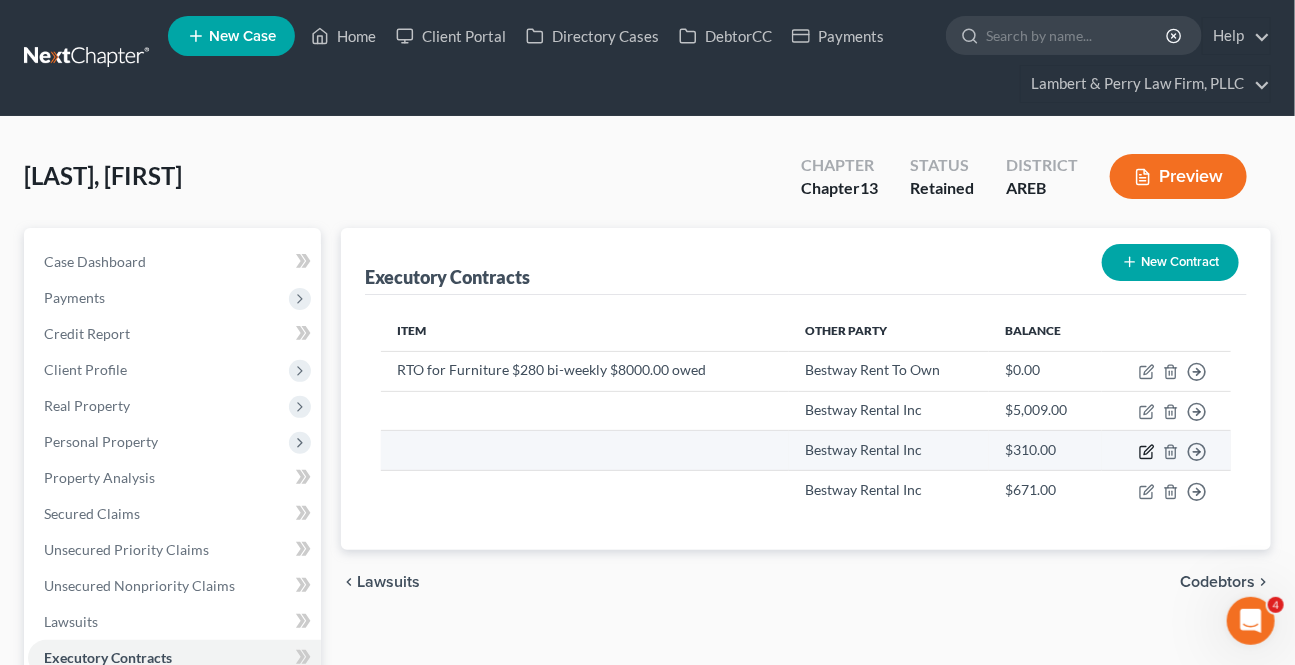 click 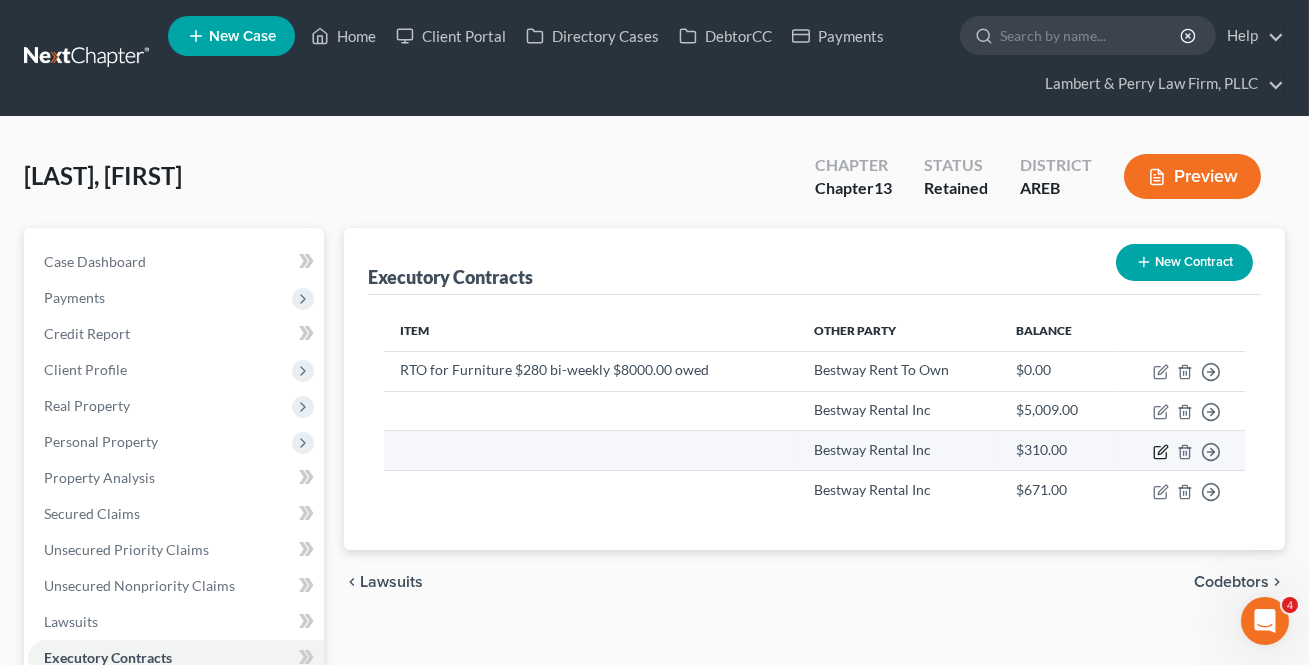 select on "45" 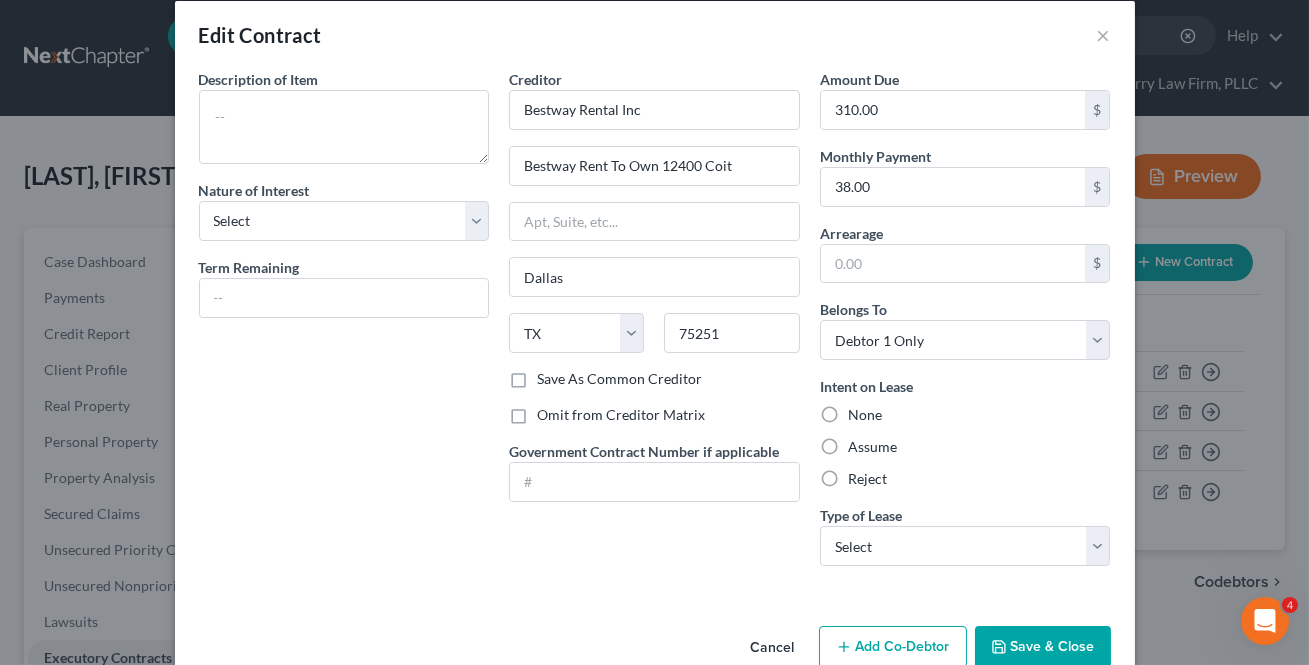 scroll, scrollTop: 65, scrollLeft: 0, axis: vertical 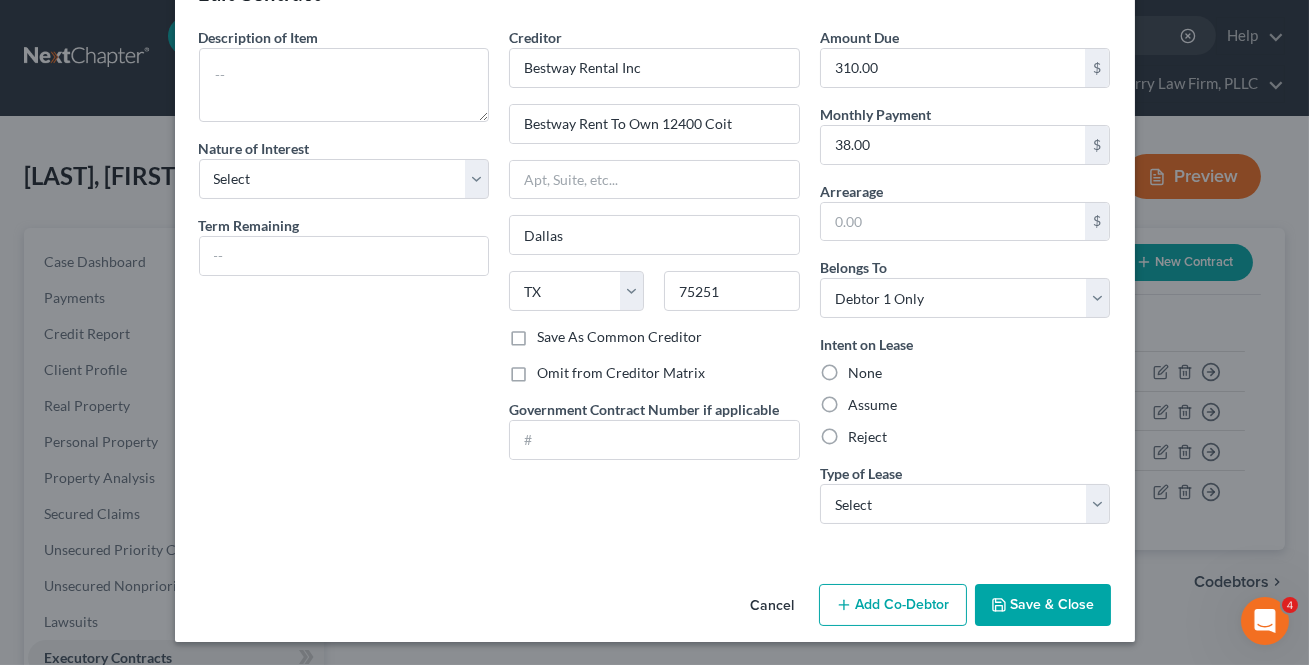 click on "Cancel" at bounding box center [773, 606] 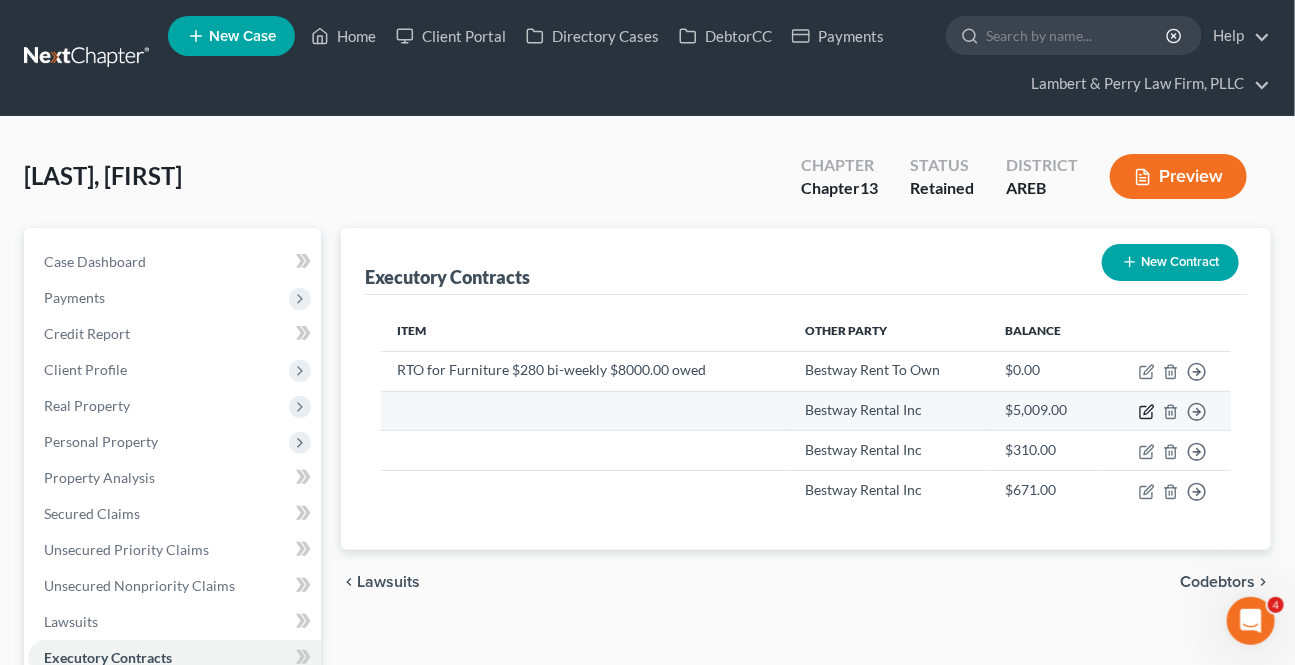 click 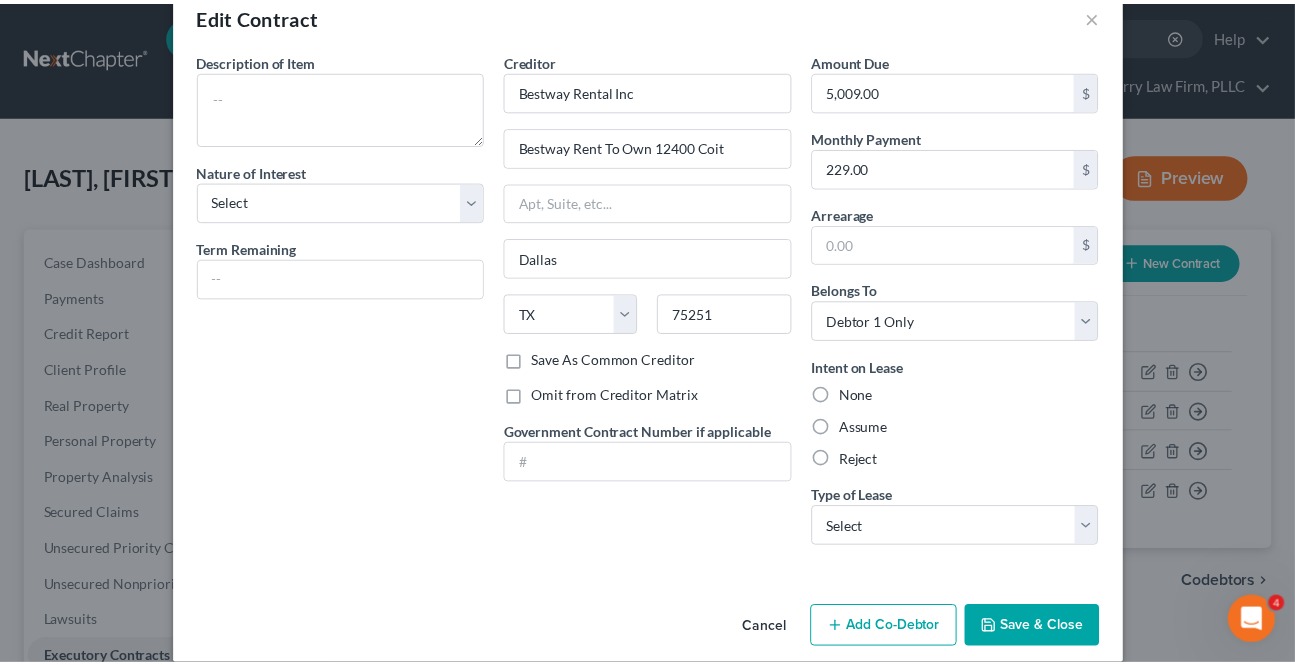 scroll, scrollTop: 65, scrollLeft: 0, axis: vertical 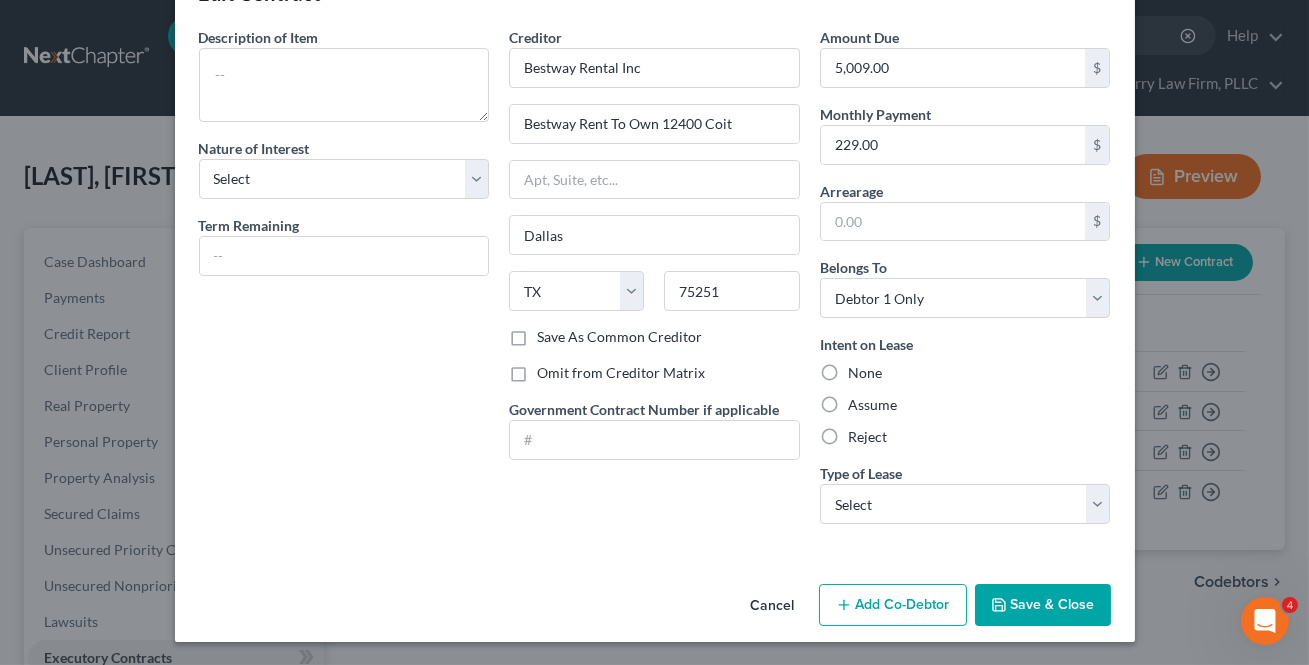click on "Cancel" at bounding box center [773, 606] 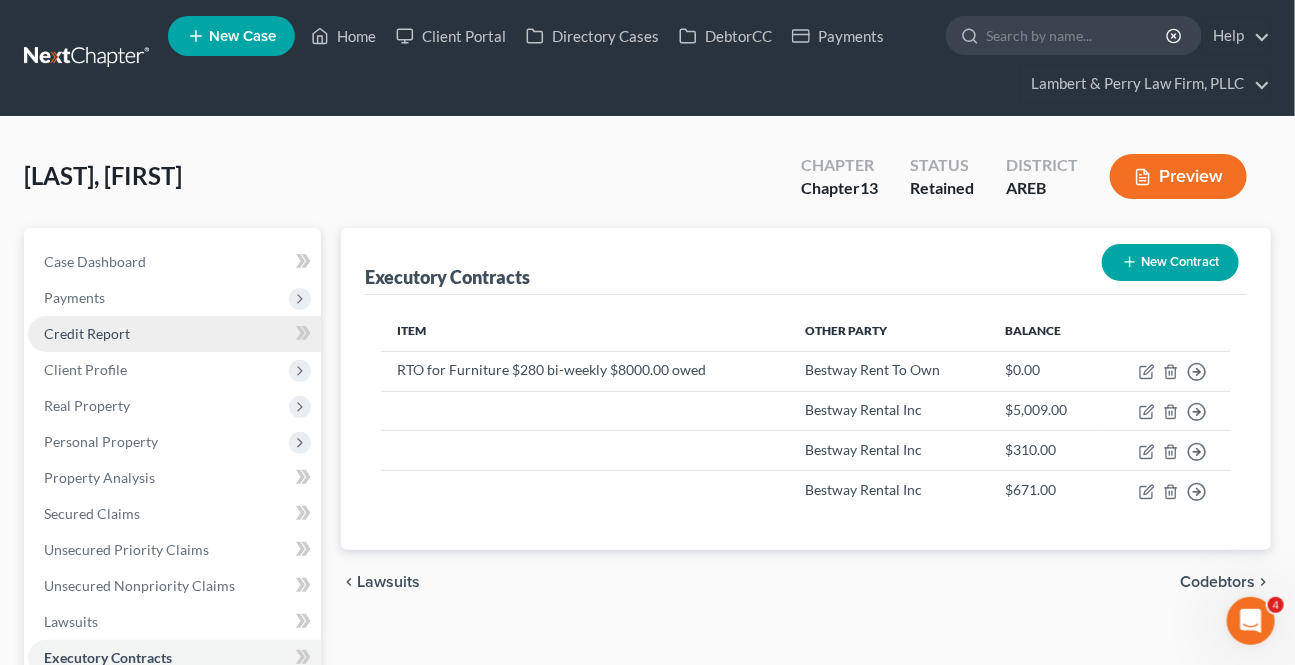 click on "Credit Report" at bounding box center [174, 334] 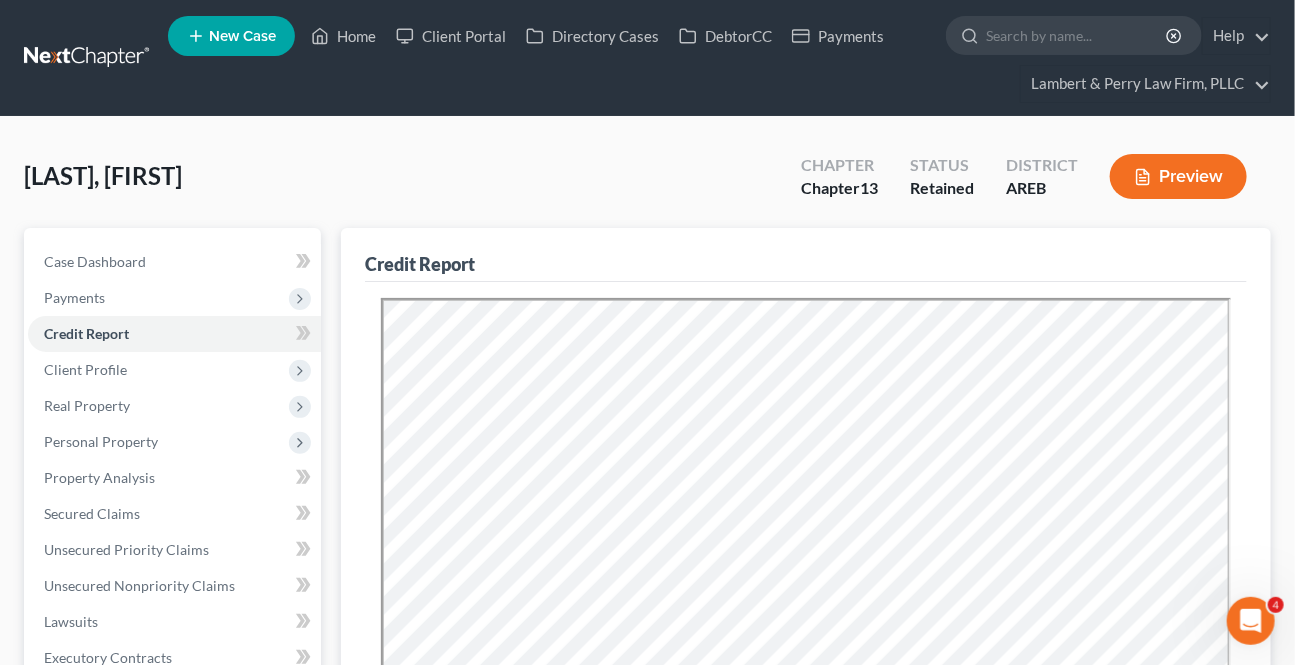 scroll, scrollTop: 0, scrollLeft: 0, axis: both 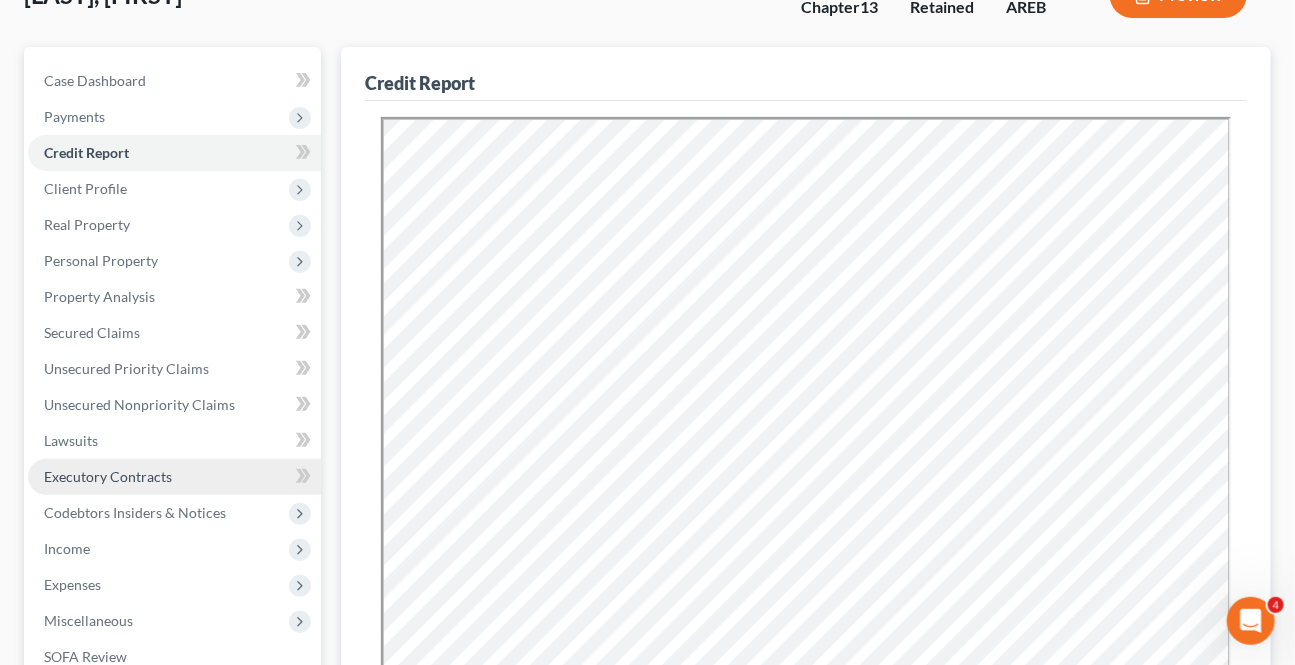 click on "Executory Contracts" at bounding box center (108, 476) 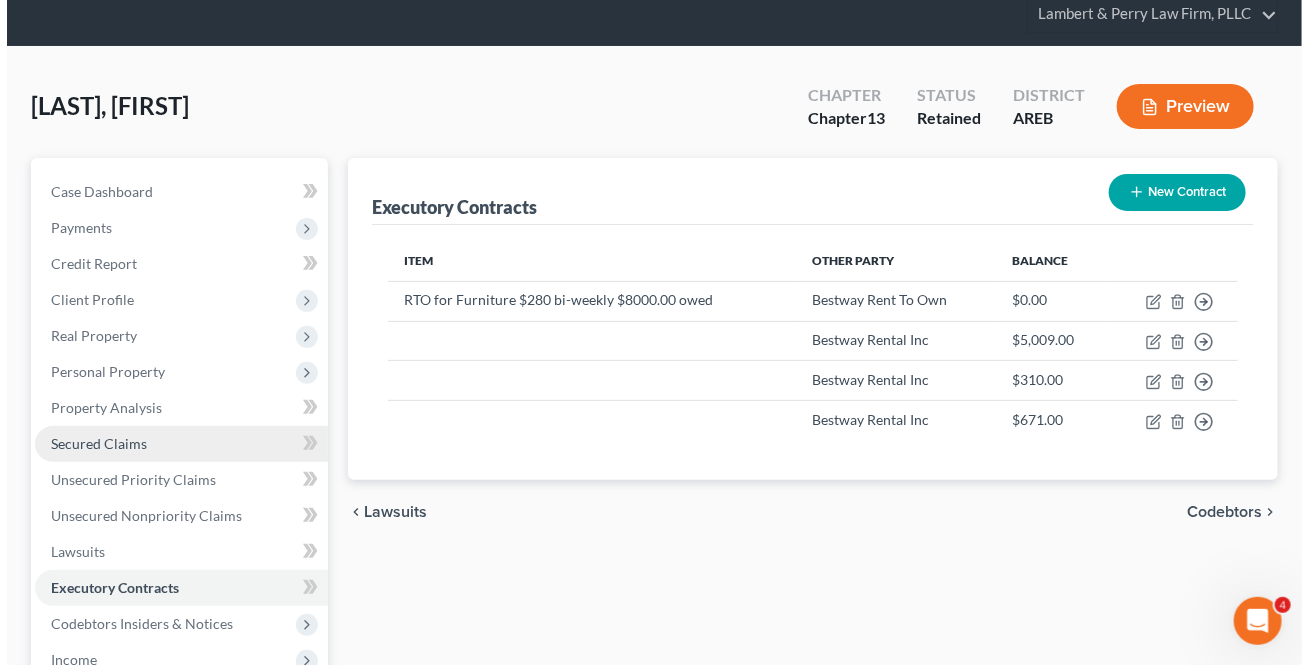 scroll, scrollTop: 0, scrollLeft: 0, axis: both 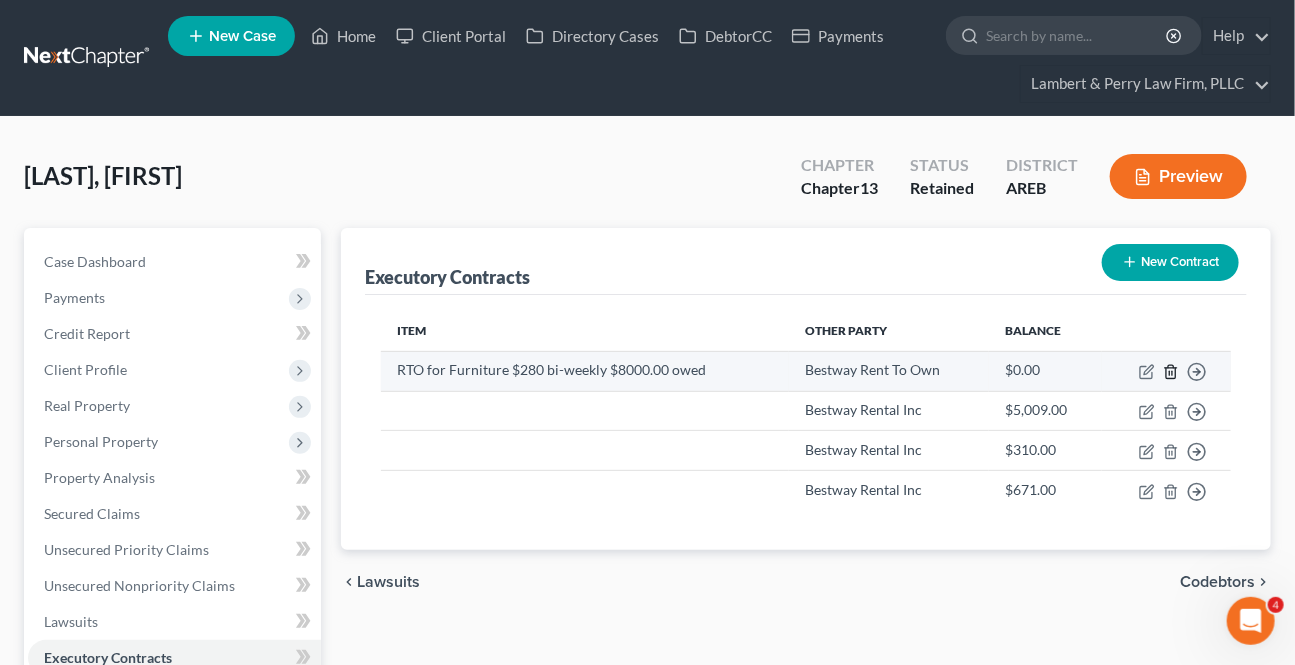 click 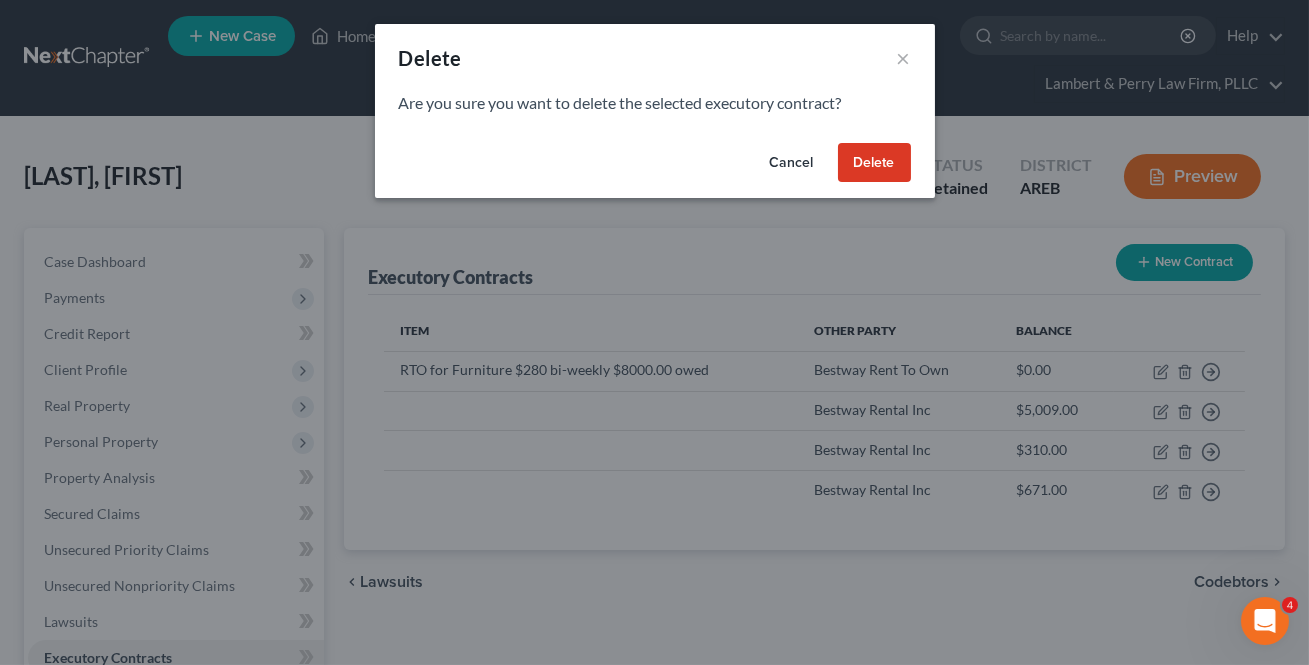 click on "Delete" at bounding box center [874, 163] 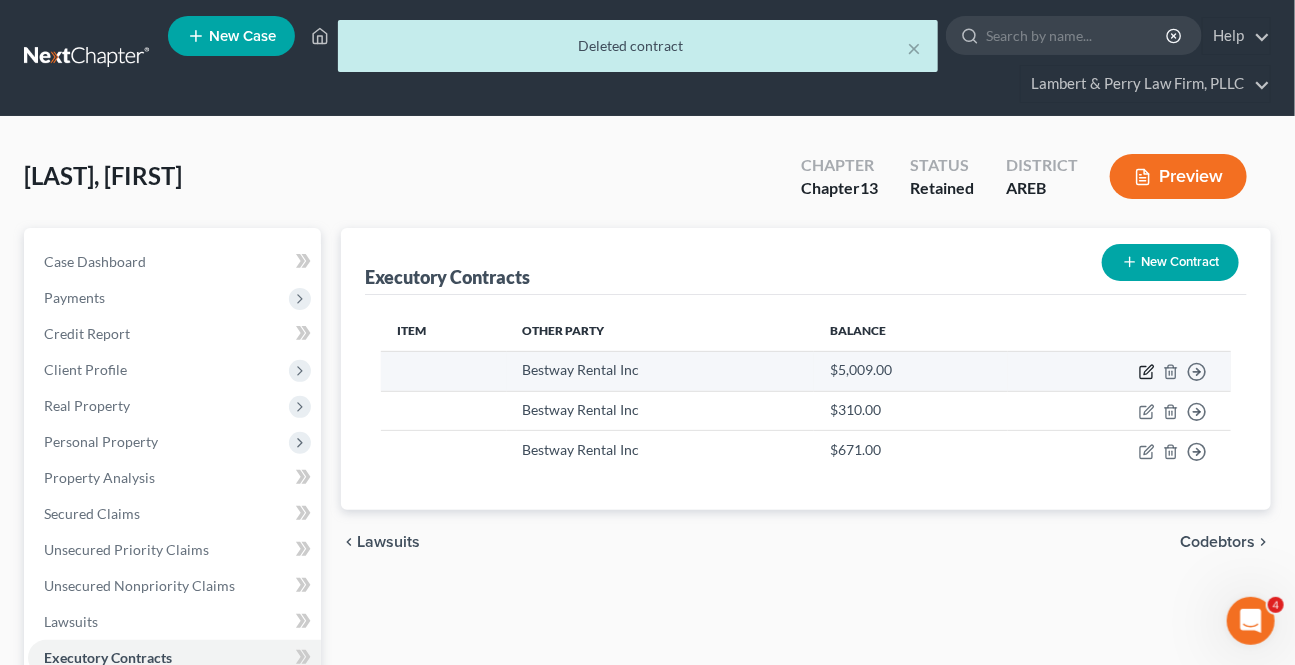 click 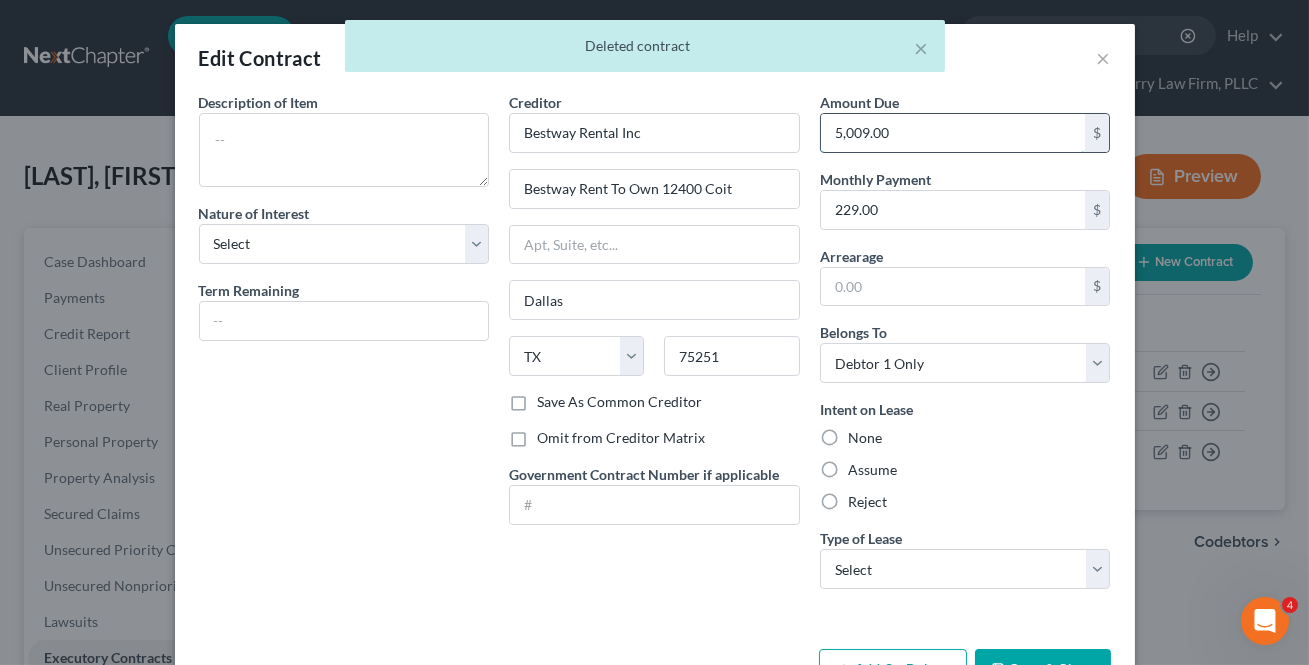 click on "5,009.00" at bounding box center (953, 133) 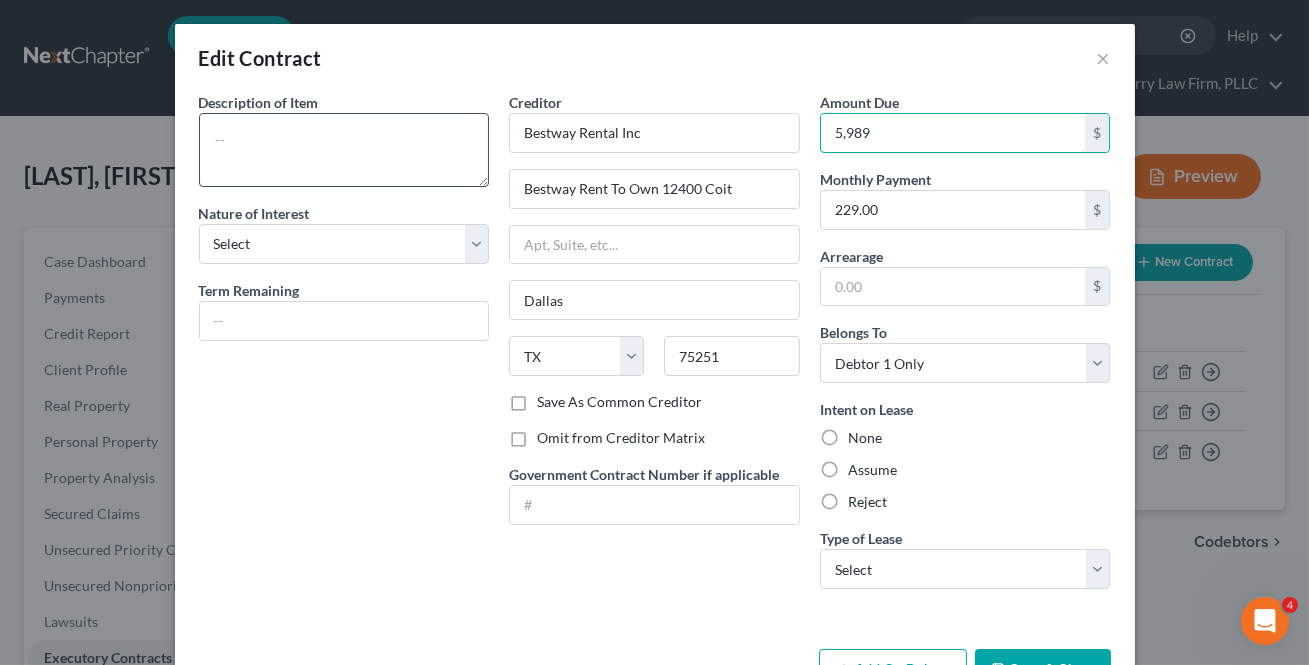 type on "5,989" 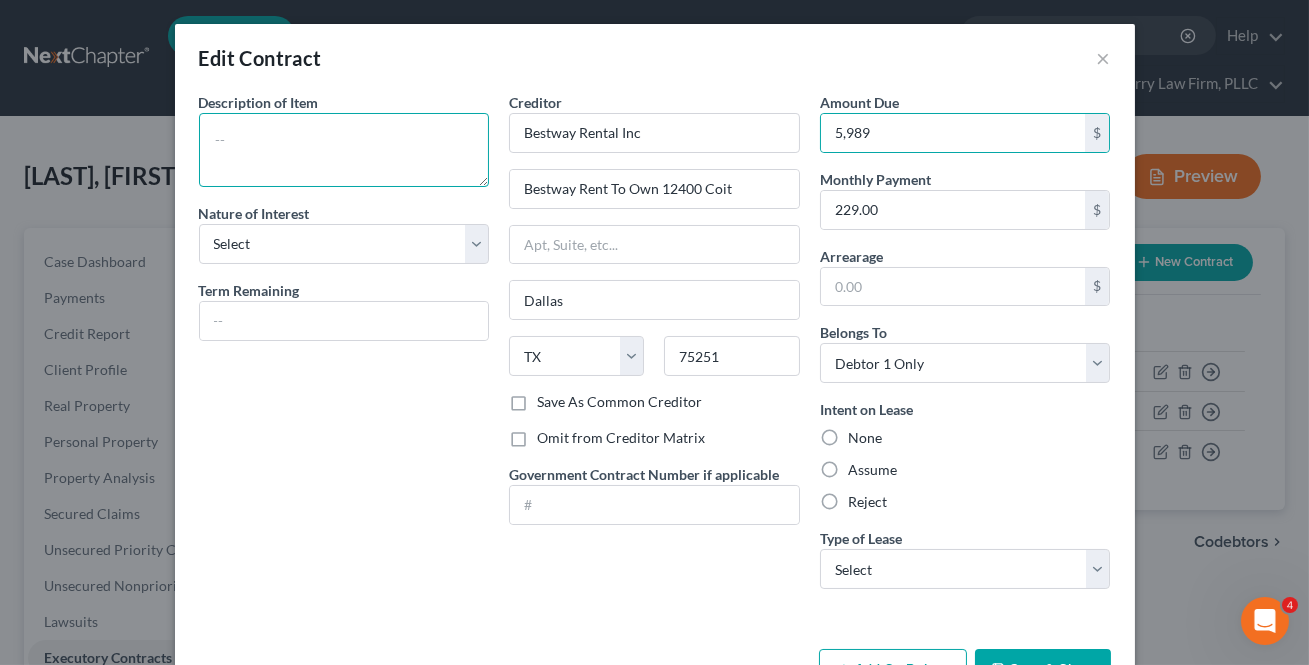 click at bounding box center [344, 150] 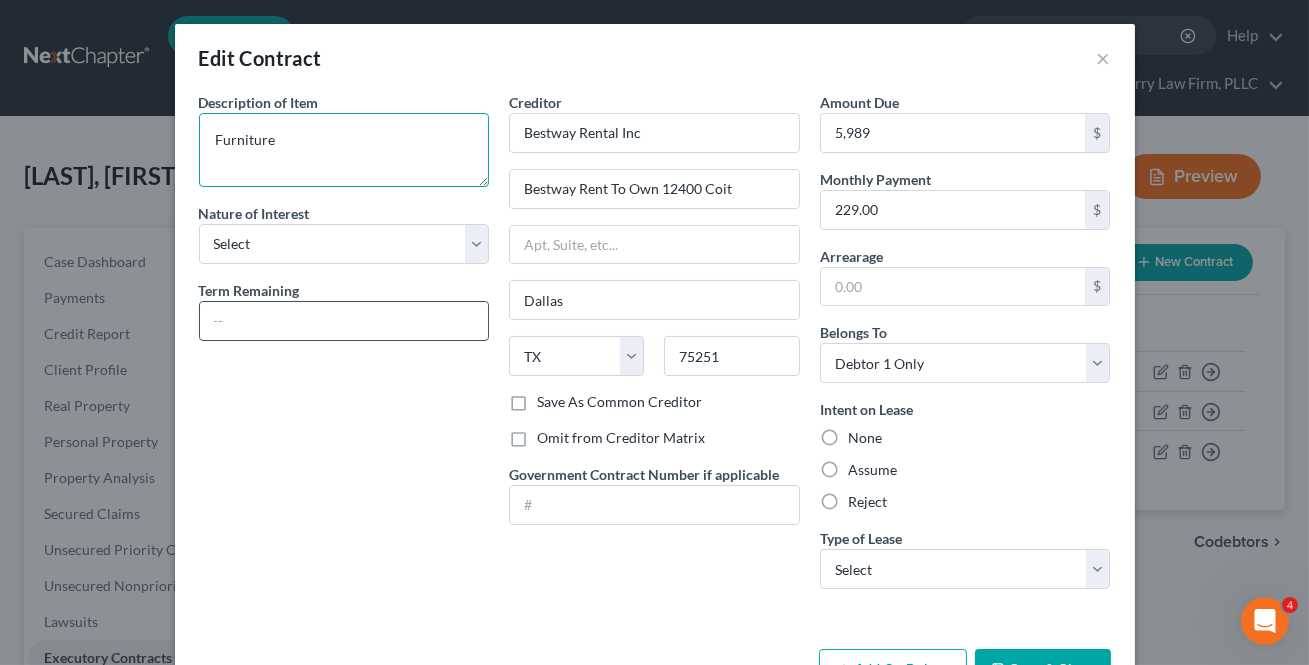 type on "Furniture" 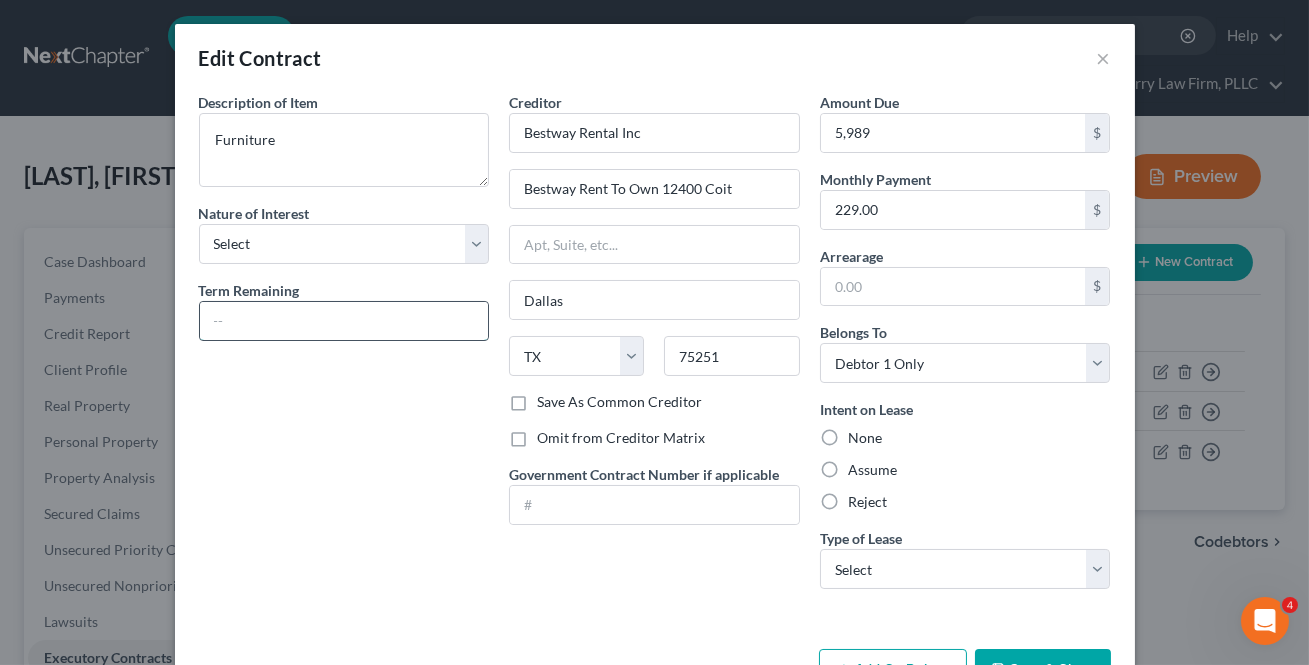 click at bounding box center [344, 321] 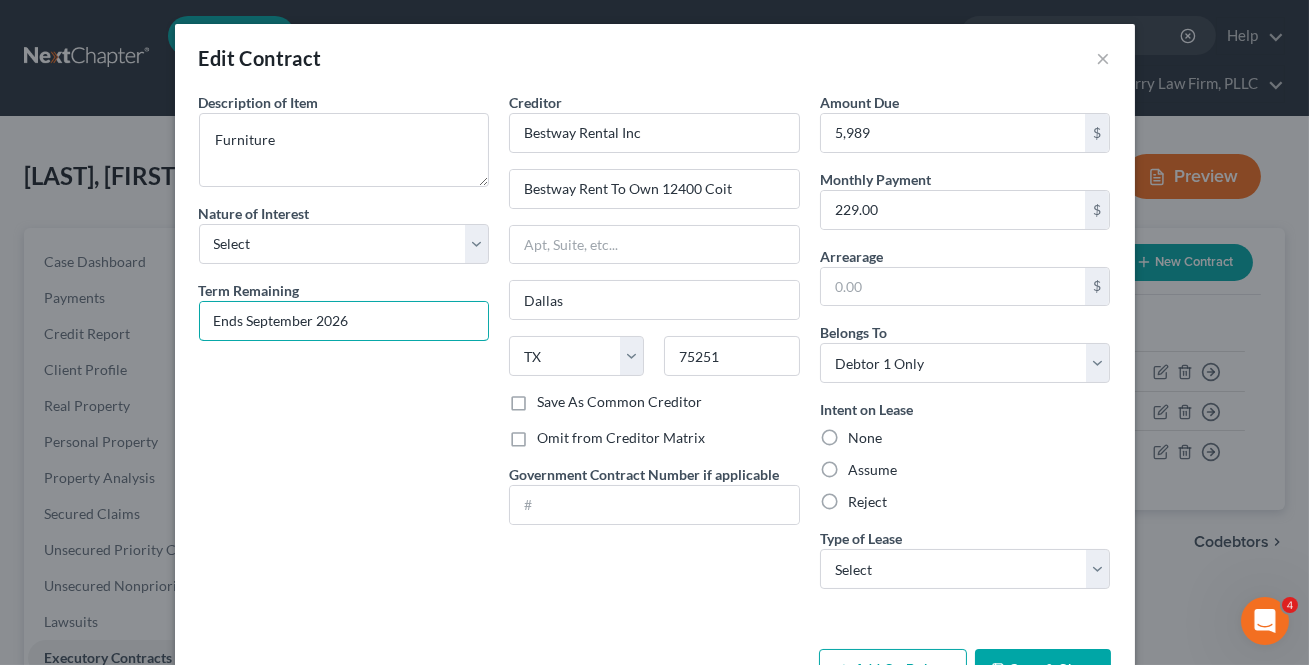 type on "Ends September 2026" 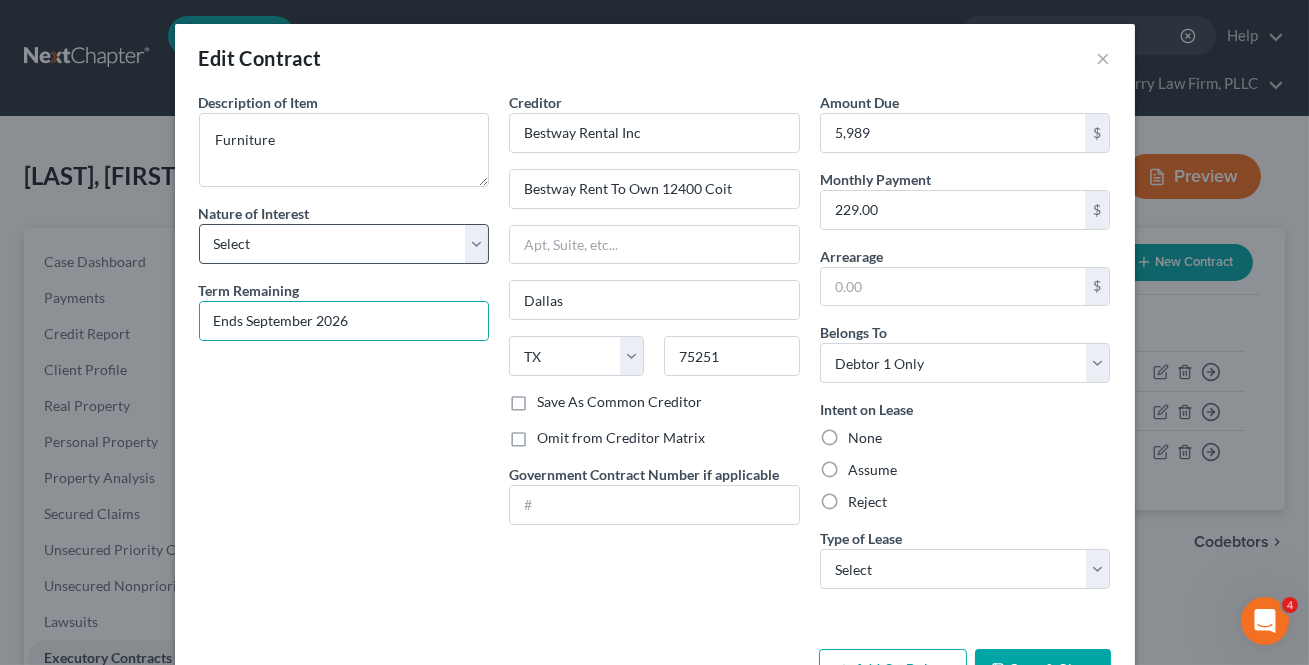 drag, startPoint x: 394, startPoint y: 199, endPoint x: 370, endPoint y: 241, distance: 48.373547 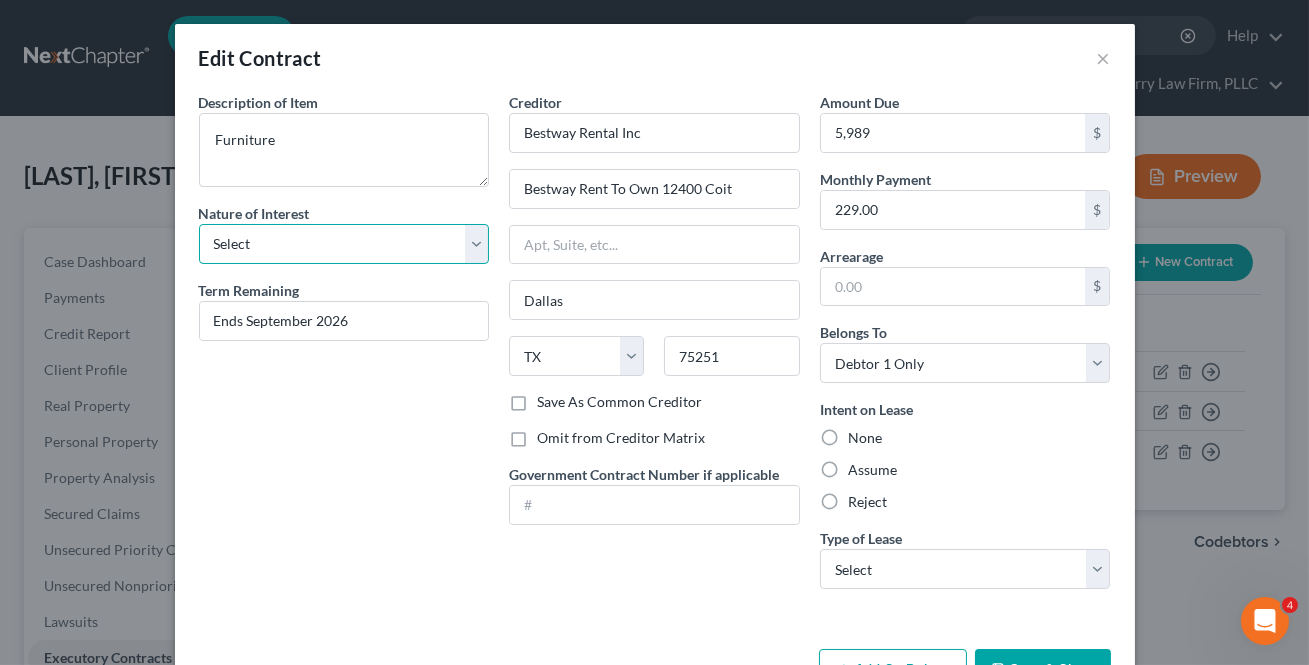click on "Select Purchaser Agent Lessor Lessee" at bounding box center (344, 244) 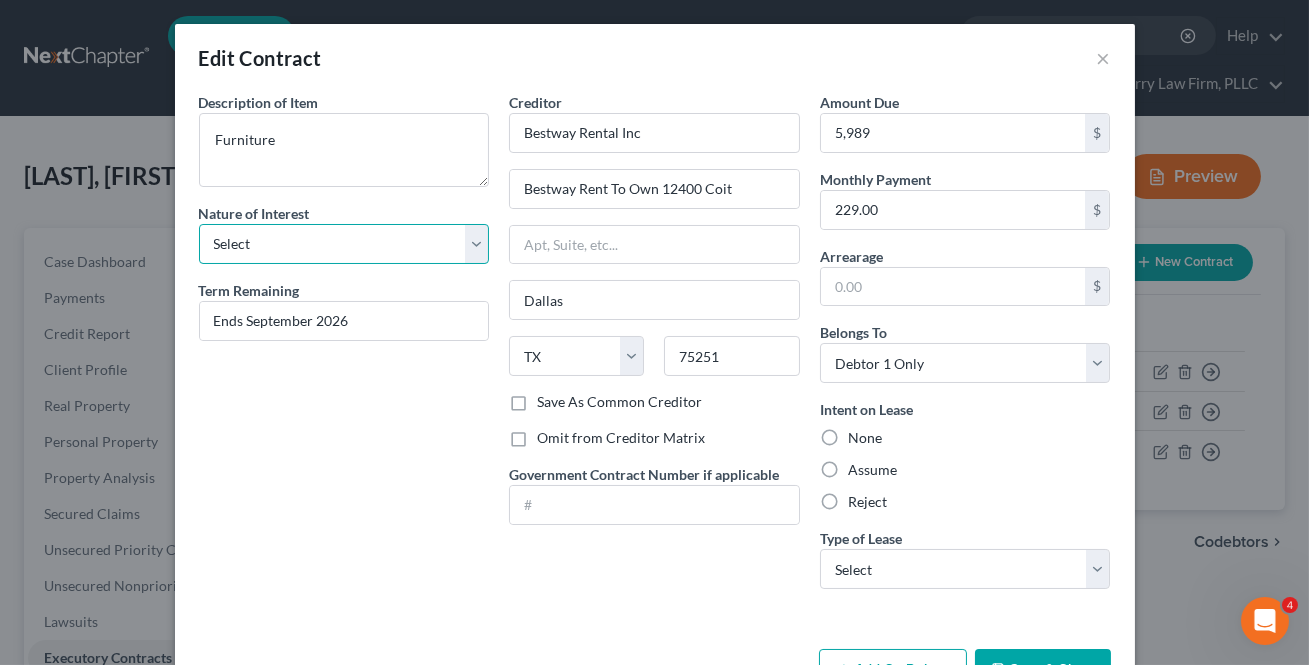 select on "3" 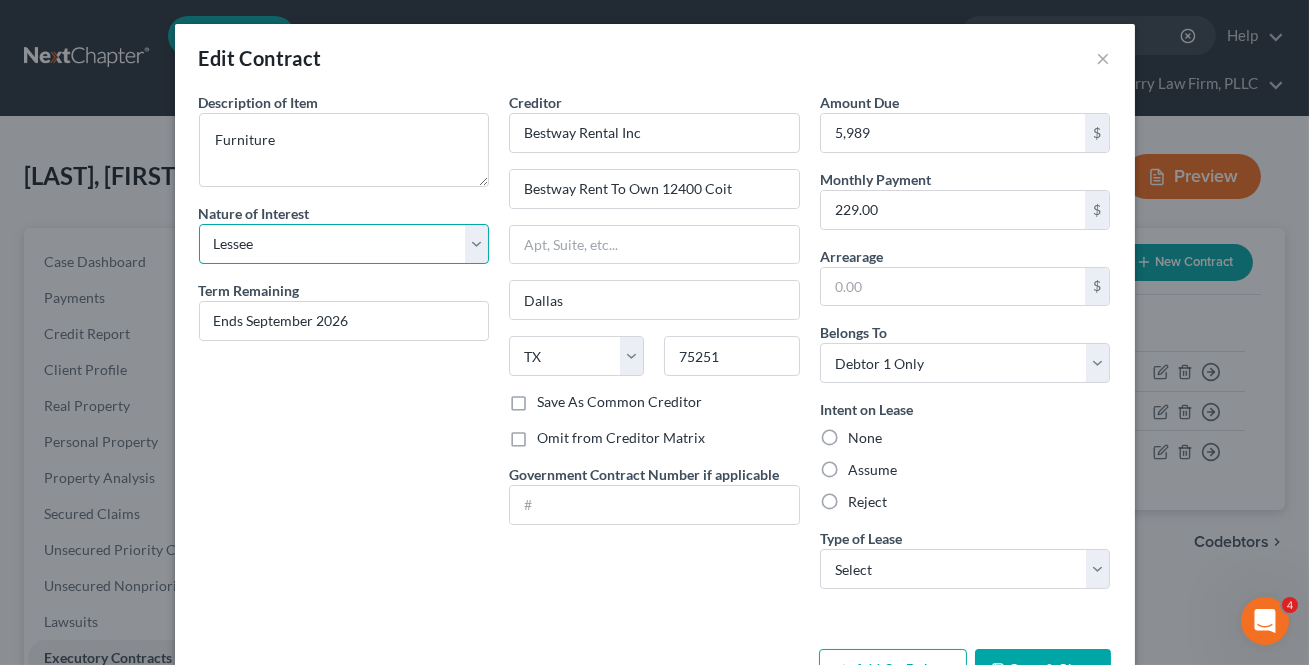 click on "Select Purchaser Agent Lessor Lessee" at bounding box center [344, 244] 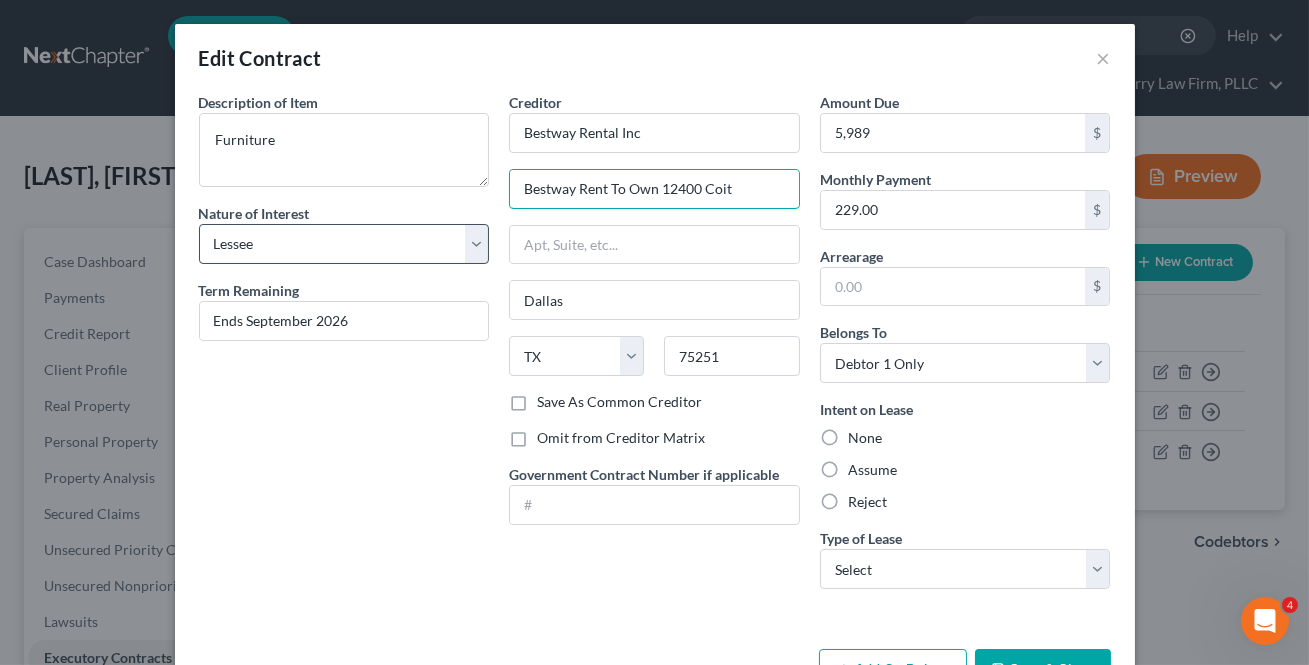 drag, startPoint x: 645, startPoint y: 187, endPoint x: 430, endPoint y: 232, distance: 219.65883 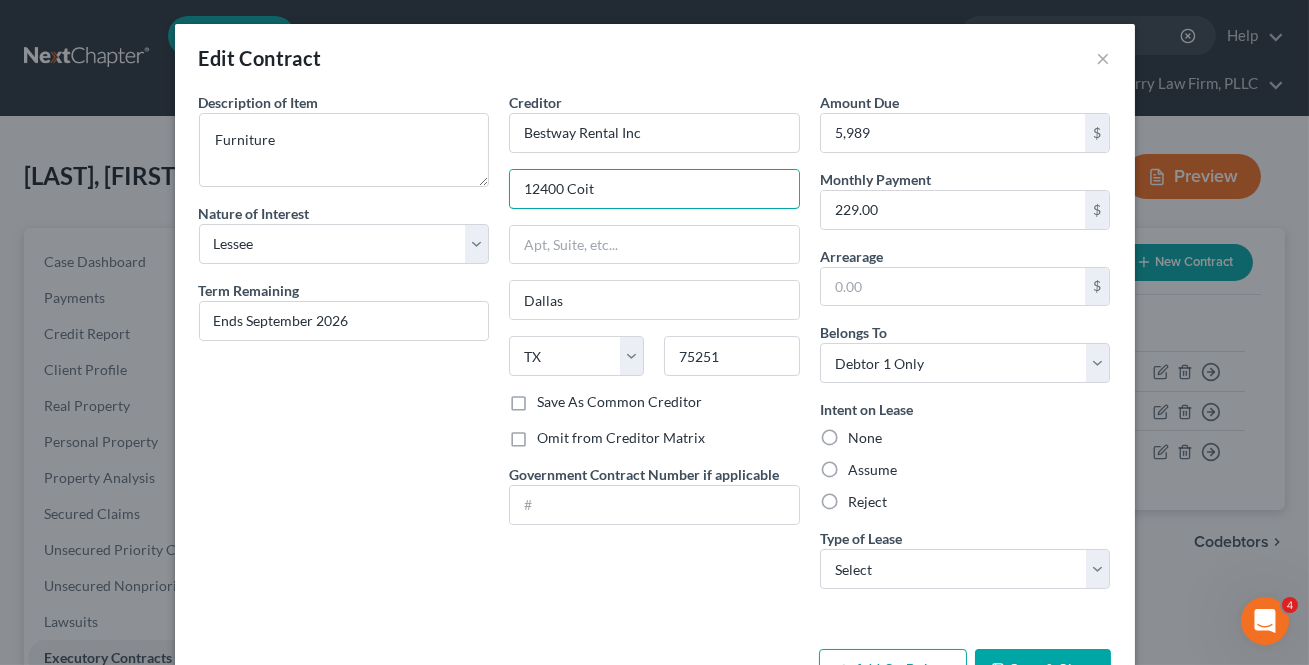 type on "12400 Coit" 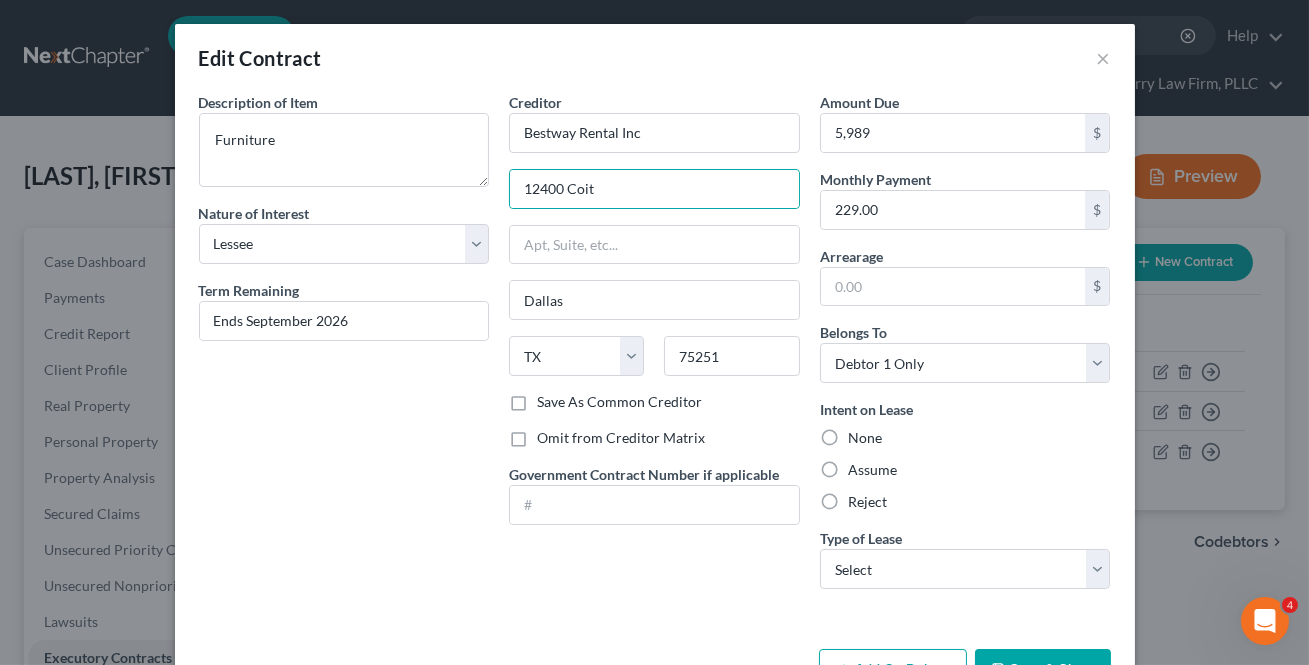click on "Description of non-residential real property
*
Description of Item
*
Furniture Nature of Interest Select Purchaser Agent Lessor Lessee Term Remaining Ends September 2026" at bounding box center (344, 348) 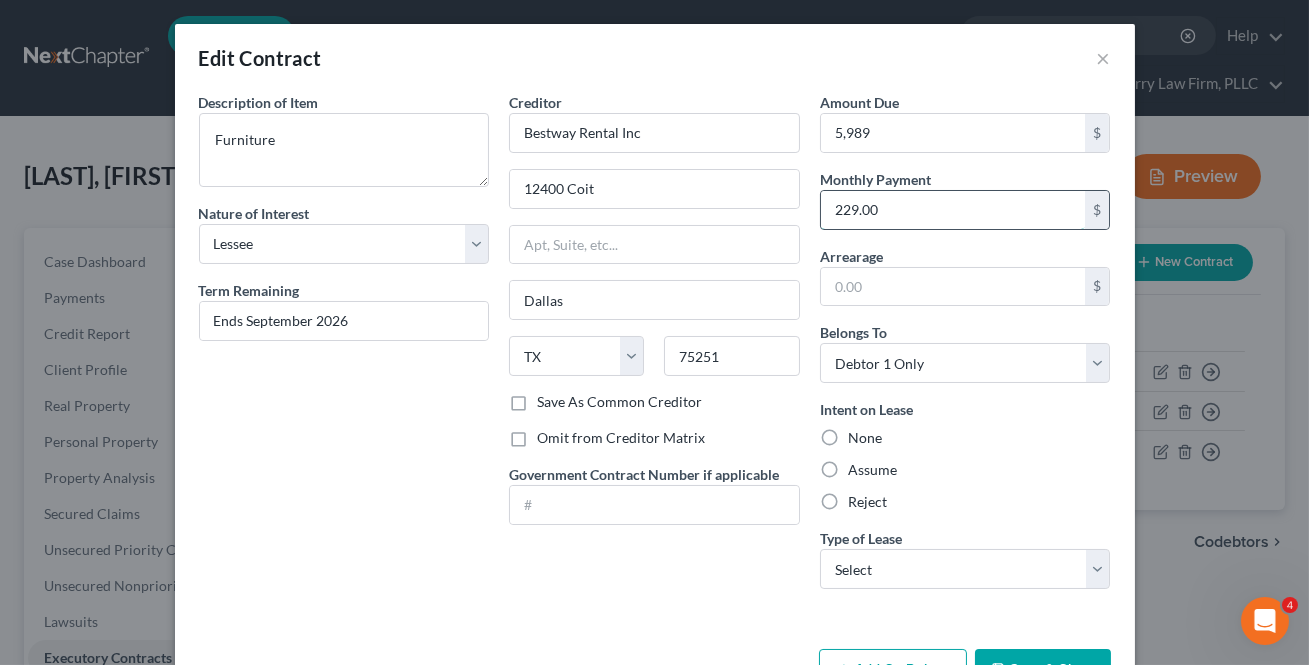 click on "229.00" at bounding box center (953, 210) 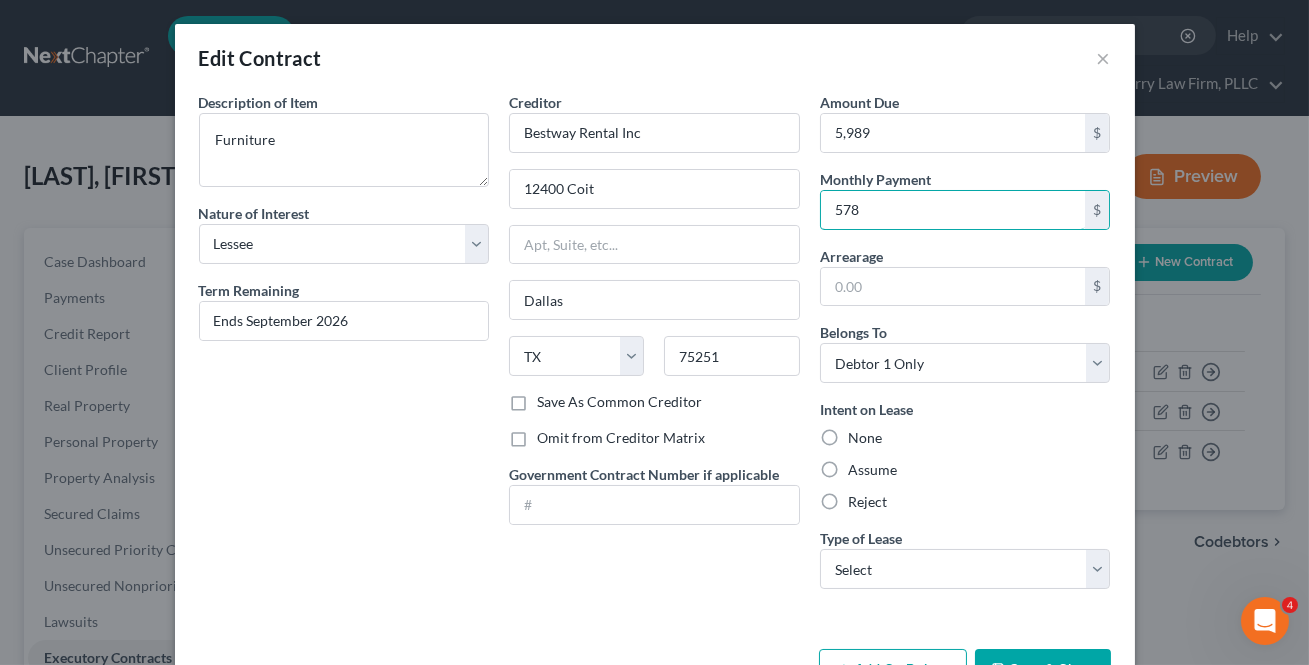 type on "578" 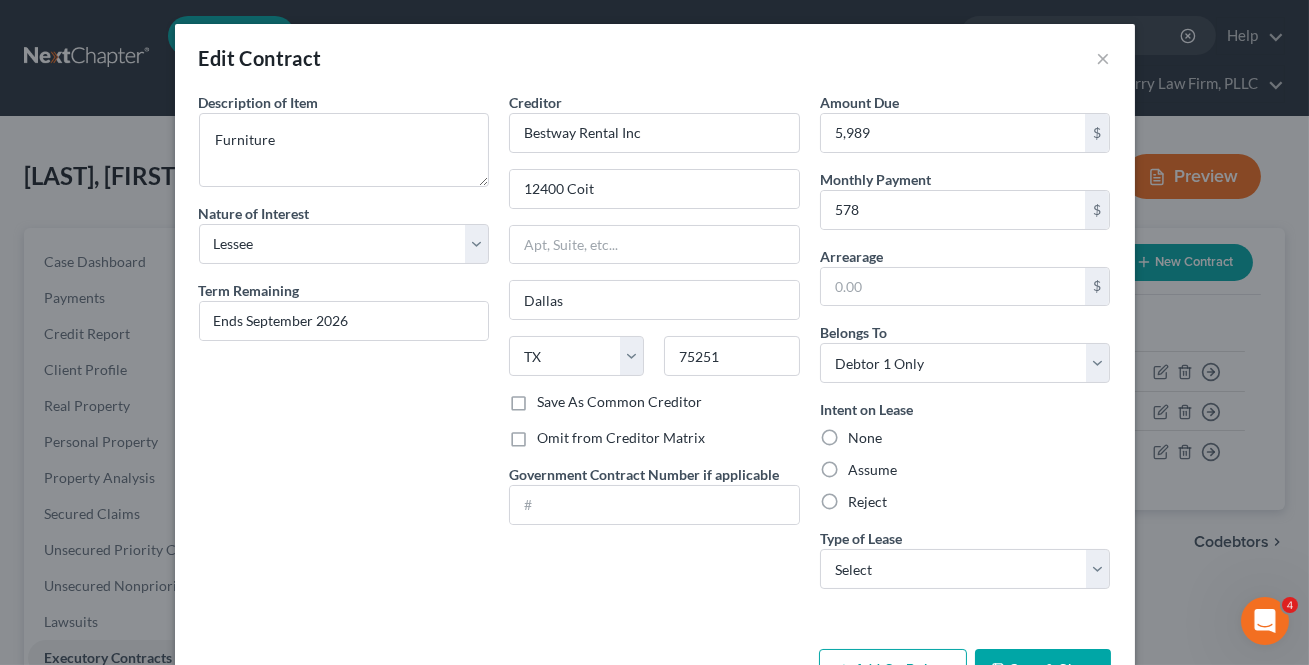 click on "Assume" at bounding box center [872, 470] 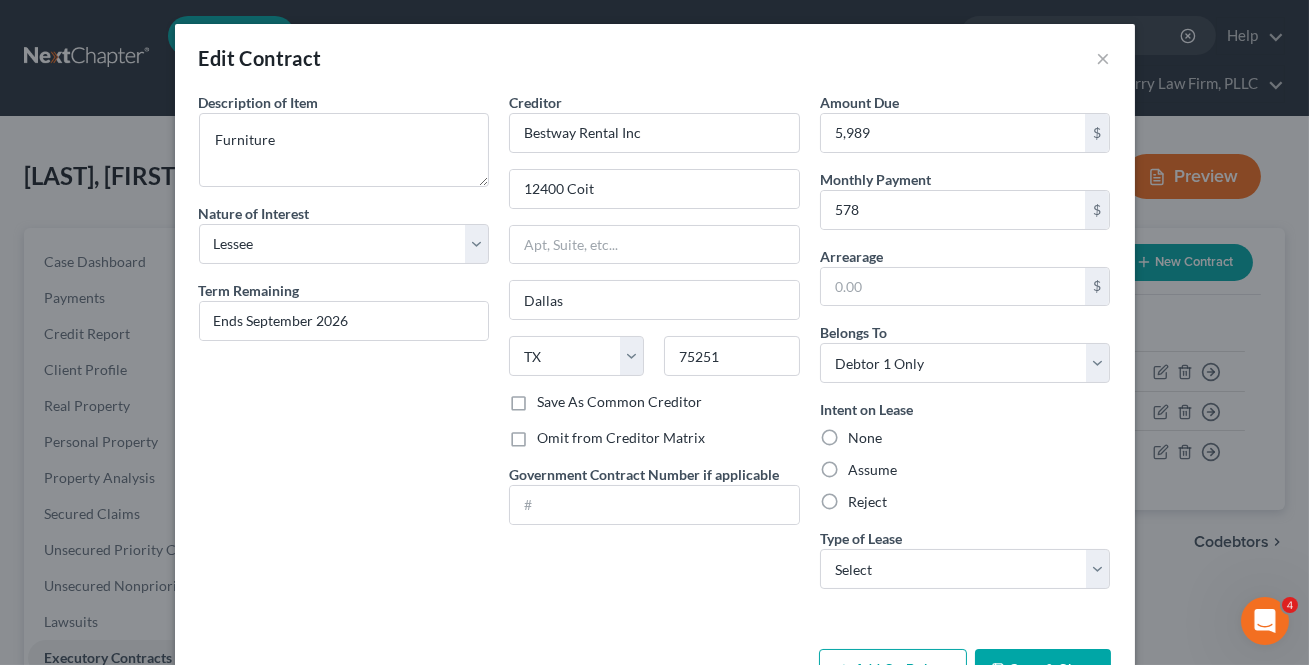 click on "Assume" at bounding box center (862, 466) 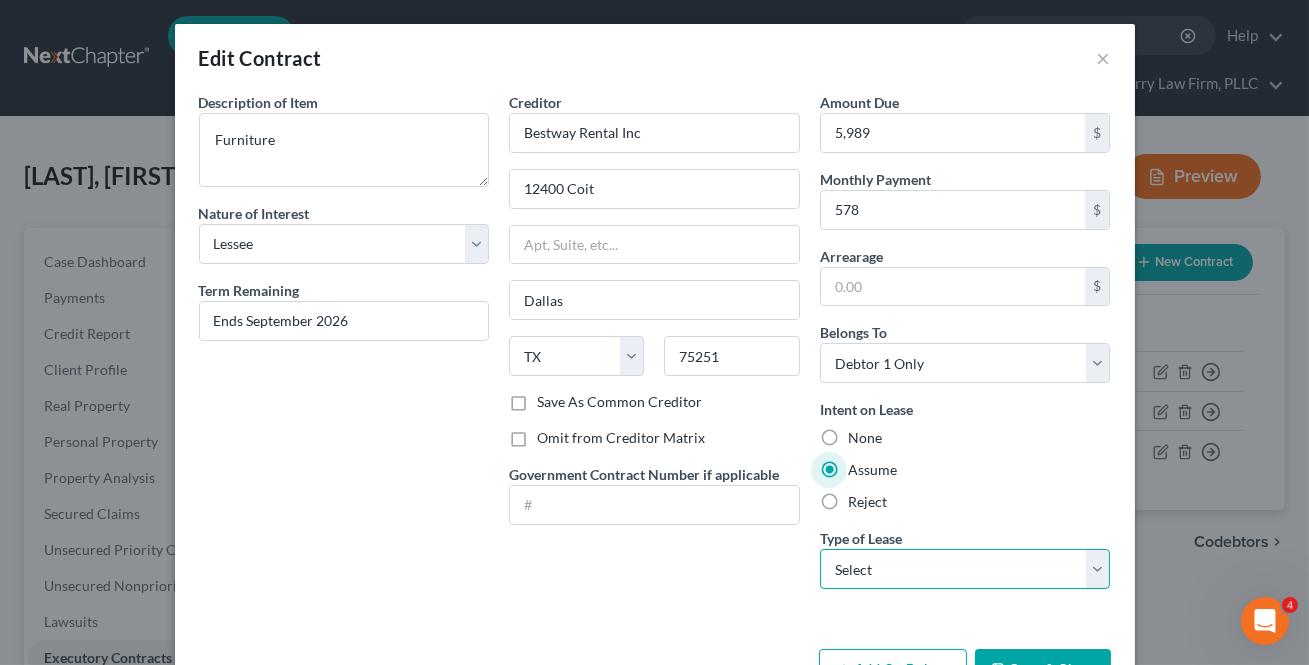 click on "Select Real Estate Car Other" at bounding box center (965, 569) 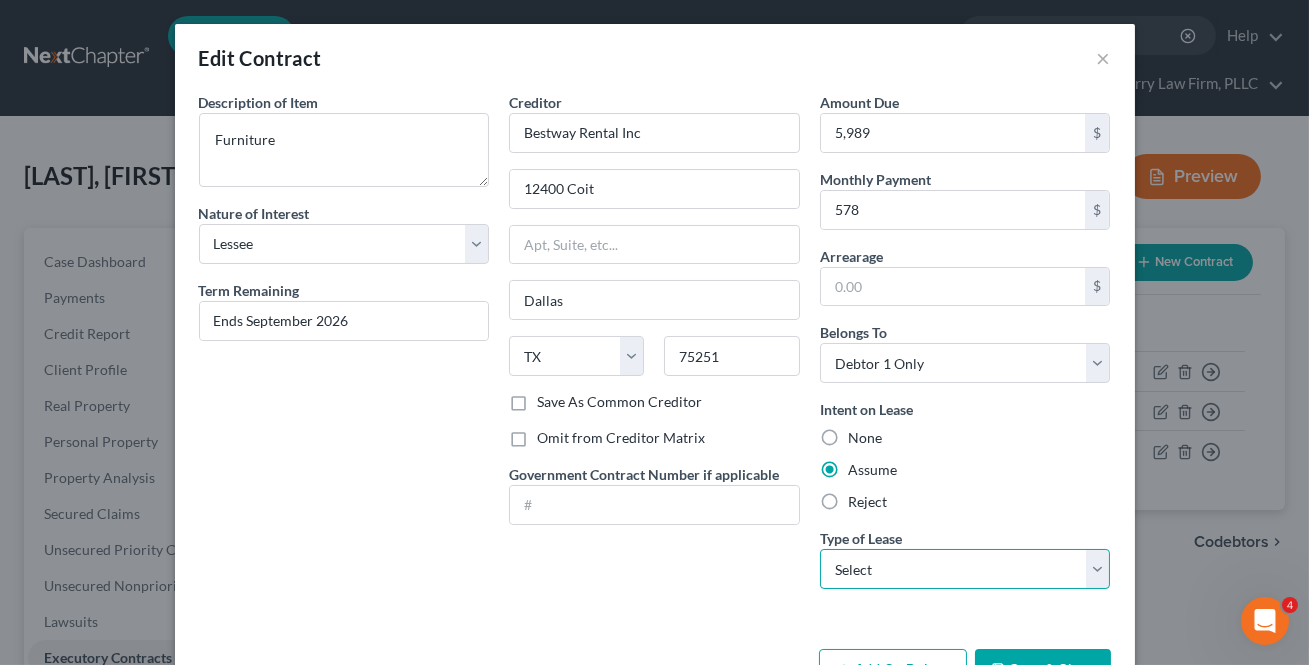 select on "2" 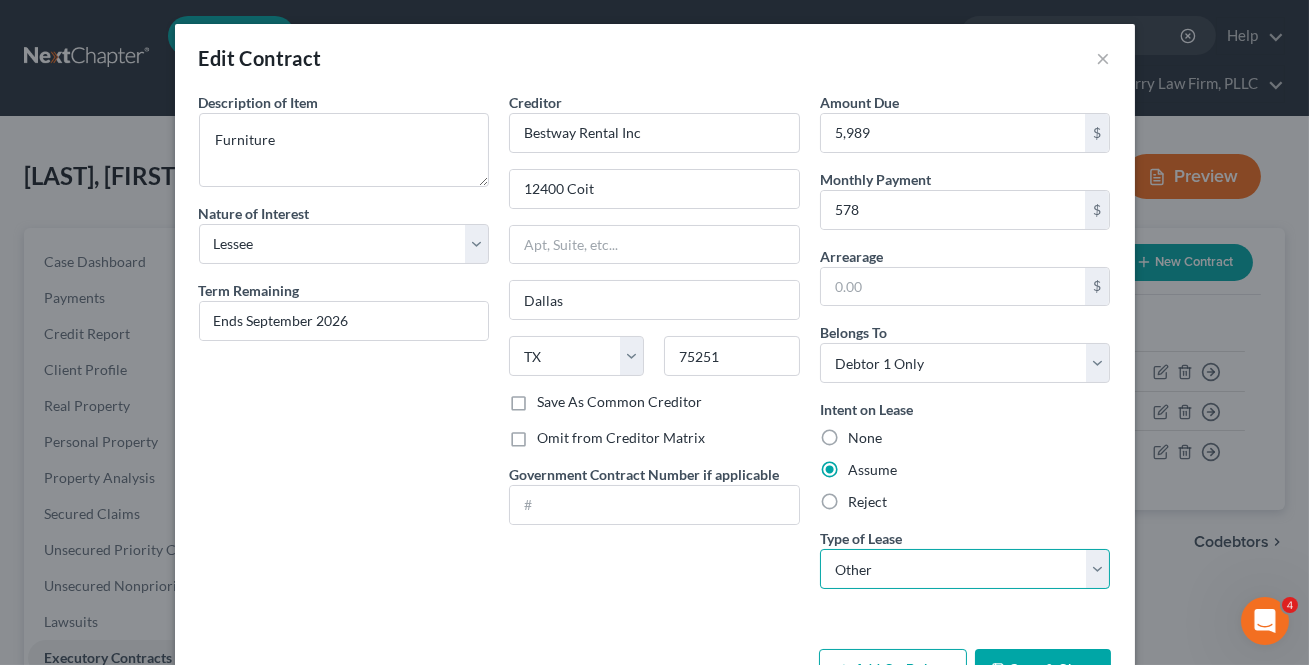 click on "Select Real Estate Car Other" at bounding box center [965, 569] 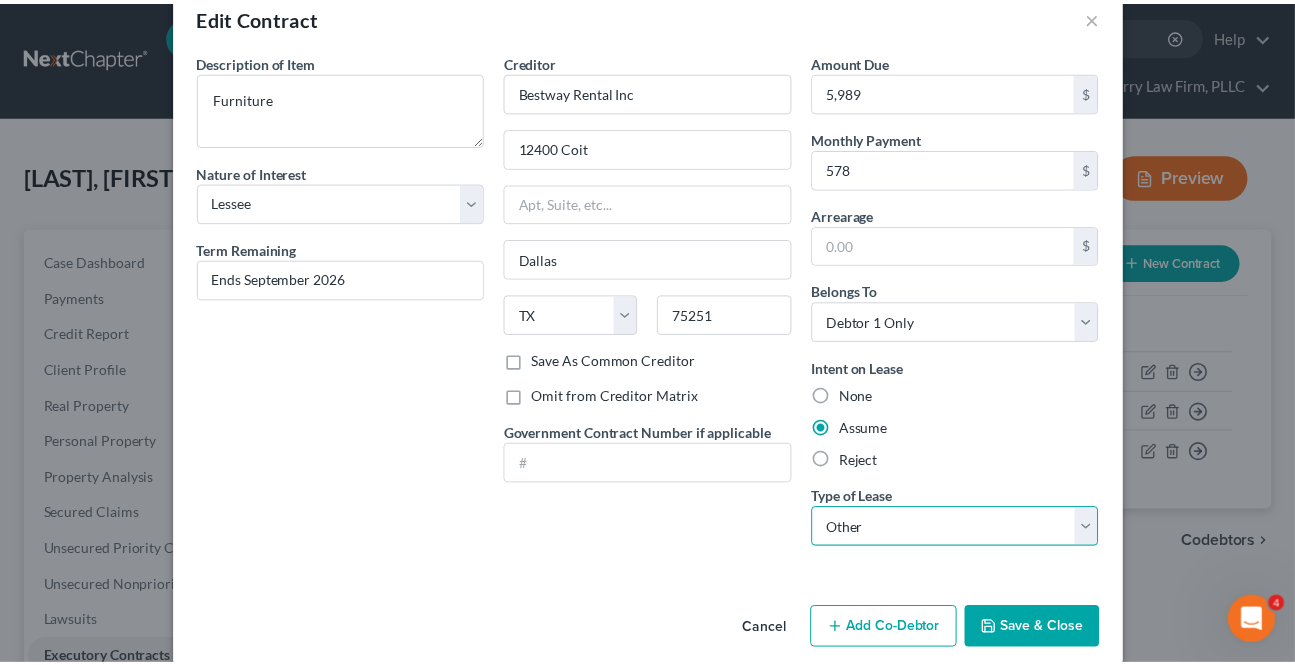 scroll, scrollTop: 65, scrollLeft: 0, axis: vertical 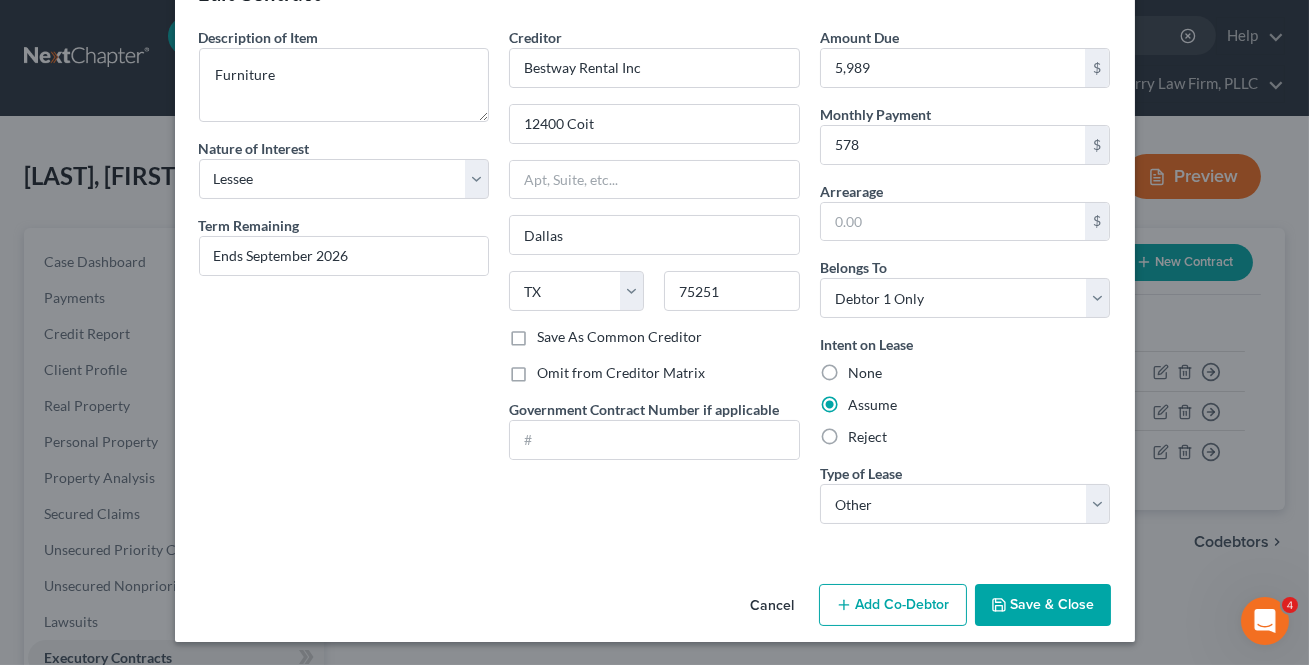 click on "Save & Close" at bounding box center [1043, 605] 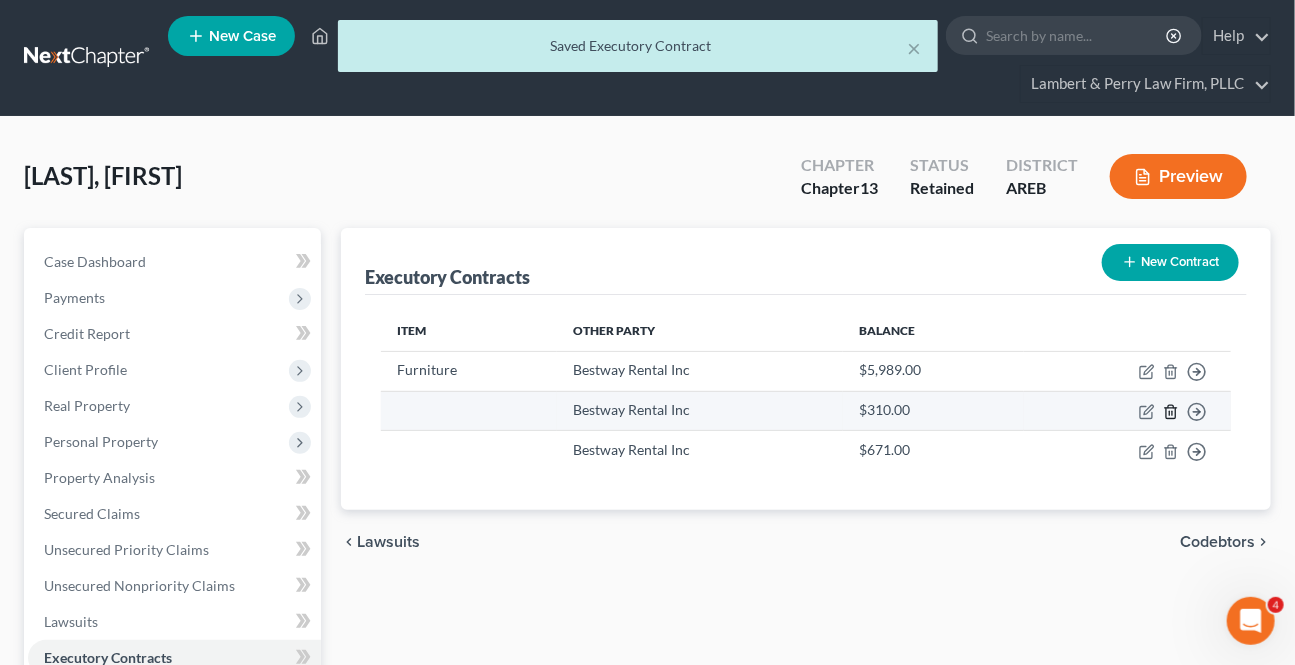 click 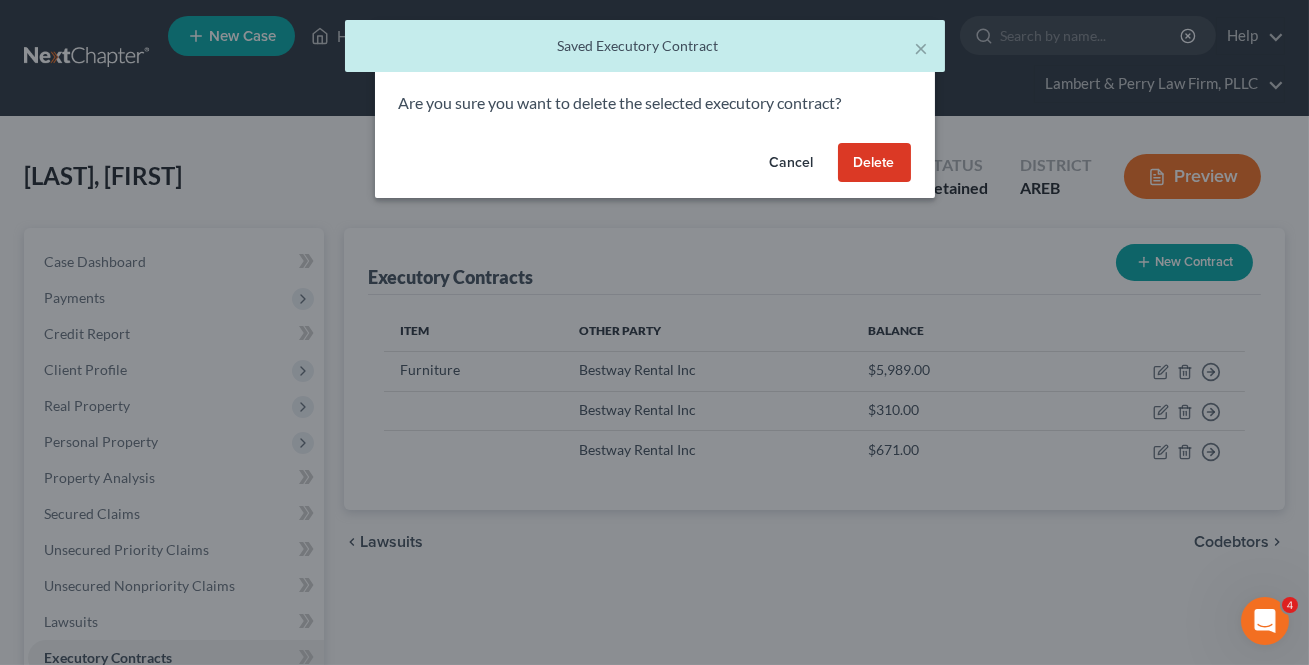 click on "Delete" at bounding box center [874, 163] 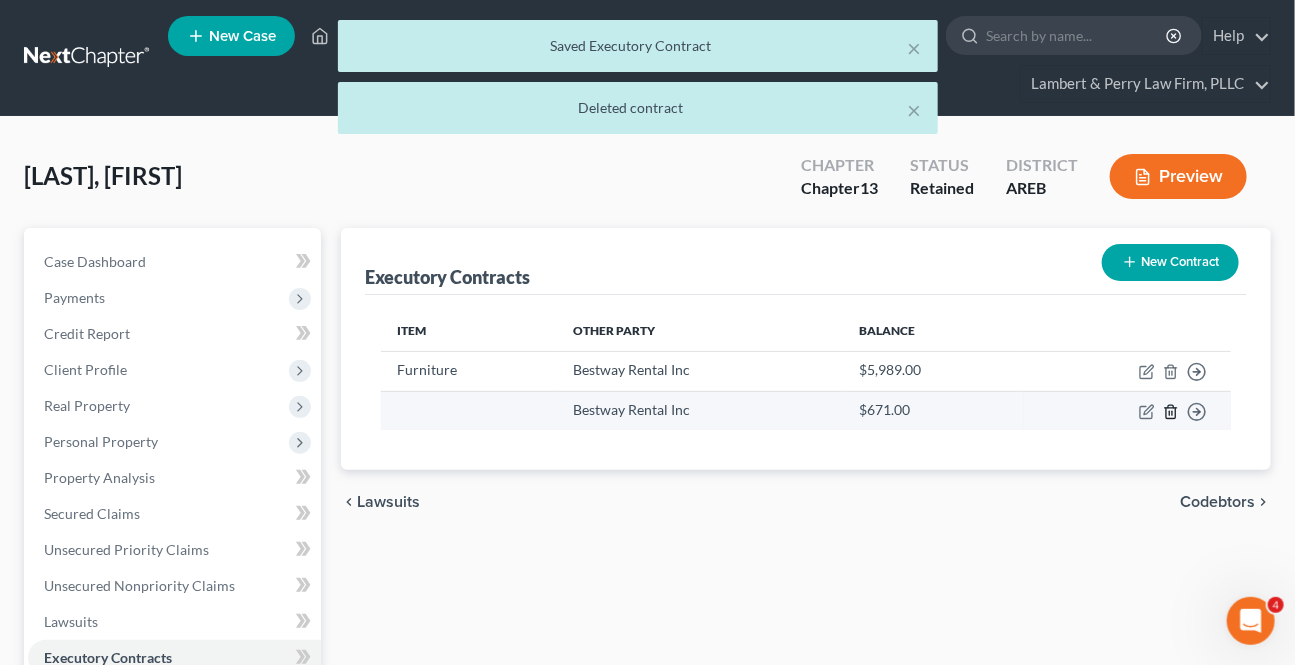click 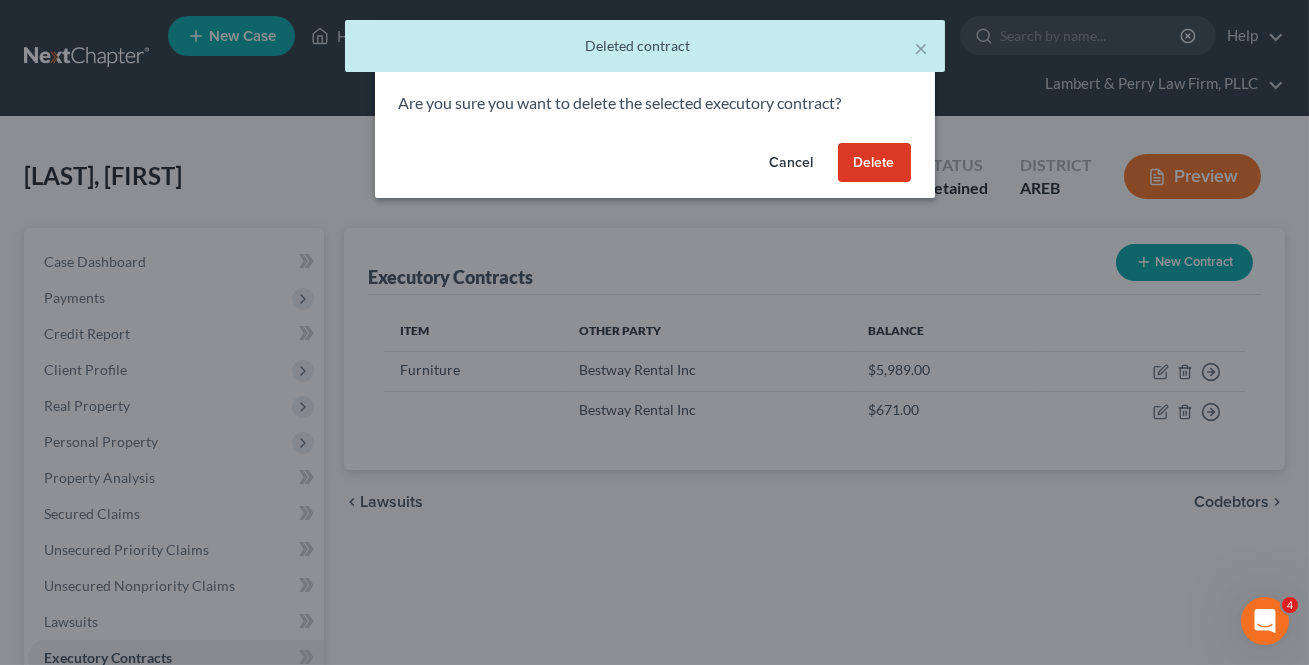 click on "Delete" at bounding box center (874, 163) 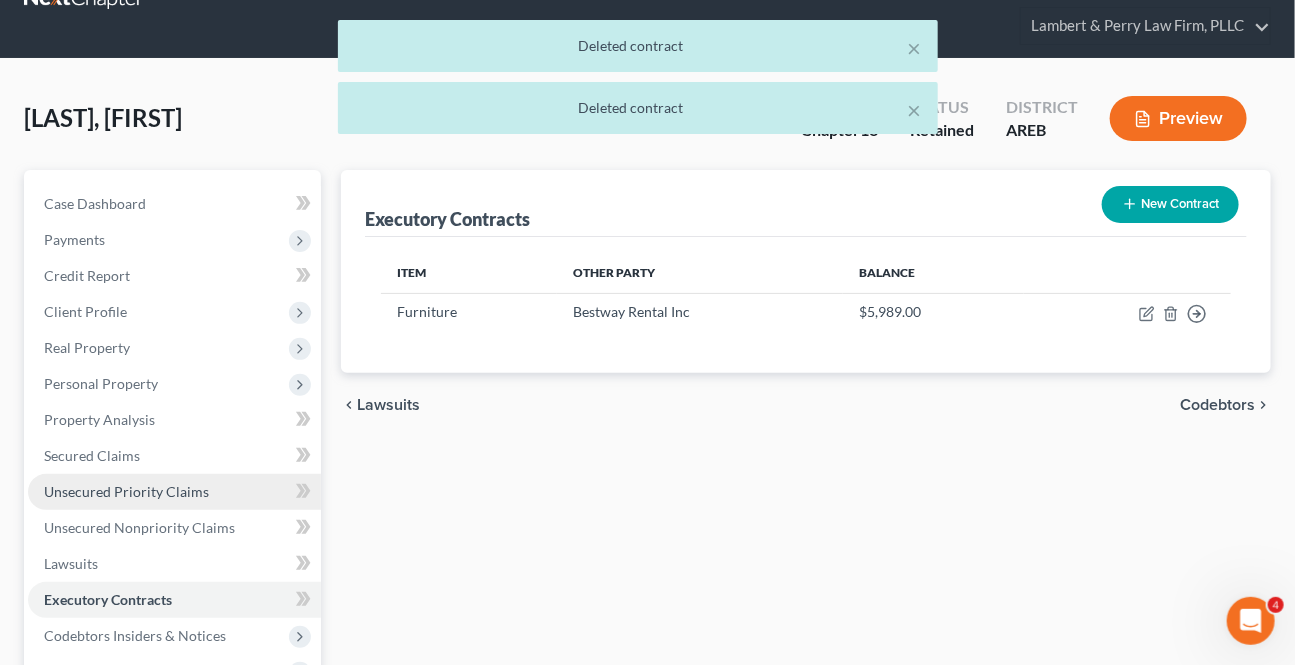 scroll, scrollTop: 90, scrollLeft: 0, axis: vertical 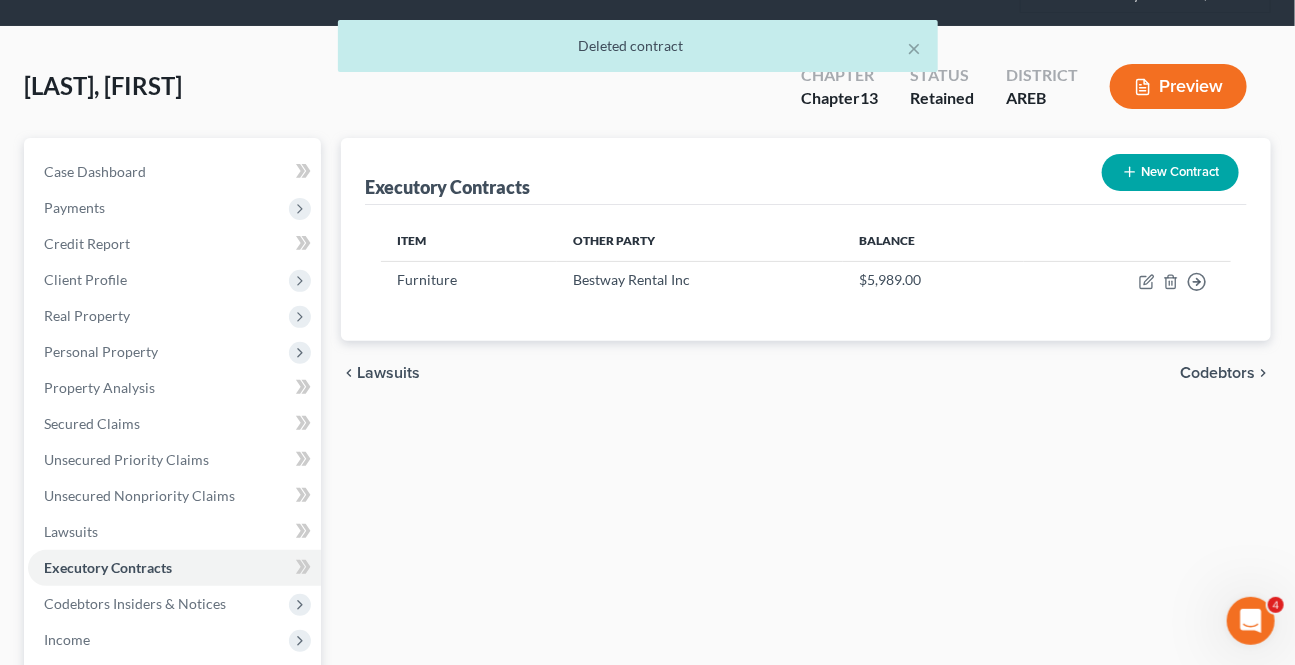 click on "Codebtors" at bounding box center [1217, 373] 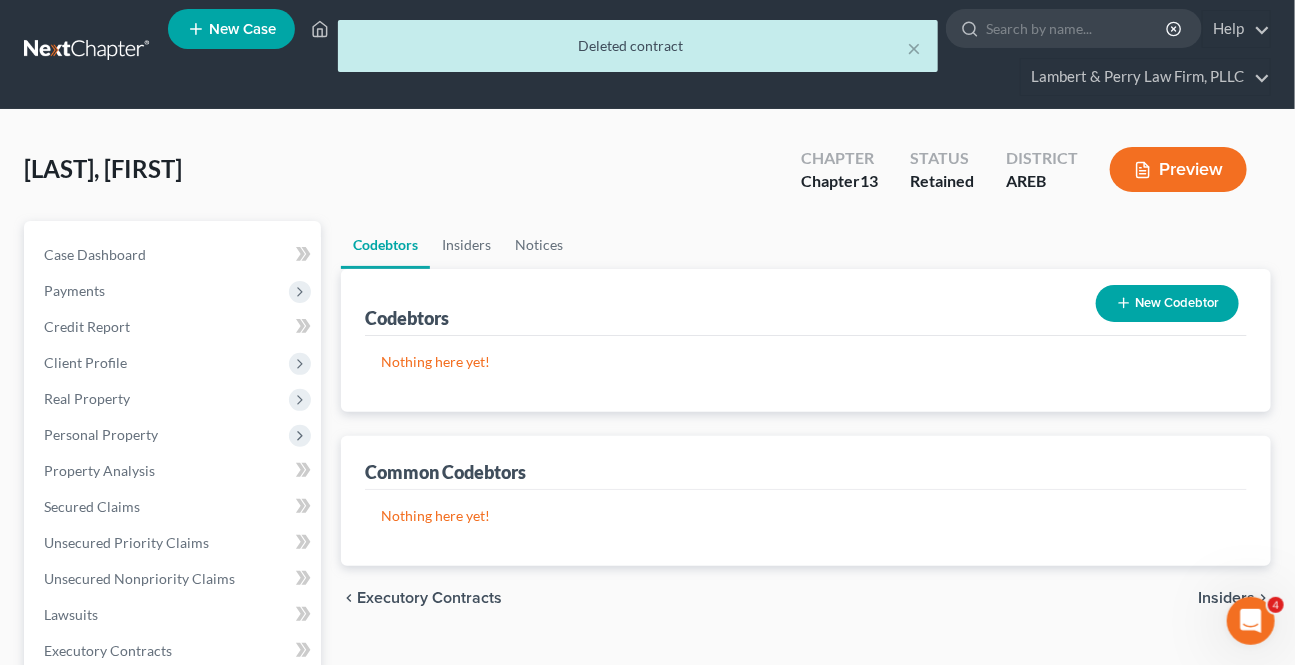 scroll, scrollTop: 0, scrollLeft: 0, axis: both 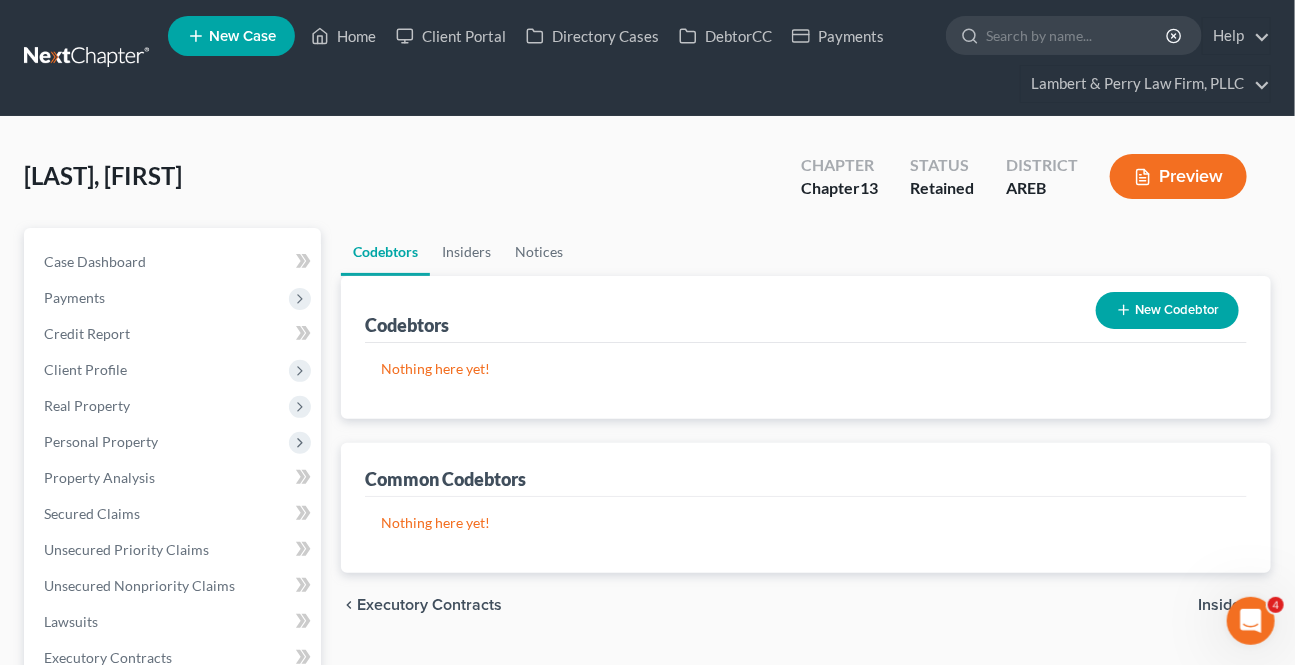 click on "4" at bounding box center [1251, 621] 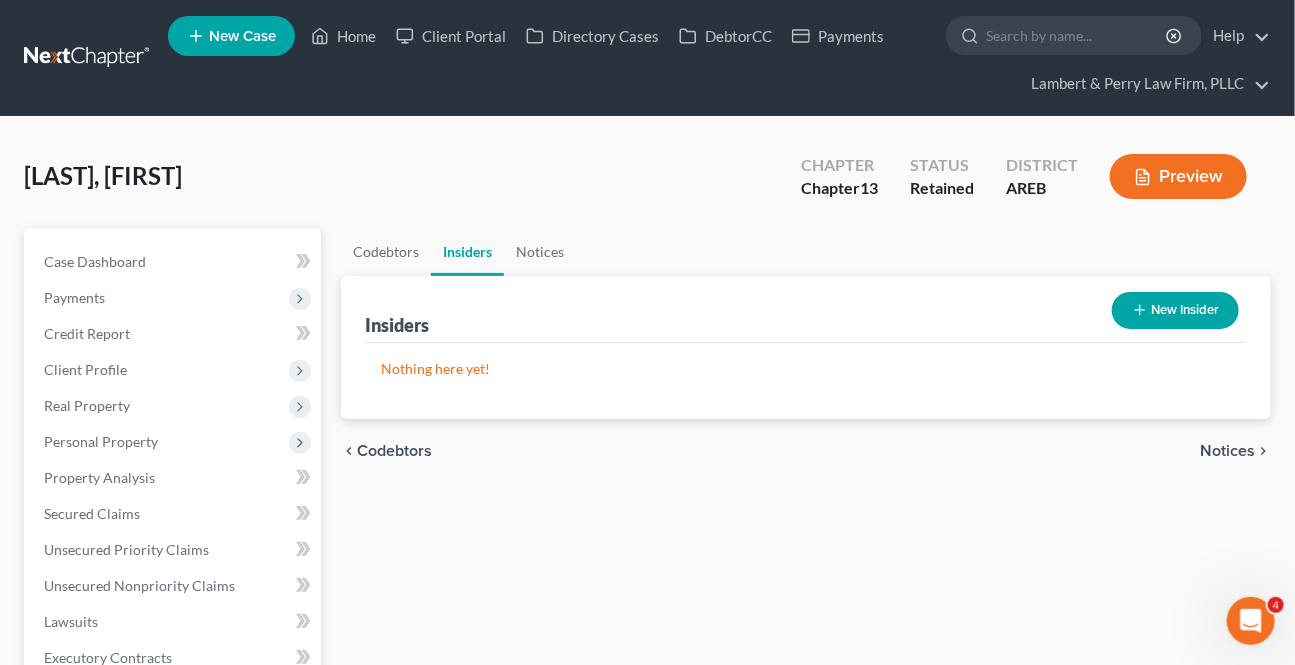 click on "Notices" at bounding box center [1227, 451] 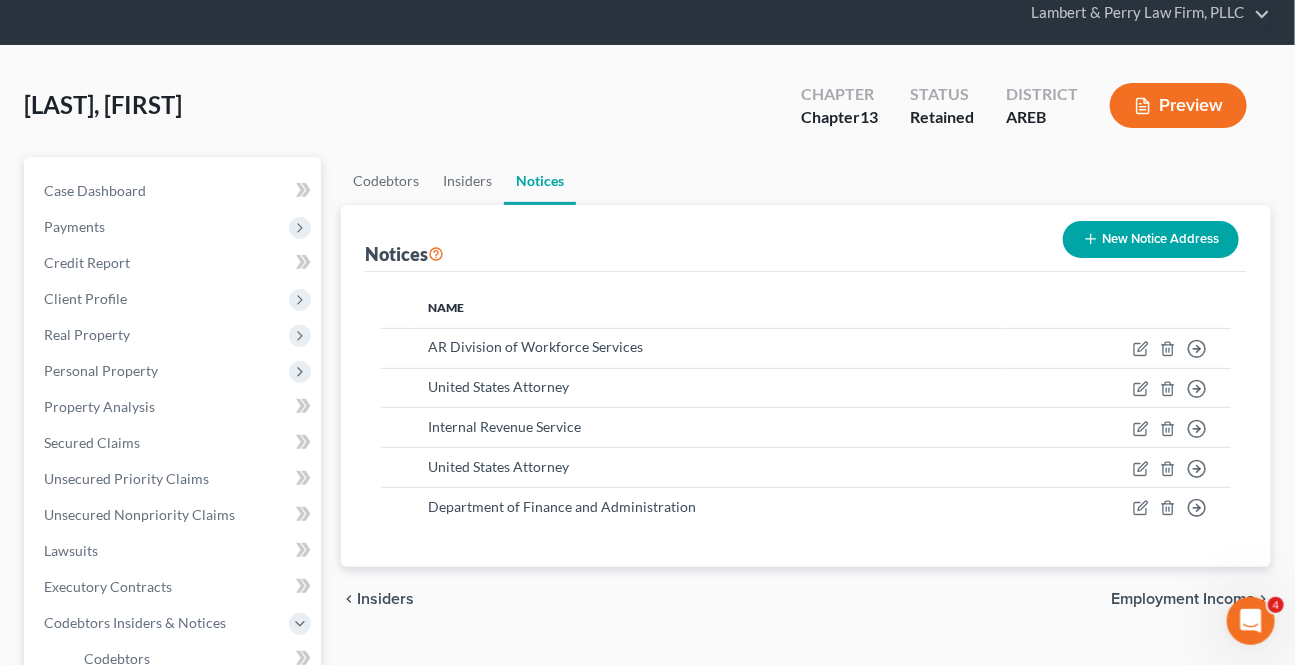 scroll, scrollTop: 181, scrollLeft: 0, axis: vertical 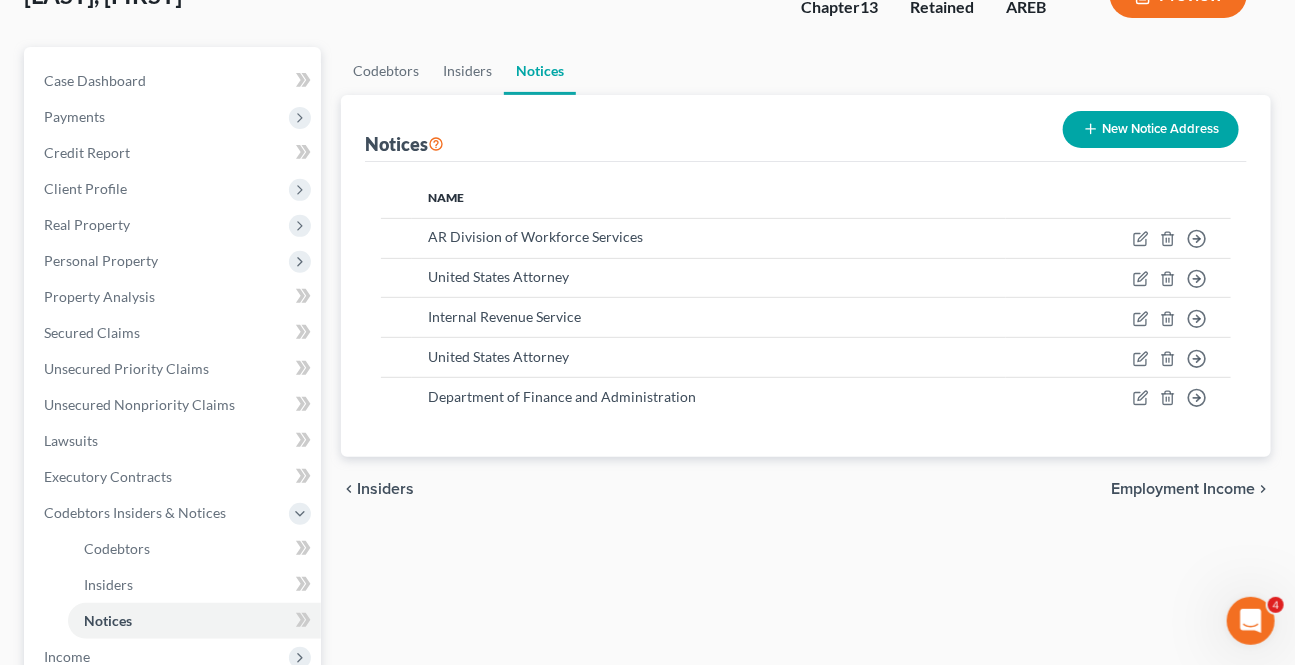 click on "chevron_left
Insiders
Employment Income
chevron_right" at bounding box center [806, 489] 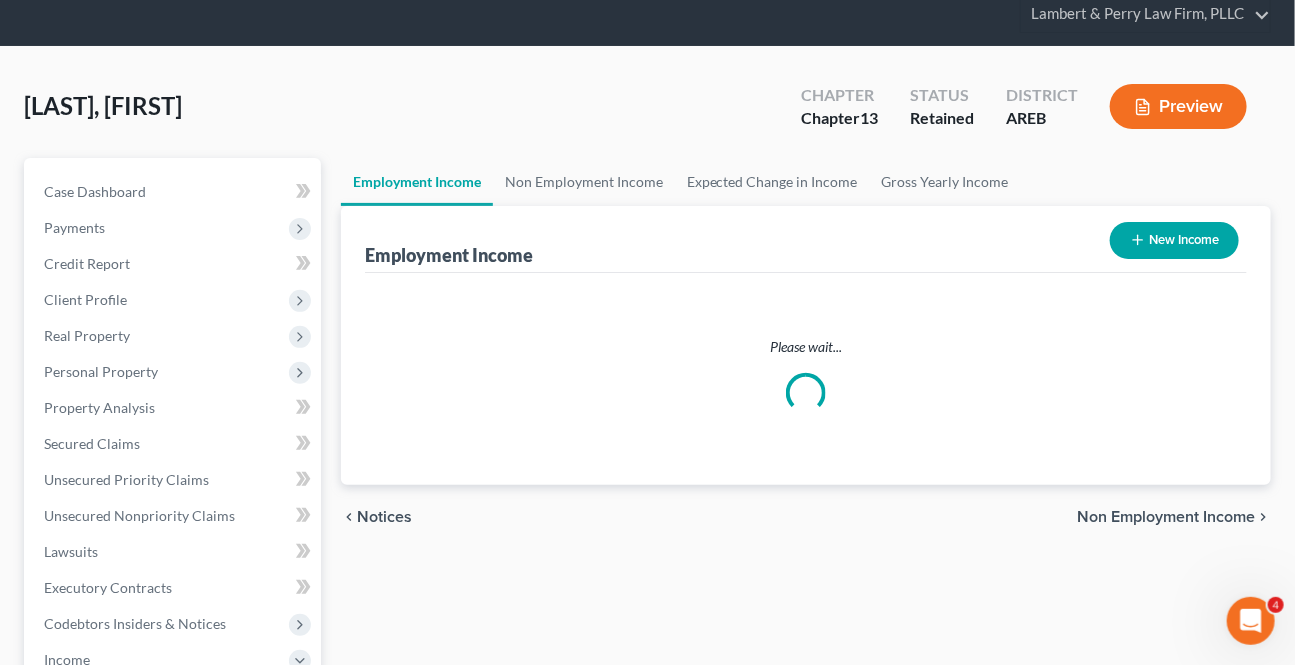 scroll, scrollTop: 0, scrollLeft: 0, axis: both 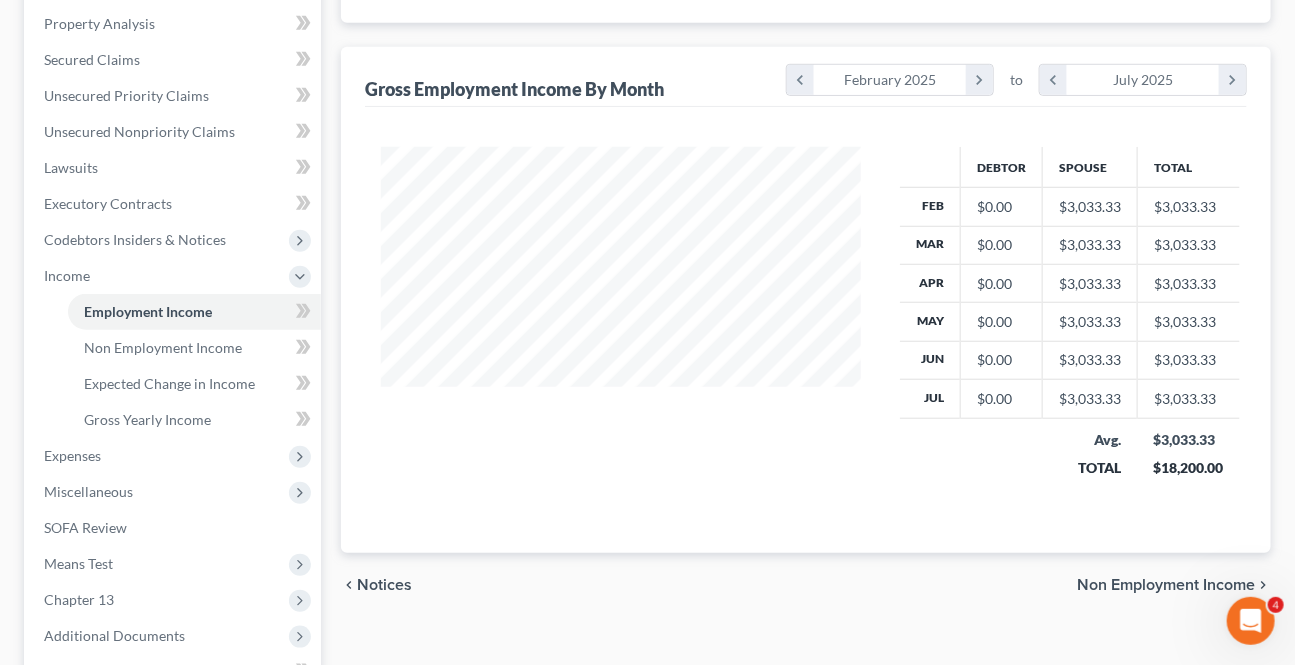 click on "Non Employment Income" at bounding box center [1166, 585] 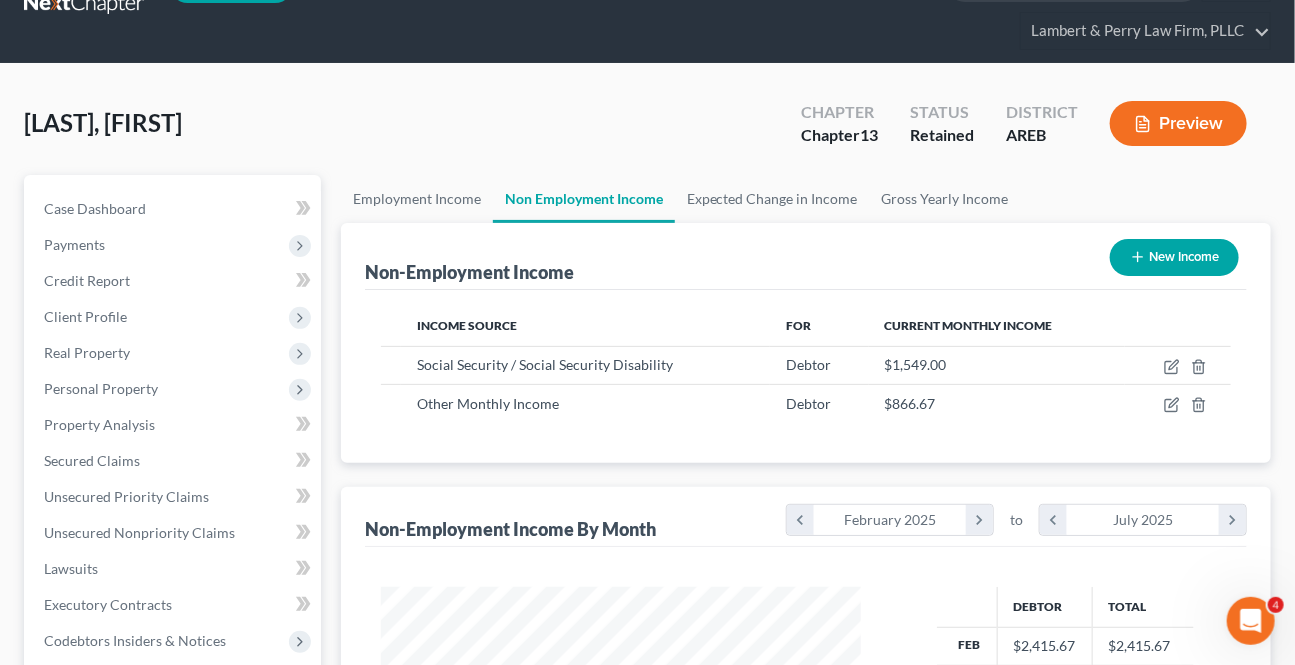 scroll, scrollTop: 0, scrollLeft: 0, axis: both 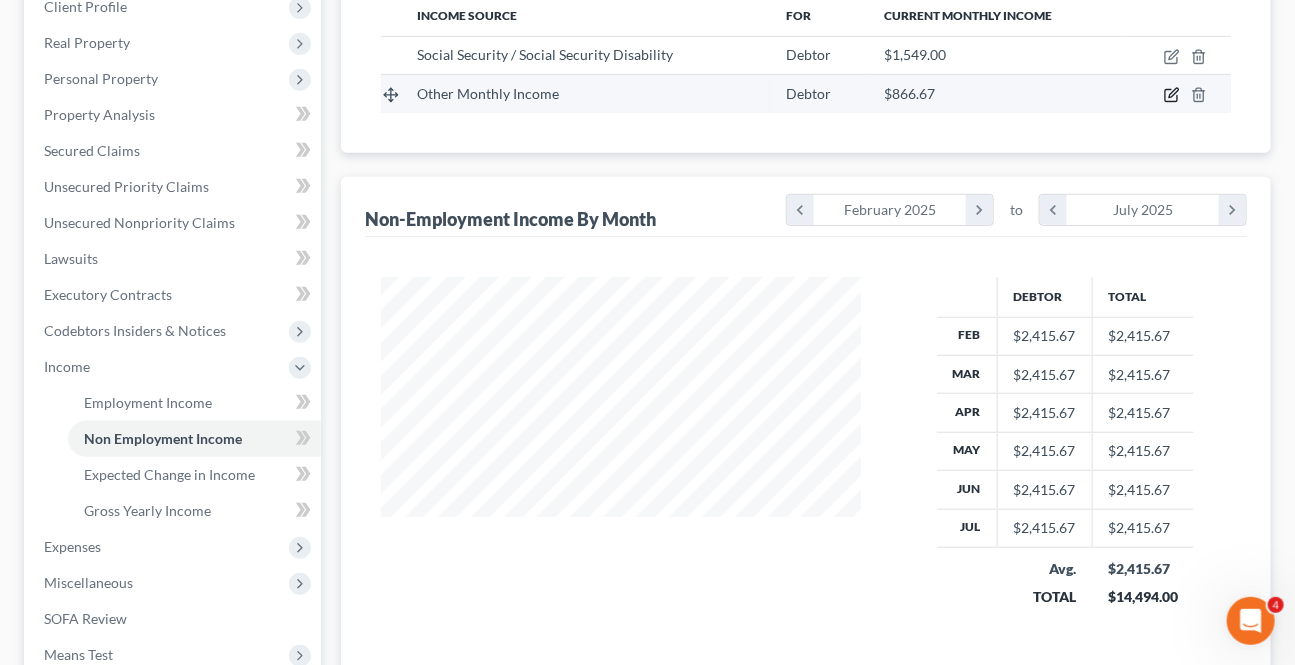 click 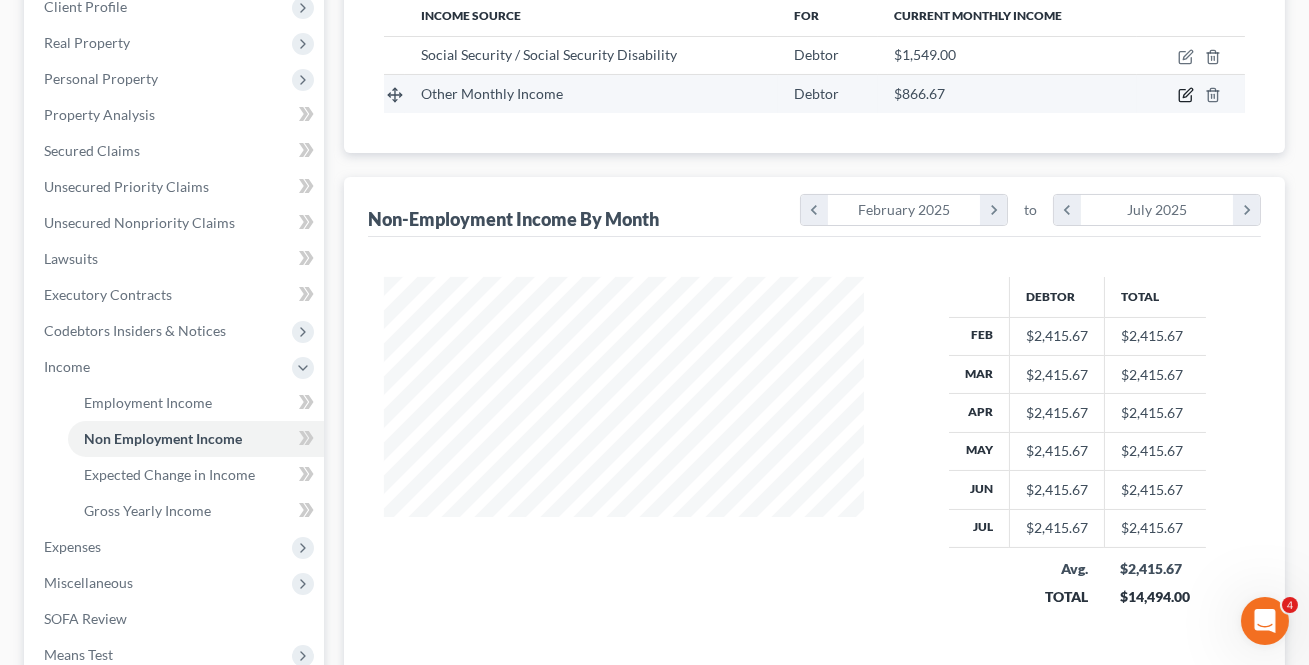 select on "13" 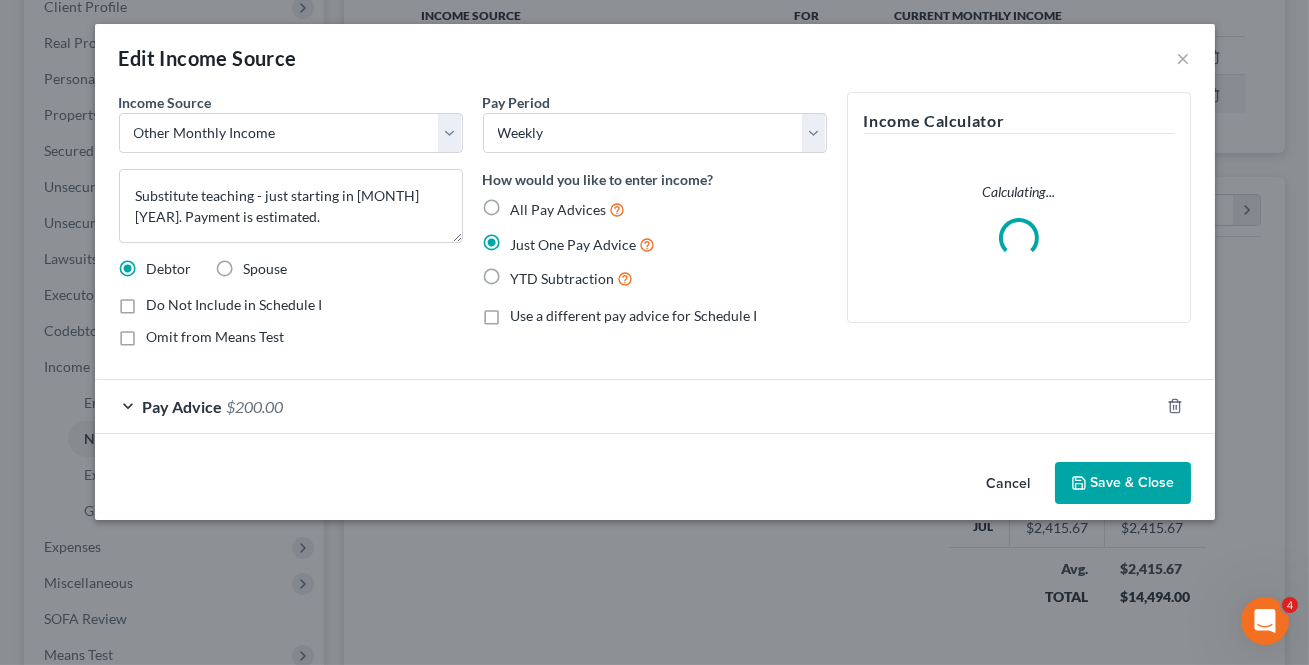 scroll, scrollTop: 999642, scrollLeft: 999474, axis: both 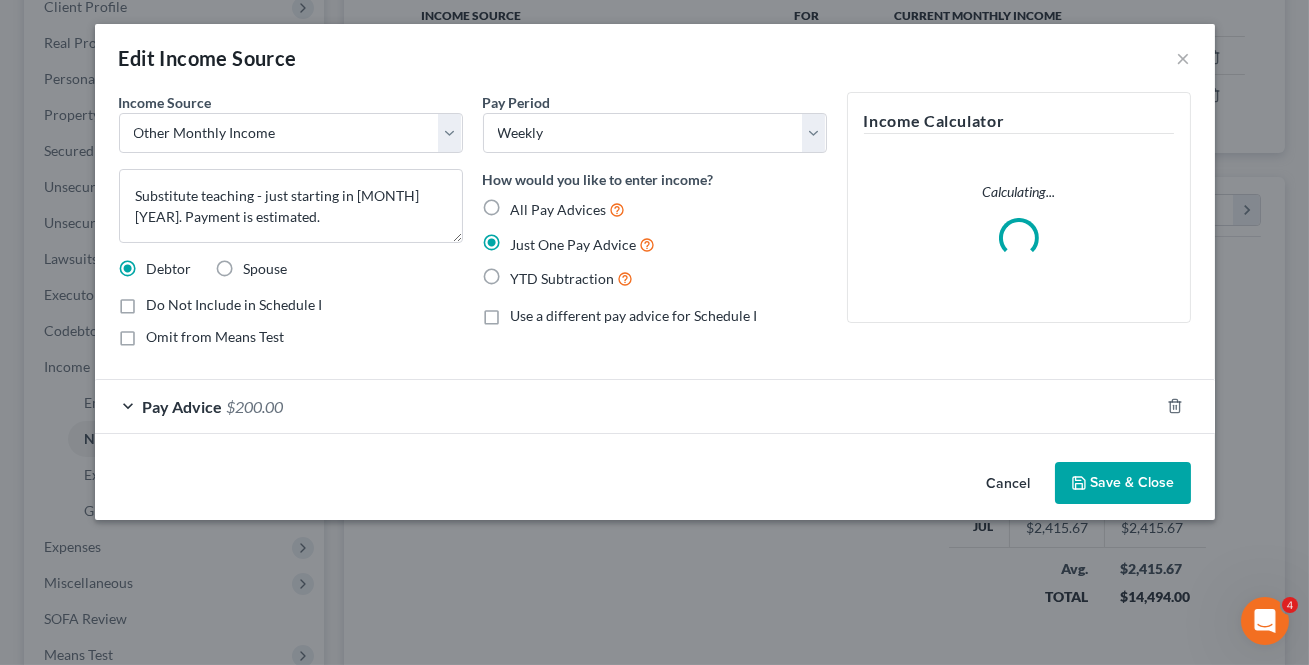 click on "Cancel" at bounding box center (1009, 484) 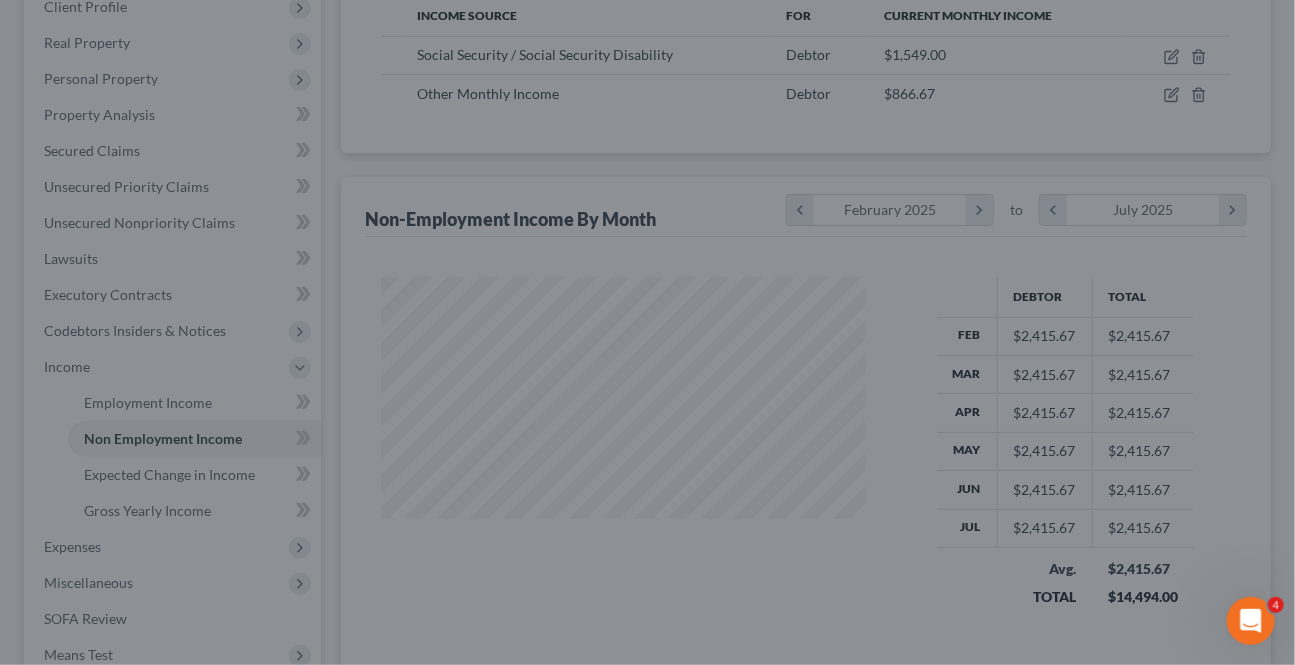 scroll, scrollTop: 358, scrollLeft: 520, axis: both 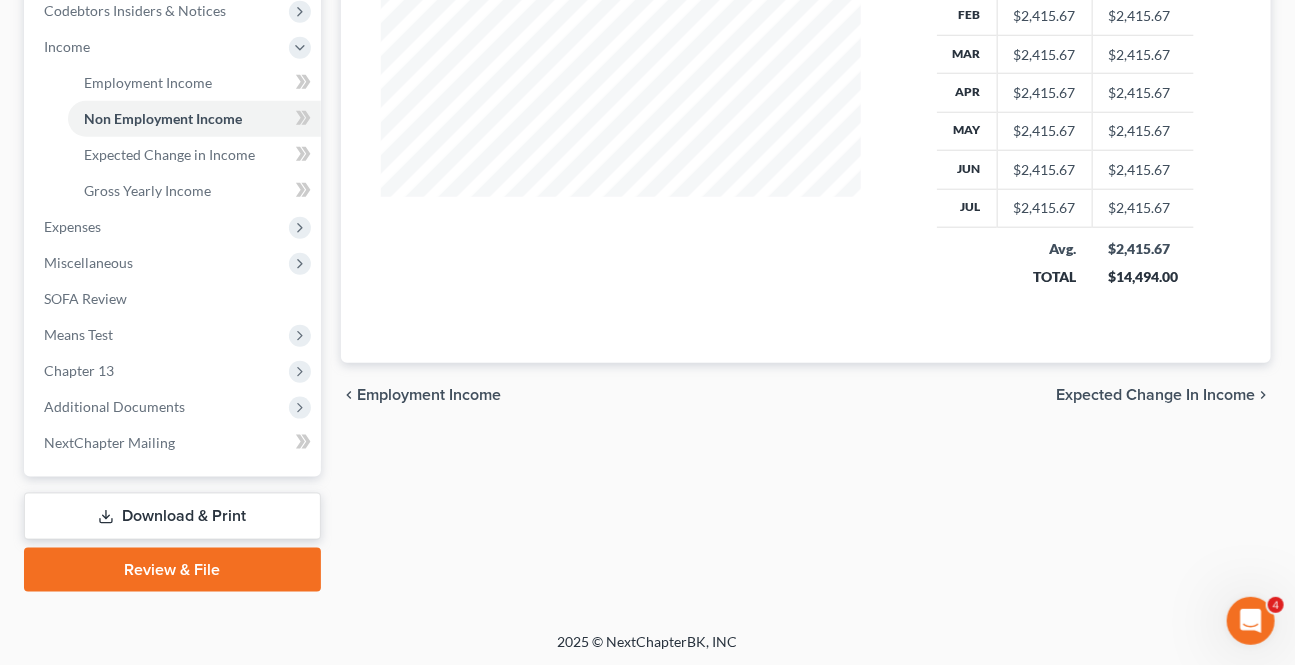 click on "Expected Change in Income" at bounding box center (1155, 395) 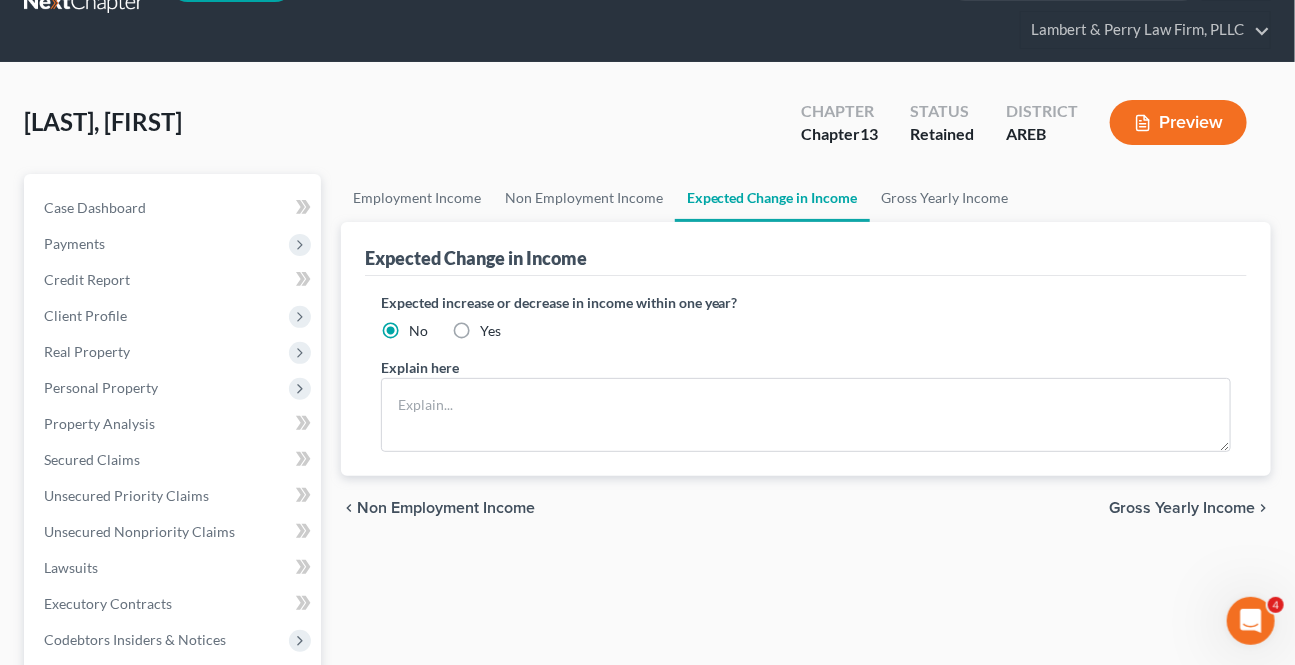 scroll, scrollTop: 0, scrollLeft: 0, axis: both 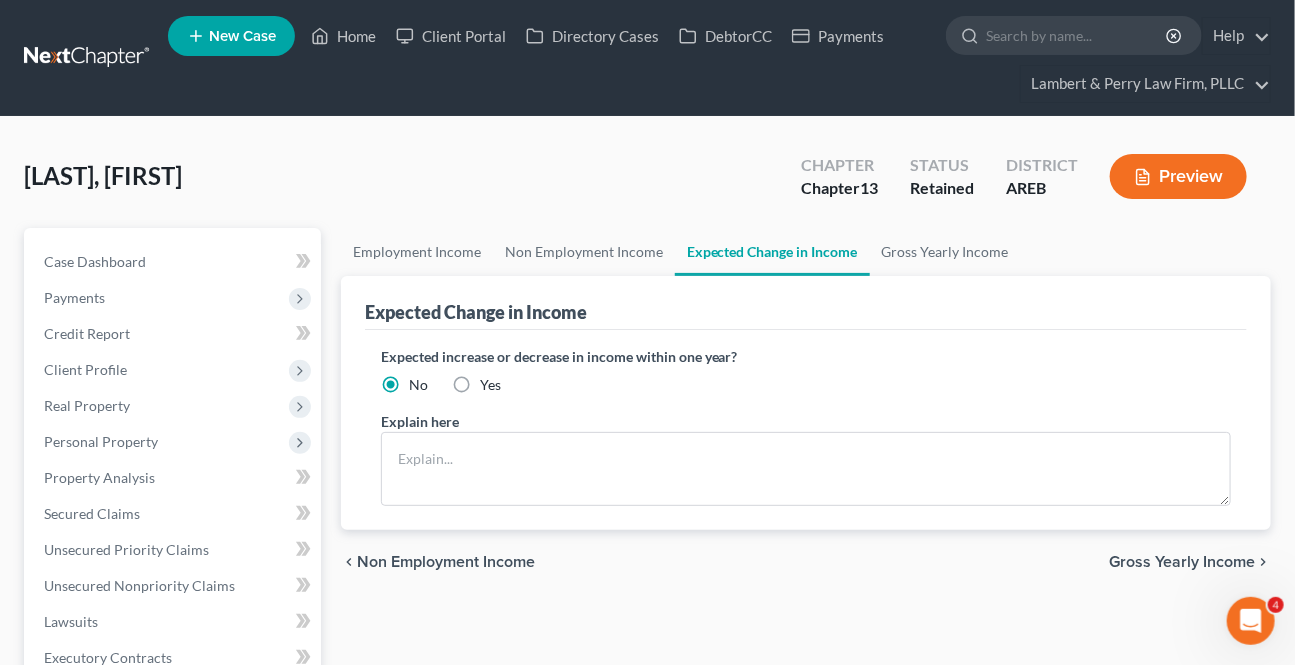 click on "Gross Yearly Income" at bounding box center (1182, 562) 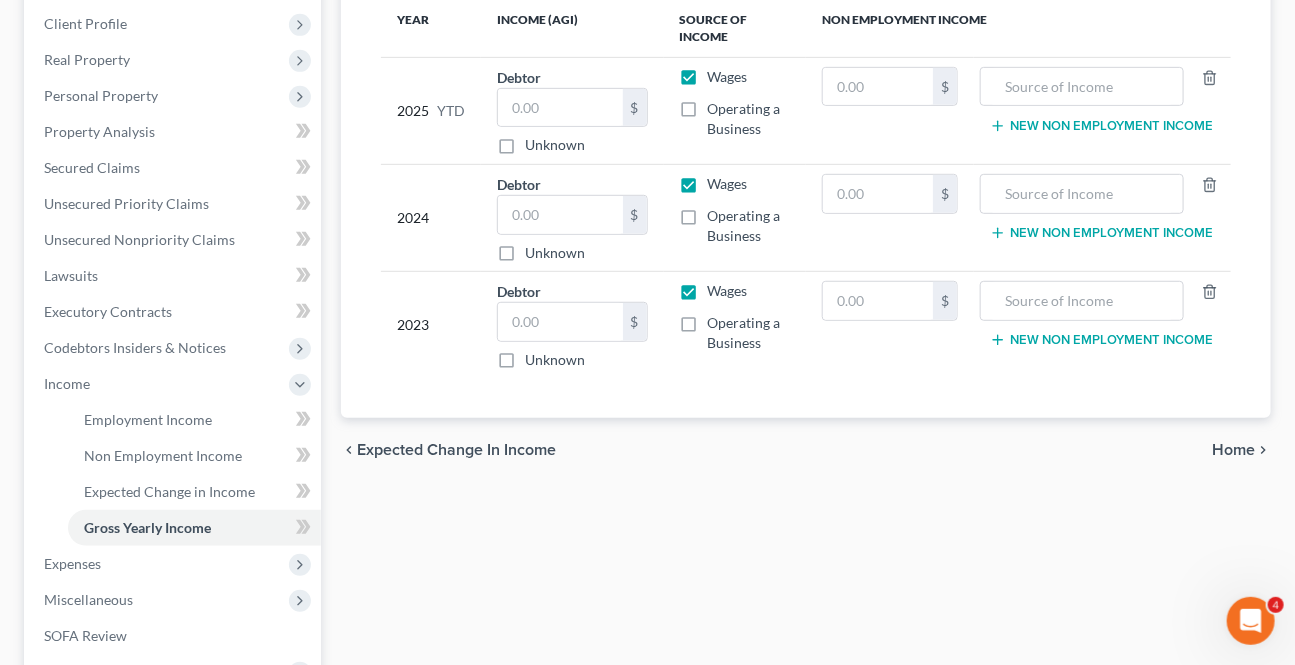 scroll, scrollTop: 363, scrollLeft: 0, axis: vertical 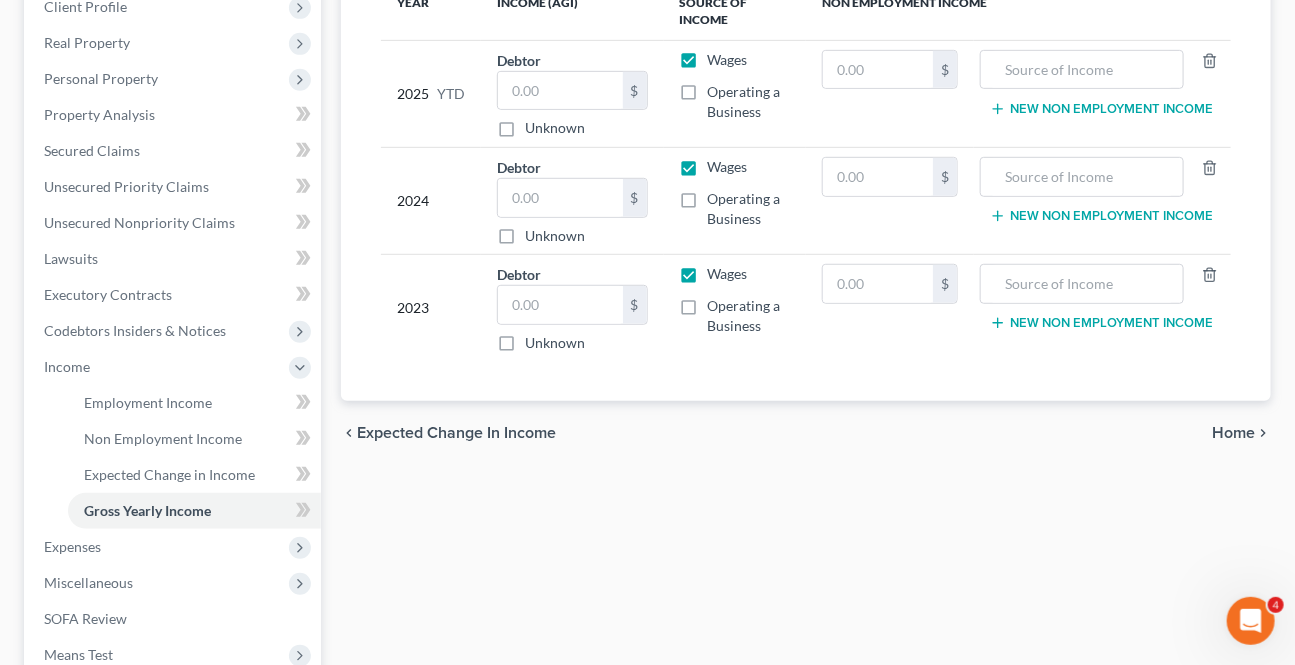 click on "Home" at bounding box center [1233, 433] 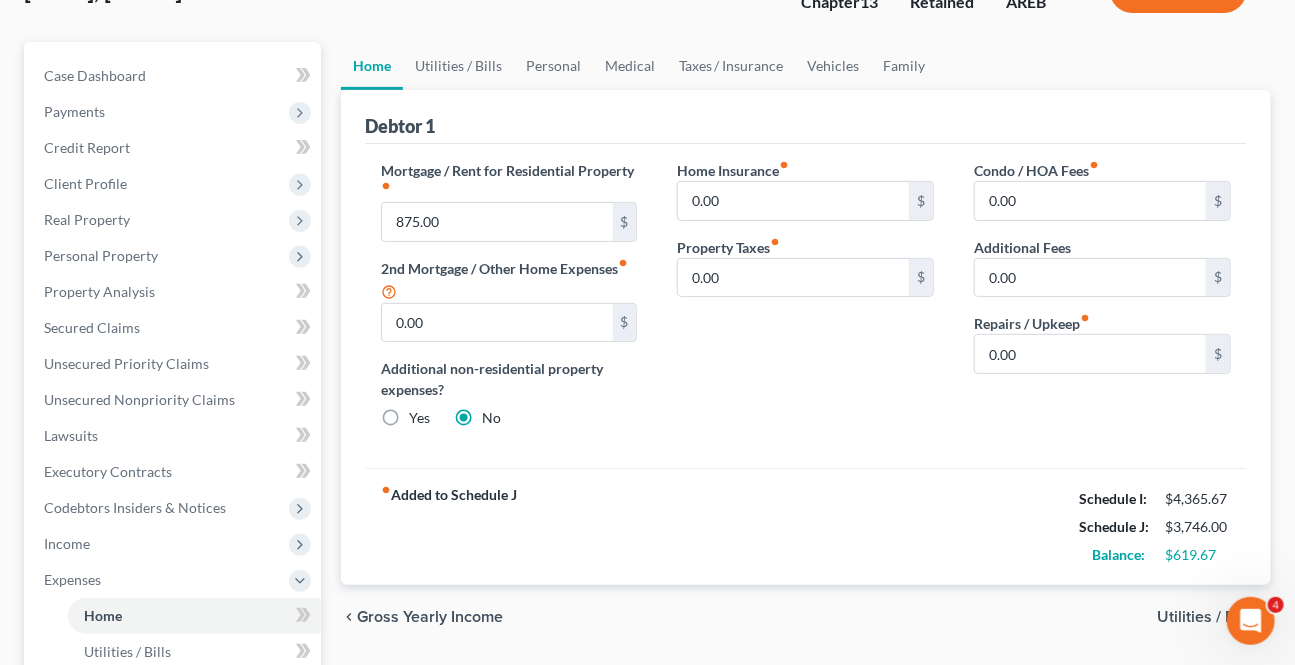 scroll, scrollTop: 181, scrollLeft: 0, axis: vertical 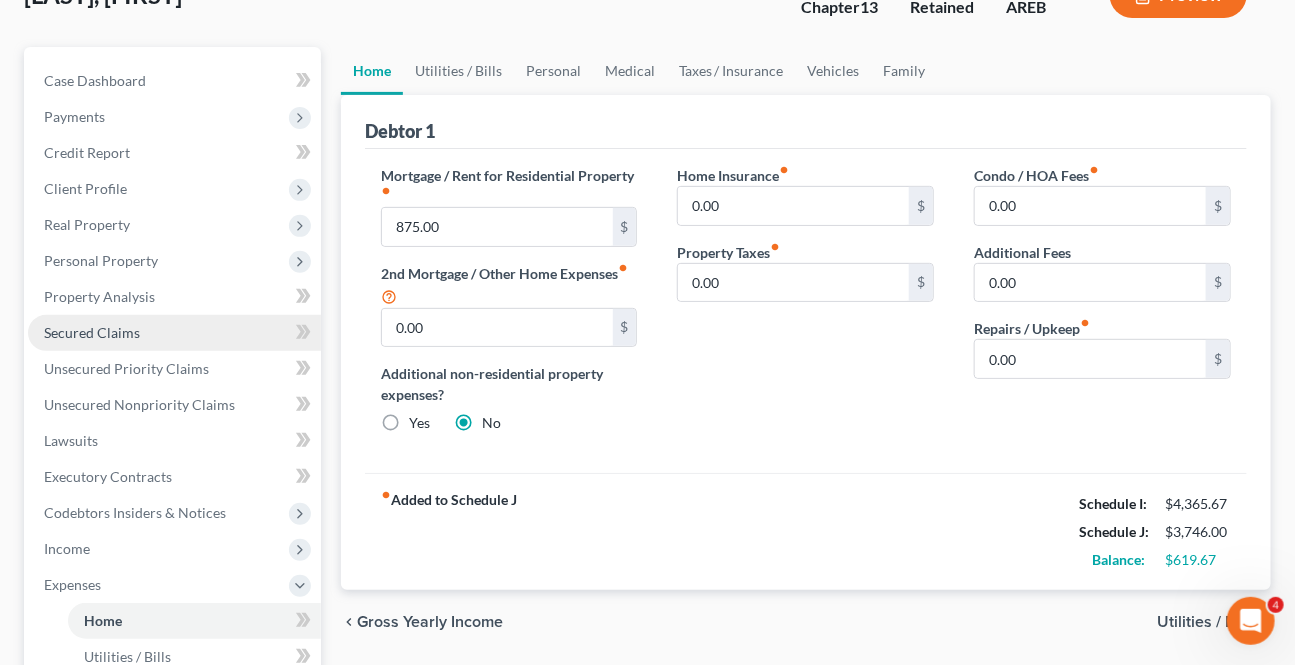 click on "Secured Claims" at bounding box center (92, 332) 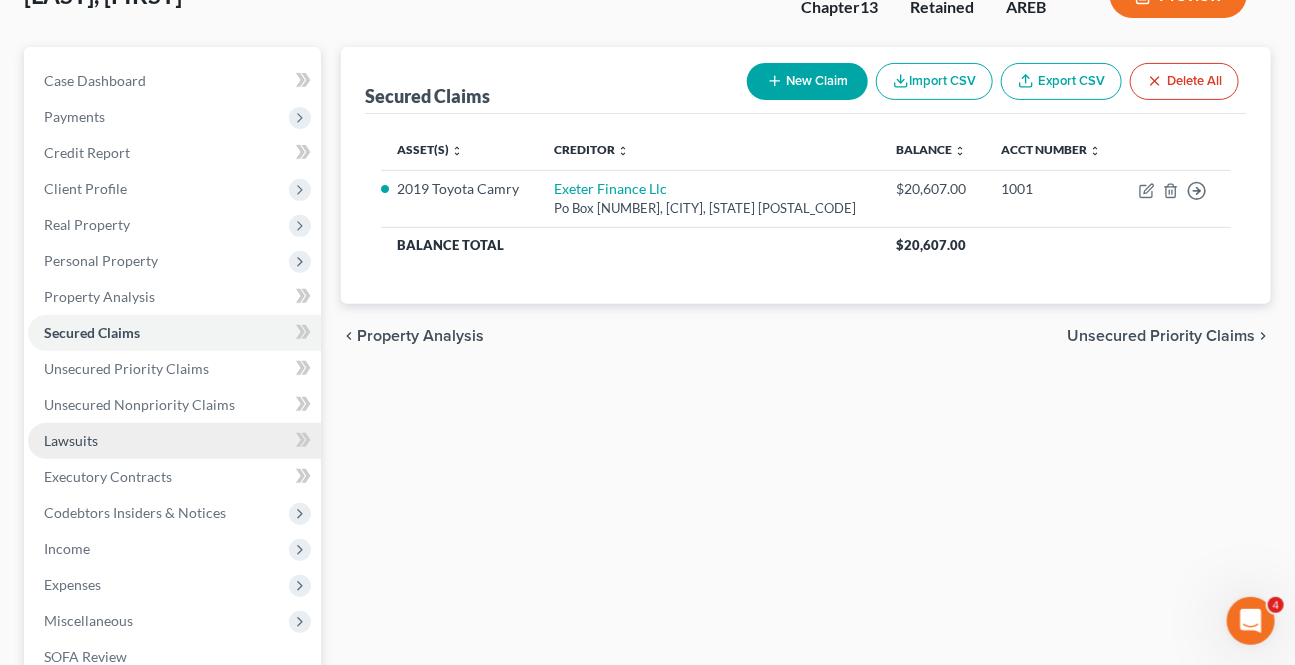 scroll, scrollTop: 272, scrollLeft: 0, axis: vertical 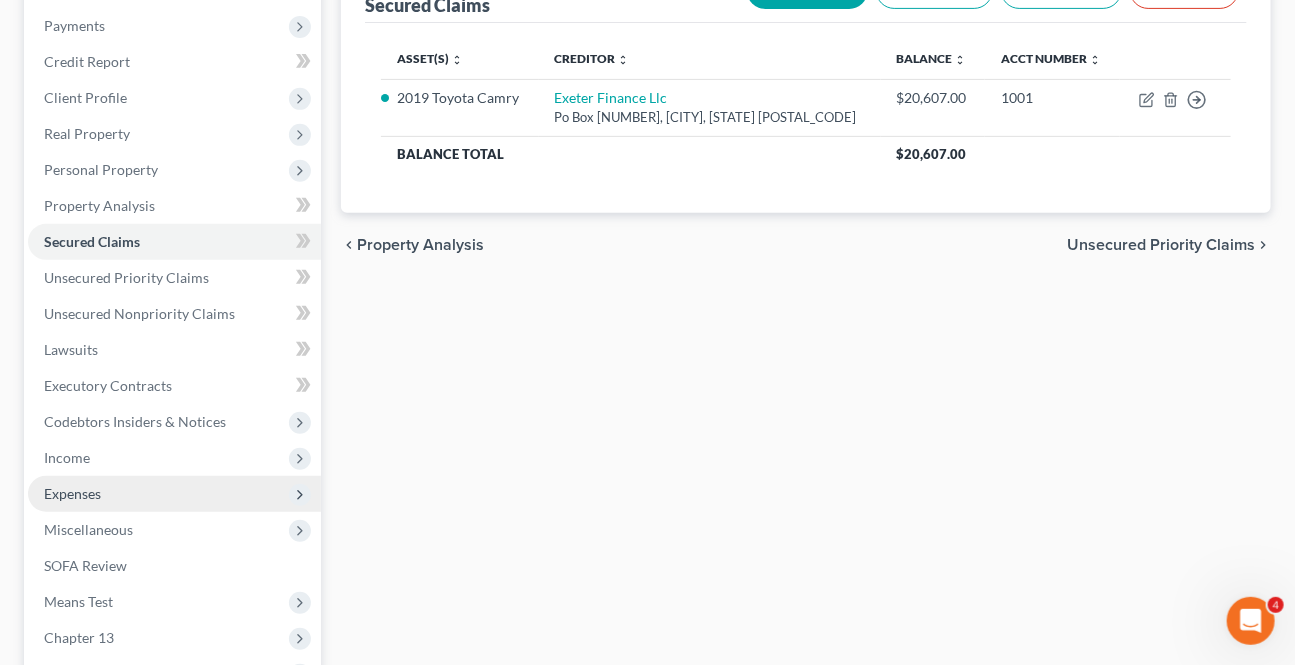 click on "Expenses" at bounding box center [174, 494] 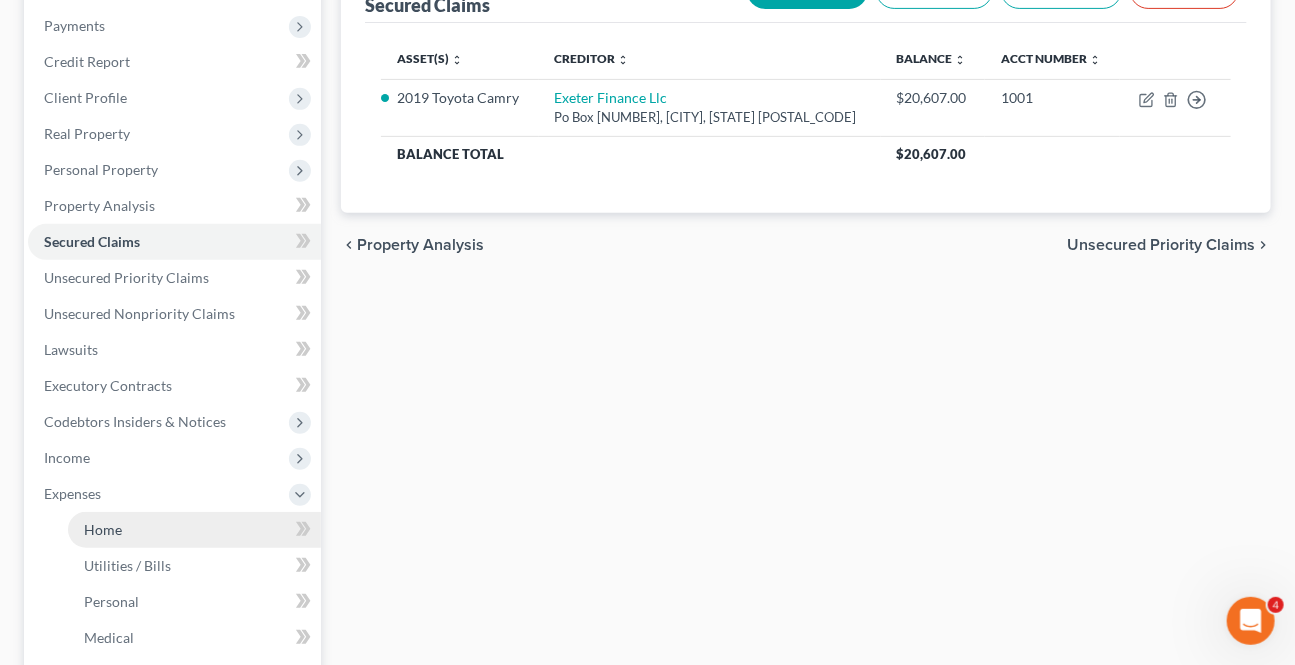 click on "Home" at bounding box center (194, 530) 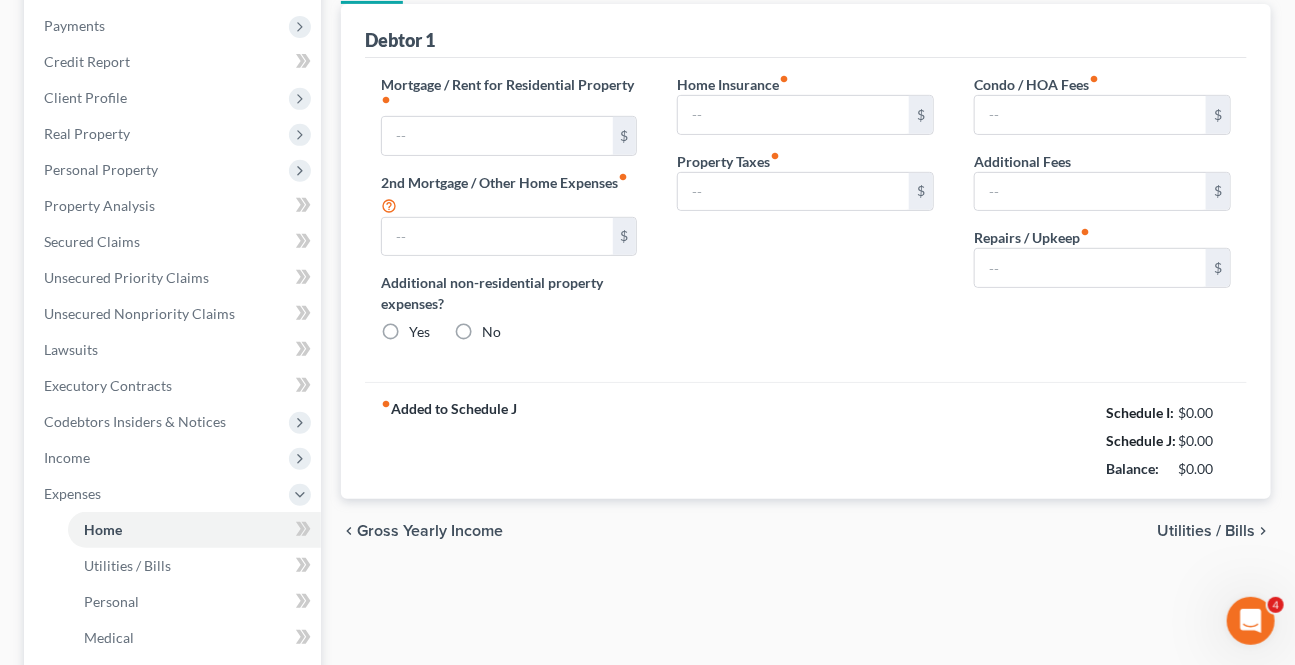 scroll, scrollTop: 180, scrollLeft: 0, axis: vertical 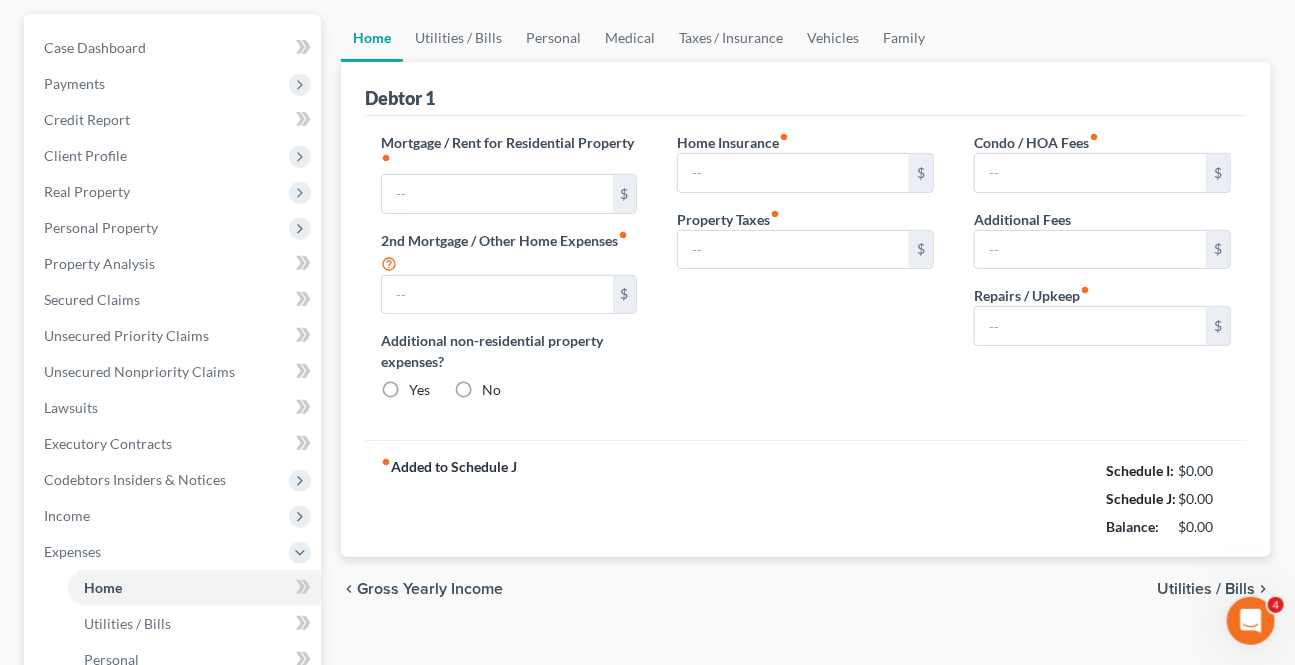 type on "875.00" 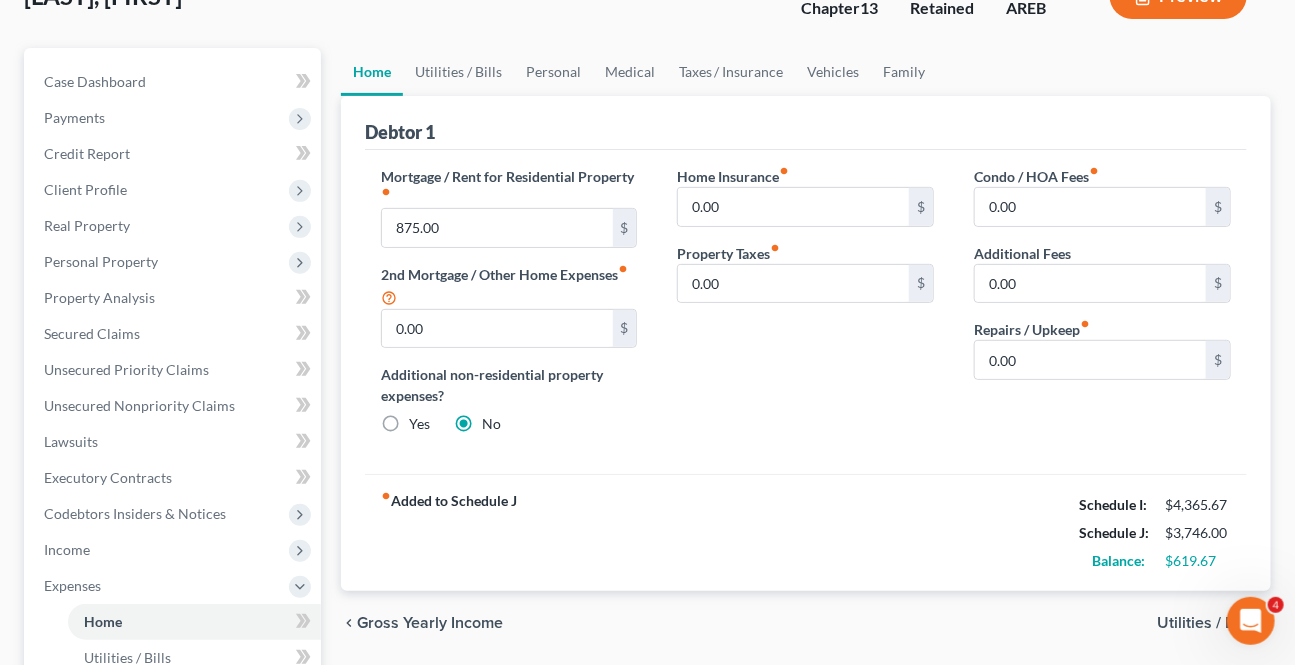 scroll, scrollTop: 0, scrollLeft: 0, axis: both 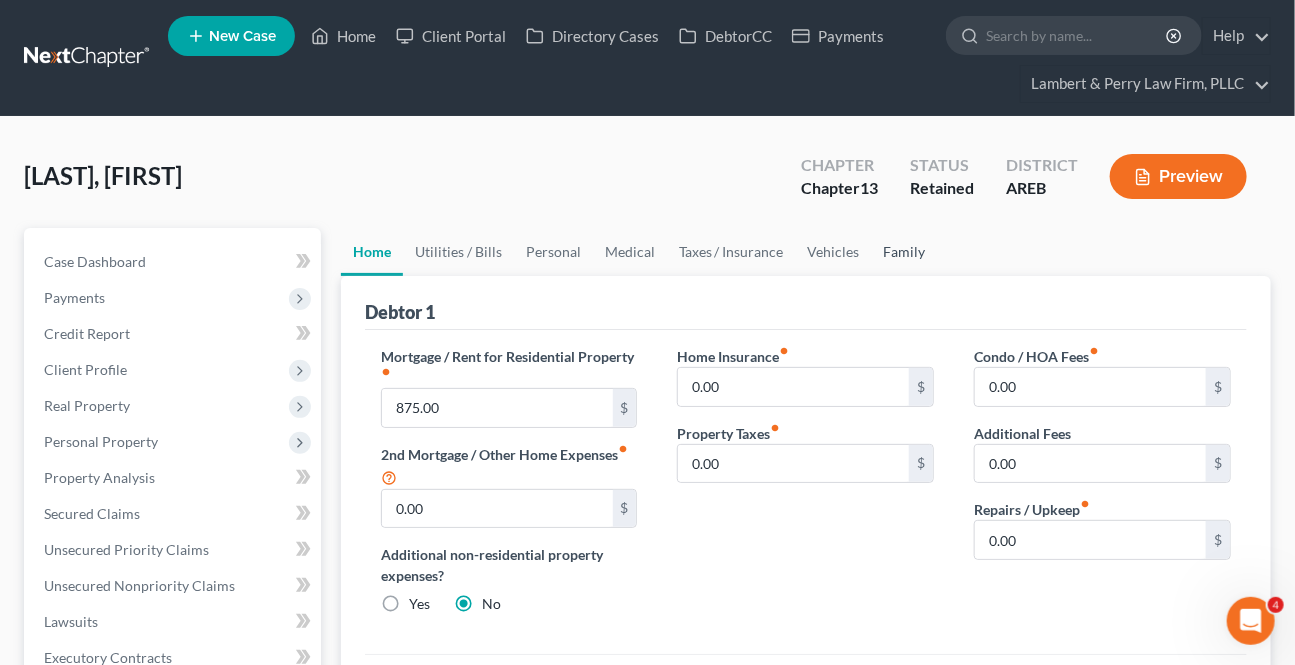 click on "Family" at bounding box center (905, 252) 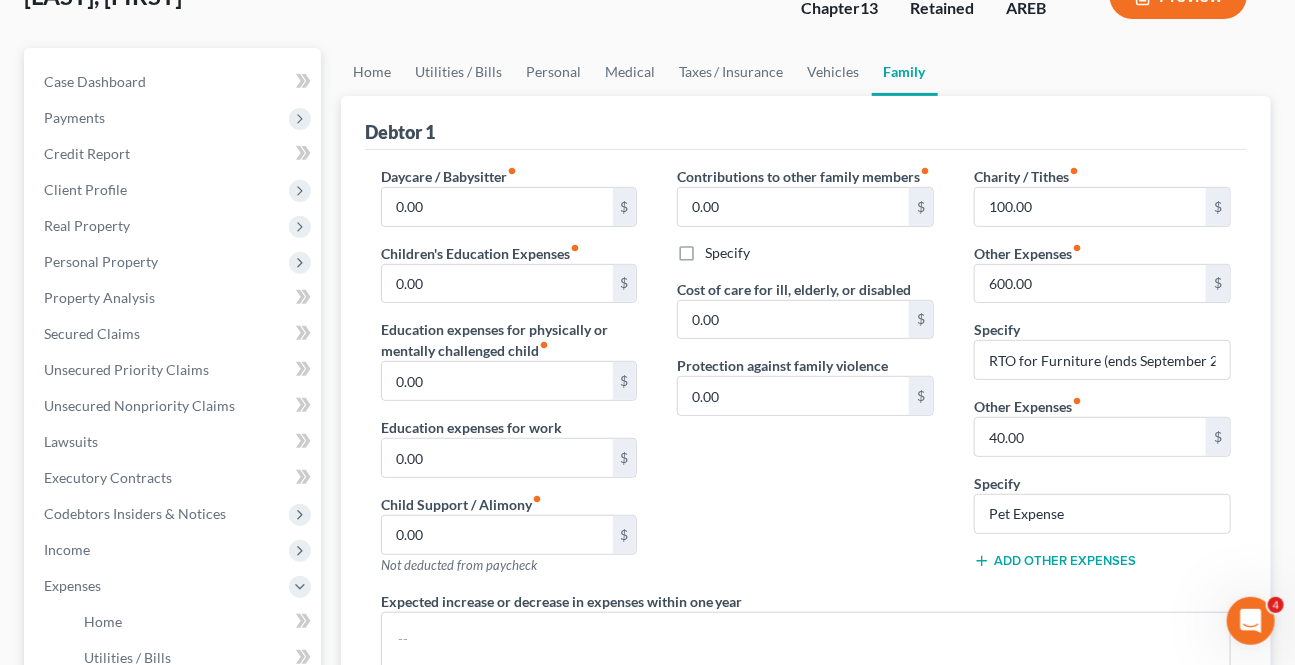 scroll, scrollTop: 181, scrollLeft: 0, axis: vertical 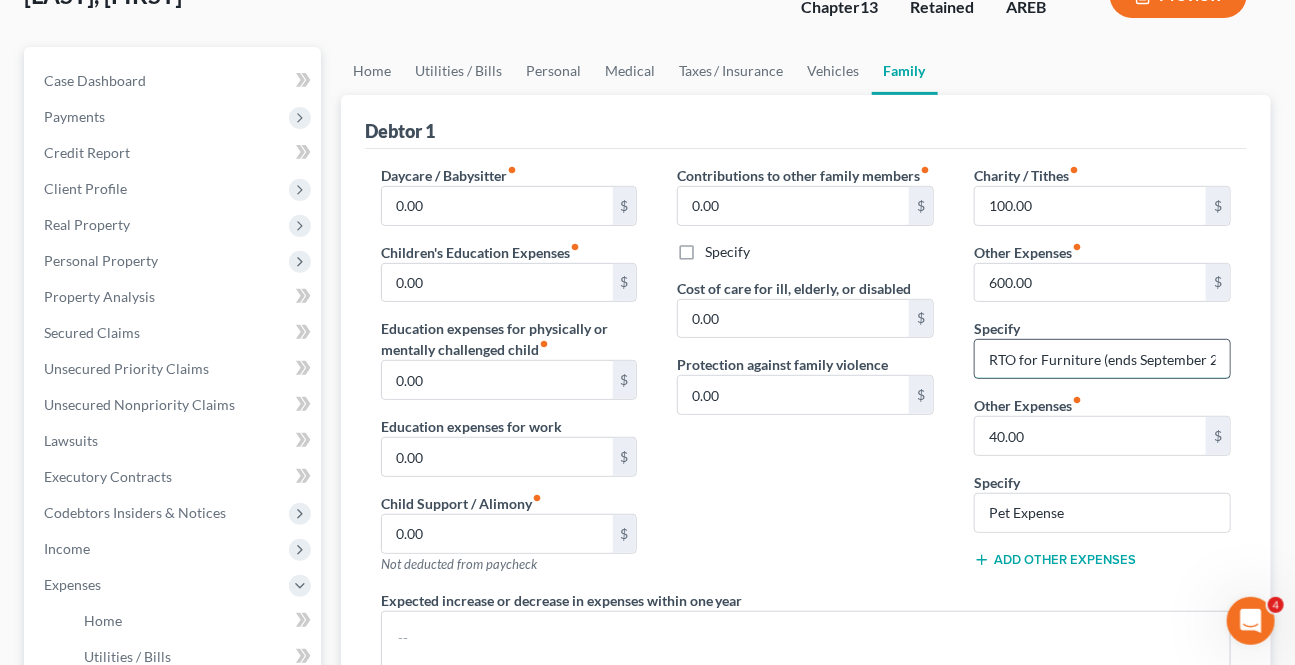 click on "RTO for Furniture (ends September 2026)" at bounding box center [1102, 359] 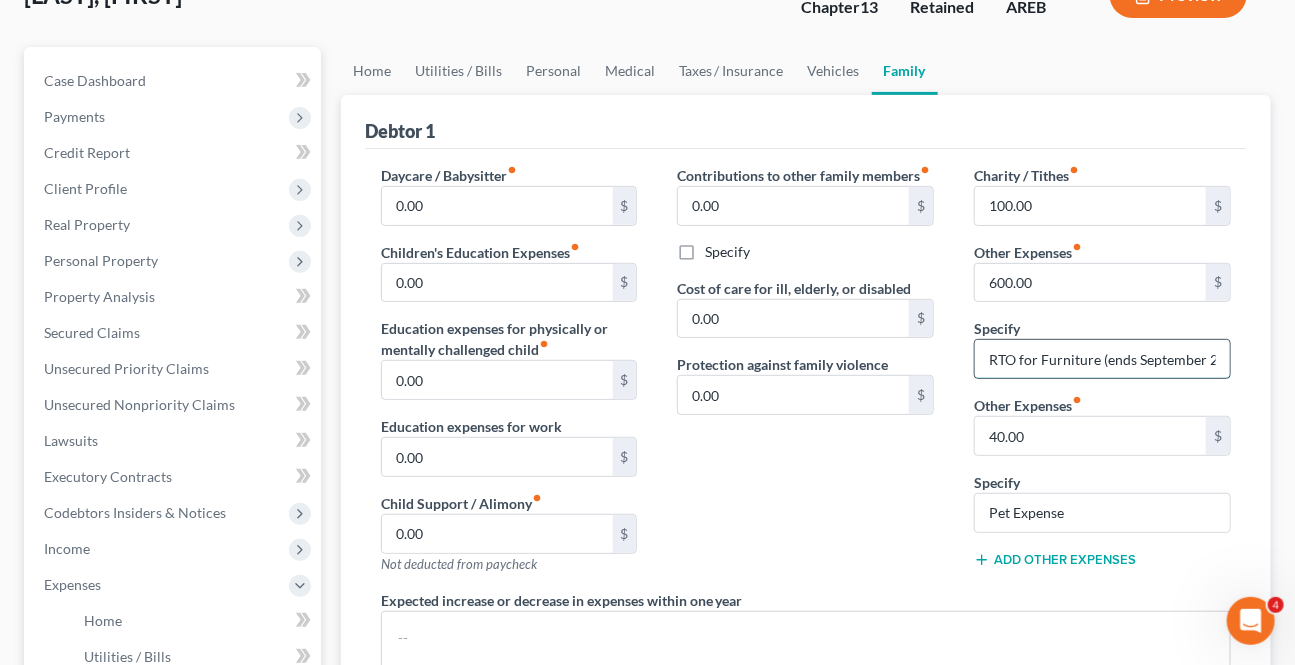 scroll, scrollTop: 0, scrollLeft: 27, axis: horizontal 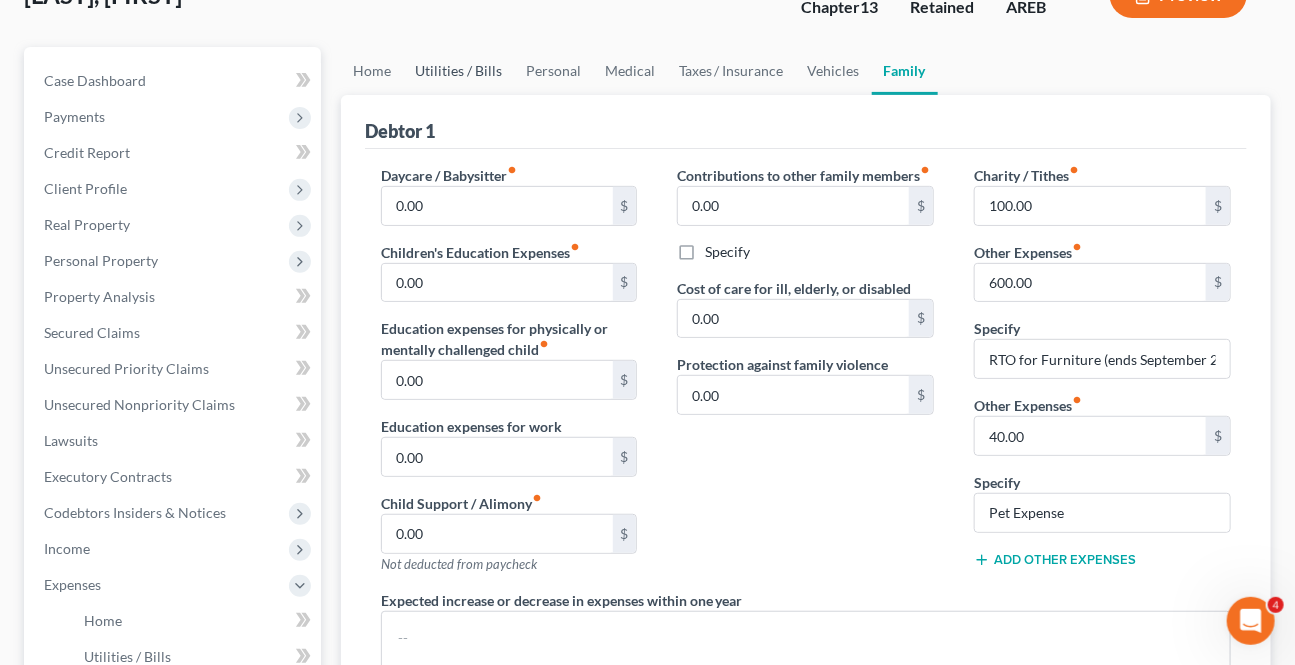 click on "Utilities / Bills" at bounding box center (458, 71) 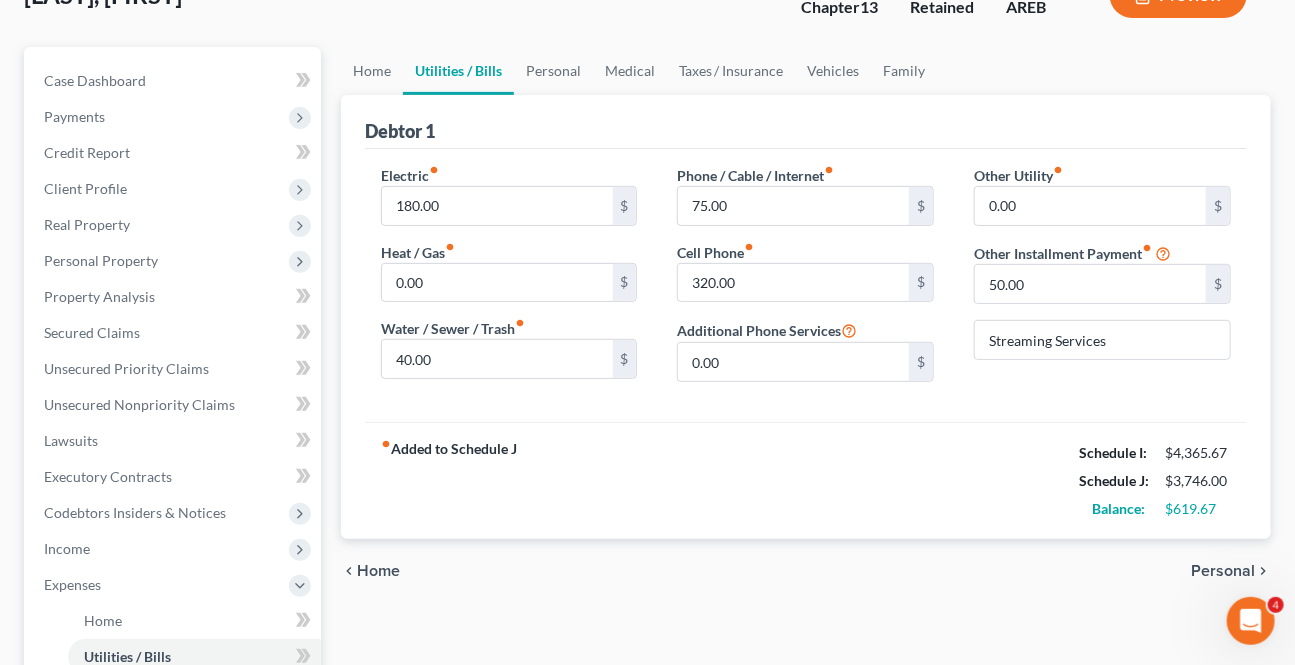 scroll, scrollTop: 0, scrollLeft: 0, axis: both 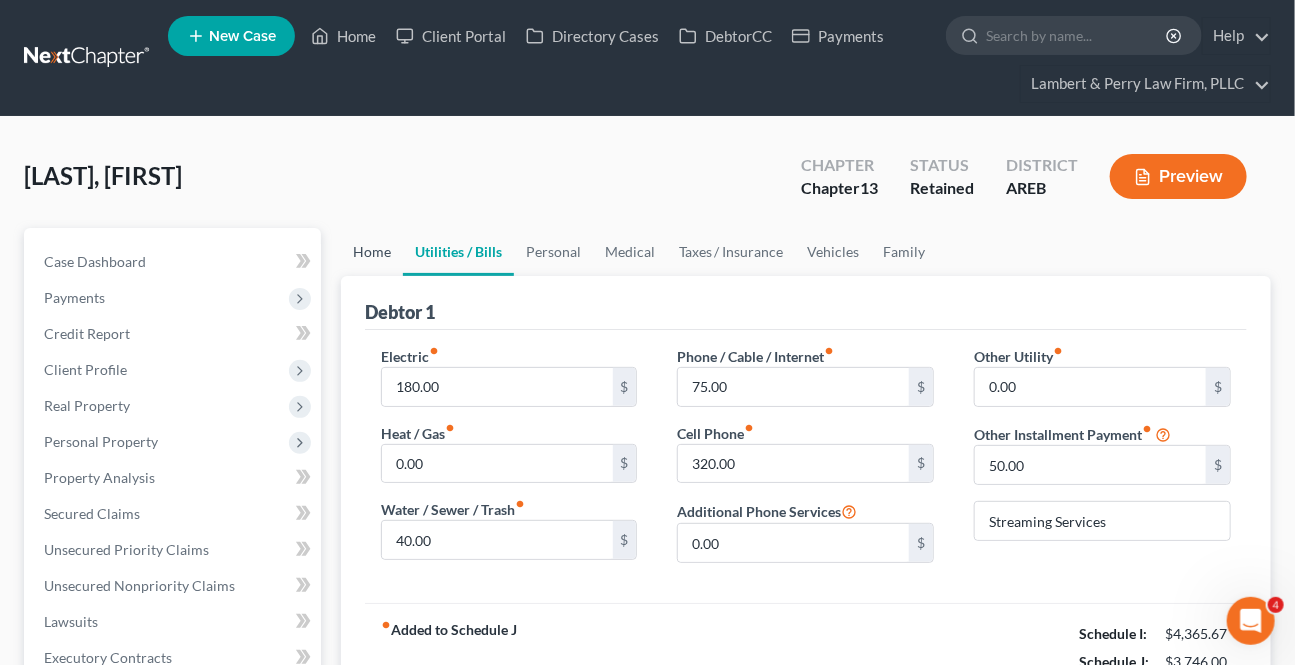 click on "Home" at bounding box center (372, 252) 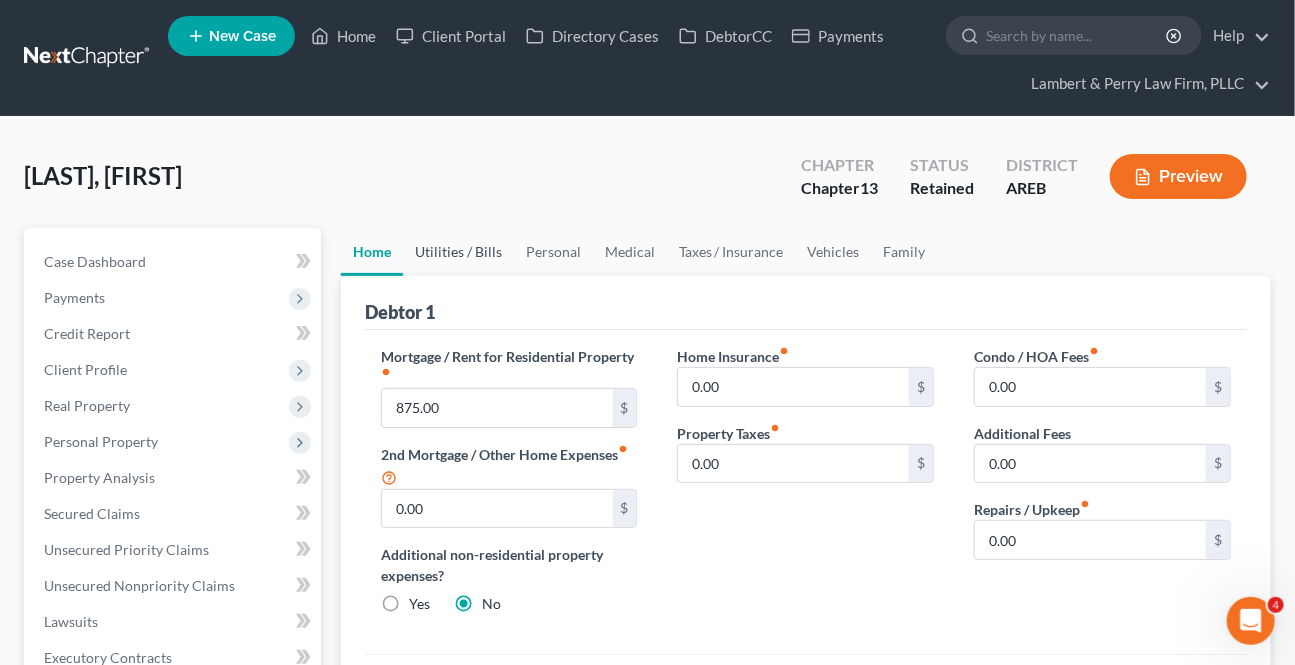 click on "Utilities / Bills" at bounding box center [458, 252] 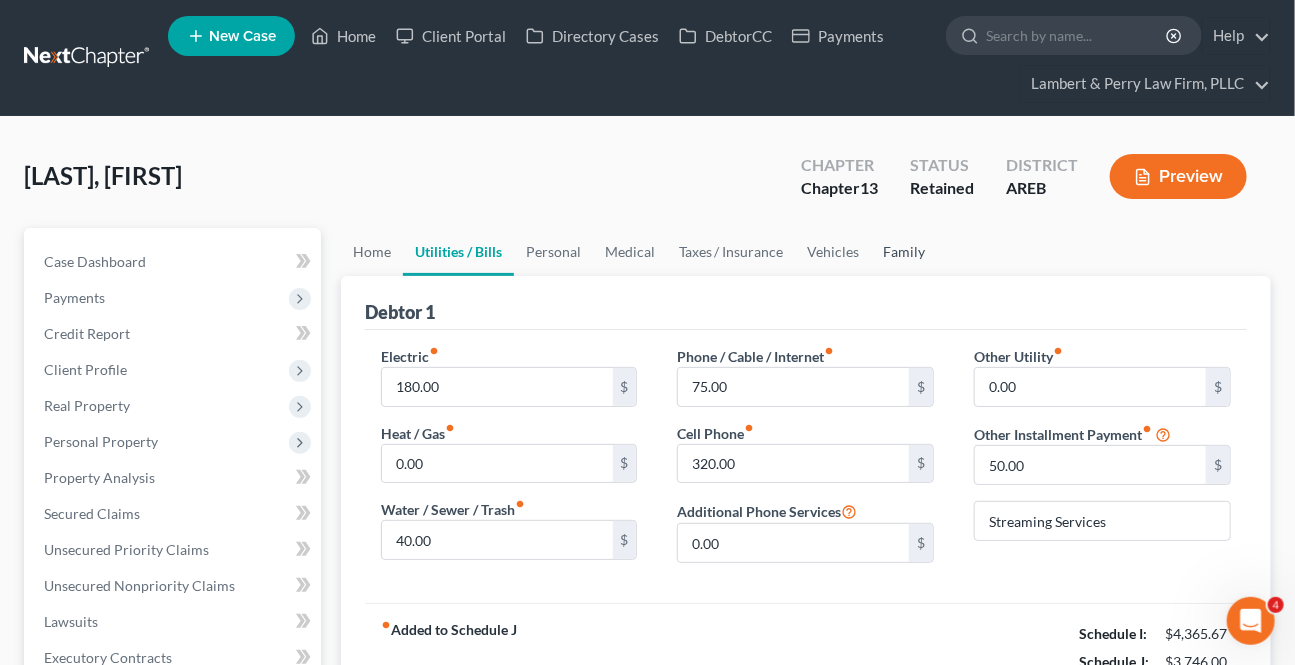 click on "Family" at bounding box center [905, 252] 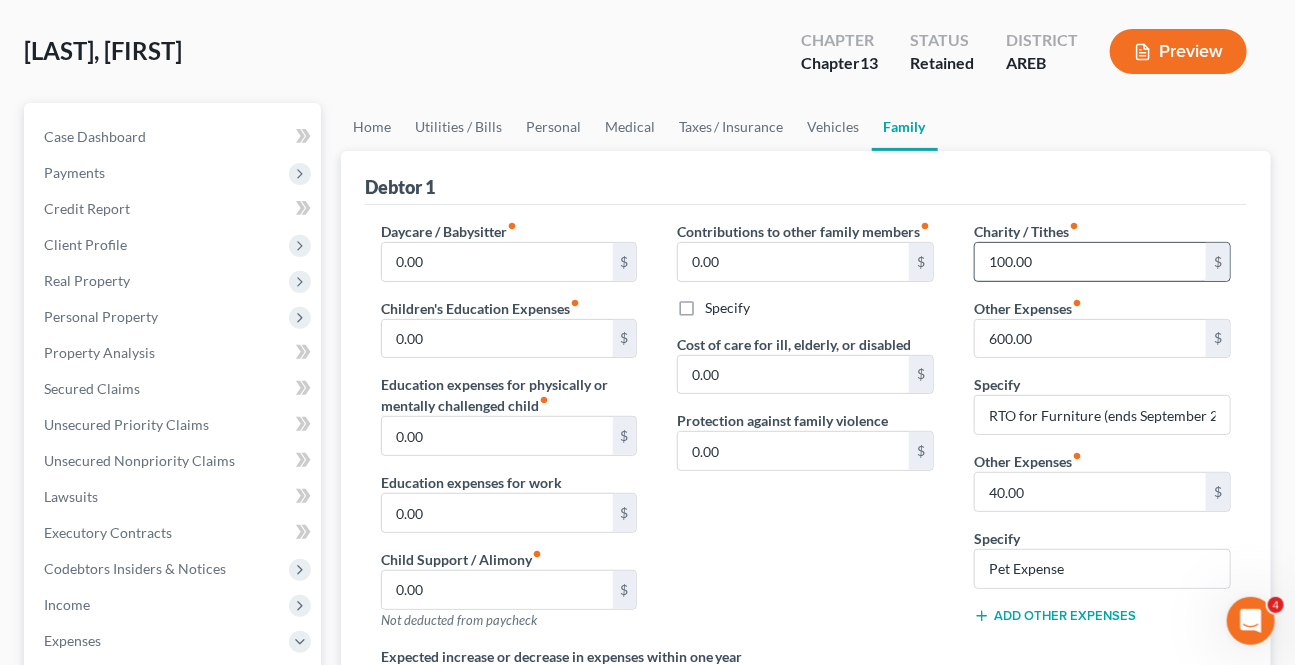 scroll, scrollTop: 181, scrollLeft: 0, axis: vertical 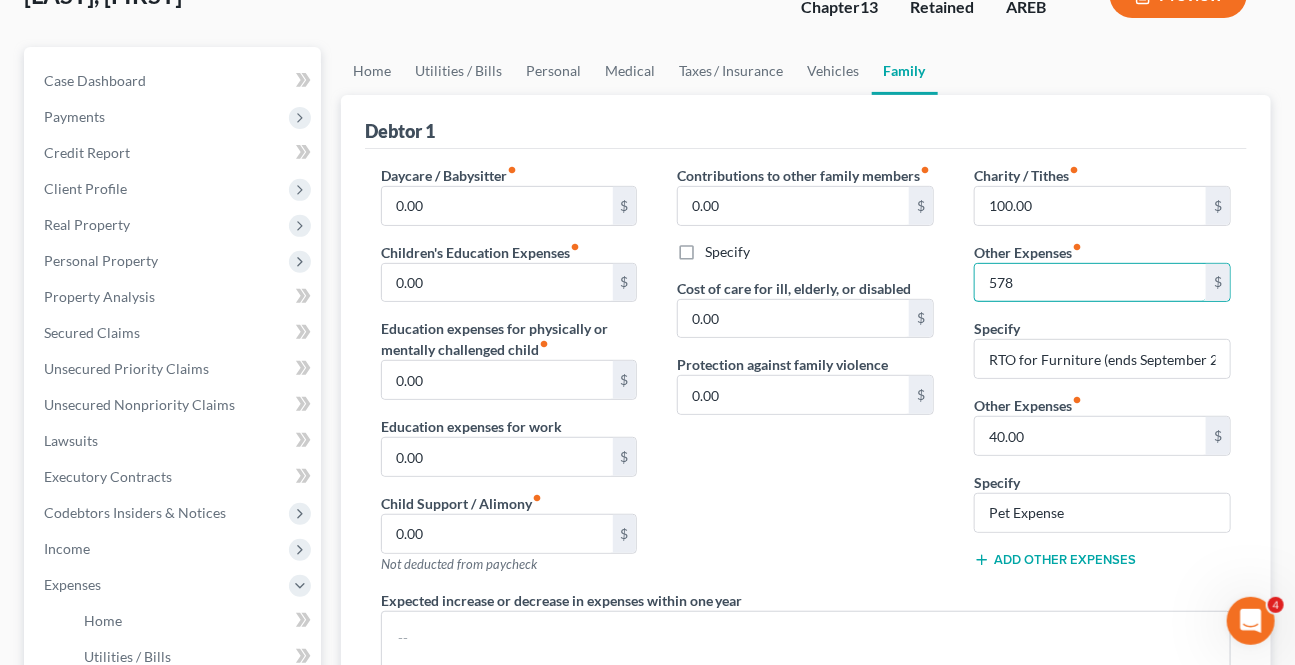 type on "578" 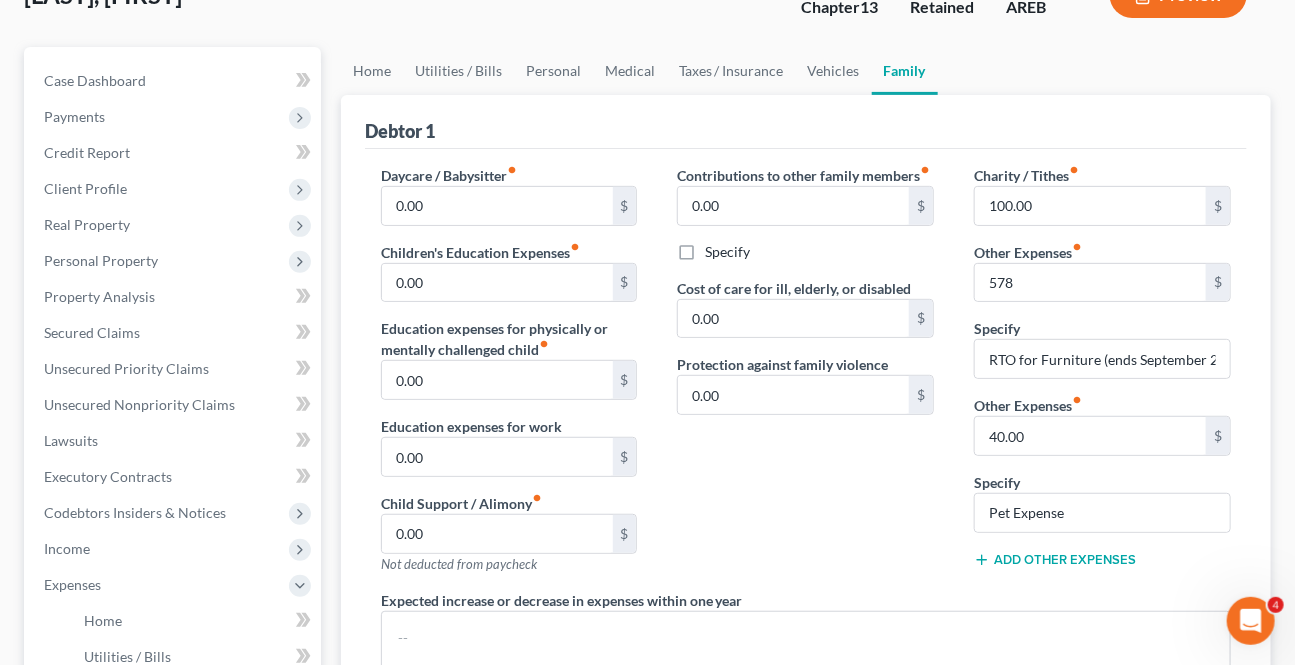 click on "Contributions to other family members  fiber_manual_record 0.00 $ Specify Cost of care for ill, elderly, or disabled 0.00 $ Protection against family violence 0.00 $" at bounding box center [805, 377] 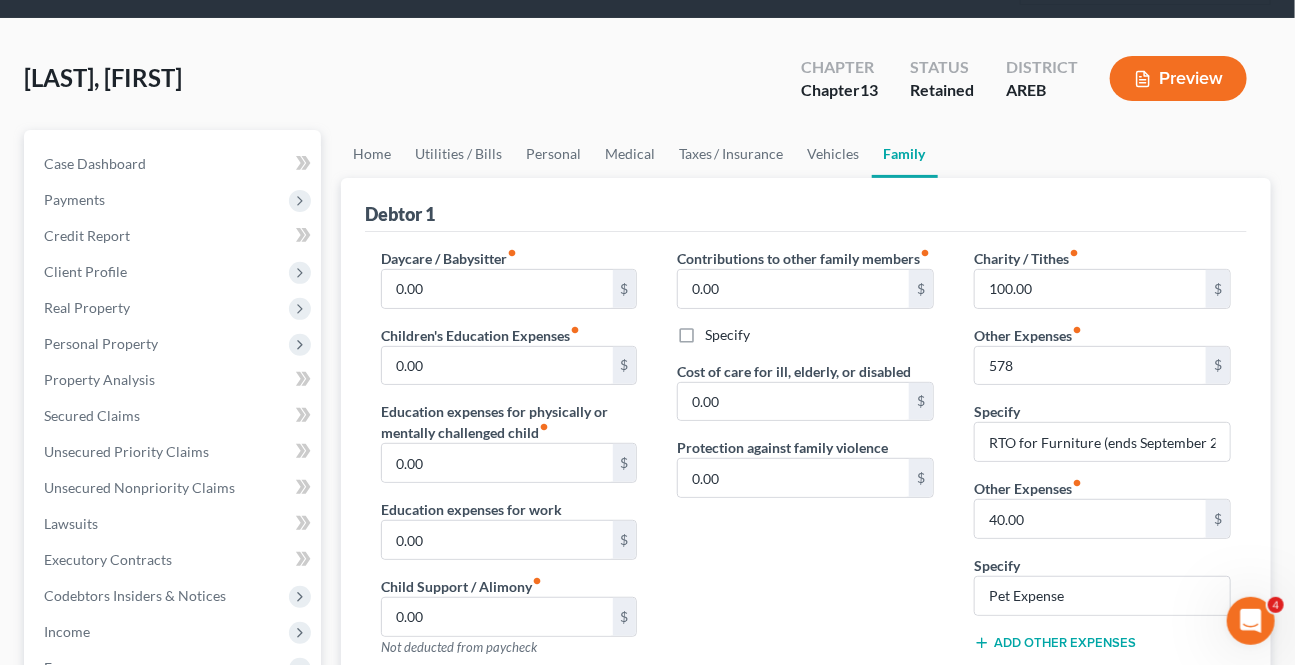 scroll, scrollTop: 90, scrollLeft: 0, axis: vertical 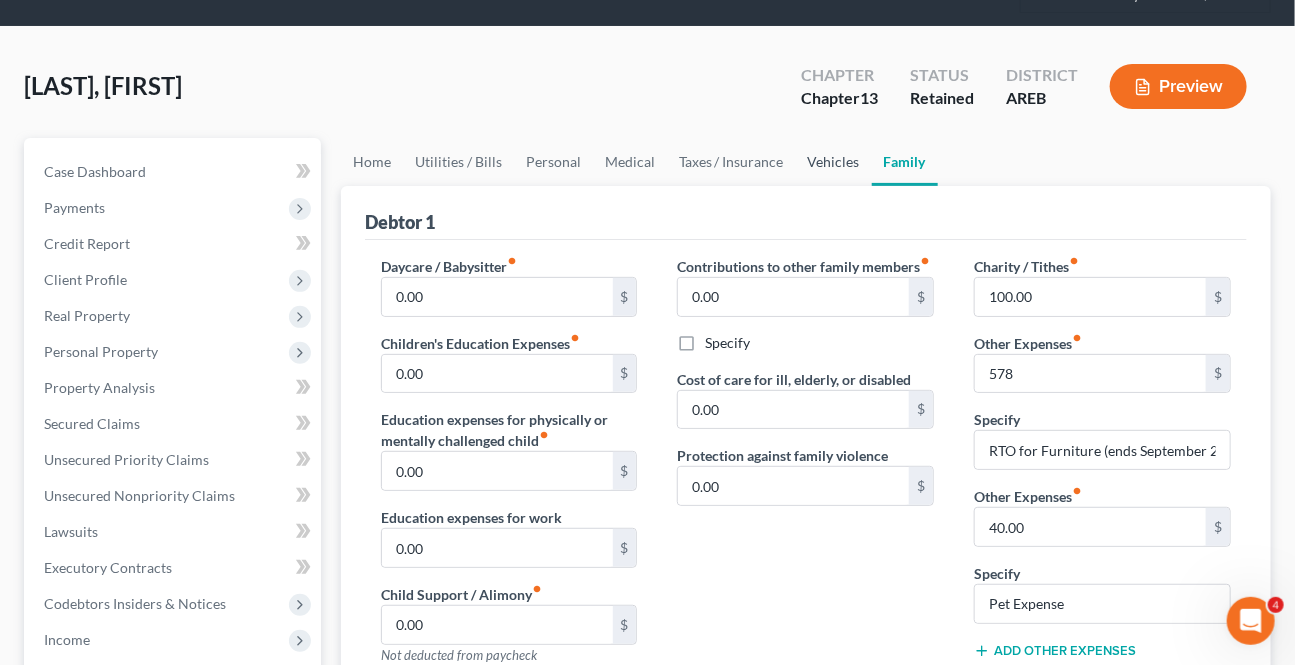 click on "Vehicles" at bounding box center (834, 162) 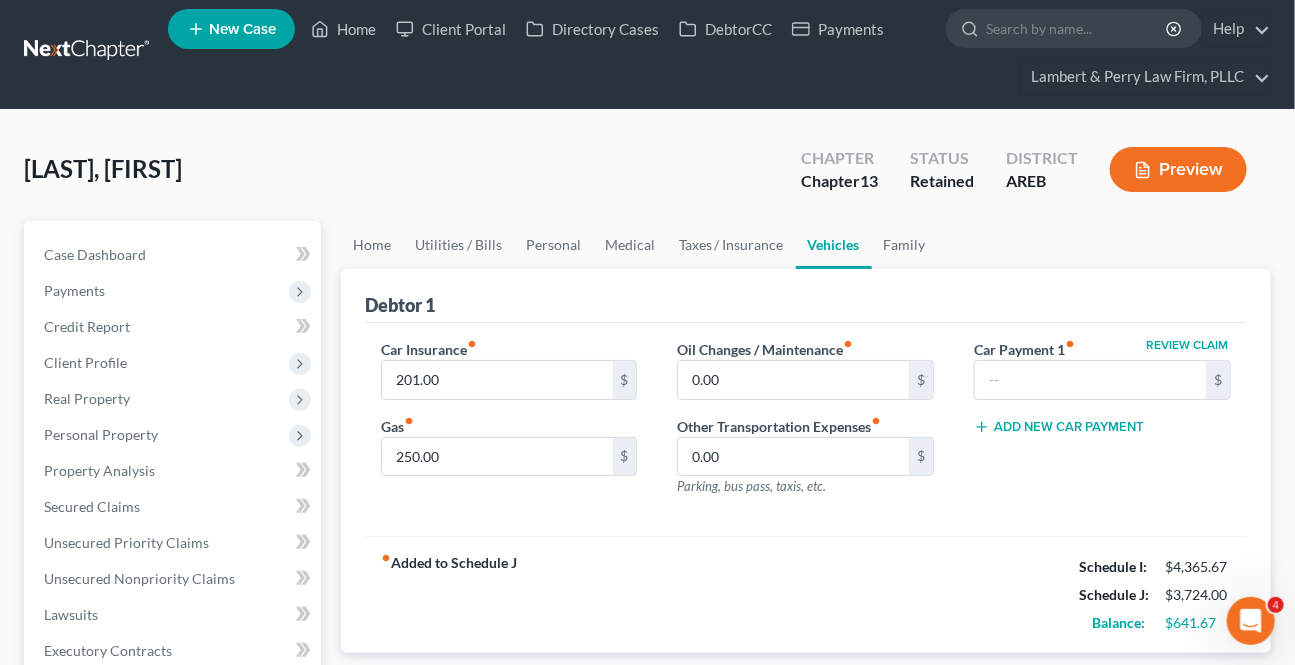 scroll, scrollTop: 0, scrollLeft: 0, axis: both 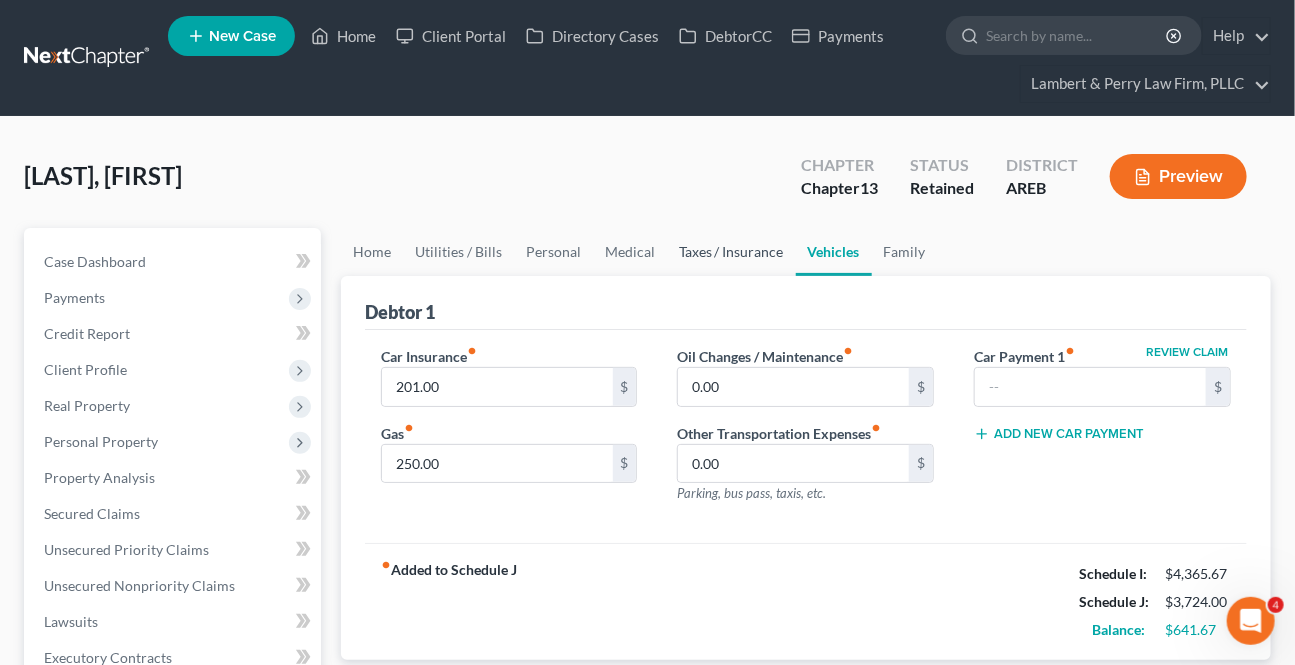 click on "Taxes / Insurance" at bounding box center [731, 252] 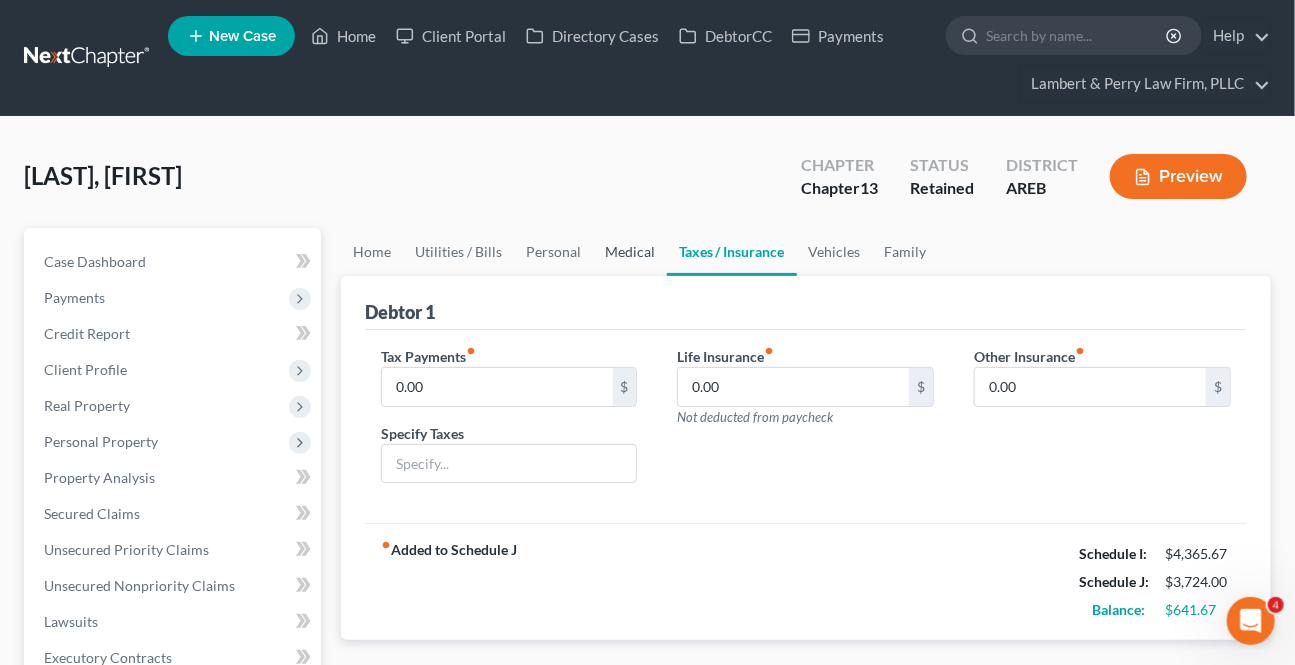 click on "Medical" at bounding box center [630, 252] 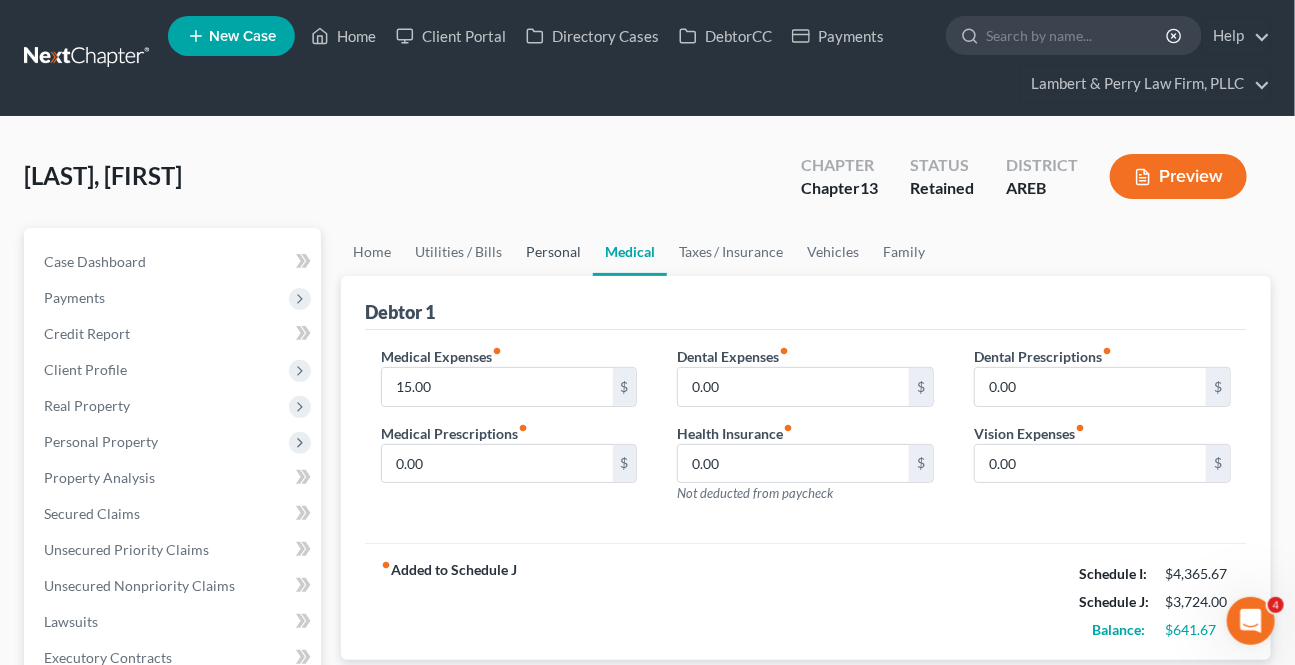 click on "Personal" at bounding box center [553, 252] 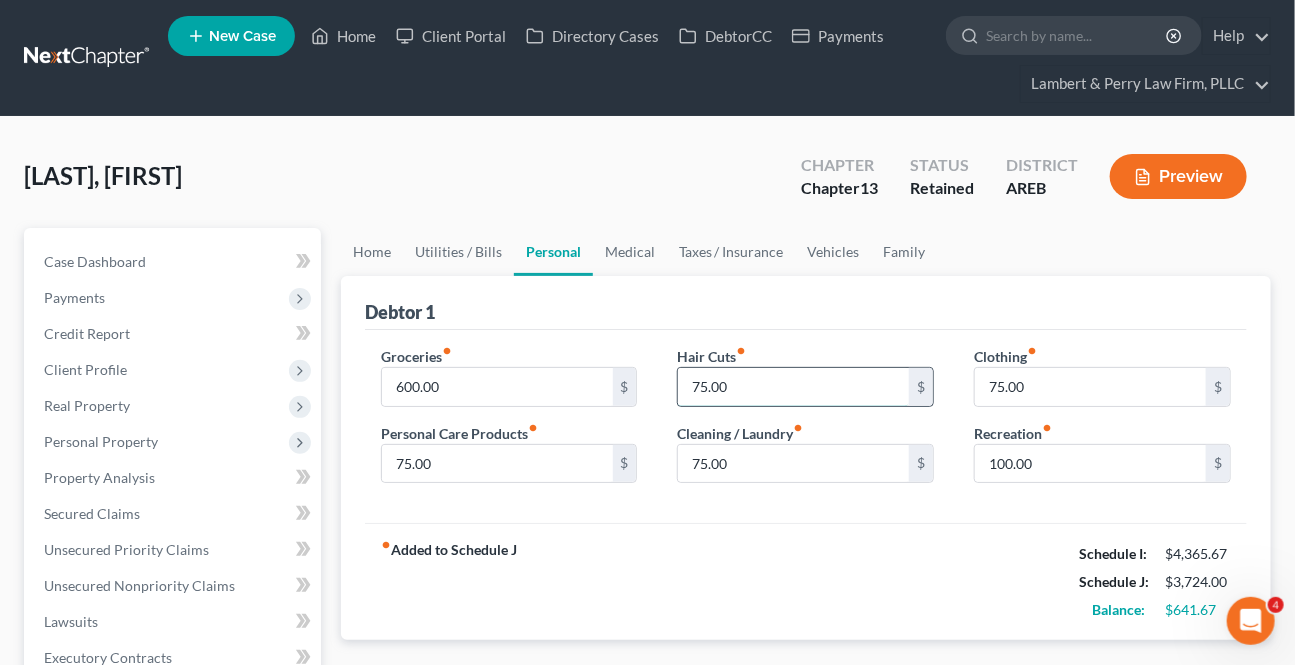 click on "75.00" at bounding box center (793, 387) 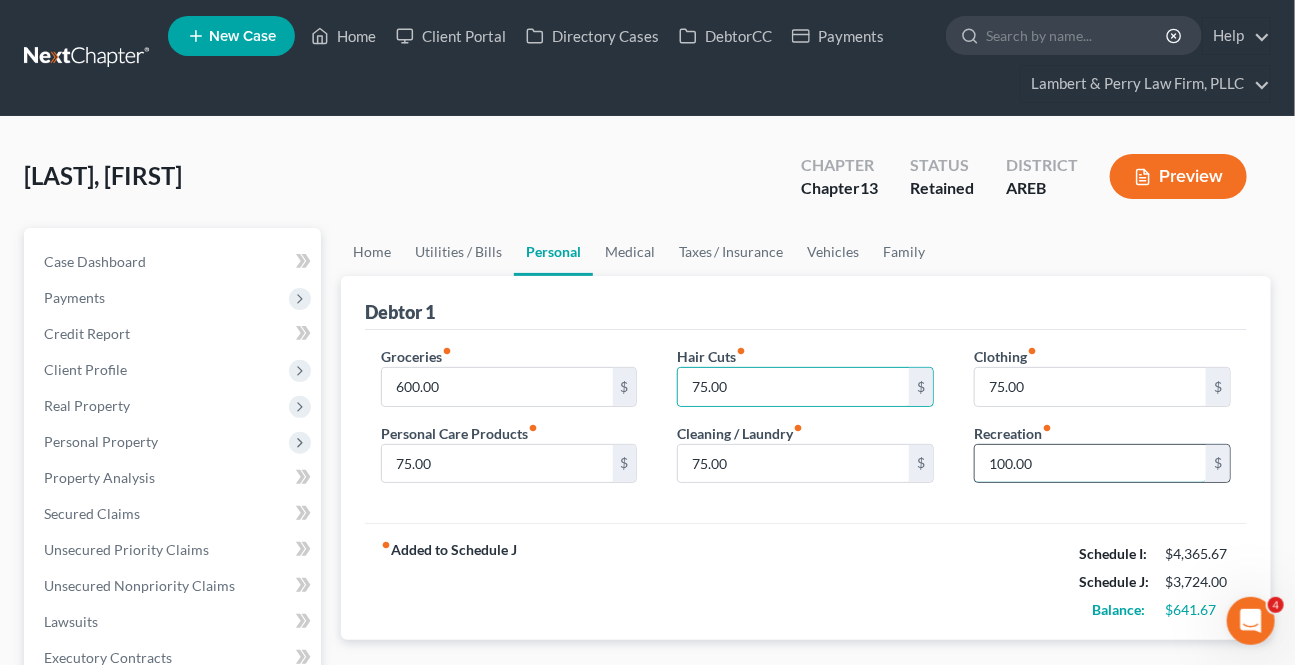click on "100.00" at bounding box center (1090, 464) 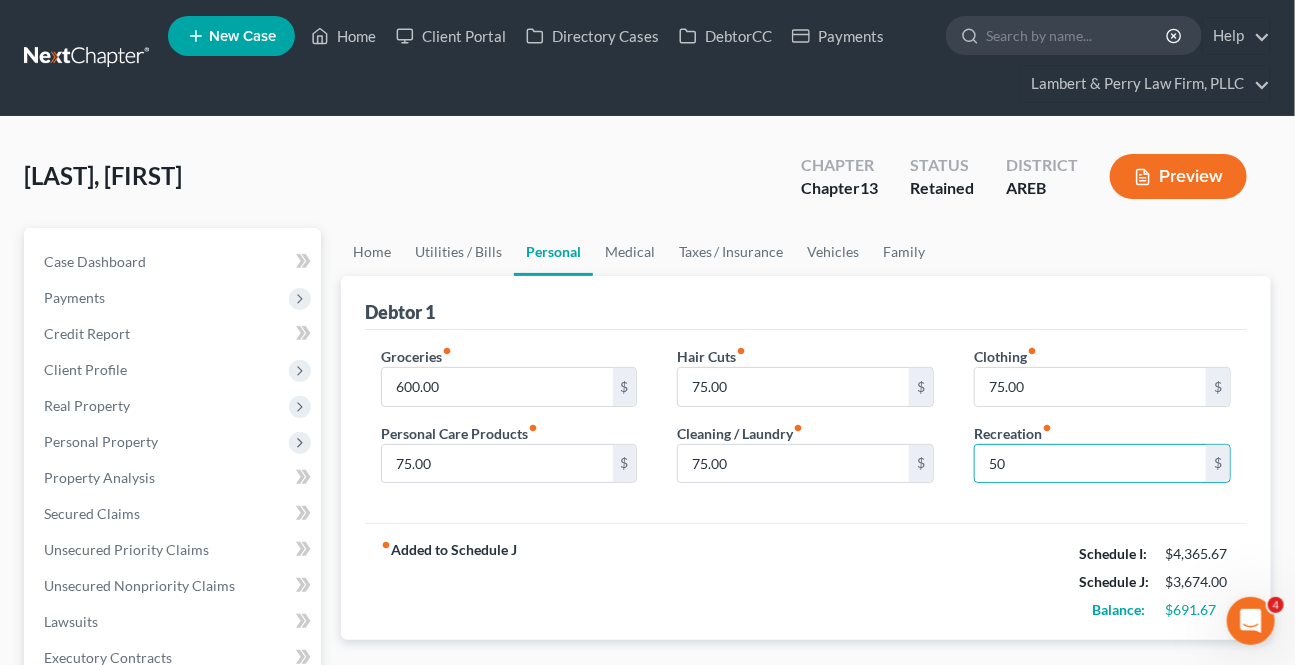 drag, startPoint x: 943, startPoint y: 509, endPoint x: 705, endPoint y: 652, distance: 277.65625 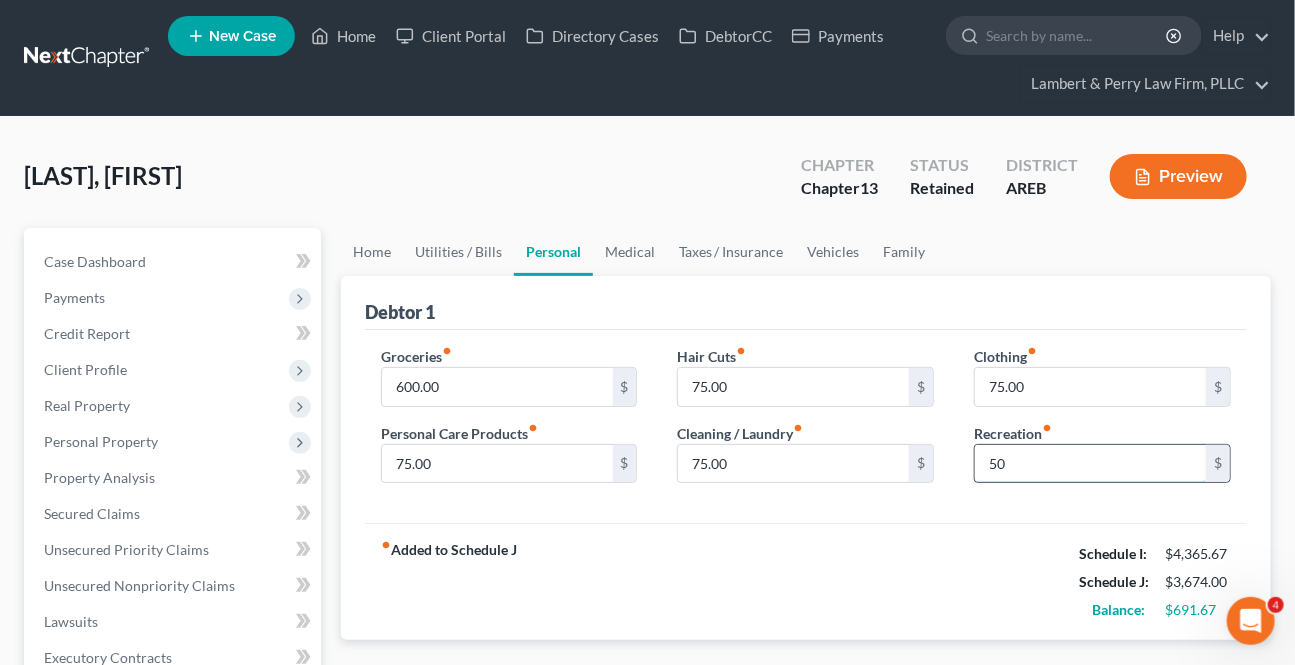 click on "50" at bounding box center (1090, 464) 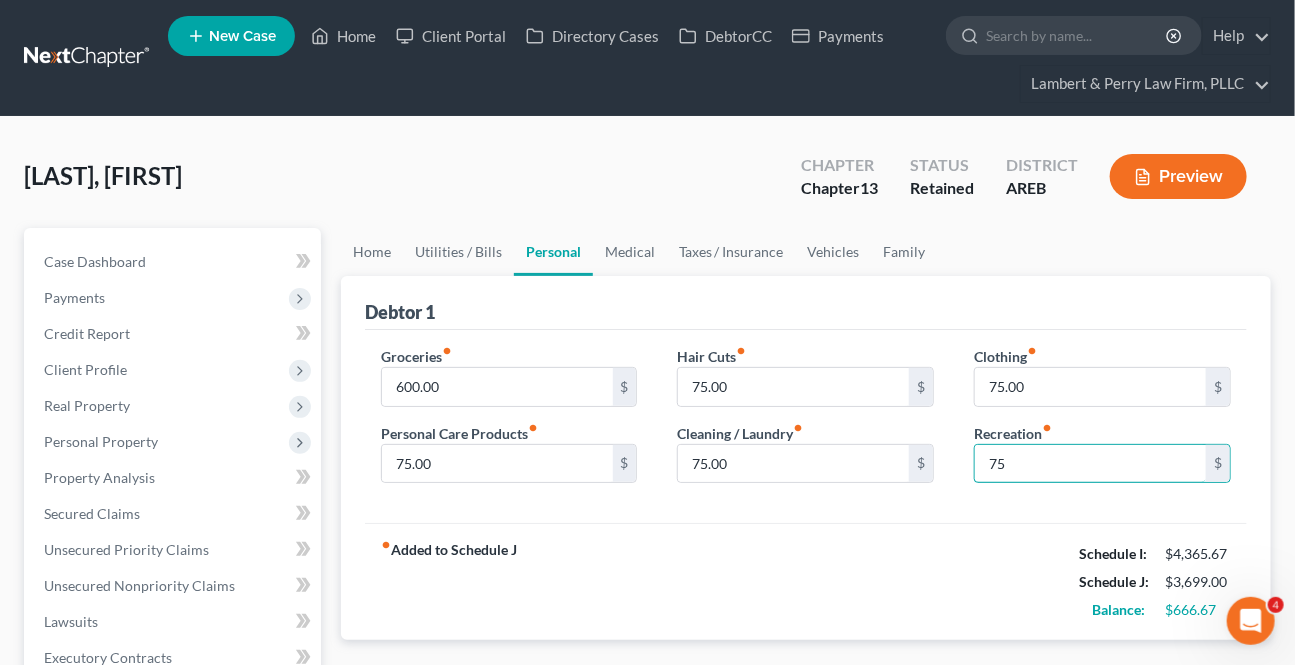 type on "75" 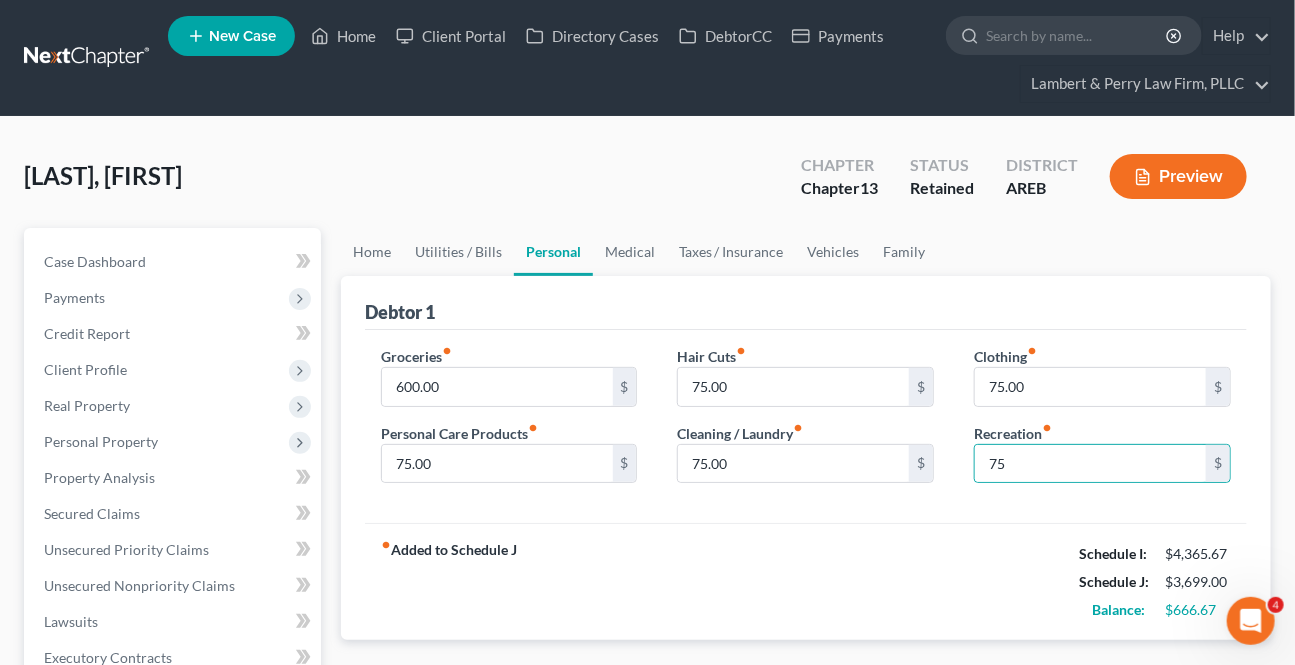click on "Hair Cuts  fiber_manual_record 75.00 $ Cleaning / Laundry  fiber_manual_record 75.00 $" at bounding box center [805, 423] 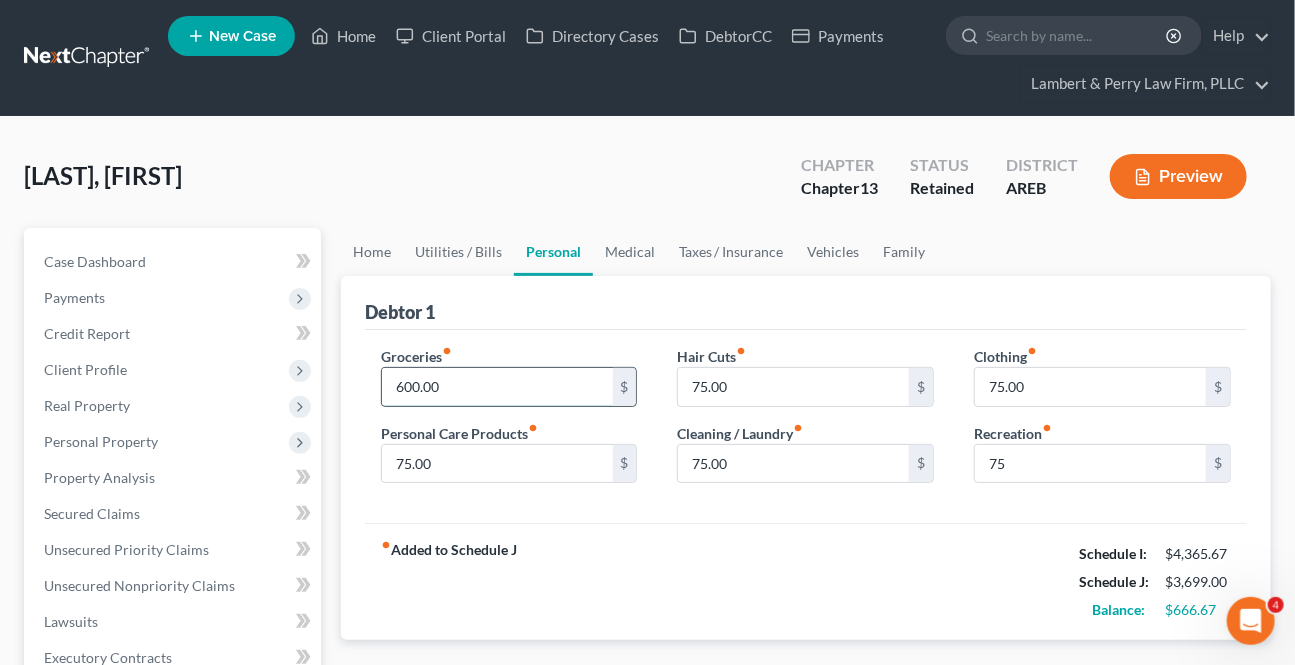 click on "600.00" at bounding box center [497, 387] 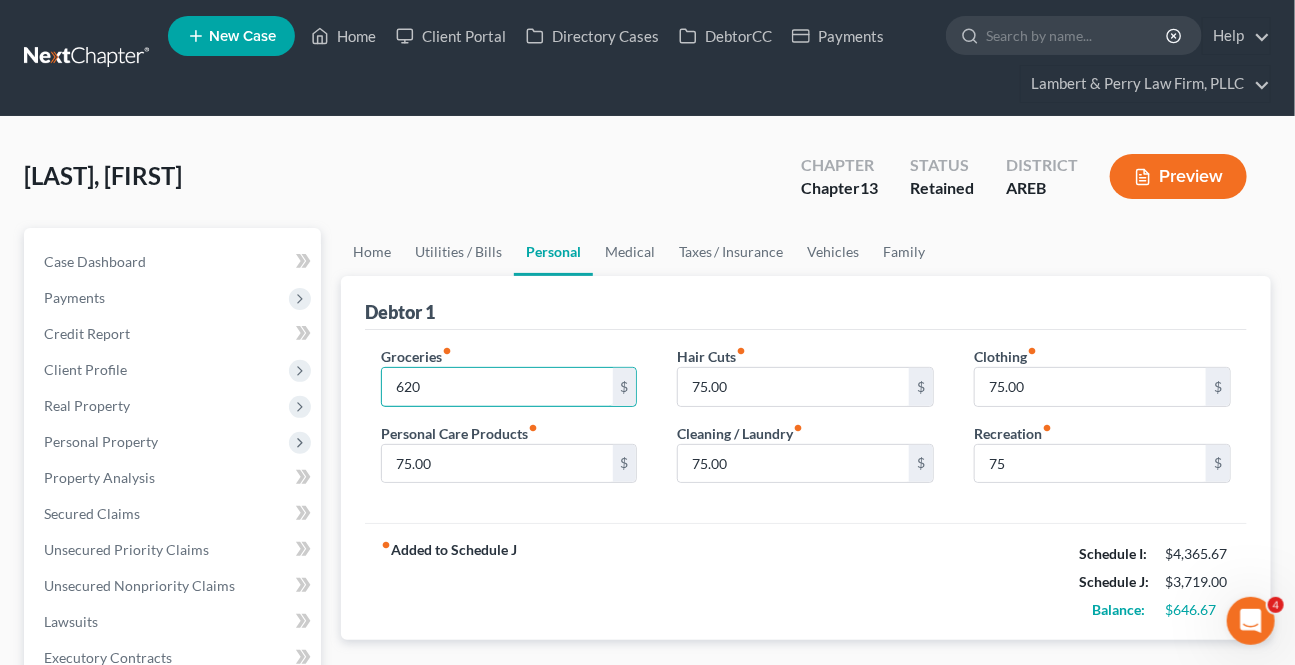 type on "620" 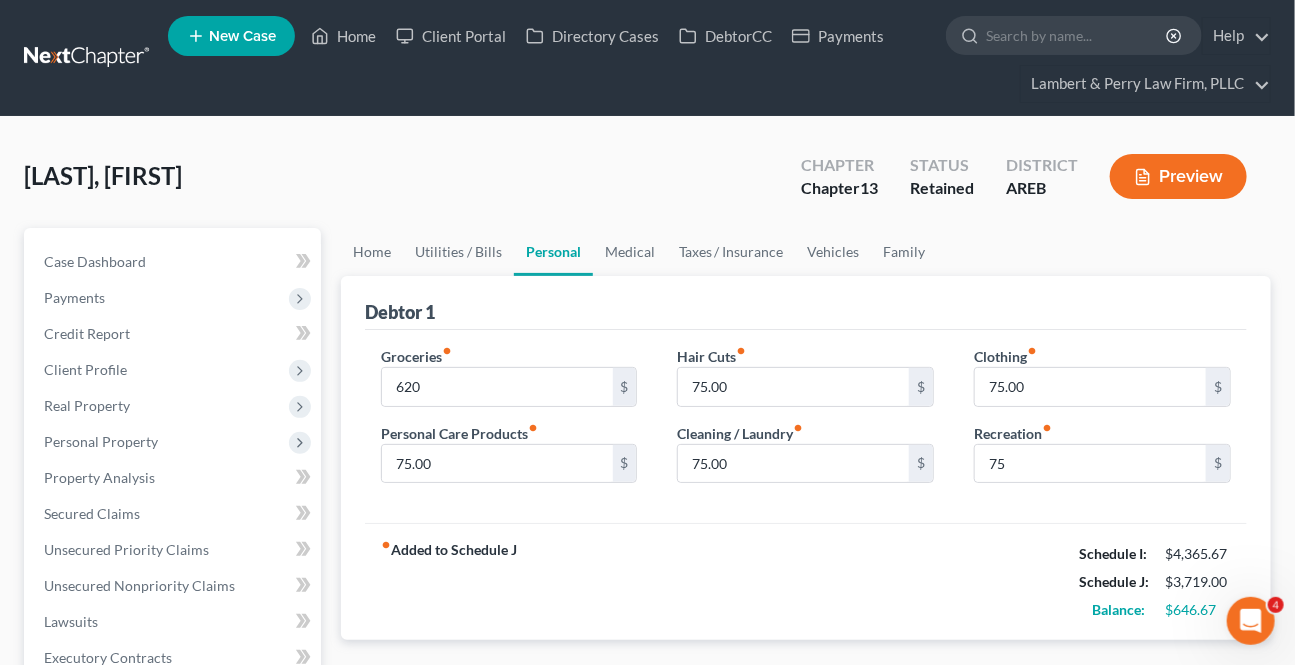 click on "fiber_manual_record Added to Schedule J Schedule I: $[AMOUNT] Schedule J: $[AMOUNT] Balance: $[AMOUNT]" at bounding box center (806, 581) 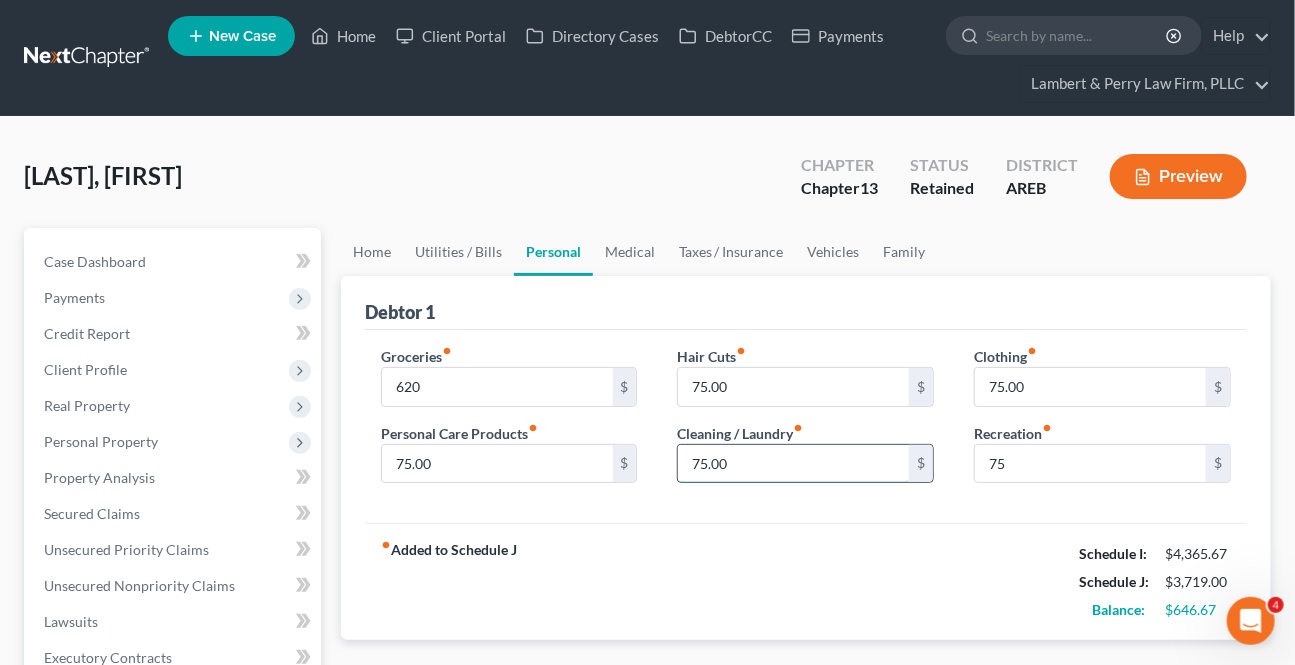 click on "75.00" at bounding box center (793, 464) 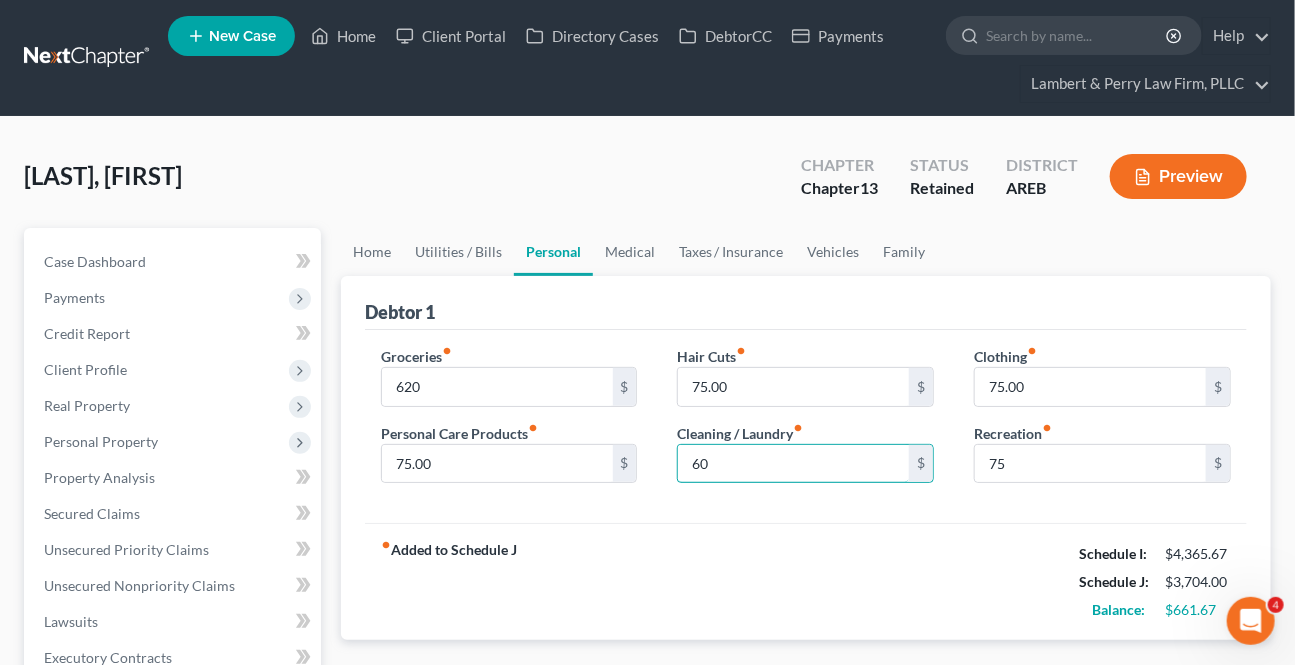 type on "60" 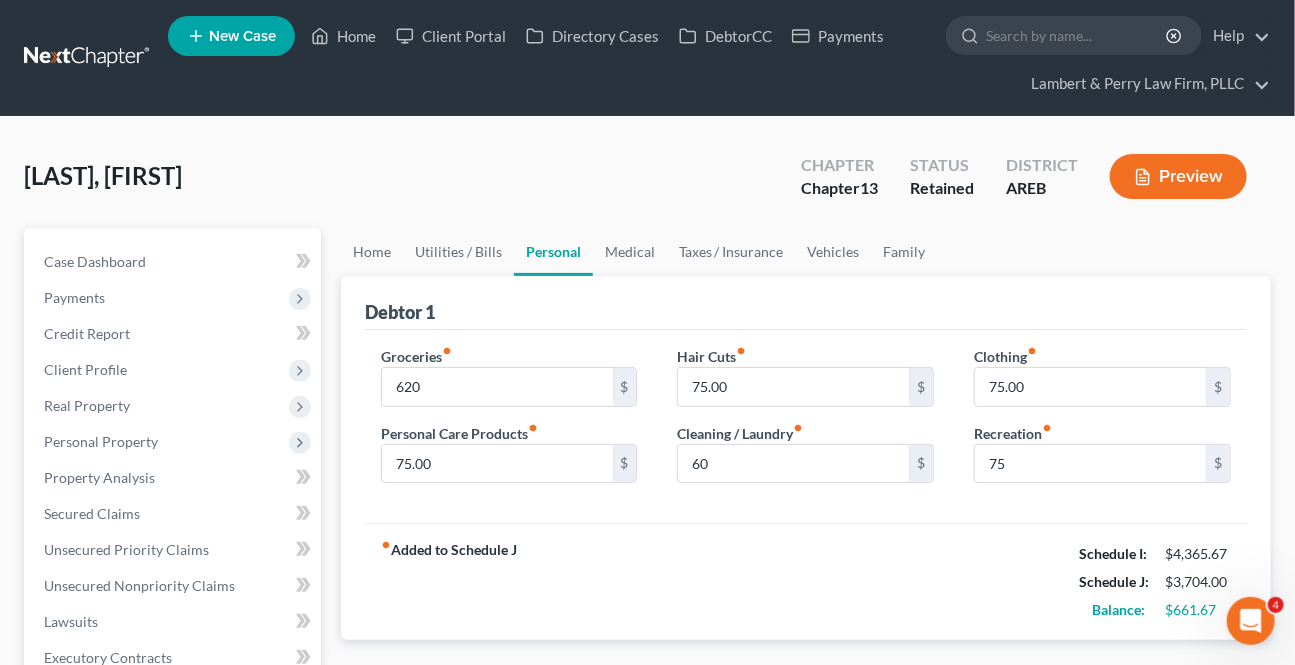 click on "Groceries  fiber_manual_record 620 $ Personal Care Products  fiber_manual_record 75.00 $ Hair Cuts  fiber_manual_record 75.00 $ Cleaning / Laundry  fiber_manual_record 60 $ Clothing  fiber_manual_record 75.00 $ Recreation  fiber_manual_record 75 $" at bounding box center (806, 427) 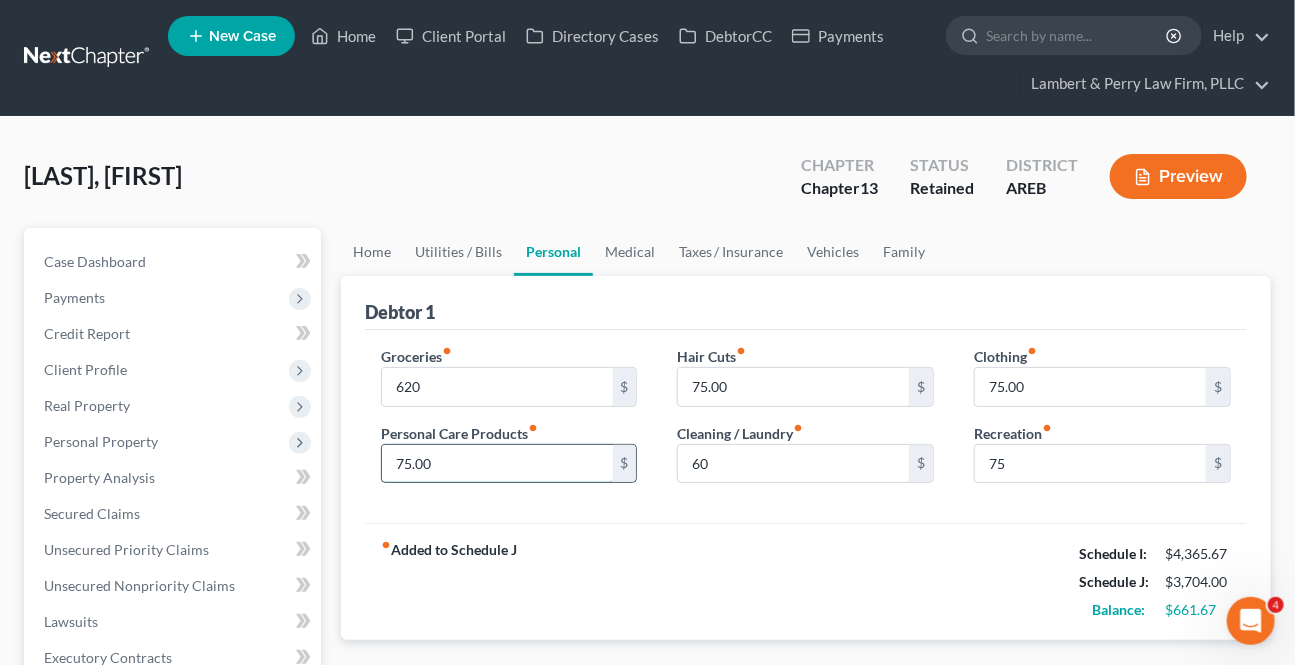 click on "75.00" at bounding box center (497, 464) 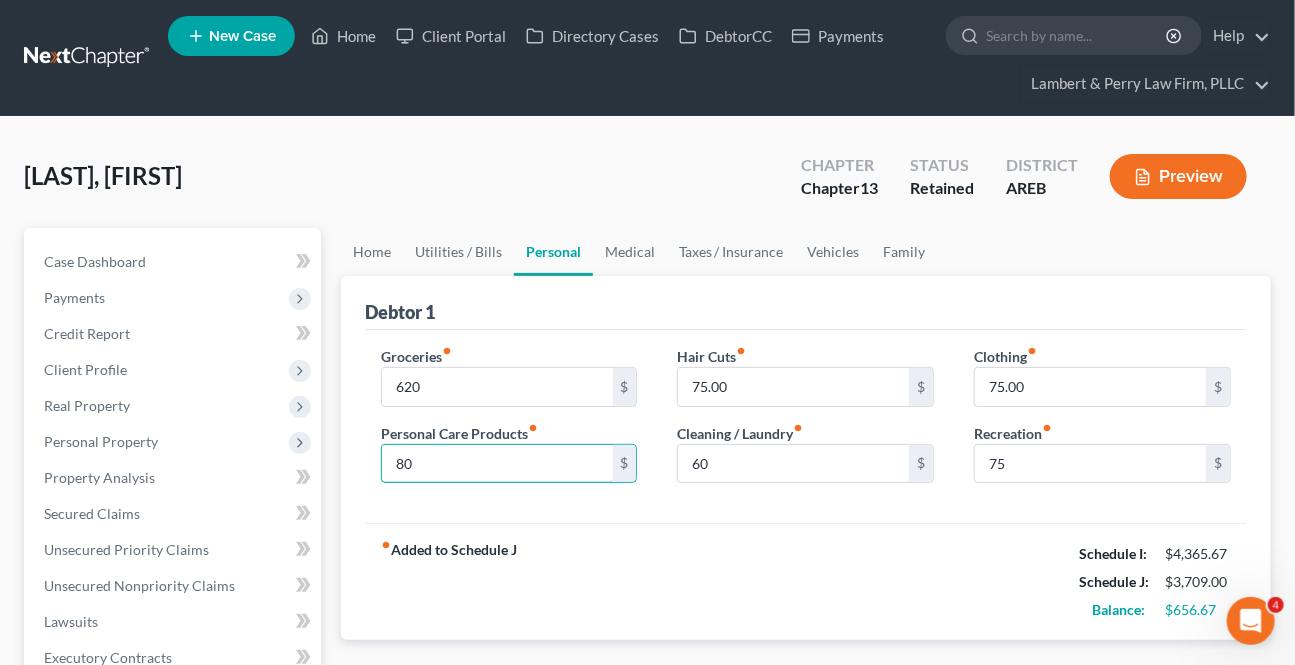 type on "80" 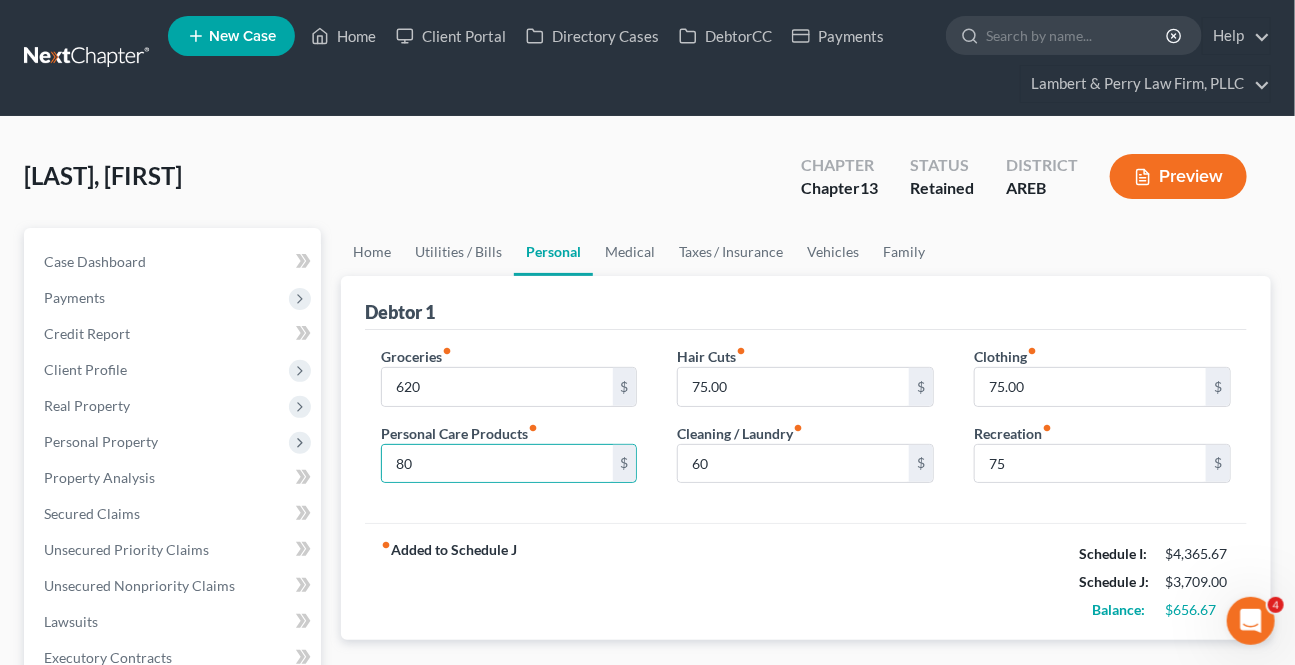 drag, startPoint x: 737, startPoint y: 518, endPoint x: 393, endPoint y: 648, distance: 367.74448 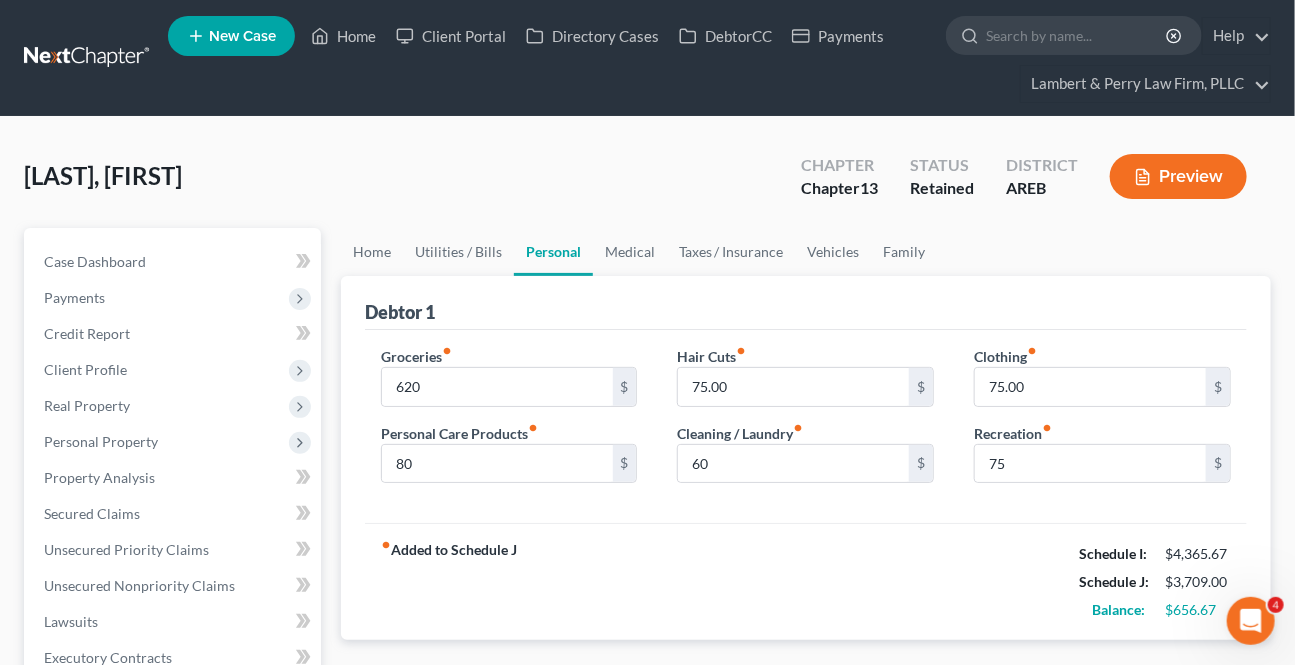 click on "Hair Cuts  fiber_manual_record [NUMBER] $ Cleaning / Laundry  fiber_manual_record [NUMBER] $" at bounding box center (805, 423) 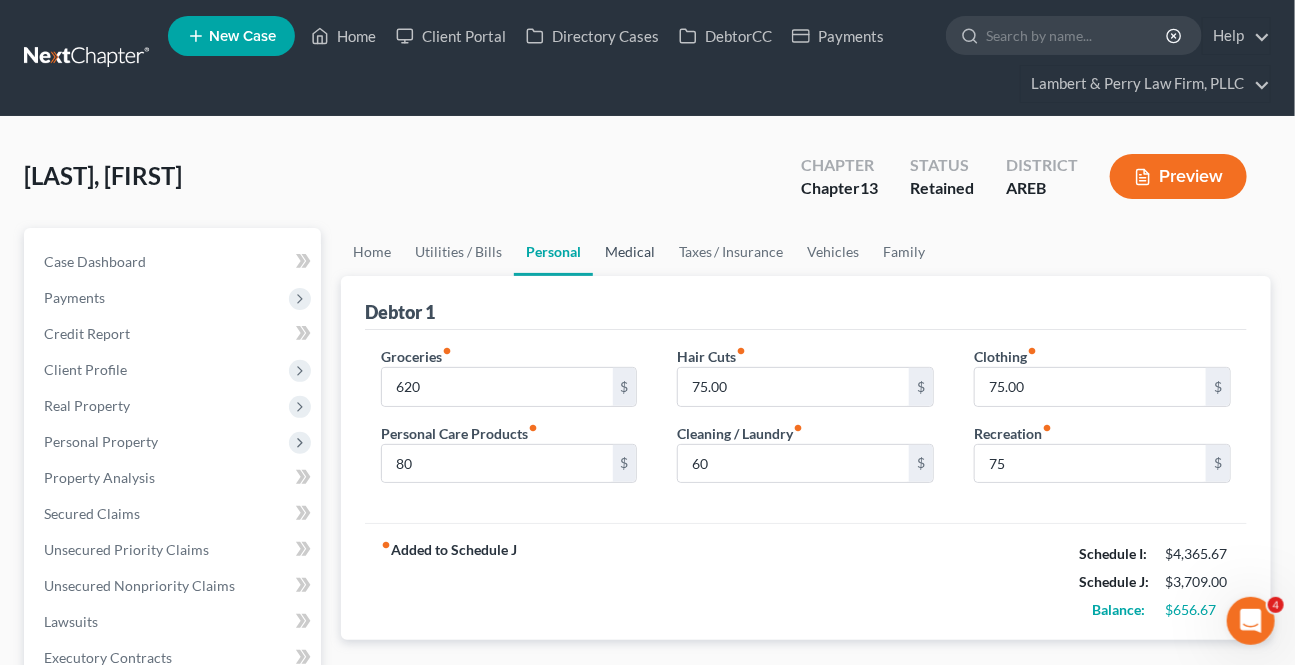 click on "Medical" at bounding box center (630, 252) 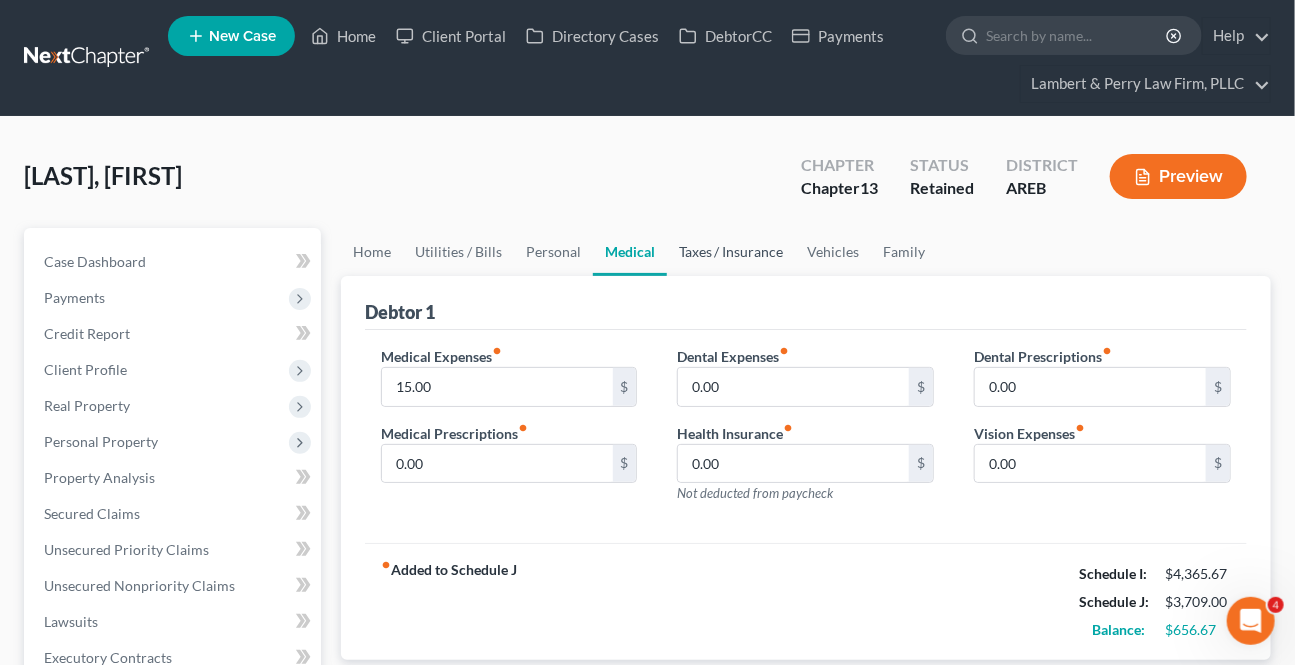 click on "Taxes / Insurance" at bounding box center [731, 252] 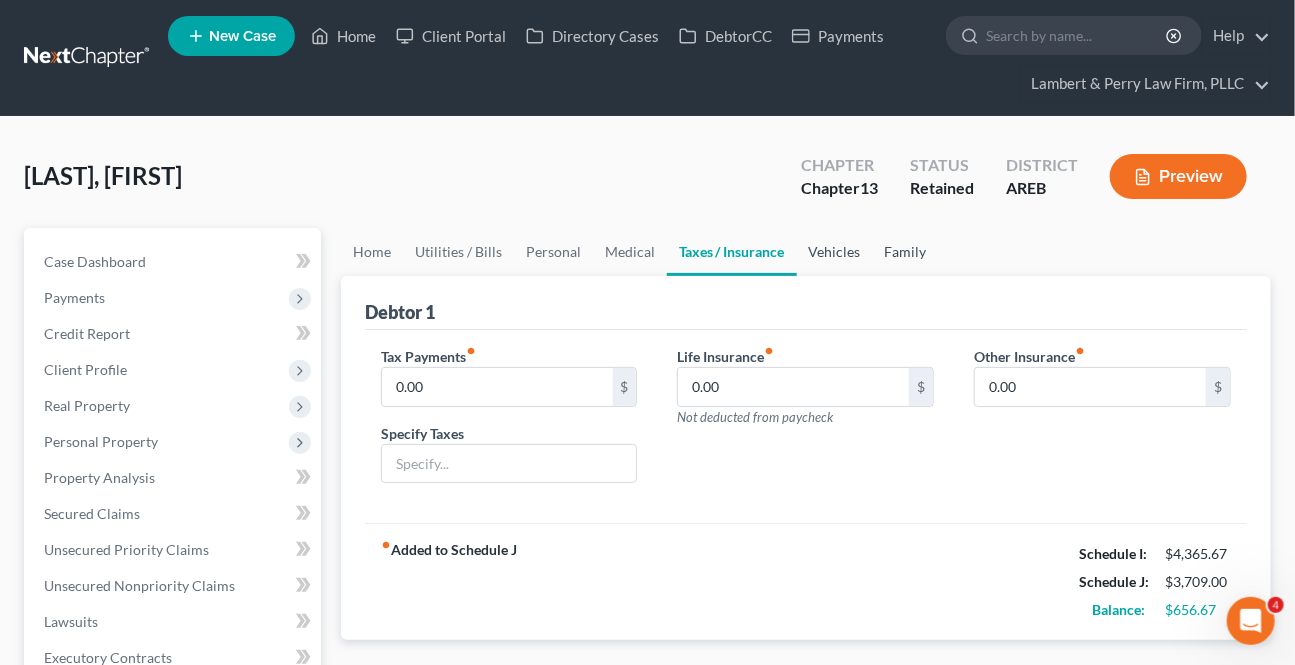 drag, startPoint x: 815, startPoint y: 247, endPoint x: 910, endPoint y: 256, distance: 95.42536 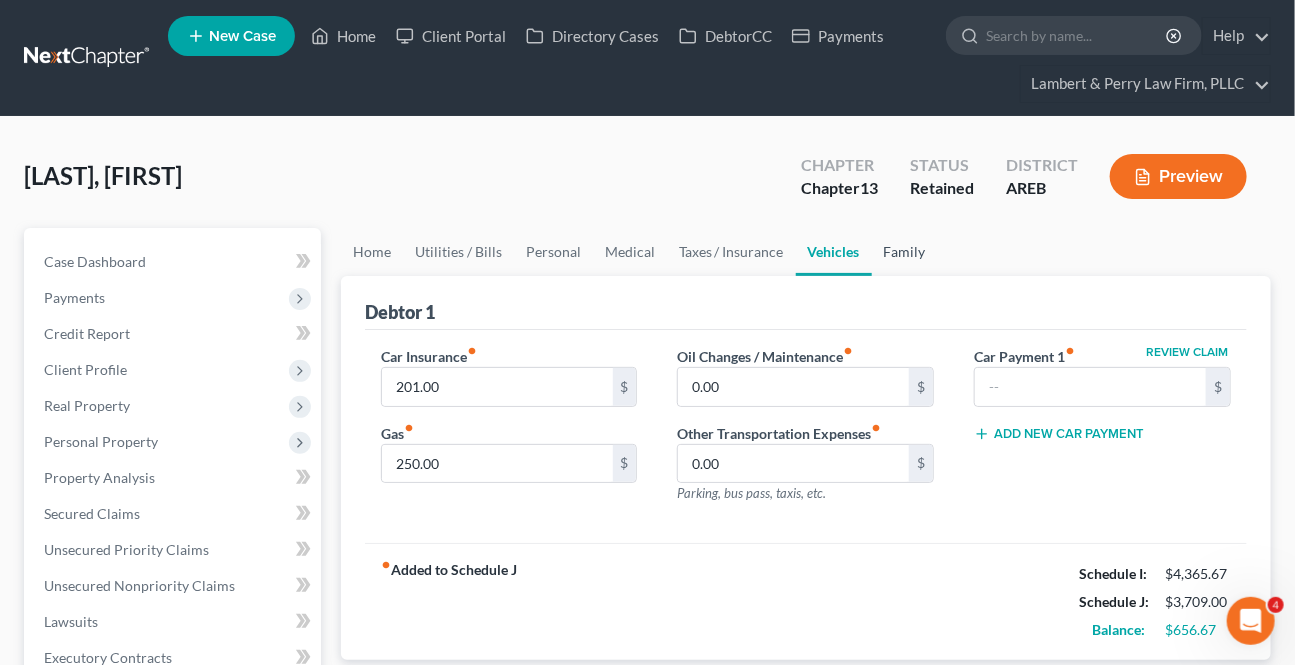 click on "Family" at bounding box center (905, 252) 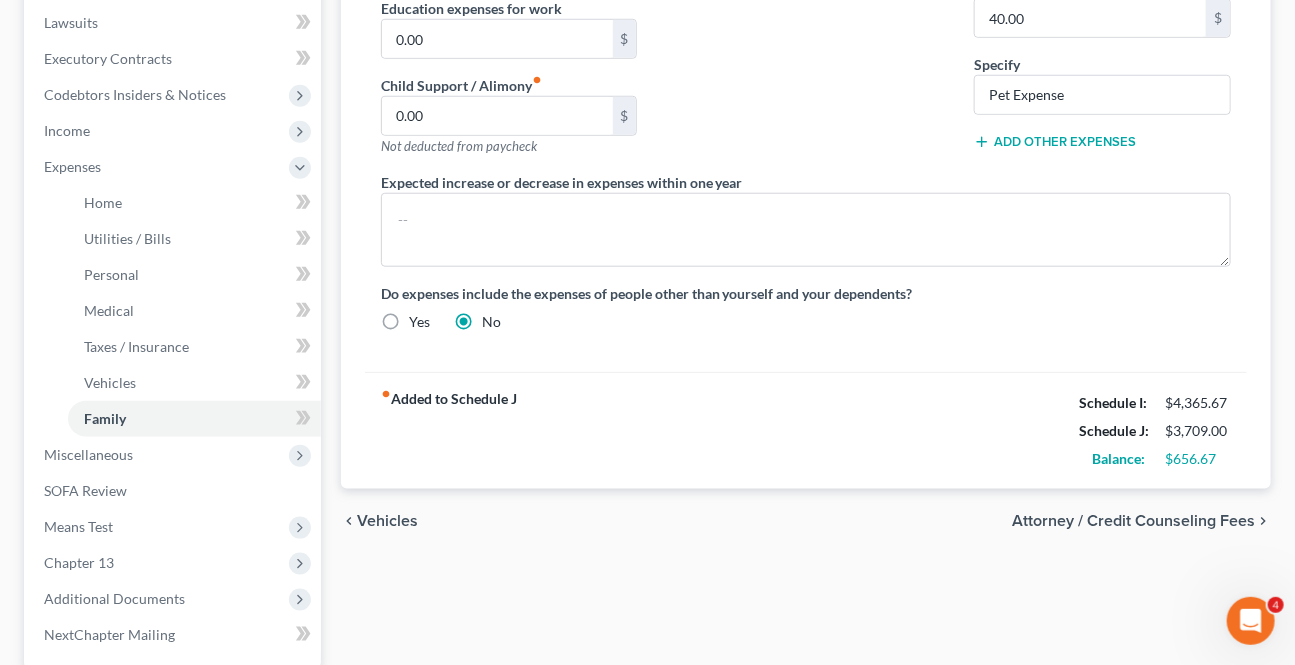 scroll, scrollTop: 636, scrollLeft: 0, axis: vertical 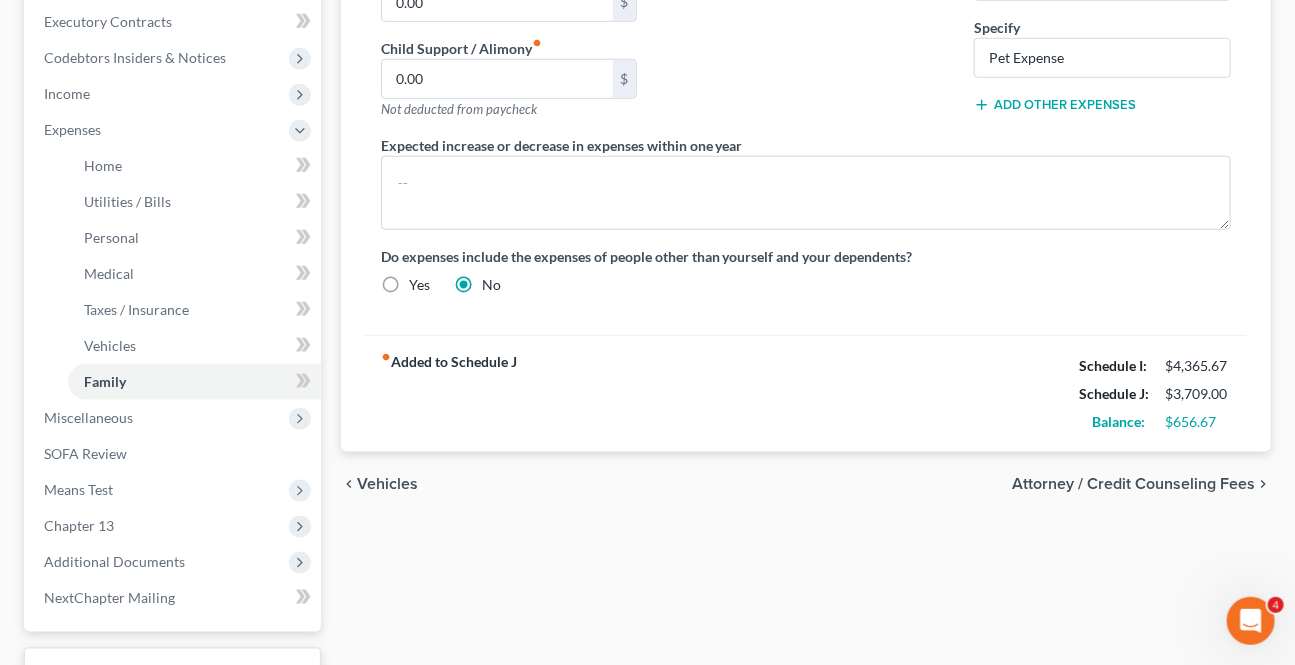click on "Attorney / Credit Counseling Fees" at bounding box center [1133, 484] 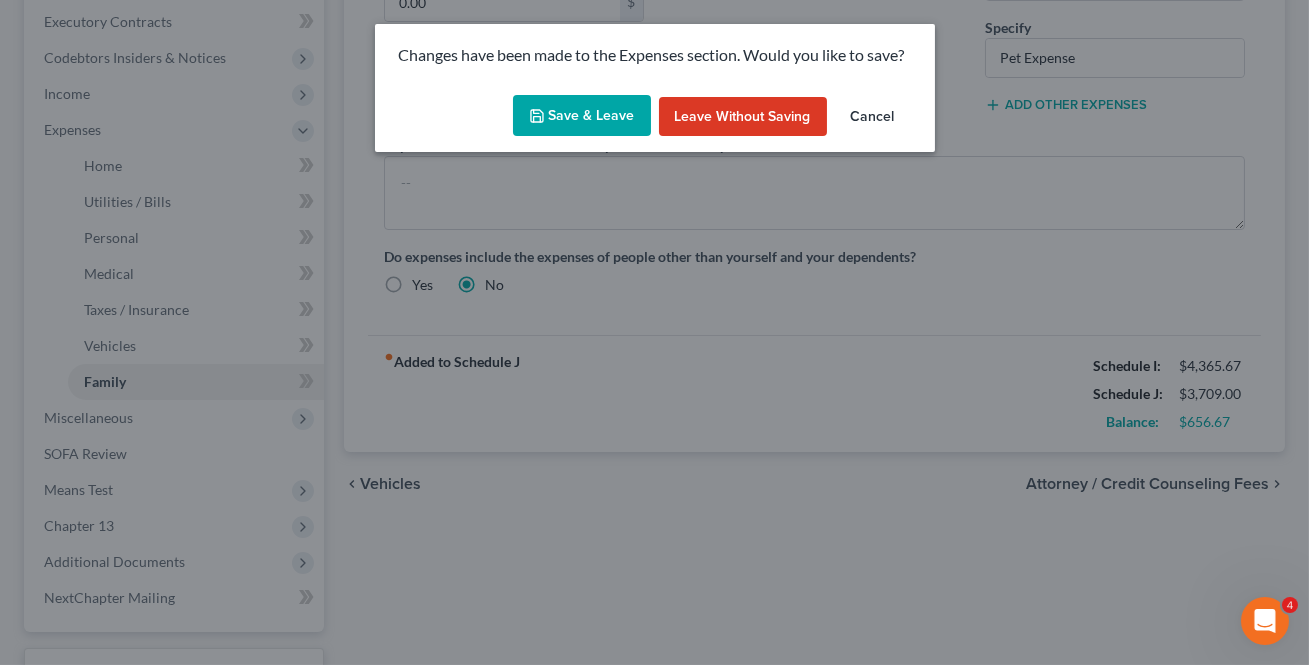 click on "Save & Leave" at bounding box center (582, 116) 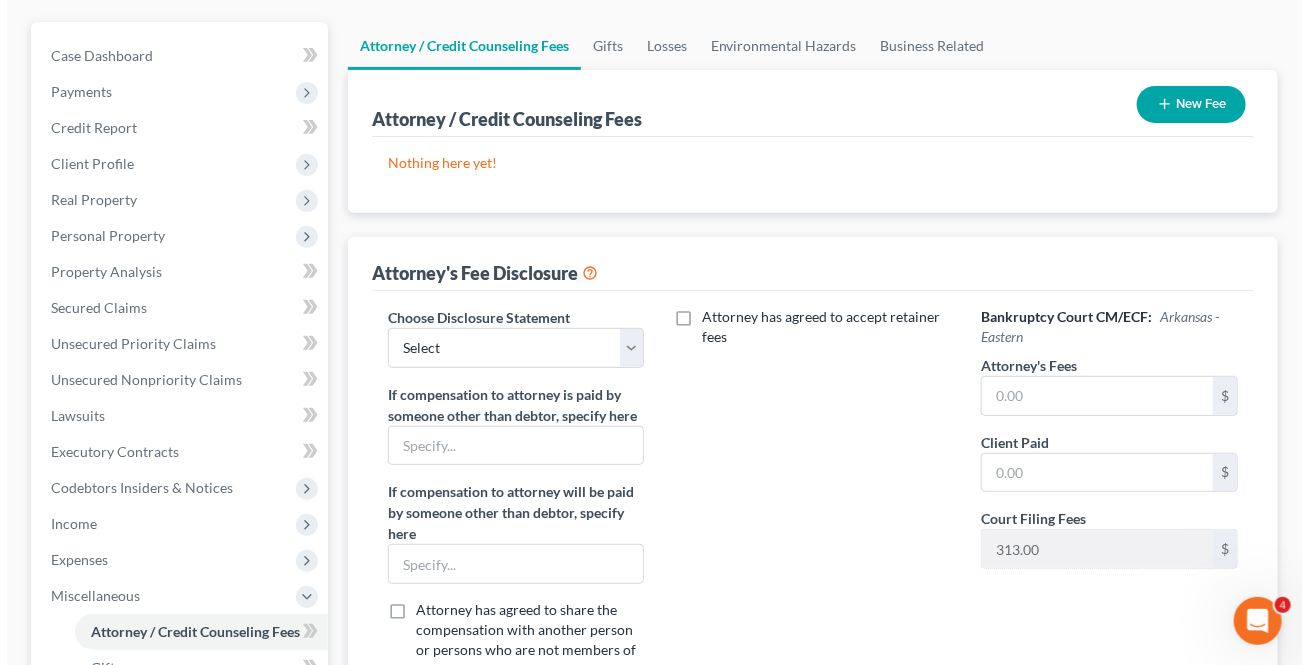 scroll, scrollTop: 0, scrollLeft: 0, axis: both 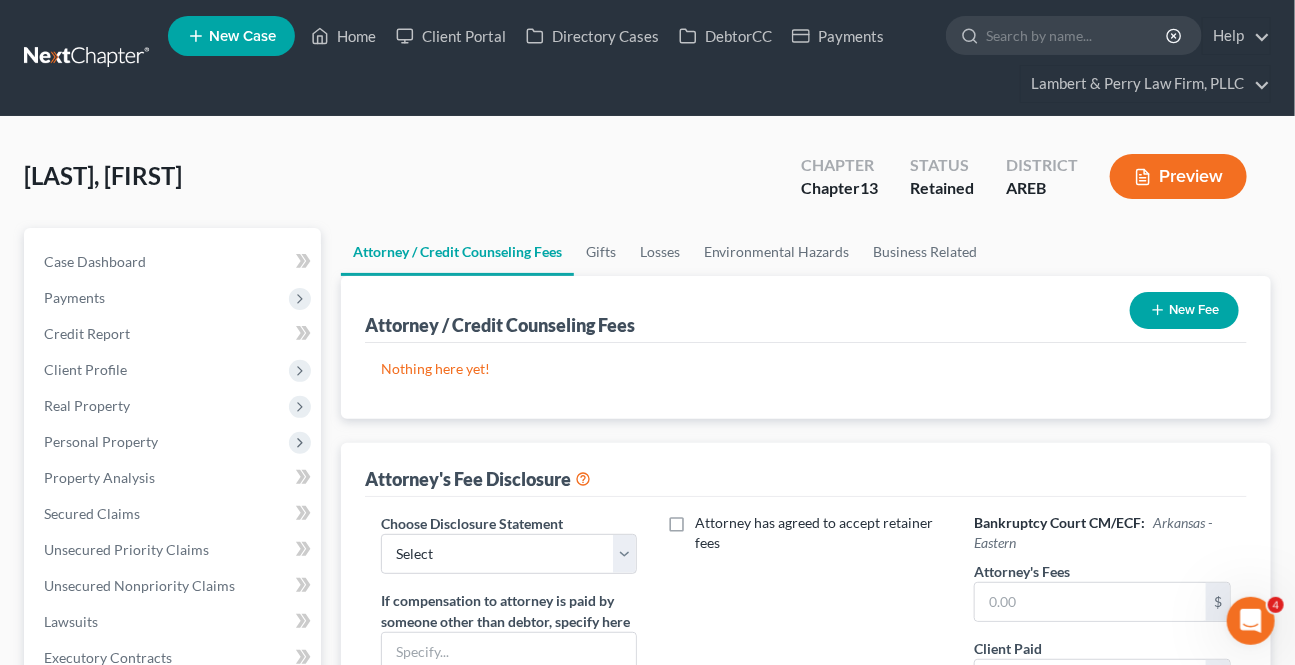 drag, startPoint x: 1240, startPoint y: 303, endPoint x: 1201, endPoint y: 321, distance: 42.953465 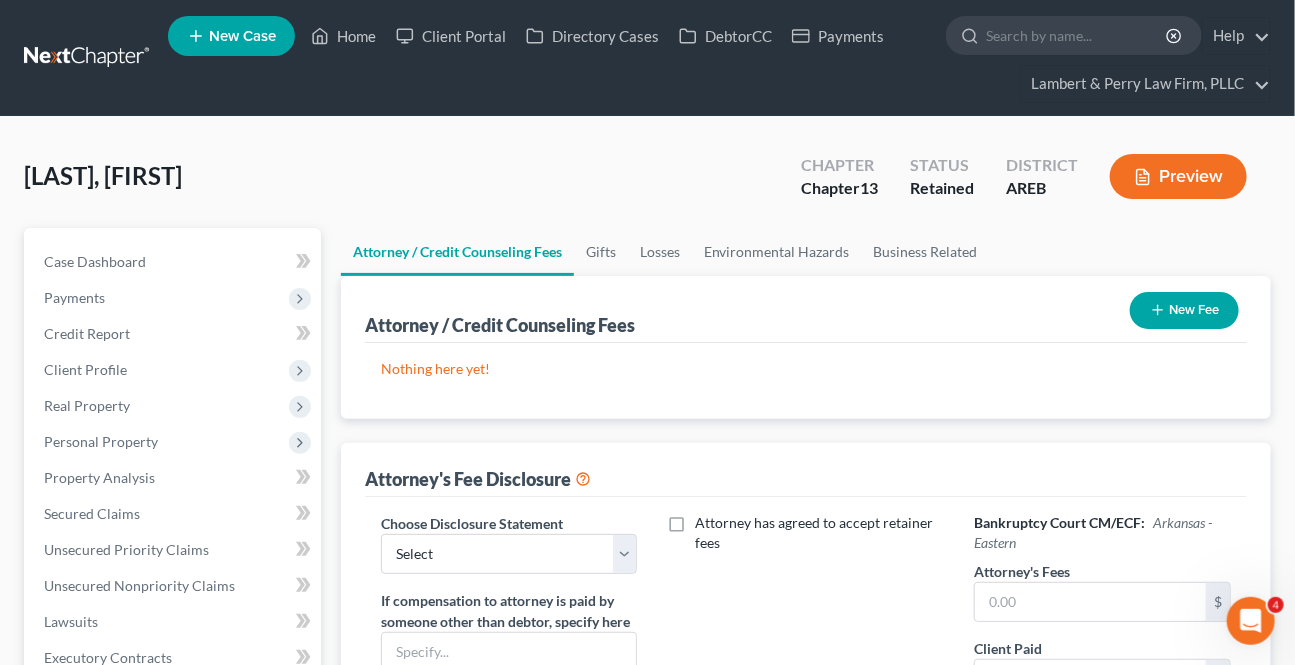 click on "New Fee" at bounding box center (1184, 310) 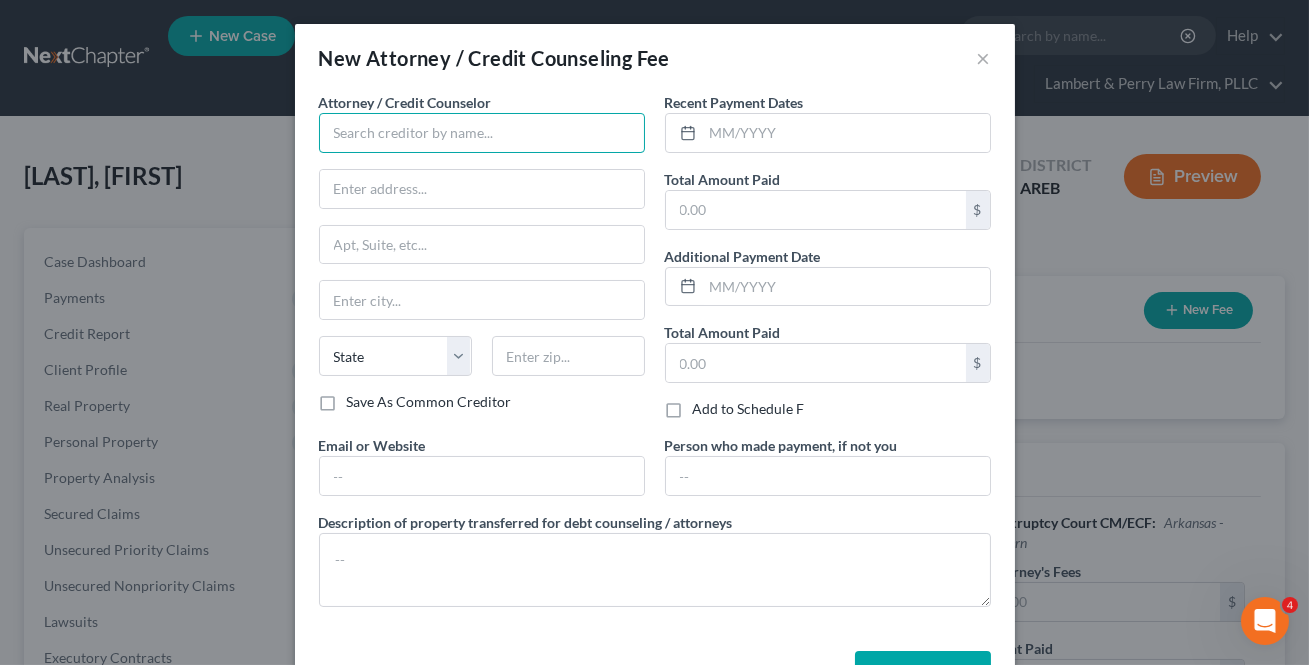 drag, startPoint x: 418, startPoint y: 119, endPoint x: 434, endPoint y: 146, distance: 31.38471 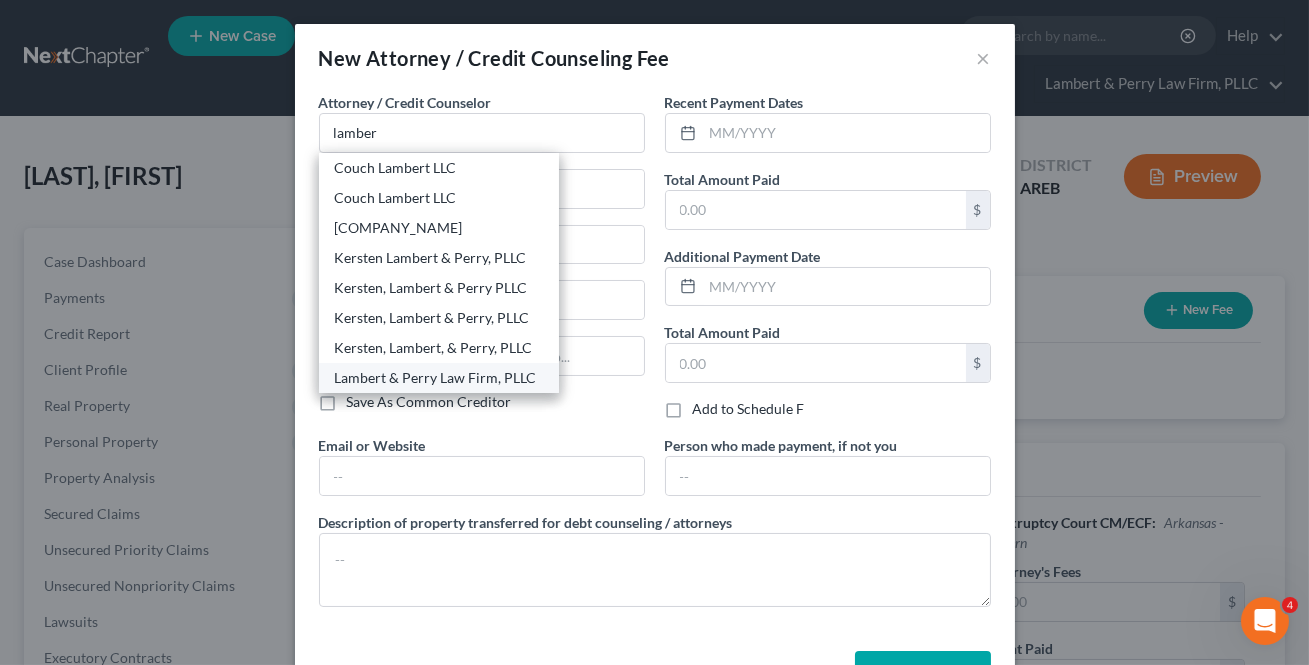 click on "Lambert & Perry Law Firm, PLLC" at bounding box center [439, 378] 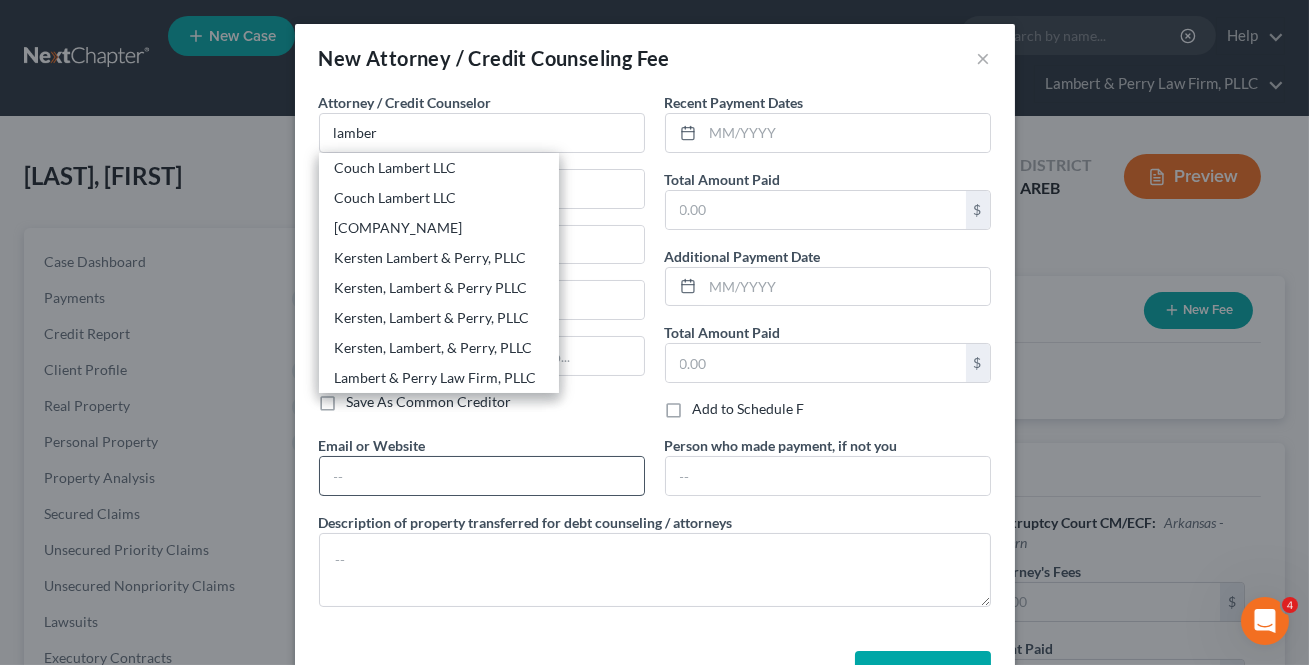 type on "Lambert & Perry Law Firm, PLLC" 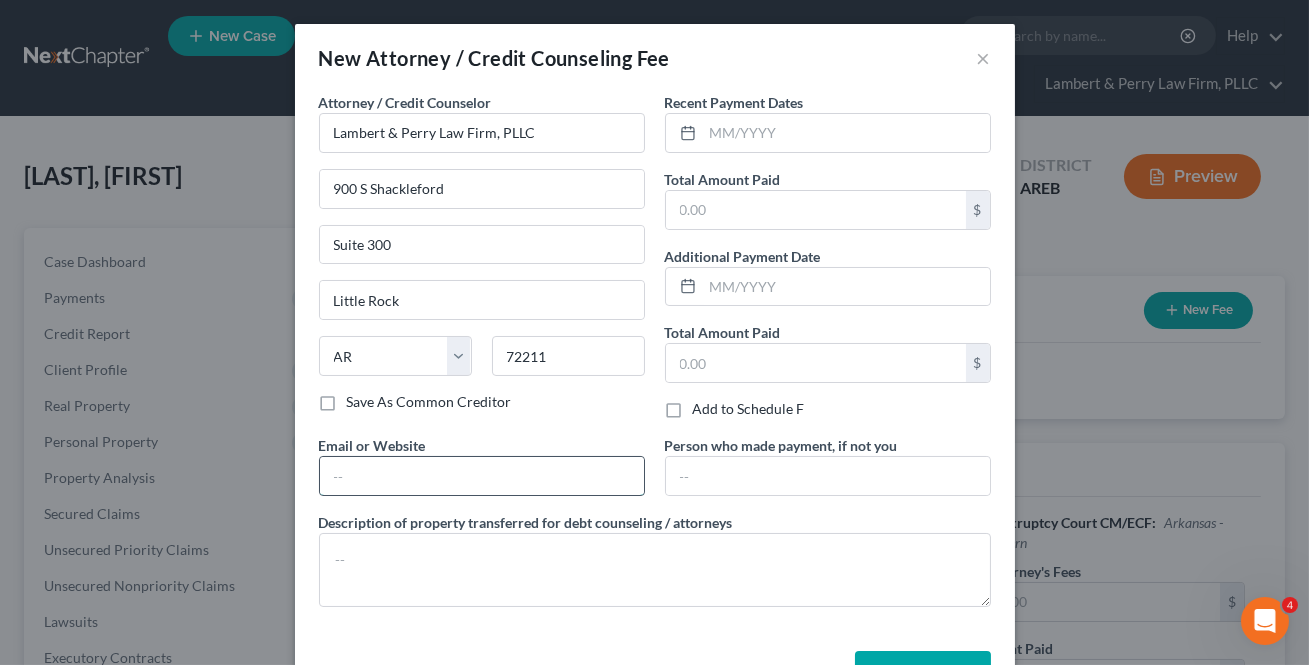 drag, startPoint x: 383, startPoint y: 471, endPoint x: 397, endPoint y: 494, distance: 26.925823 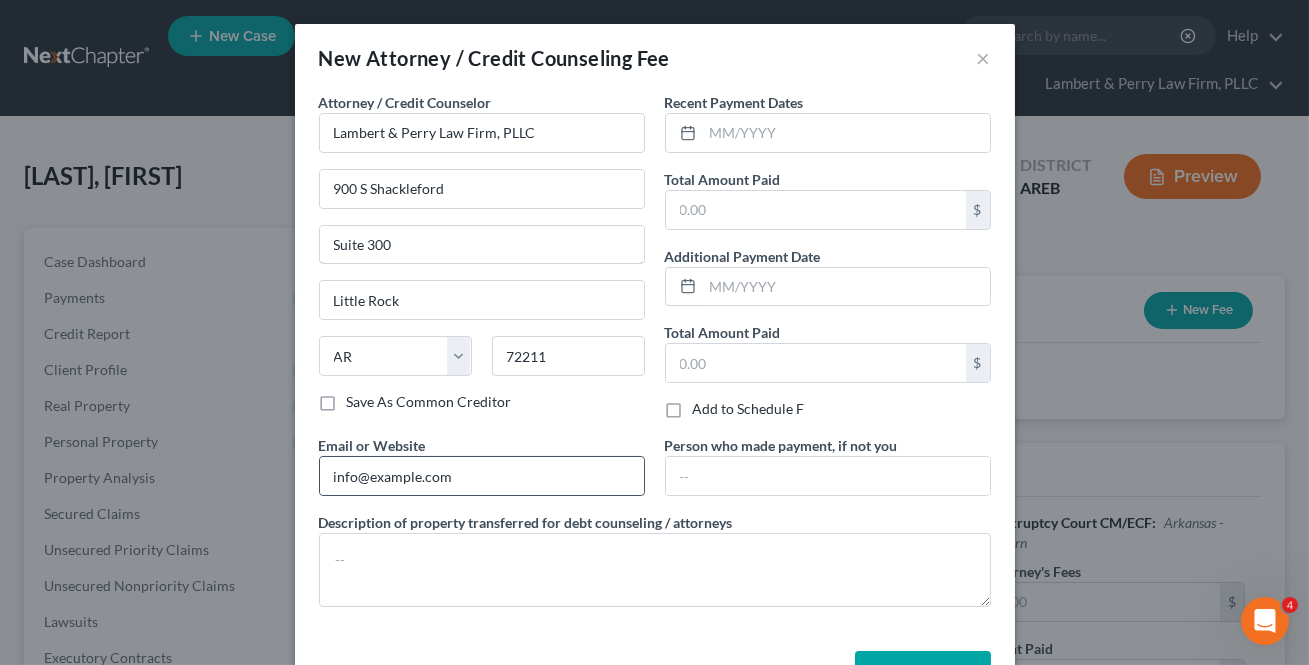 type on "Ste. 300" 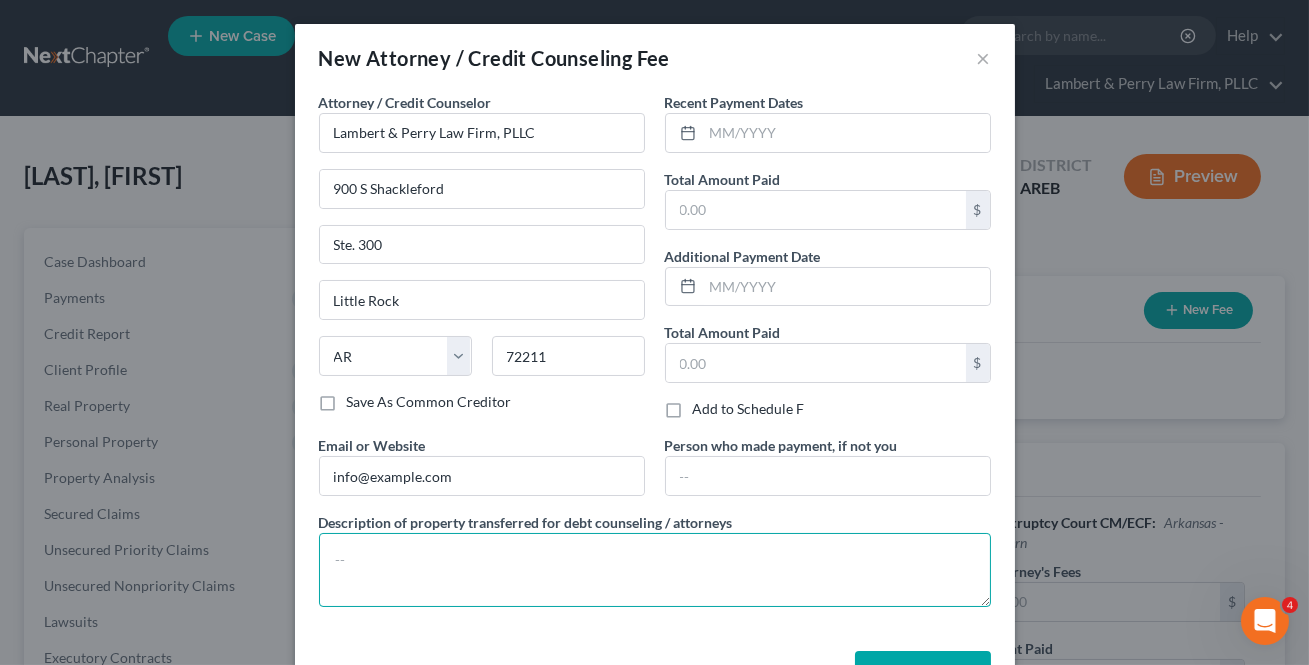 click at bounding box center (655, 570) 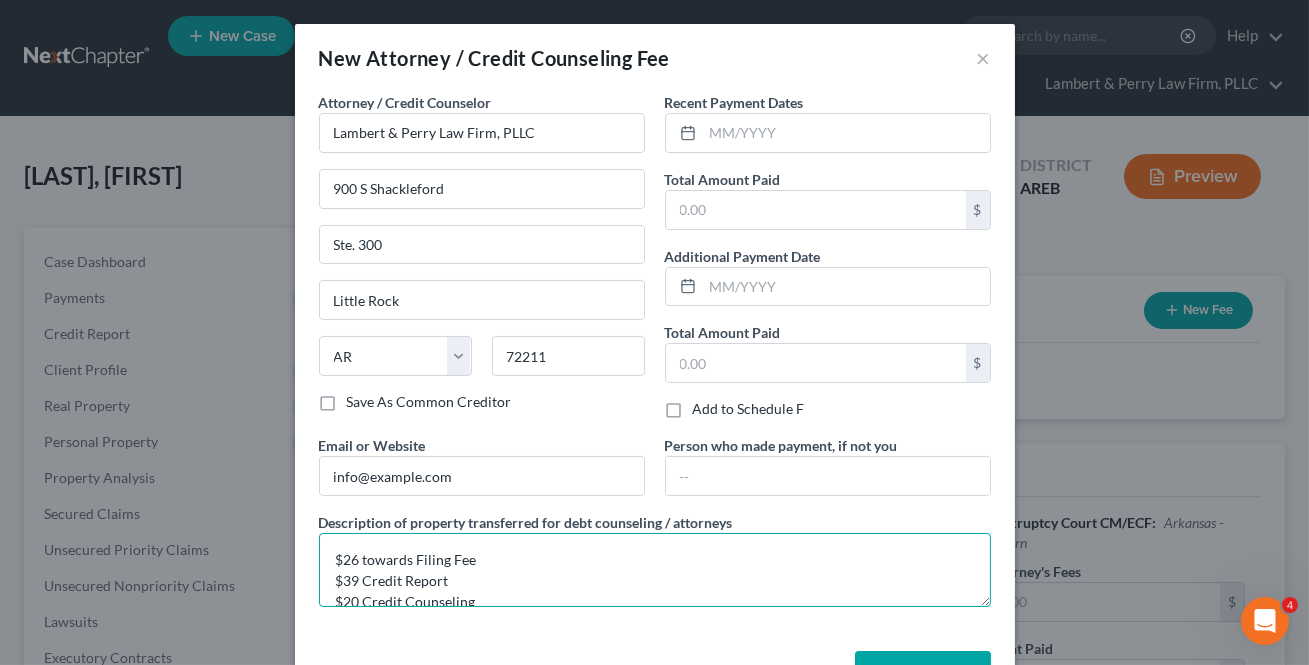 scroll, scrollTop: 46, scrollLeft: 0, axis: vertical 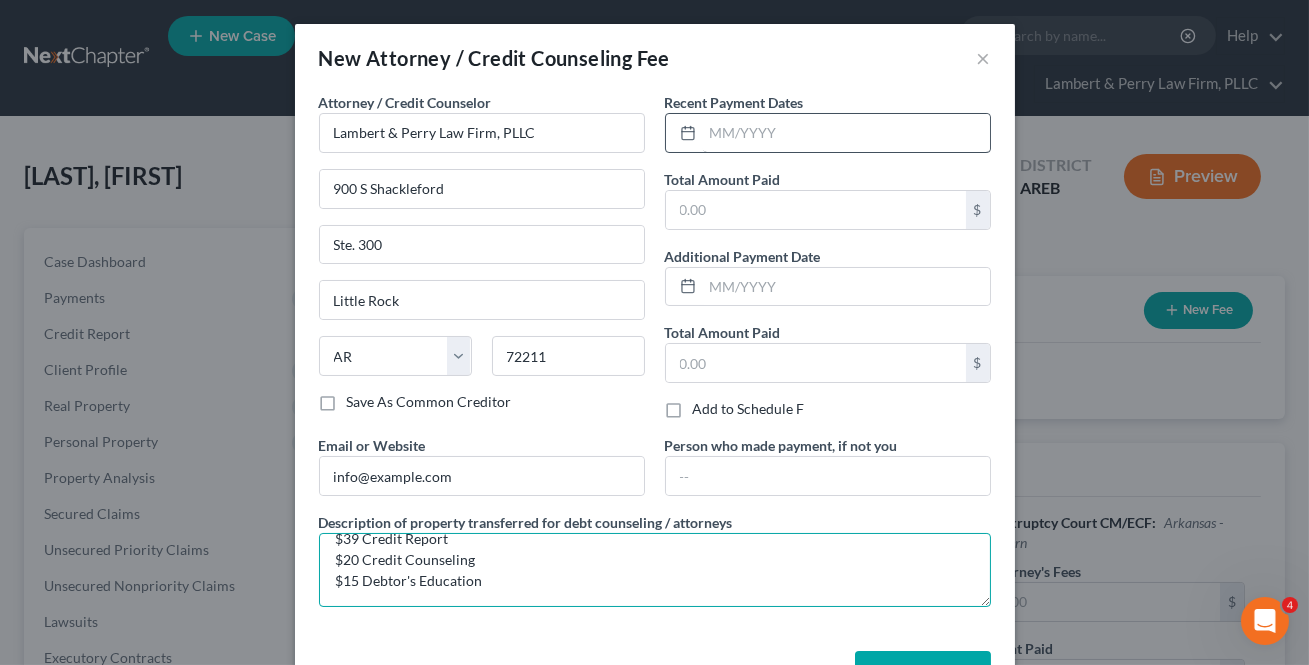 type on "$26 towards Filing Fee
$39 Credit Report
$20 Credit Counseling
$15 Debtor's Education" 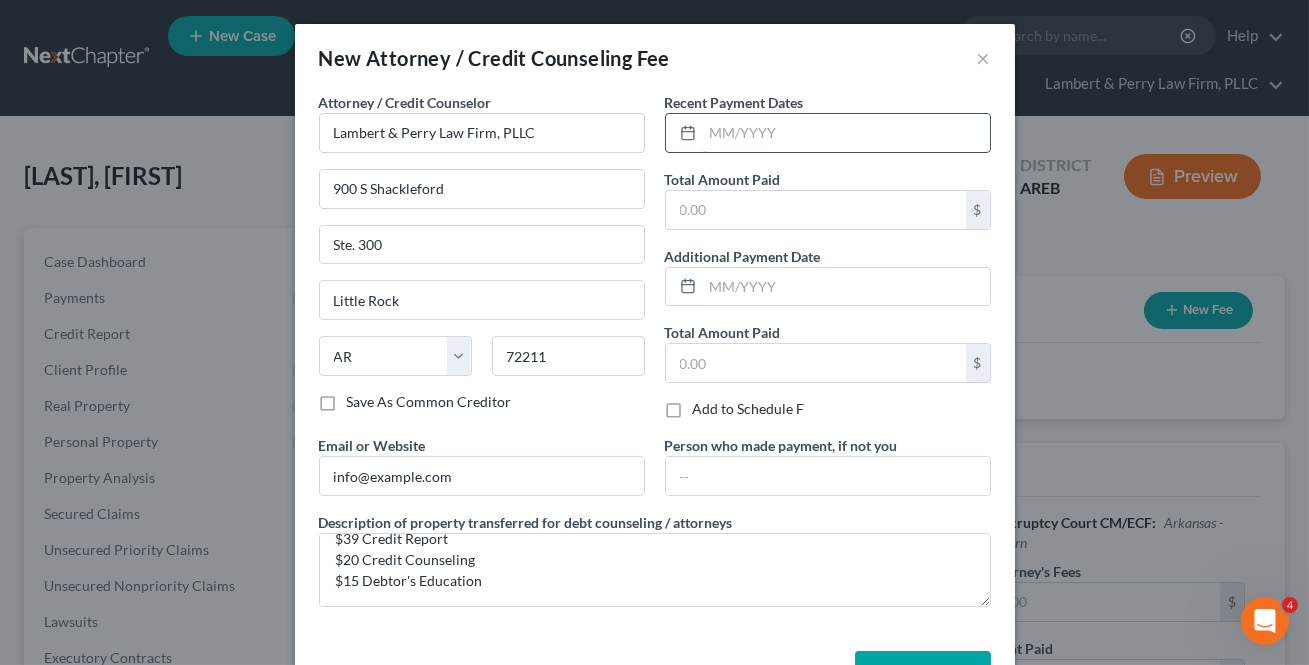 click at bounding box center [846, 133] 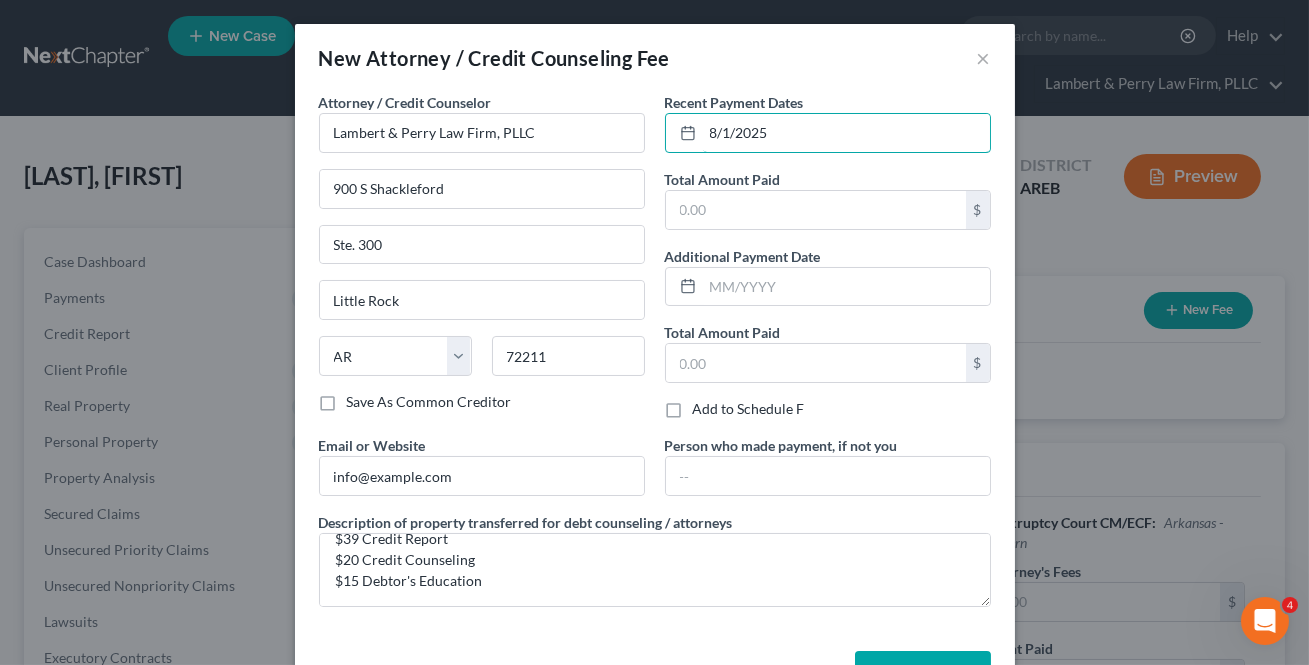 type on "8/1/2025" 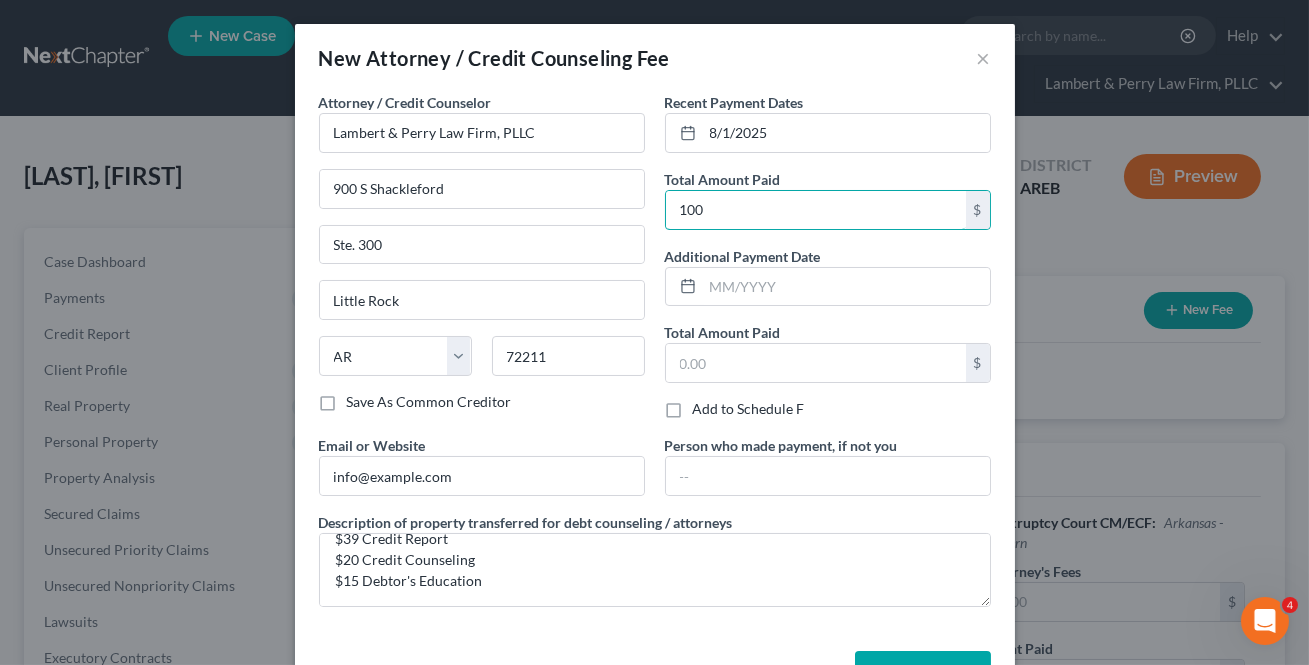 type on "100" 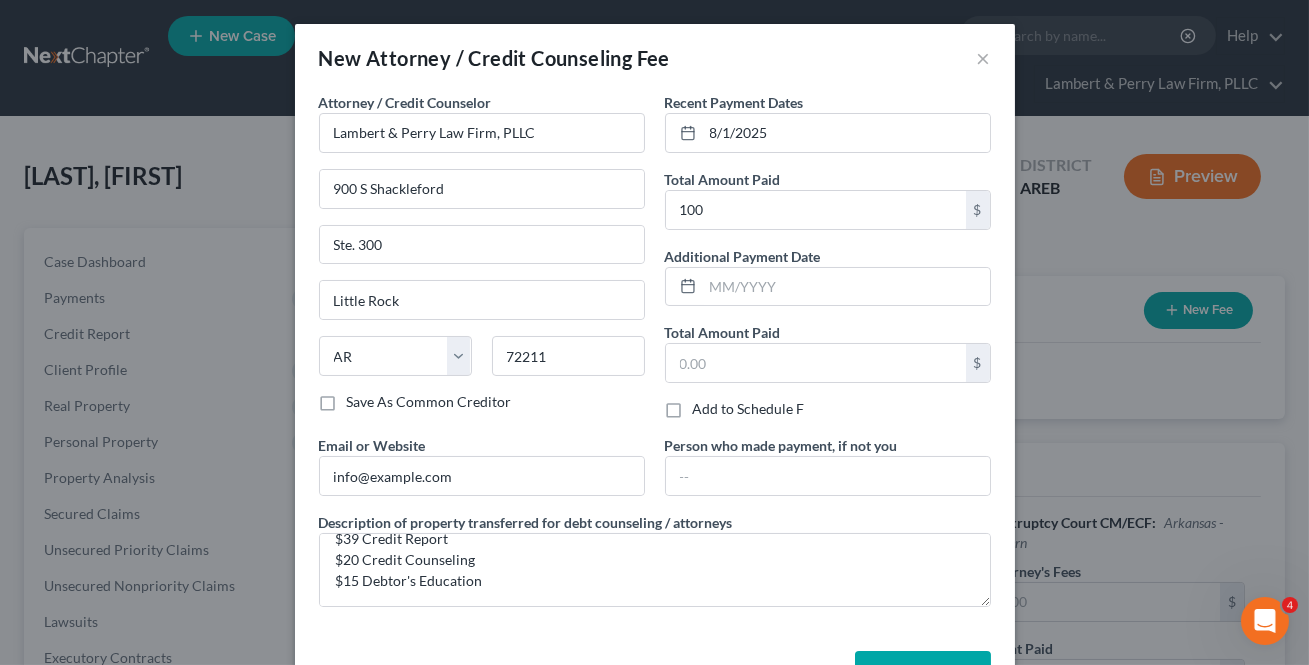 click on "Description of property transferred for debt counseling / attorneys $26 towards Filing Fee
$39 Credit Report
$20 Credit Counseling
$15 Debtor's Education" at bounding box center (655, 559) 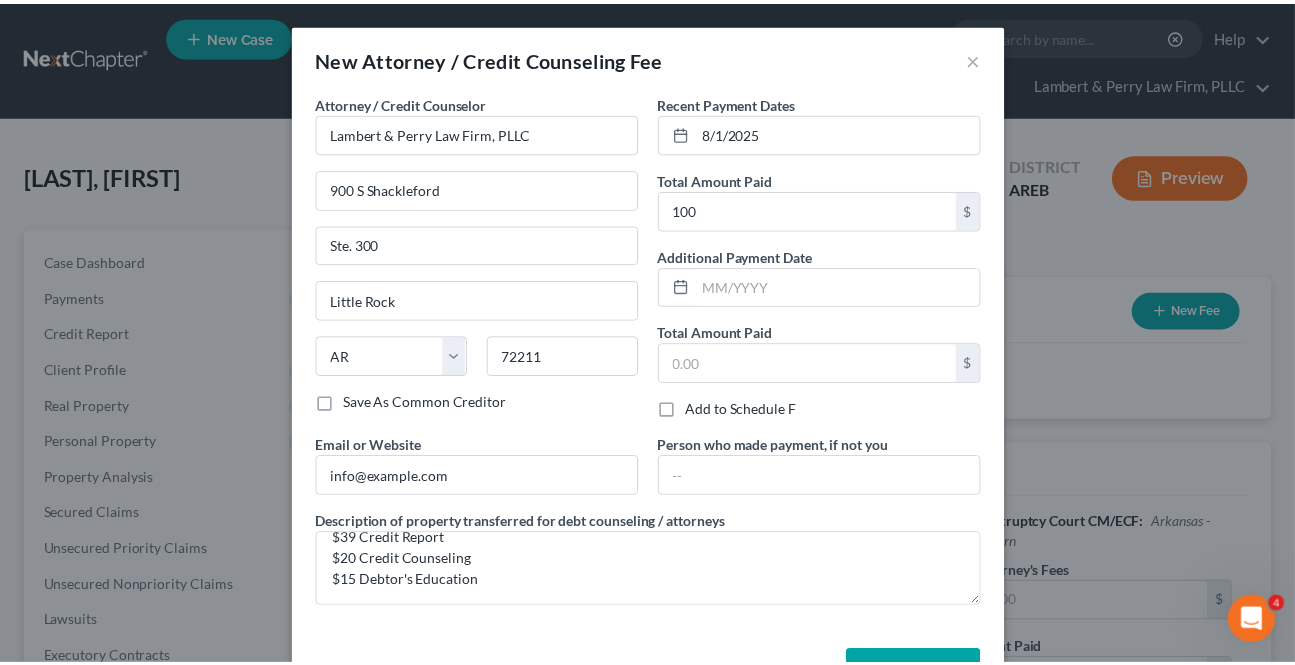 scroll, scrollTop: 63, scrollLeft: 0, axis: vertical 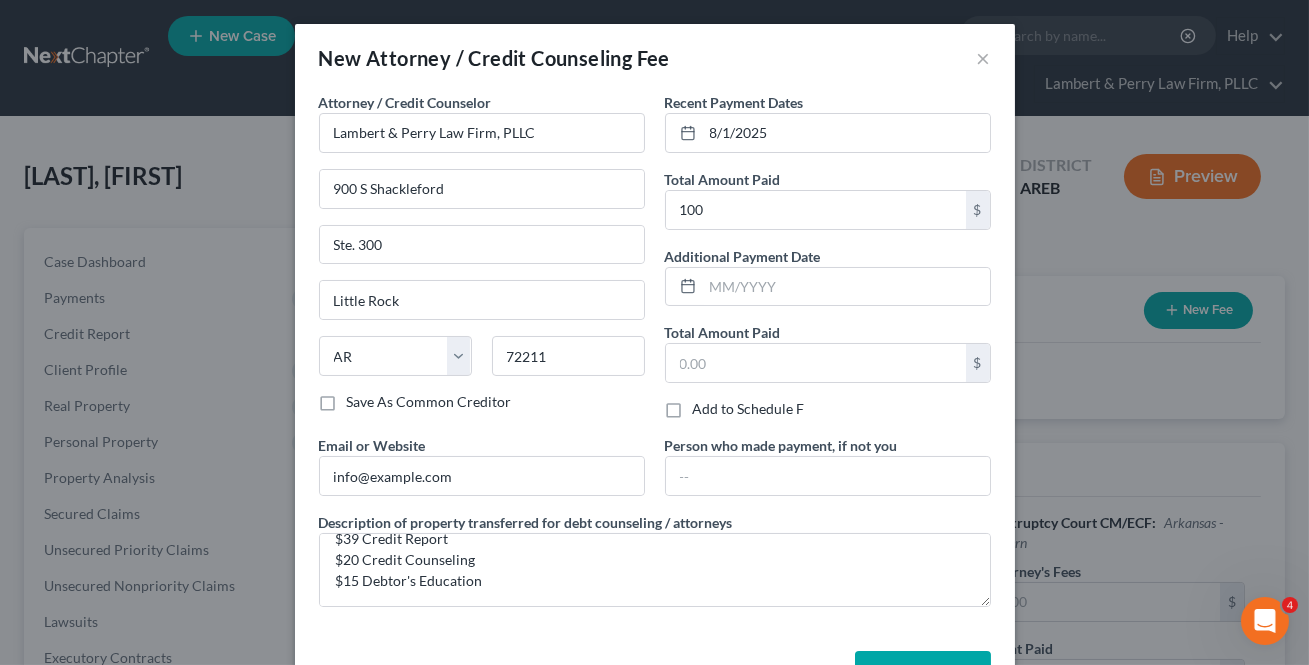 click on "Save & Close" at bounding box center [923, 672] 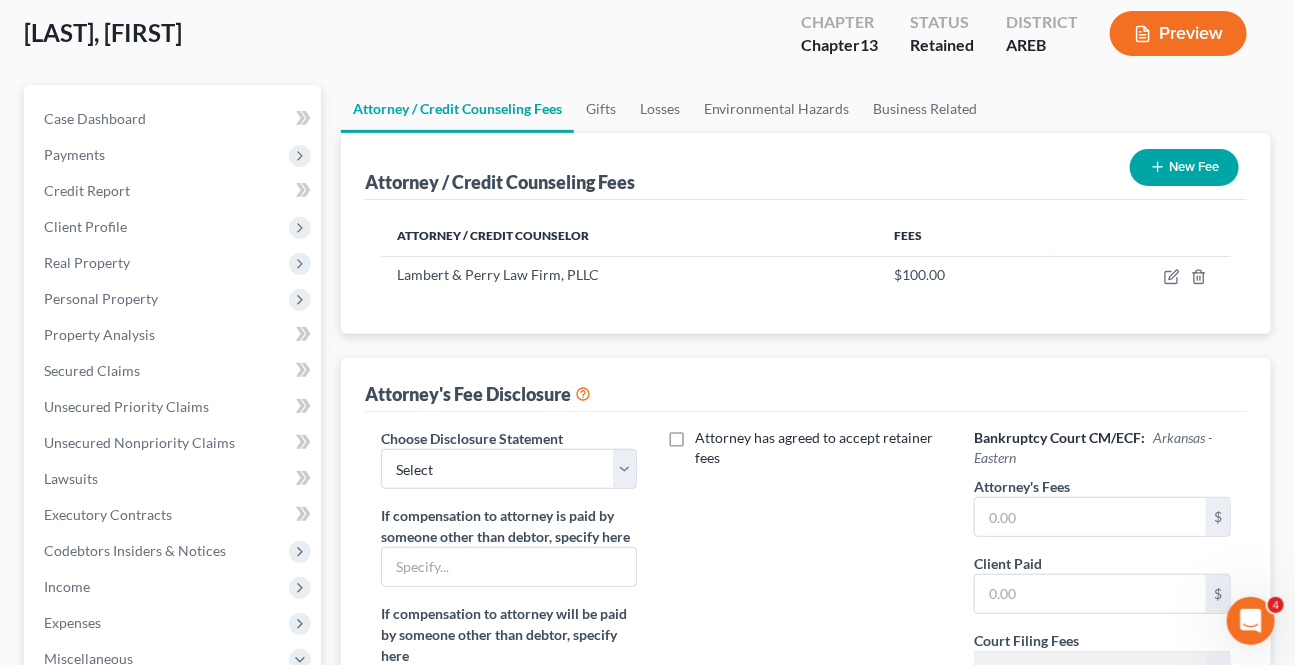scroll, scrollTop: 181, scrollLeft: 0, axis: vertical 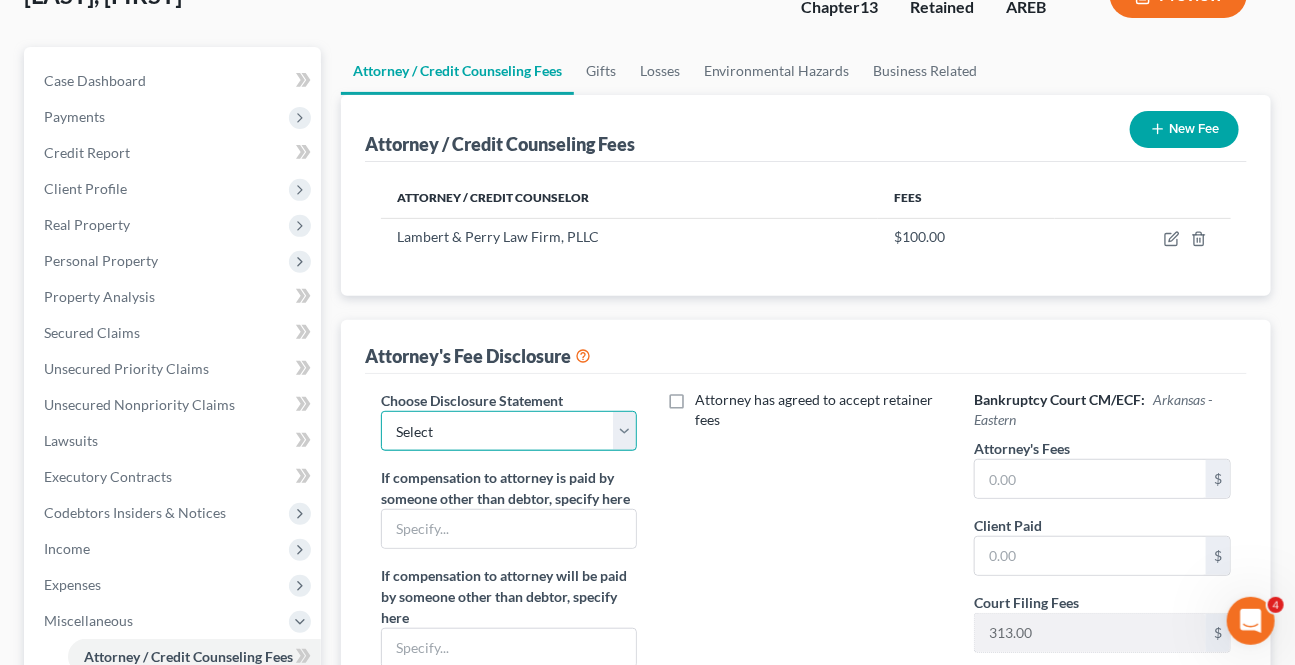 drag, startPoint x: 634, startPoint y: 439, endPoint x: 613, endPoint y: 442, distance: 21.213203 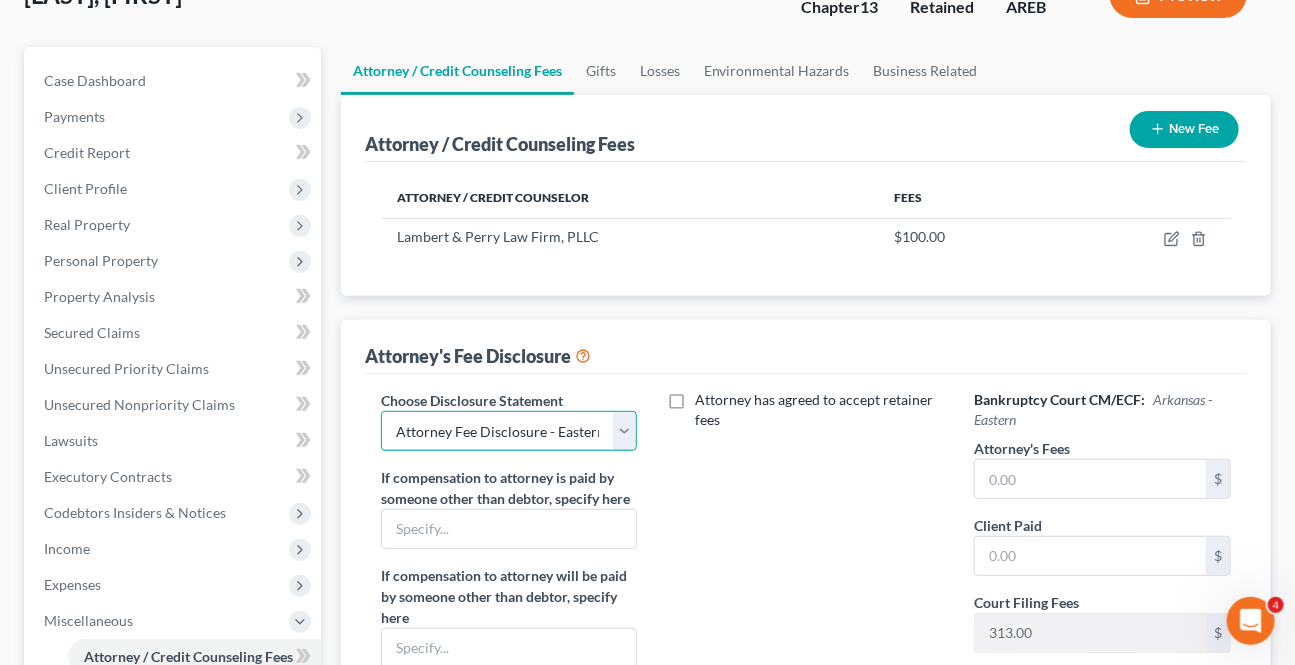 click on "Select Attorney Fee Disclosure - Western Attorney Fee Disclosure - Eastern" at bounding box center [509, 431] 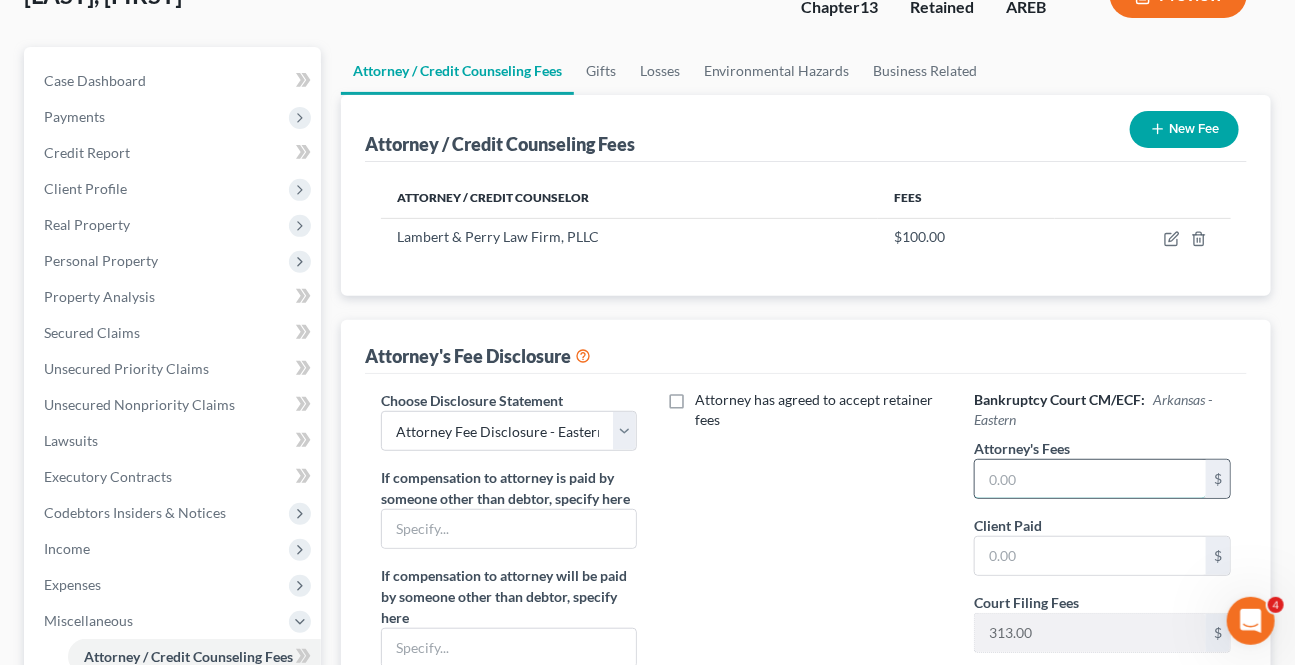 click at bounding box center [1090, 479] 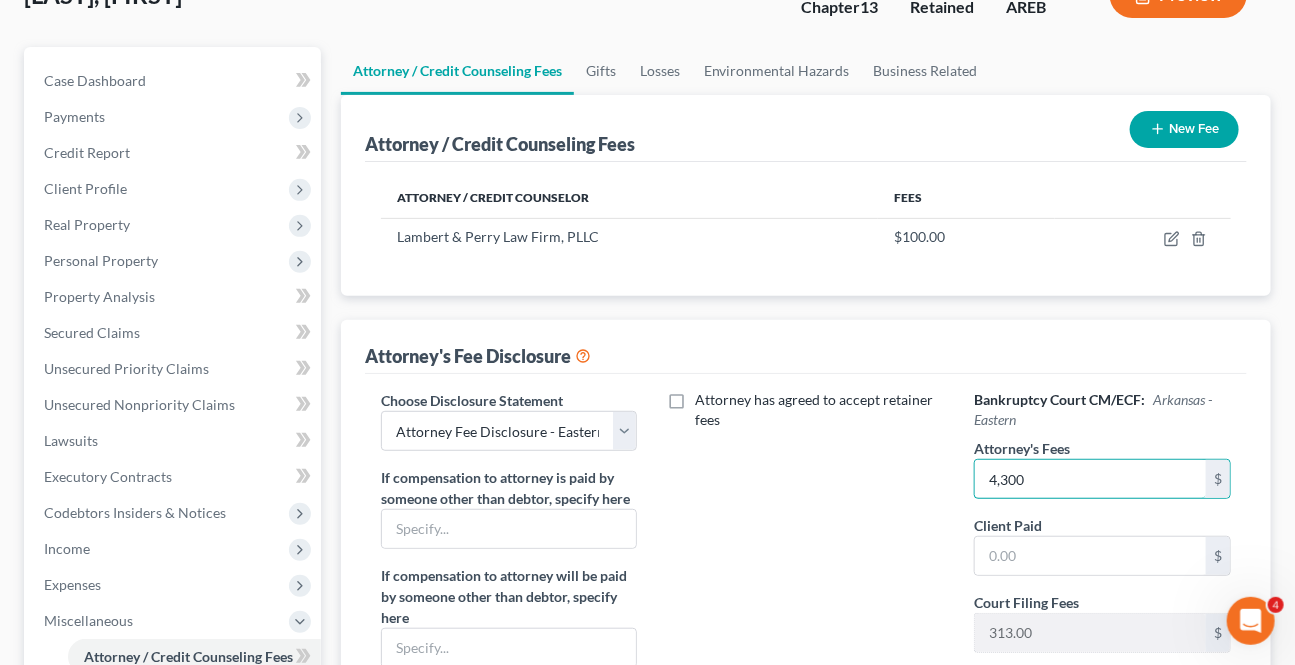 type on "4,300" 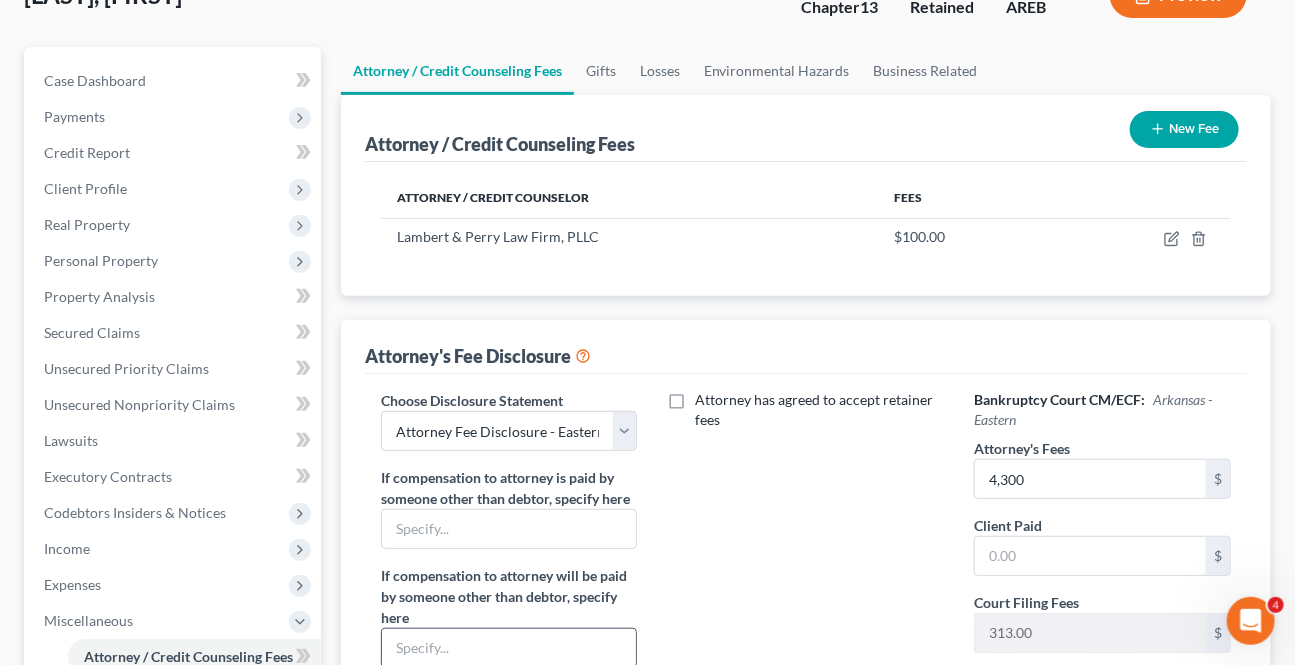 drag, startPoint x: 771, startPoint y: 511, endPoint x: 464, endPoint y: 648, distance: 336.1815 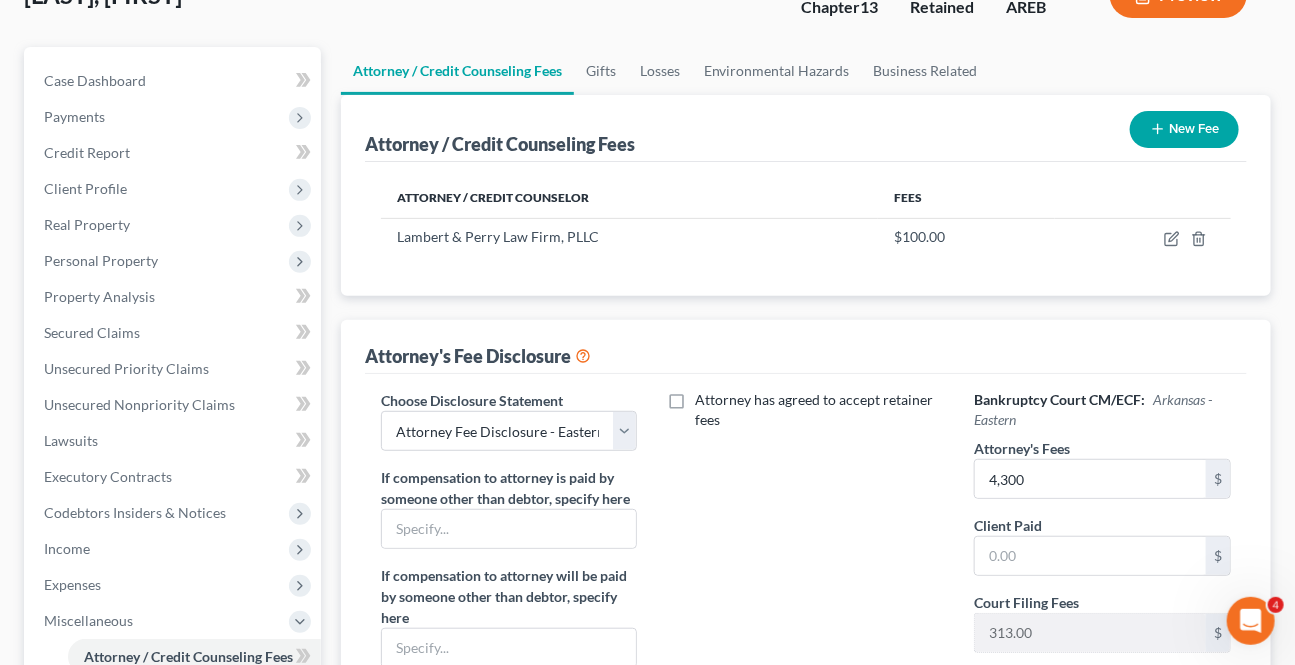 scroll, scrollTop: 720, scrollLeft: 0, axis: vertical 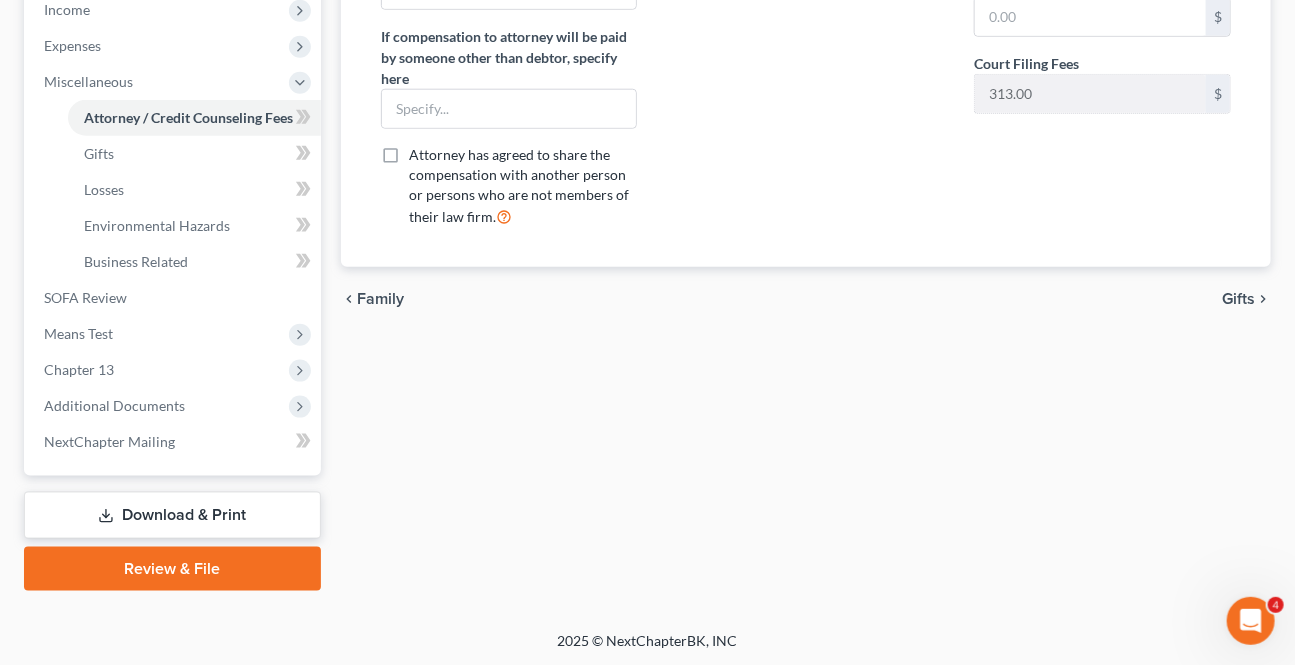 click on "Gifts" at bounding box center (1238, 299) 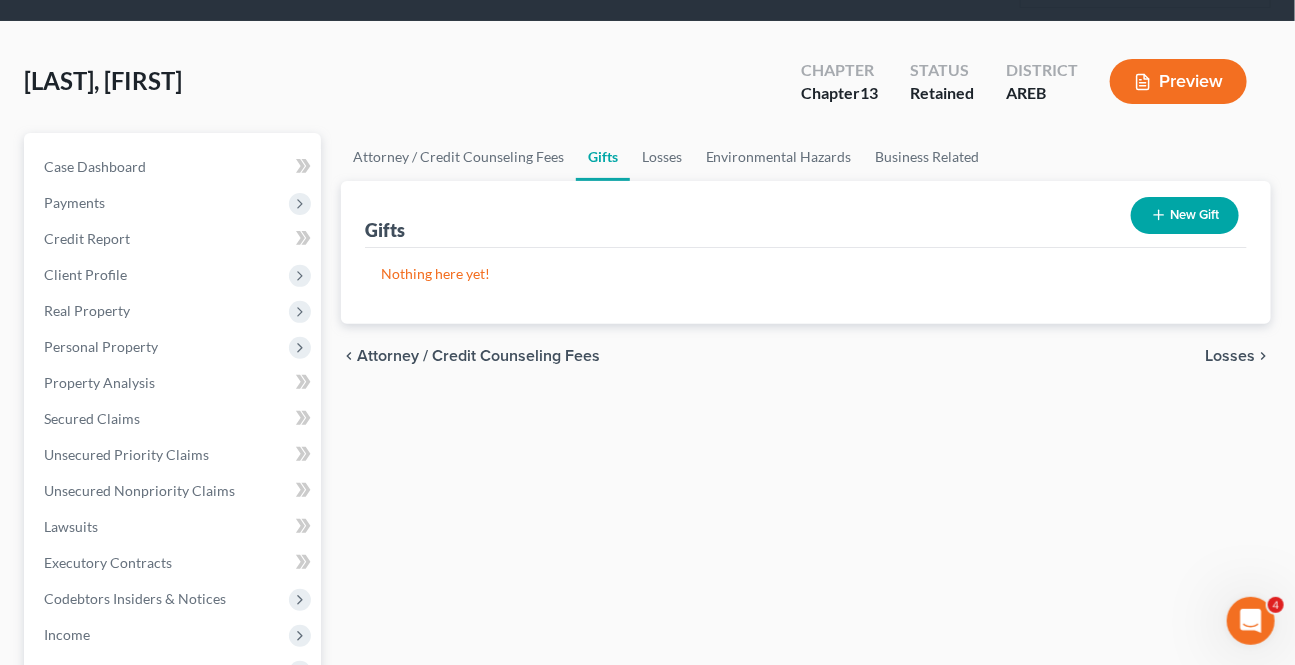 scroll, scrollTop: 0, scrollLeft: 0, axis: both 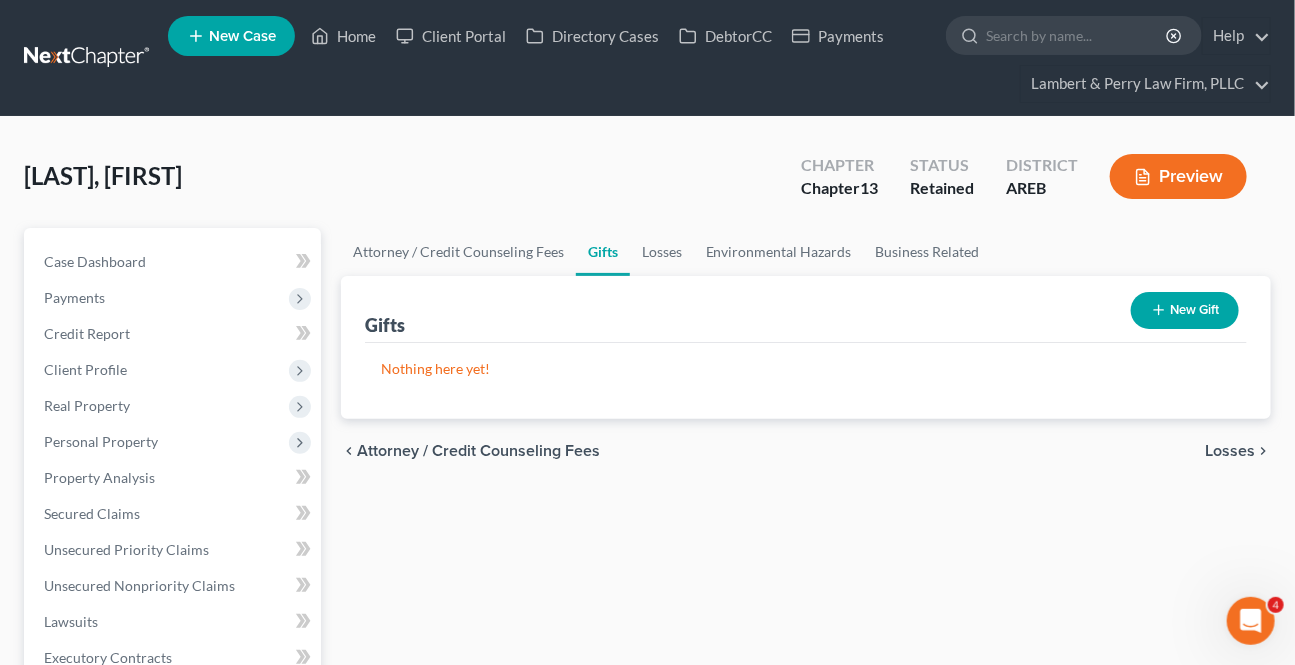 click on "Losses" at bounding box center [1230, 451] 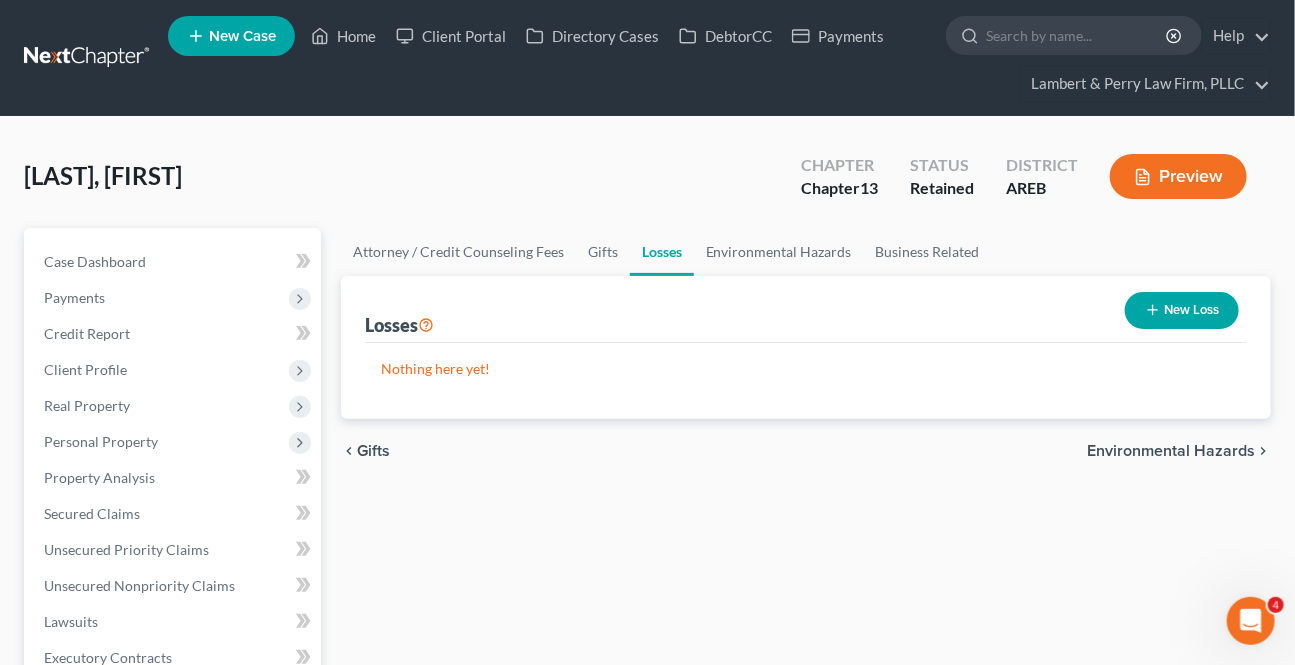 click on "Environmental Hazards" at bounding box center [1171, 451] 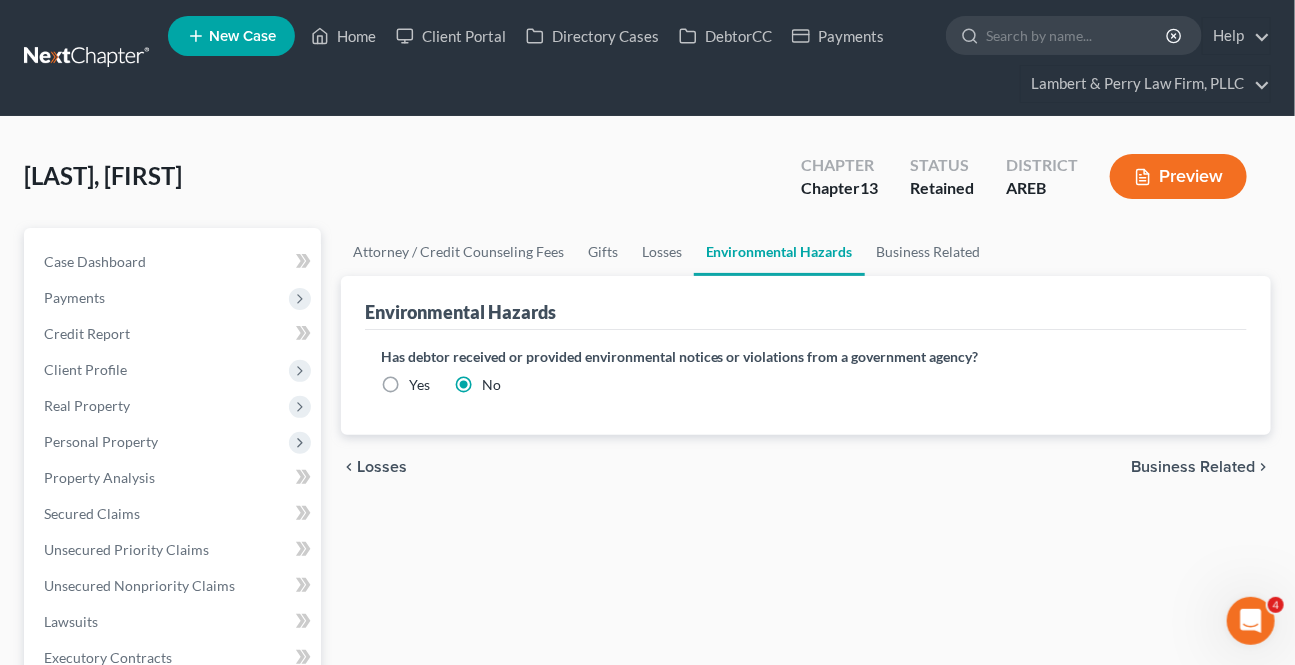 click on "Business Related" at bounding box center [1193, 467] 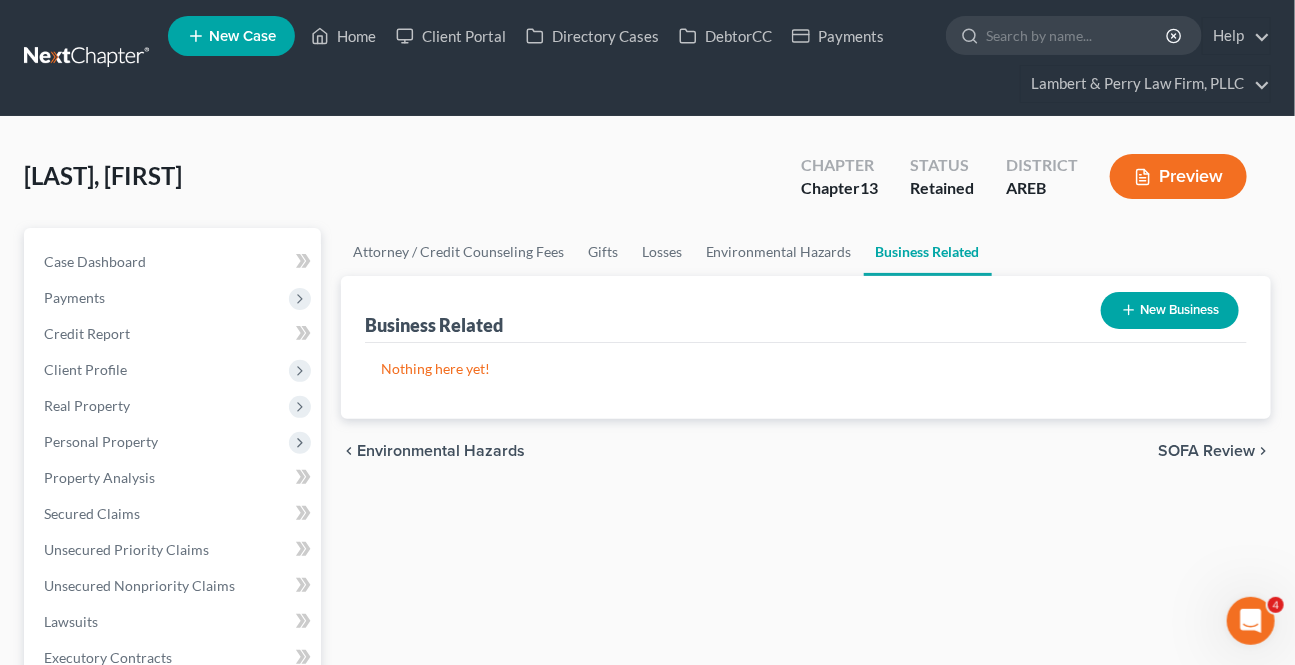 click on "chevron_left
Environmental Hazards
SOFA Review
chevron_right" at bounding box center [806, 451] 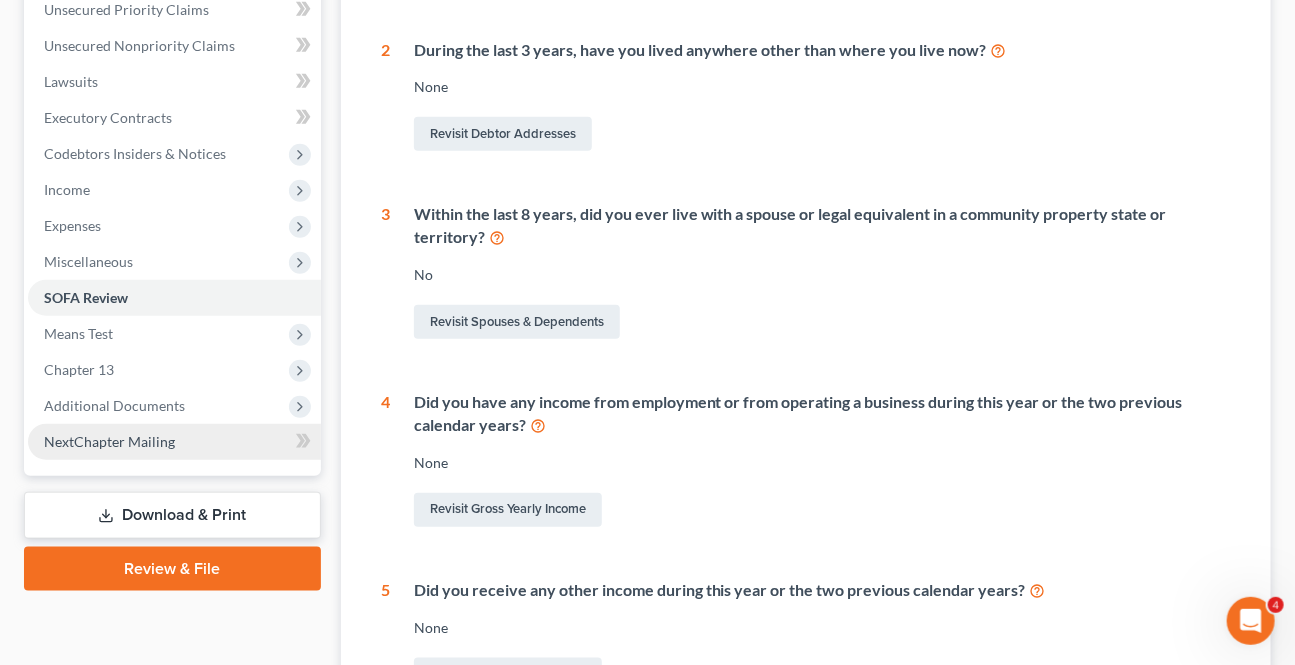 scroll, scrollTop: 545, scrollLeft: 0, axis: vertical 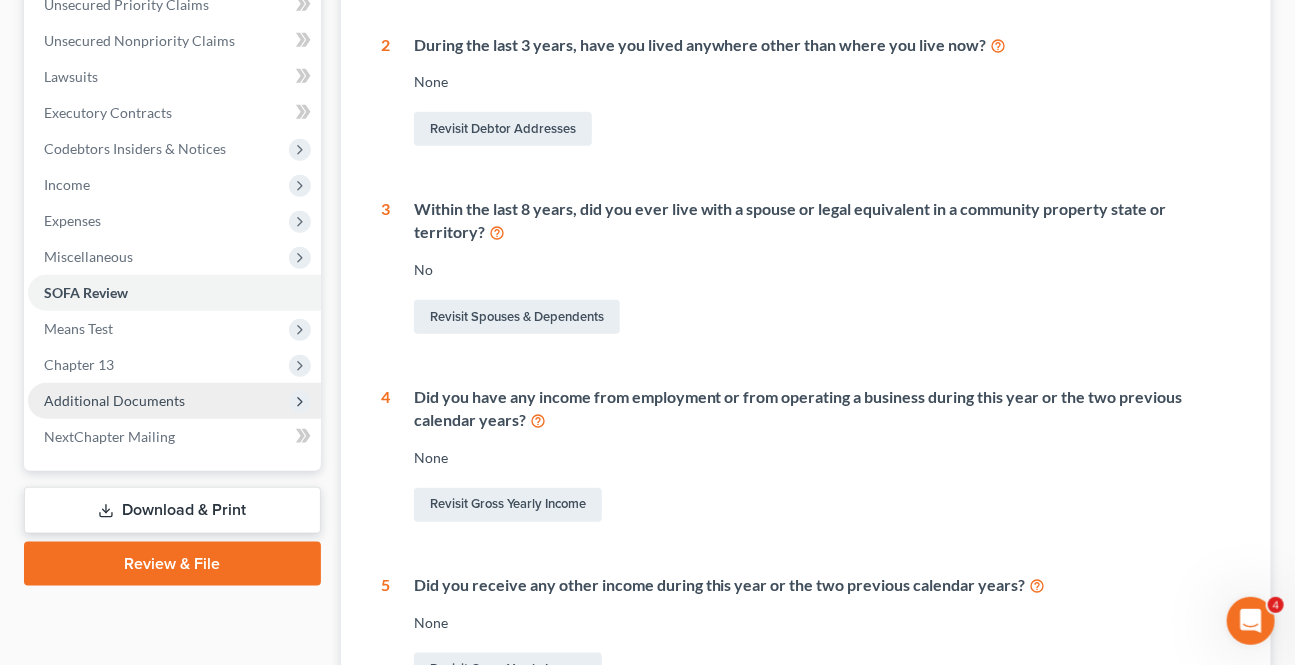 click on "Additional Documents" at bounding box center (174, 401) 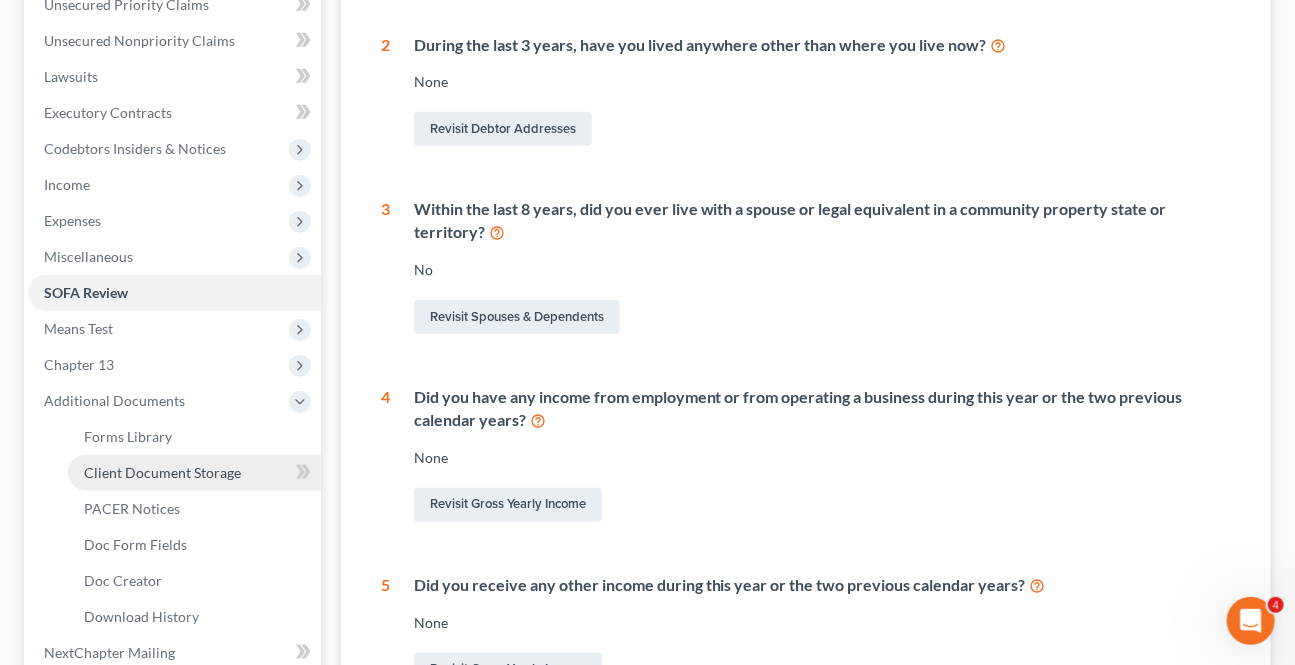 click on "Client Document Storage" at bounding box center [162, 472] 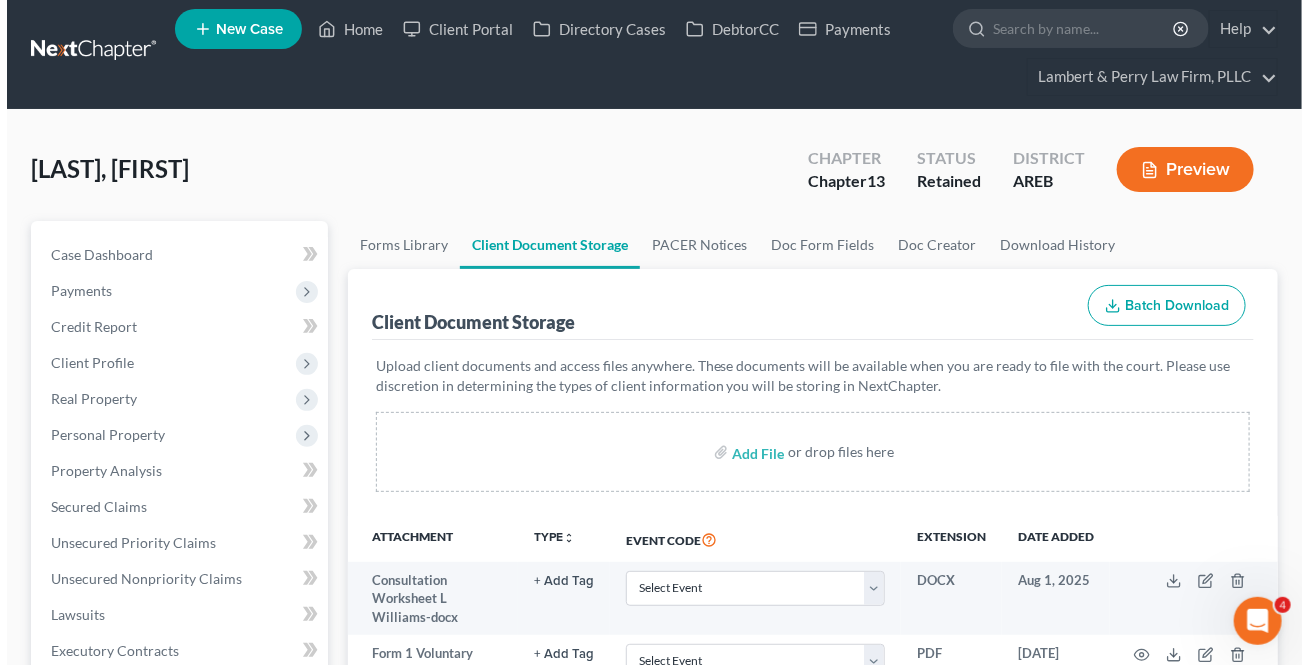 scroll, scrollTop: 0, scrollLeft: 0, axis: both 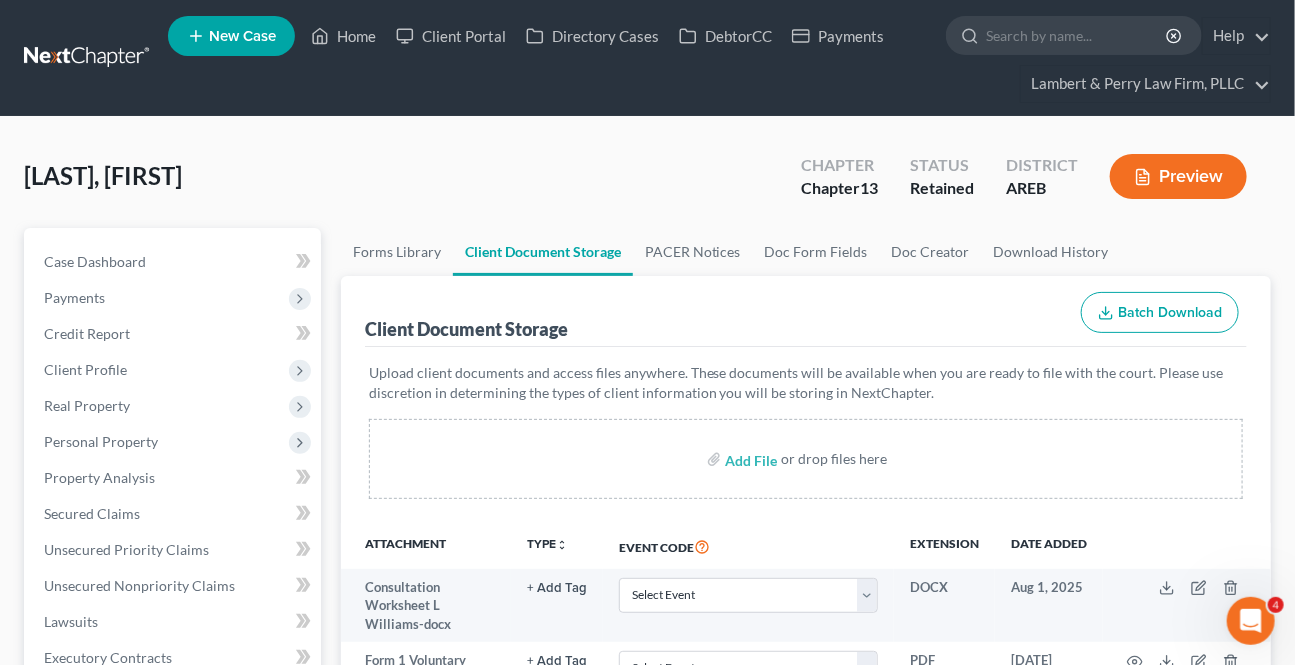 click on "Preview" at bounding box center (1178, 176) 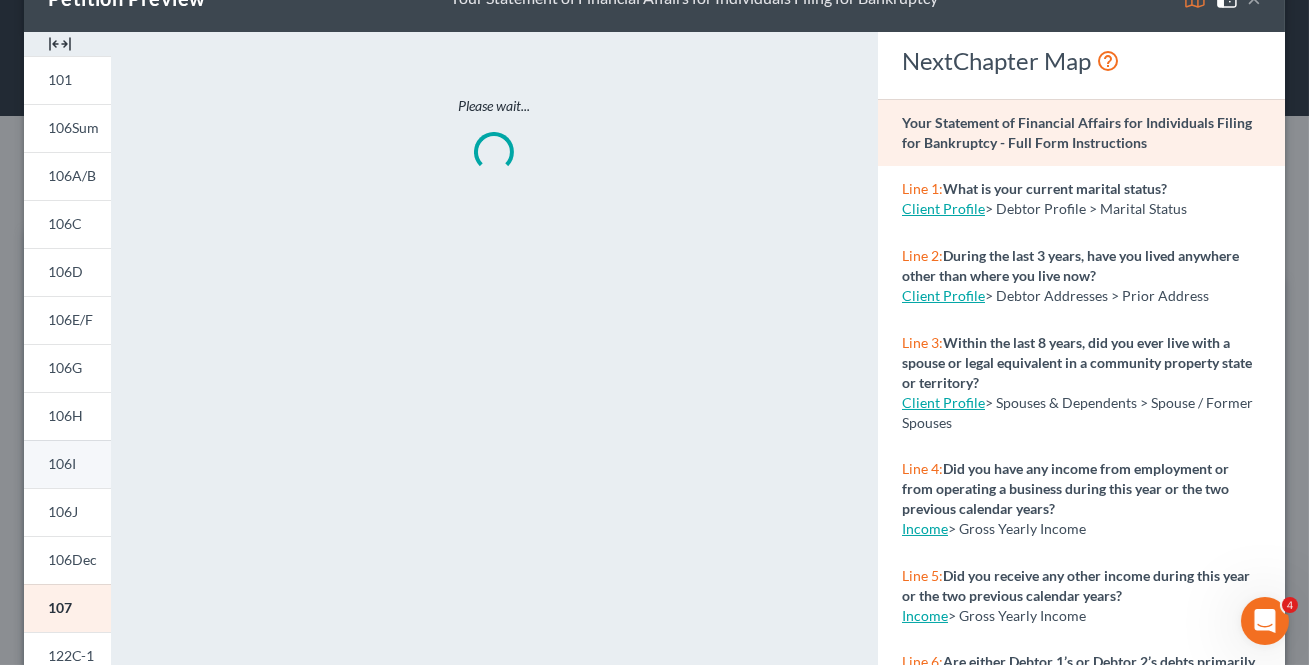 scroll, scrollTop: 363, scrollLeft: 0, axis: vertical 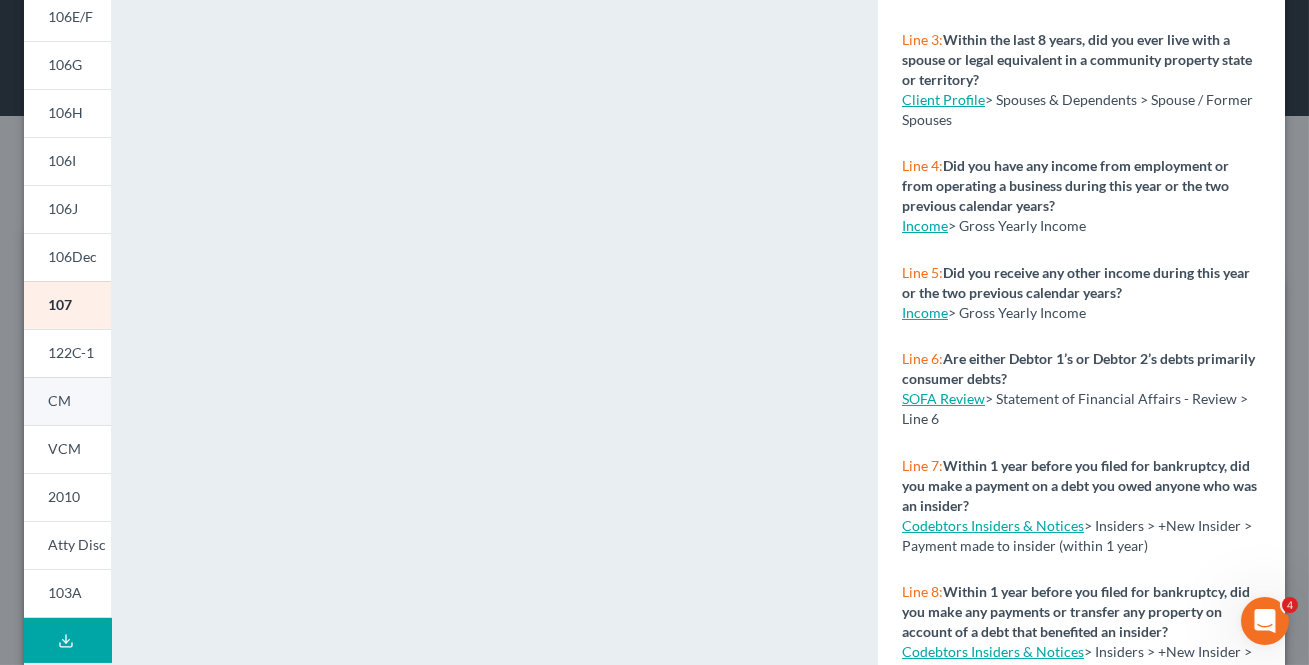 click on "CM" at bounding box center [59, 400] 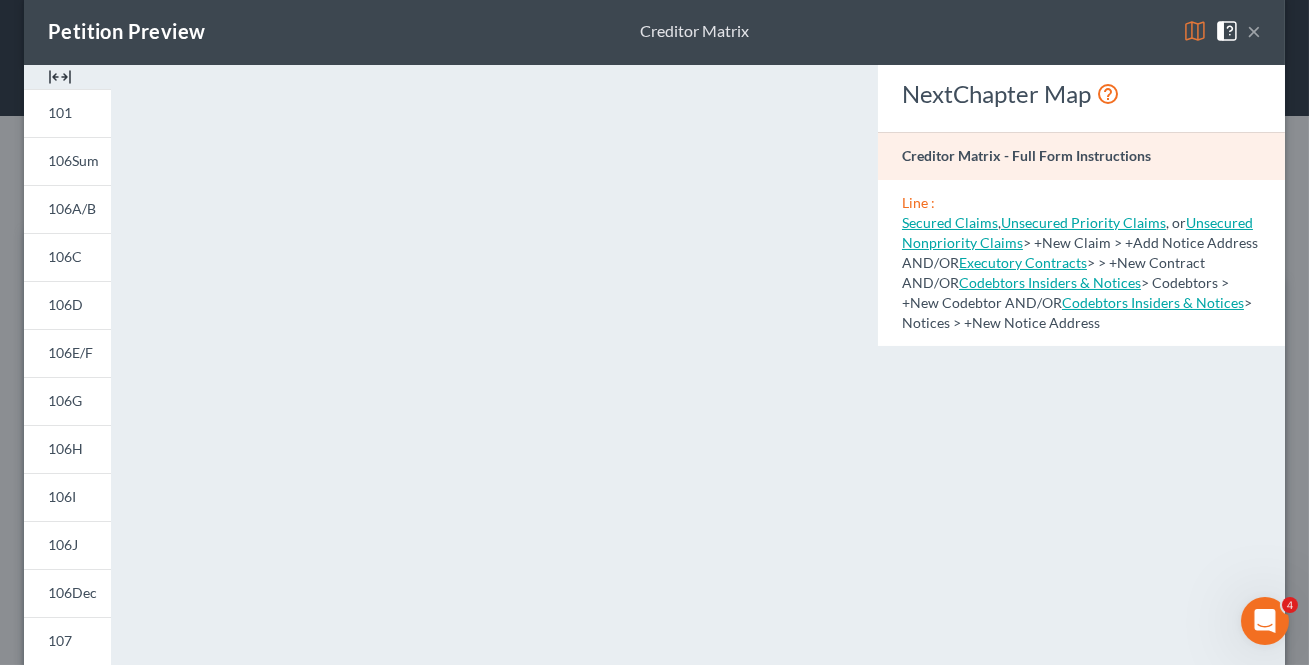 scroll, scrollTop: 0, scrollLeft: 0, axis: both 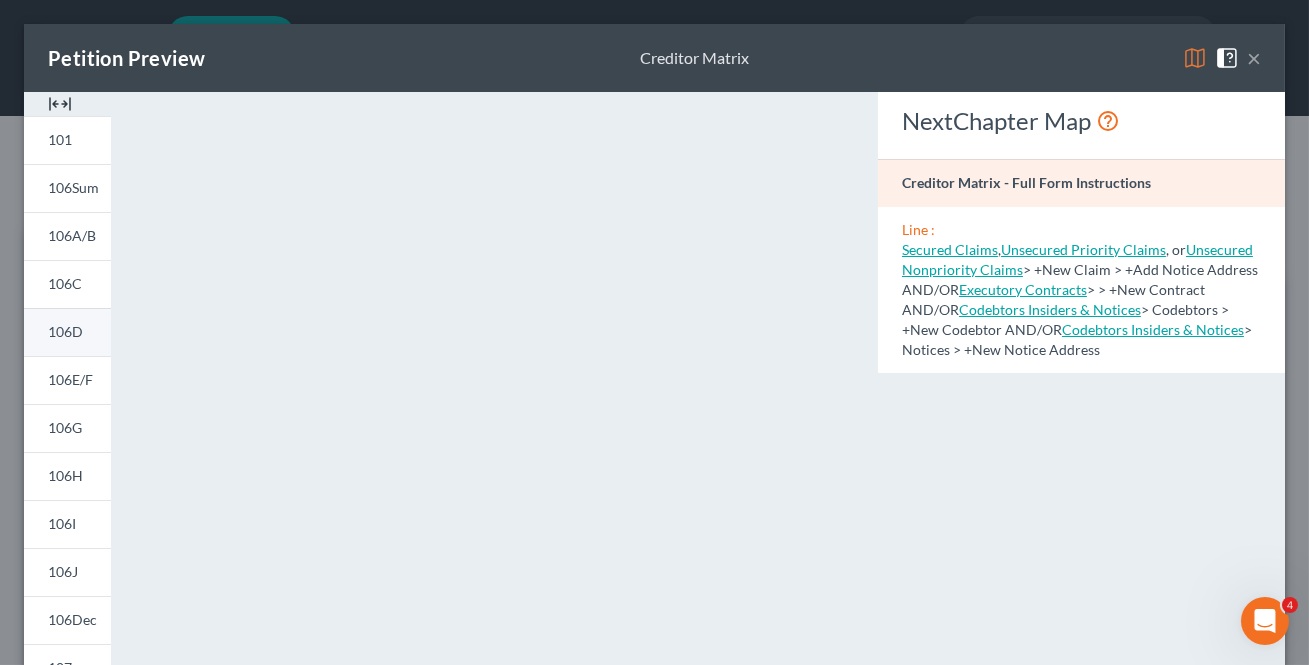 click on "106D" at bounding box center (65, 331) 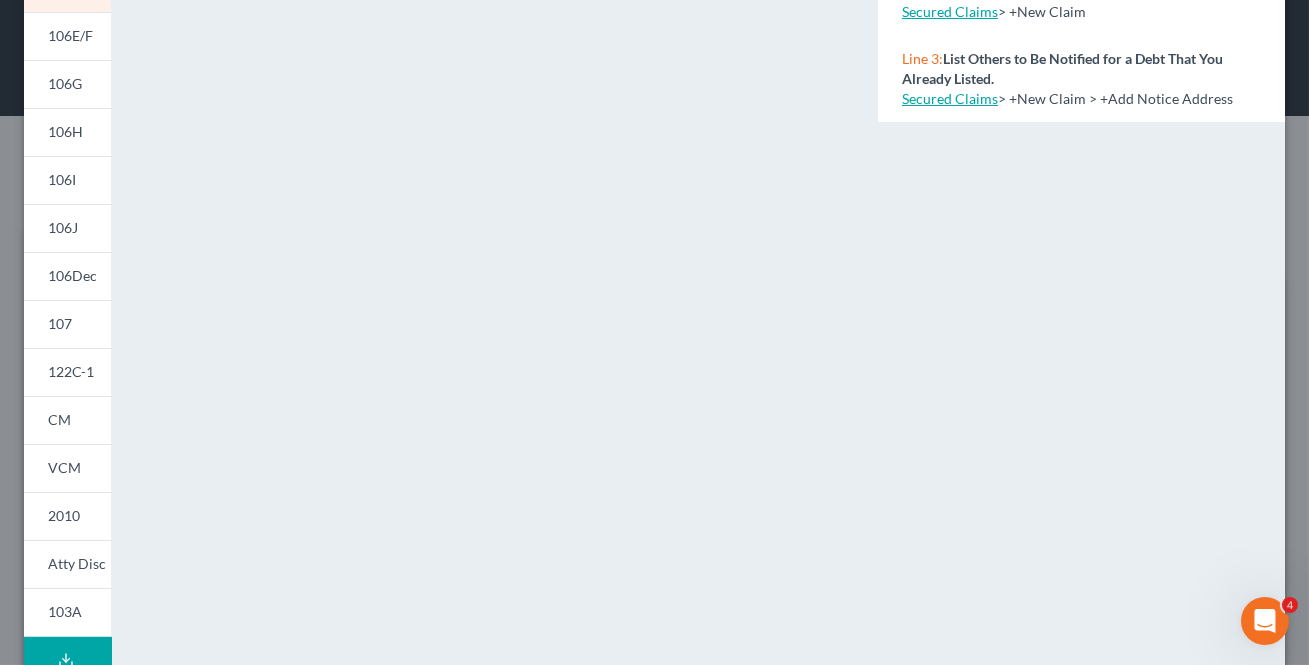 scroll, scrollTop: 363, scrollLeft: 0, axis: vertical 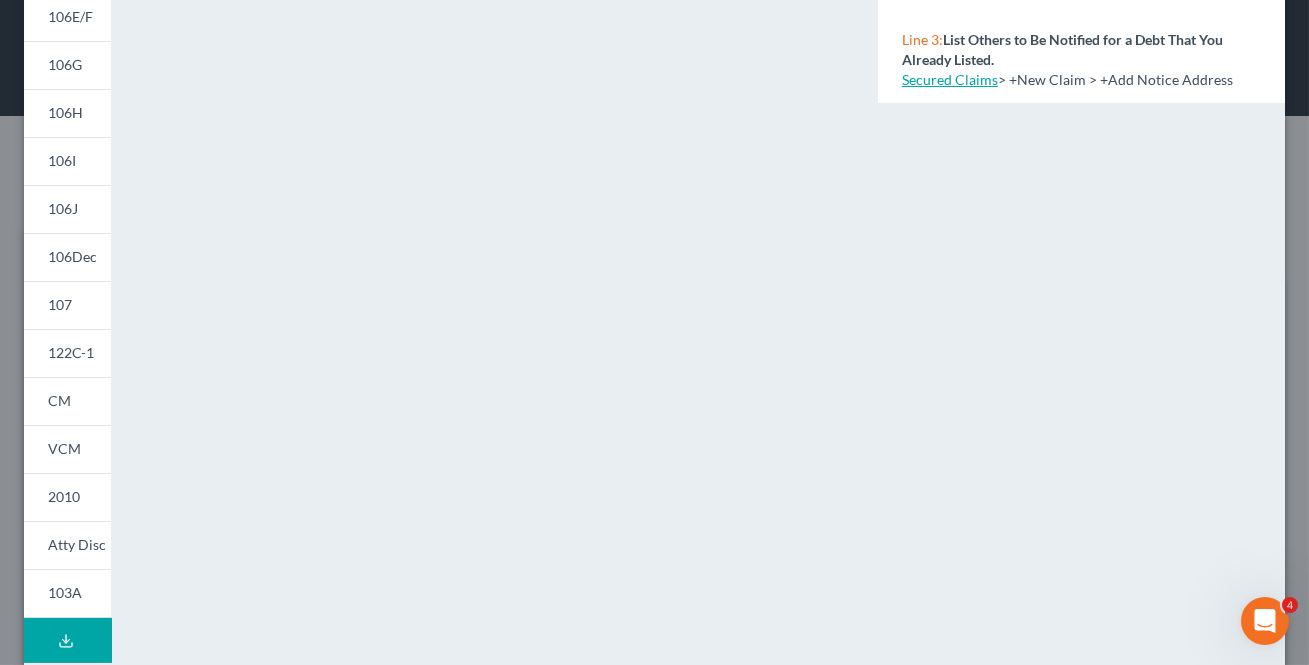 drag, startPoint x: 59, startPoint y: 55, endPoint x: 7, endPoint y: 112, distance: 77.155685 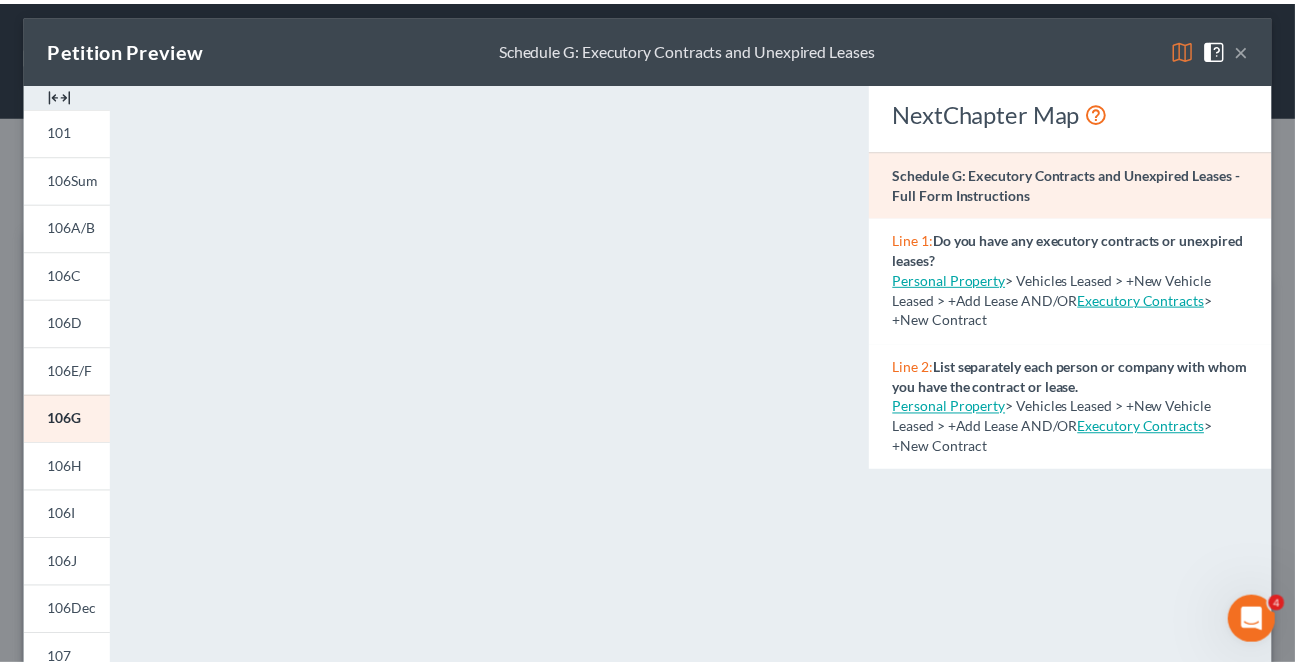 scroll, scrollTop: 0, scrollLeft: 0, axis: both 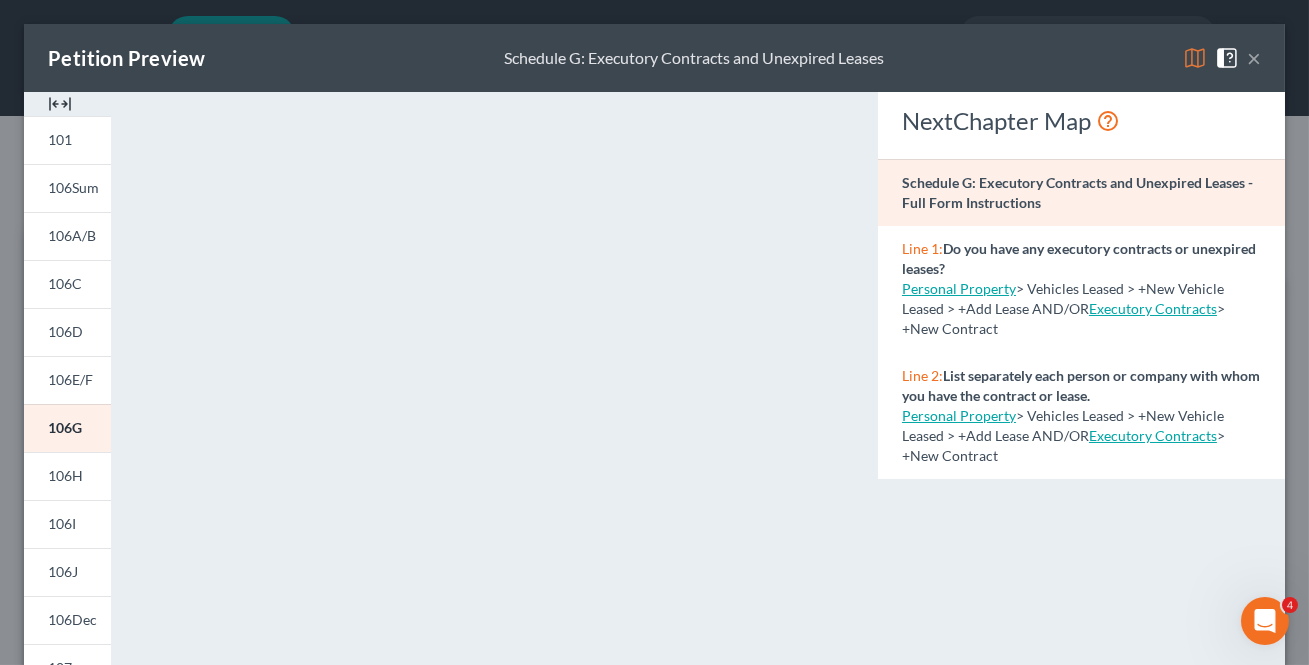click on "×" at bounding box center (1254, 58) 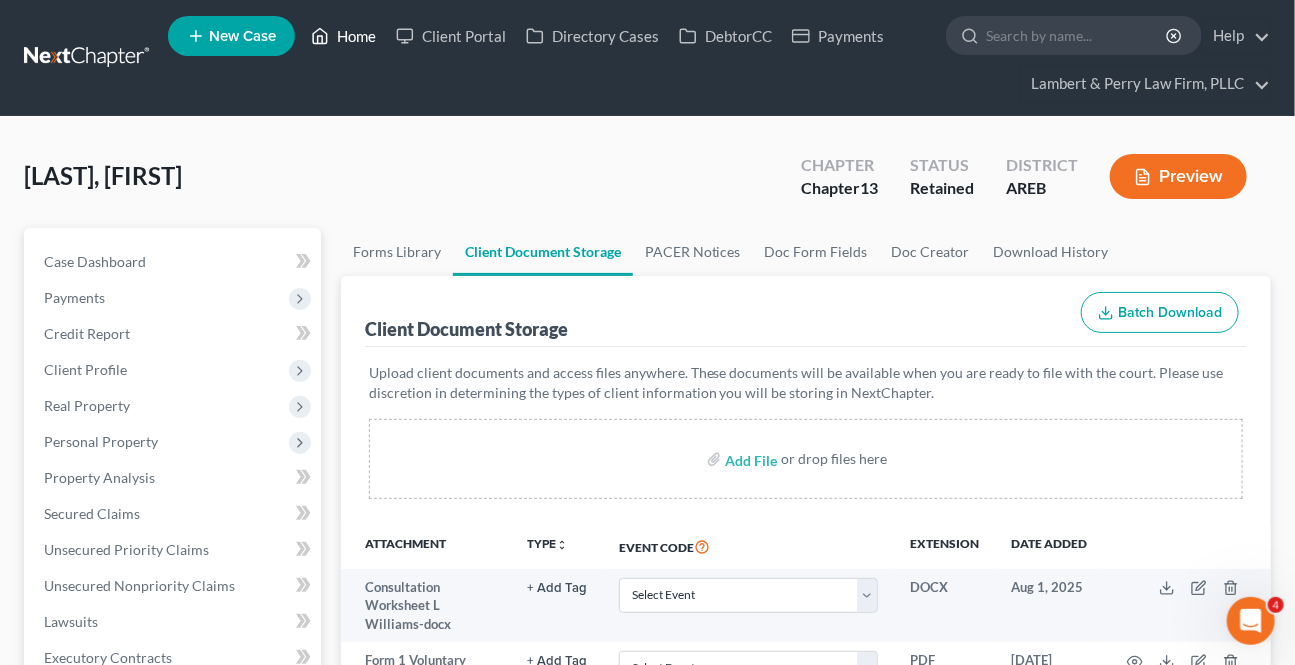 click on "Home" at bounding box center (343, 36) 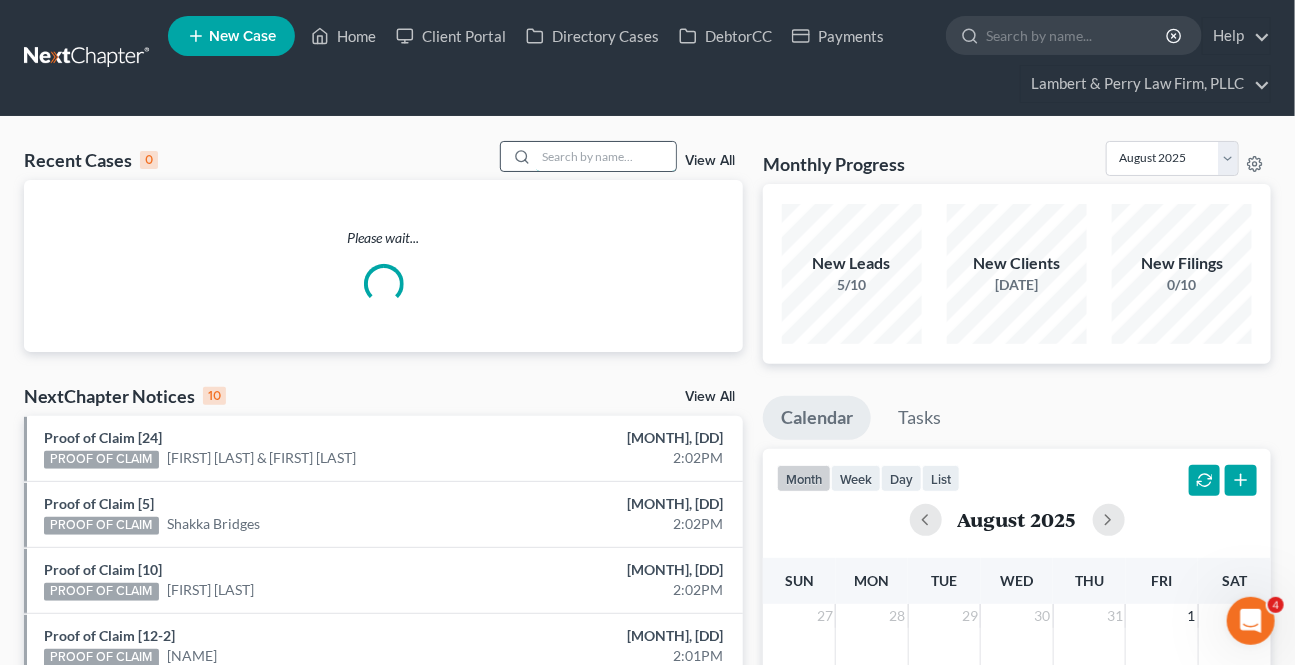 click at bounding box center [606, 156] 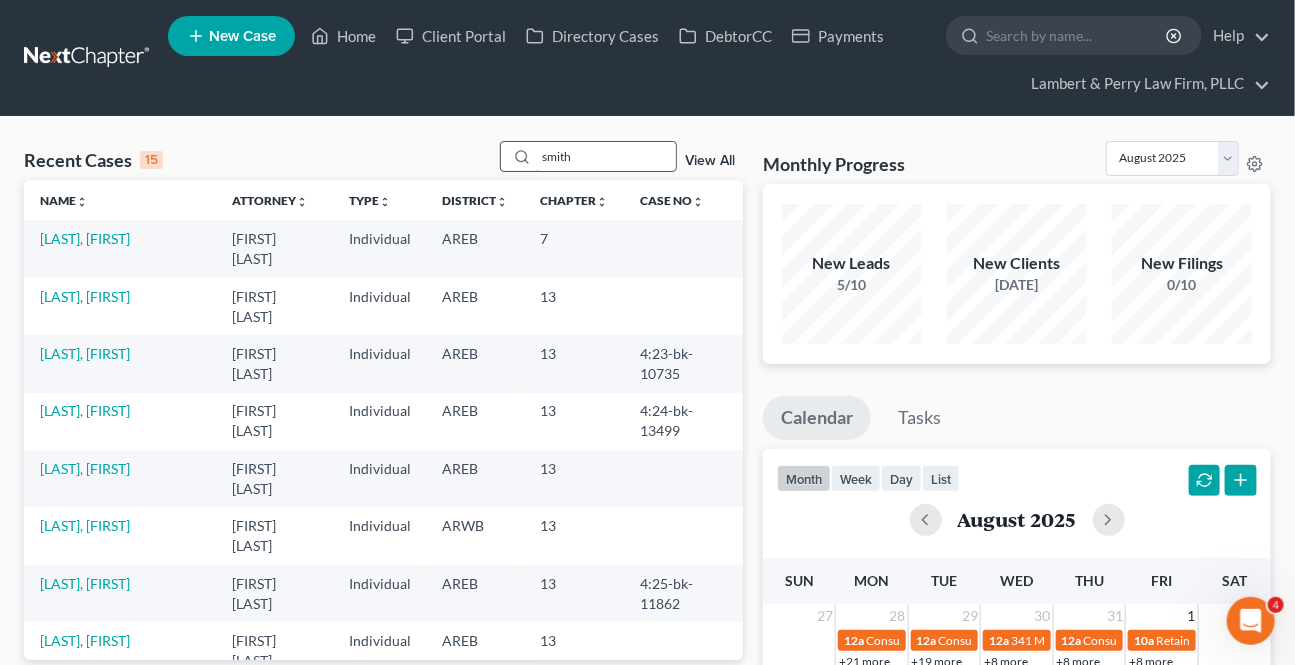type on "smith" 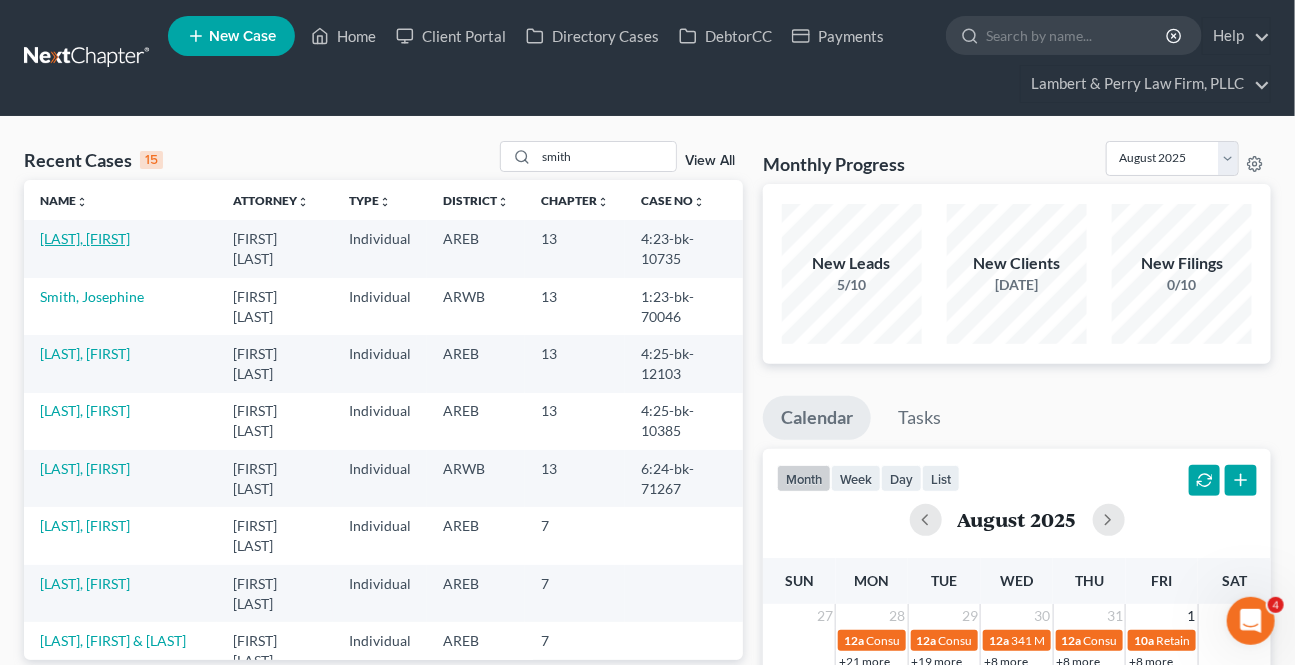 click on "[LAST], [FIRST]" at bounding box center [85, 238] 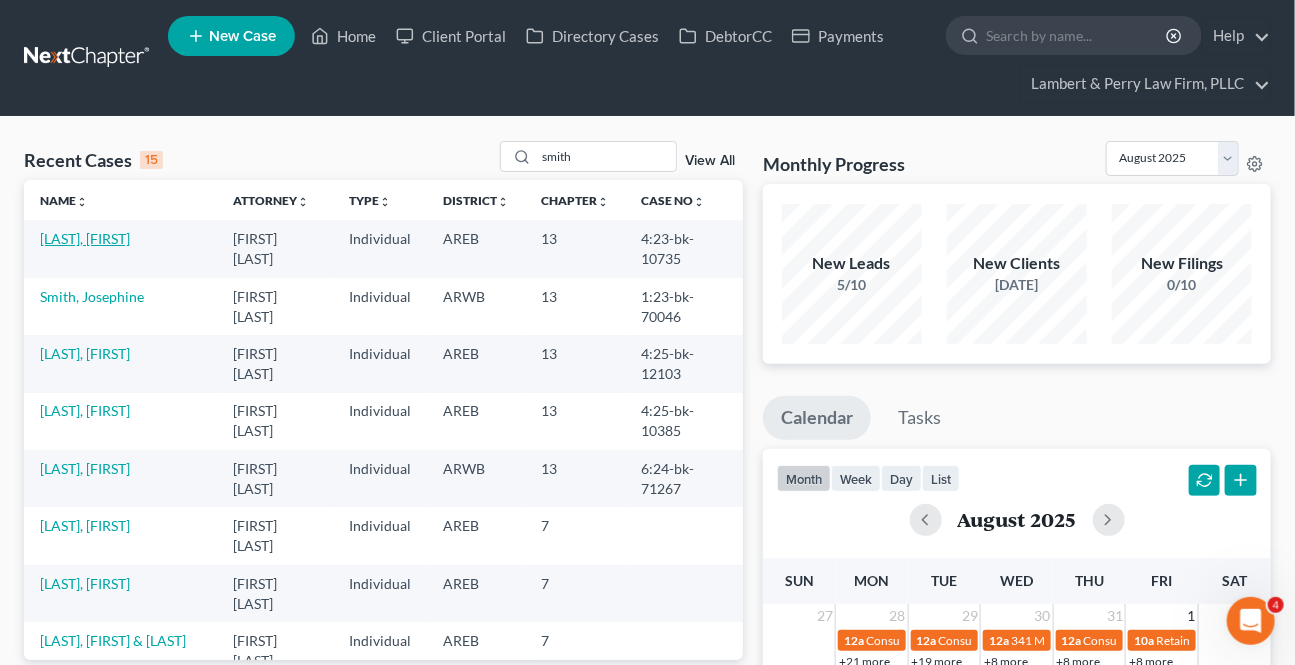 select on "2" 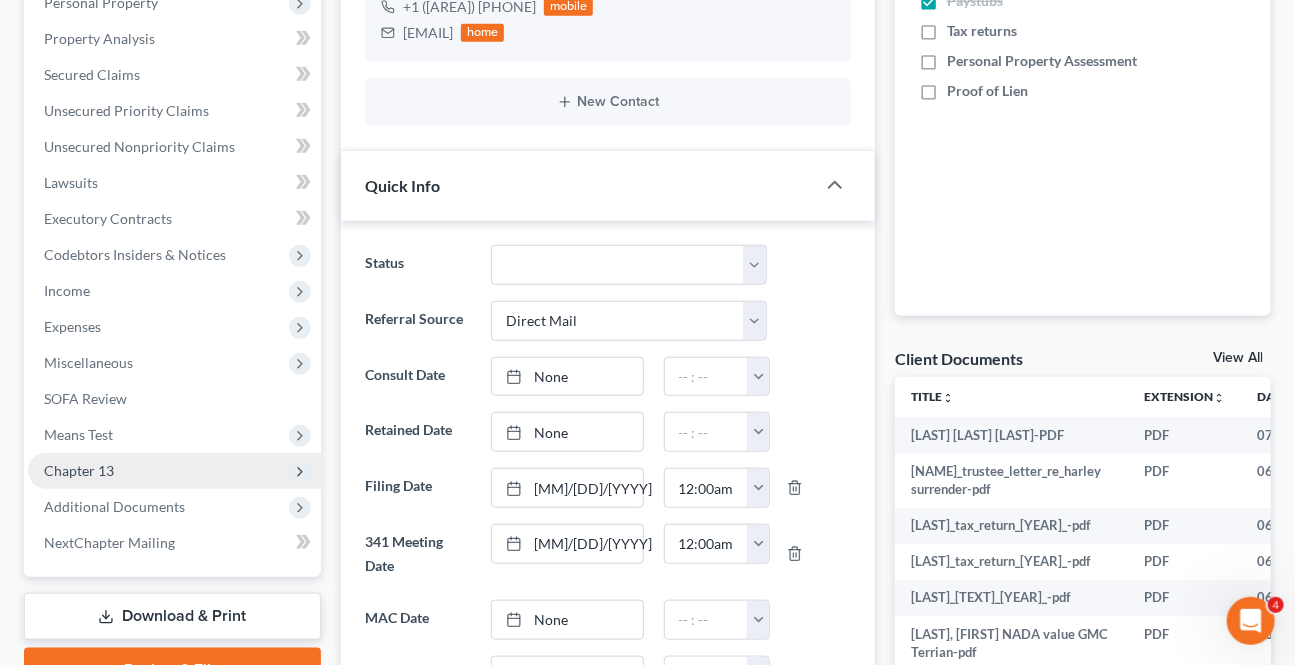 scroll, scrollTop: 545, scrollLeft: 0, axis: vertical 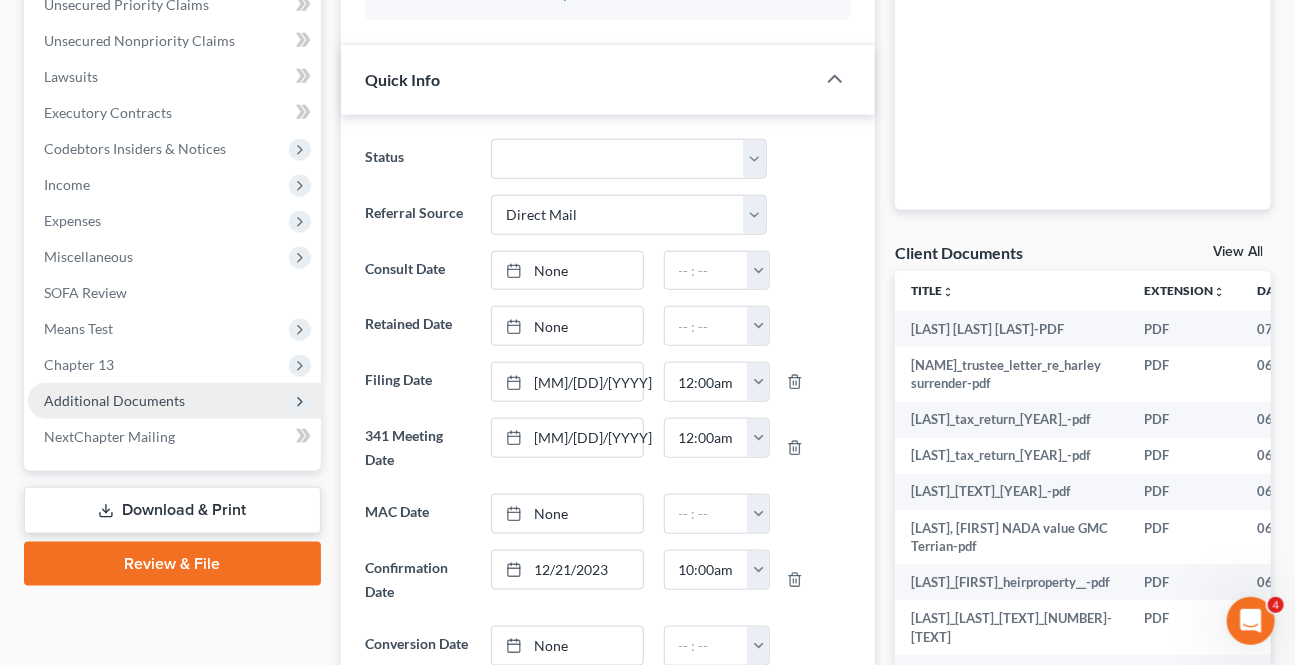 click on "Additional Documents" at bounding box center (174, 401) 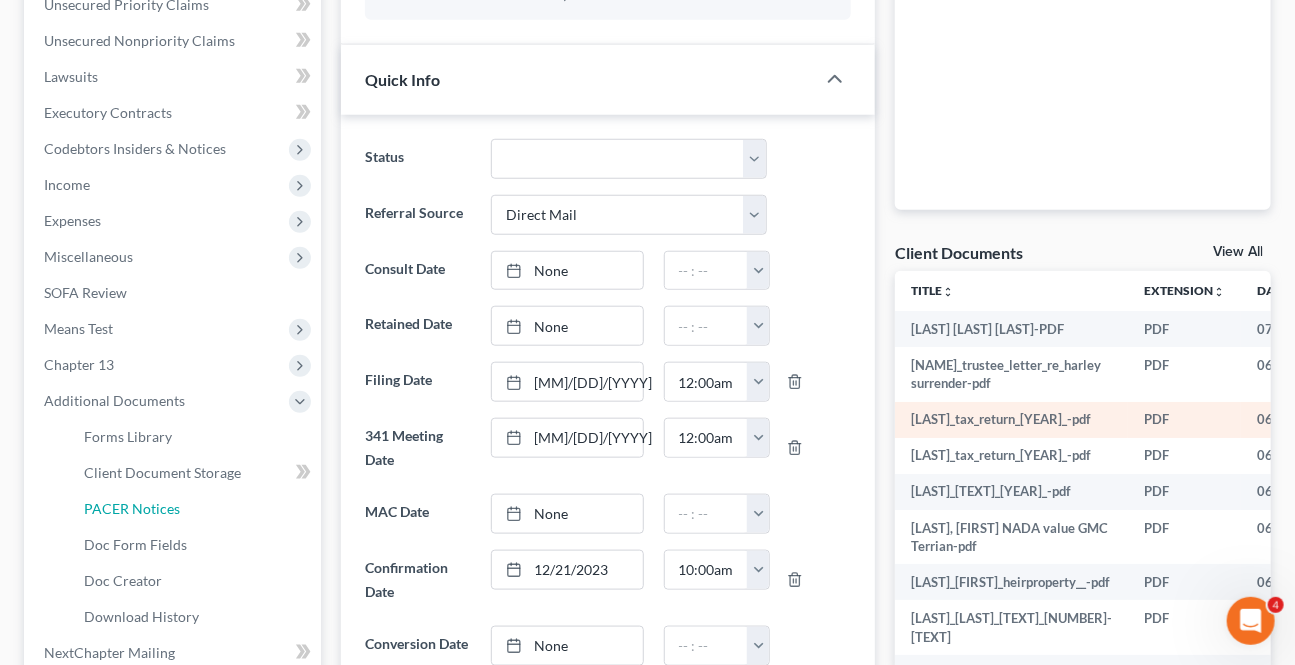 drag, startPoint x: 160, startPoint y: 495, endPoint x: 960, endPoint y: 411, distance: 804.3979 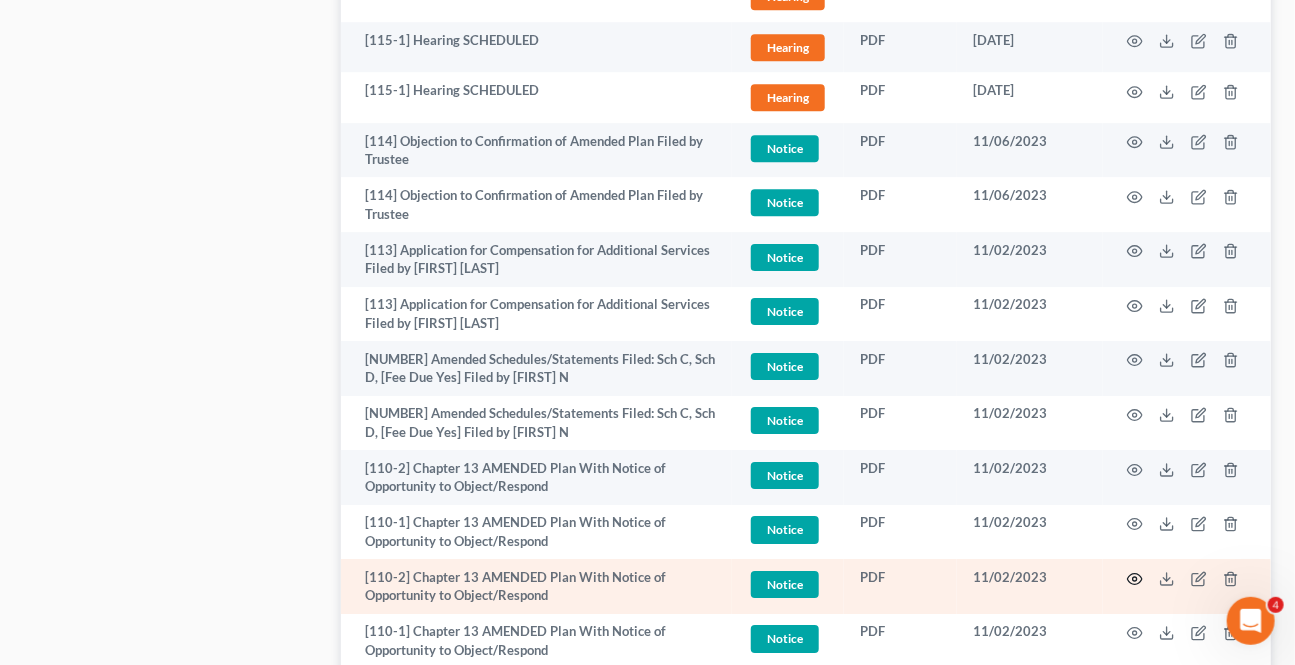 scroll, scrollTop: 2363, scrollLeft: 0, axis: vertical 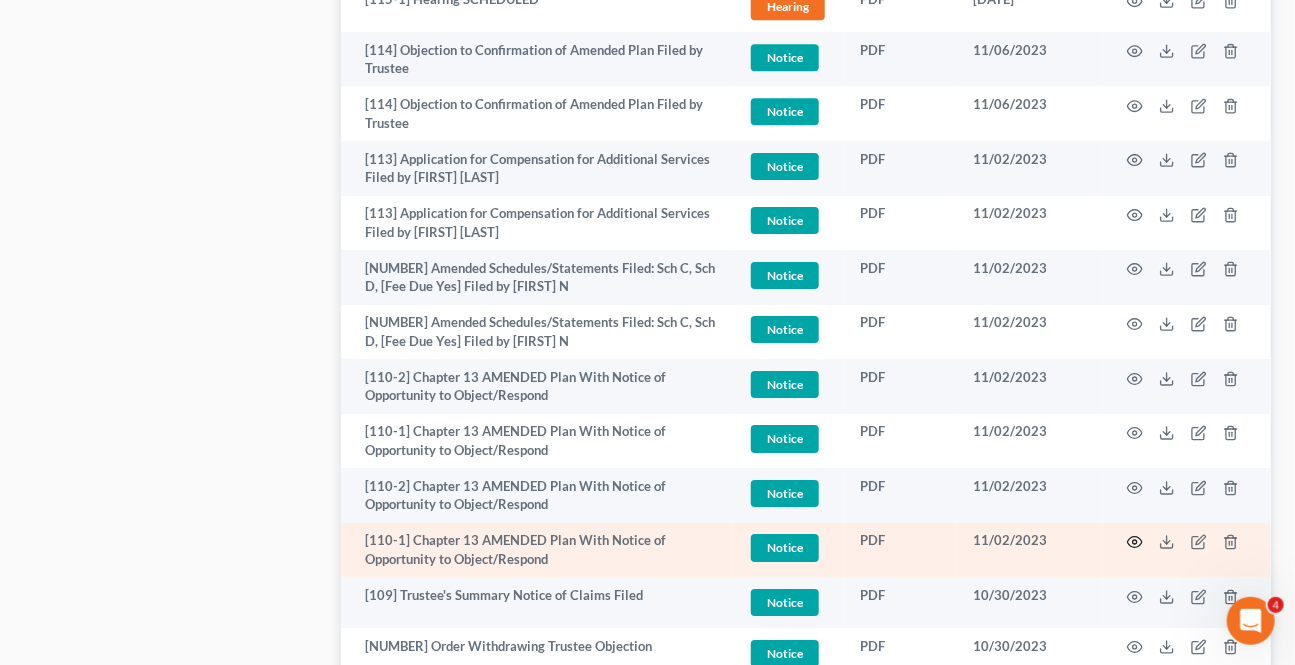 click 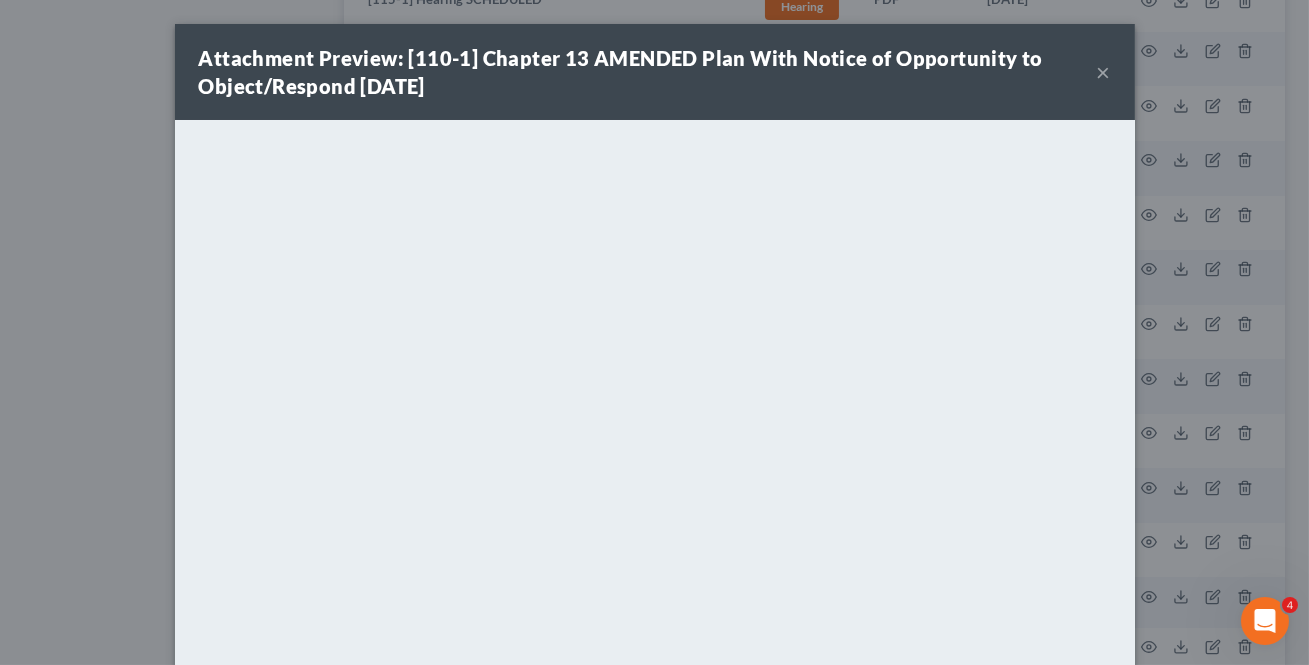 drag, startPoint x: 1097, startPoint y: 70, endPoint x: 8, endPoint y: 200, distance: 1096.7319 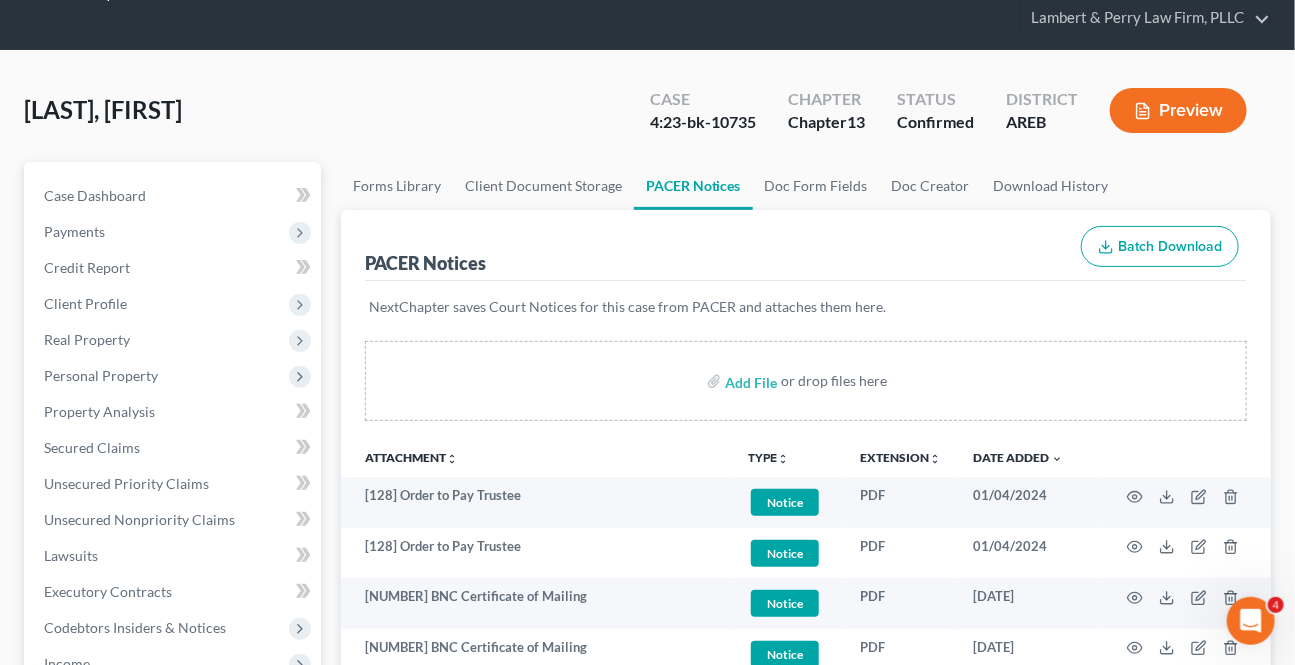scroll, scrollTop: 0, scrollLeft: 0, axis: both 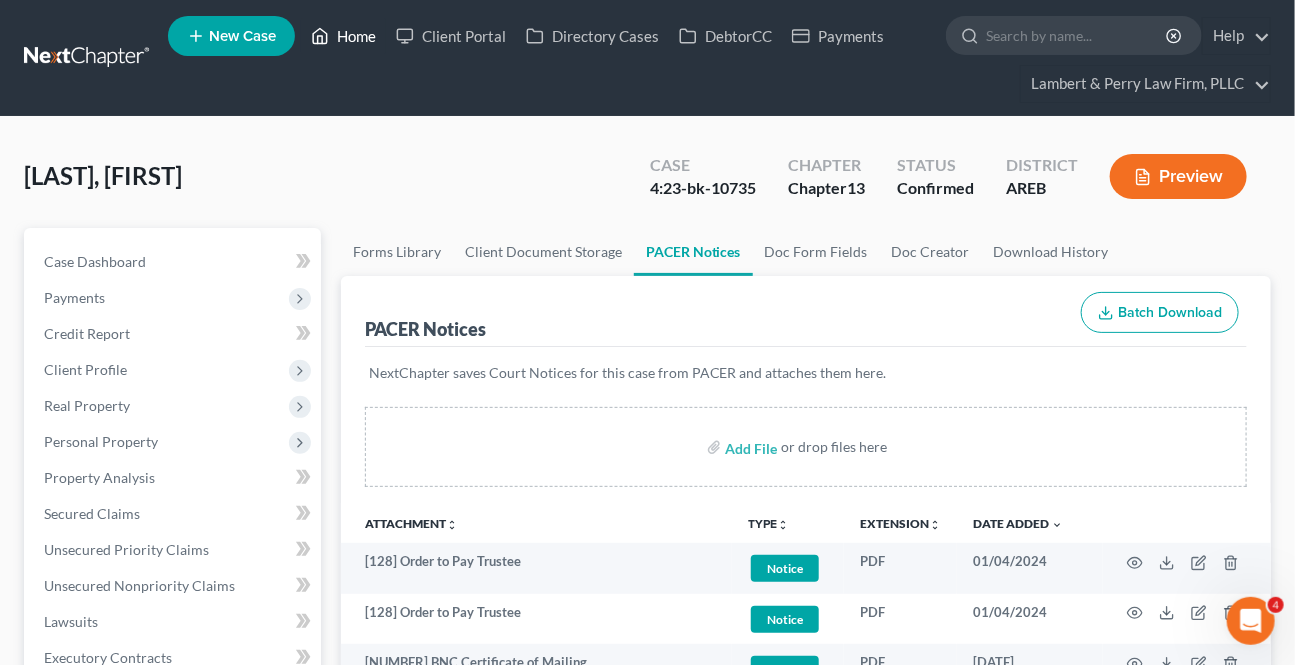 click on "Home" at bounding box center [343, 36] 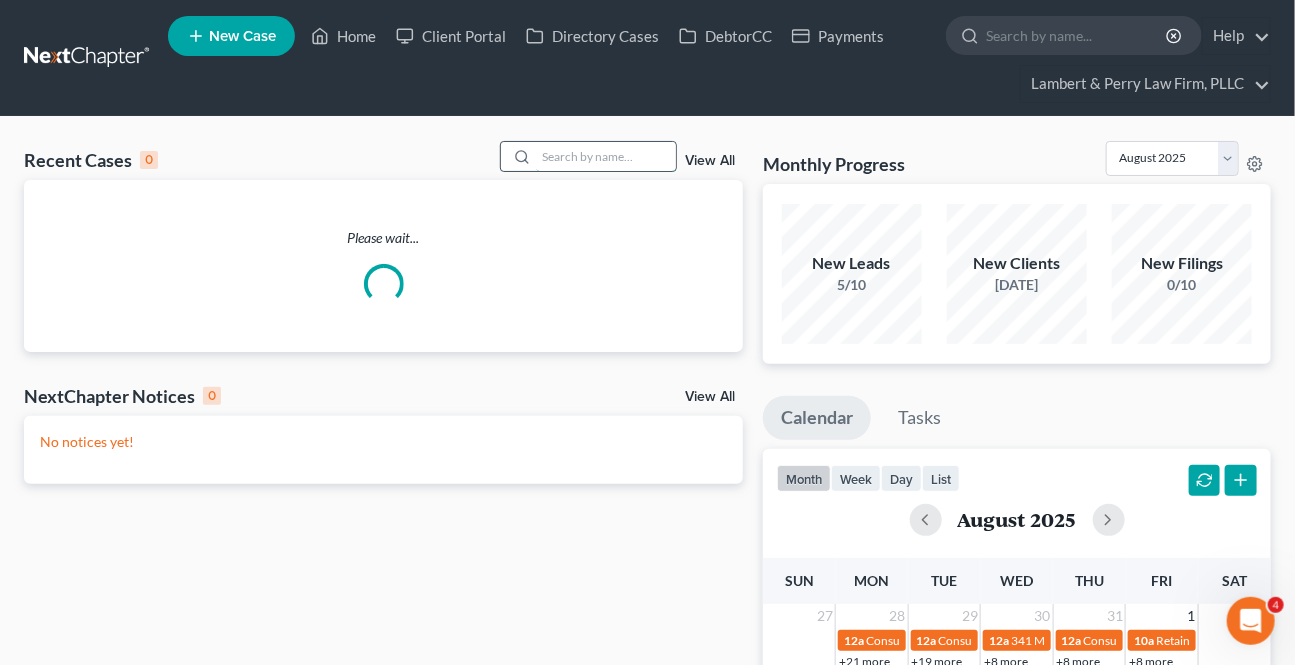 click at bounding box center (606, 156) 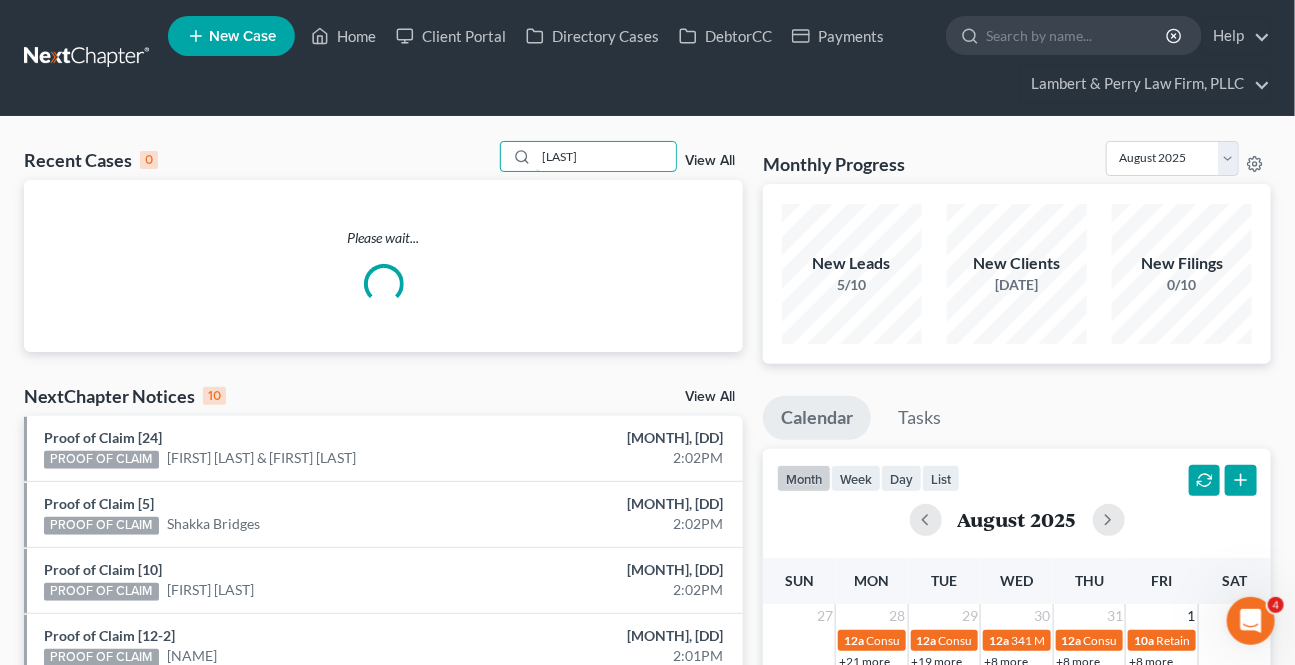 type on "[LAST]" 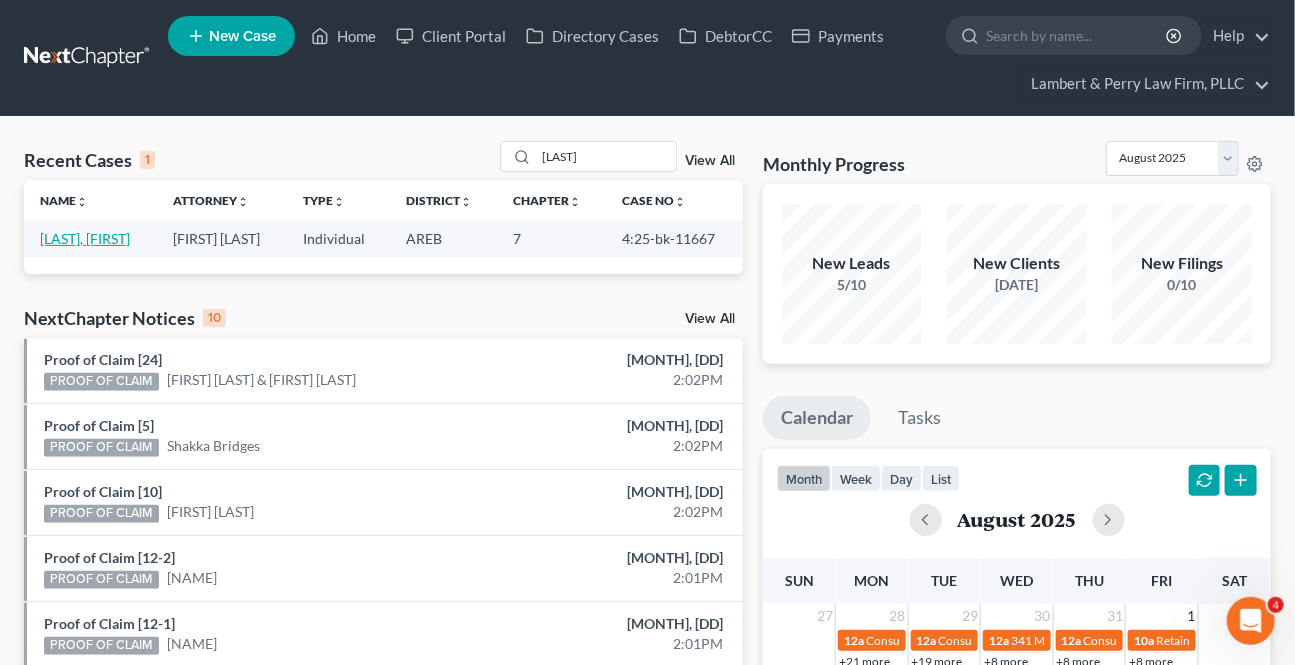 click on "[LAST], [FIRST]" at bounding box center (85, 238) 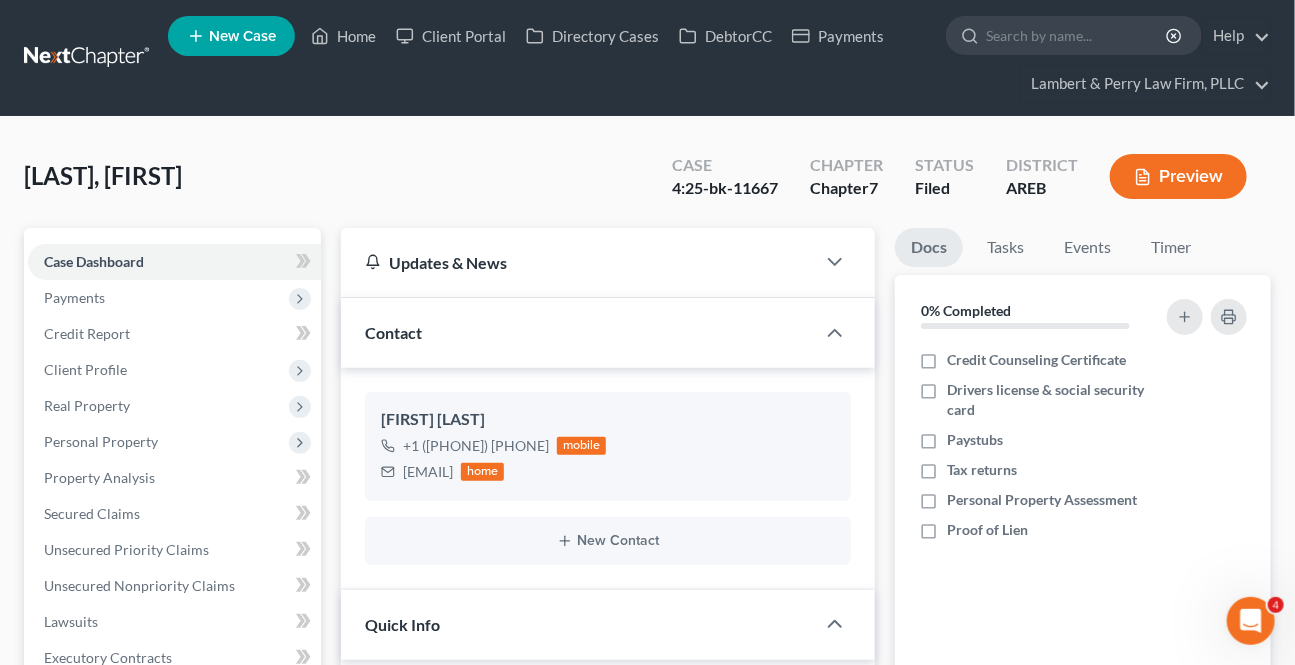 scroll, scrollTop: 545, scrollLeft: 0, axis: vertical 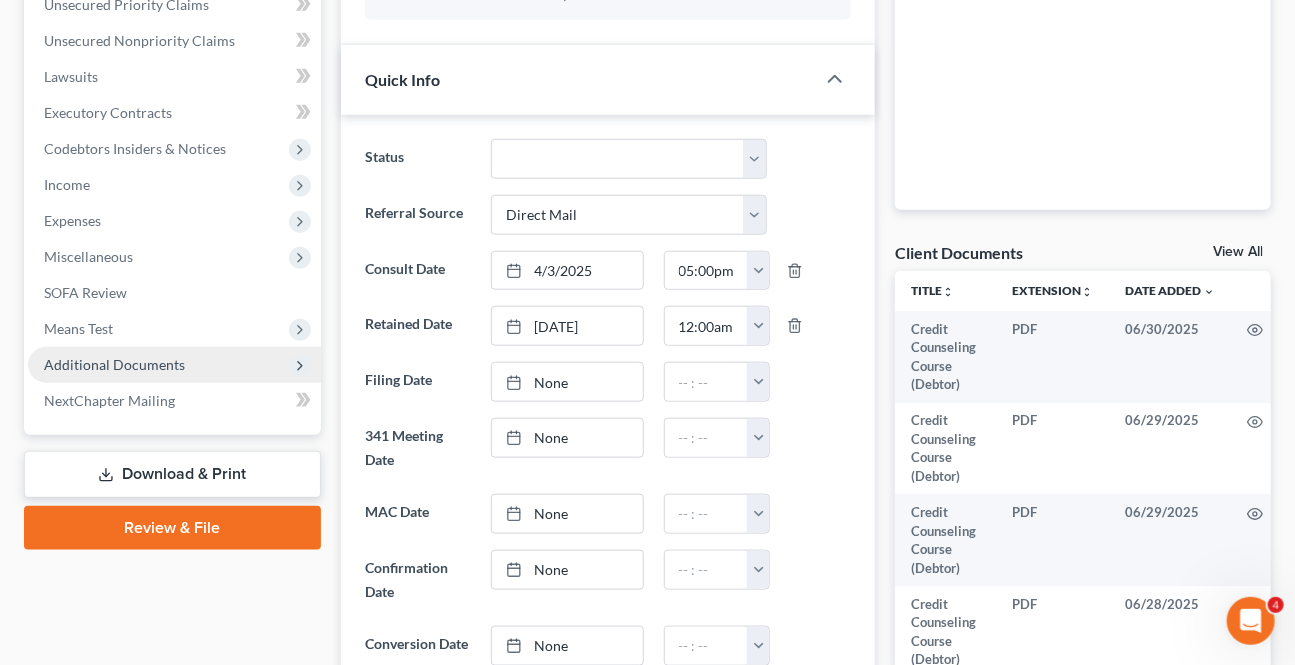 click on "Additional Documents" at bounding box center [174, 365] 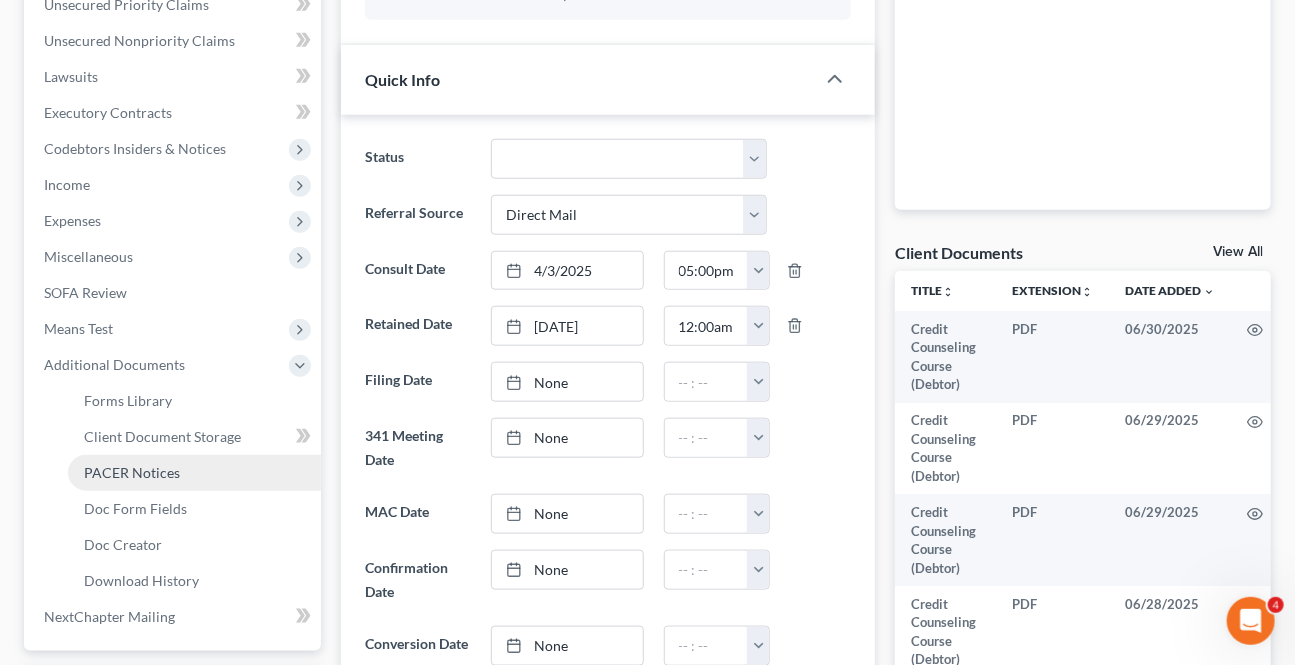 click on "PACER Notices" at bounding box center [132, 472] 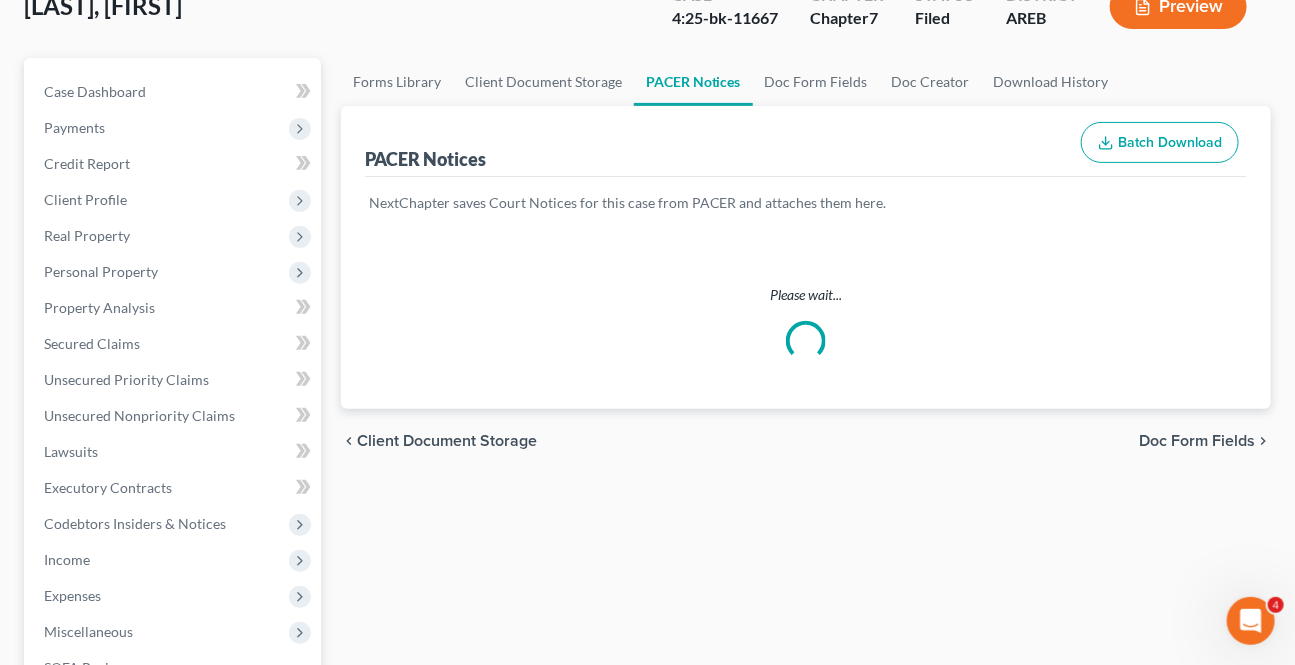 scroll, scrollTop: 0, scrollLeft: 0, axis: both 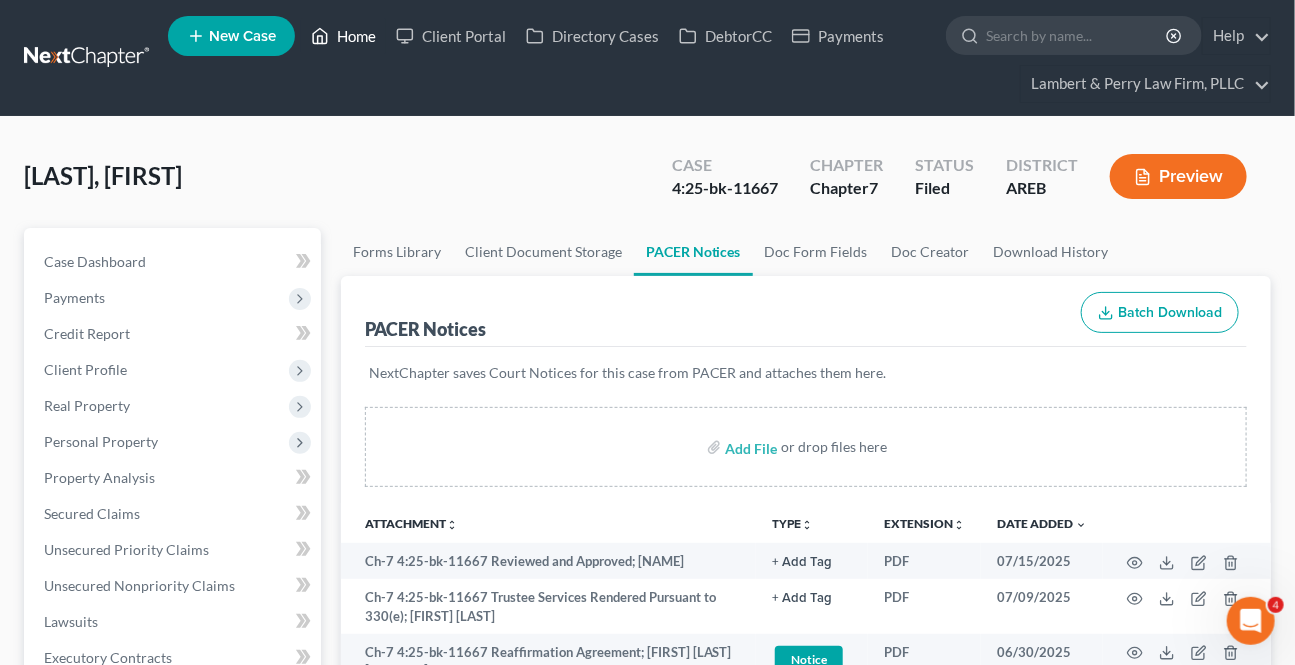 click on "Home" at bounding box center (343, 36) 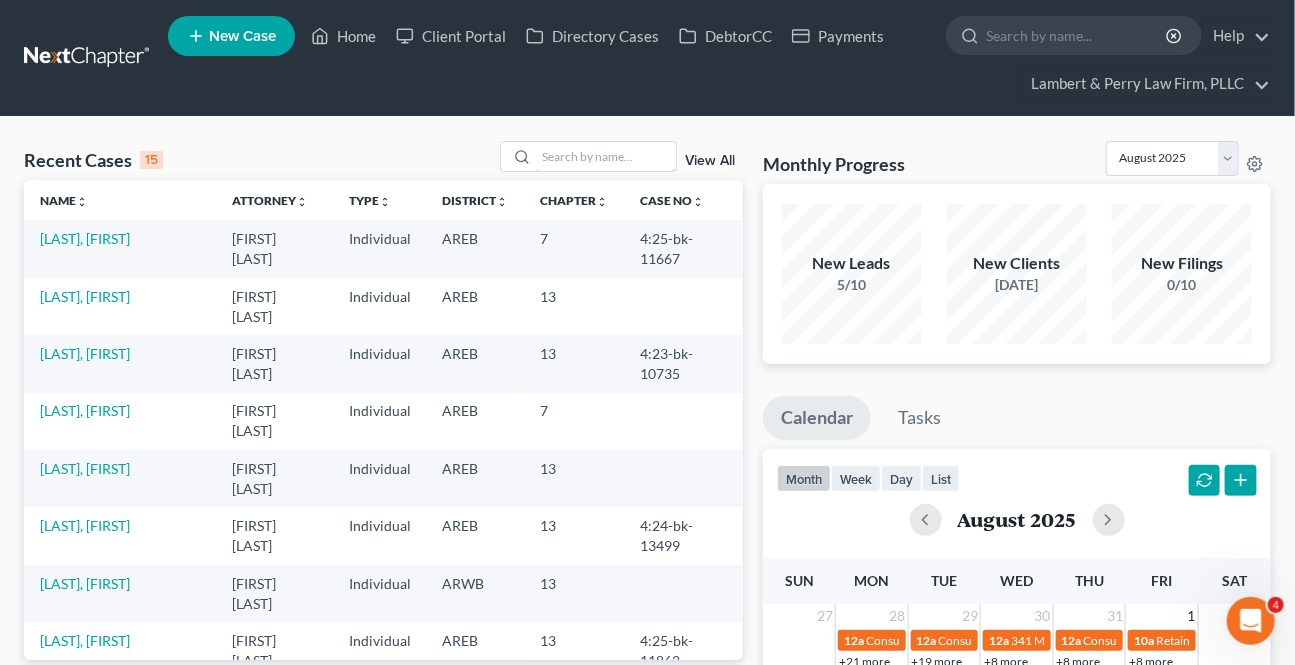 drag, startPoint x: 586, startPoint y: 165, endPoint x: 605, endPoint y: 185, distance: 27.58623 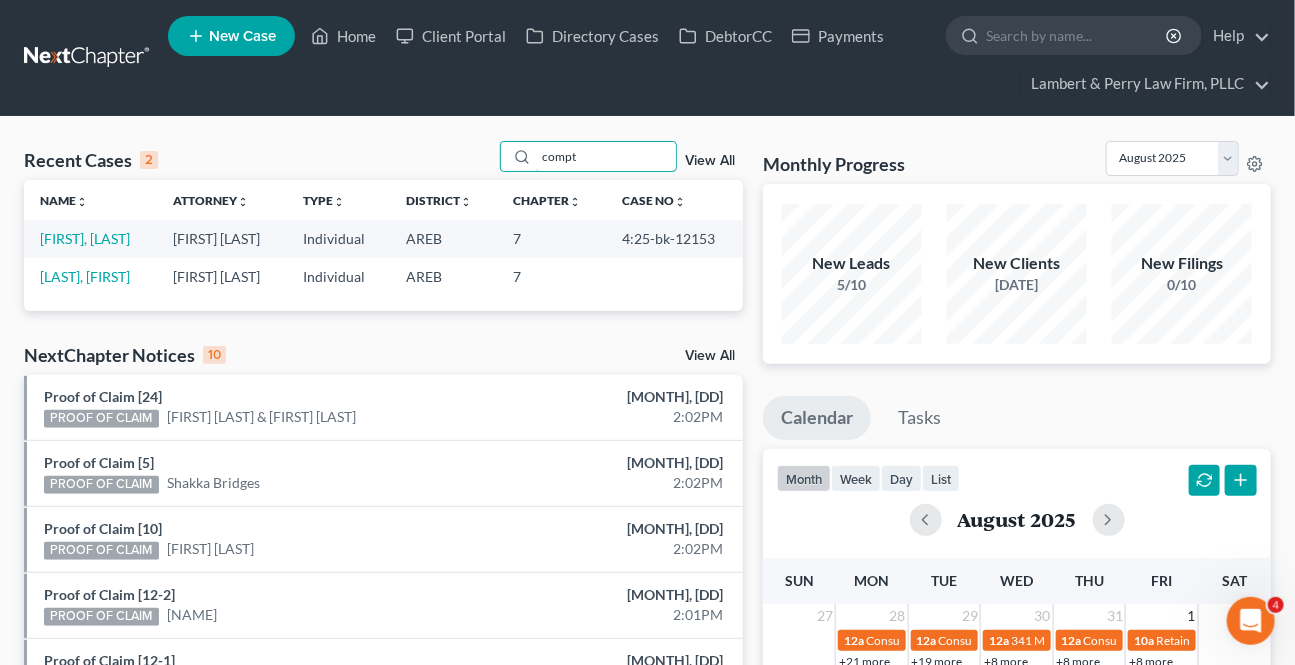 type on "compt" 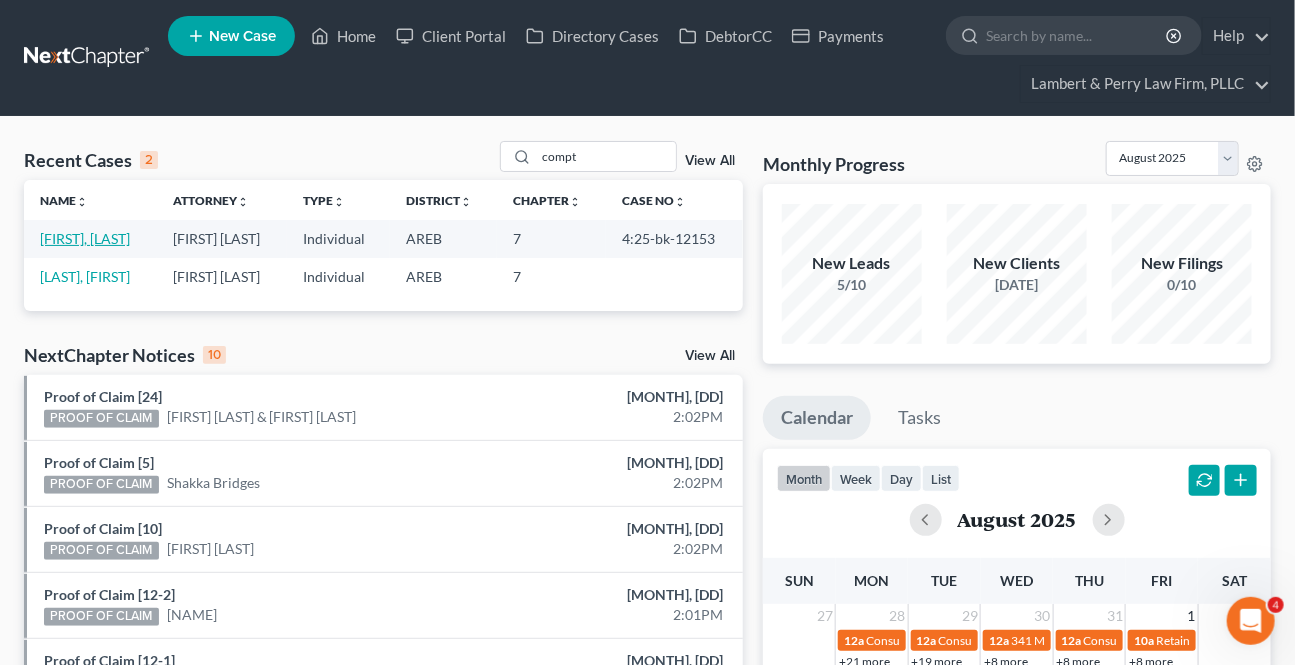 click on "[FIRST], [LAST]" at bounding box center [85, 238] 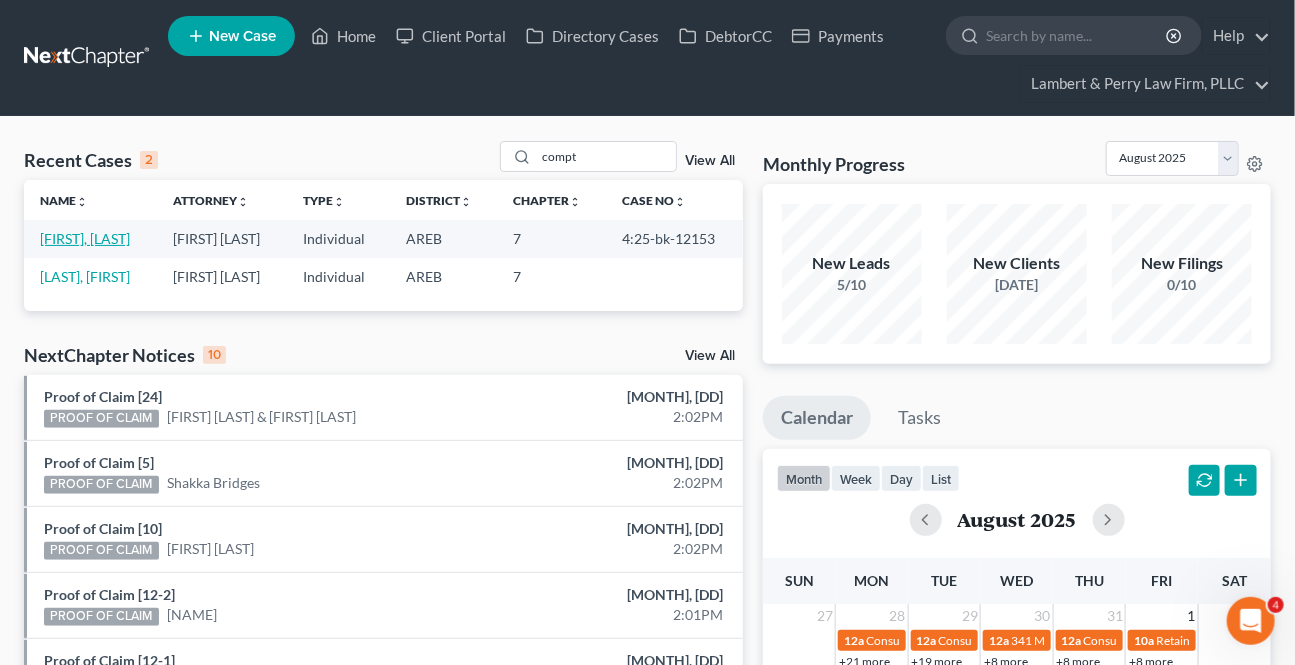 select on "2" 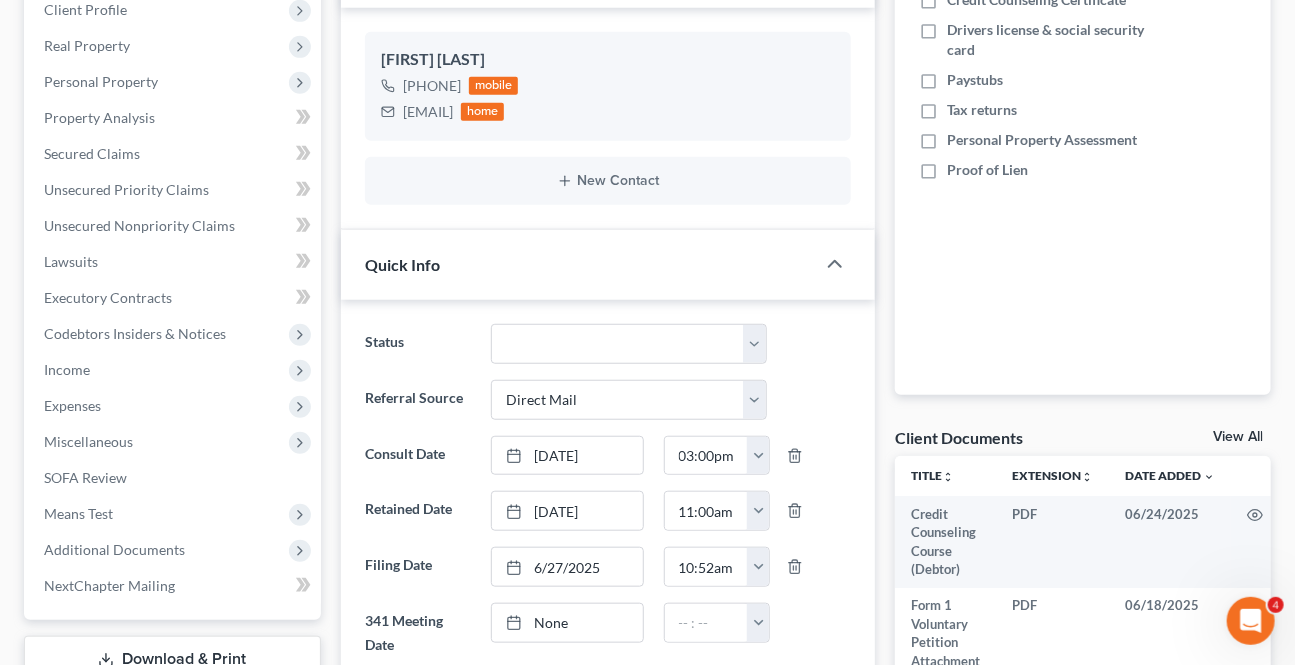 scroll, scrollTop: 363, scrollLeft: 0, axis: vertical 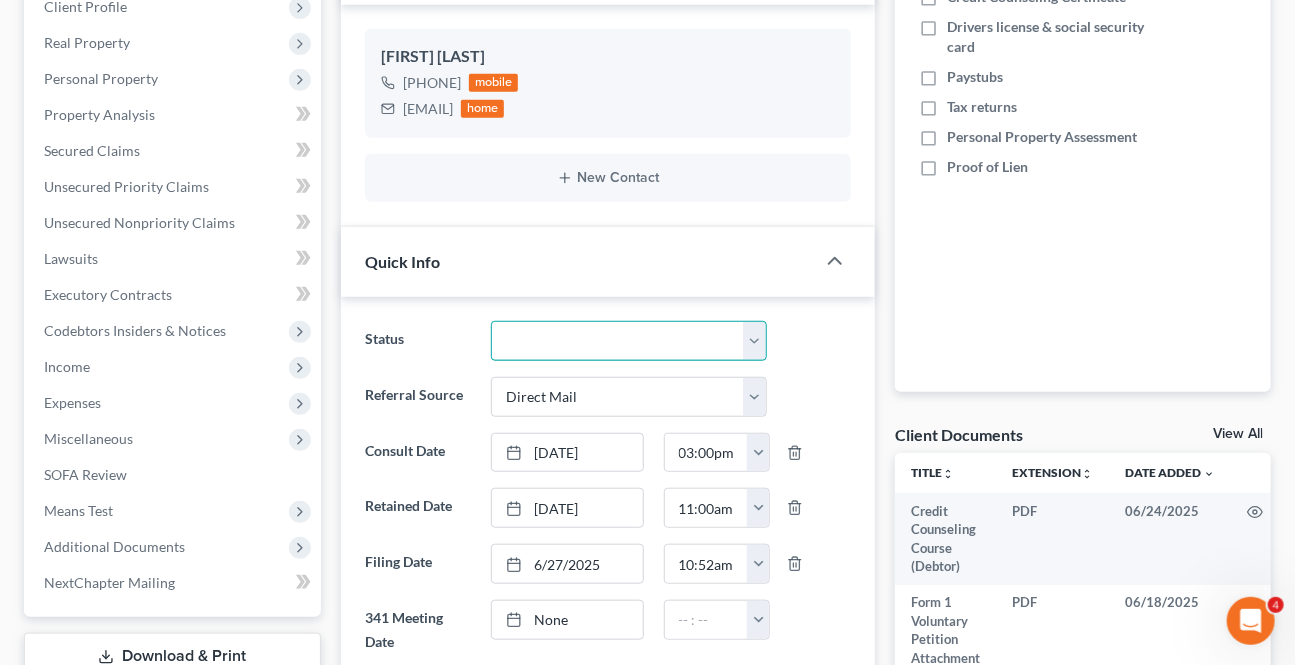 drag, startPoint x: 636, startPoint y: 339, endPoint x: 620, endPoint y: 356, distance: 23.345236 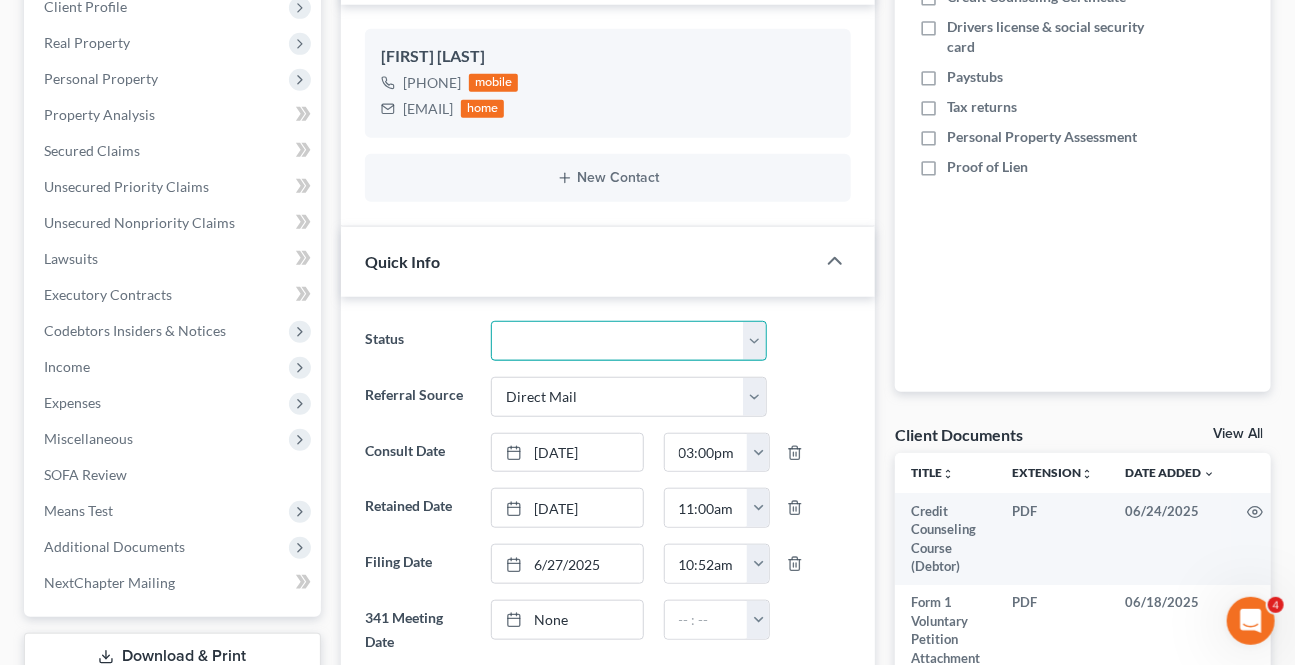 select on "1" 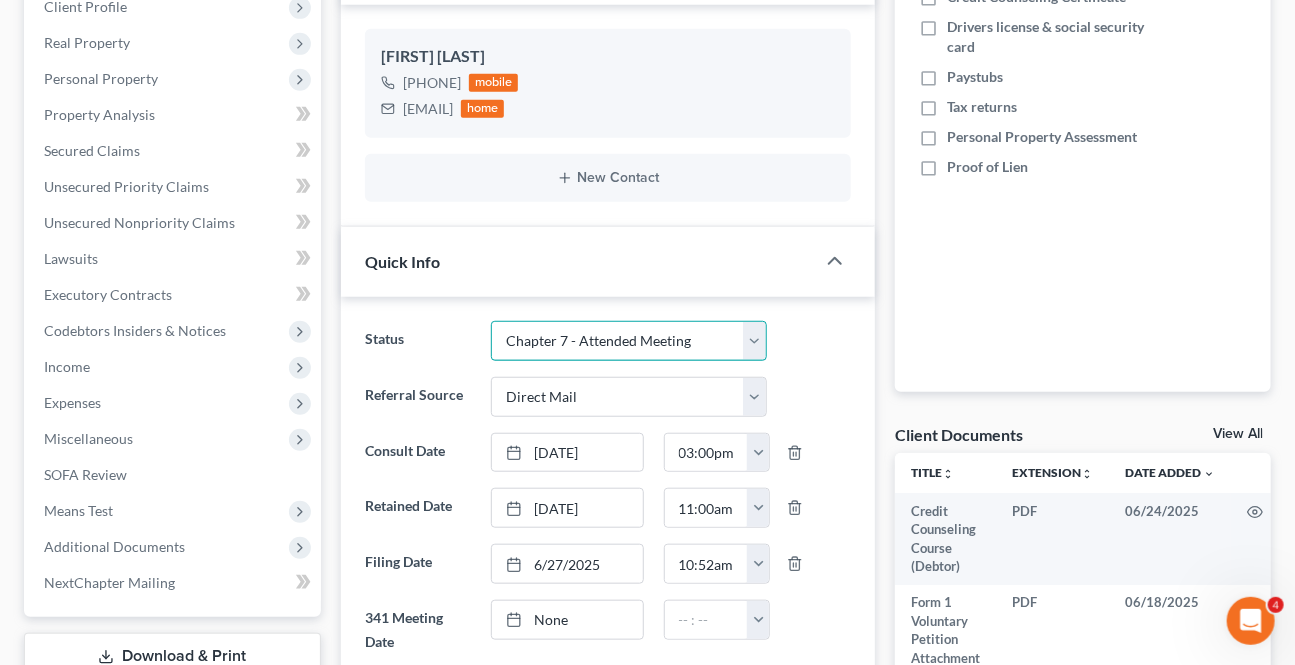 click on "Awaiting 341 Chapter 7 - Attended Meeting Confirmed Discharged Dismissed New Consult Not Retained Rejected Retained Unconfirmed Withdrawn as Counsel" at bounding box center [628, 341] 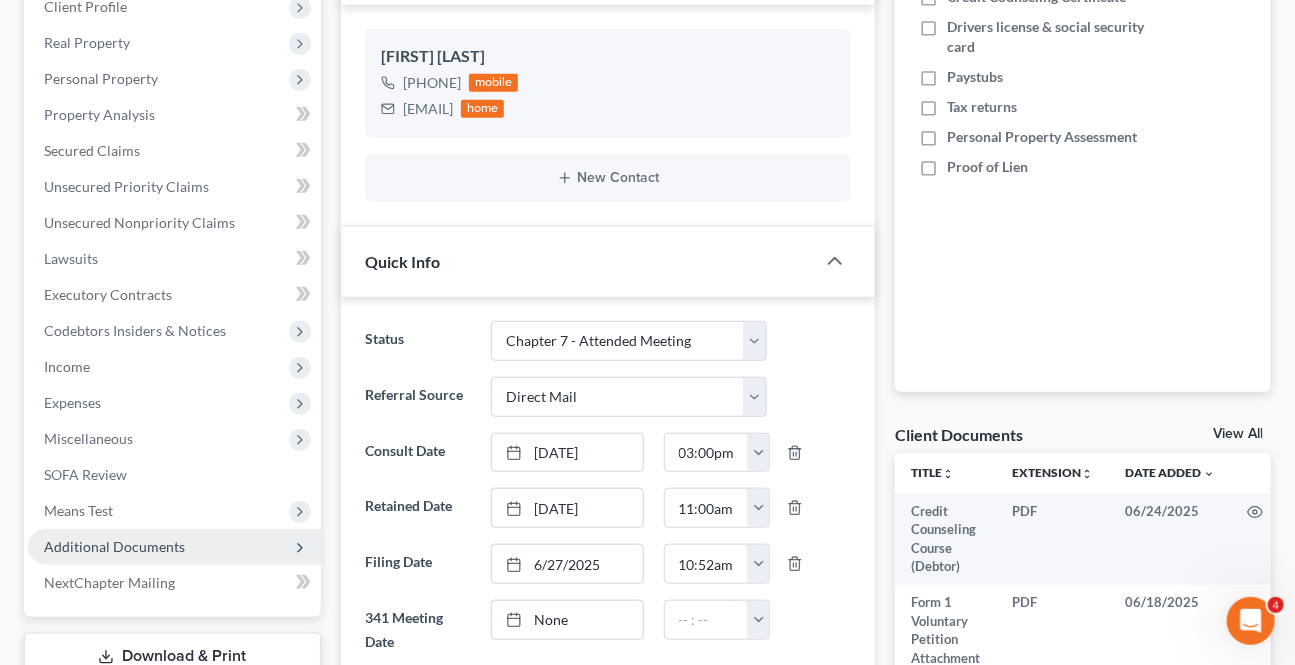 click on "Additional Documents" at bounding box center (174, 547) 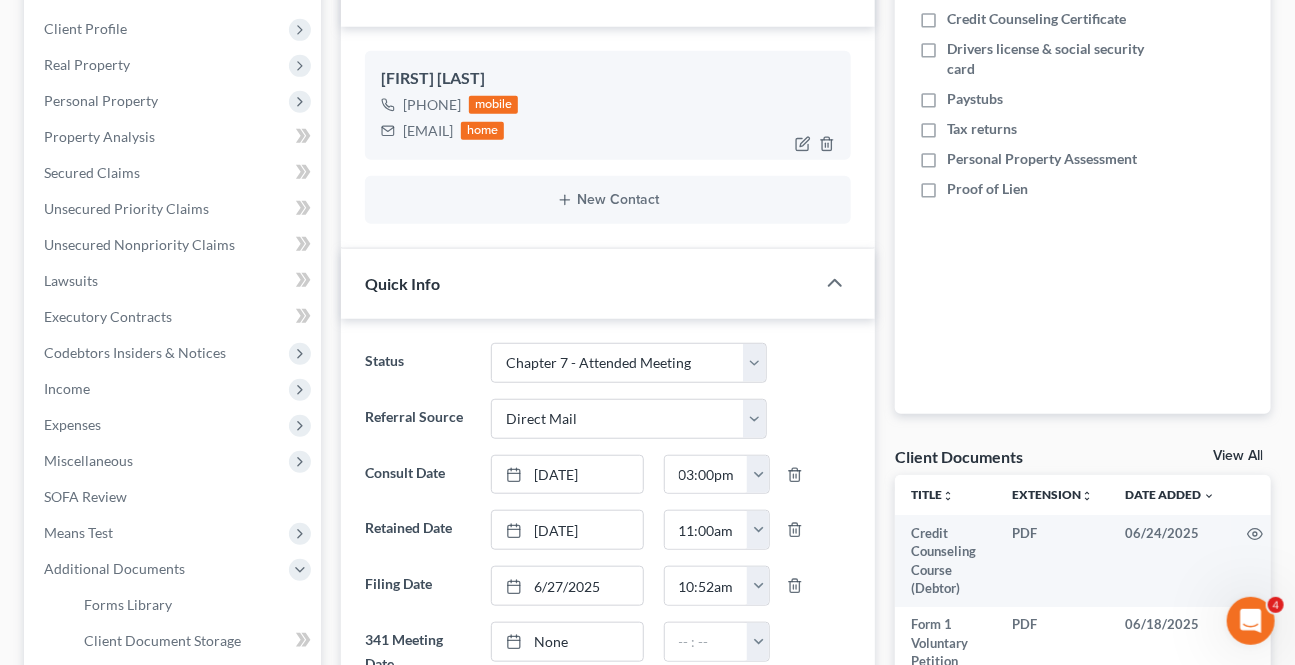scroll, scrollTop: 0, scrollLeft: 0, axis: both 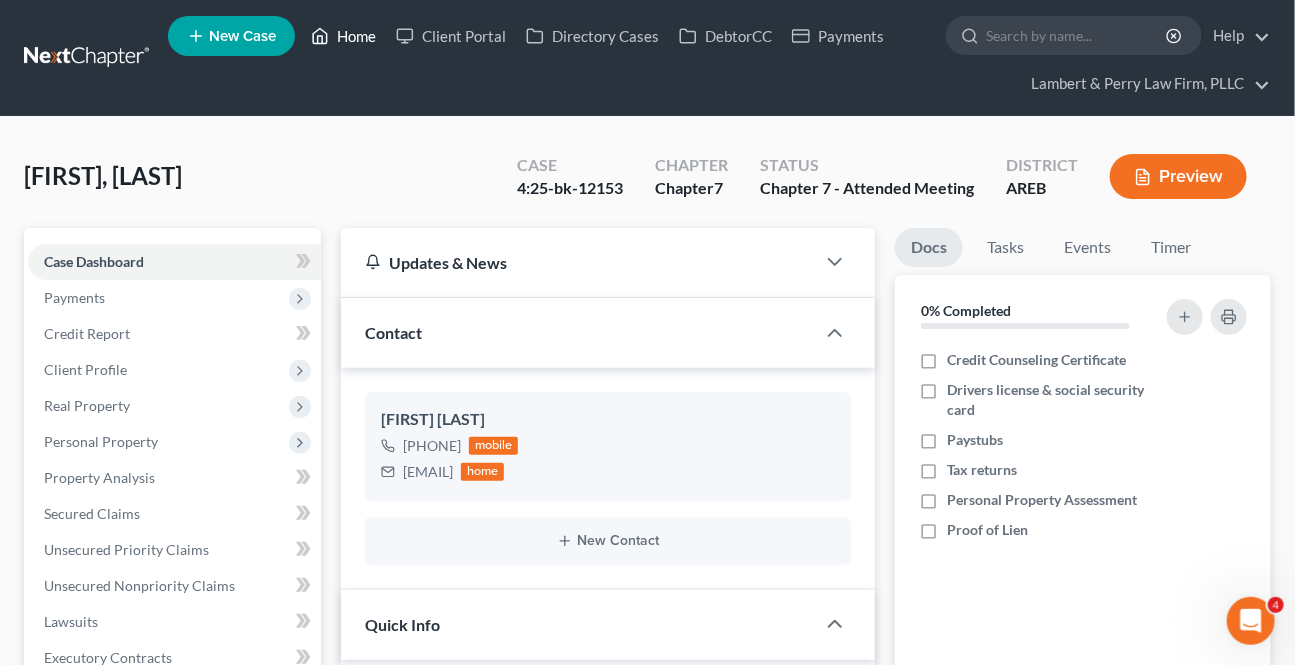drag, startPoint x: 382, startPoint y: 29, endPoint x: 573, endPoint y: 149, distance: 225.56818 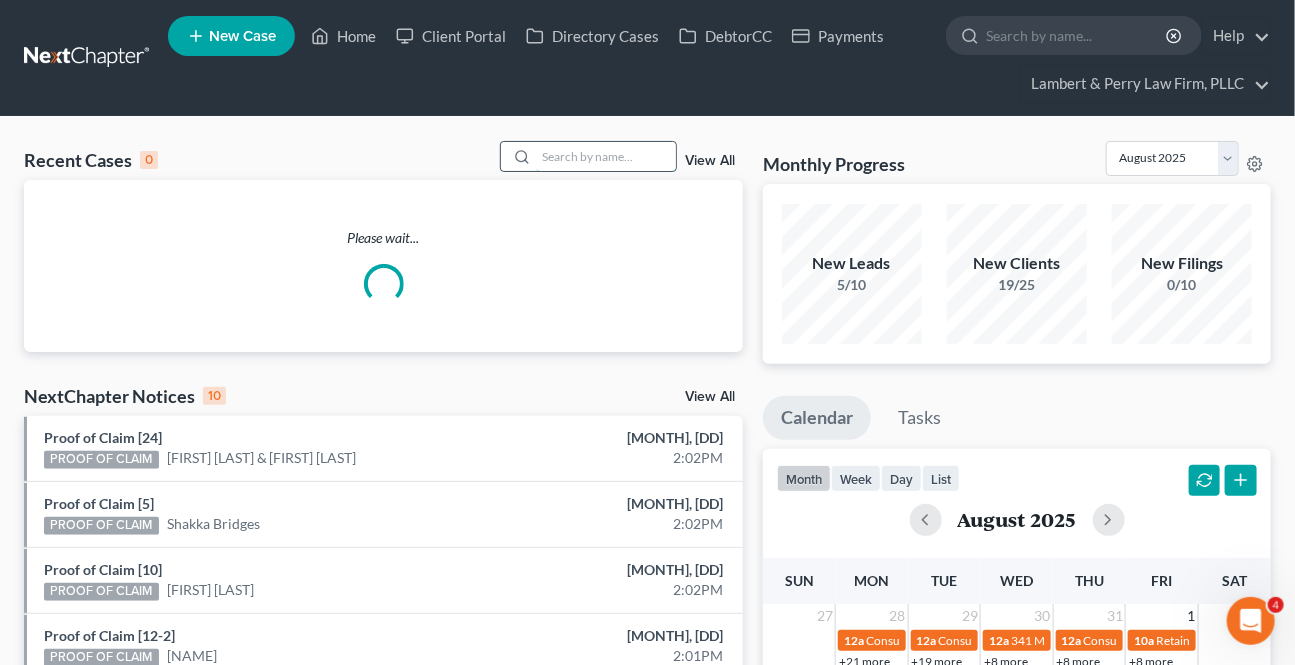 click at bounding box center (606, 156) 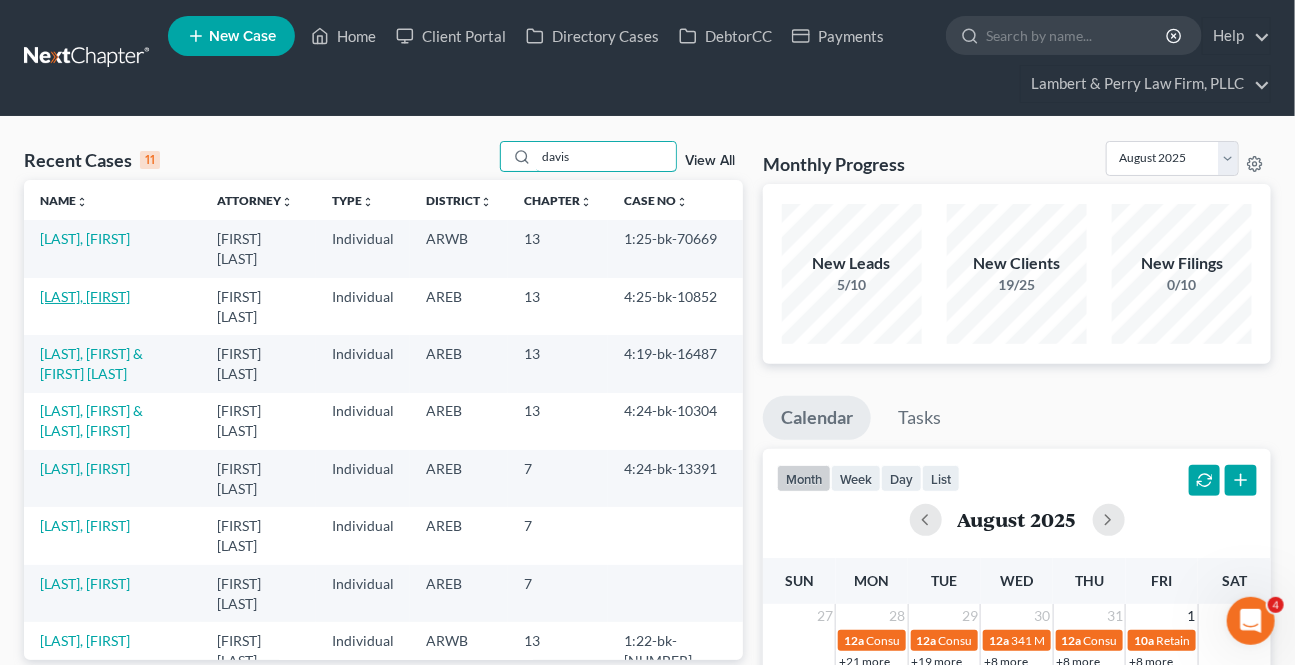 type on "davis" 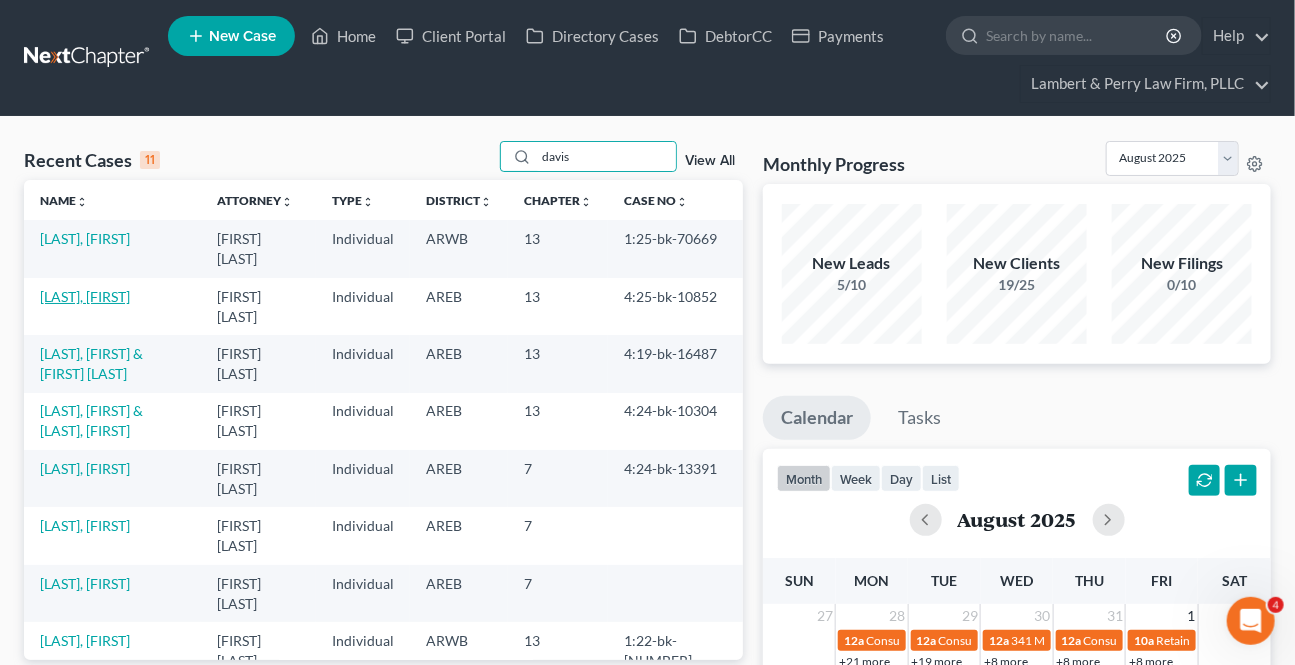 click on "[LAST], [FIRST]" at bounding box center [85, 296] 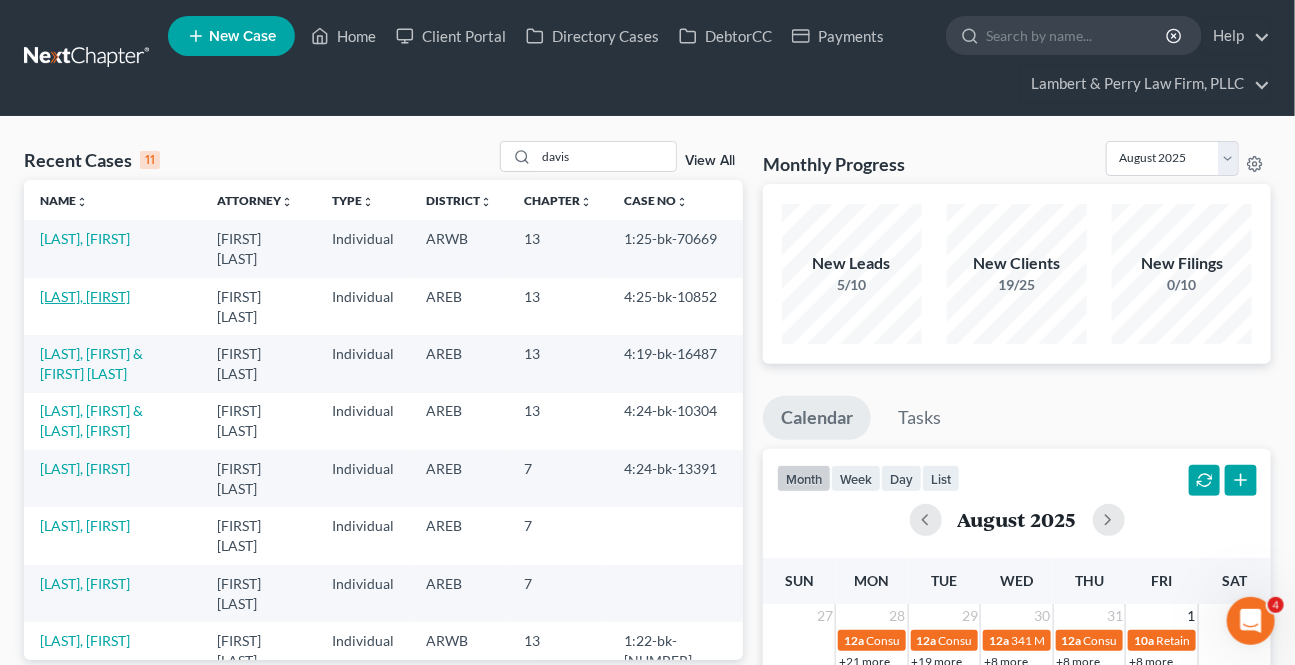 select on "1" 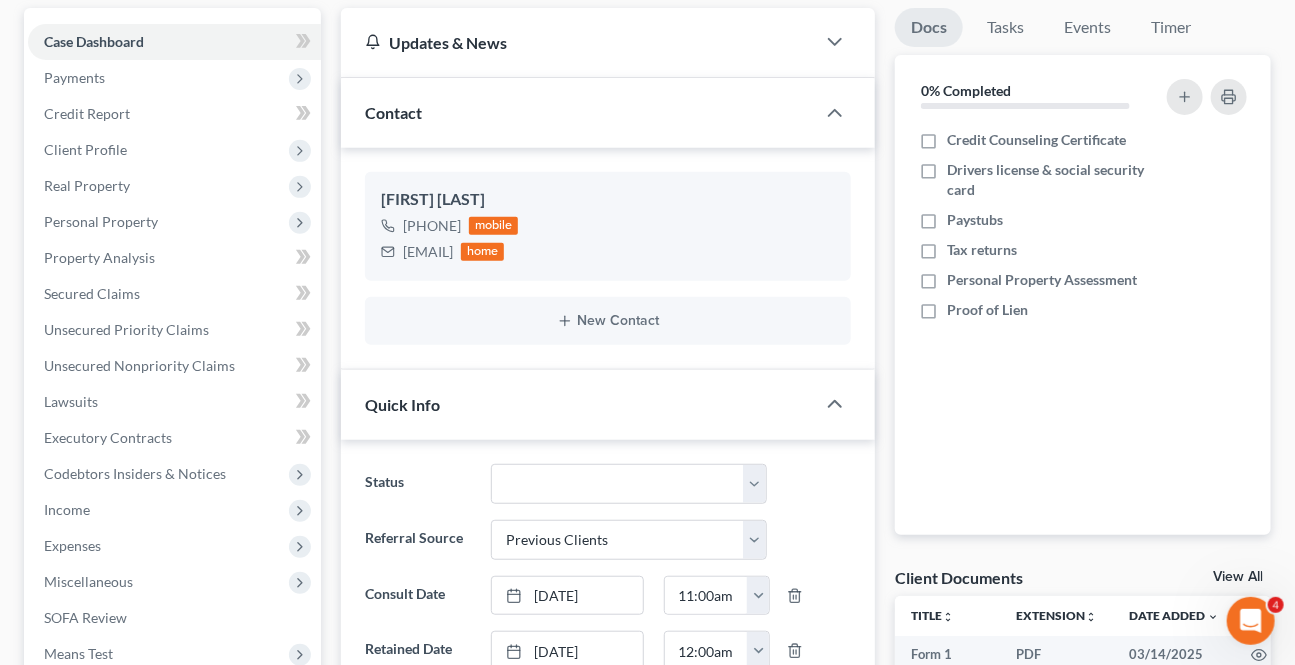 scroll, scrollTop: 272, scrollLeft: 0, axis: vertical 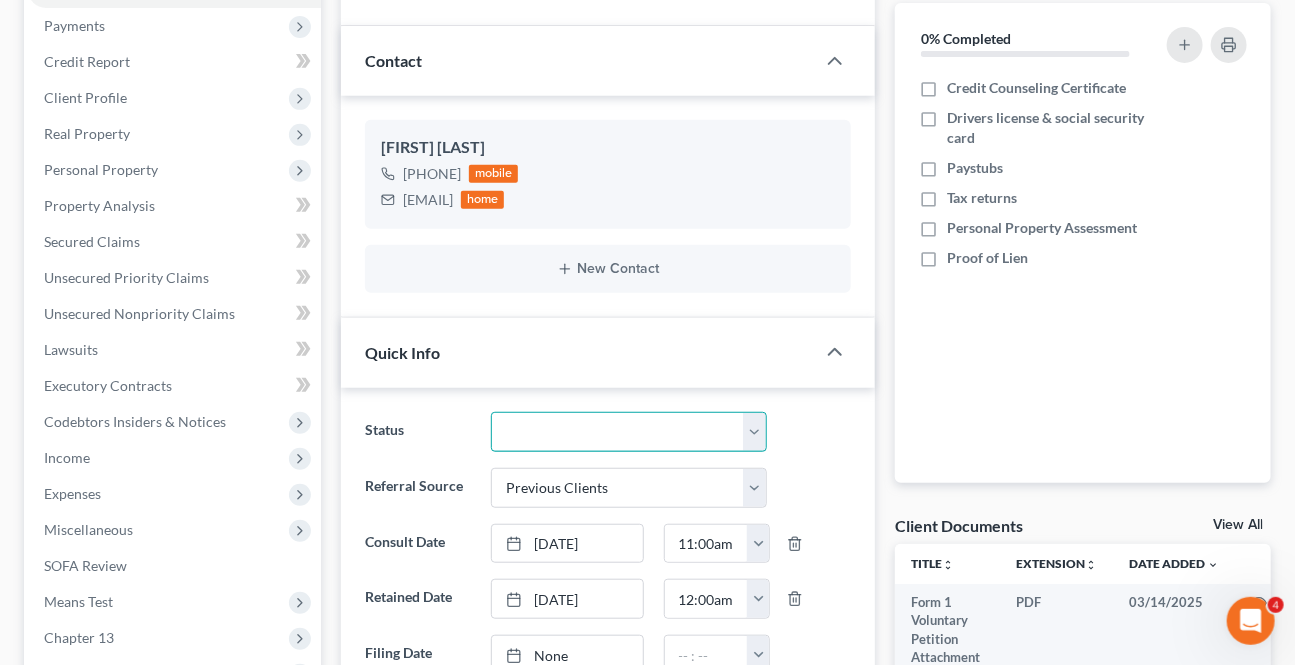 drag, startPoint x: 531, startPoint y: 425, endPoint x: 544, endPoint y: 410, distance: 19.849434 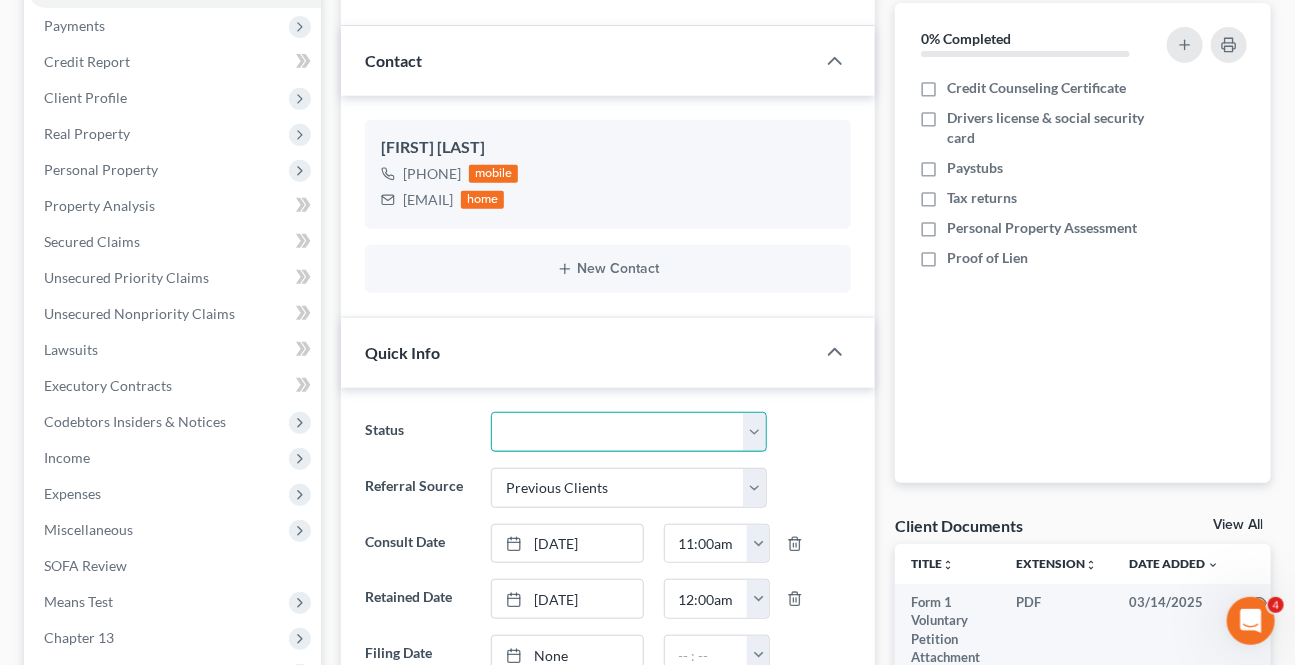 select on "9" 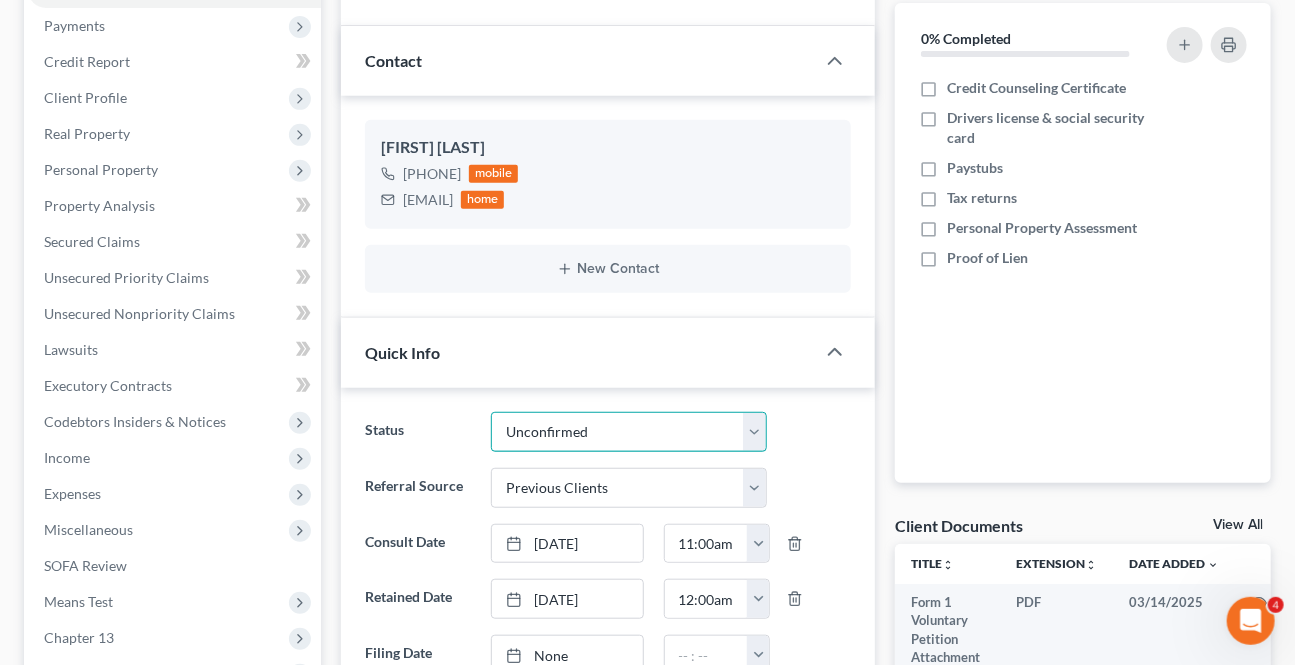 click on "Awaiting 341 Chapter 7 - Attended Meeting Confirmed Discharged Dismissed New Consult Not Retained Rejected Retained Unconfirmed Withdrawn as Counsel" at bounding box center [628, 432] 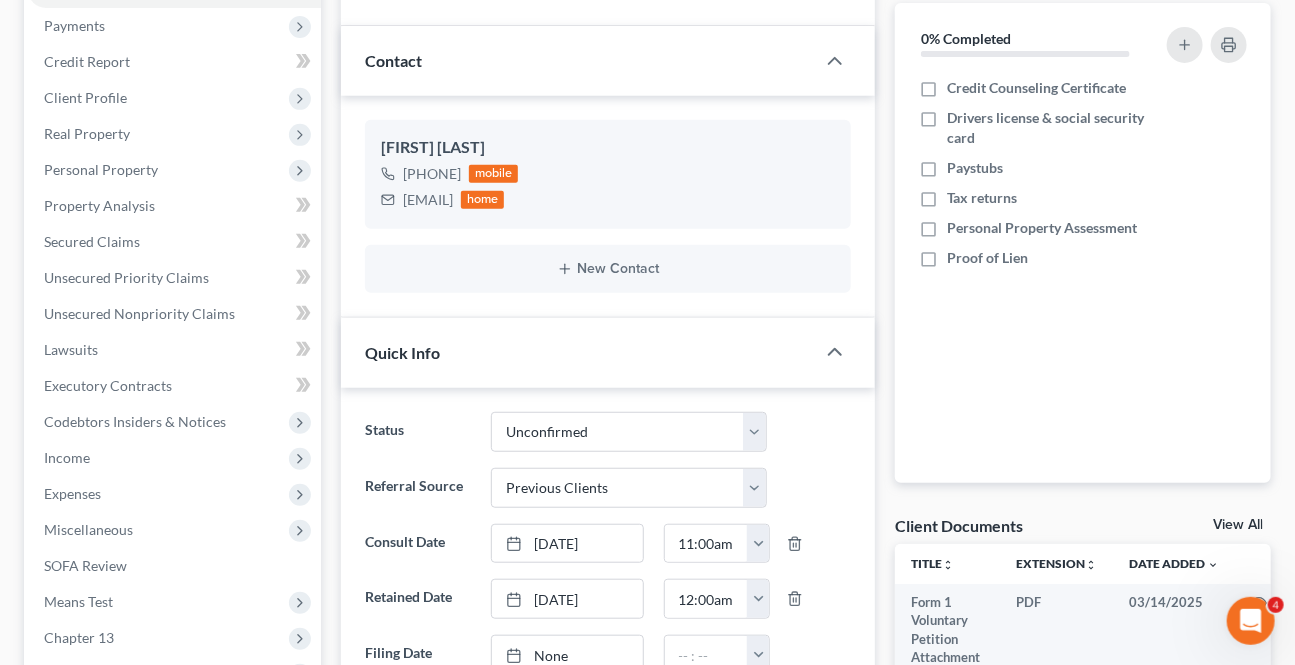 click on "Status Awaiting 341 Chapter 7 - Attended Meeting Confirmed Discharged Dismissed New Consult Not Retained Rejected Retained Unconfirmed Withdrawn as Counsel Referral Source
Select Word Of Mouth Previous Clients Direct Mail Website Google Search Modern Attorney Other (specify)
Consult Date
[DATE]
close
Date
[DATE]
Time
[TIME]
chevron_left
March 2025
chevron_right
Su M Tu W Th F Sa
23 24 25 26 27 28 1
2 3 4 5 6 7 8
9 10 11 12 13 14 15
16 17 18 19 20 21 22
23 24 25 26 27 28 29
30 31 1 2 3 4 5
Clear
[TIME]
[TIME]
[TIME]
[TIME]
[TIME]
Su" at bounding box center [608, 767] 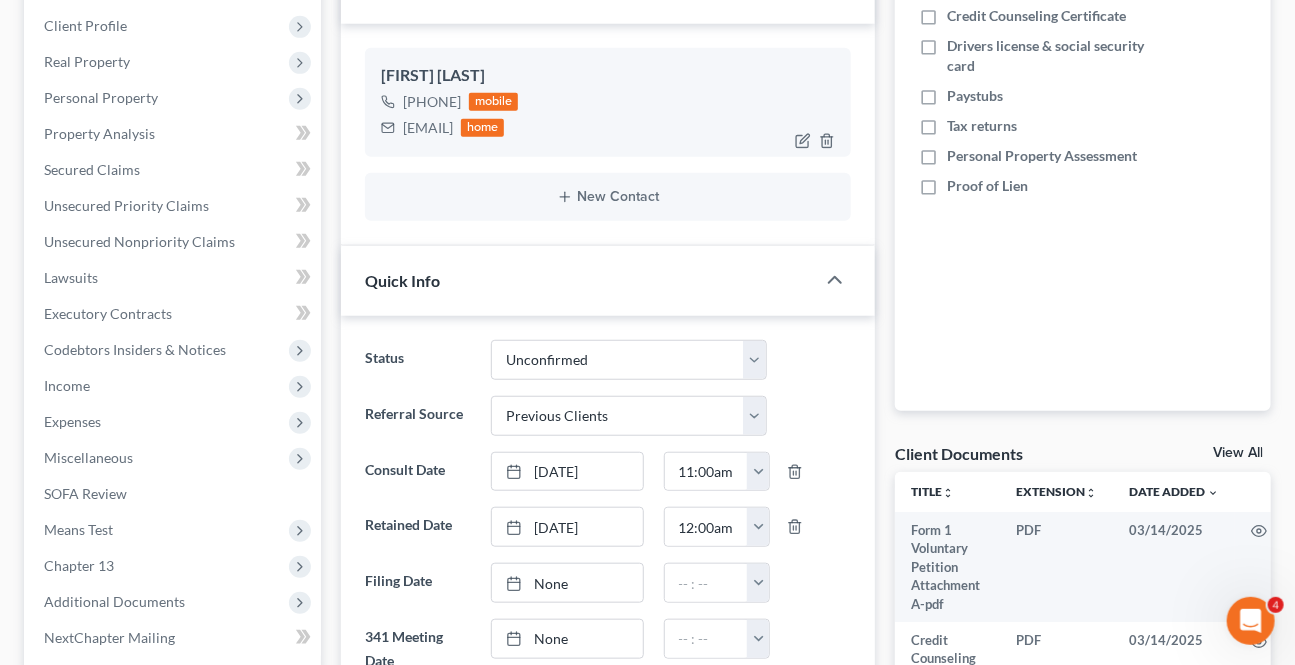 scroll, scrollTop: 363, scrollLeft: 0, axis: vertical 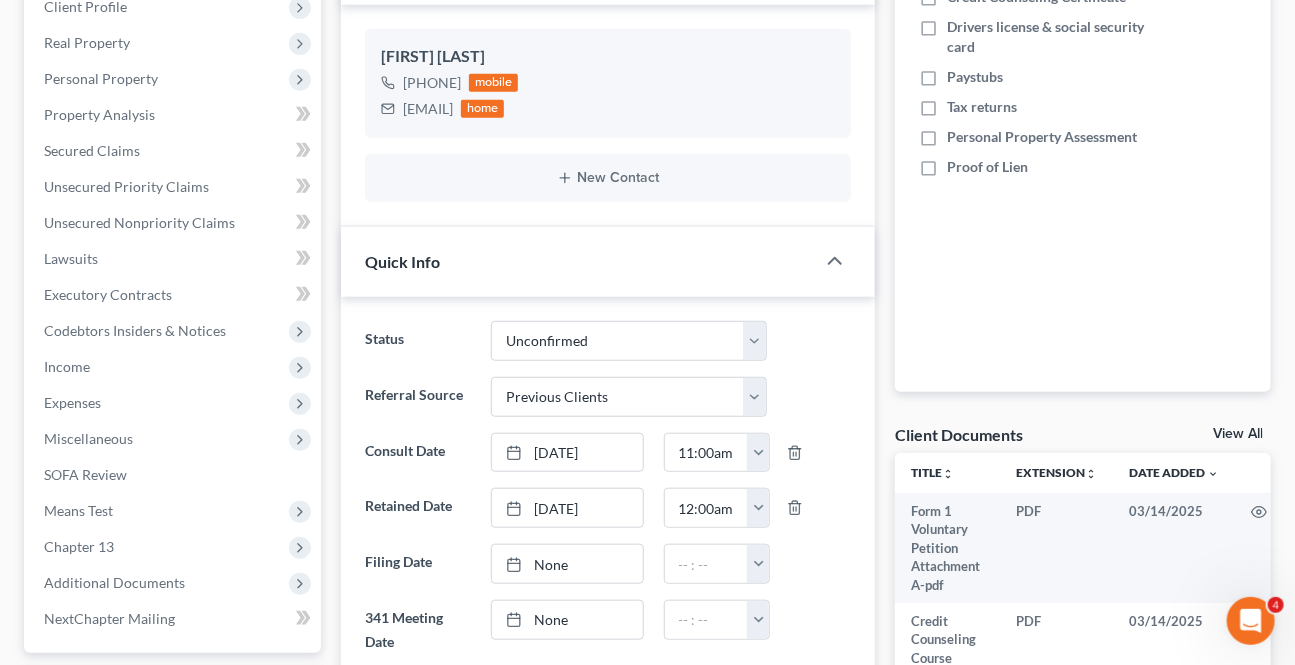 click on "None" at bounding box center (567, 564) 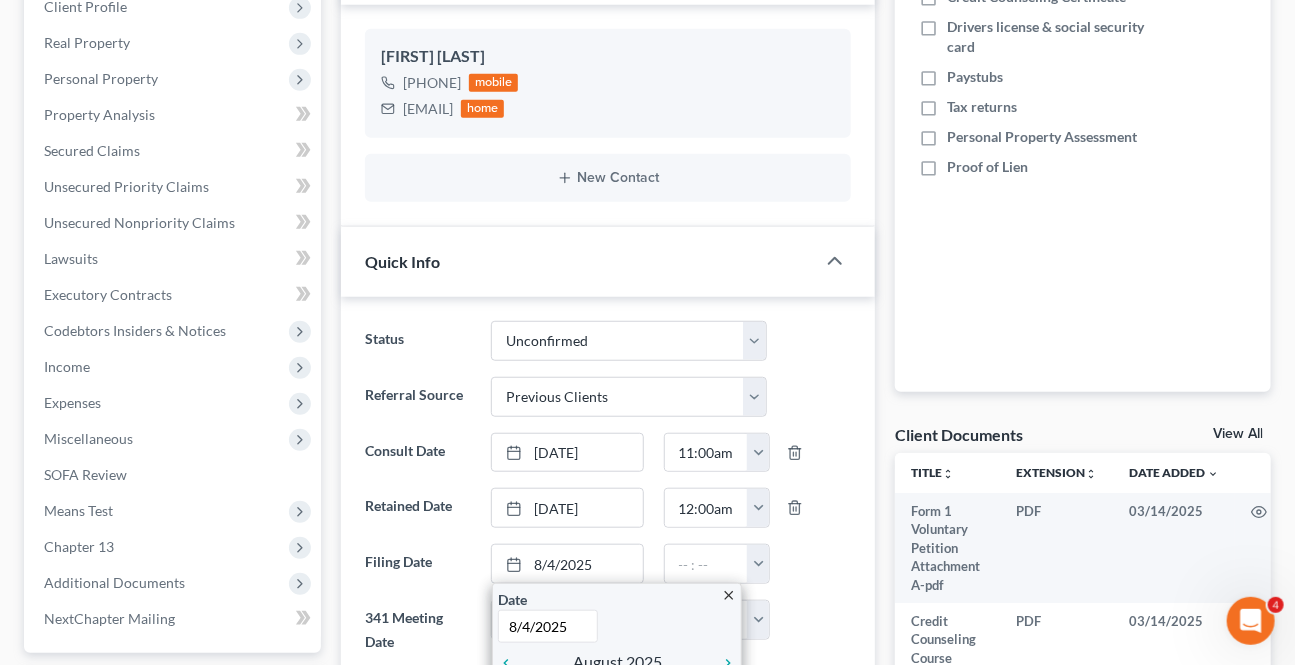 scroll, scrollTop: 636, scrollLeft: 0, axis: vertical 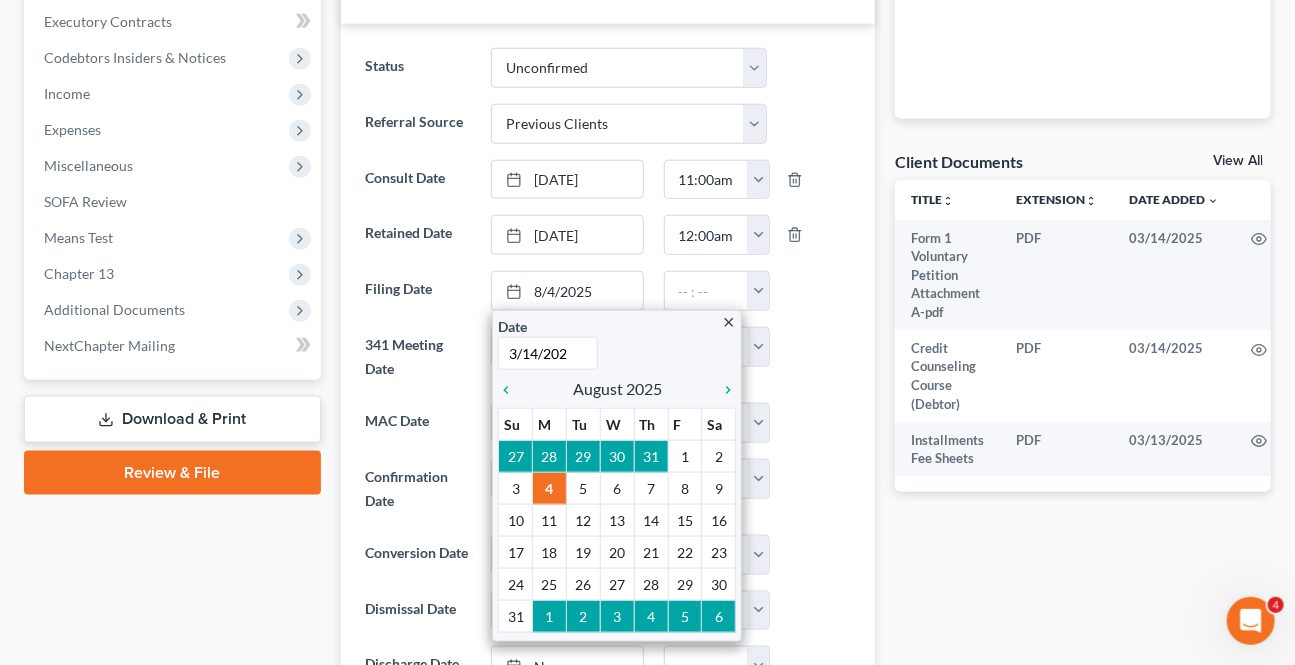 type on "3/14/2025" 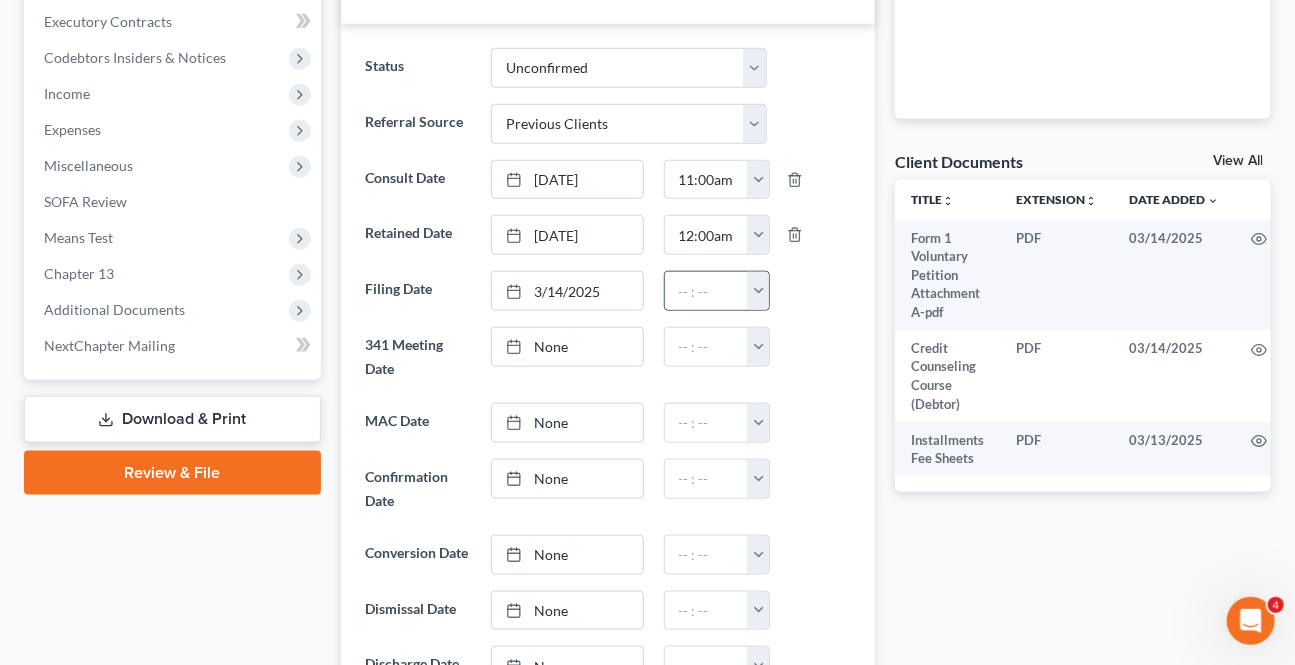 click at bounding box center [758, 291] 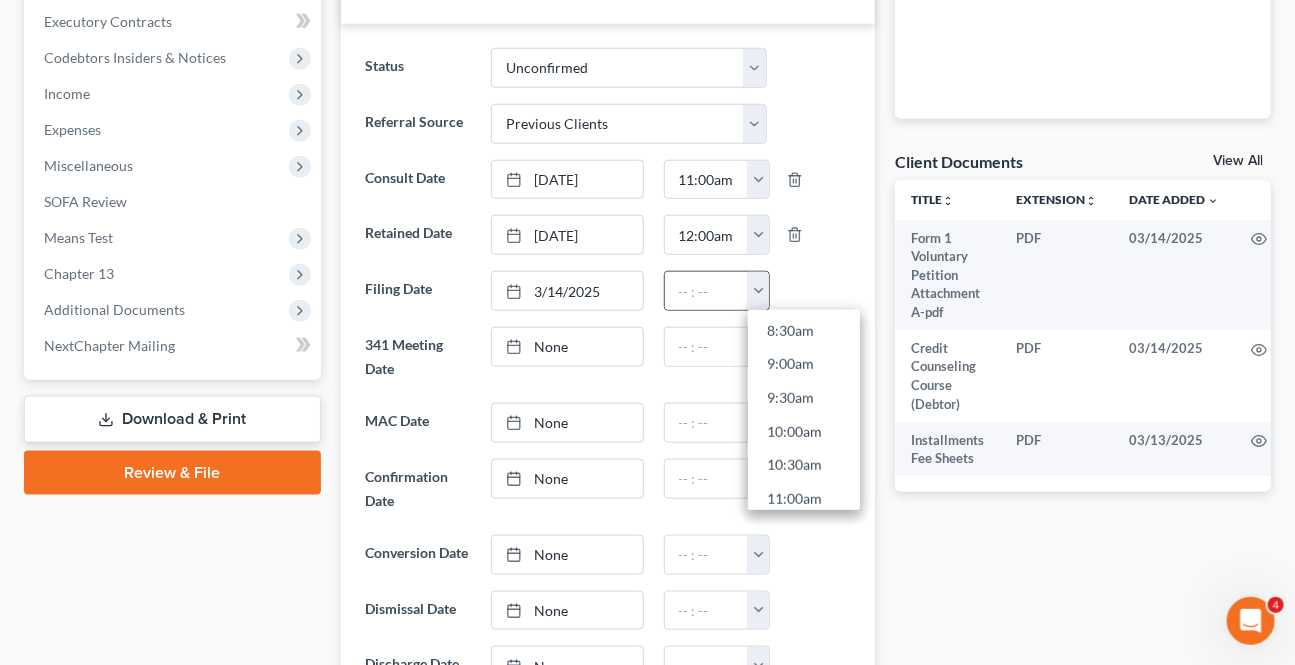 scroll, scrollTop: 727, scrollLeft: 0, axis: vertical 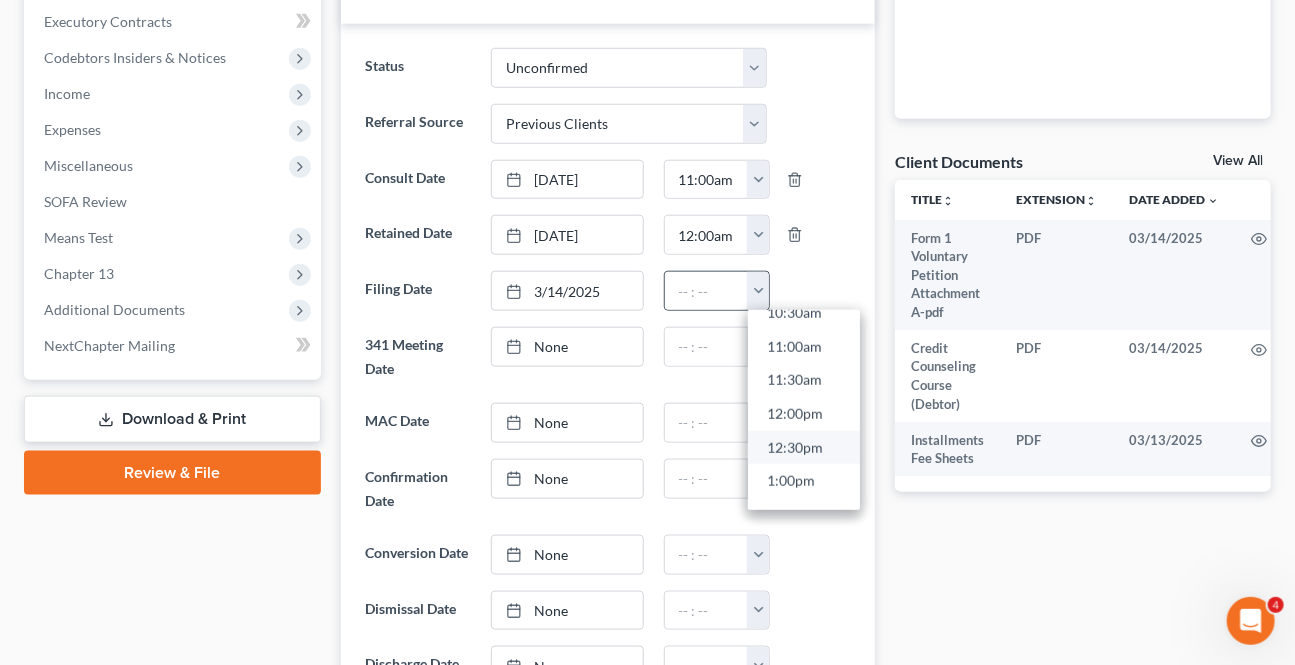 click on "12:30pm" at bounding box center [804, 448] 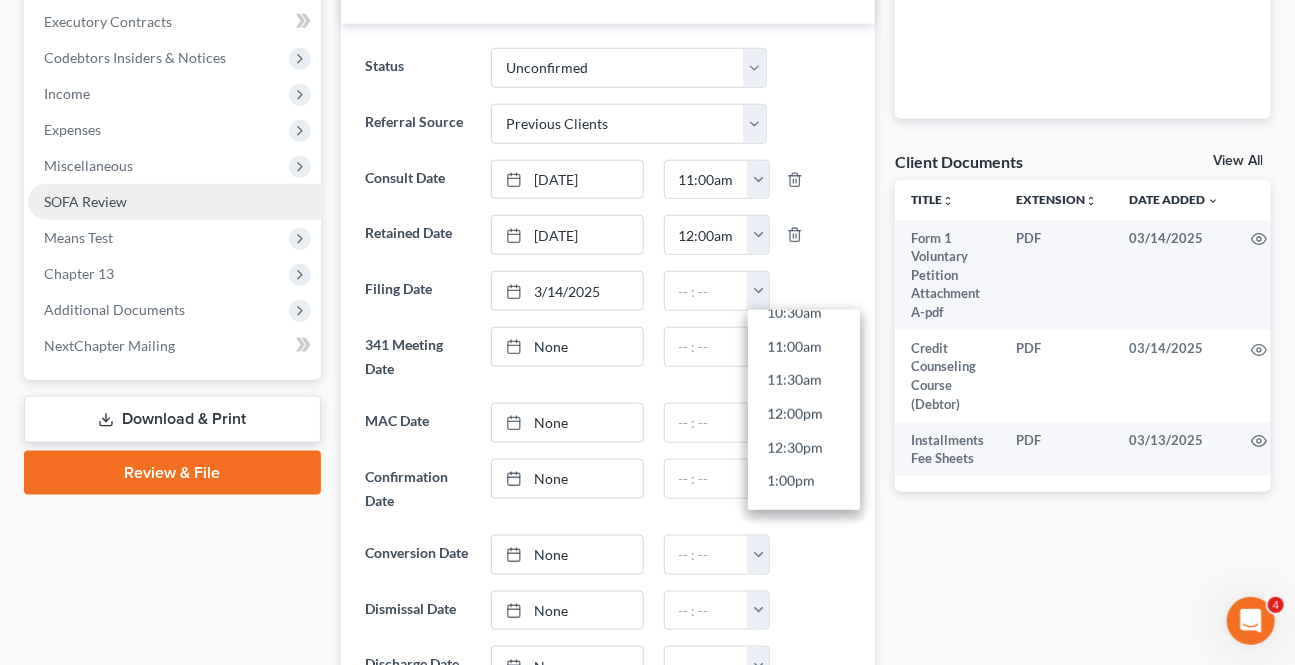 click on "Status Awaiting 341 Chapter 7 - Attended Meeting Confirmed Discharged Dismissed New Consult Not Retained Rejected Retained Unconfirmed Withdrawn as Counsel Referral Source
Select Word Of Mouth Previous Clients Direct Mail Website Google Search Modern Attorney Other (specify)
Consult Date
[DATE]
close
Date
[DATE]
Time
[TIME]
chevron_left
March 2025
chevron_right
Su M Tu W Th F Sa
23 24 25 26 27 28 1
2 3 4 5 6 7 8
9 10 11 12 13 14 15
16 17 18 19 20 21 22
23 24 25 26 27 28 29
30 31 1 2 3 4 5
Clear
[TIME]
[TIME]
[TIME]
[TIME]
[TIME]
Su" at bounding box center (608, 395) 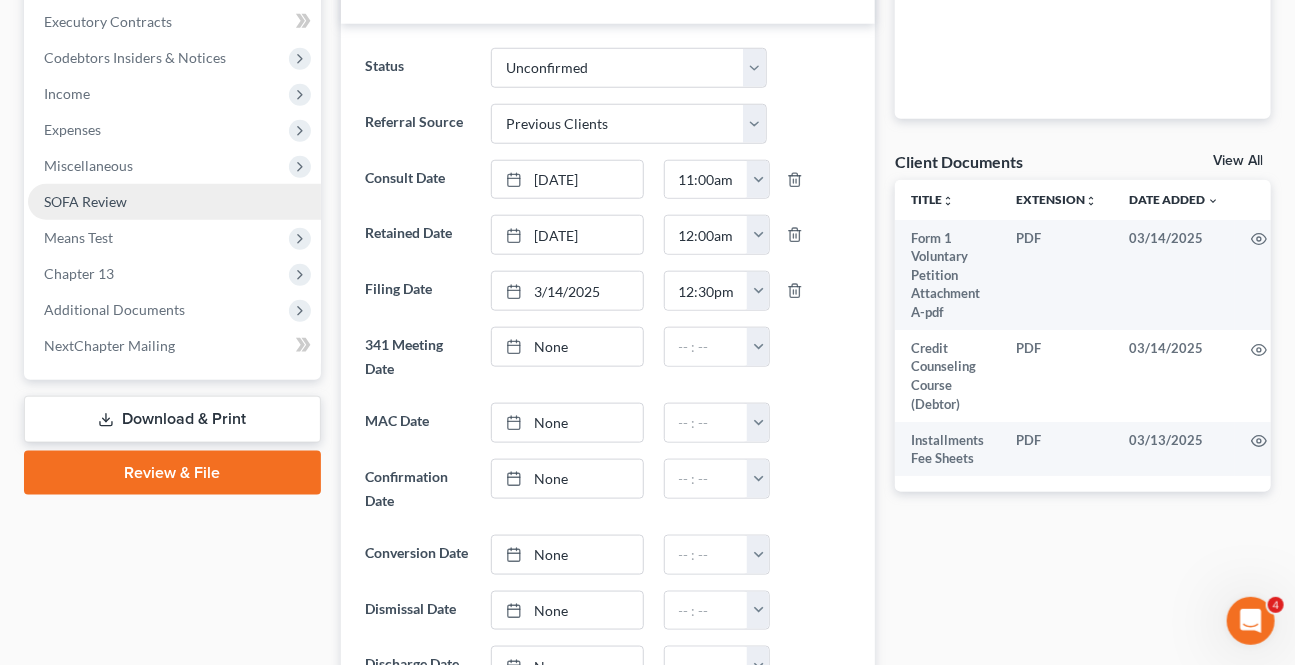 scroll, scrollTop: 0, scrollLeft: 0, axis: both 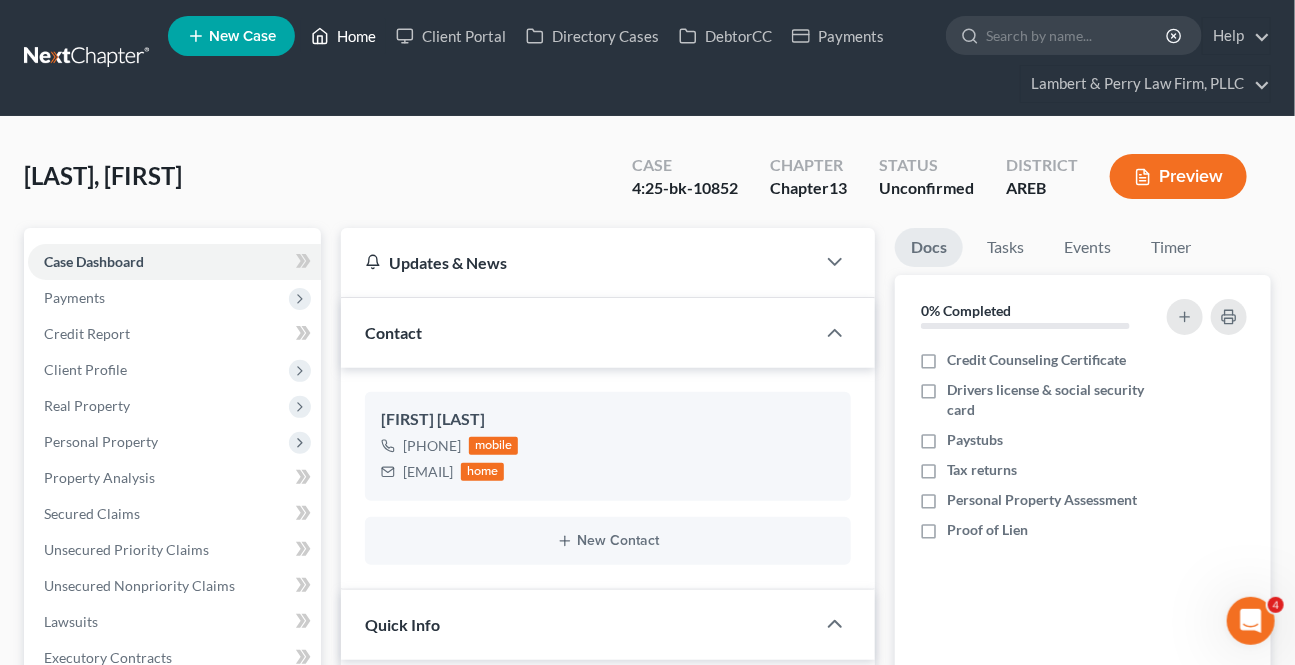 click on "Home" at bounding box center (343, 36) 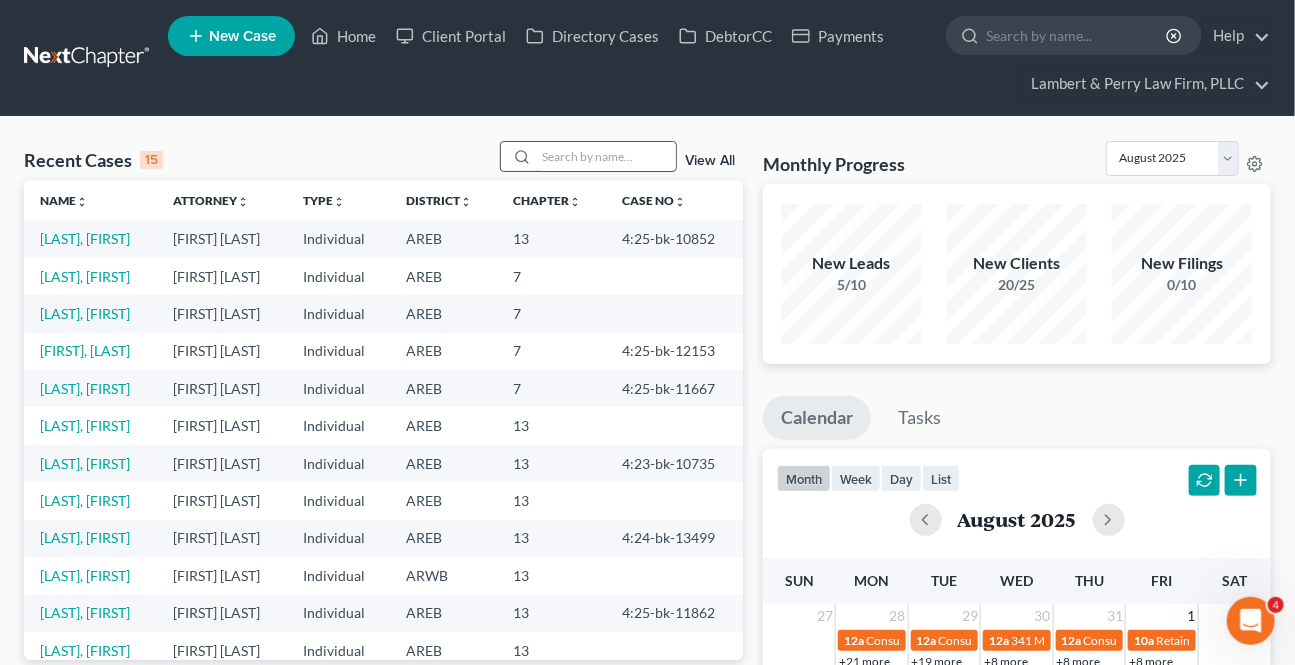 click at bounding box center [606, 156] 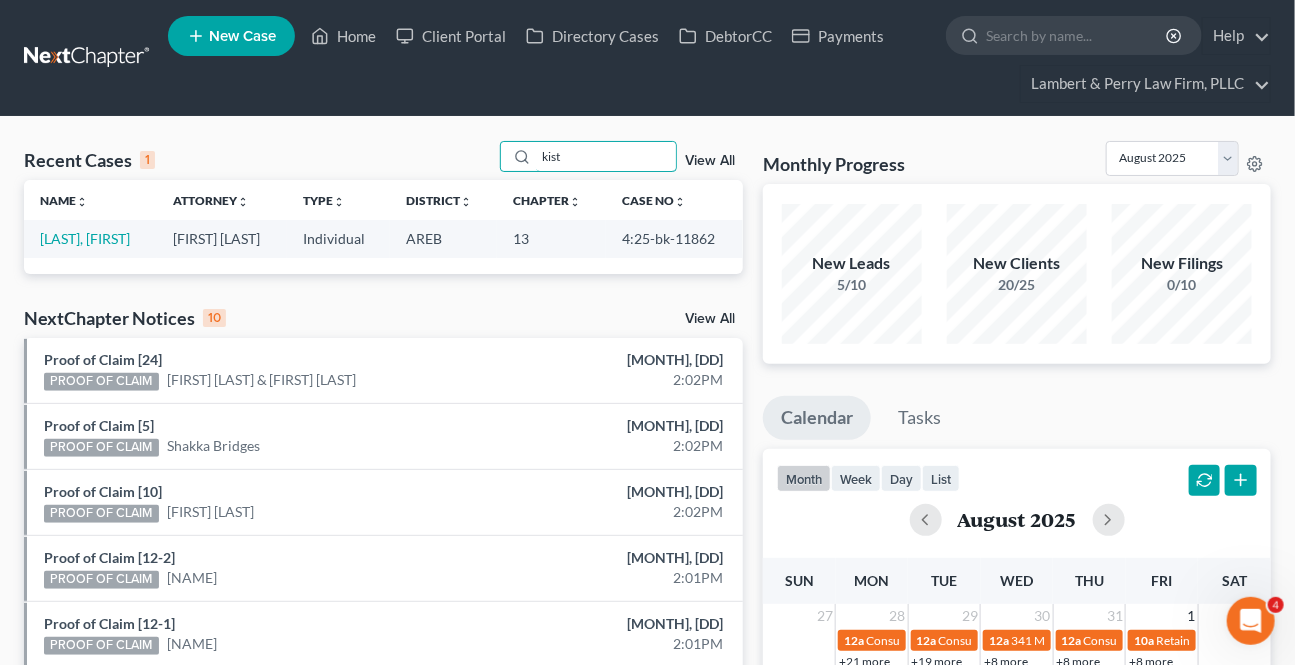 type on "kist" 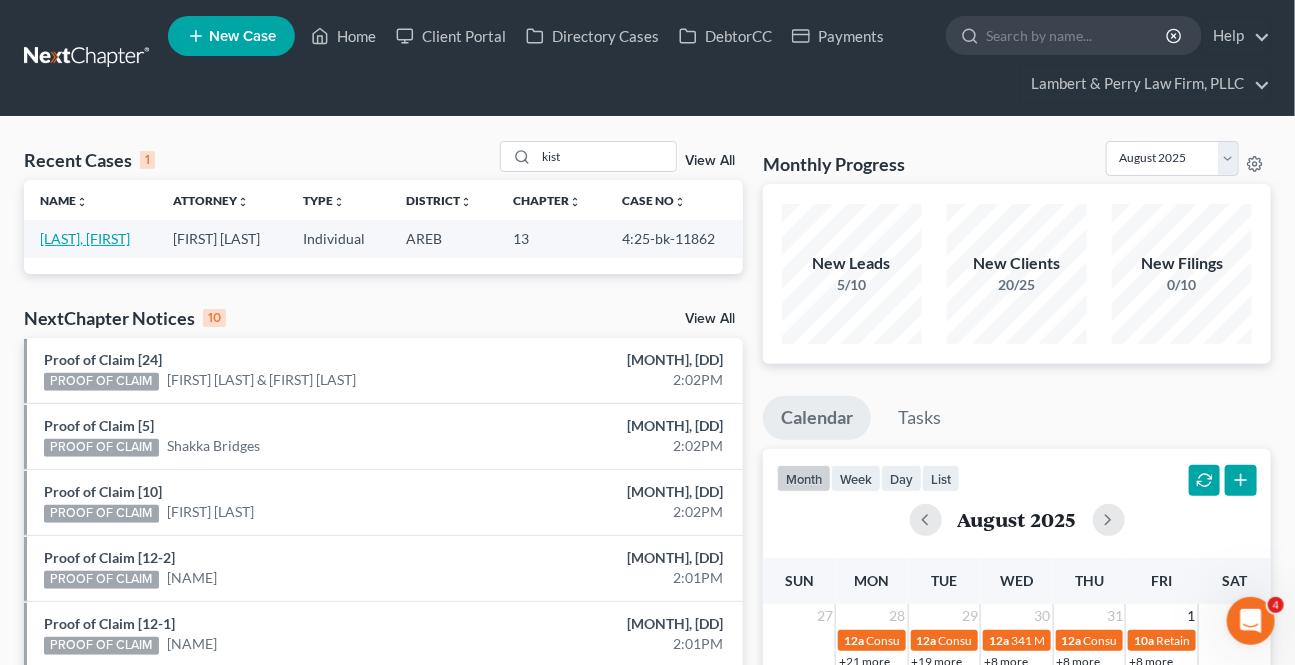 click on "[LAST], [FIRST]" at bounding box center (85, 238) 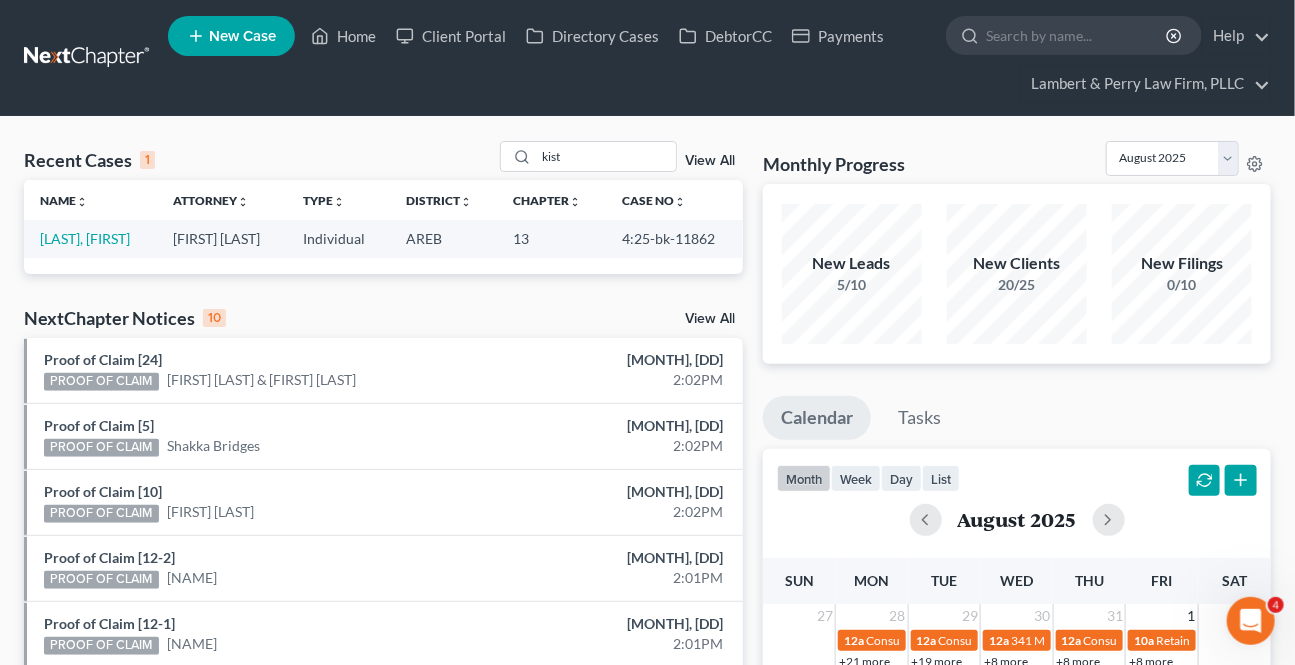 select on "6" 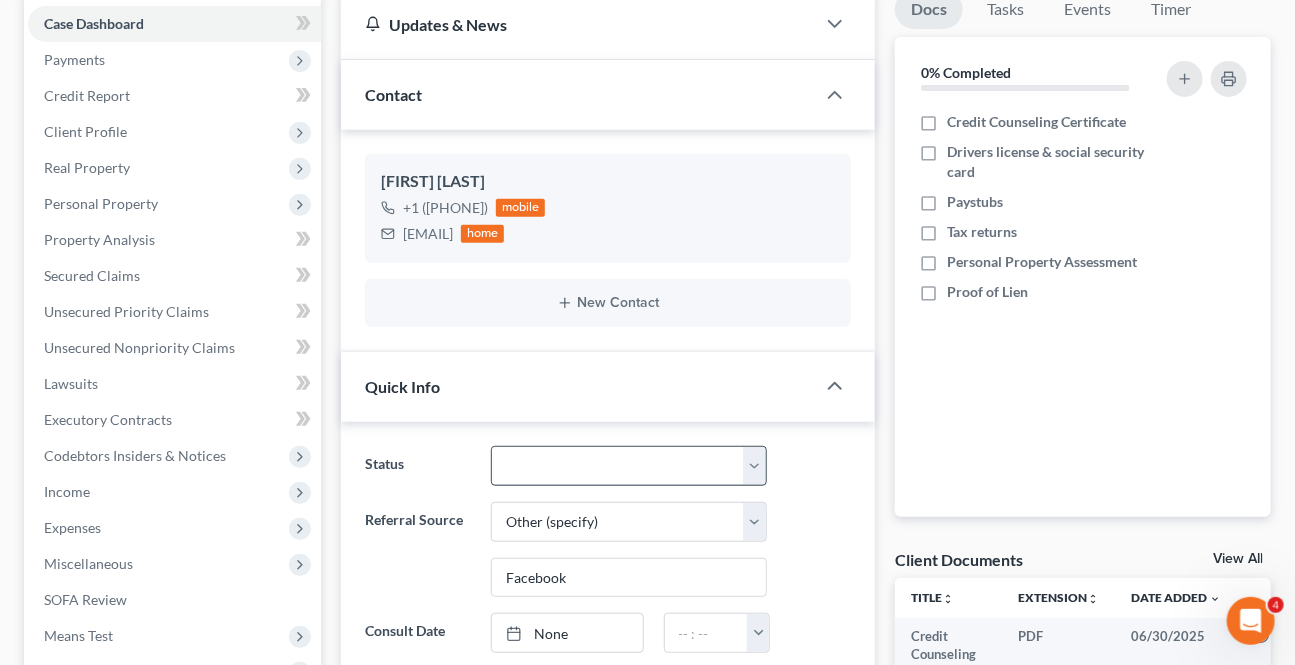 scroll, scrollTop: 363, scrollLeft: 0, axis: vertical 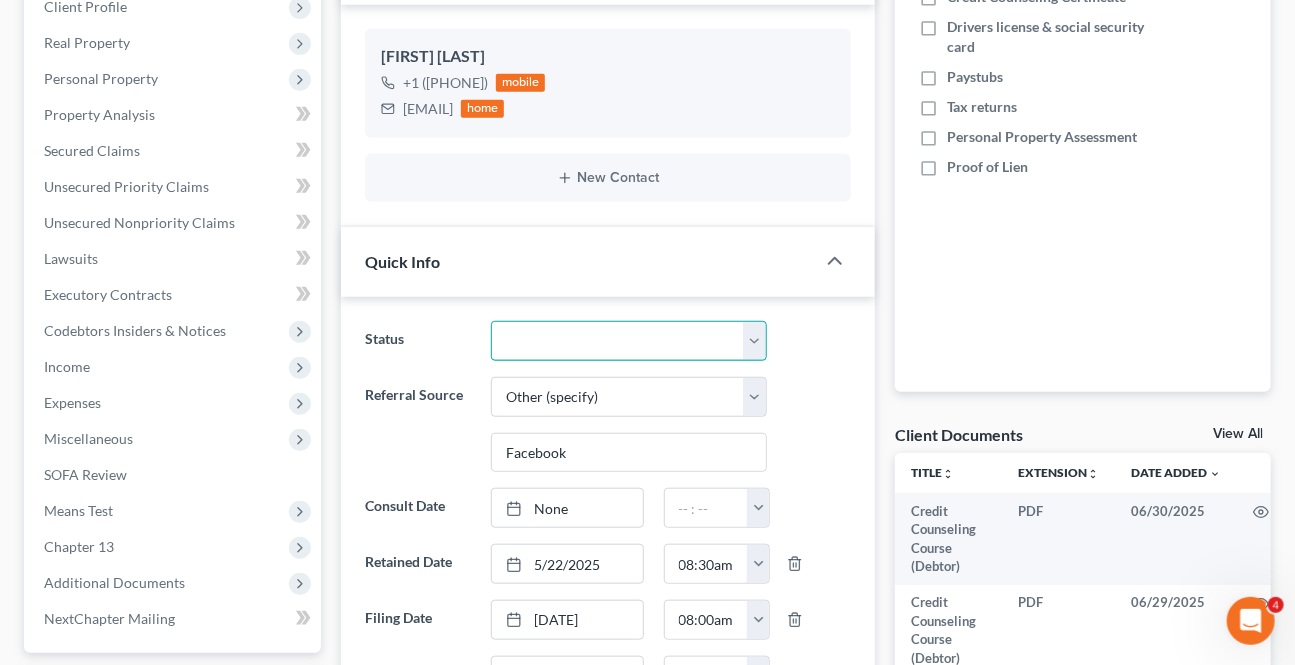 drag, startPoint x: 535, startPoint y: 342, endPoint x: 549, endPoint y: 356, distance: 19.79899 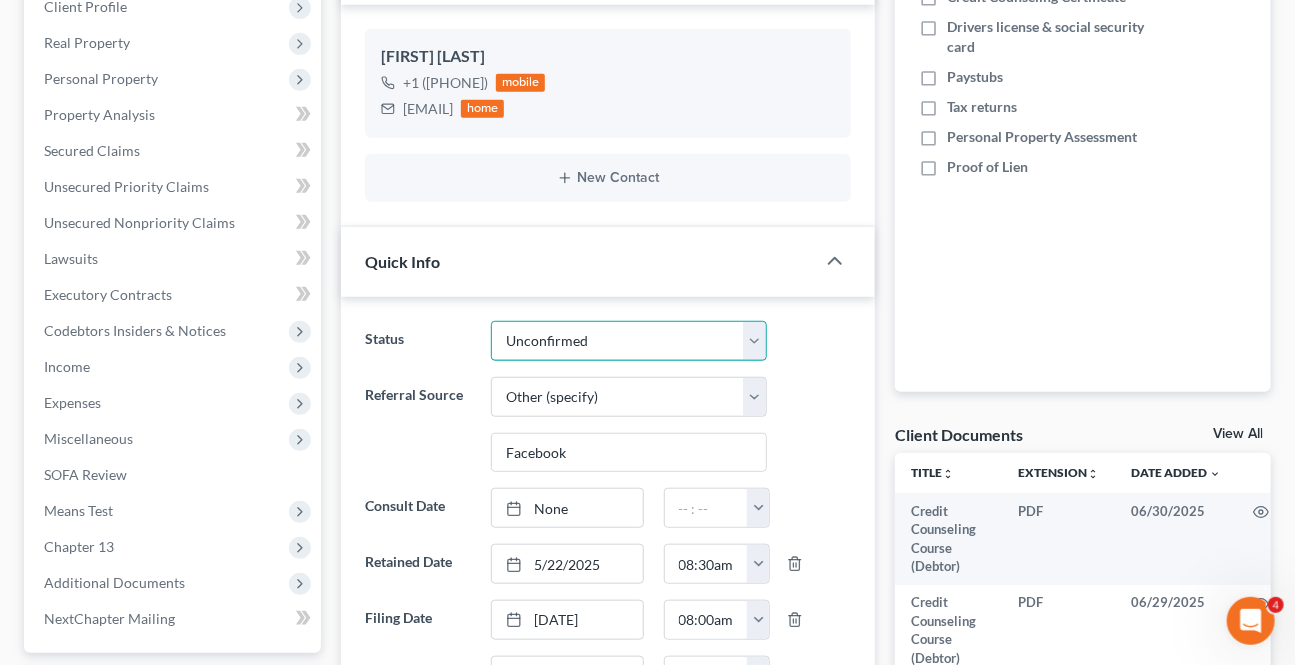 click on "Awaiting 341 Chapter 7 - Attended Meeting Confirmed Discharged Dismissed New Consult Not Retained Rejected Retained Unconfirmed Withdrawn as Counsel" at bounding box center (628, 341) 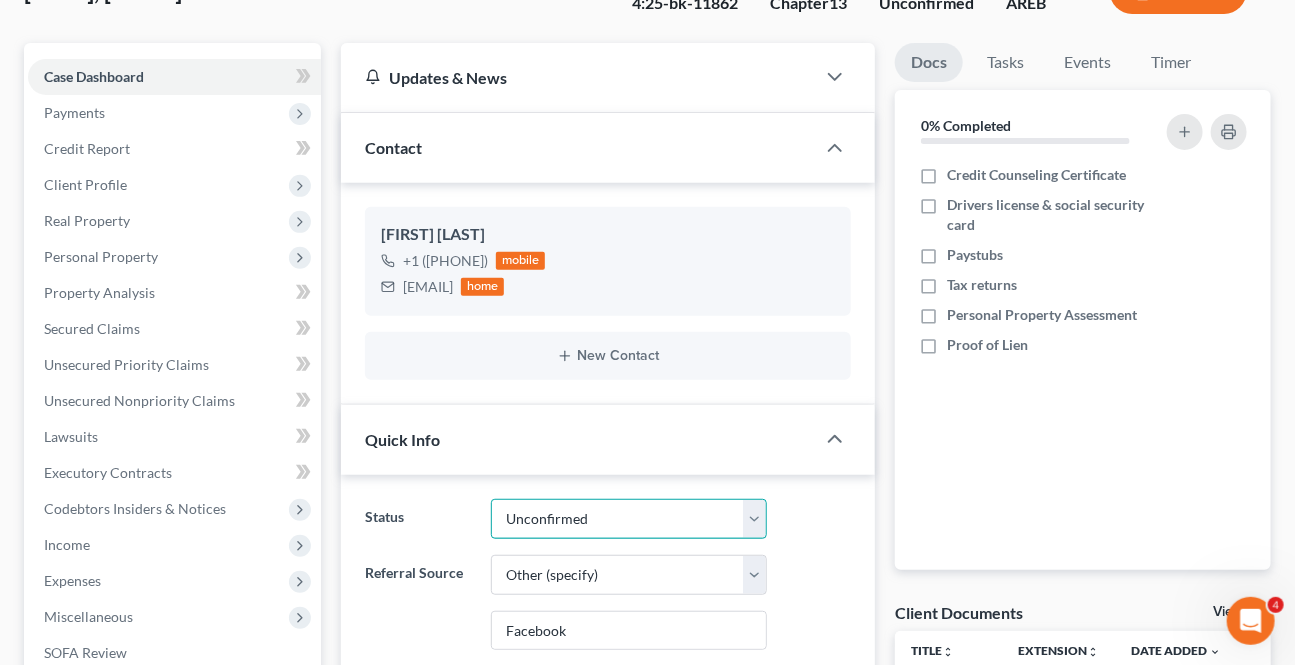 scroll, scrollTop: 0, scrollLeft: 0, axis: both 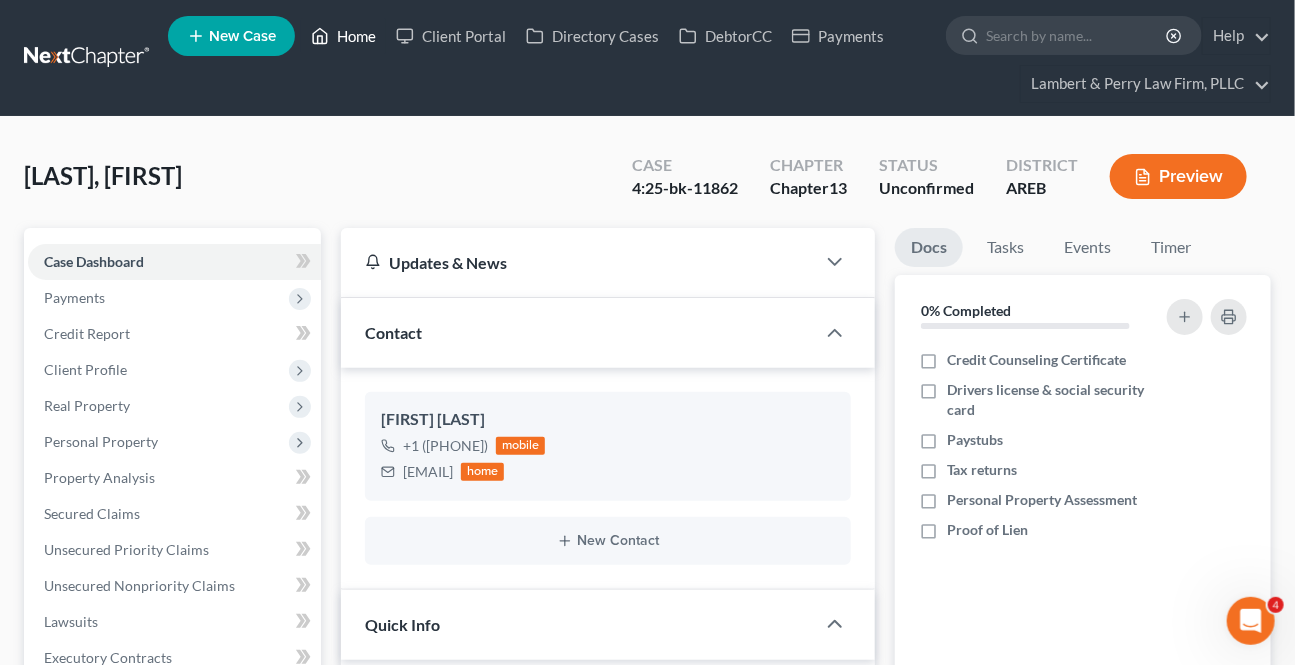 drag, startPoint x: 349, startPoint y: 19, endPoint x: 38, endPoint y: 167, distance: 344.4198 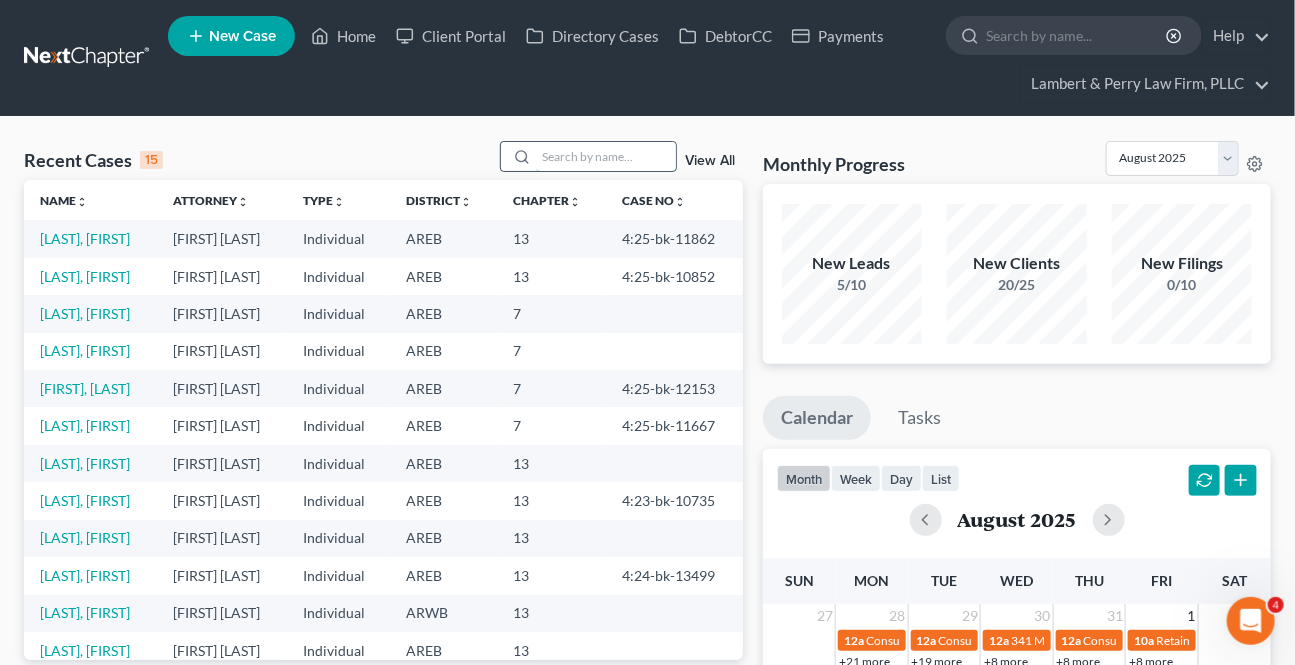 click at bounding box center (606, 156) 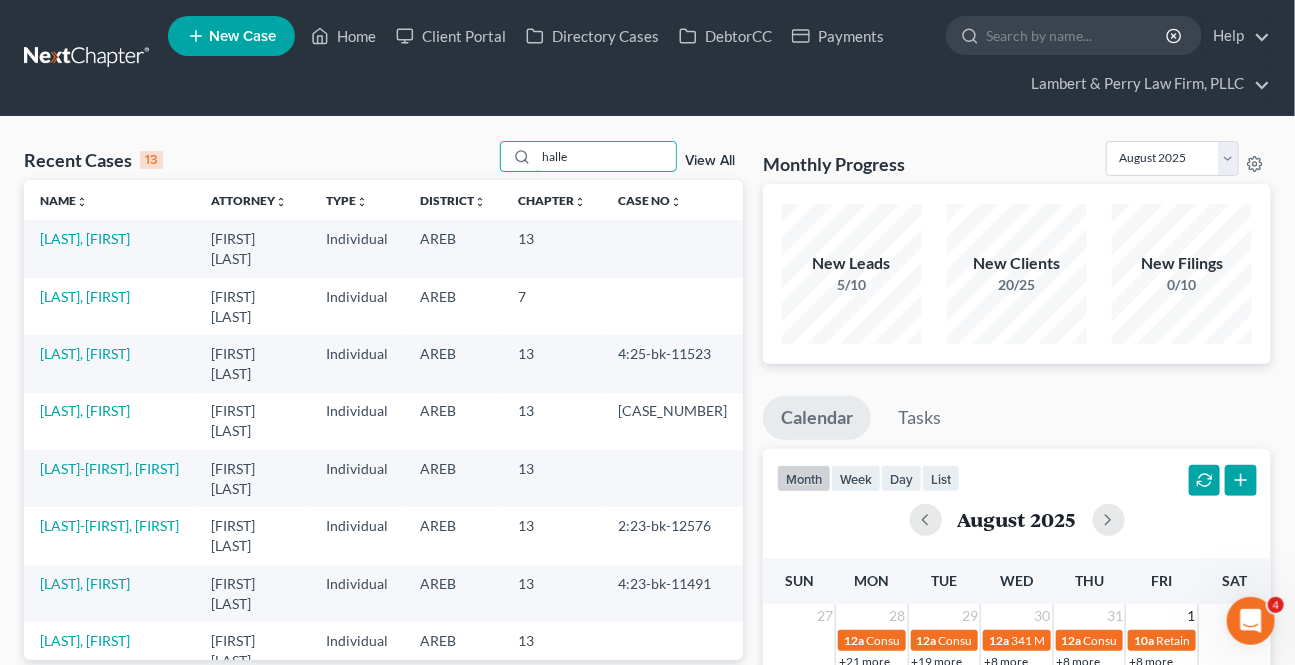 type on "halle" 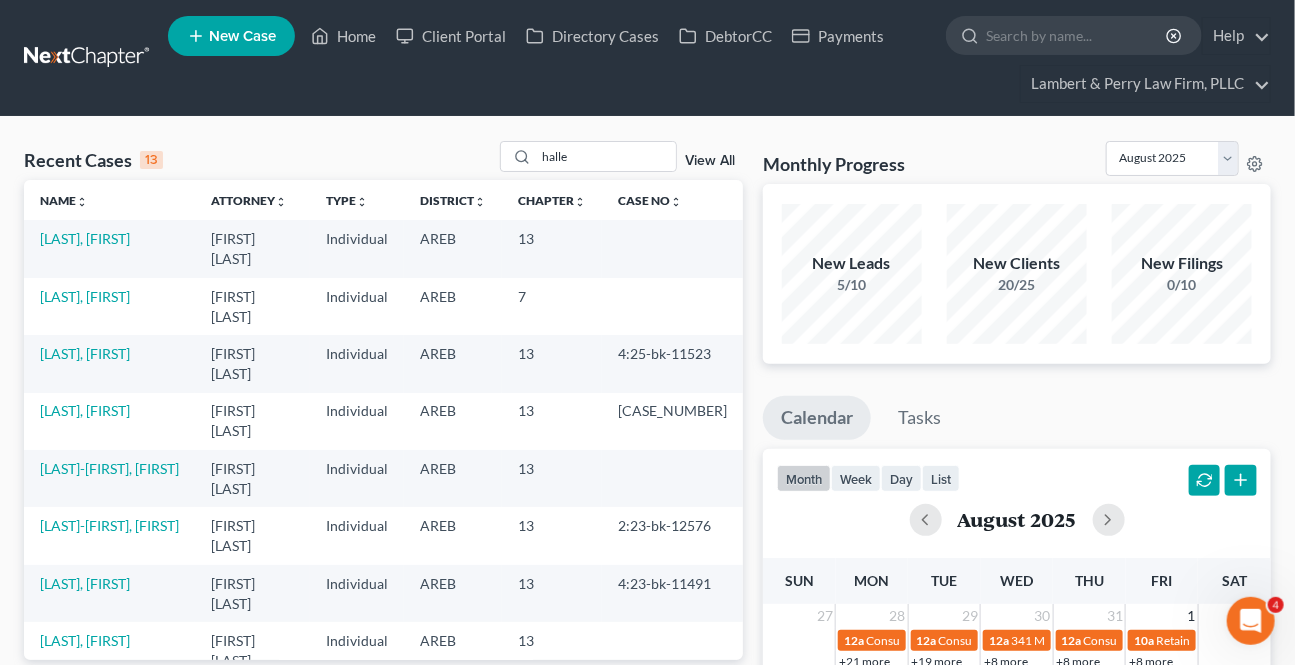 click on "[LAST], [FIRST]" at bounding box center (109, 363) 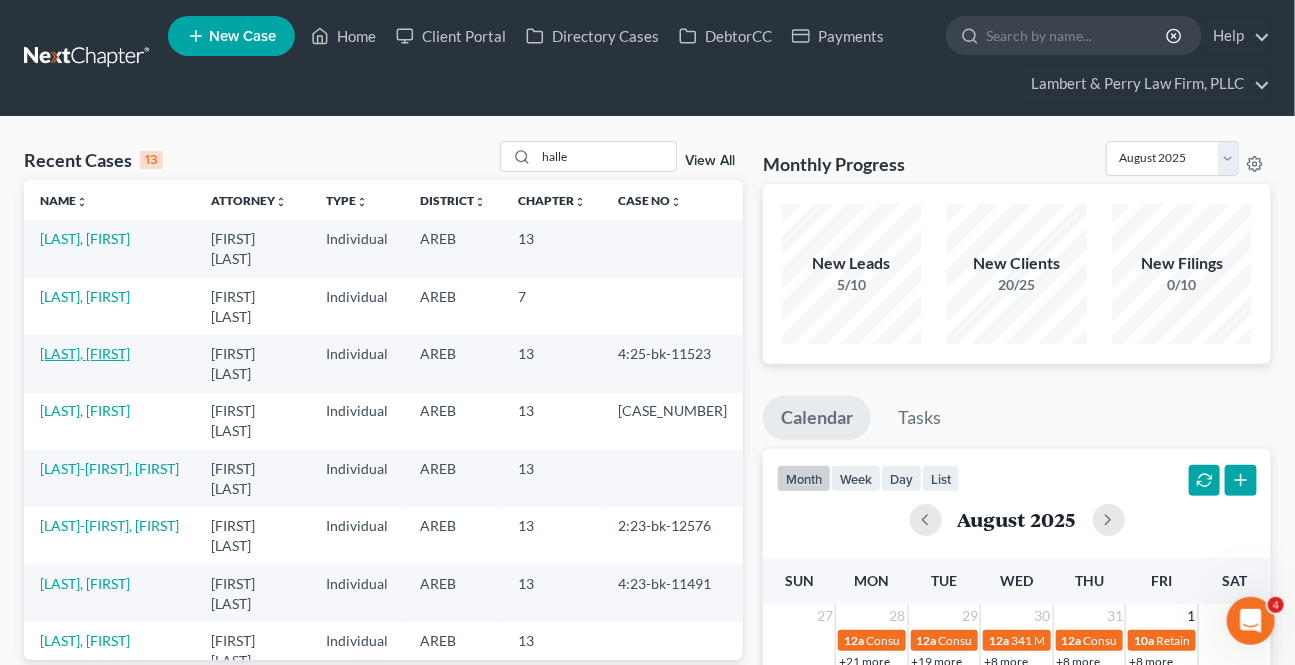 click on "[LAST], [FIRST]" at bounding box center [85, 353] 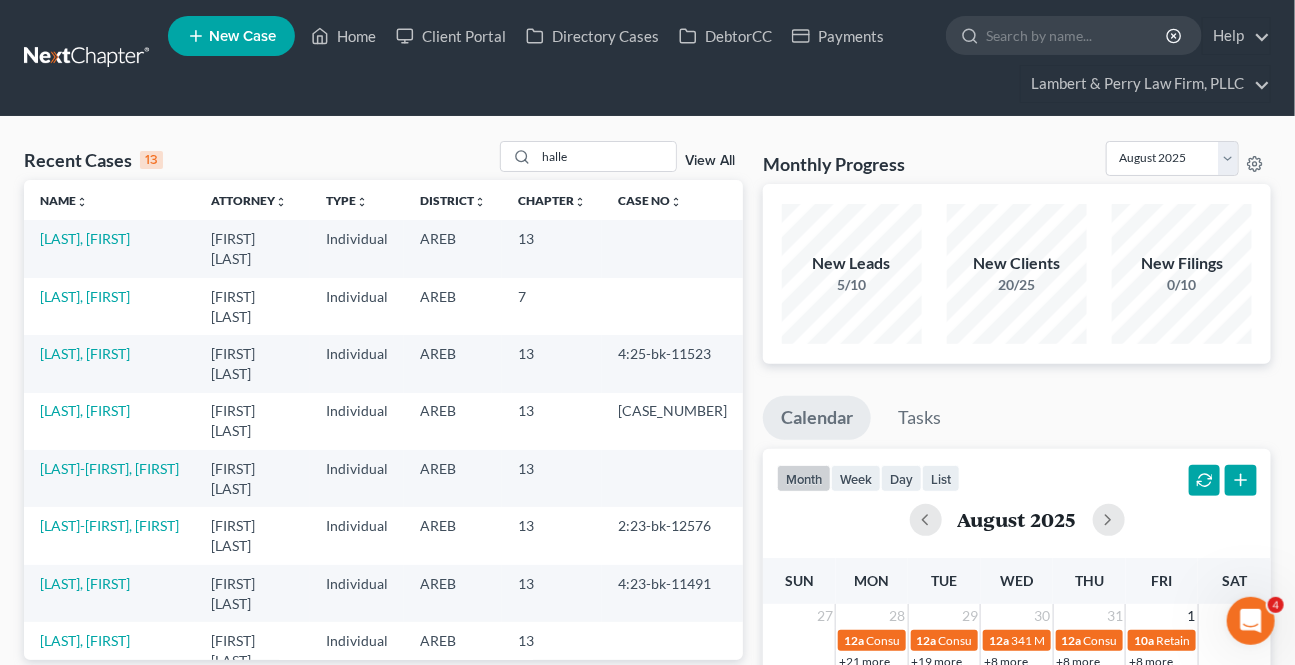 select on "6" 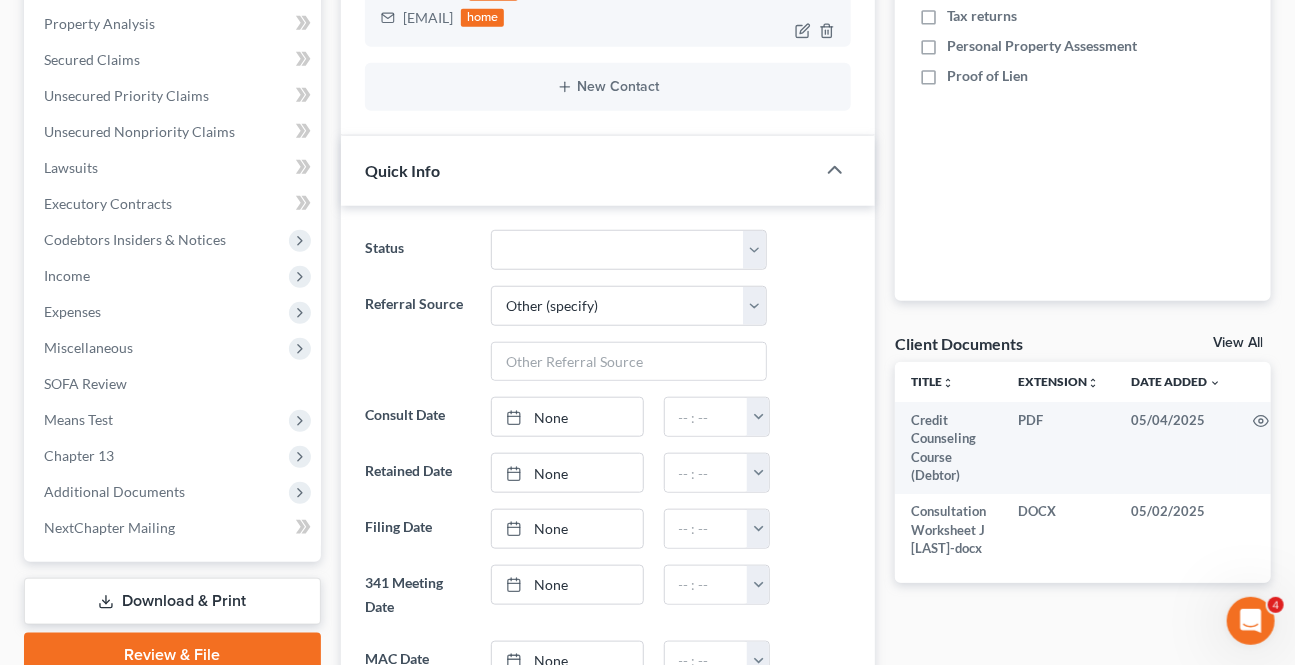 scroll, scrollTop: 181, scrollLeft: 0, axis: vertical 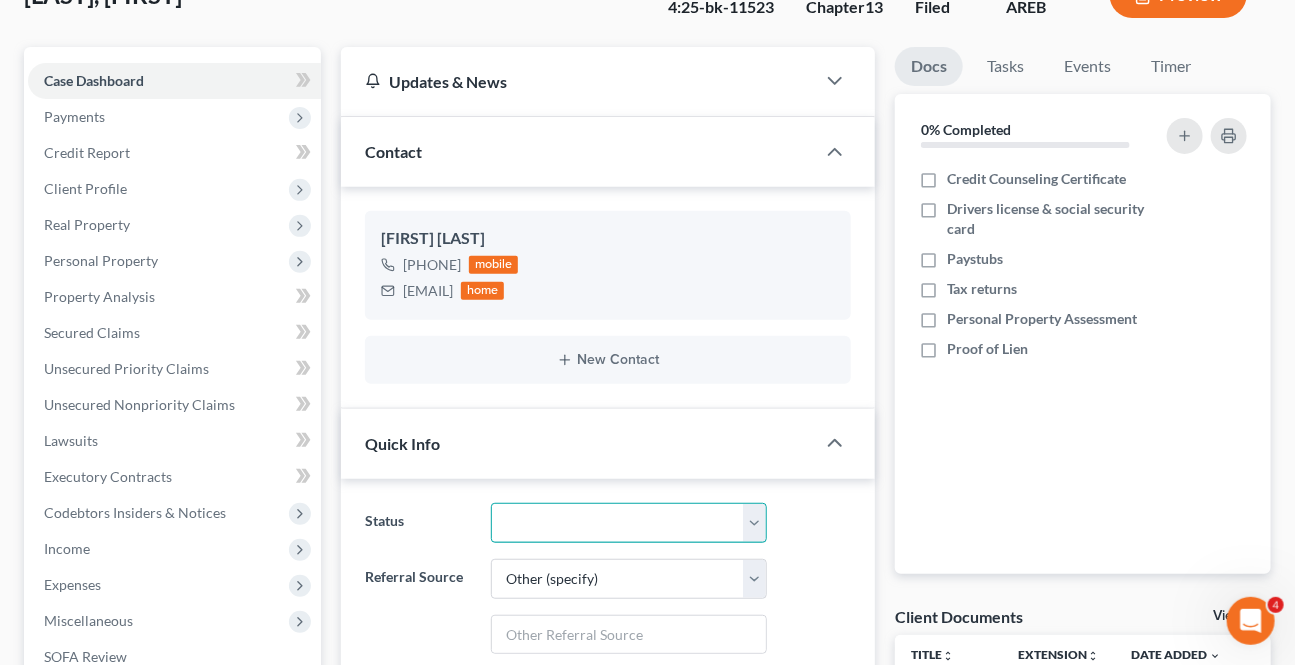 drag, startPoint x: 588, startPoint y: 524, endPoint x: 571, endPoint y: 499, distance: 30.232433 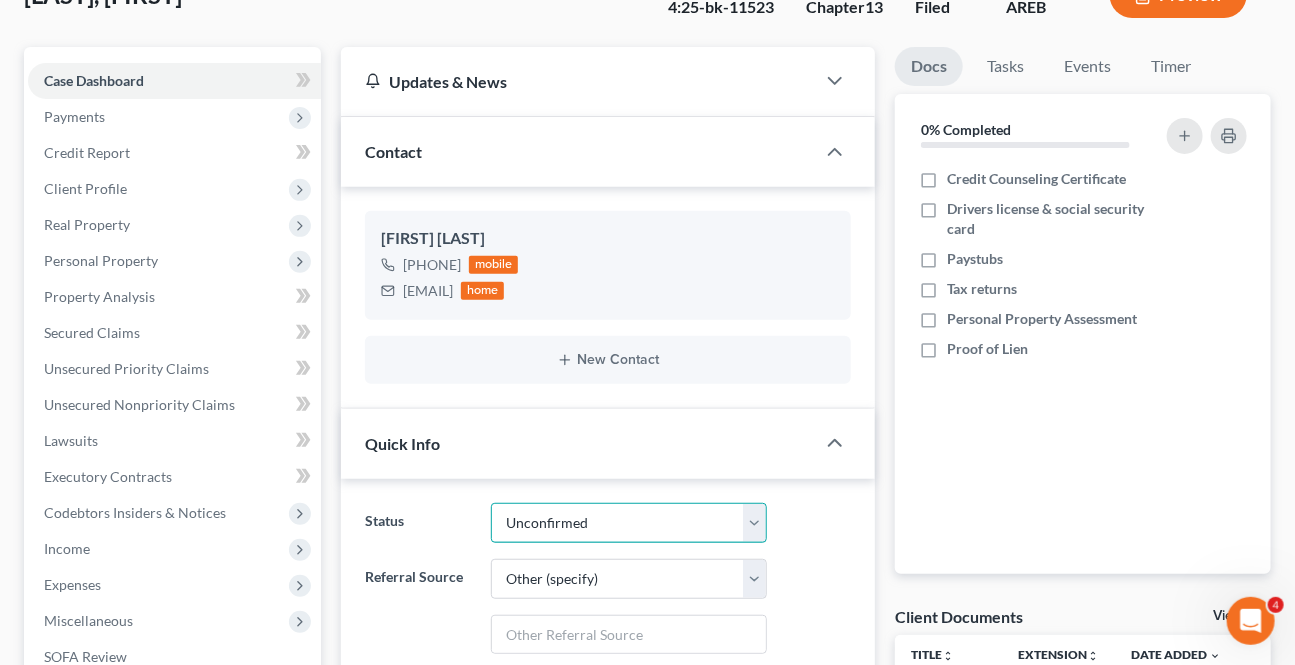 click on "Awaiting 341 Chapter 7 - Attended Meeting Confirmed Discharged Dismissed New Consult Not Retained Rejected Retained Unconfirmed Withdrawn as Counsel" at bounding box center [628, 523] 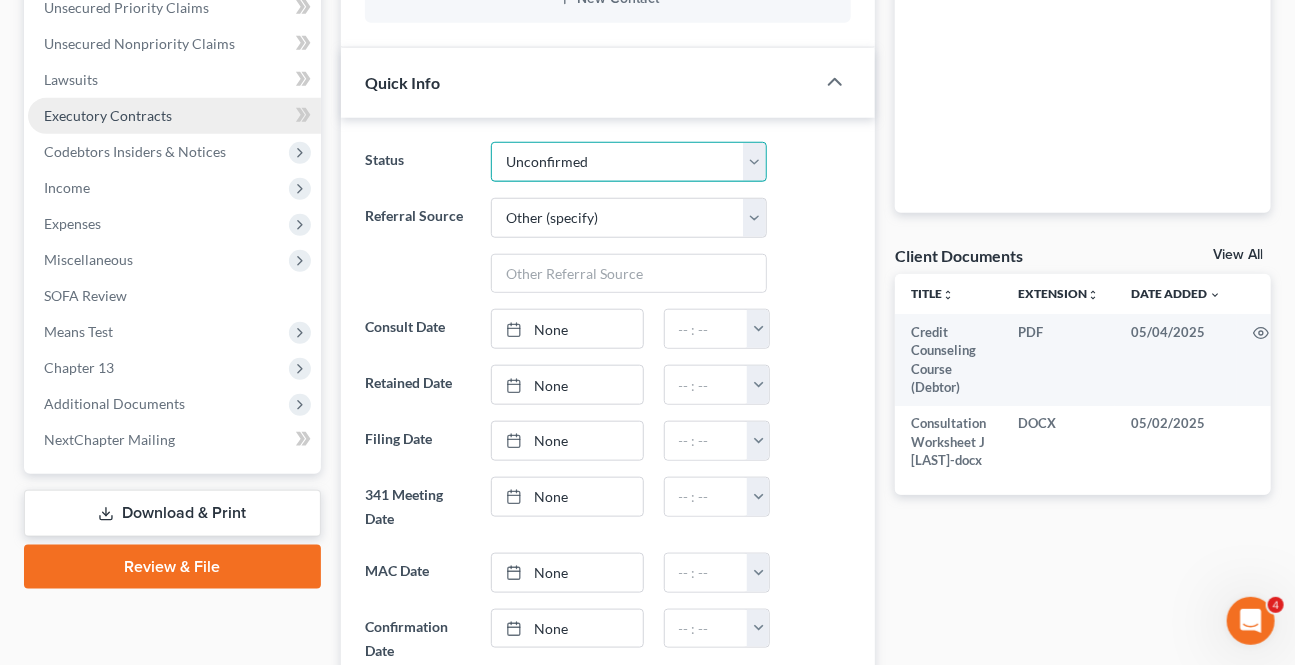 scroll, scrollTop: 545, scrollLeft: 0, axis: vertical 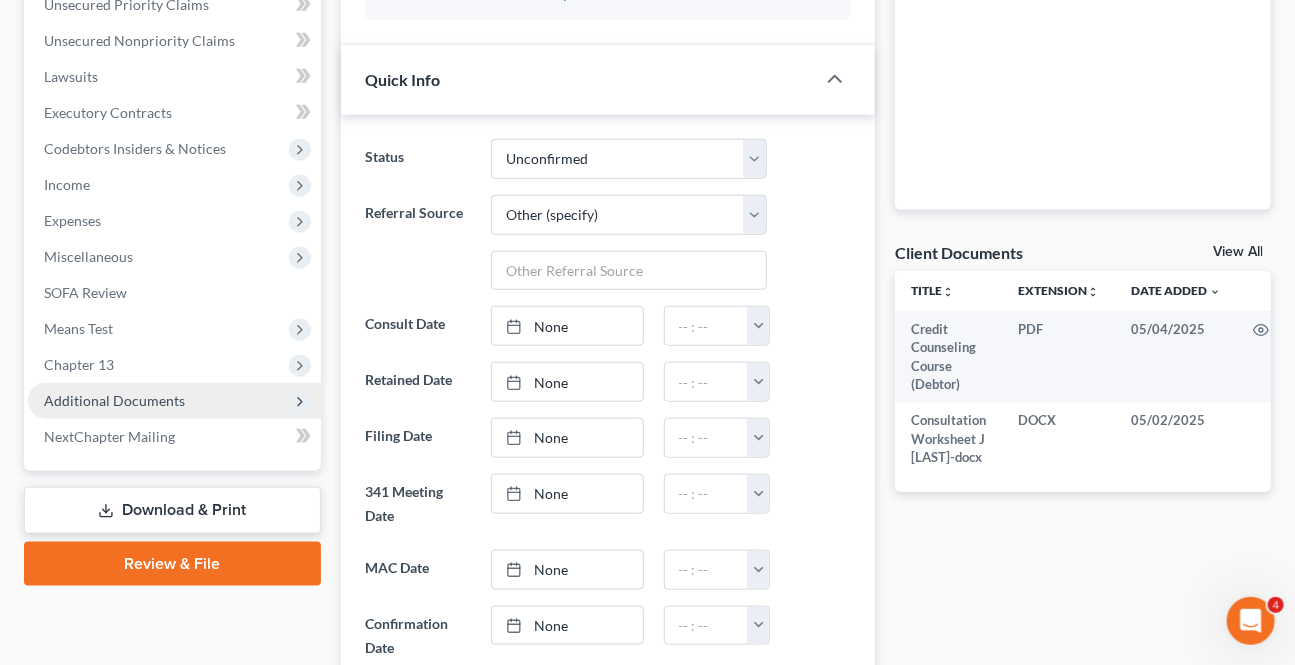 click on "Additional Documents" at bounding box center (114, 400) 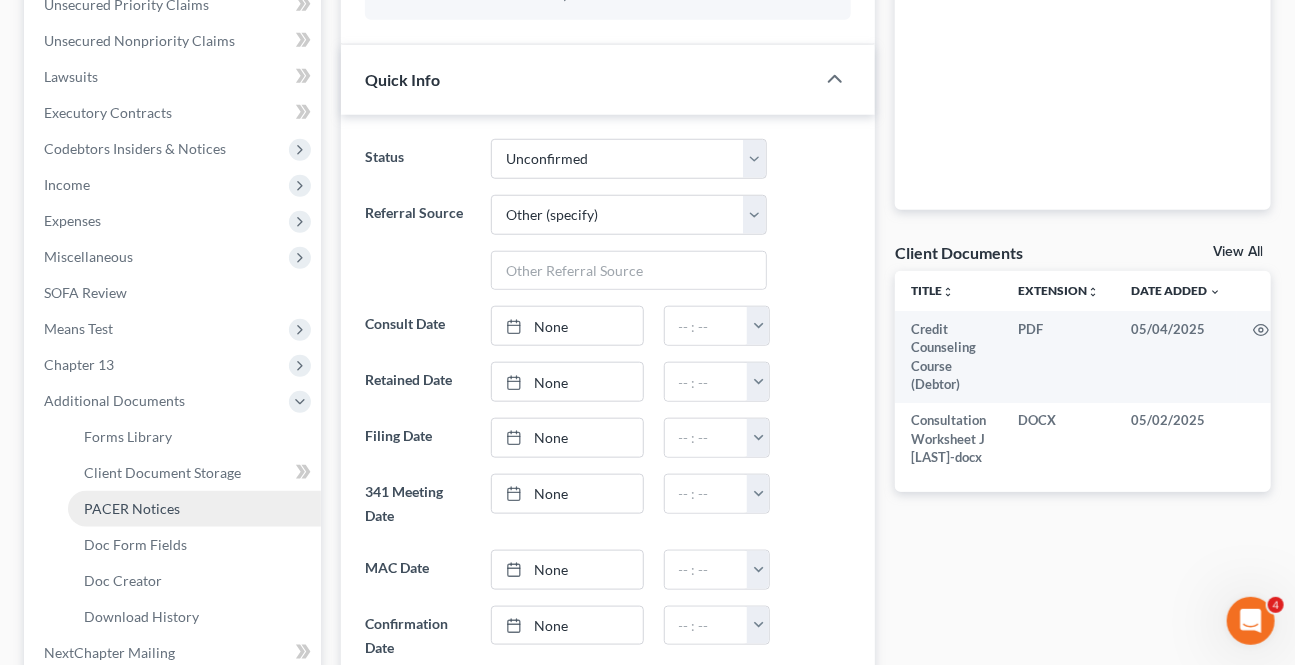 click on "PACER Notices" at bounding box center (194, 509) 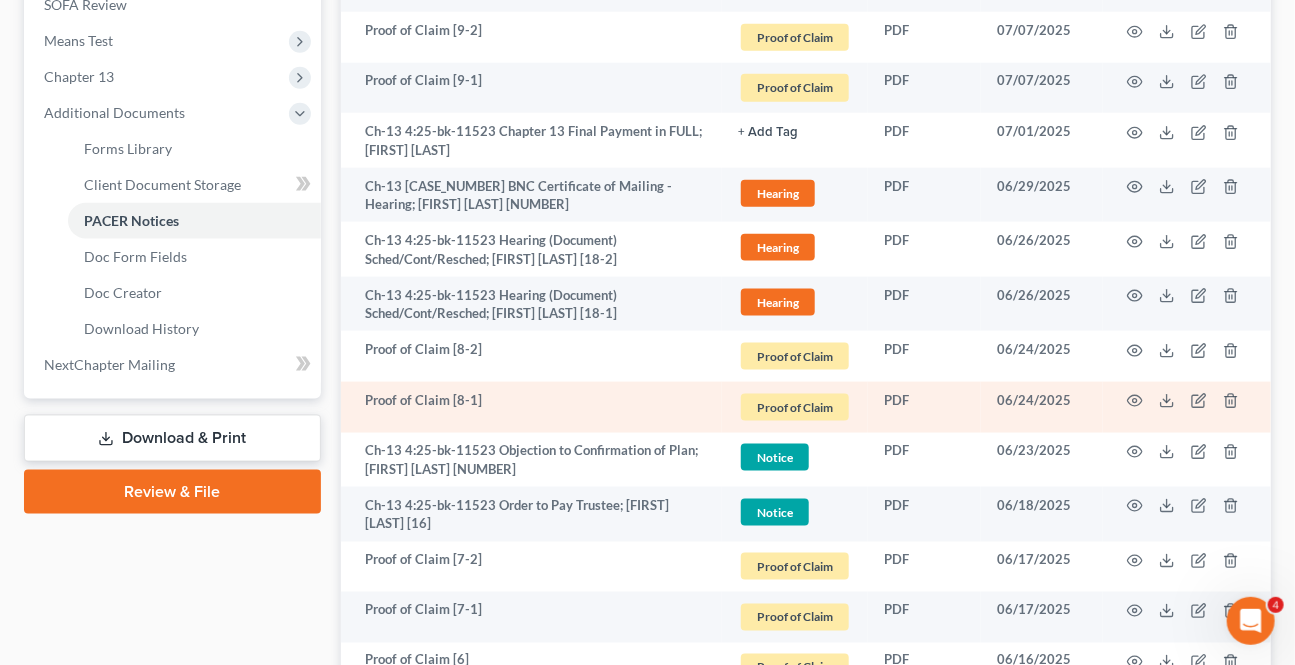 scroll, scrollTop: 909, scrollLeft: 0, axis: vertical 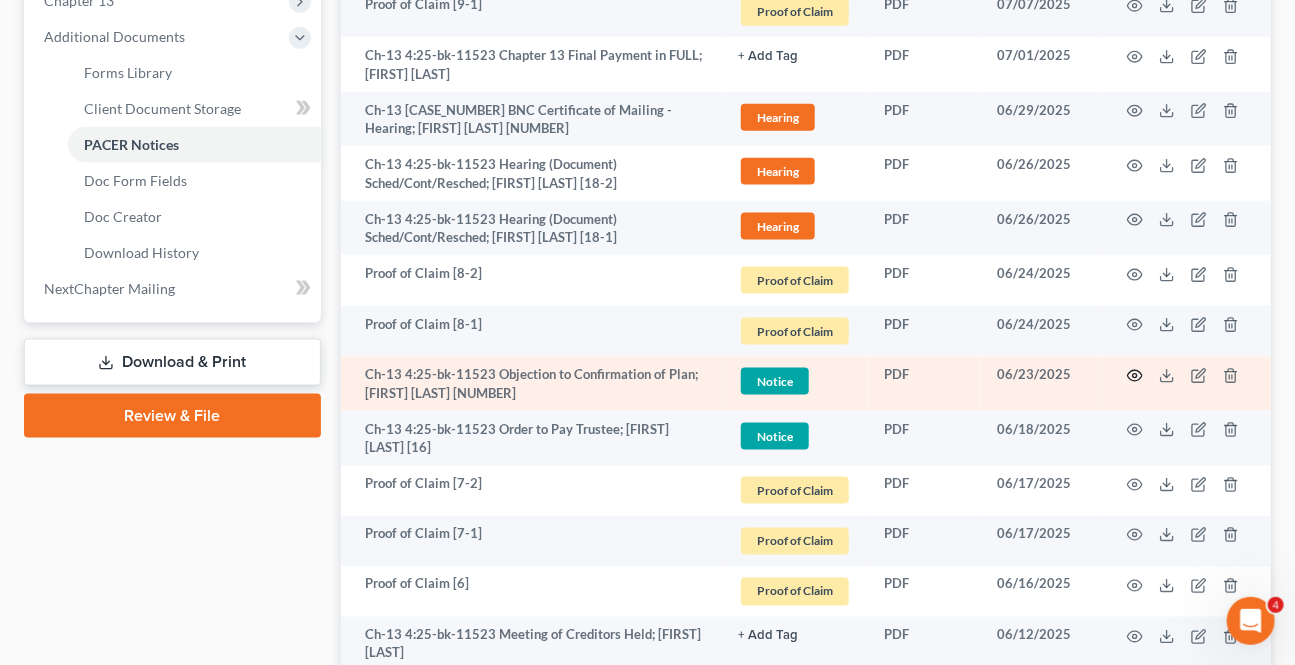 click 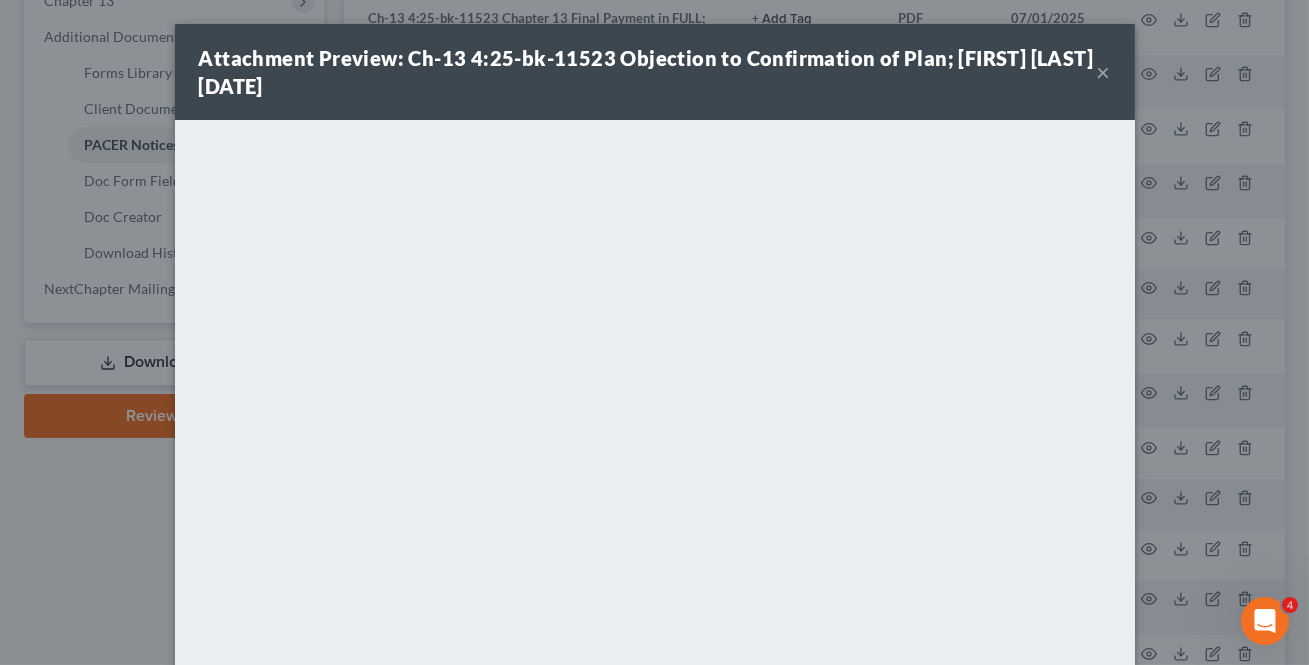 click on "×" at bounding box center [1104, 72] 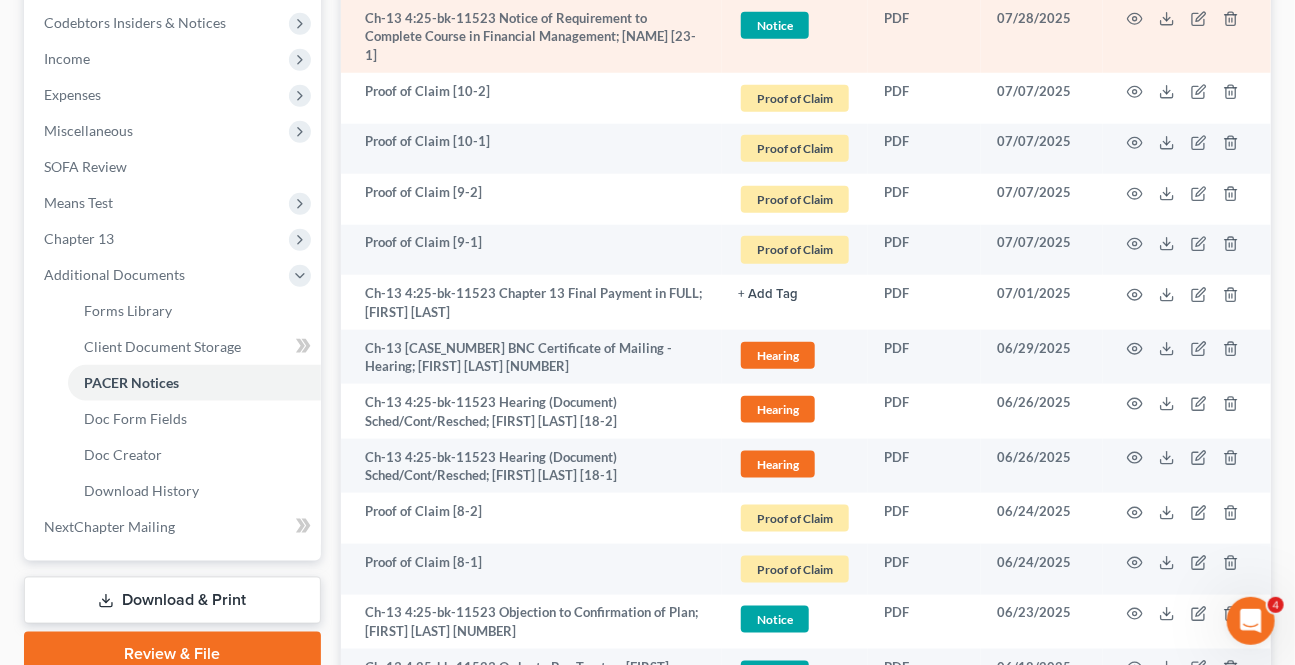 scroll, scrollTop: 454, scrollLeft: 0, axis: vertical 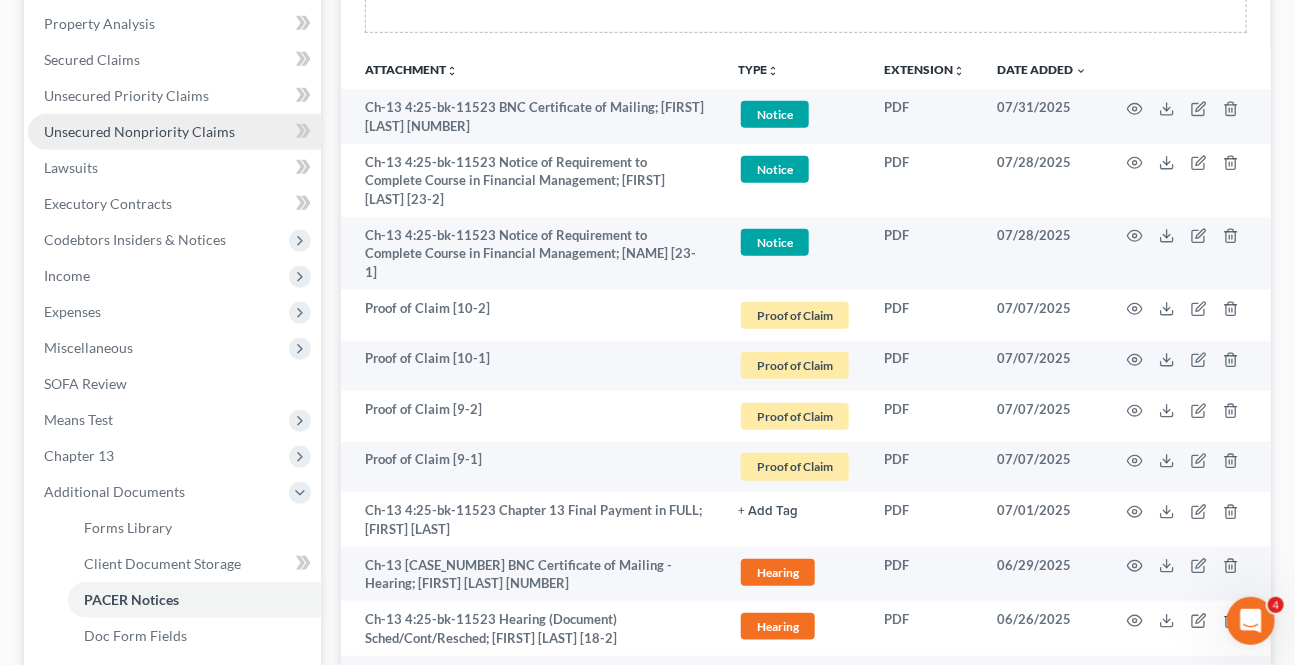 click on "Unsecured Nonpriority Claims" at bounding box center [139, 131] 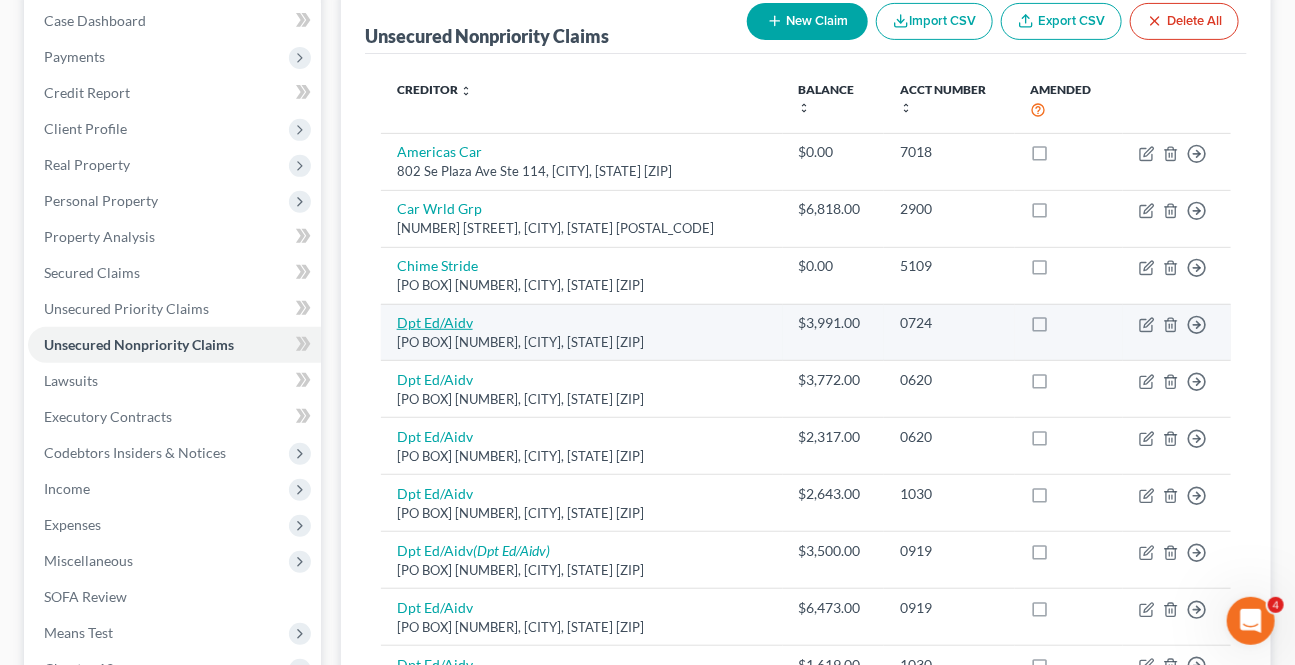 scroll, scrollTop: 272, scrollLeft: 0, axis: vertical 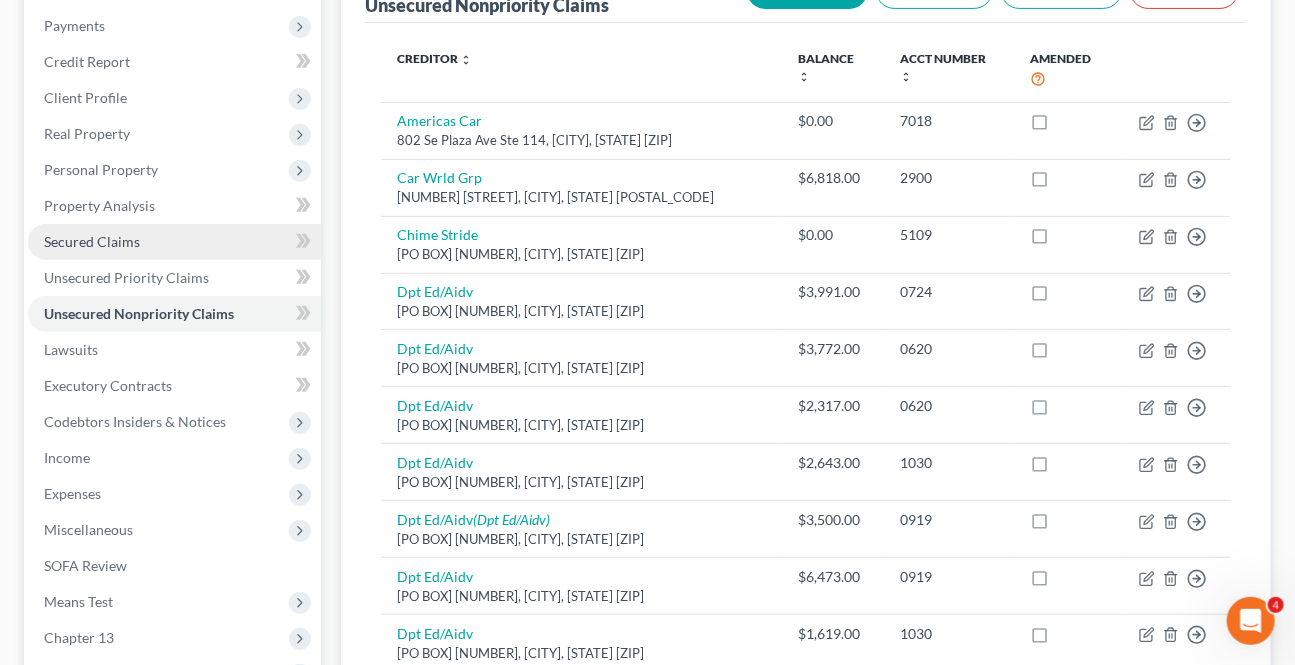 click on "Secured Claims" at bounding box center [92, 241] 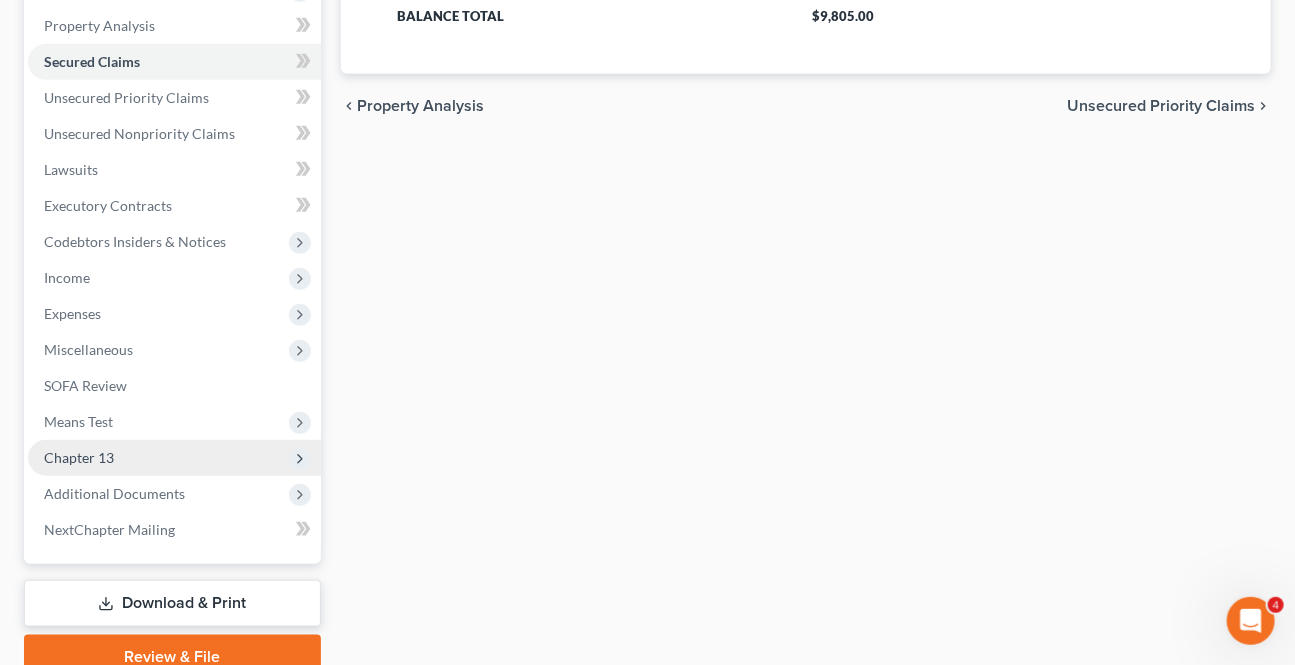 scroll, scrollTop: 454, scrollLeft: 0, axis: vertical 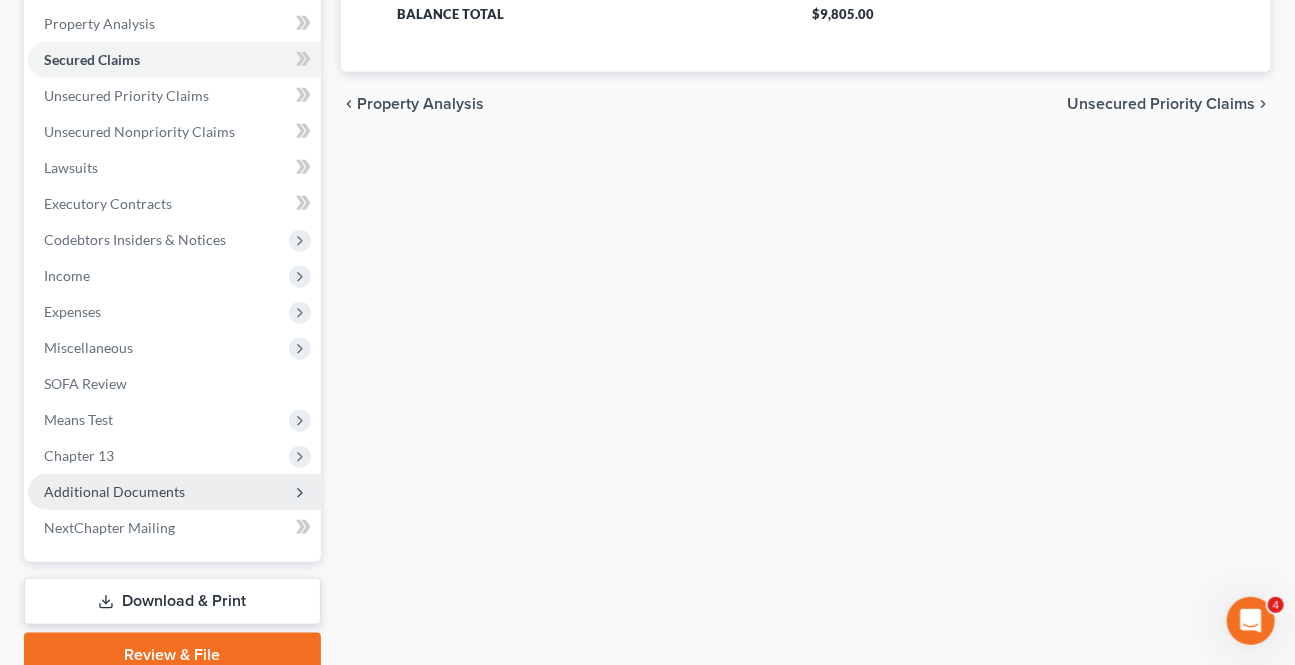 click on "Additional Documents" at bounding box center [114, 491] 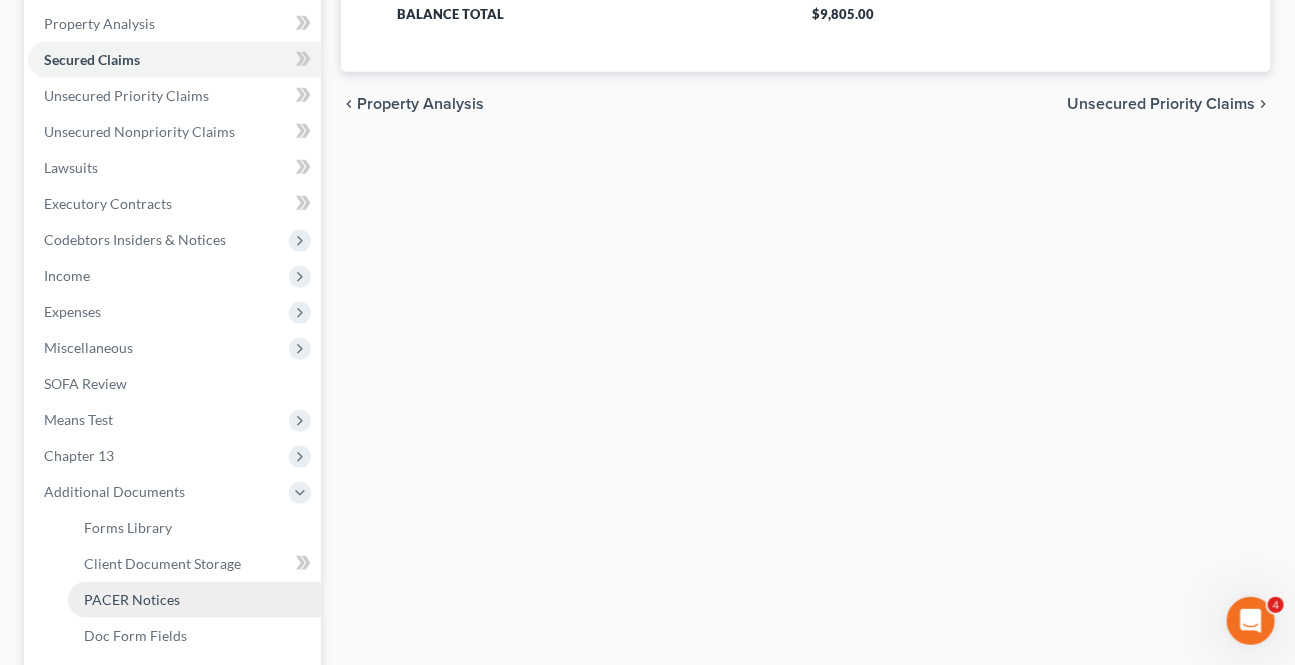 click on "PACER Notices" at bounding box center [132, 599] 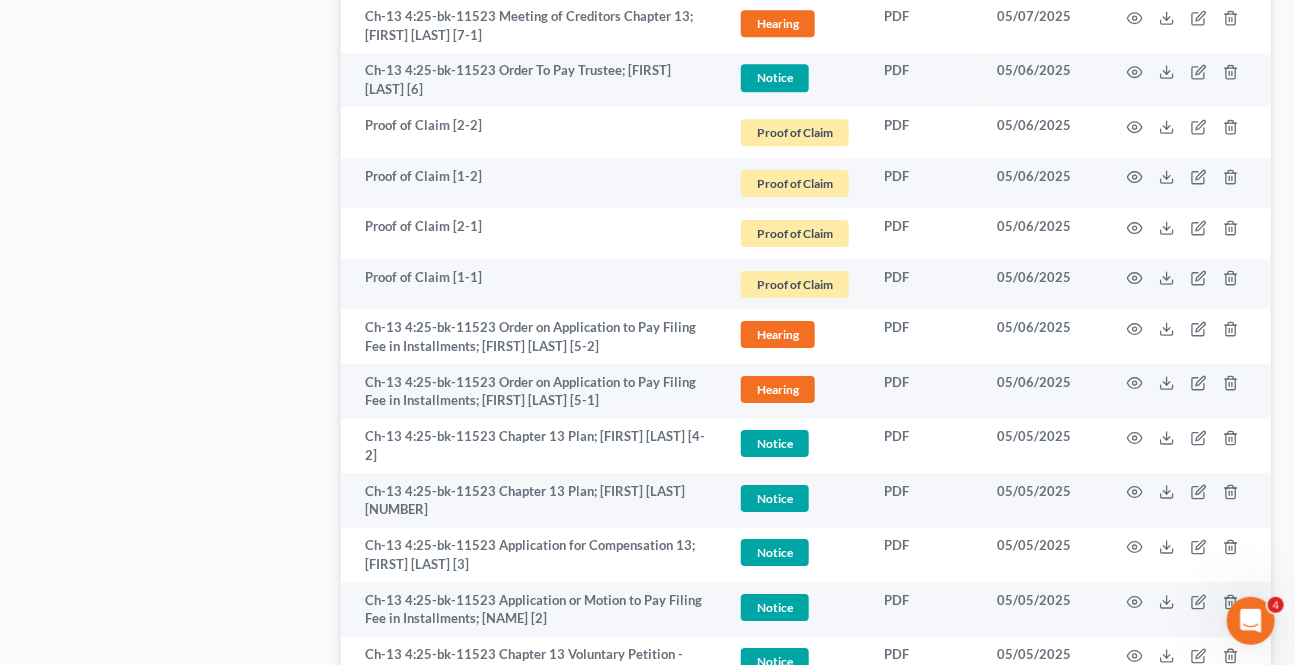 scroll, scrollTop: 2363, scrollLeft: 0, axis: vertical 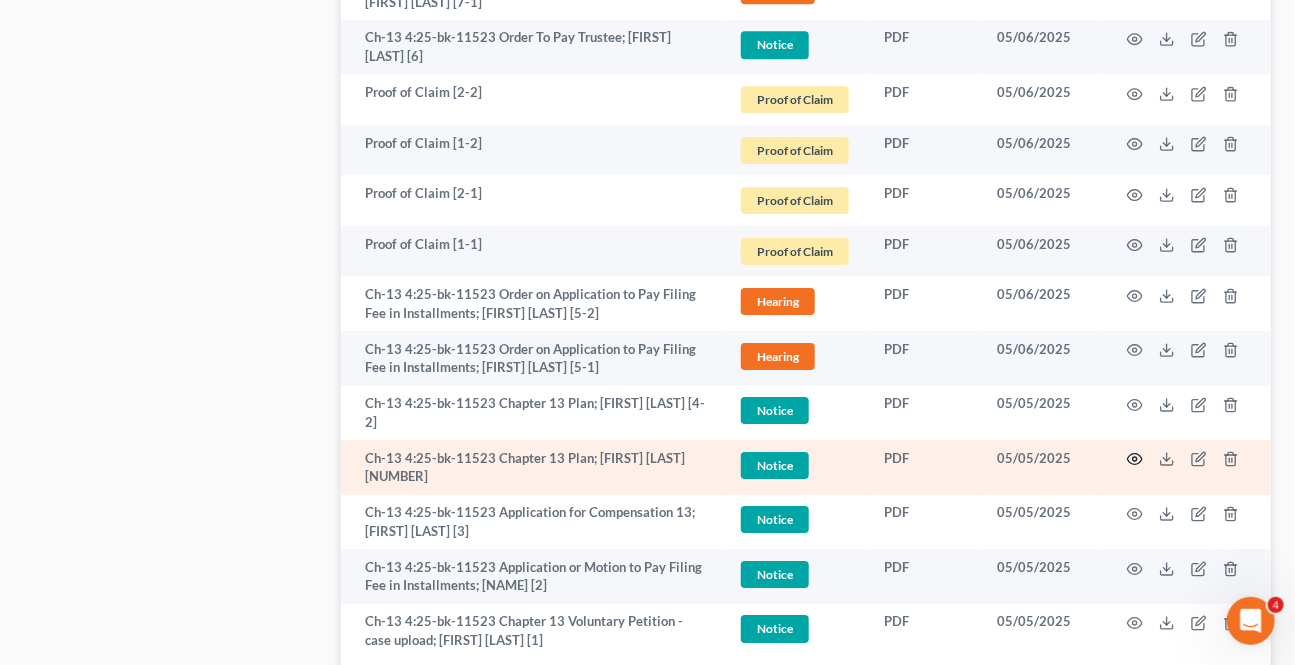 click 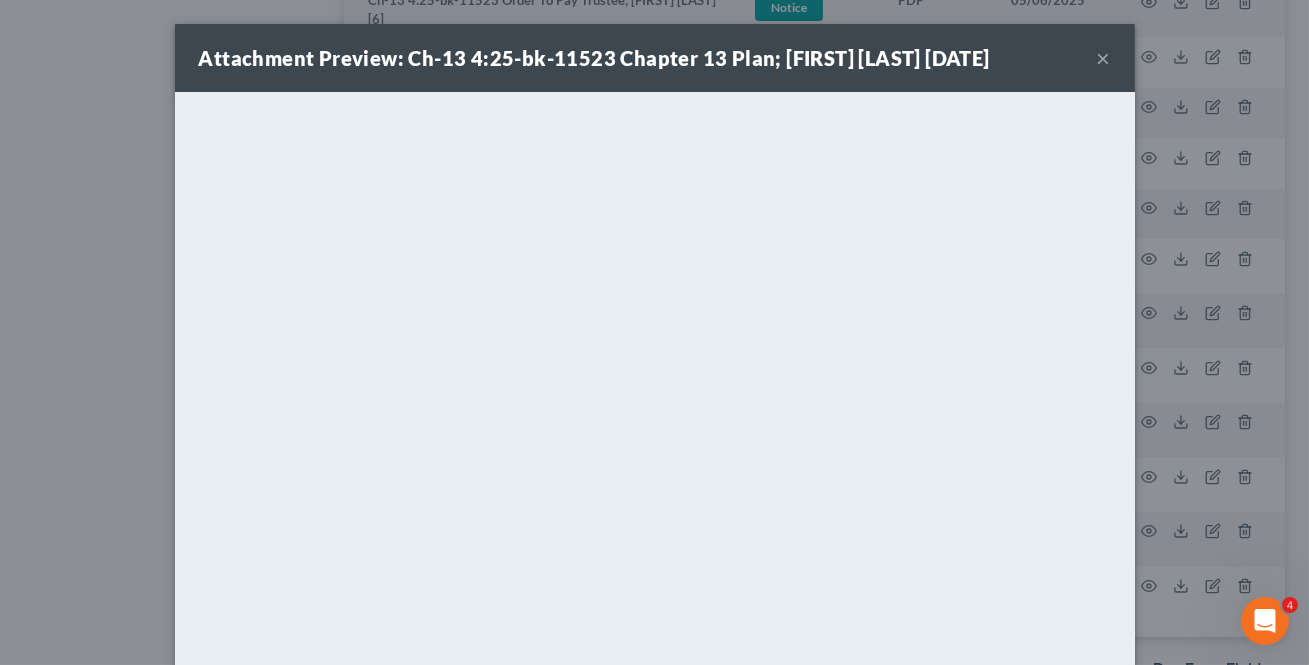 drag, startPoint x: 1095, startPoint y: 57, endPoint x: 1225, endPoint y: 332, distance: 304.17923 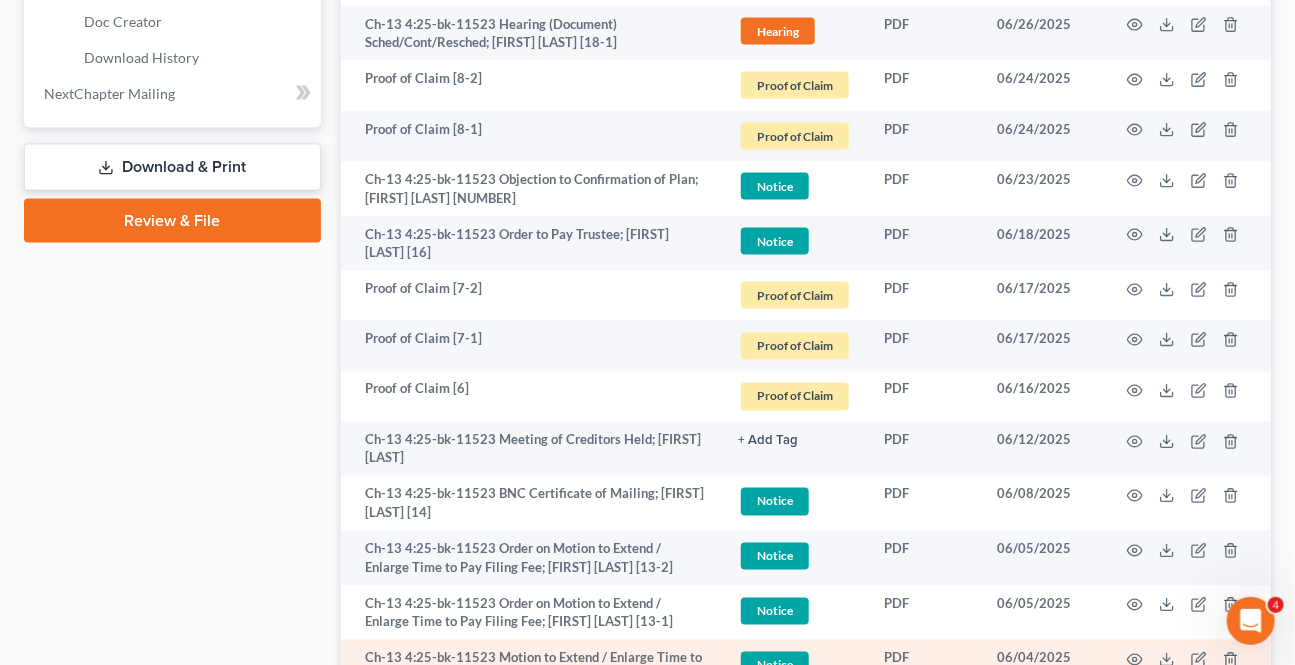 scroll, scrollTop: 1090, scrollLeft: 0, axis: vertical 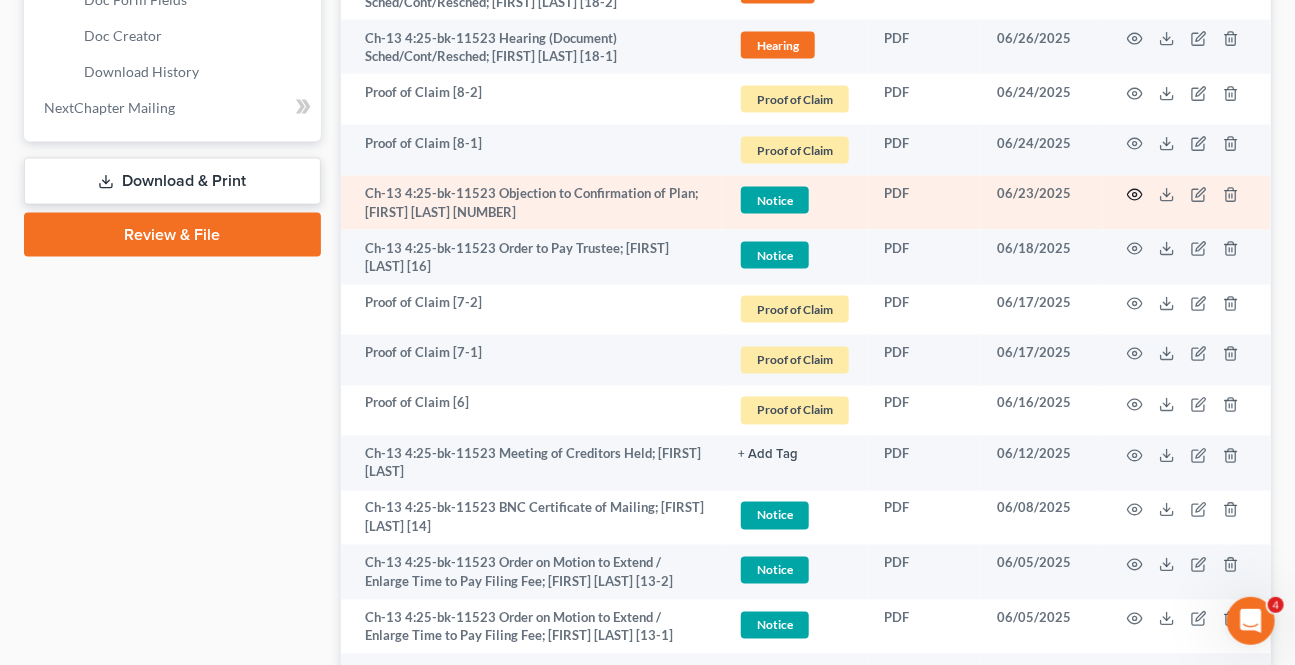 click 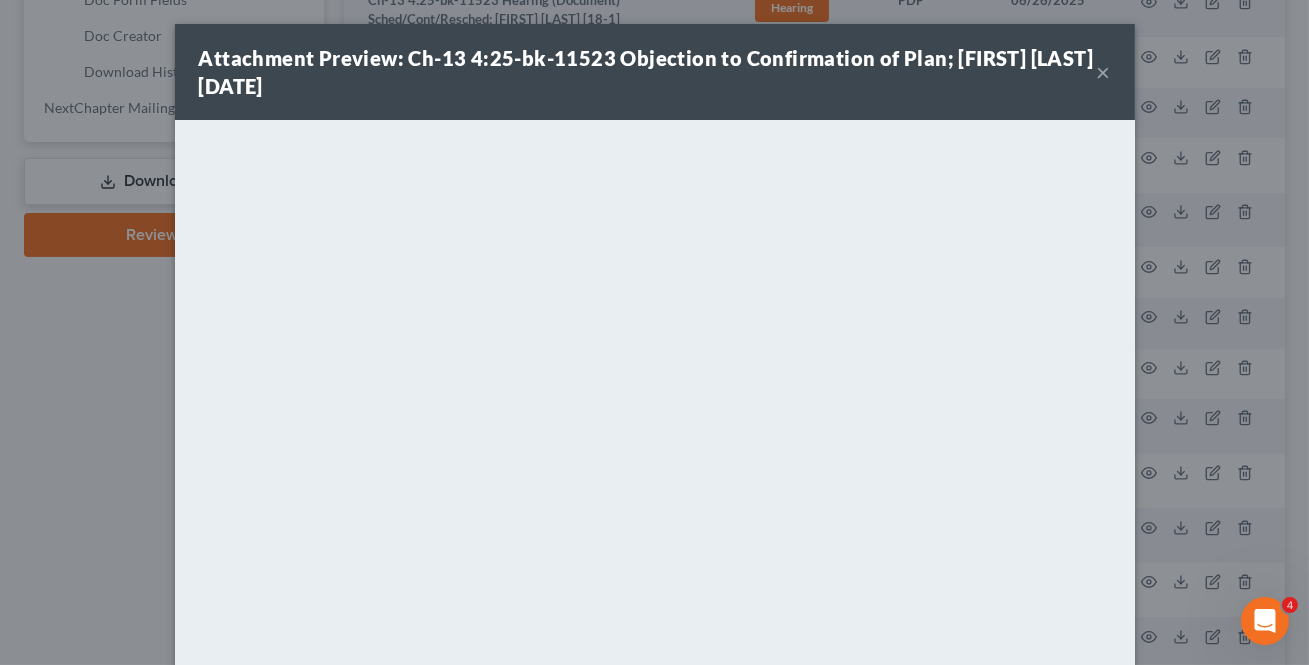 click on "×" at bounding box center (1104, 72) 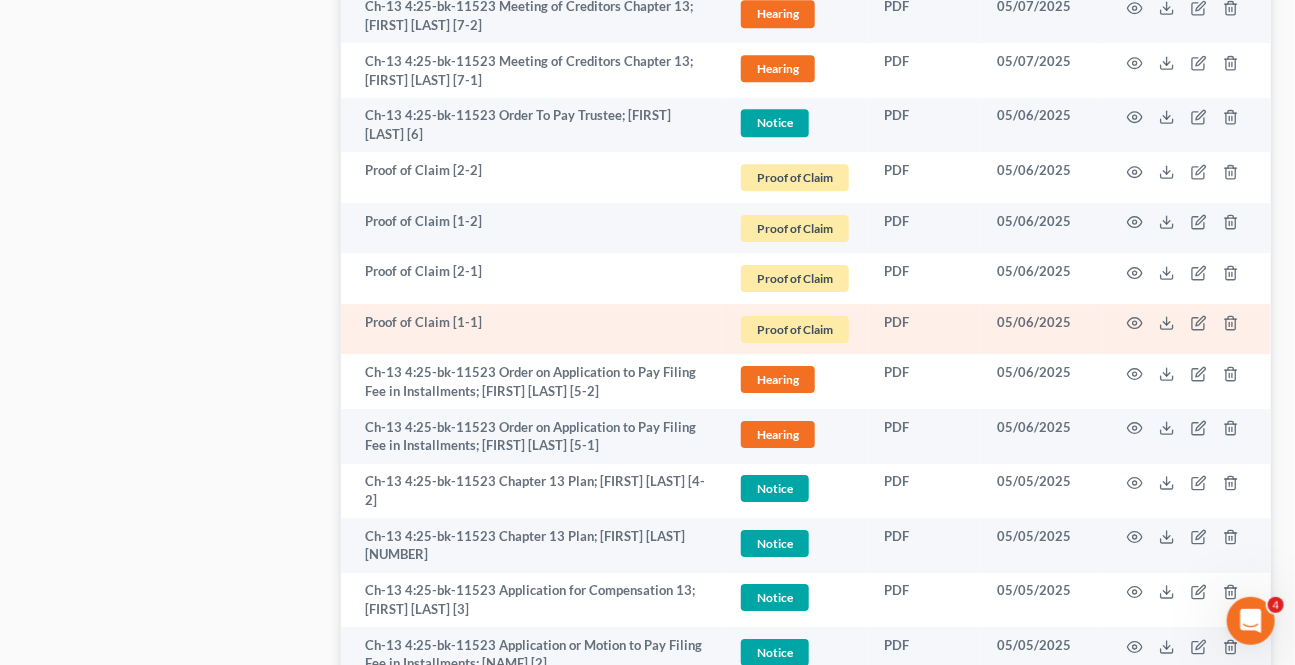 scroll, scrollTop: 2284, scrollLeft: 0, axis: vertical 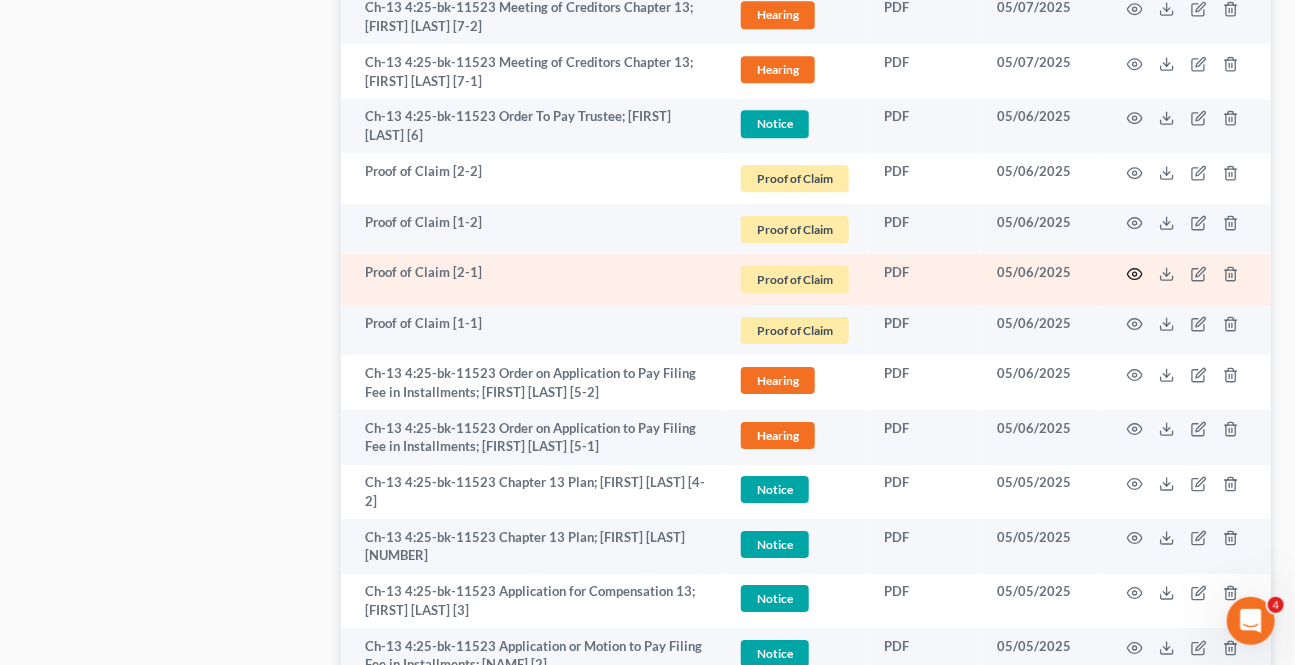 click 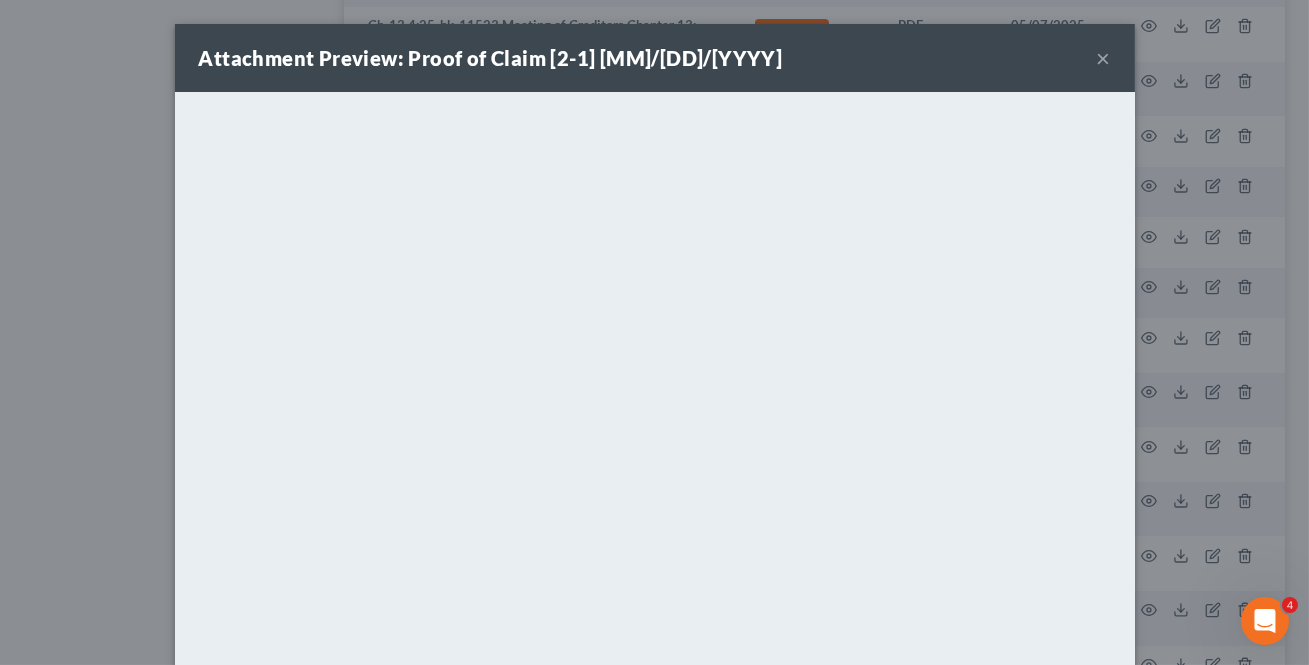 click on "×" at bounding box center (1104, 58) 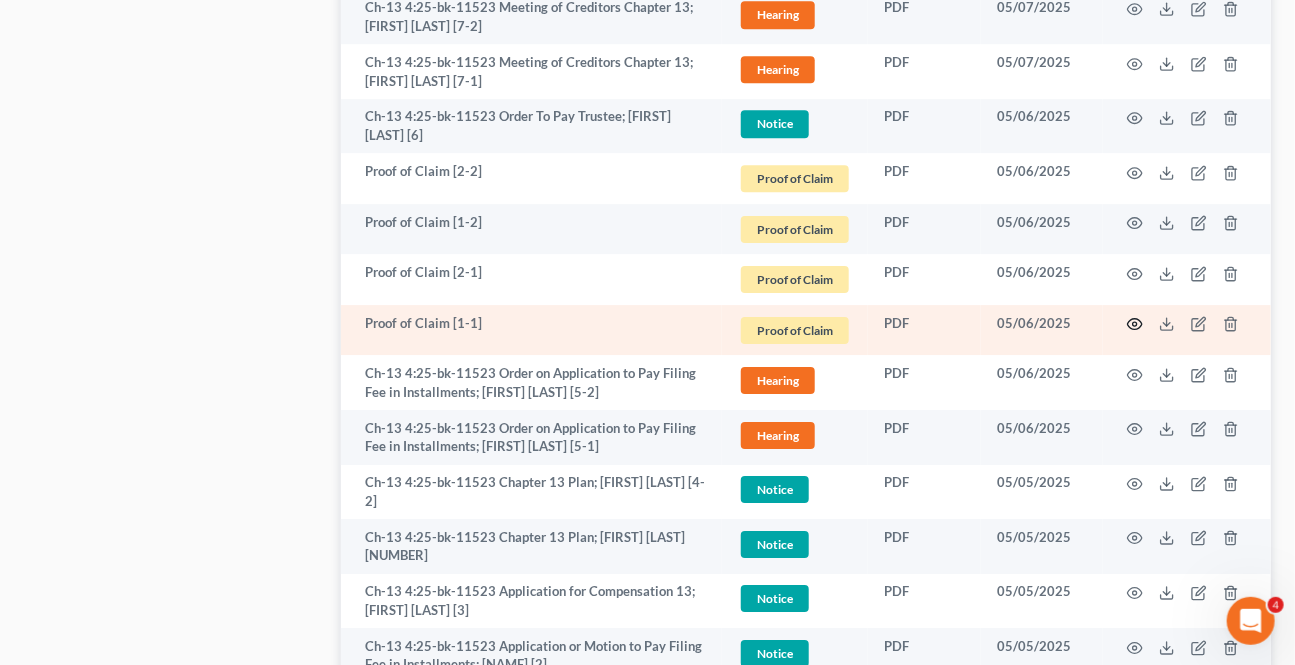 click 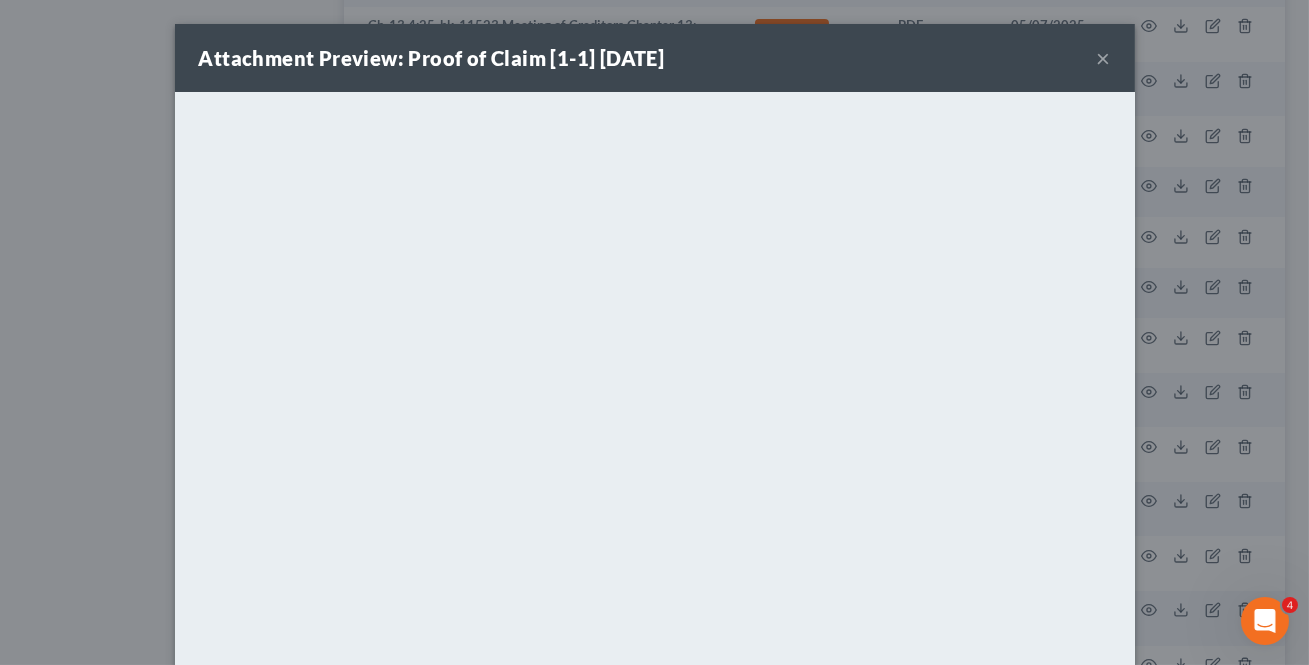 drag, startPoint x: 1103, startPoint y: 57, endPoint x: 1092, endPoint y: 93, distance: 37.64306 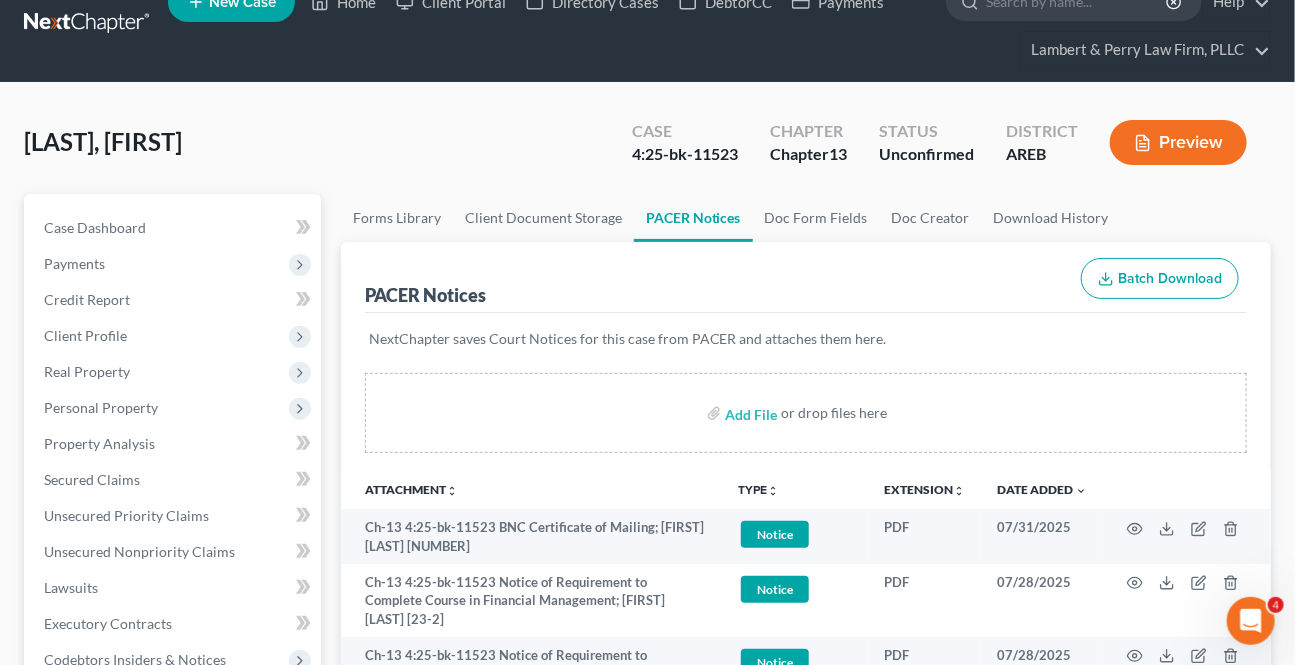 scroll, scrollTop: 0, scrollLeft: 0, axis: both 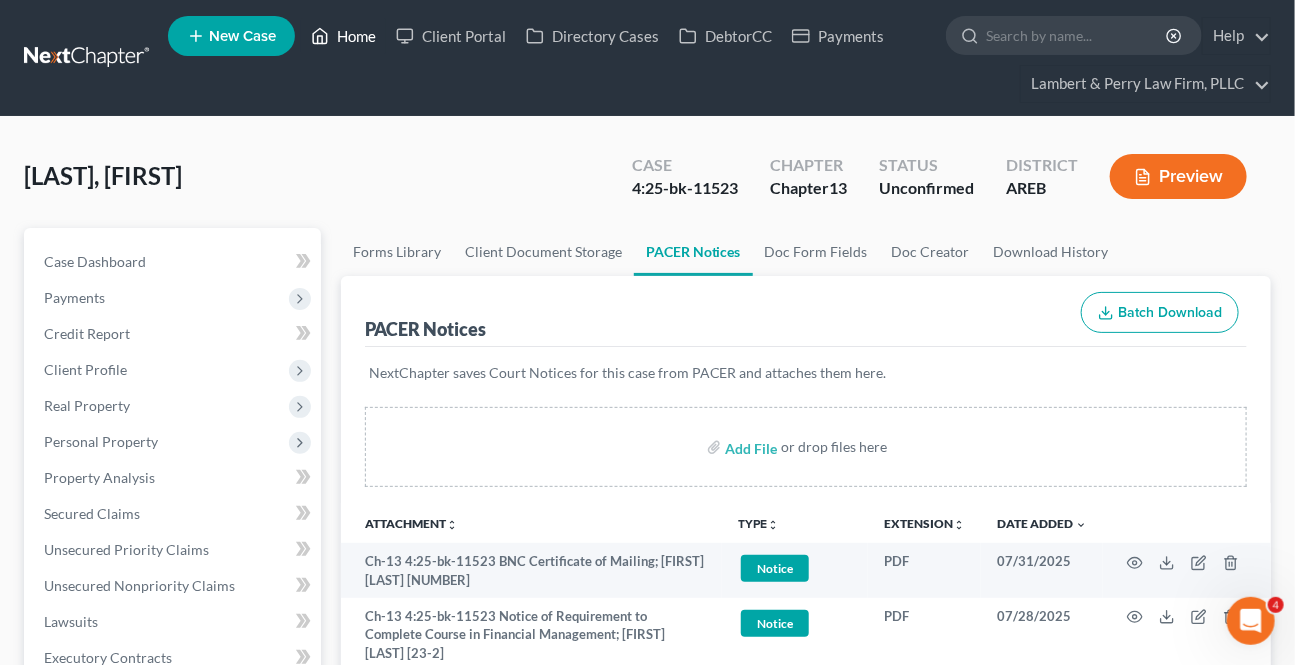 click 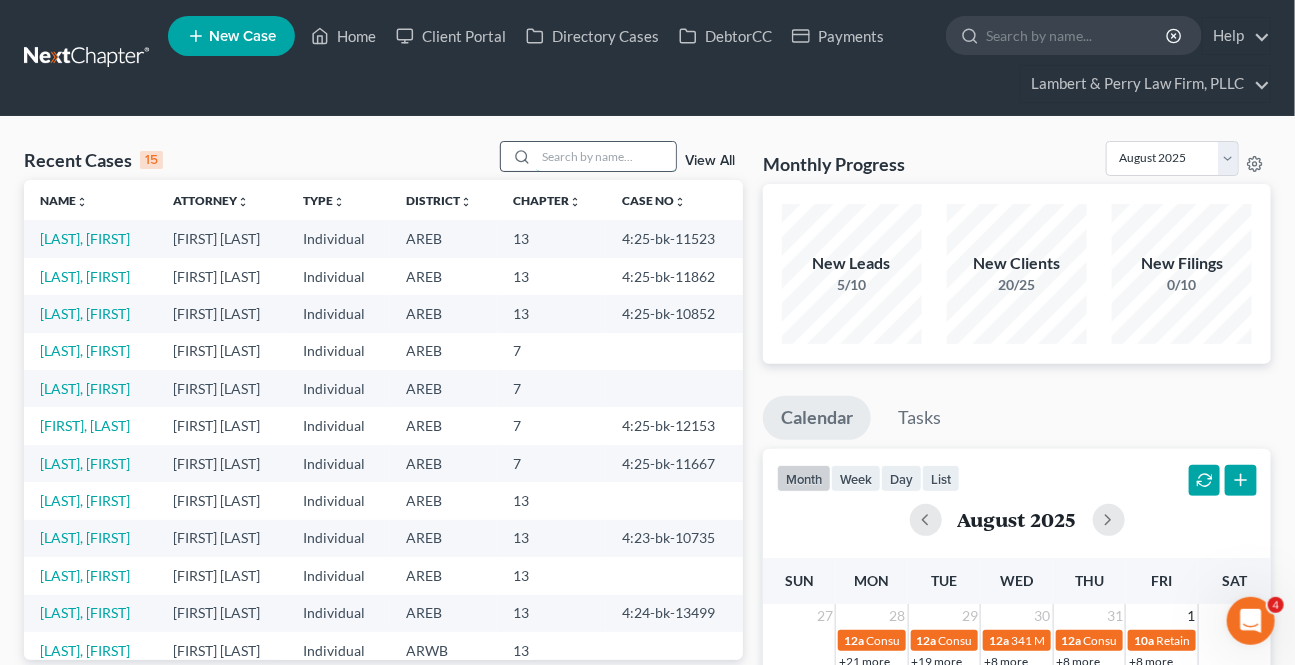 click at bounding box center [606, 156] 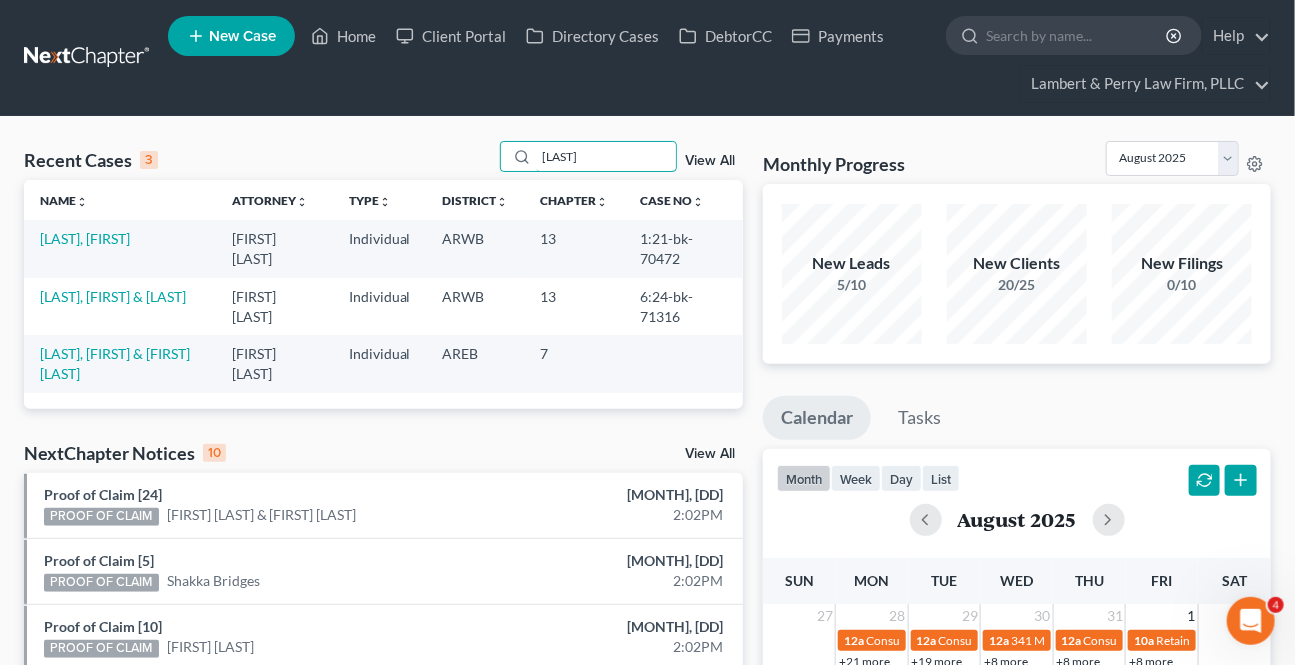 type on "[LAST]" 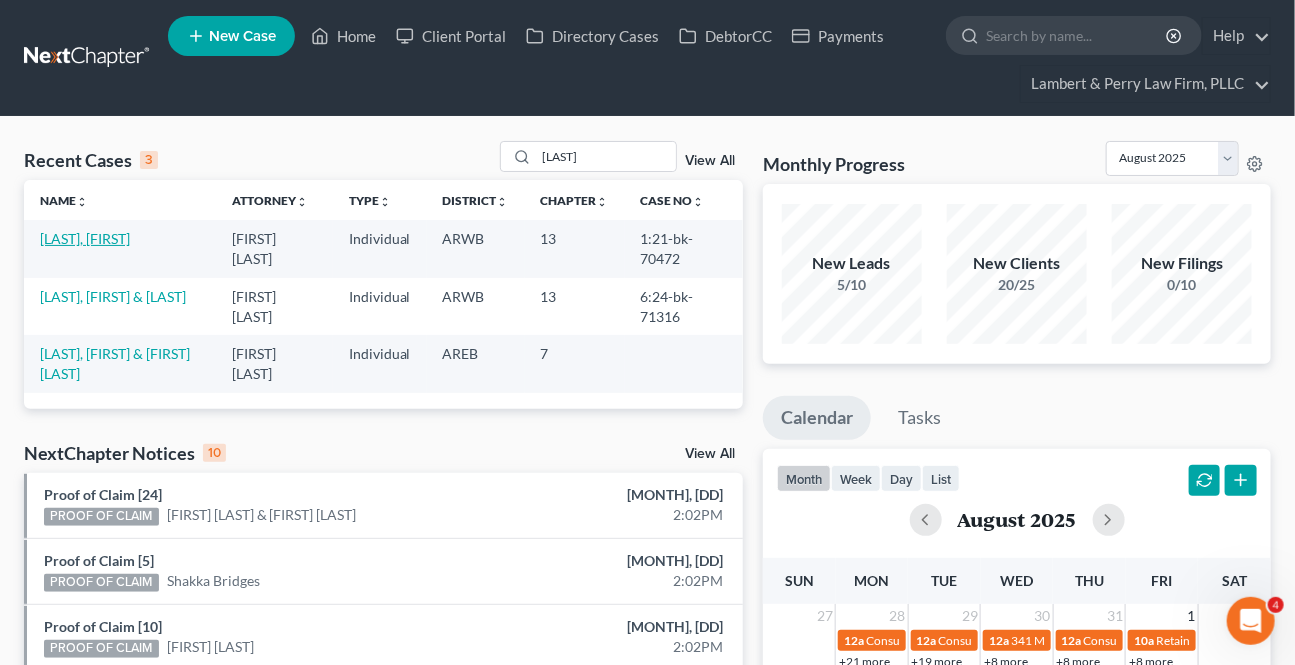 click on "[LAST], [FIRST]" at bounding box center (85, 238) 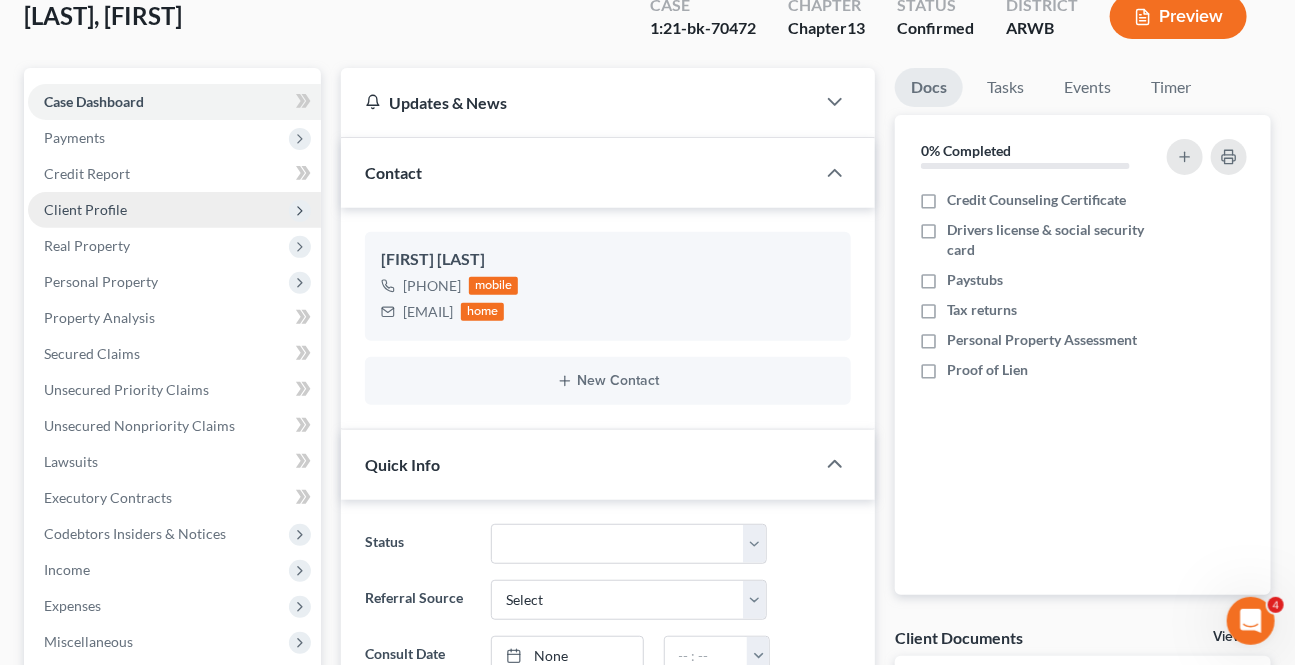 scroll, scrollTop: 90, scrollLeft: 0, axis: vertical 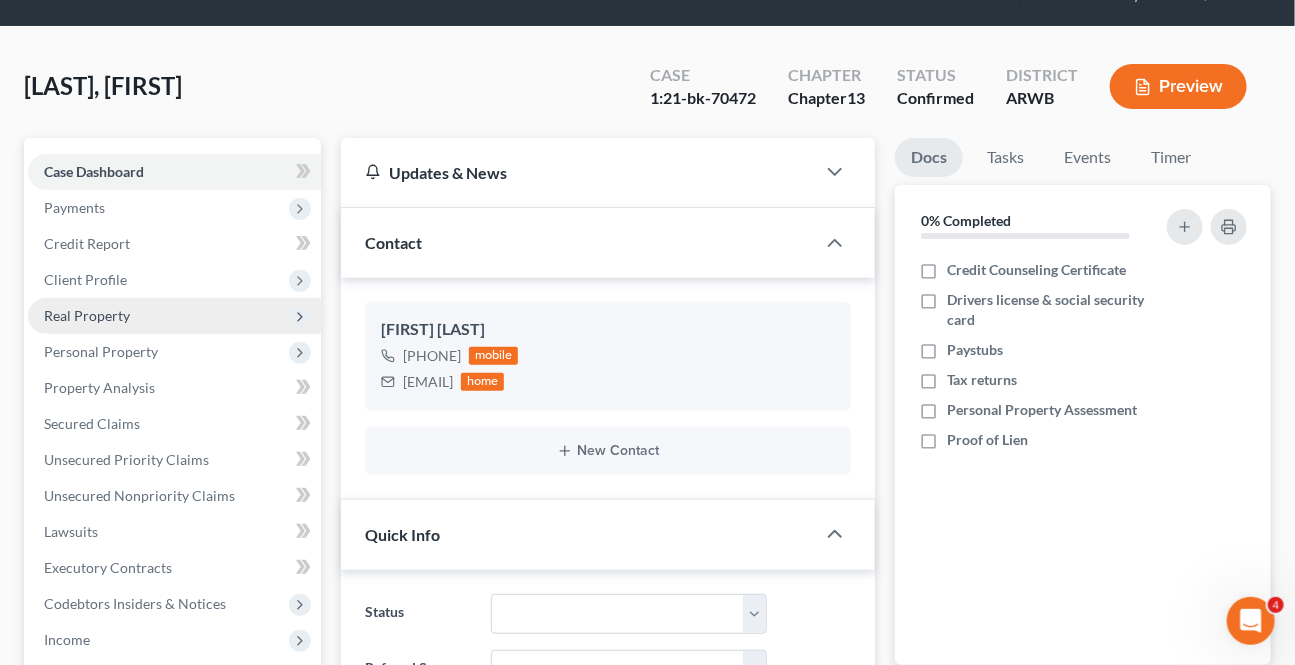 click on "Real Property" at bounding box center [174, 316] 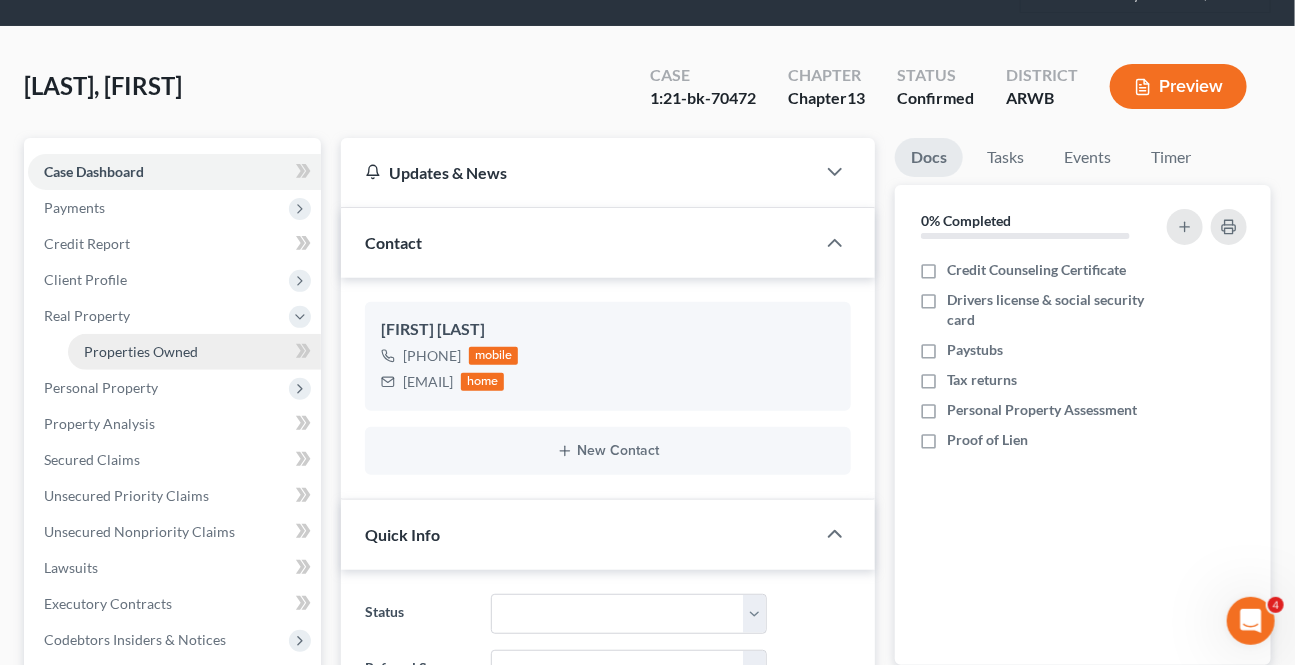 click on "Properties Owned" at bounding box center (141, 351) 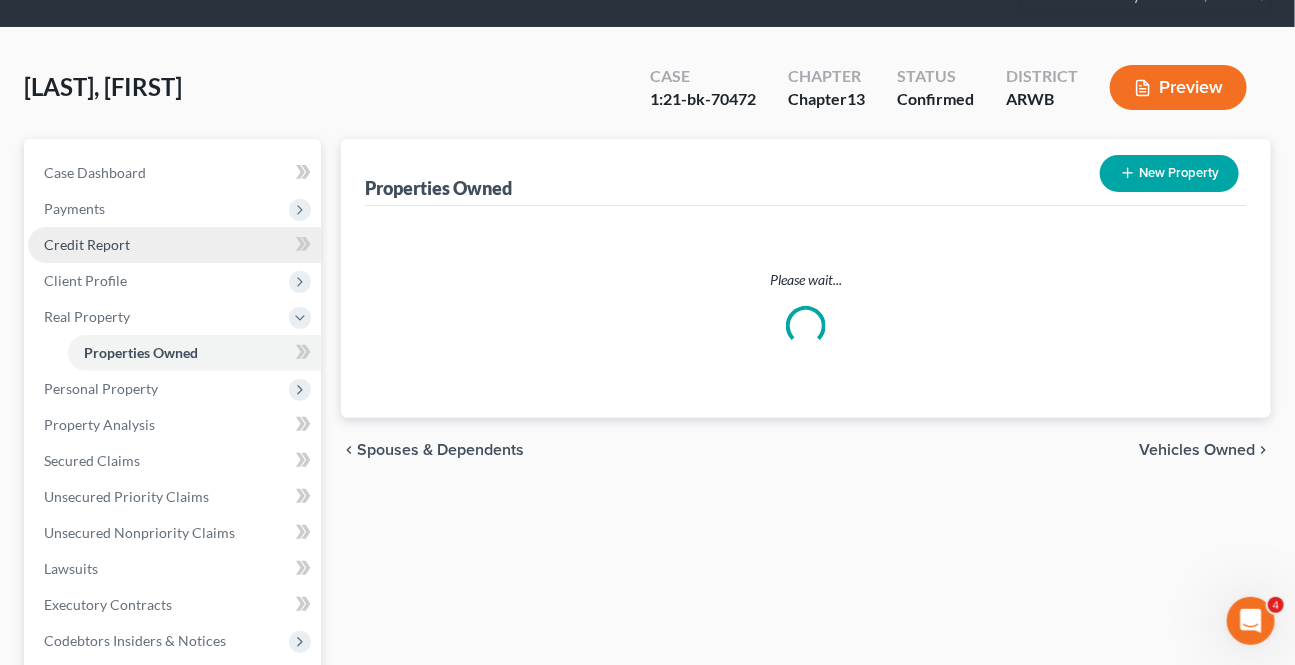 scroll, scrollTop: 0, scrollLeft: 0, axis: both 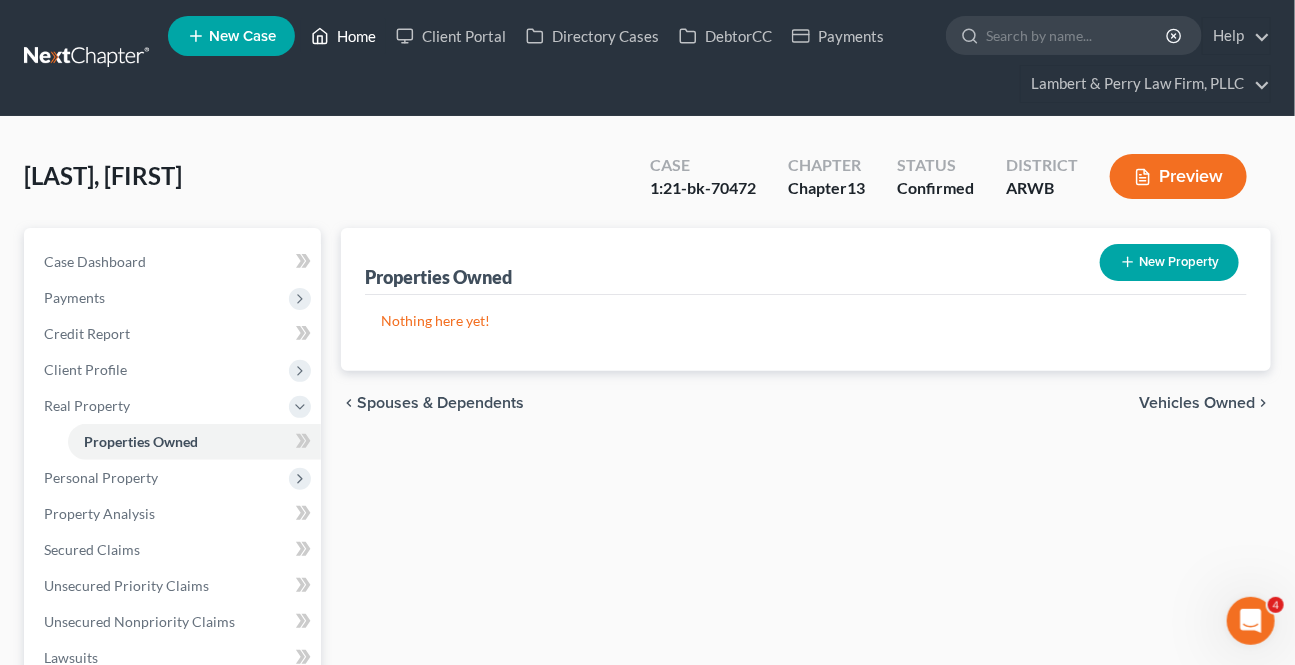 click 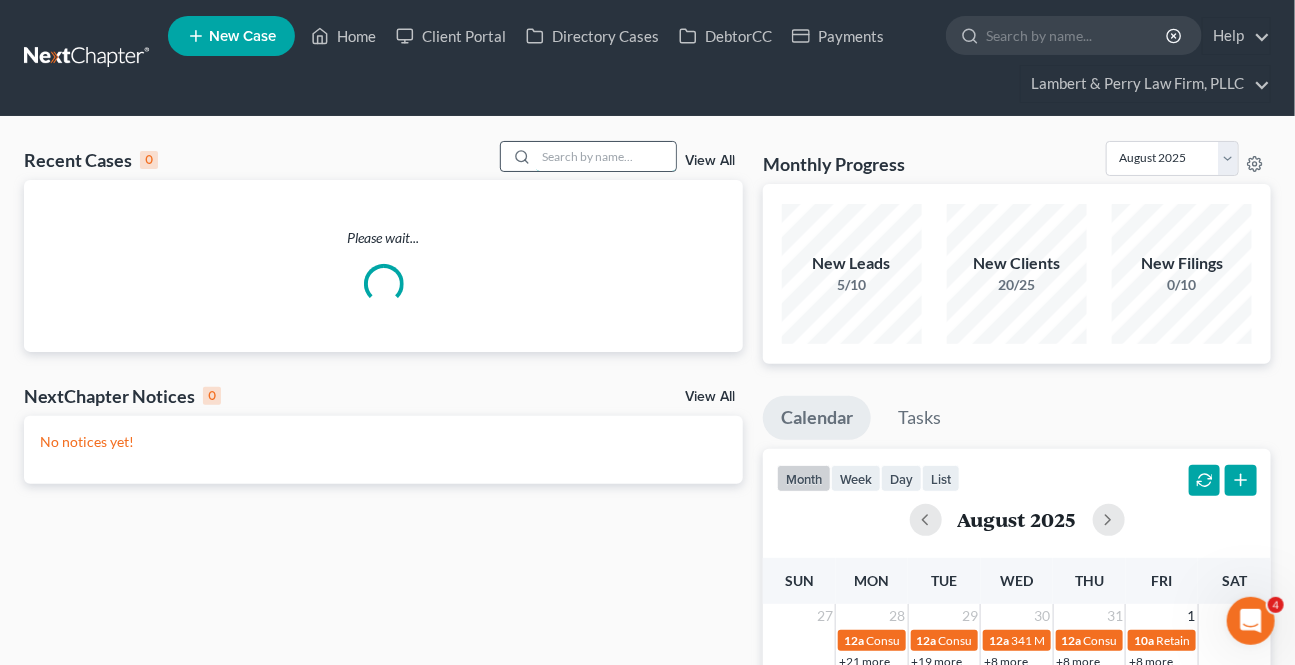 click at bounding box center (606, 156) 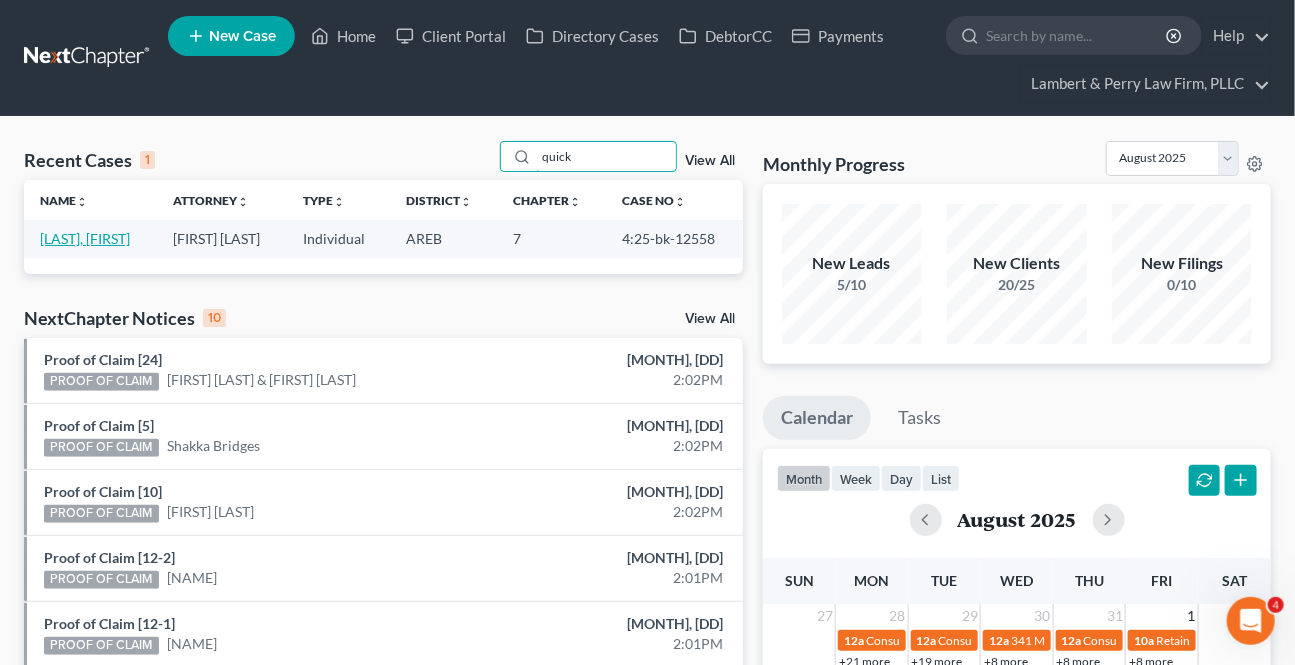 type on "quick" 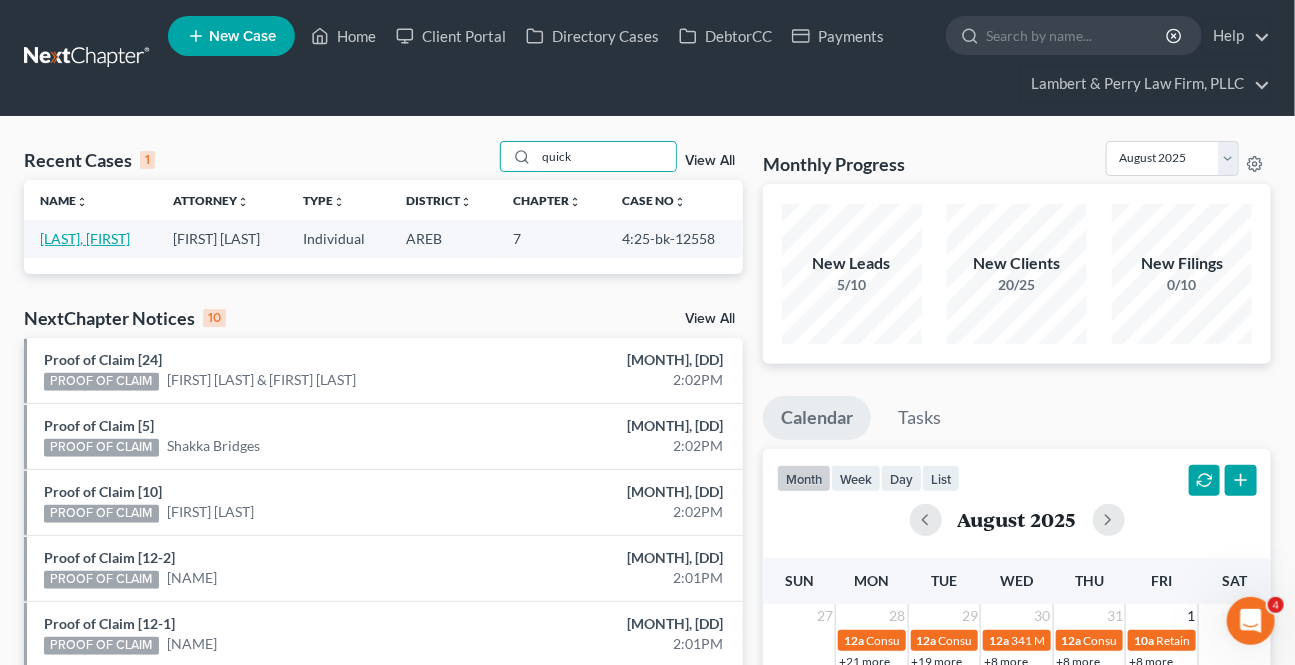 click on "[LAST], [FIRST]" at bounding box center [85, 238] 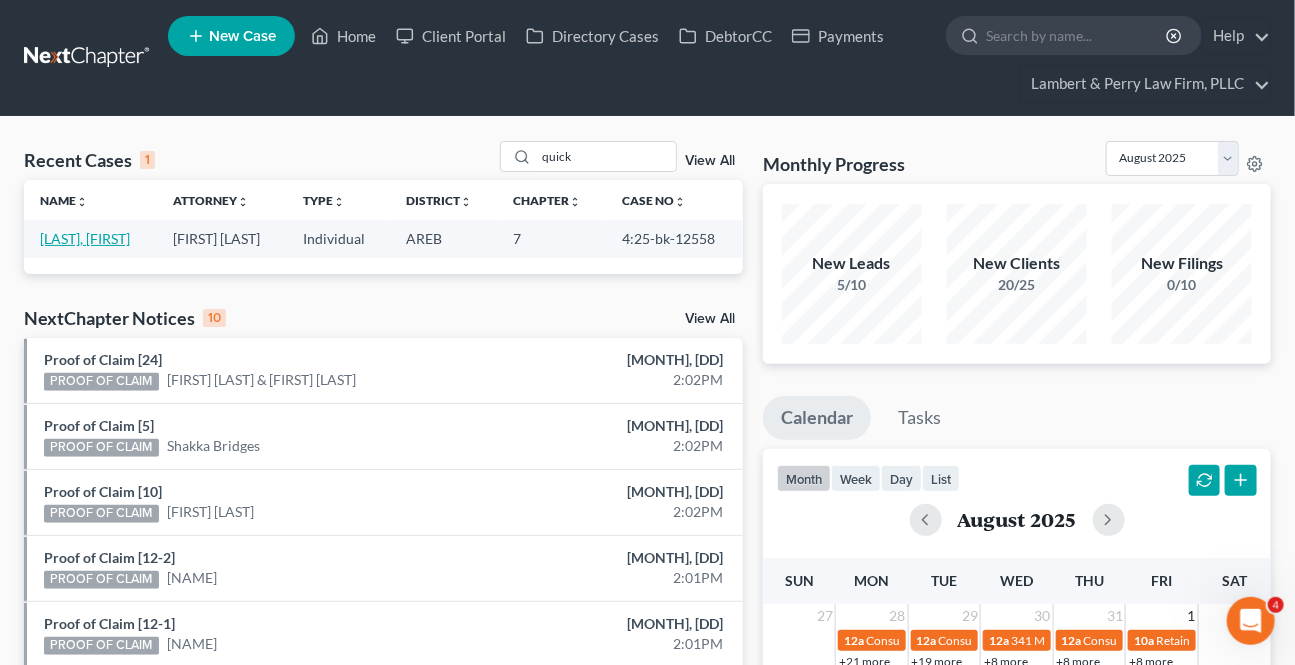 select on "2" 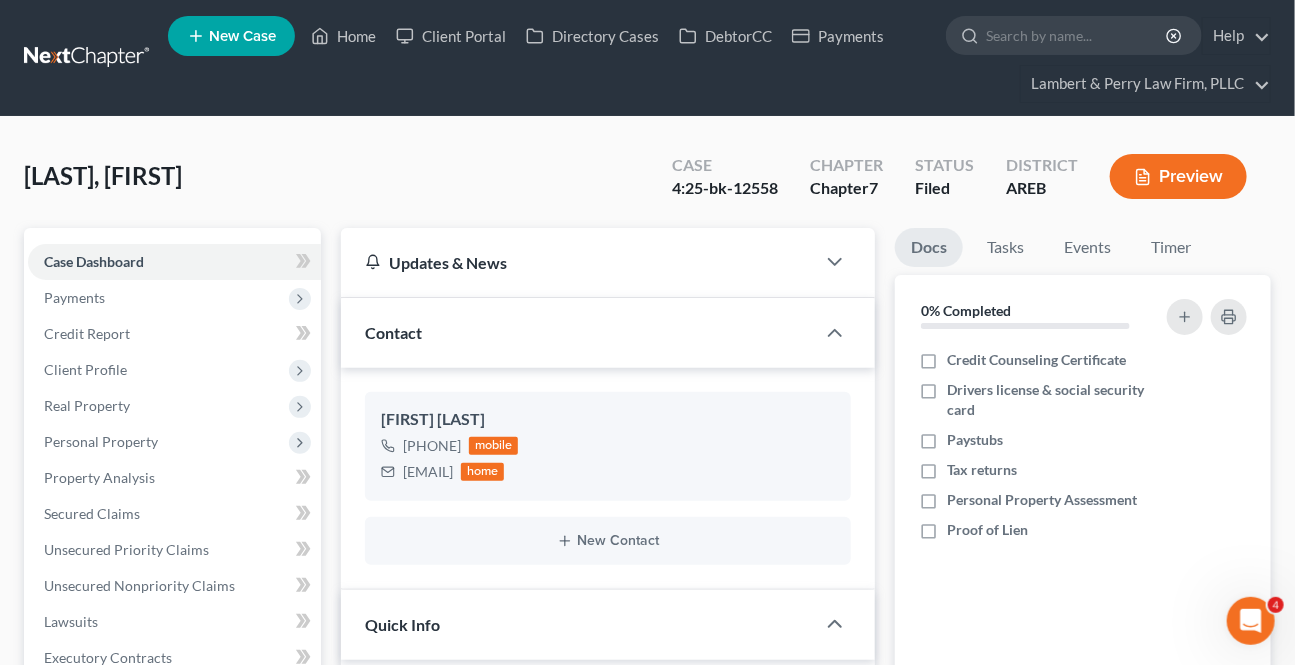 scroll, scrollTop: 545, scrollLeft: 0, axis: vertical 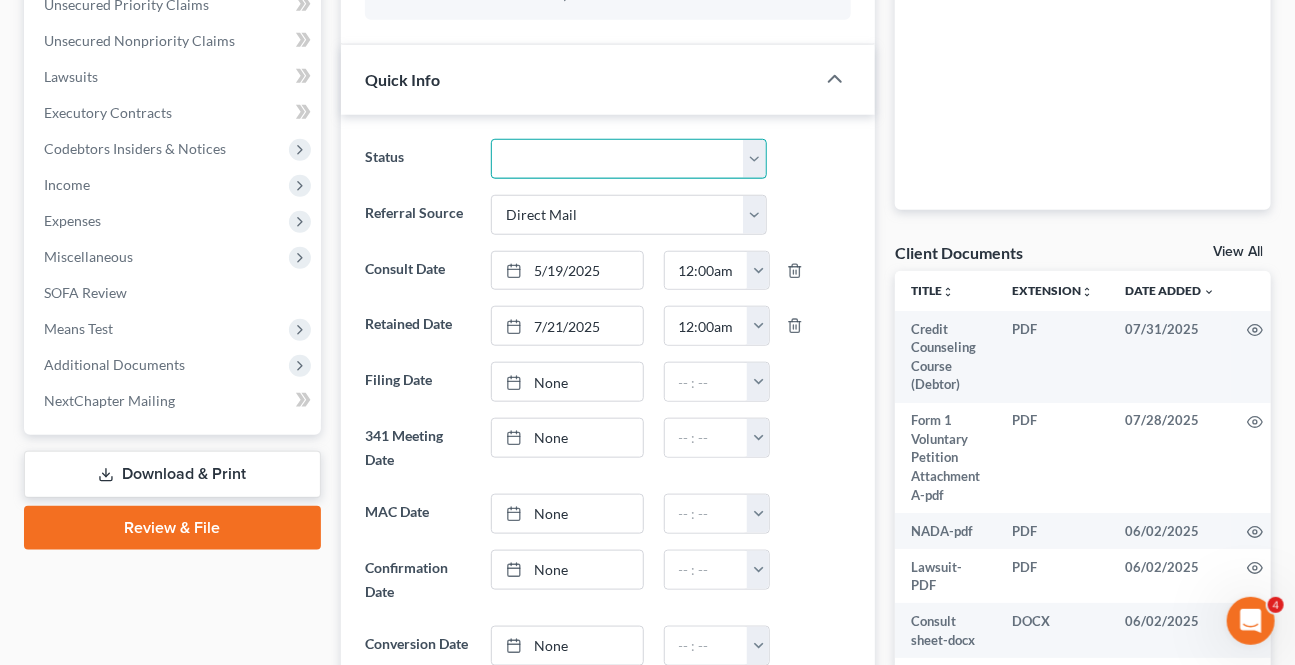 drag, startPoint x: 674, startPoint y: 137, endPoint x: 613, endPoint y: 175, distance: 71.867935 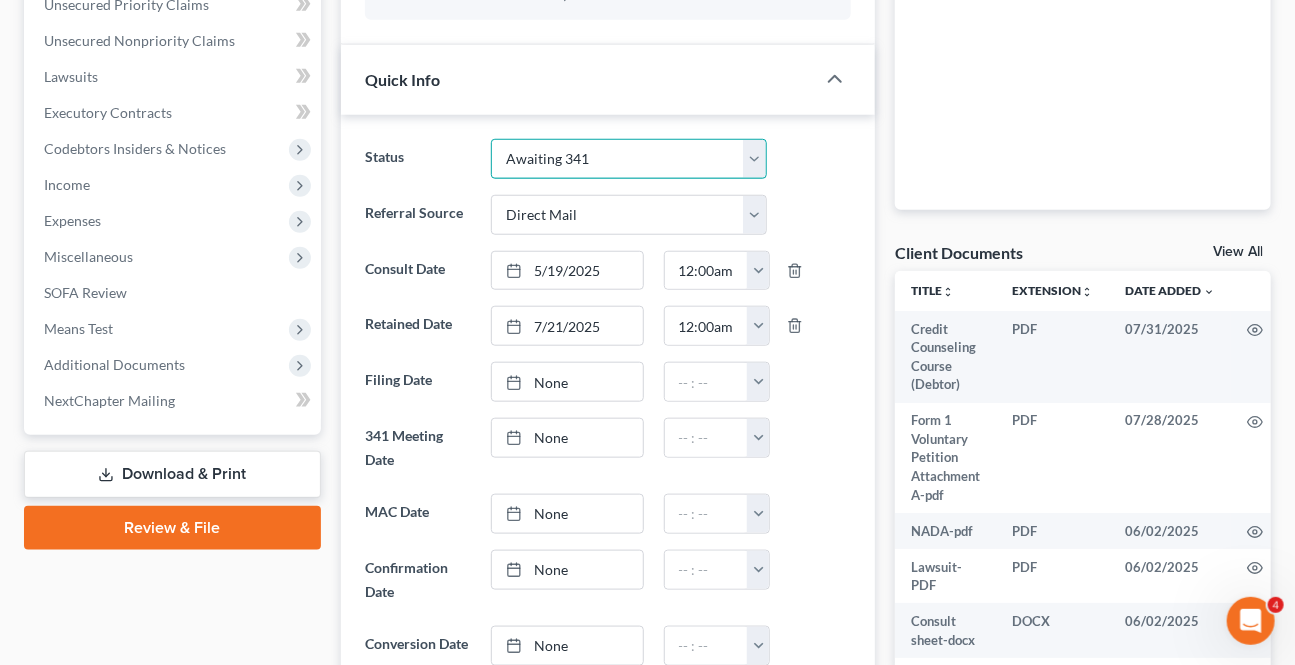 click on "Awaiting 341 Chapter 7 - Attended Meeting Confirmed Discharged Dismissed New Consult Not Retained Rejected Retained Unconfirmed Withdrawn as Counsel" at bounding box center [628, 159] 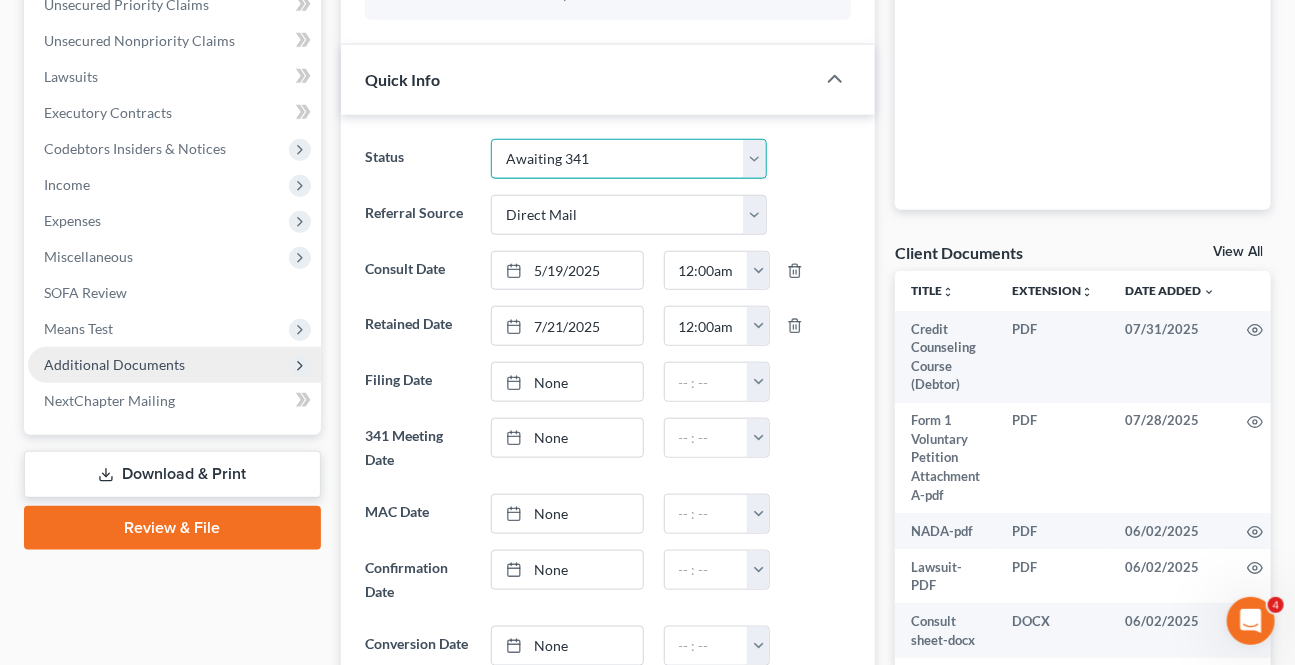 click on "Awaiting 341 Chapter 7 - Attended Meeting Confirmed Discharged Dismissed New Consult Not Retained Rejected Retained Unconfirmed Withdrawn as Counsel" at bounding box center [628, 159] 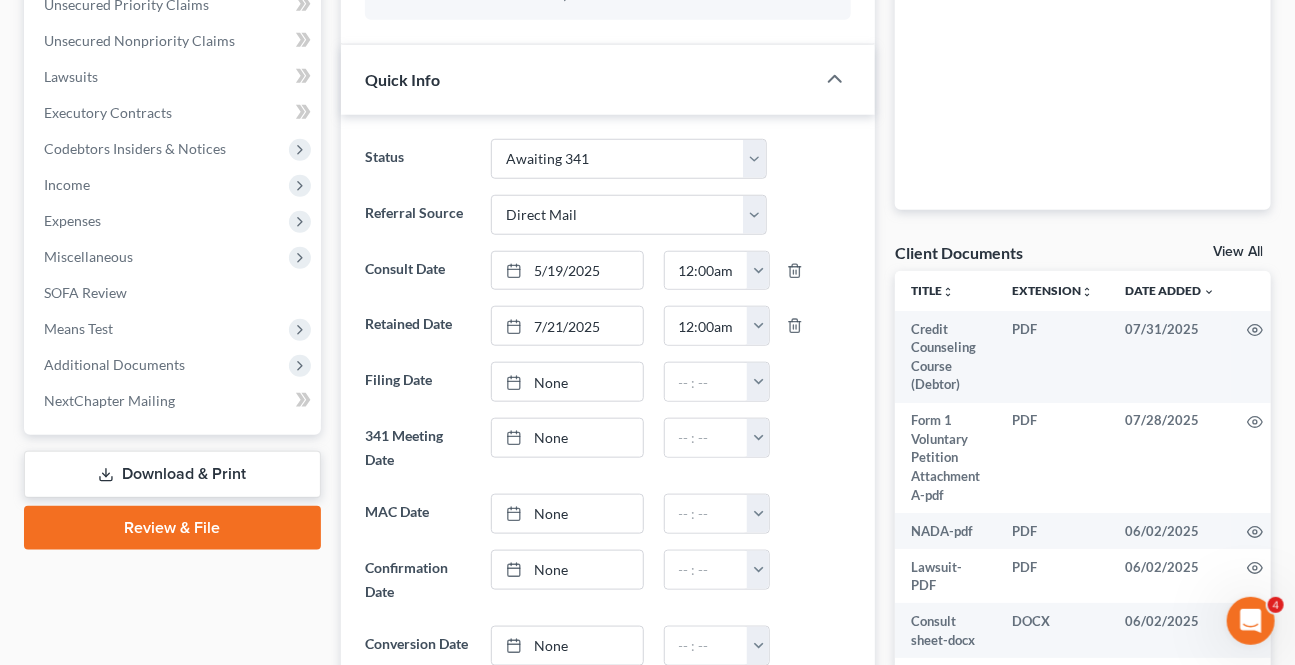 drag, startPoint x: 153, startPoint y: 375, endPoint x: 22, endPoint y: 398, distance: 133.00375 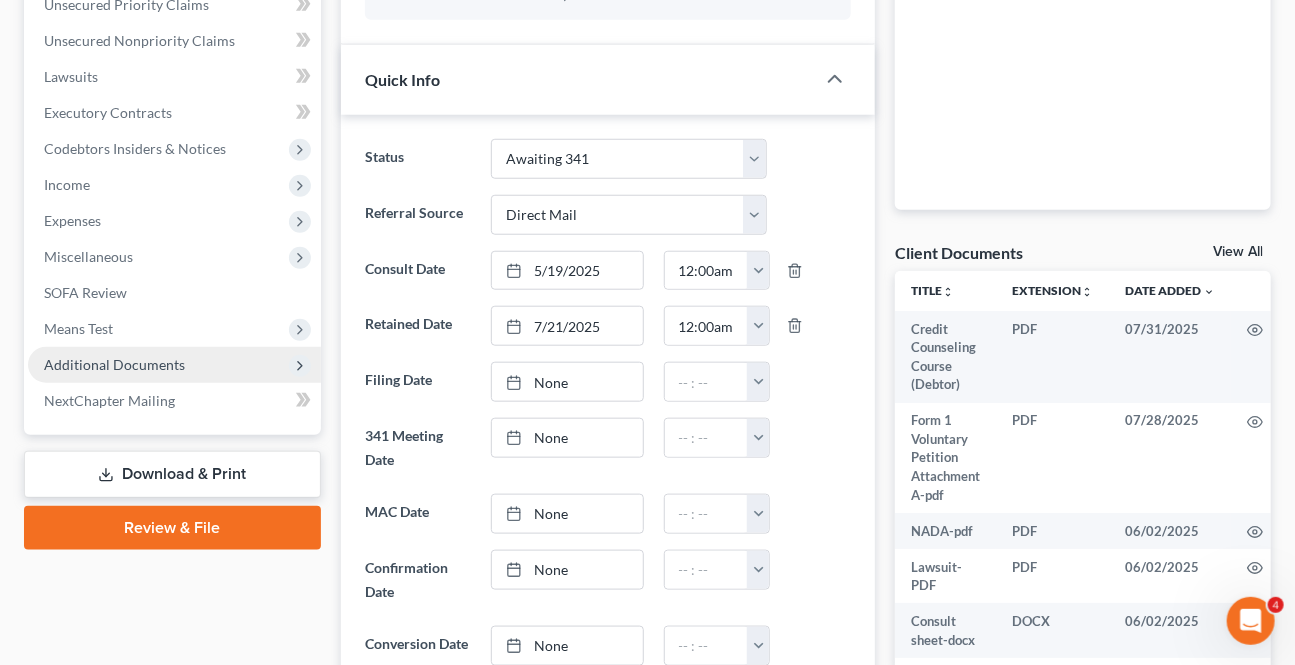 click on "Additional Documents" at bounding box center [174, 365] 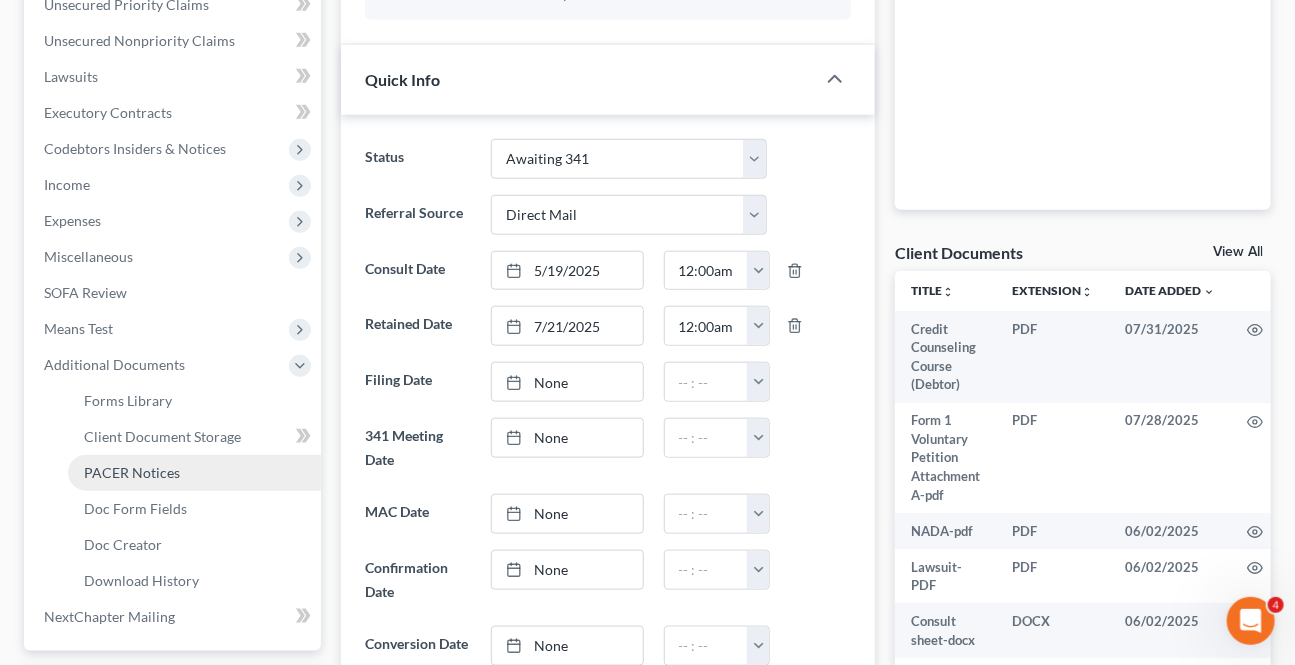 click on "PACER Notices" at bounding box center (194, 473) 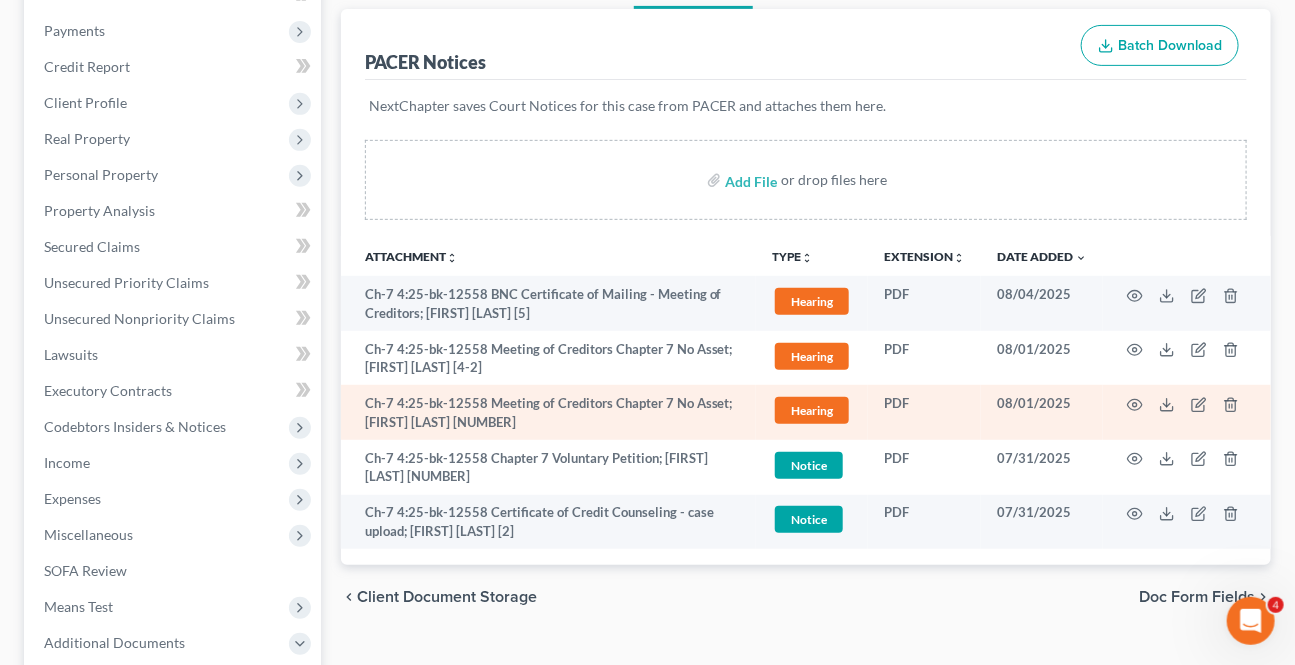 scroll, scrollTop: 272, scrollLeft: 0, axis: vertical 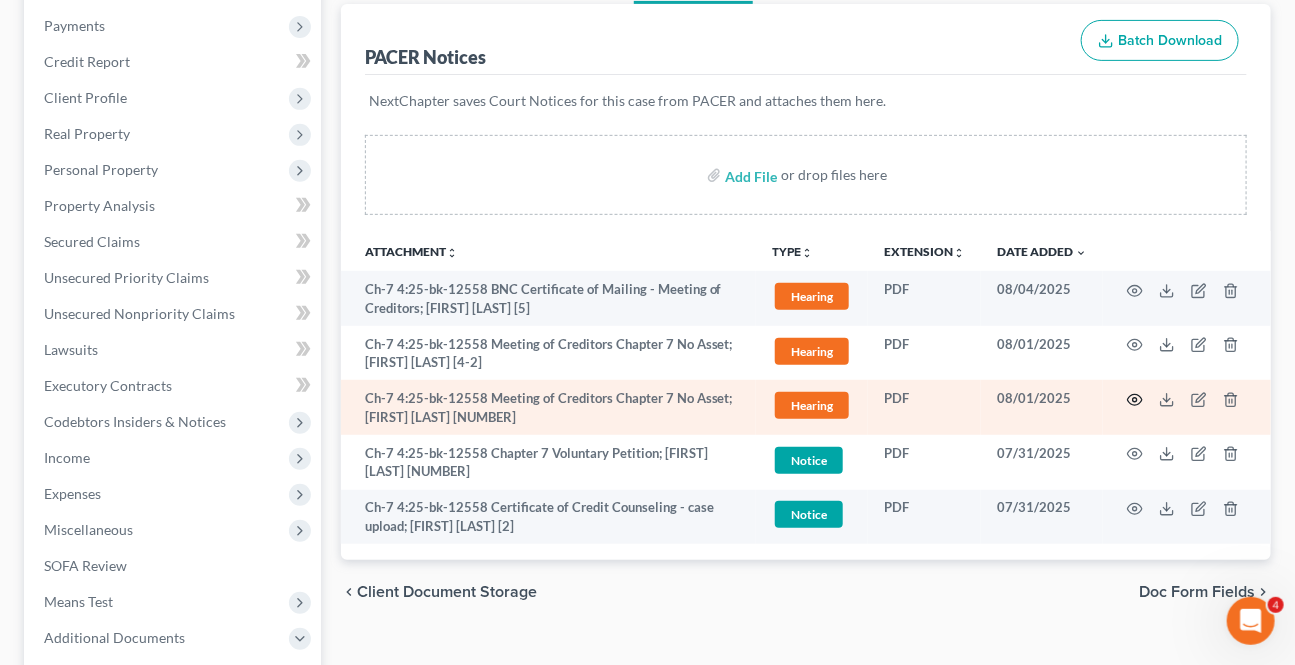 click 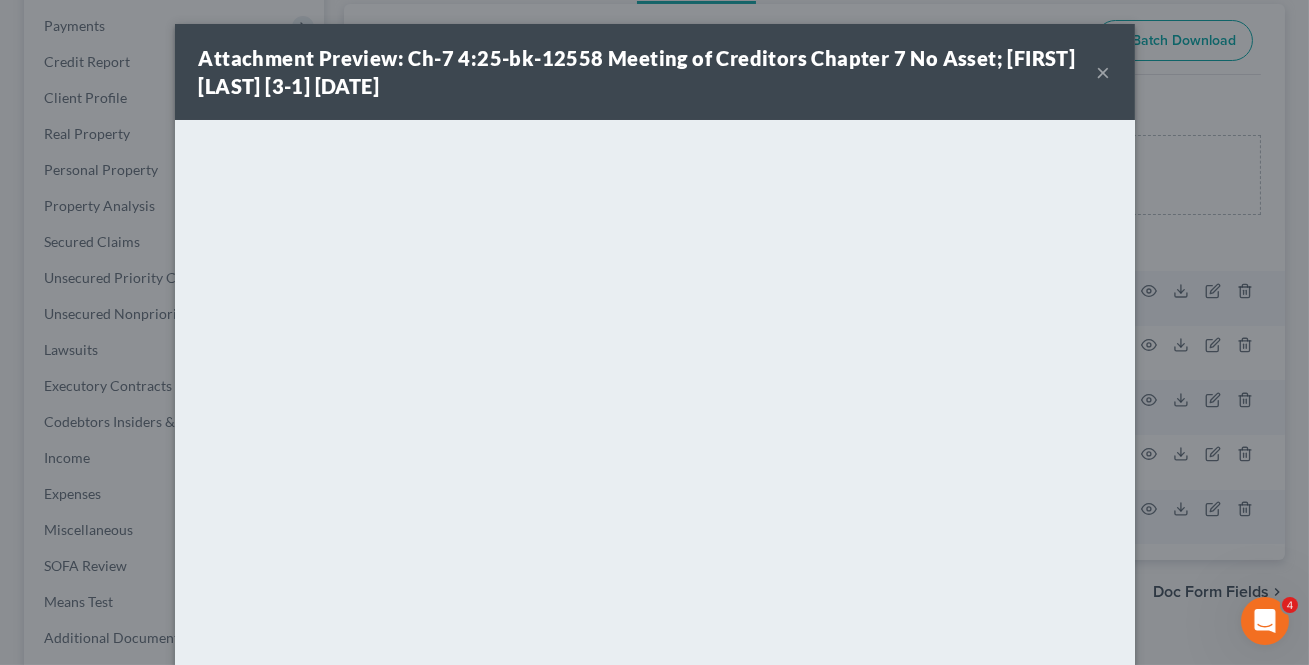 drag, startPoint x: 1096, startPoint y: 74, endPoint x: 1019, endPoint y: 119, distance: 89.1852 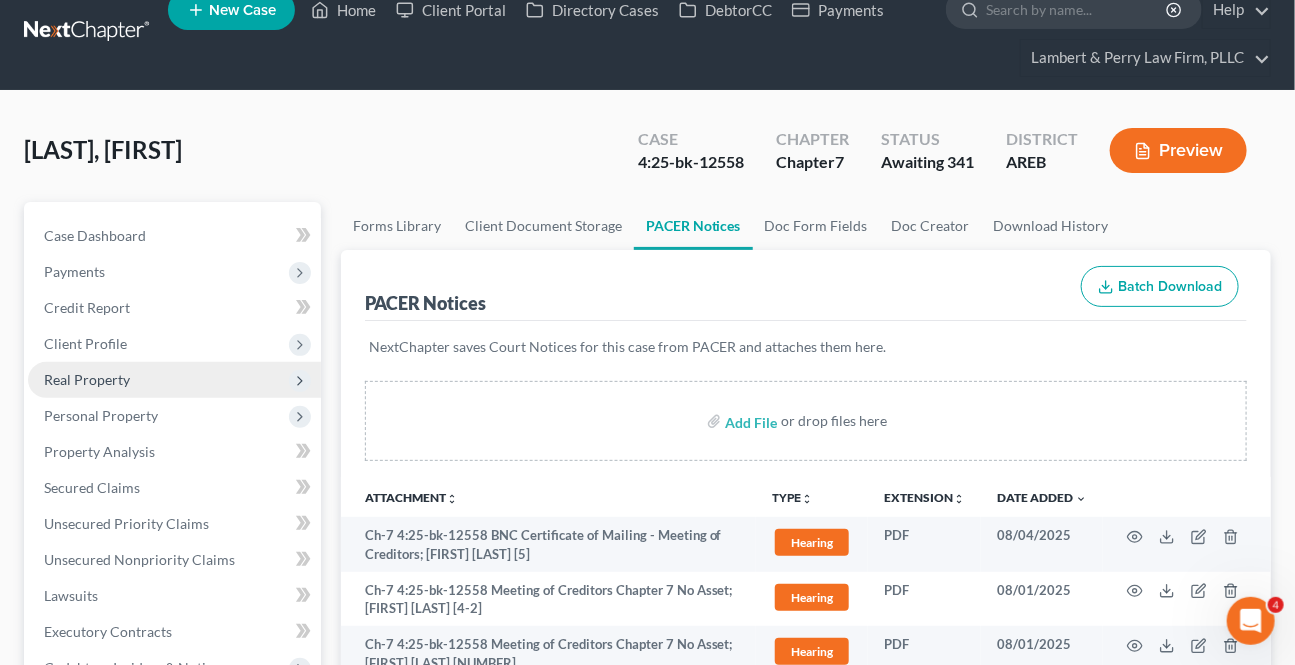 scroll, scrollTop: 0, scrollLeft: 0, axis: both 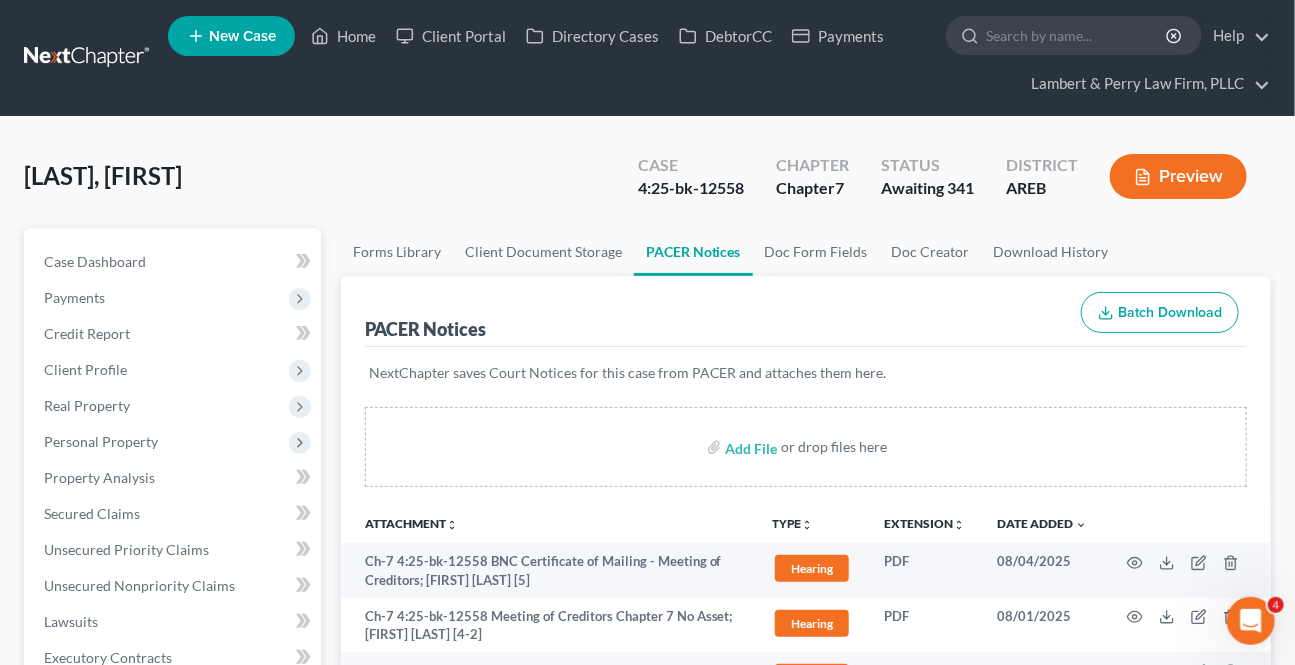 drag, startPoint x: 92, startPoint y: 369, endPoint x: 448, endPoint y: 427, distance: 360.6938 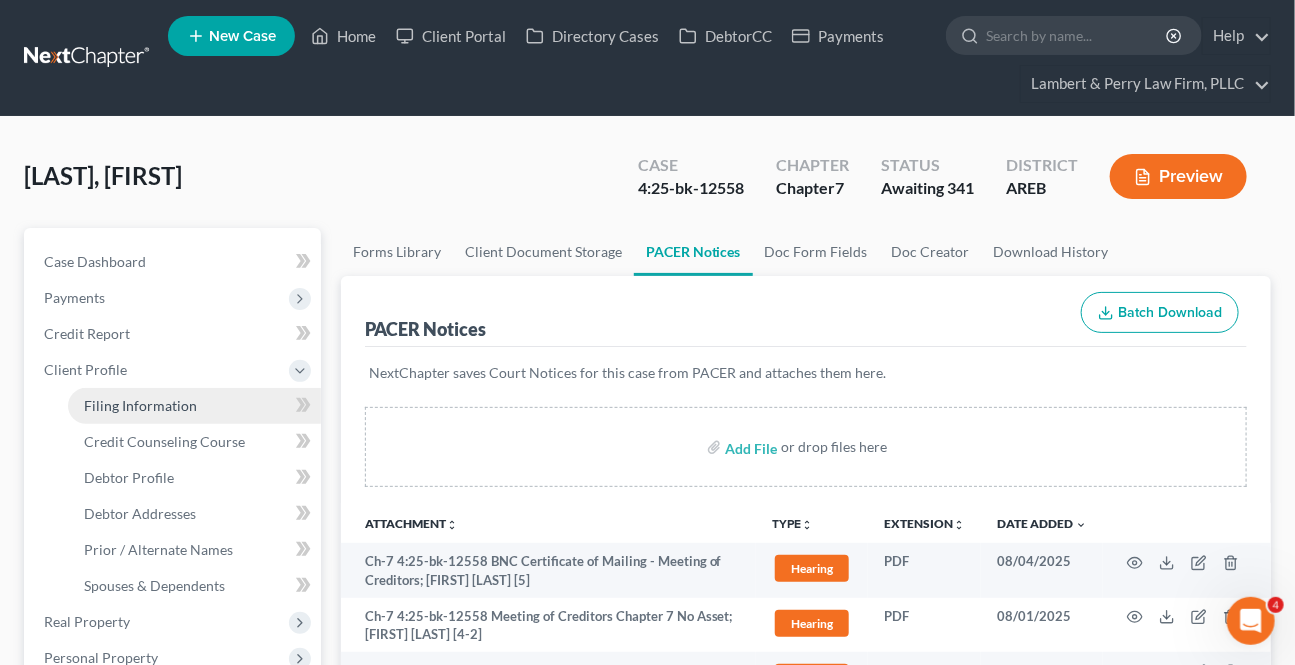 click on "Filing Information" at bounding box center [140, 405] 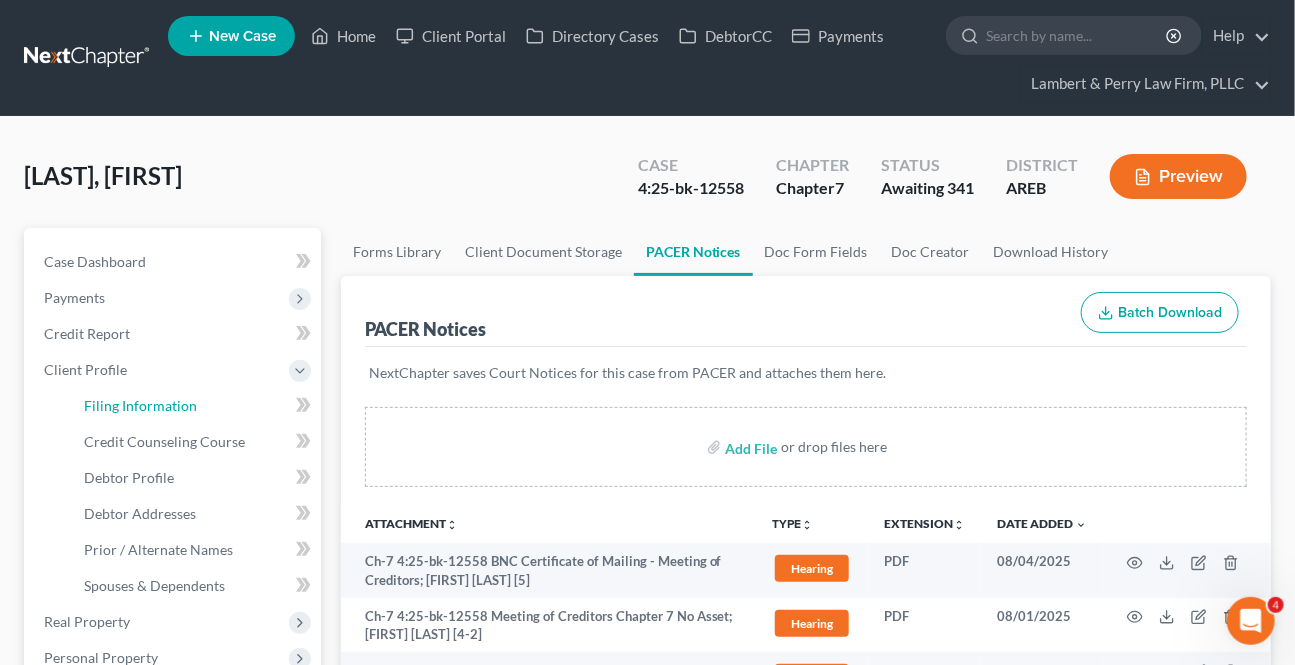 select on "1" 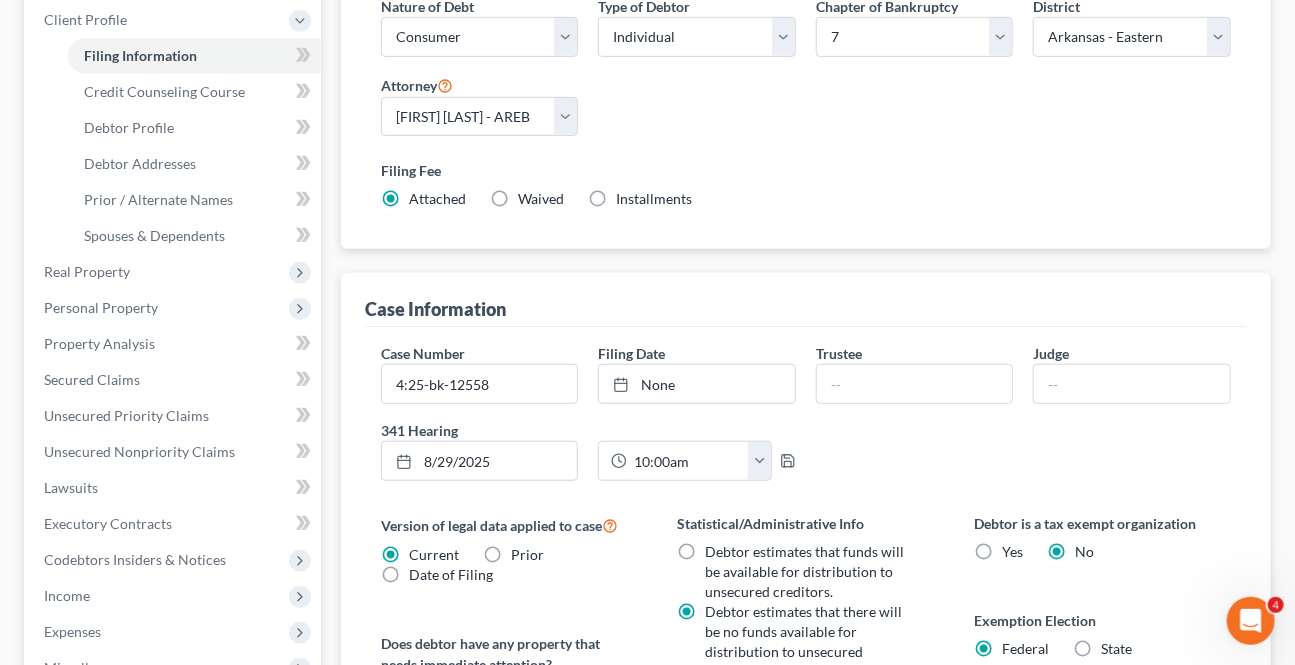 scroll, scrollTop: 454, scrollLeft: 0, axis: vertical 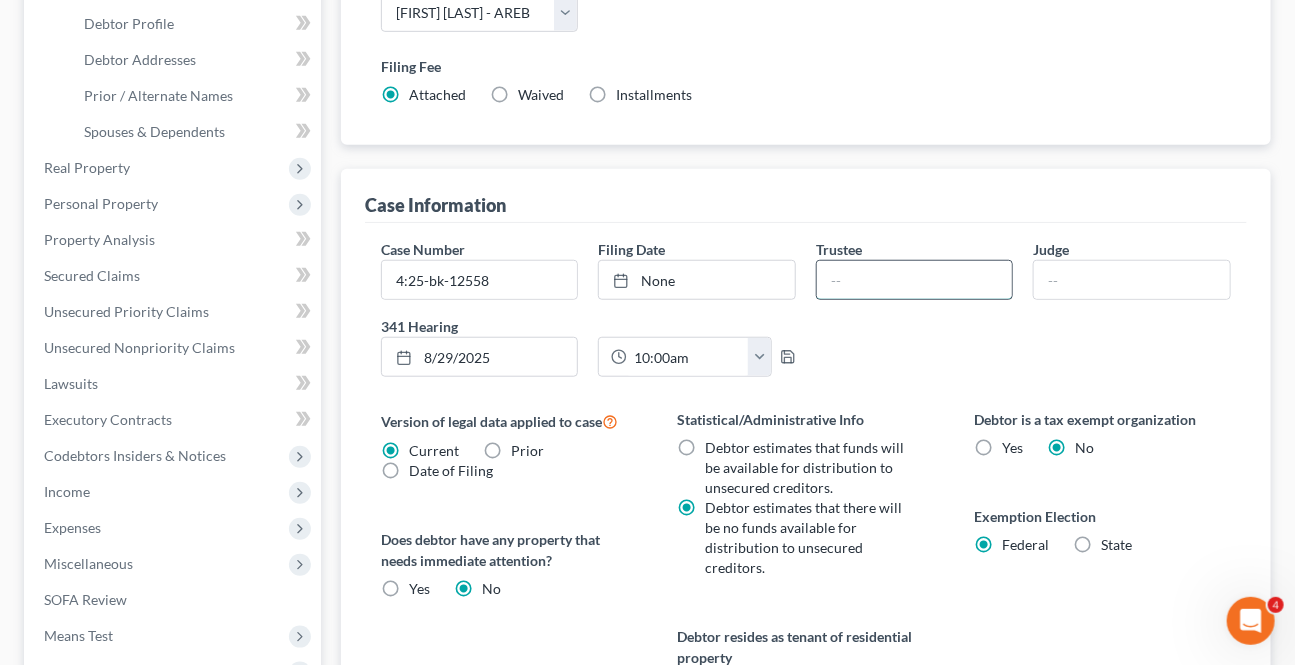 drag, startPoint x: 916, startPoint y: 267, endPoint x: 928, endPoint y: 296, distance: 31.38471 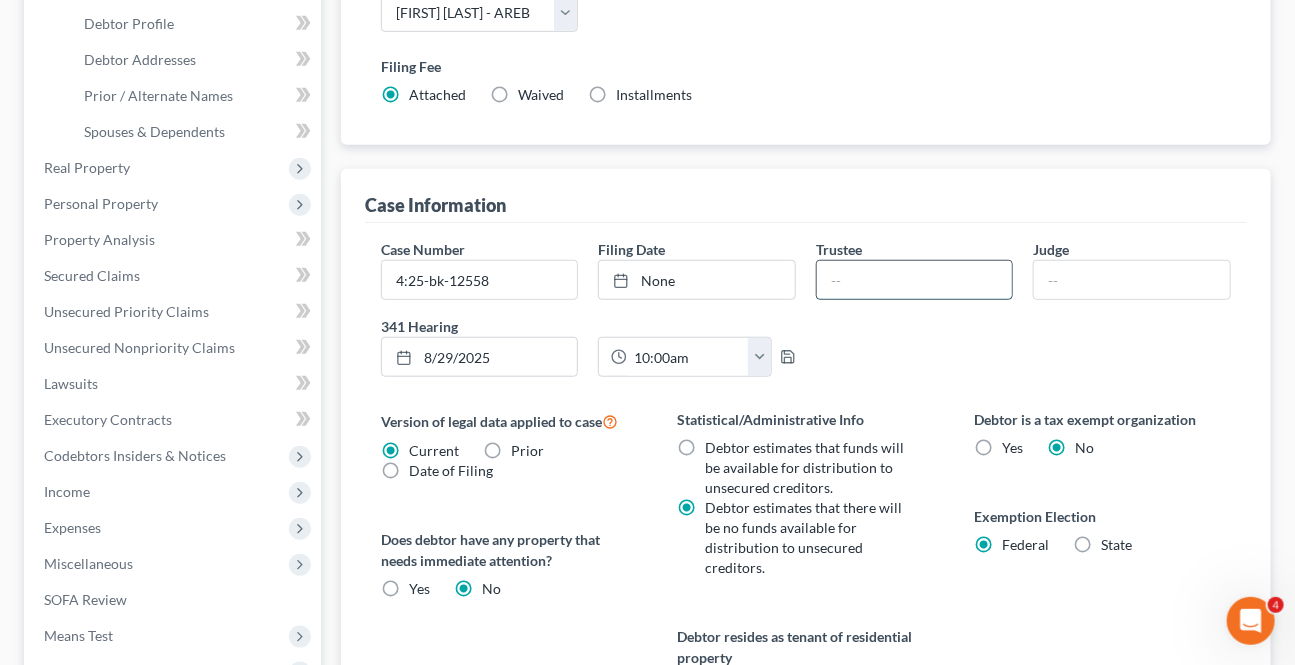 type on "[FIRST] [LAST]" 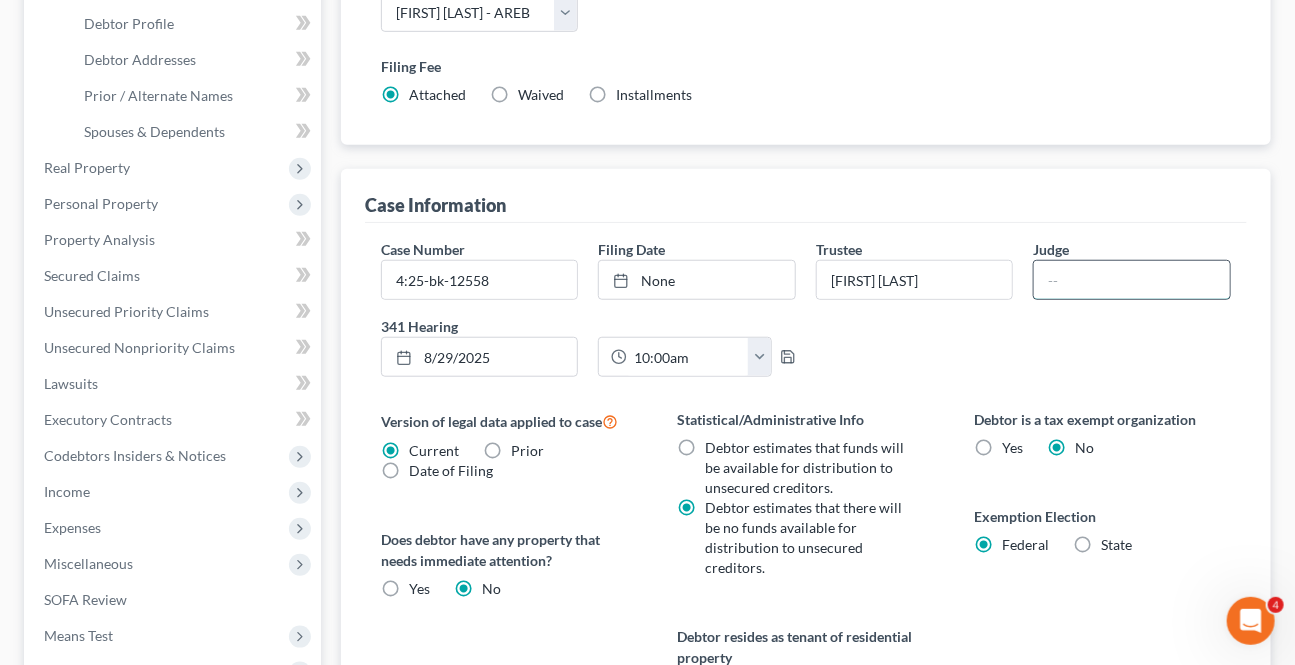 click at bounding box center (1132, 280) 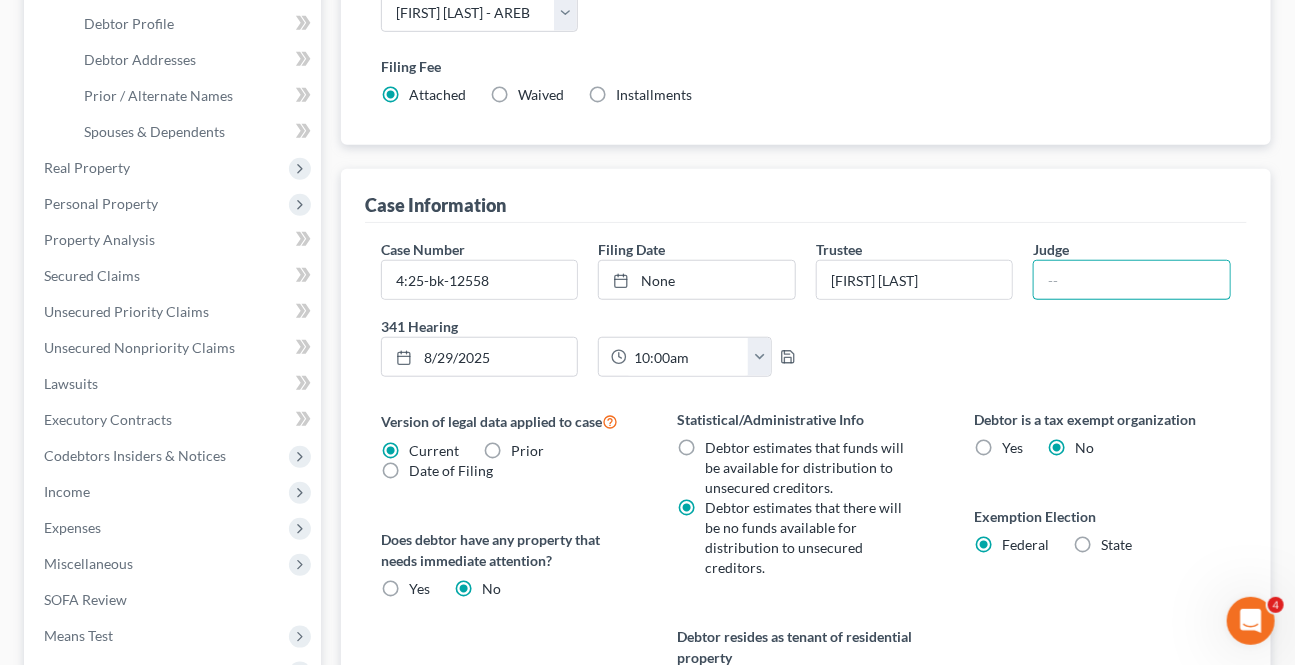 type on "[FIRST] [LAST]" 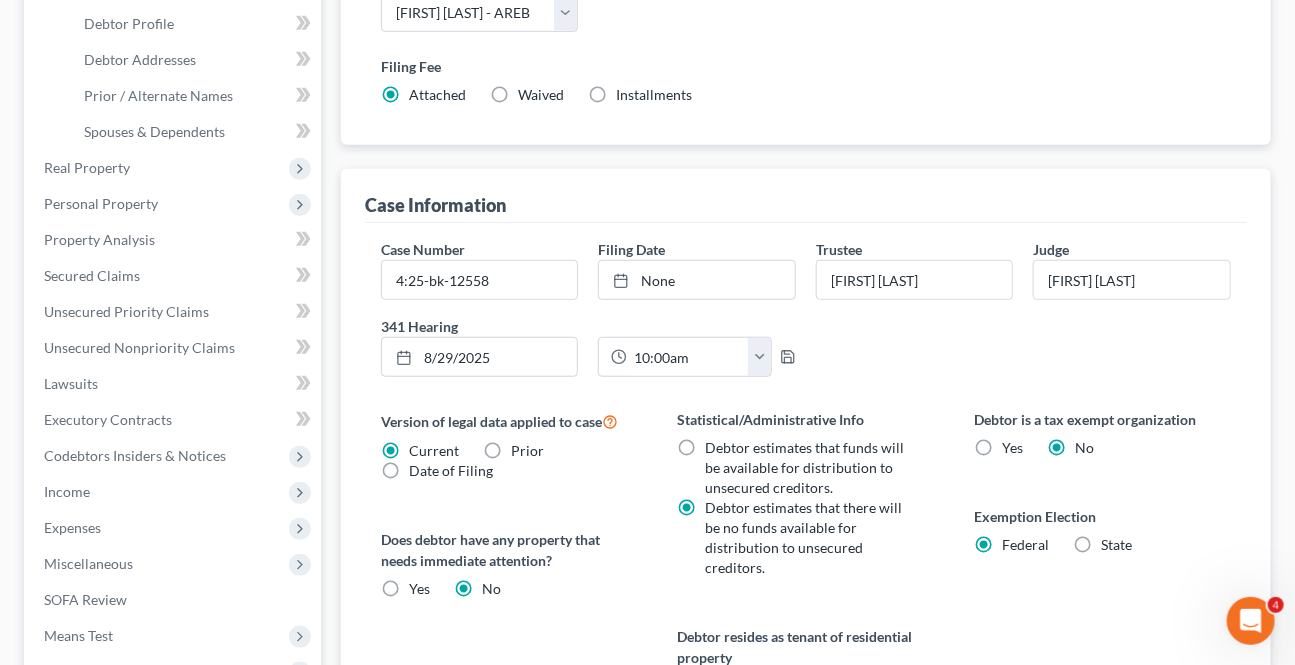 drag, startPoint x: 1085, startPoint y: 376, endPoint x: 919, endPoint y: 339, distance: 170.07352 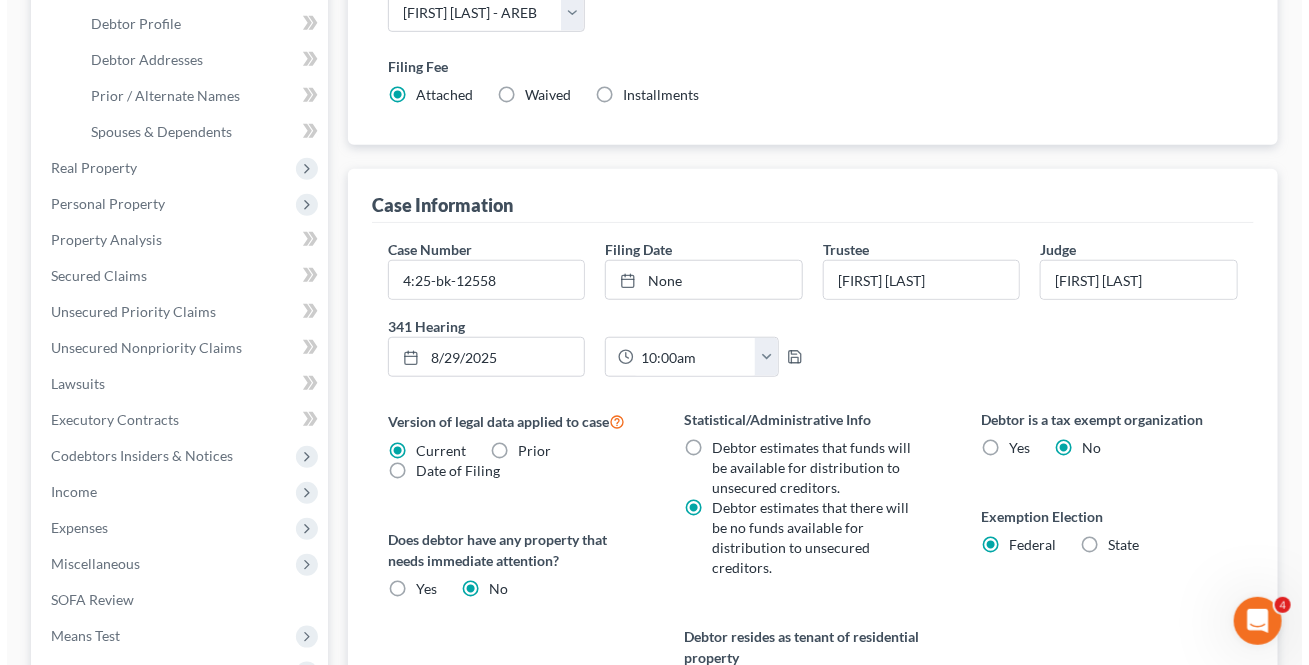 scroll, scrollTop: 0, scrollLeft: 0, axis: both 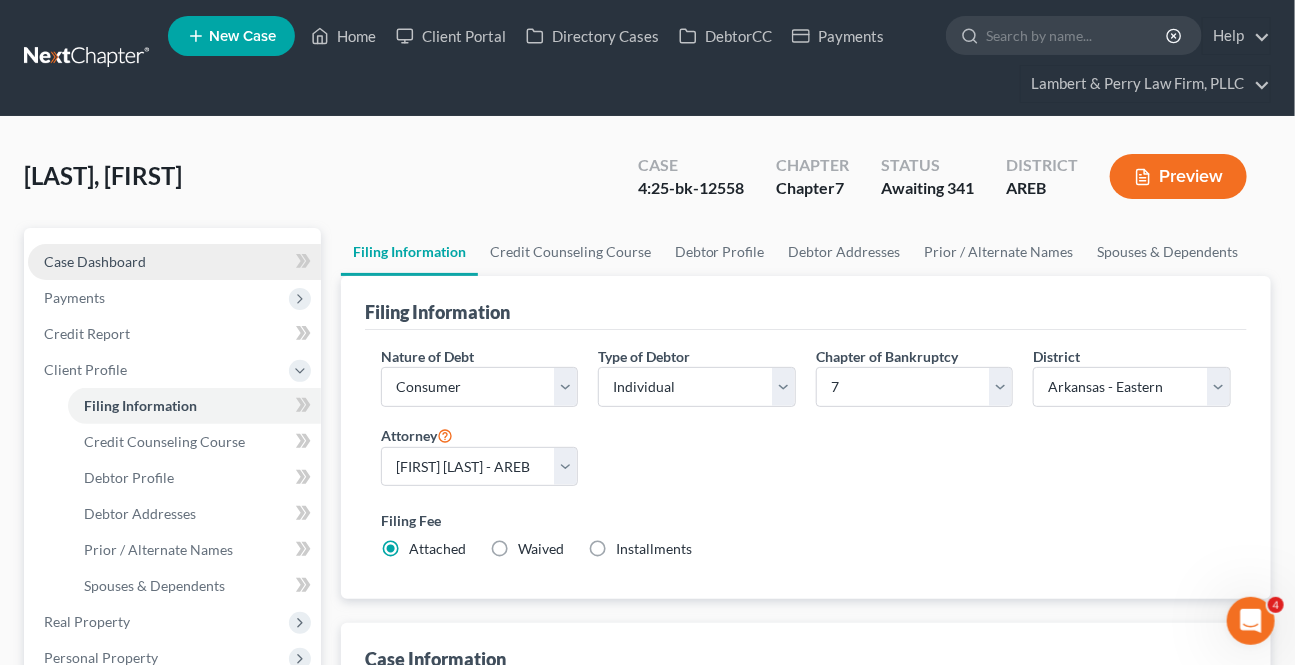 click on "Case Dashboard" at bounding box center [95, 261] 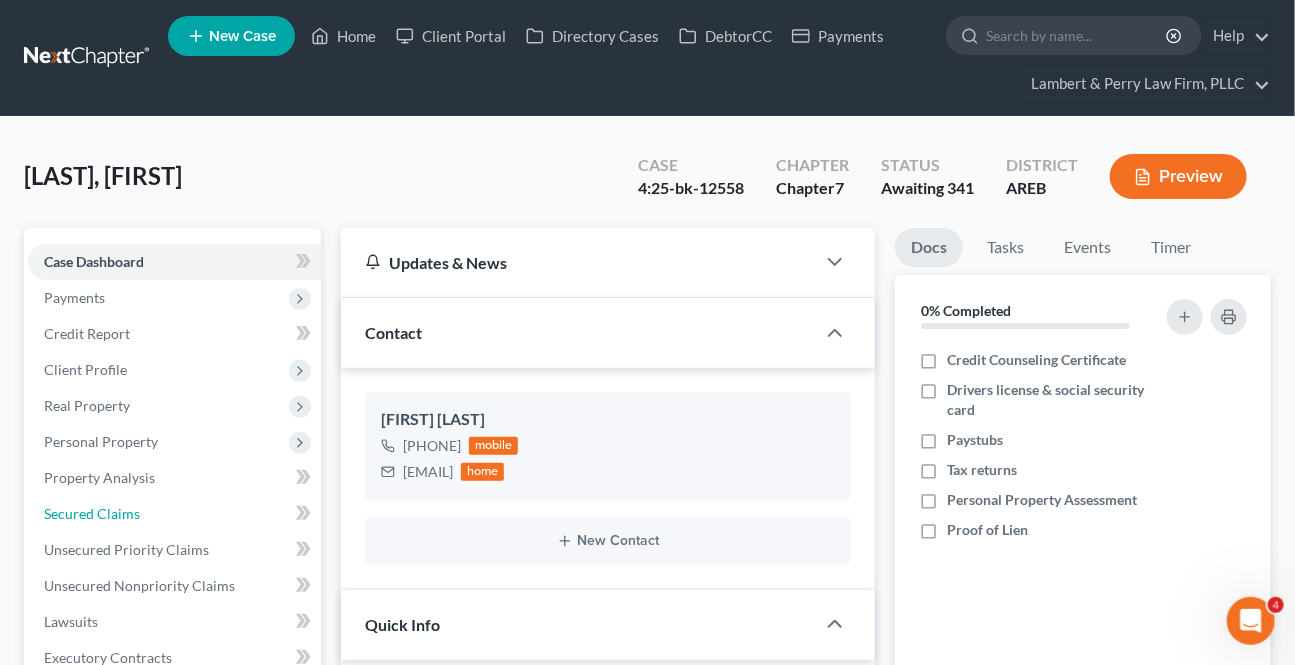 click on "Secured Claims" at bounding box center (174, 514) 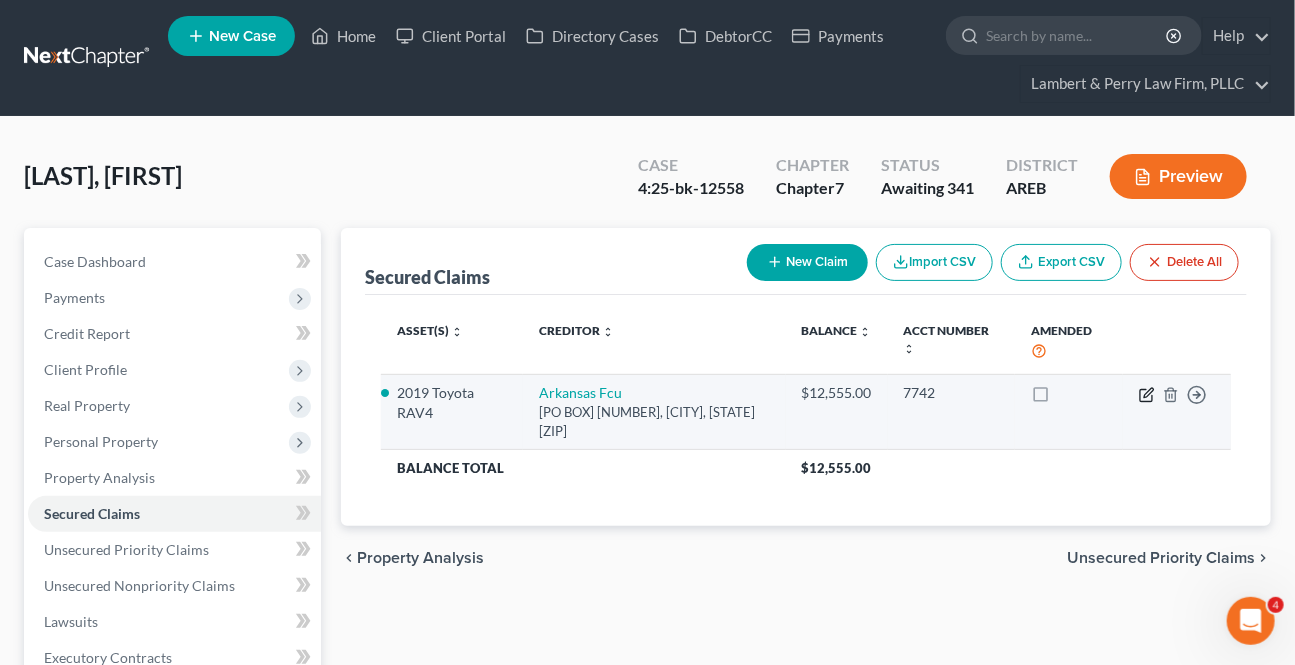 click 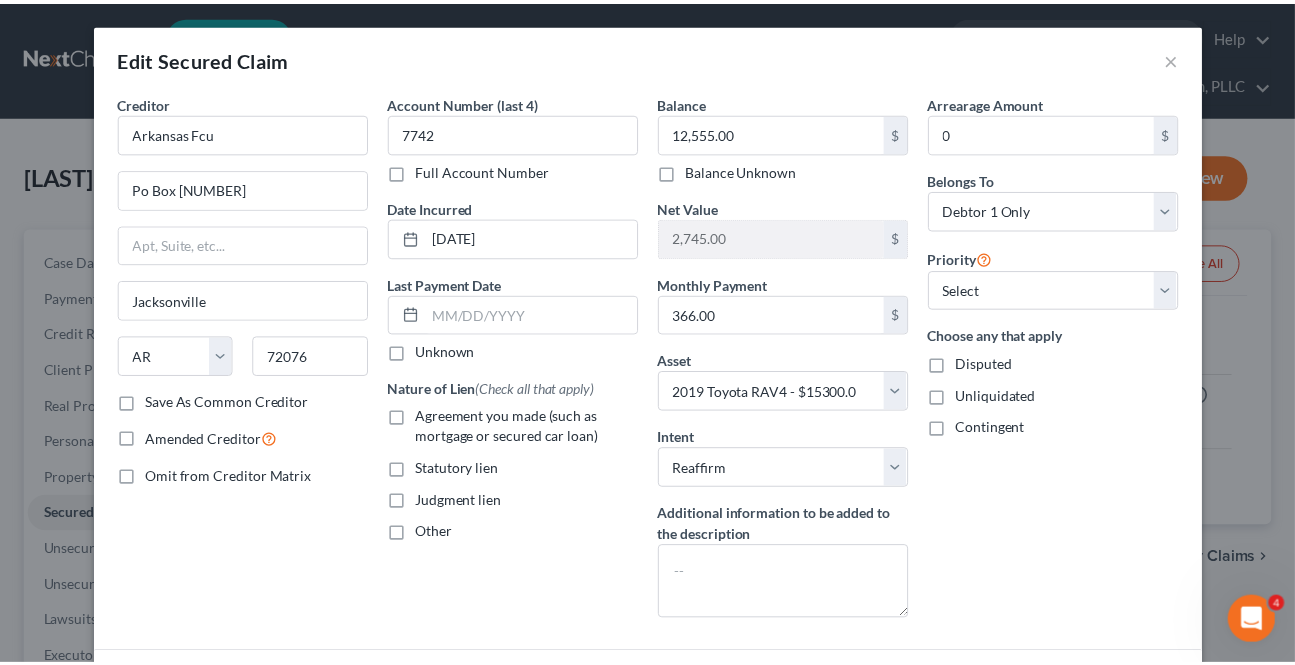 scroll, scrollTop: 167, scrollLeft: 0, axis: vertical 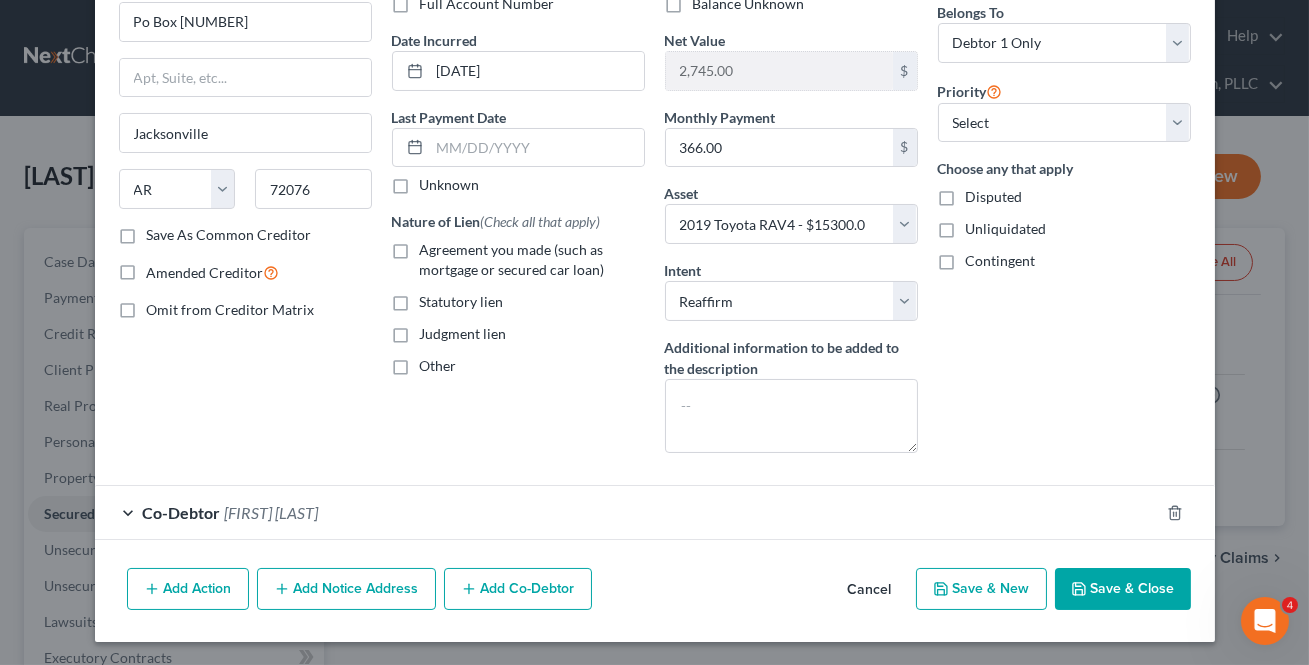 drag, startPoint x: 867, startPoint y: 583, endPoint x: 685, endPoint y: 640, distance: 190.71707 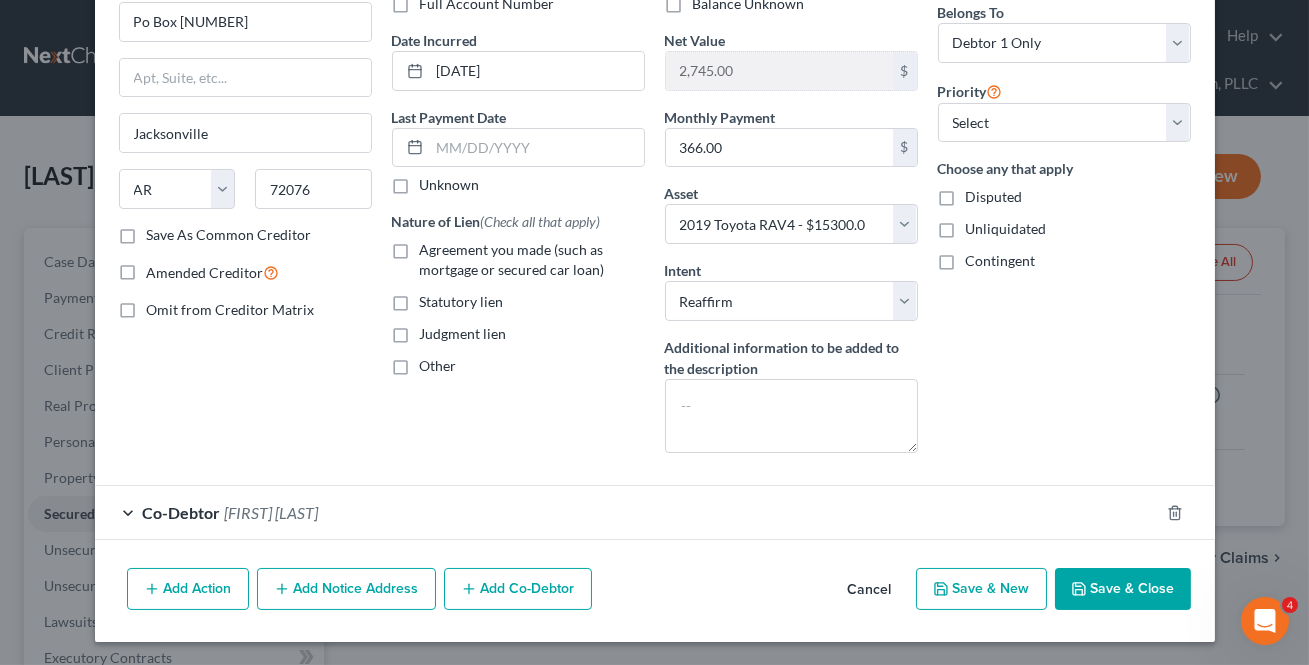 click on "Cancel" at bounding box center (870, 590) 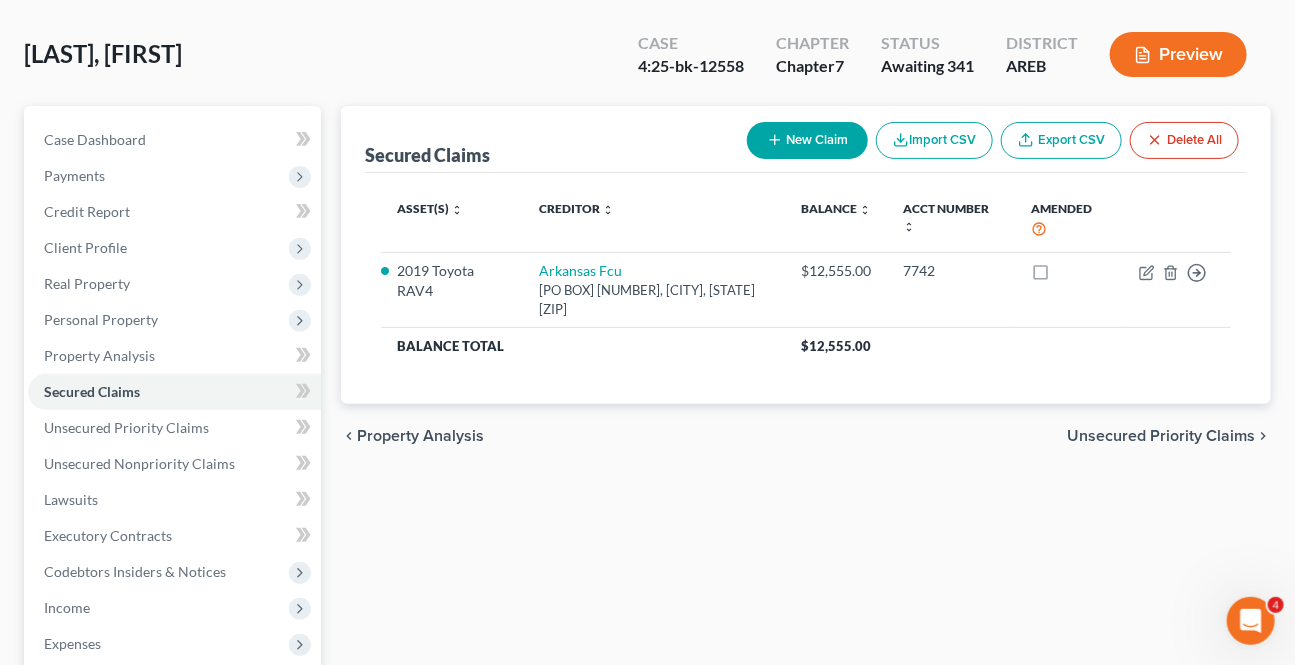 scroll, scrollTop: 454, scrollLeft: 0, axis: vertical 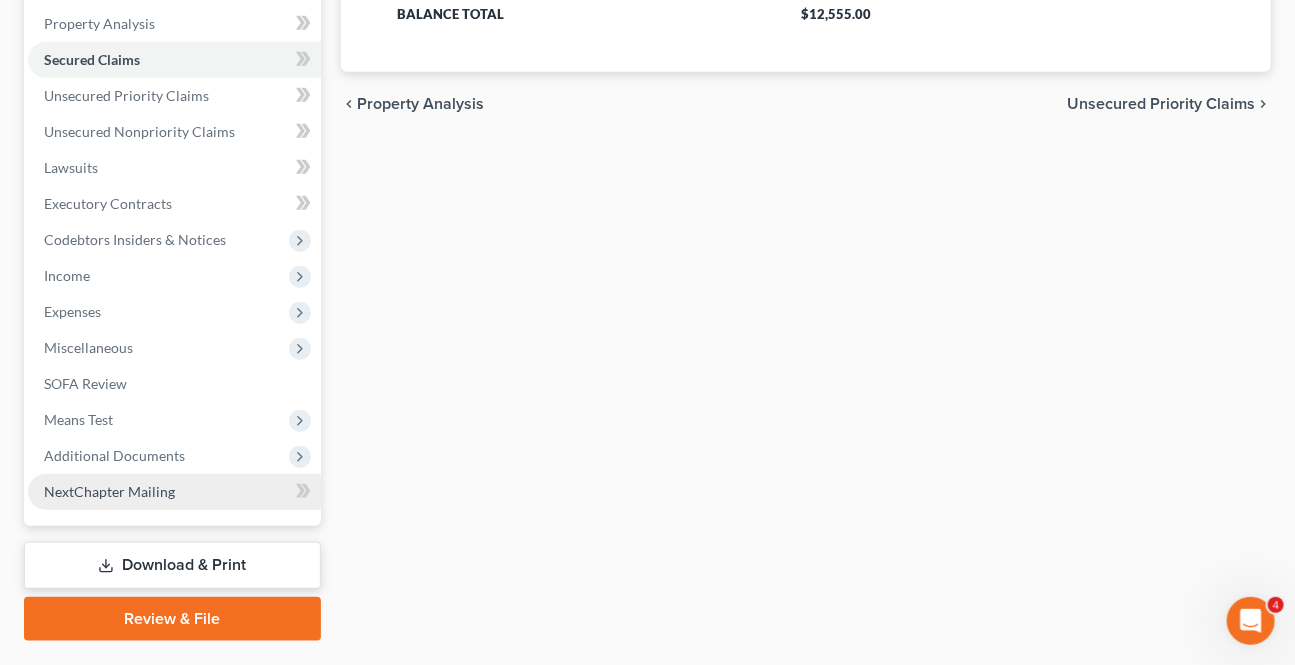click on "Additional Documents" at bounding box center (114, 455) 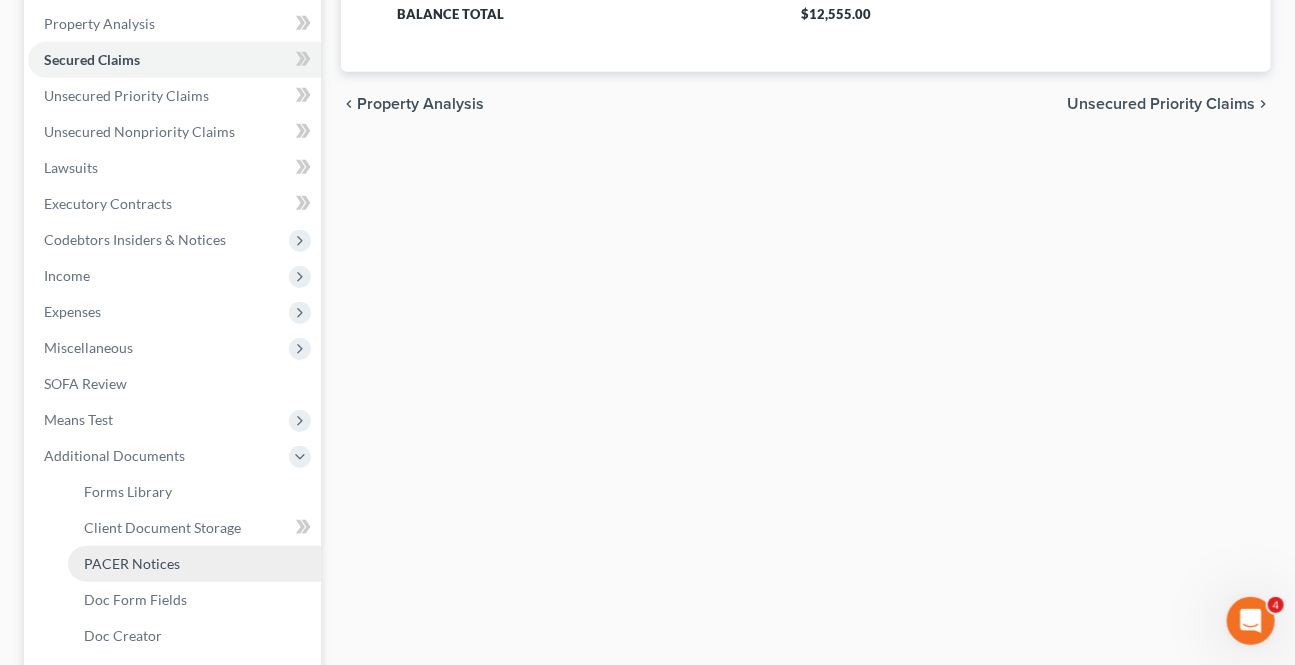 click on "PACER Notices" at bounding box center (132, 563) 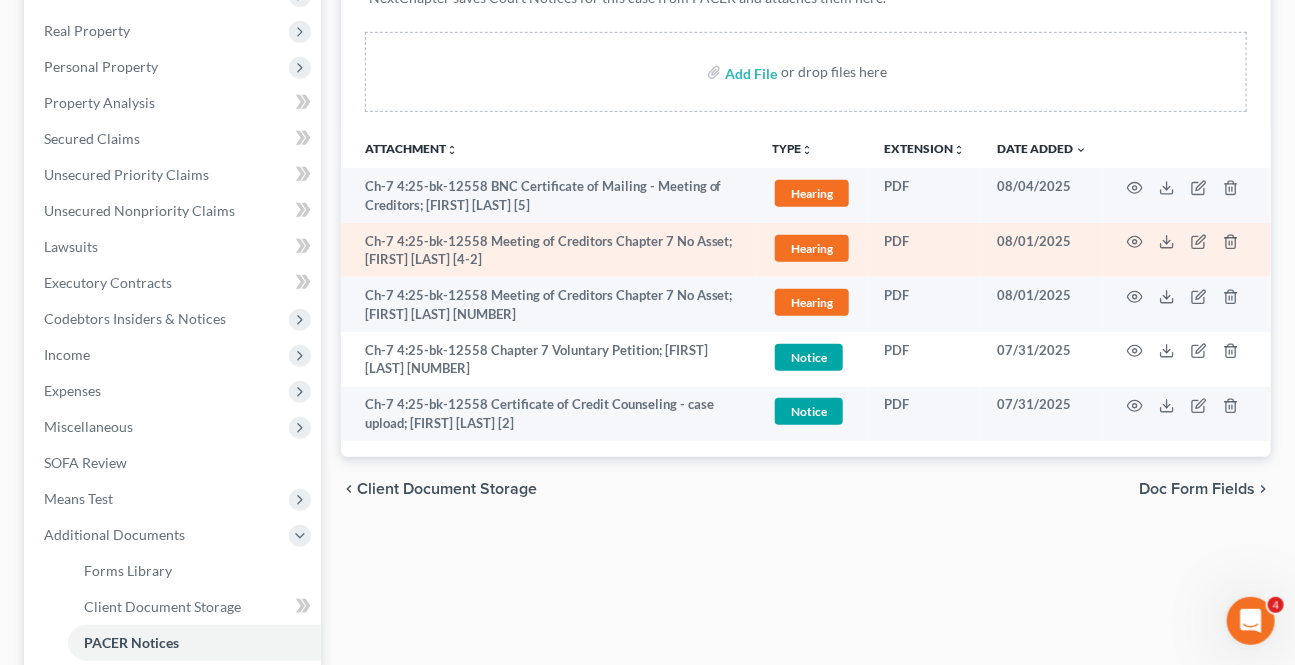 scroll, scrollTop: 363, scrollLeft: 0, axis: vertical 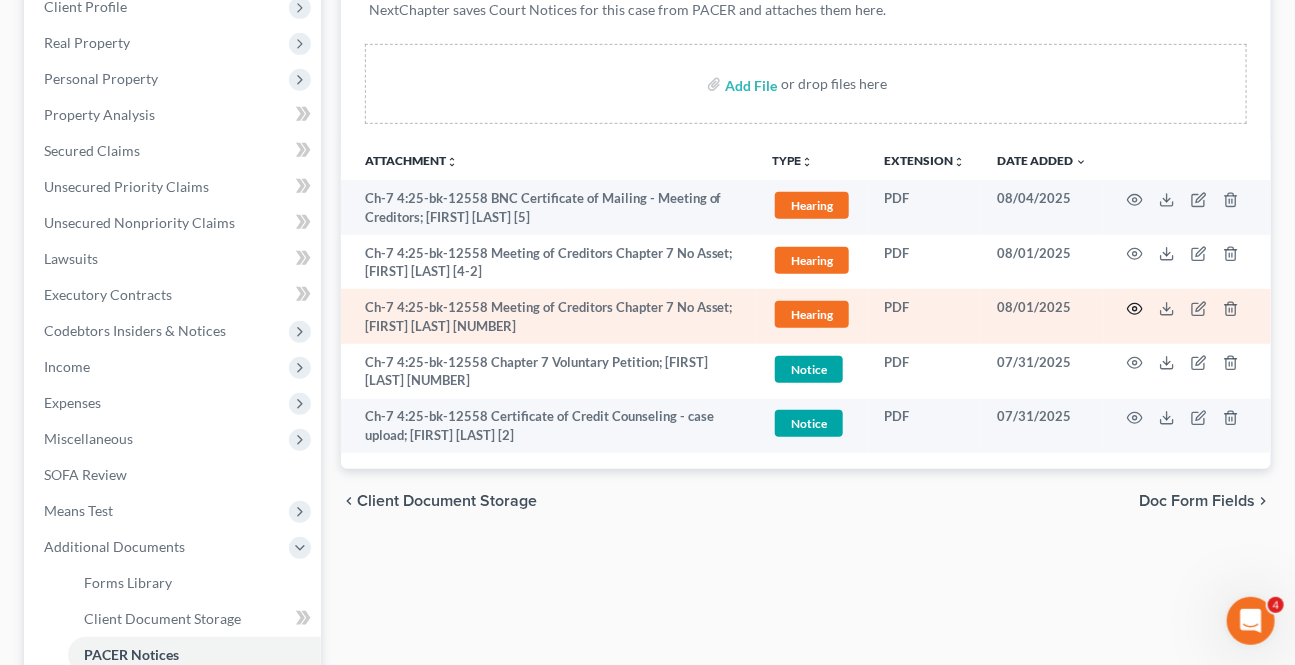 click 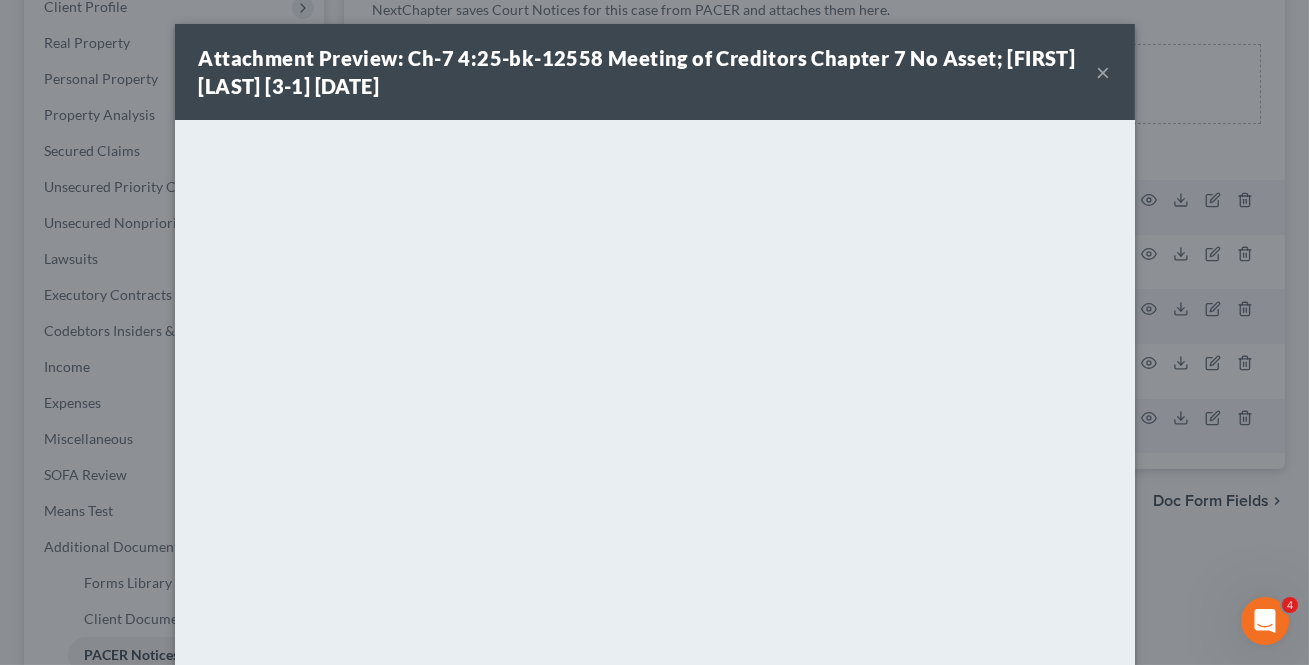 click on "×" at bounding box center [1104, 72] 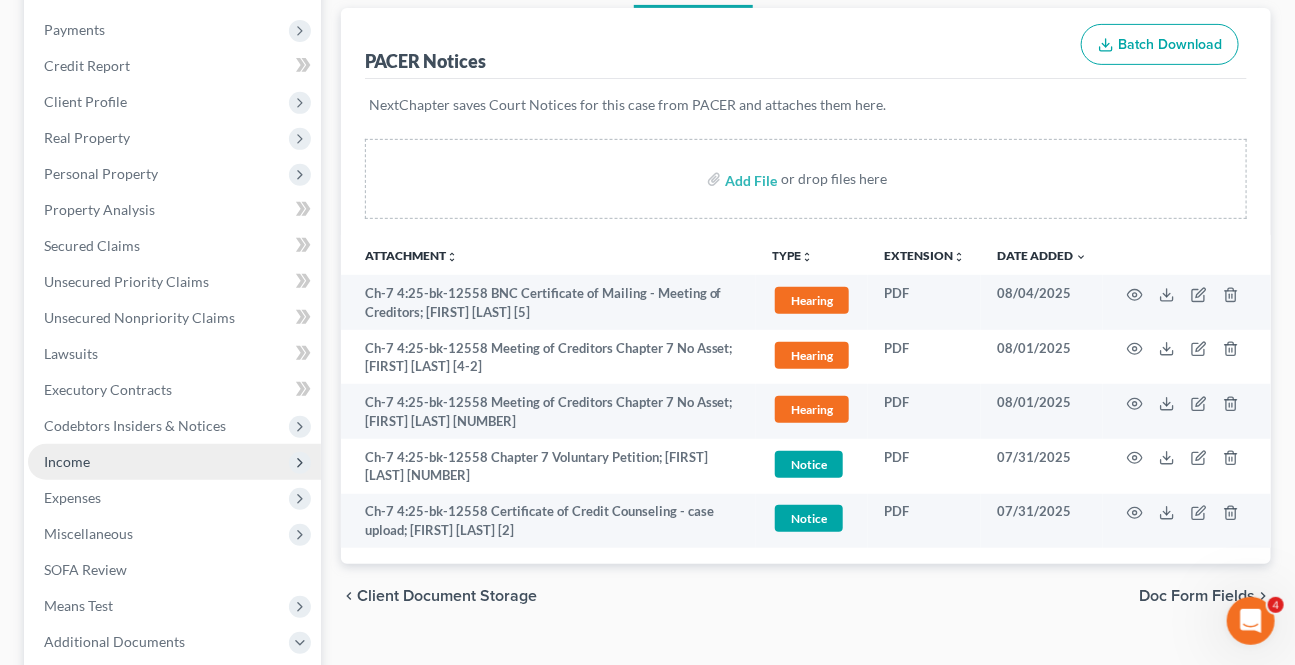scroll, scrollTop: 272, scrollLeft: 0, axis: vertical 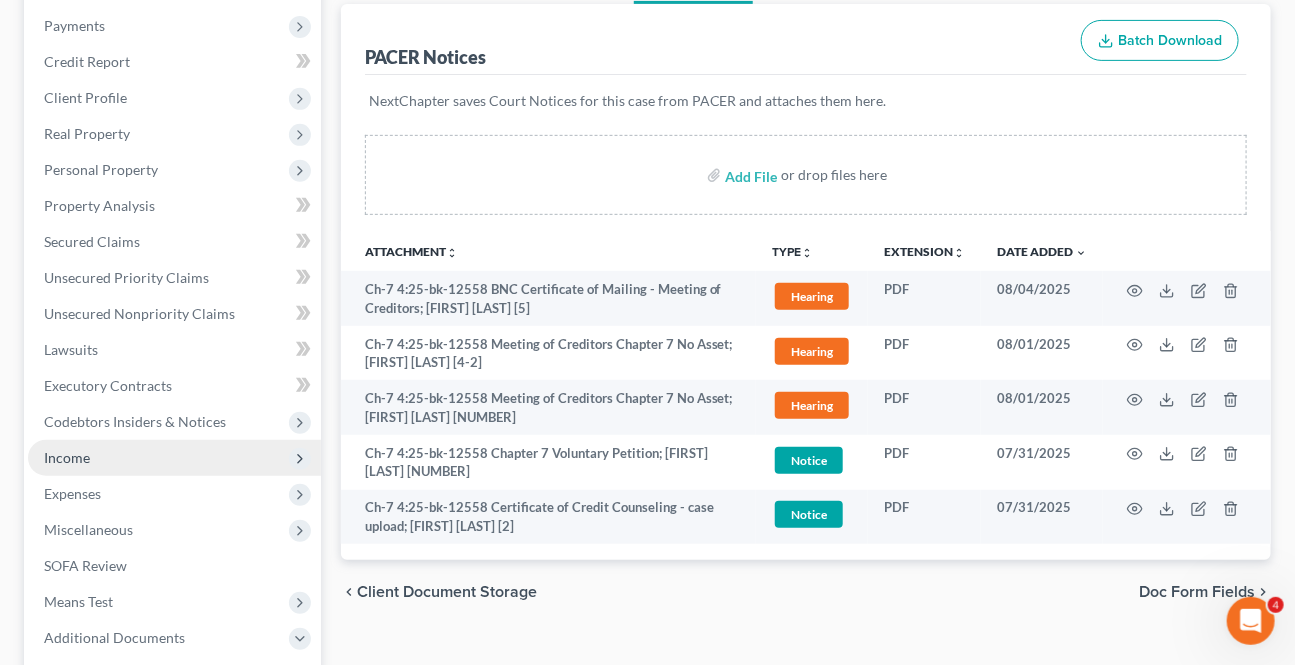 click on "Income" at bounding box center (174, 458) 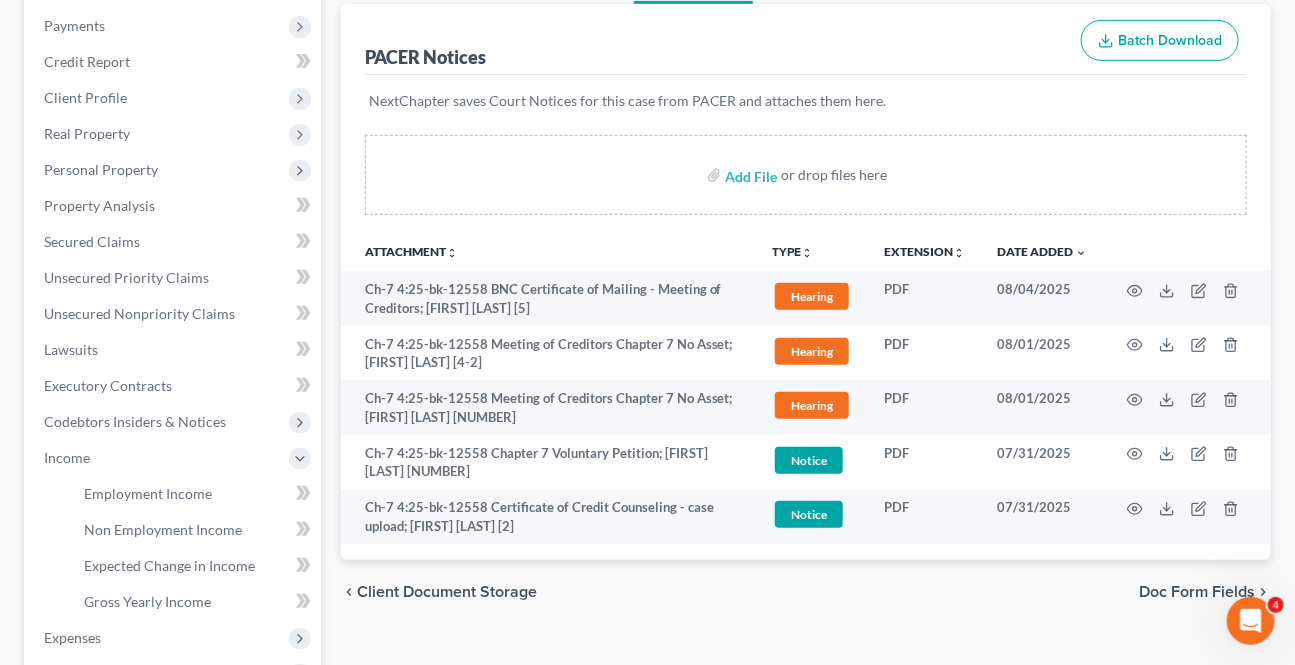 drag, startPoint x: 102, startPoint y: 637, endPoint x: 916, endPoint y: 196, distance: 925.78455 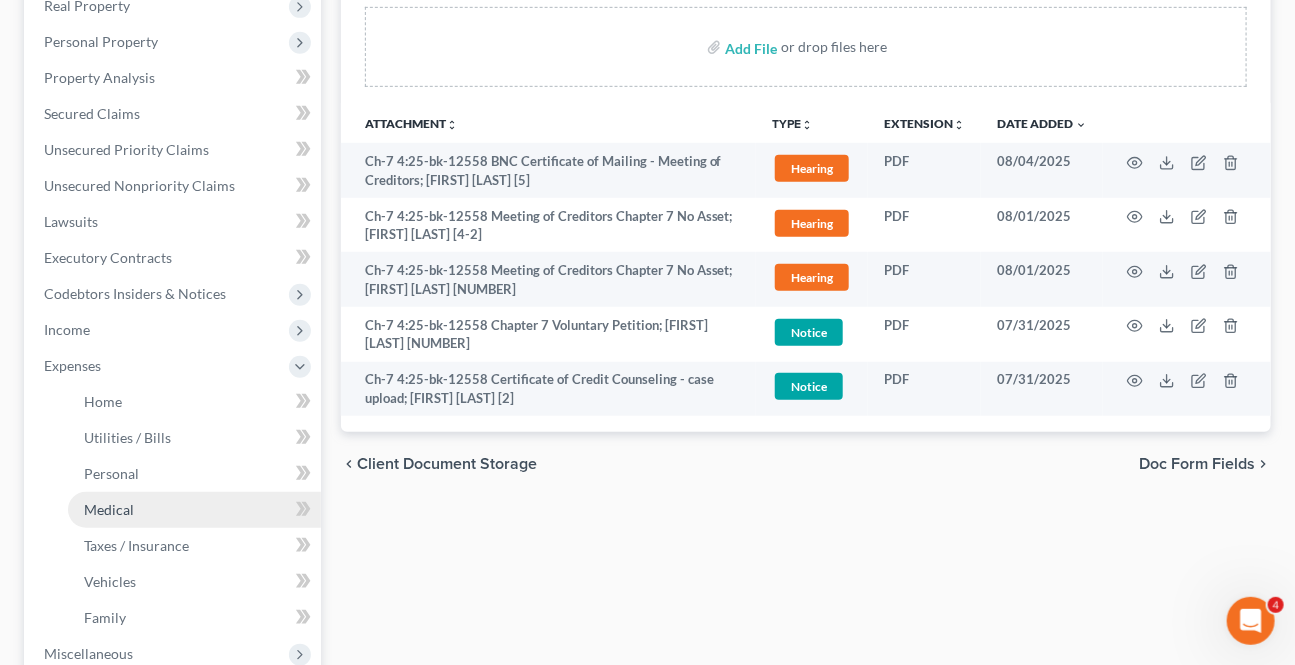 scroll, scrollTop: 454, scrollLeft: 0, axis: vertical 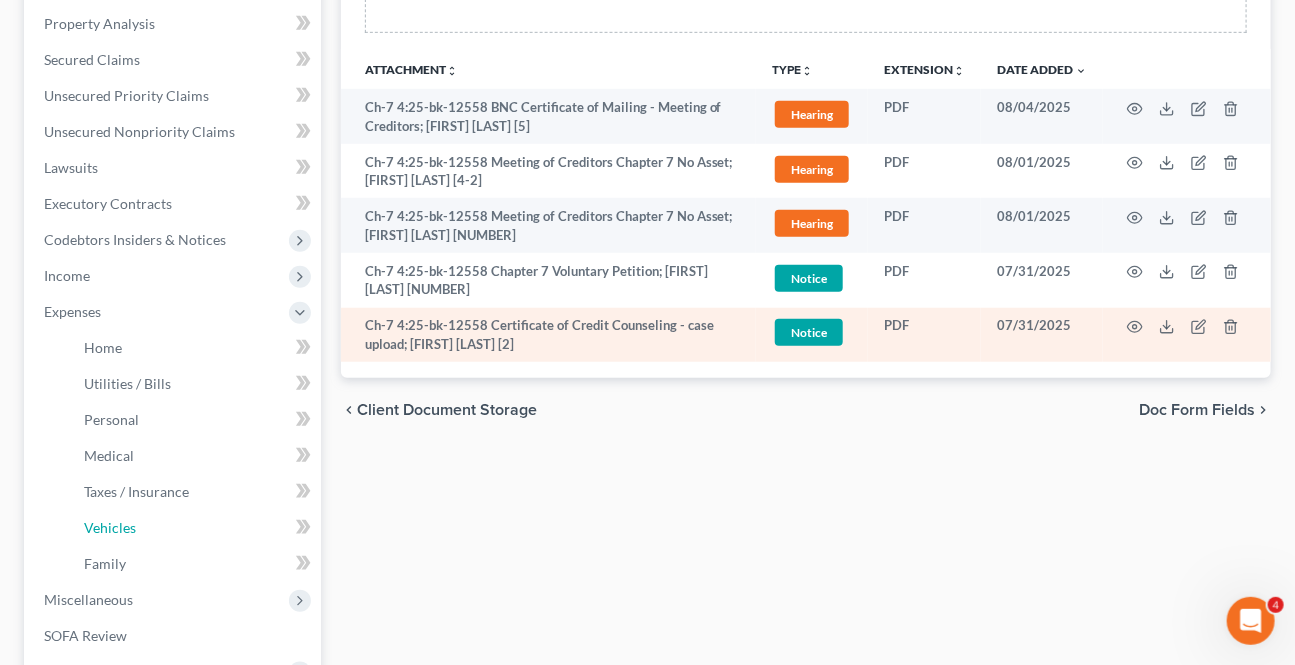 drag, startPoint x: 158, startPoint y: 512, endPoint x: 1009, endPoint y: 328, distance: 870.6647 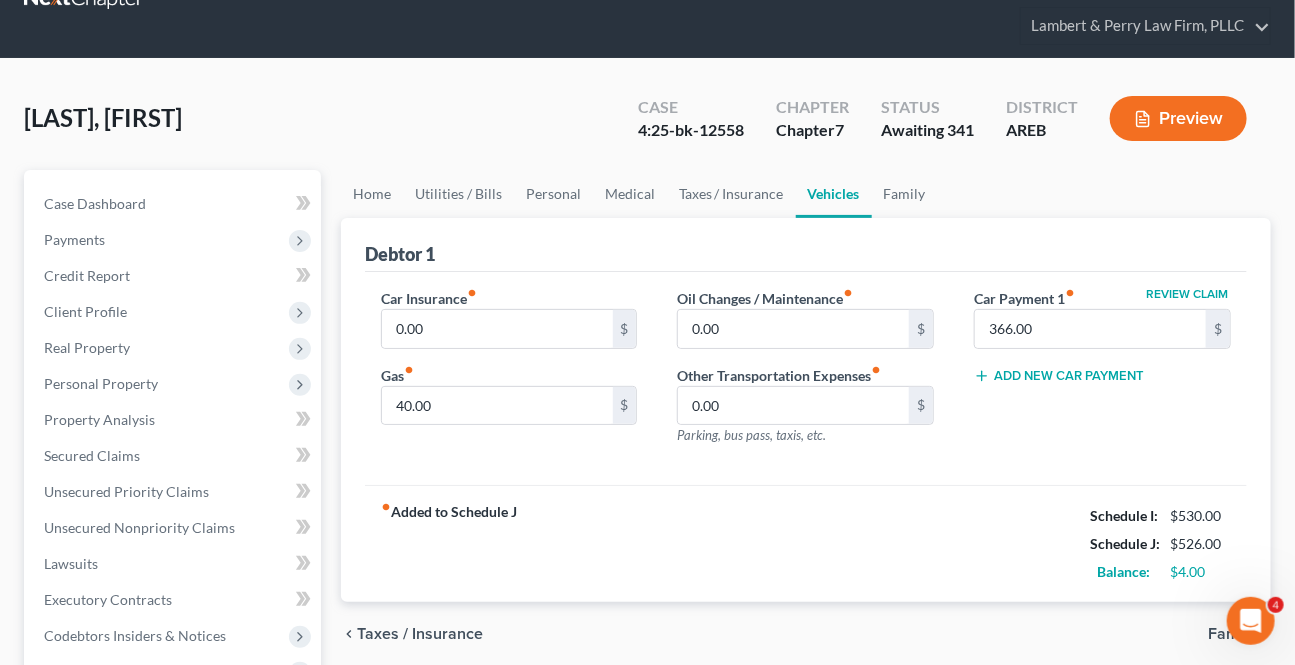 scroll, scrollTop: 90, scrollLeft: 0, axis: vertical 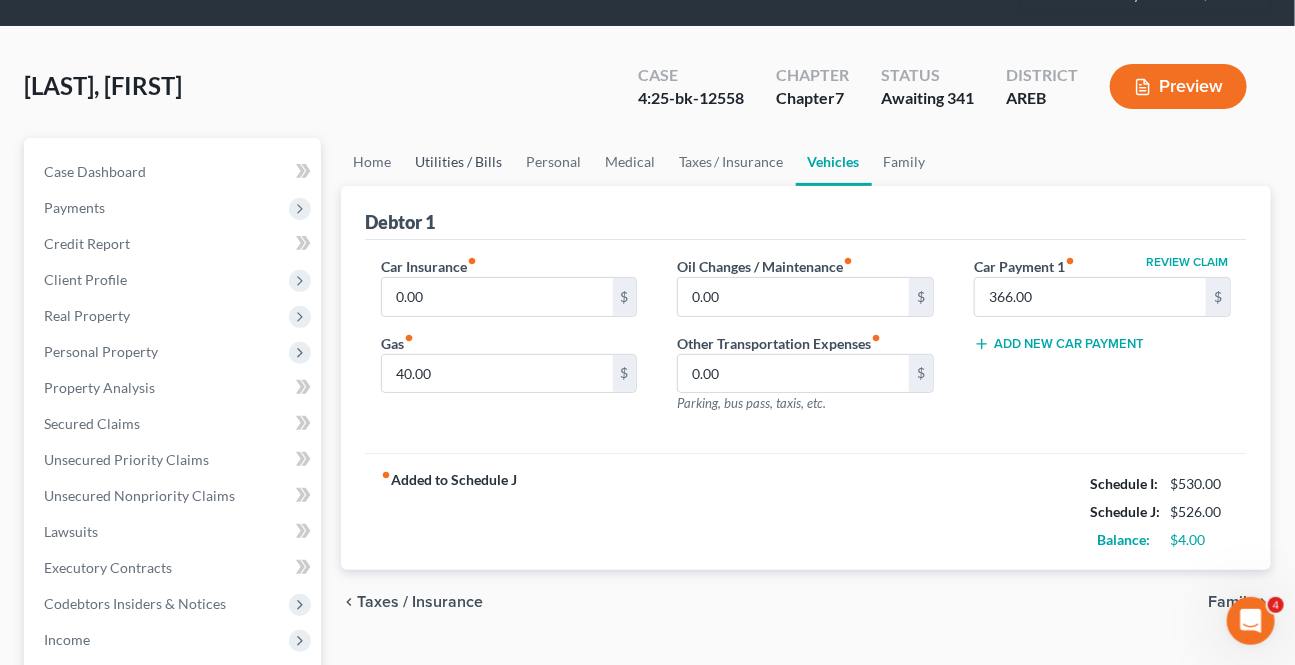 click on "Utilities / Bills" at bounding box center (458, 162) 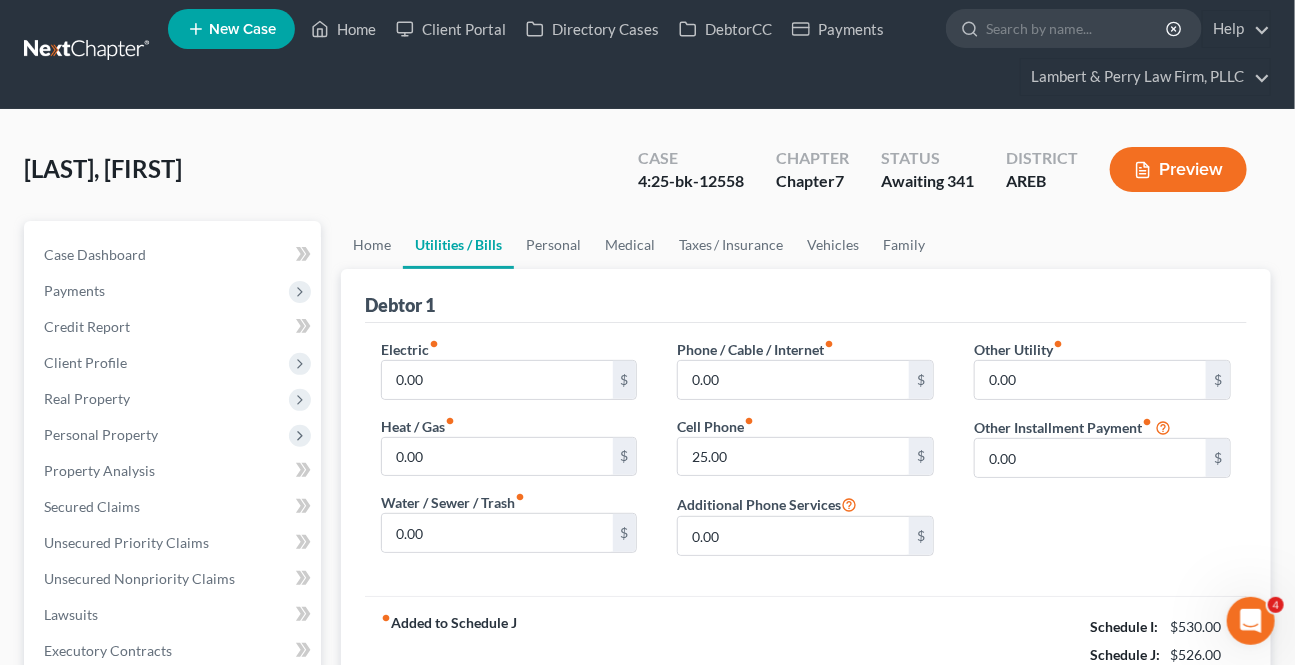 scroll, scrollTop: 0, scrollLeft: 0, axis: both 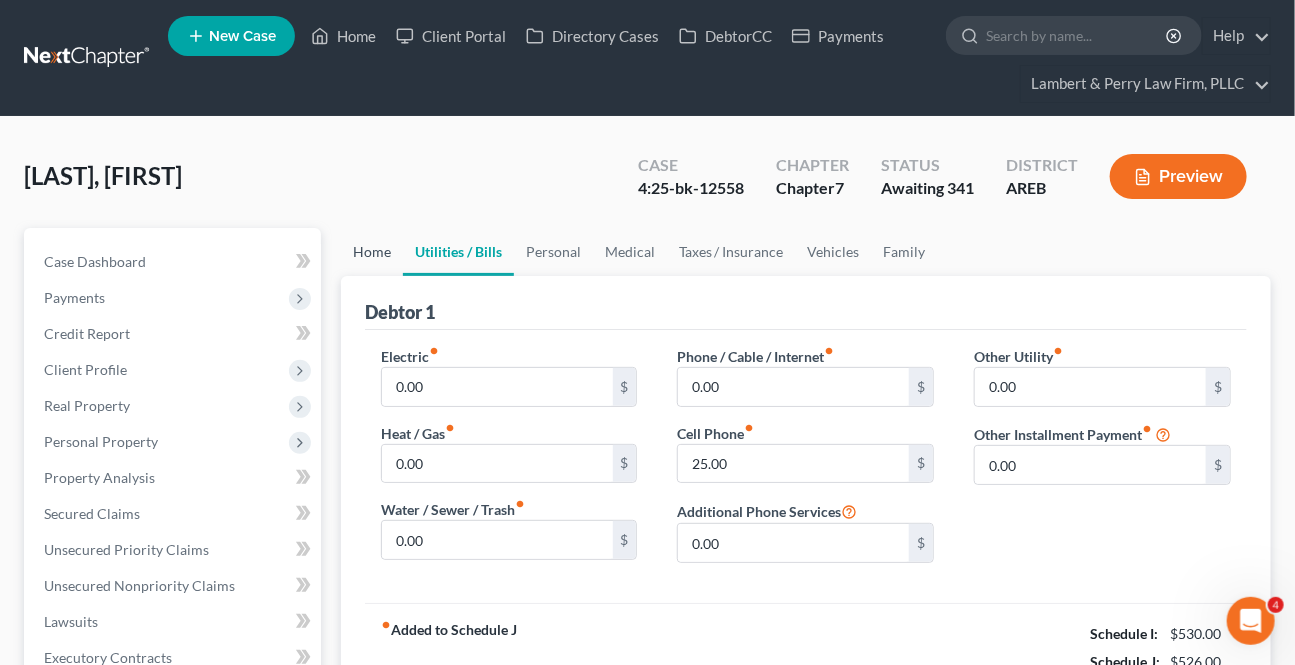 click on "Home" at bounding box center (372, 252) 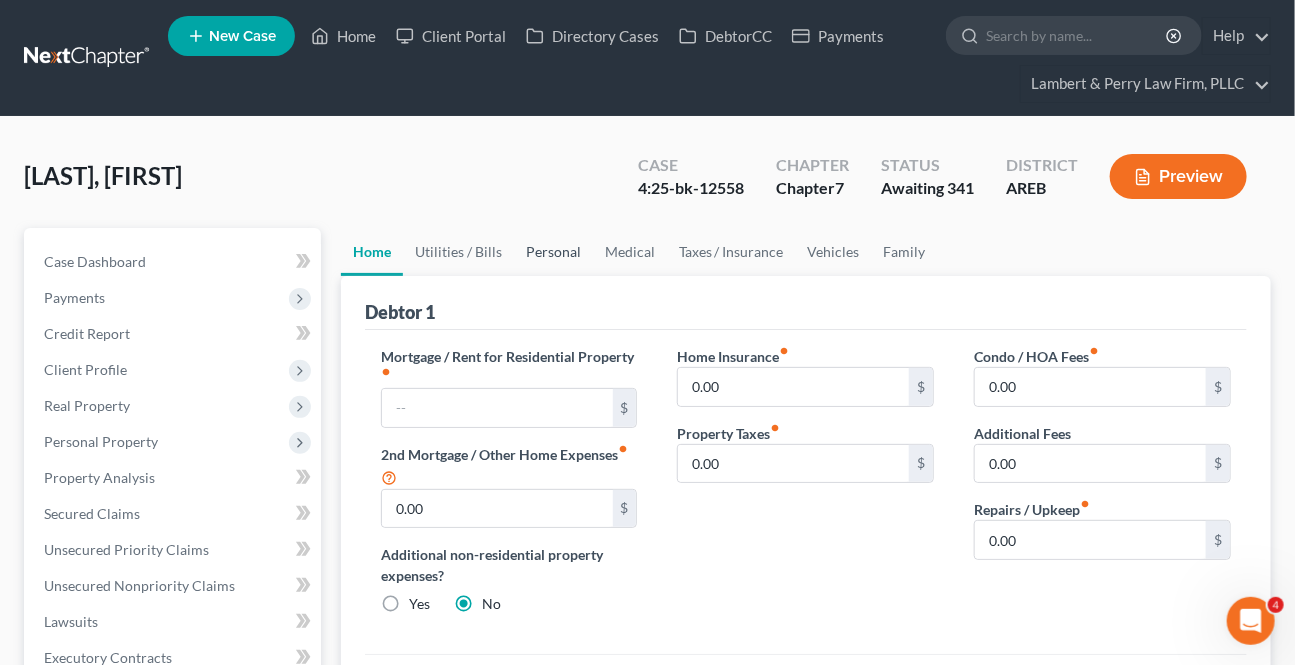 click on "Personal" at bounding box center [553, 252] 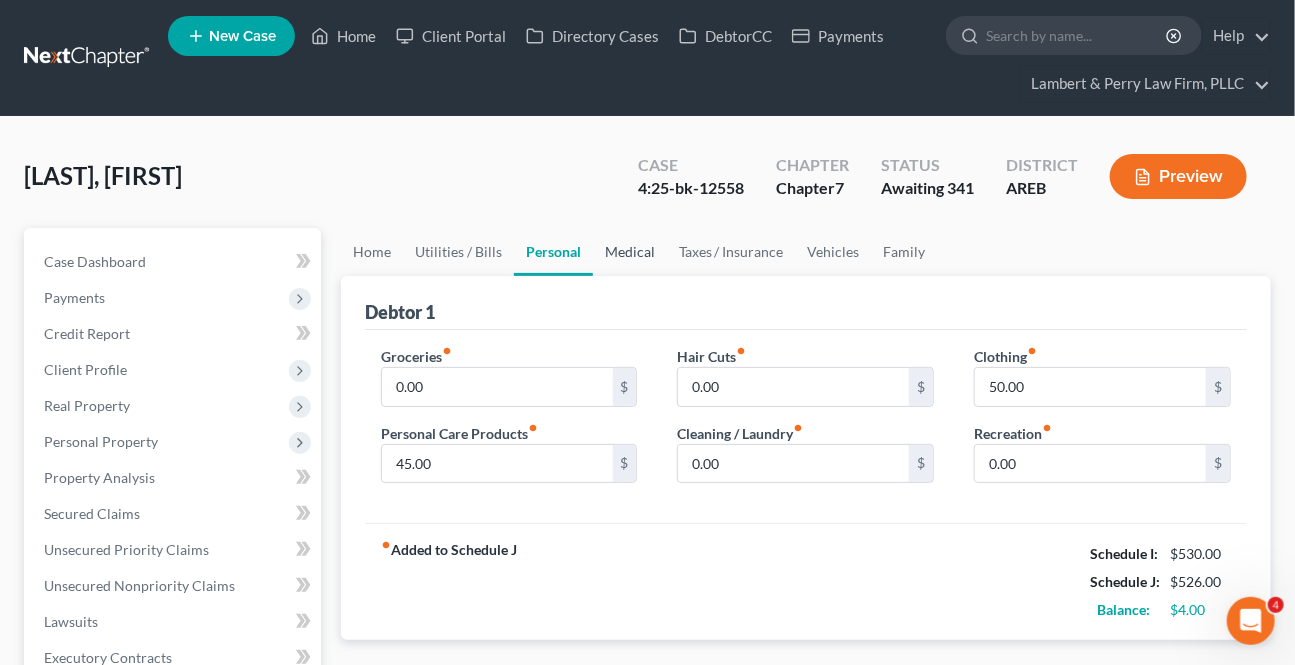 click on "Medical" at bounding box center (630, 252) 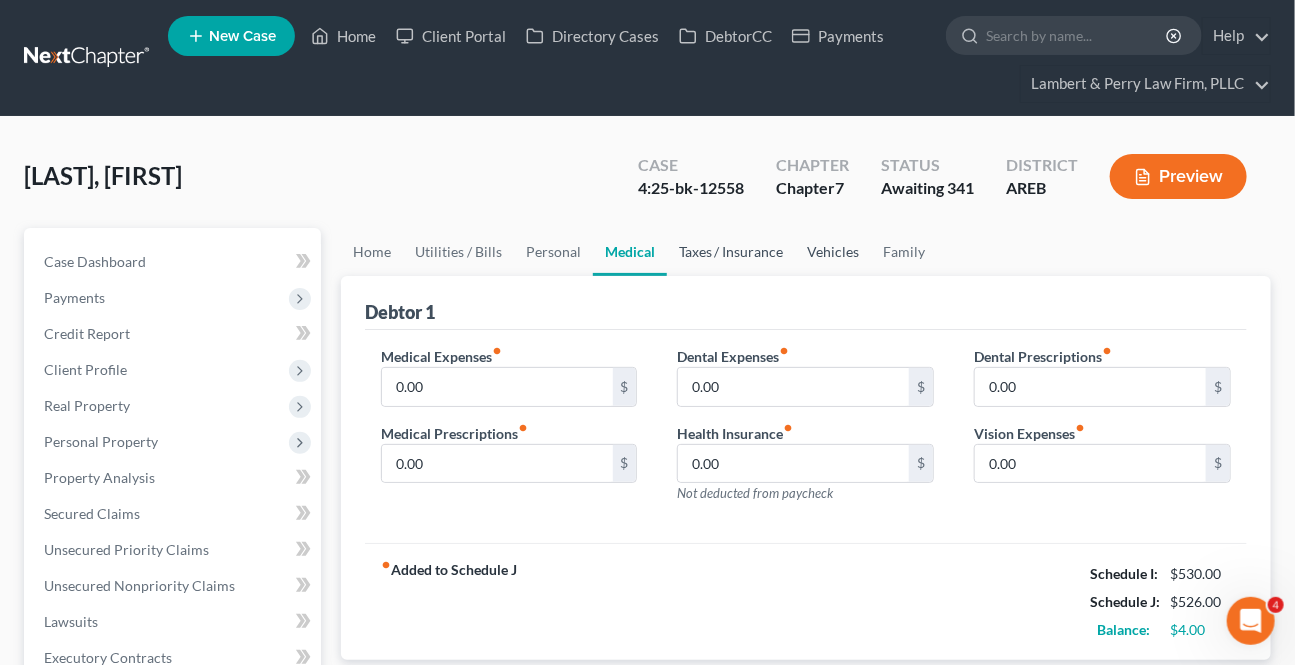 drag, startPoint x: 692, startPoint y: 253, endPoint x: 825, endPoint y: 250, distance: 133.03383 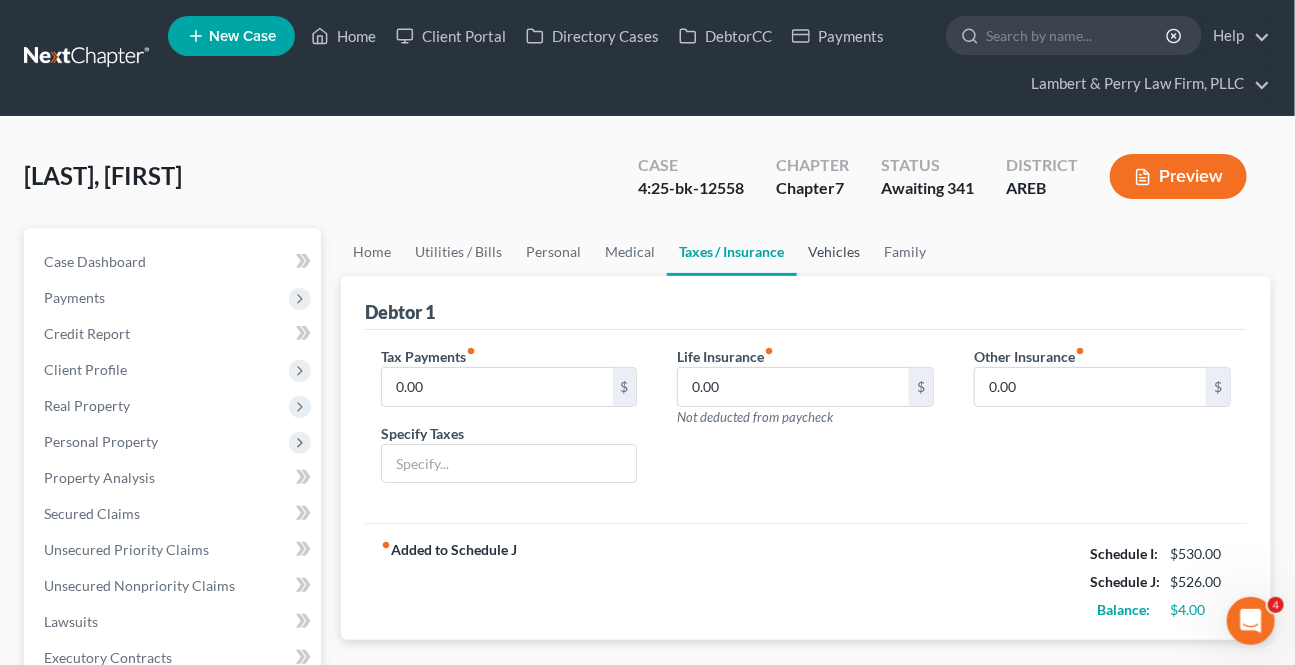 click on "Vehicles" at bounding box center (835, 252) 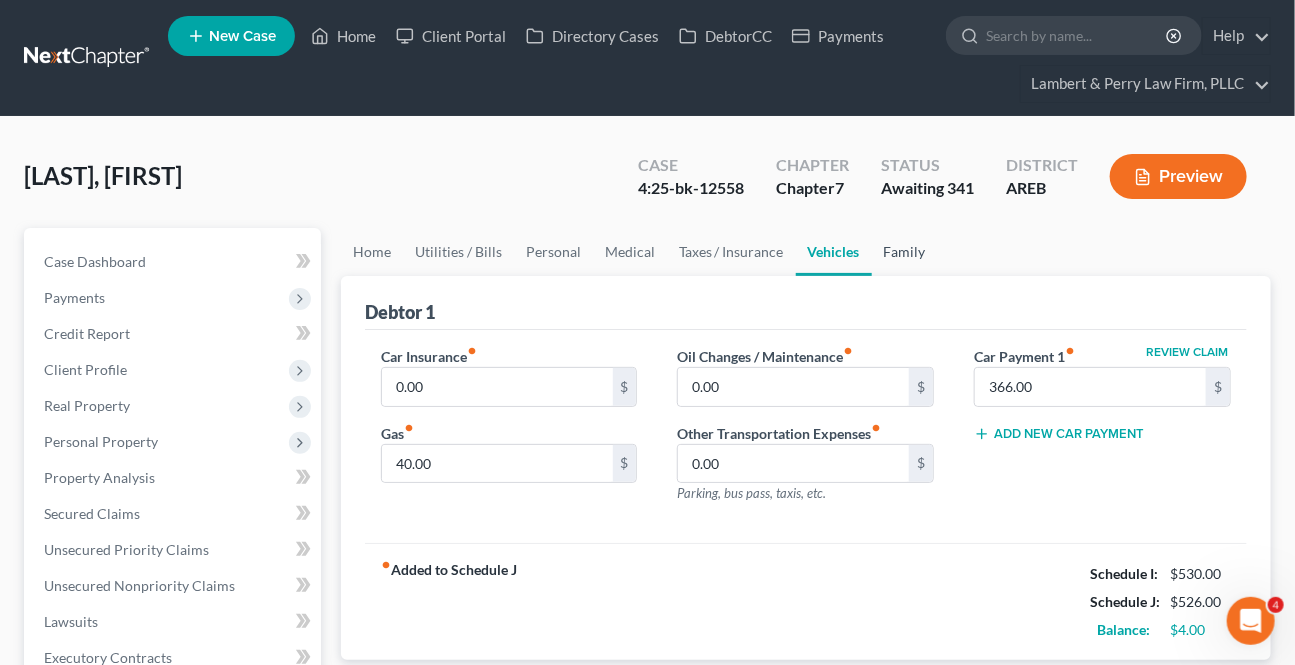 click on "Family" at bounding box center (905, 252) 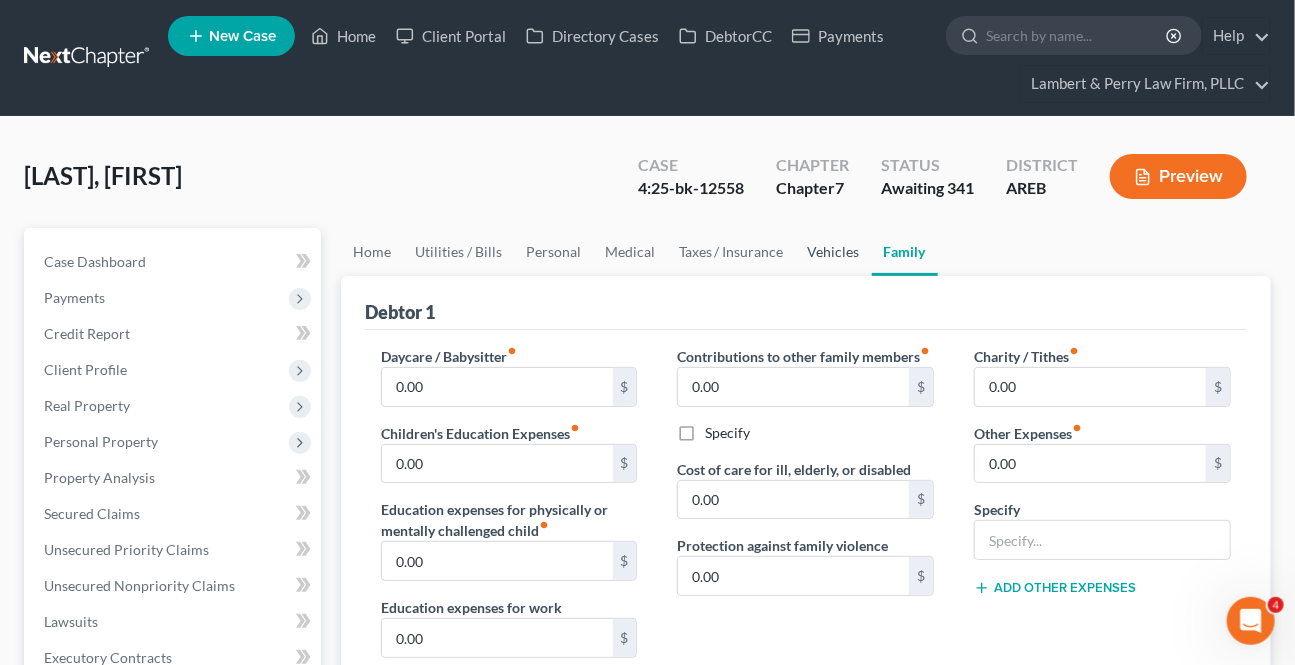 click on "Vehicles" at bounding box center (834, 252) 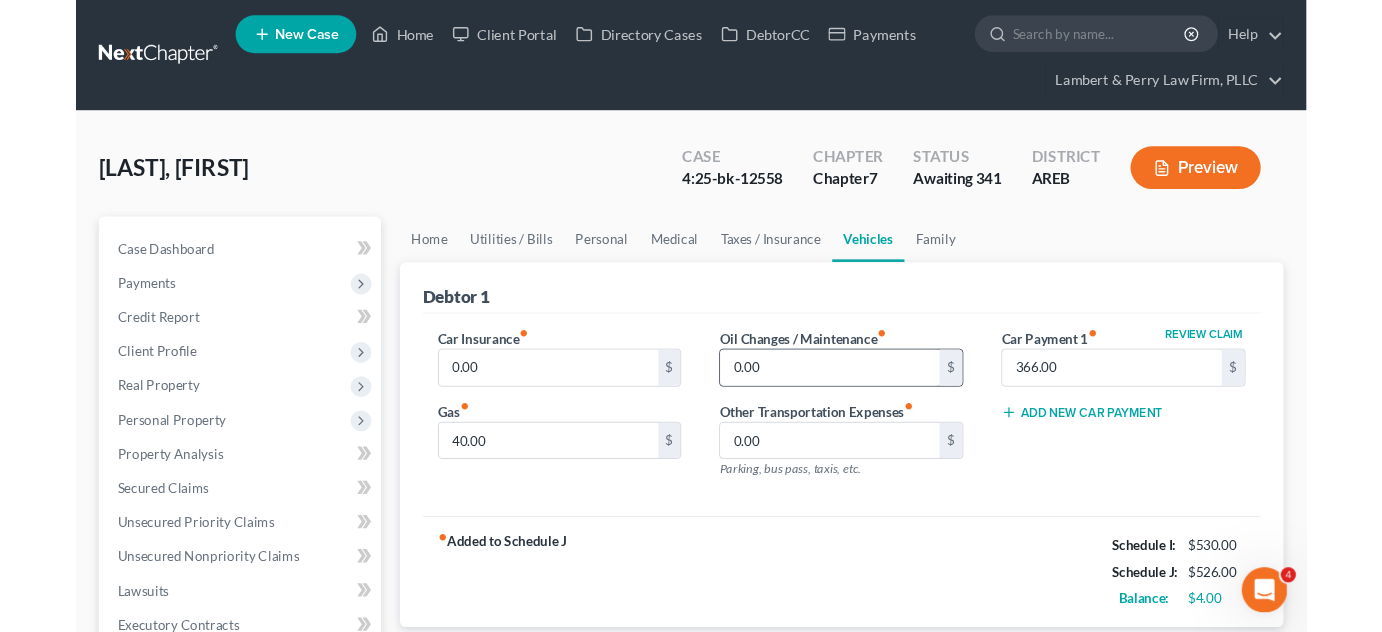 scroll, scrollTop: 90, scrollLeft: 0, axis: vertical 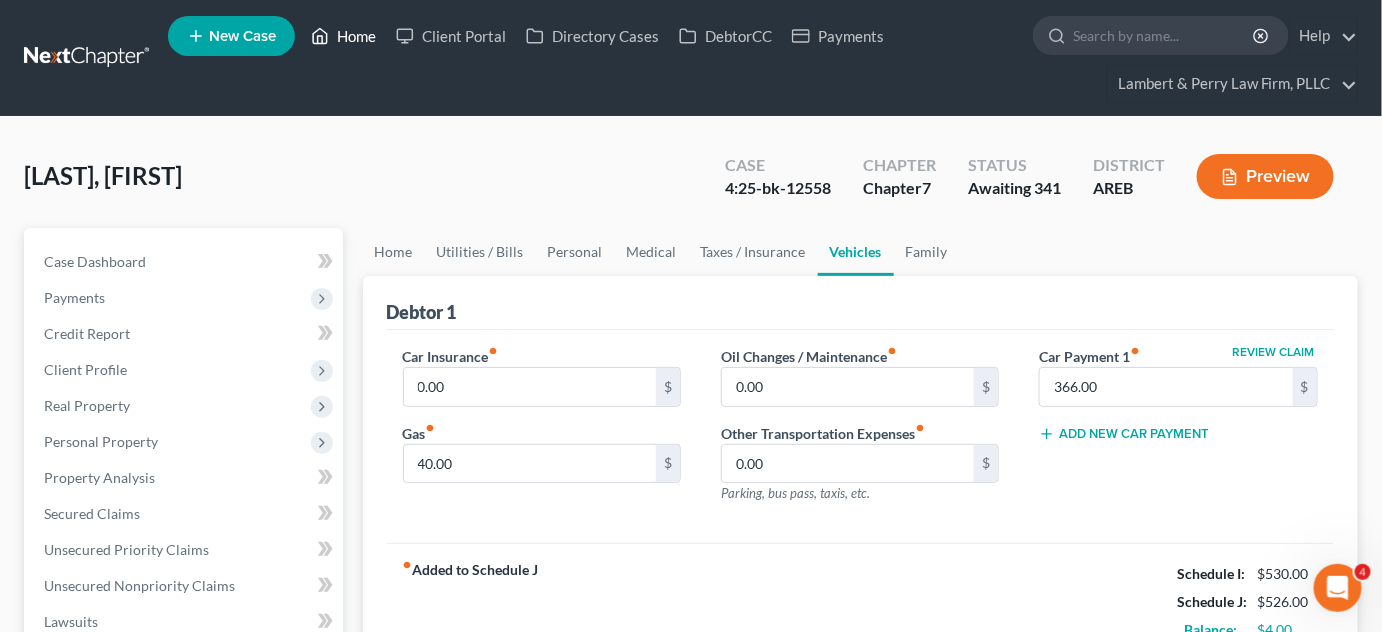 drag, startPoint x: 320, startPoint y: 44, endPoint x: 327, endPoint y: 27, distance: 18.384777 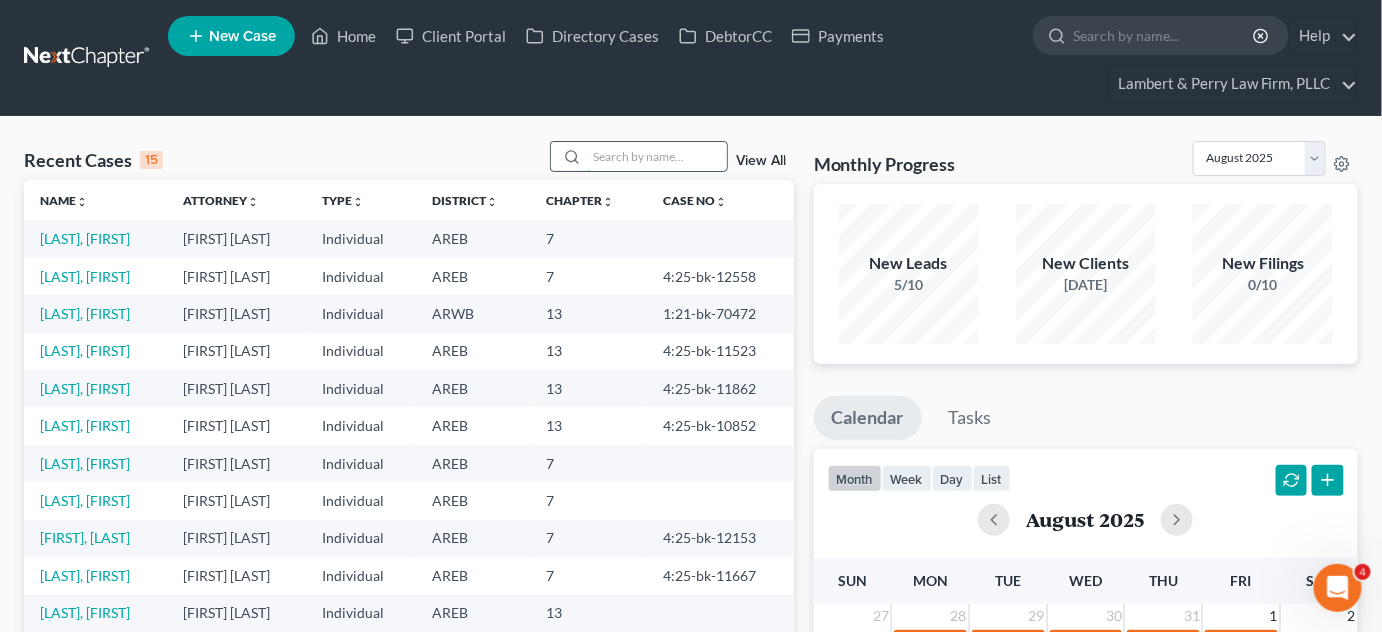 click at bounding box center [657, 156] 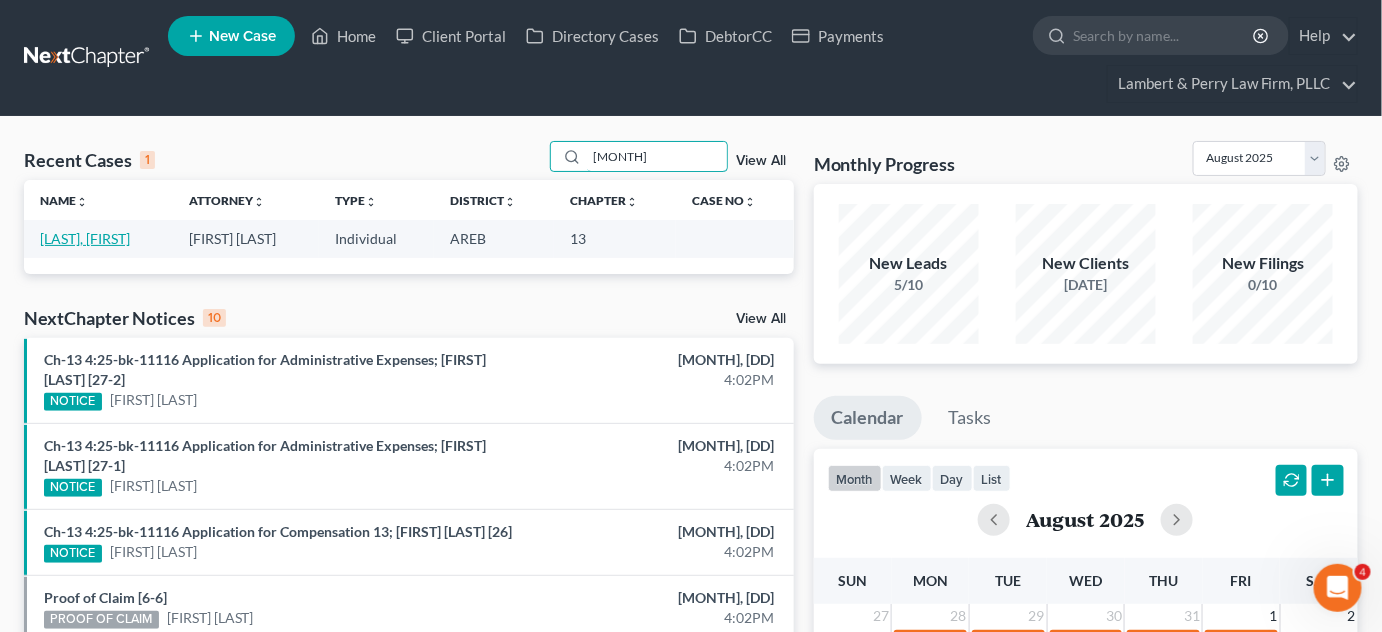 type on "[MONTH]" 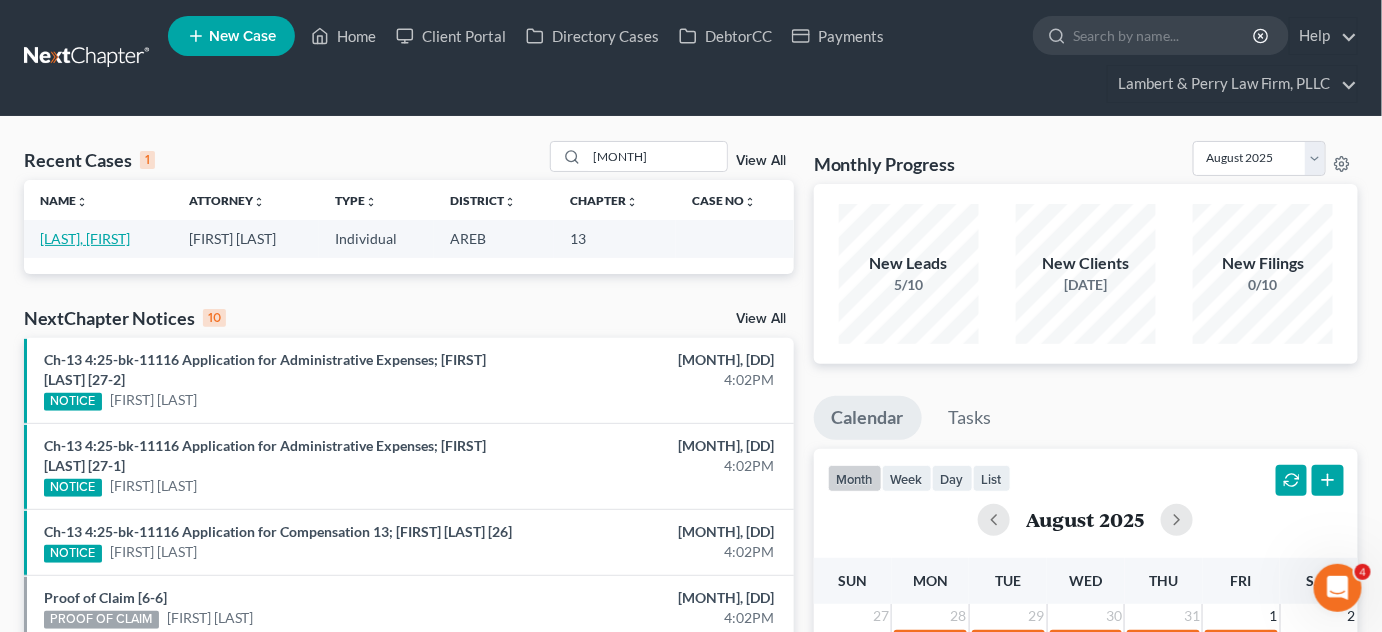 click on "[LAST], [FIRST]" at bounding box center [85, 238] 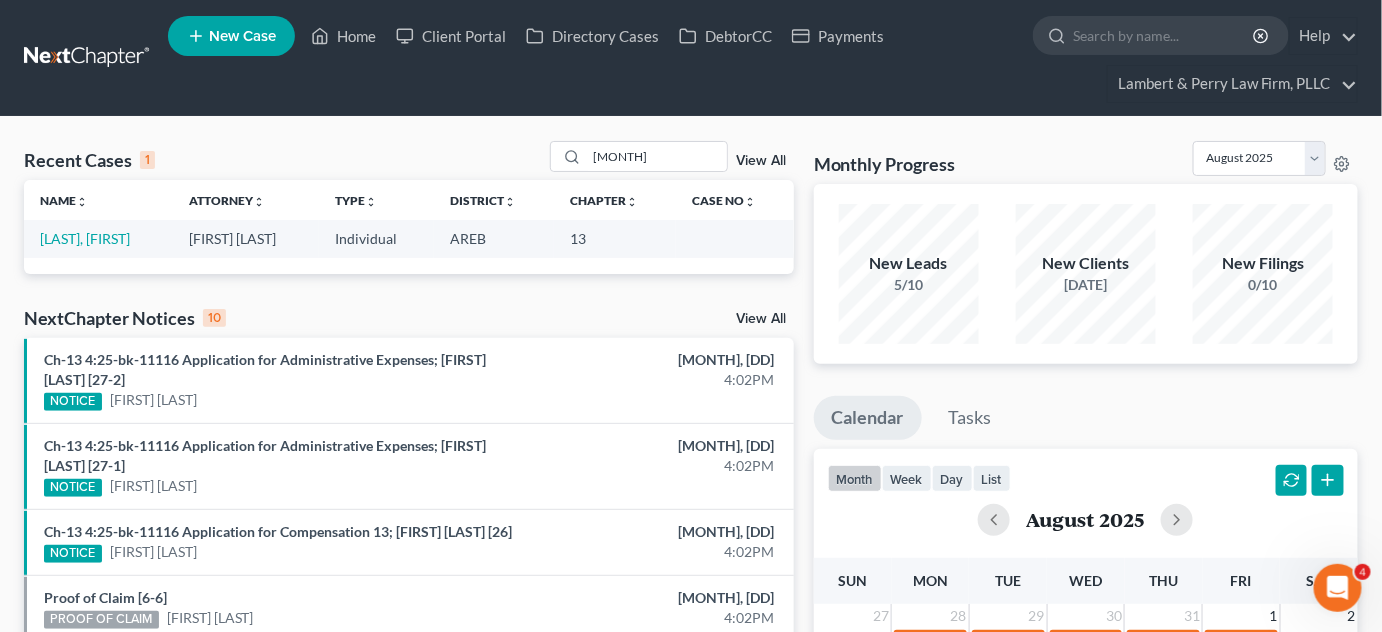 select on "6" 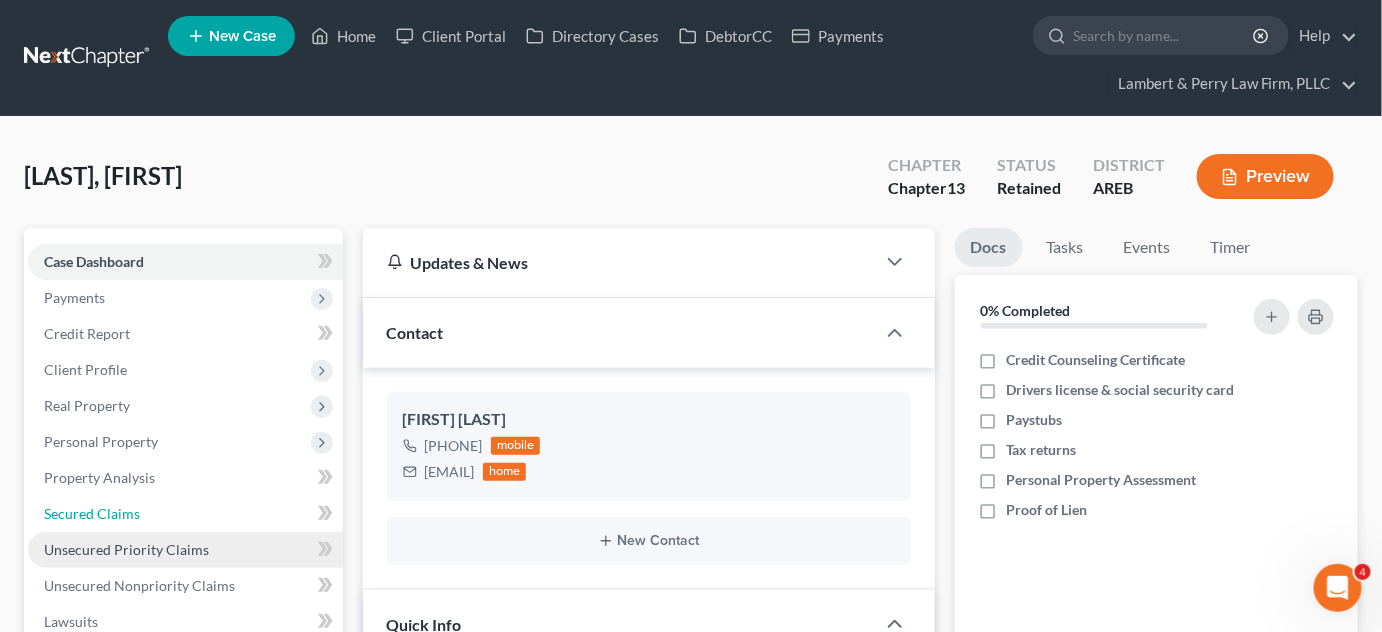 click on "Secured Claims" at bounding box center (92, 513) 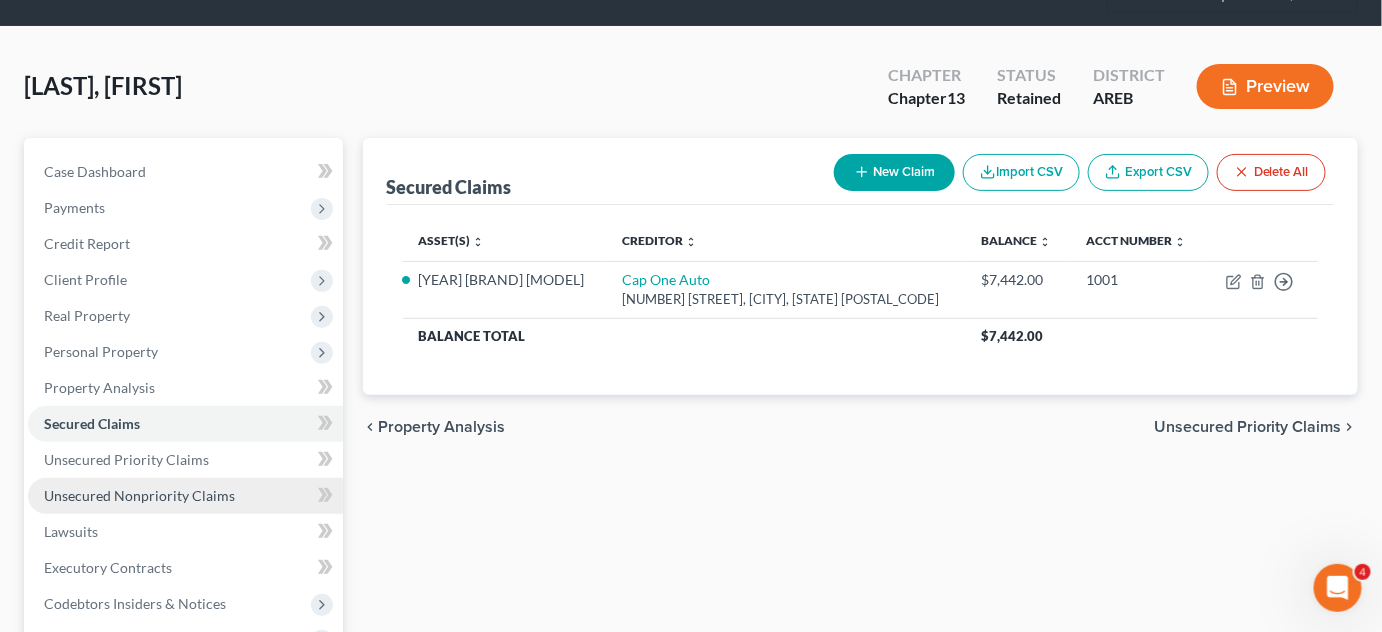 click on "Unsecured Nonpriority Claims" at bounding box center [139, 495] 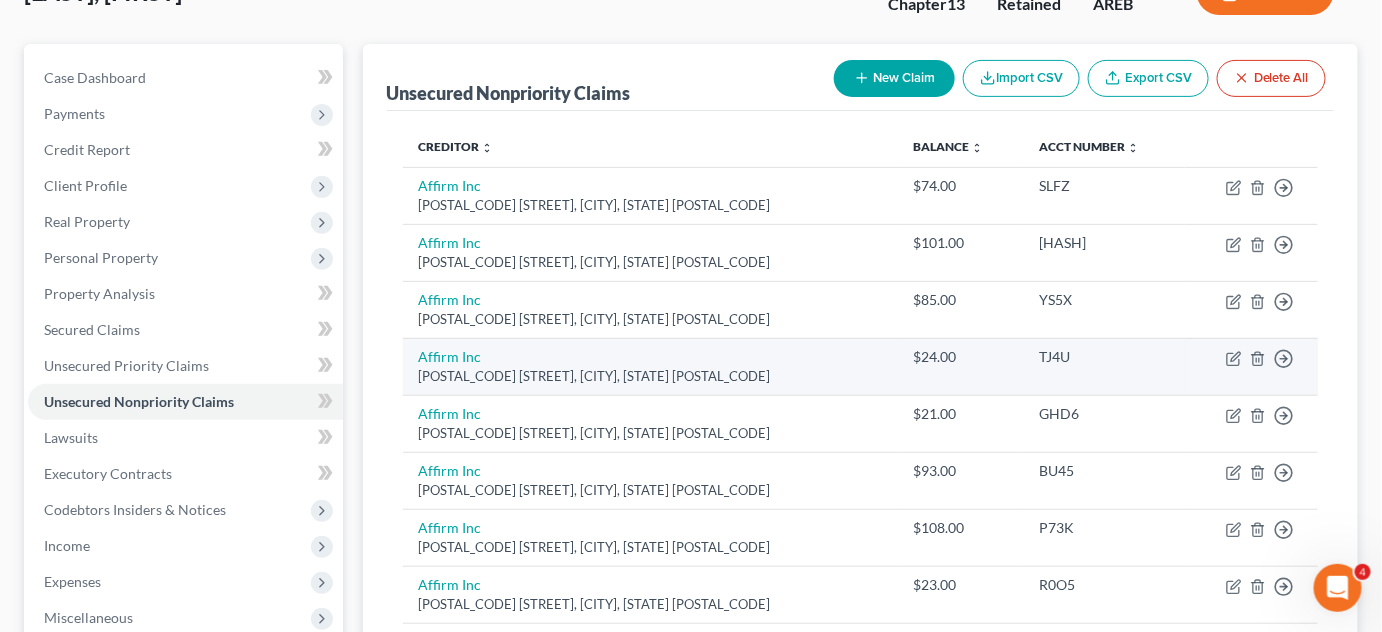 scroll, scrollTop: 181, scrollLeft: 0, axis: vertical 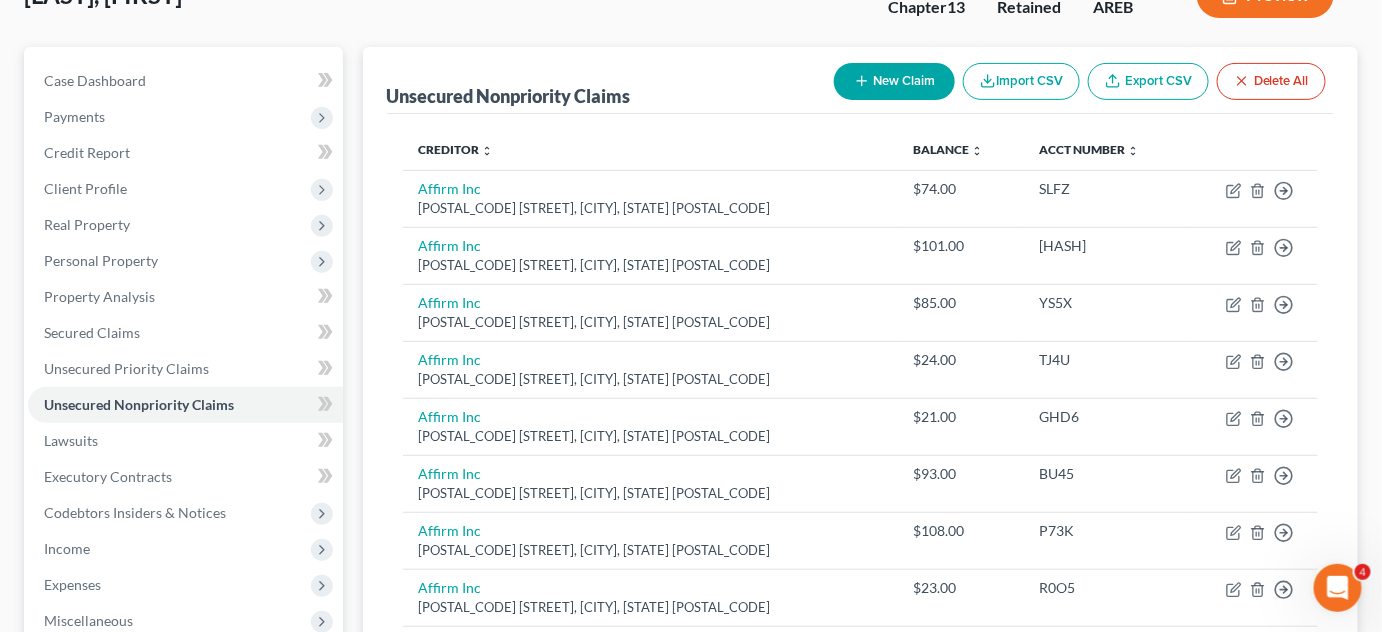 click on "New Claim" at bounding box center (894, 81) 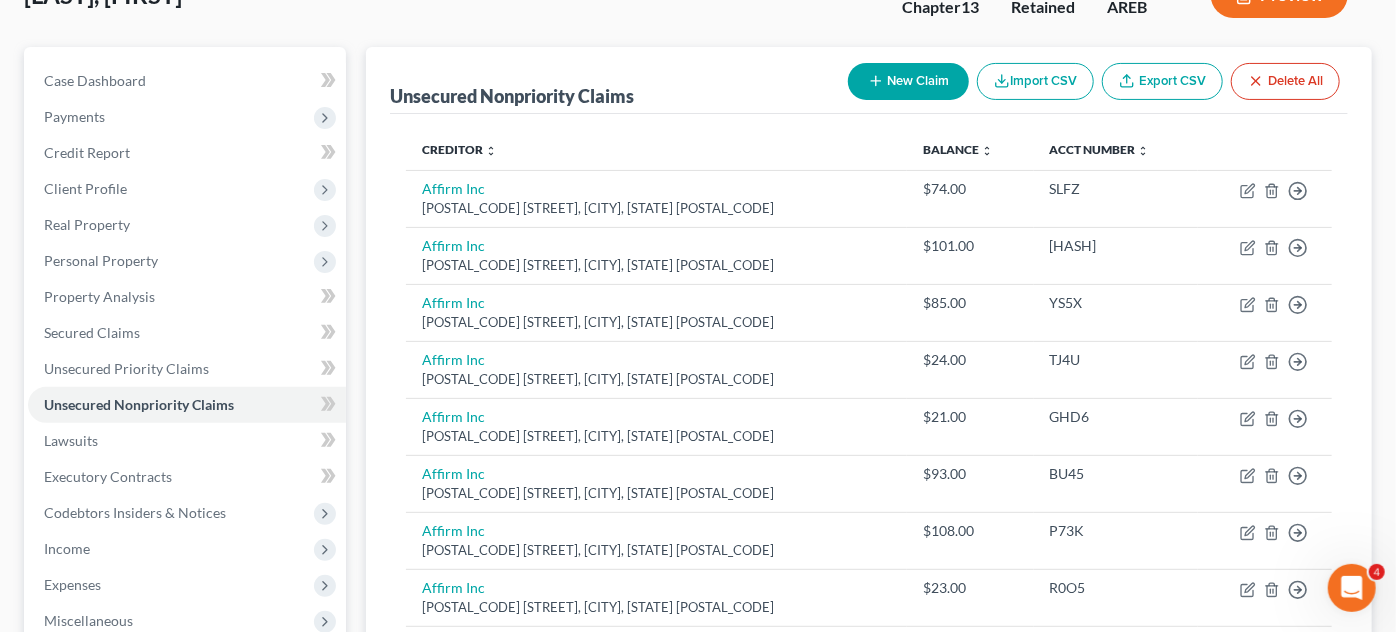 select on "0" 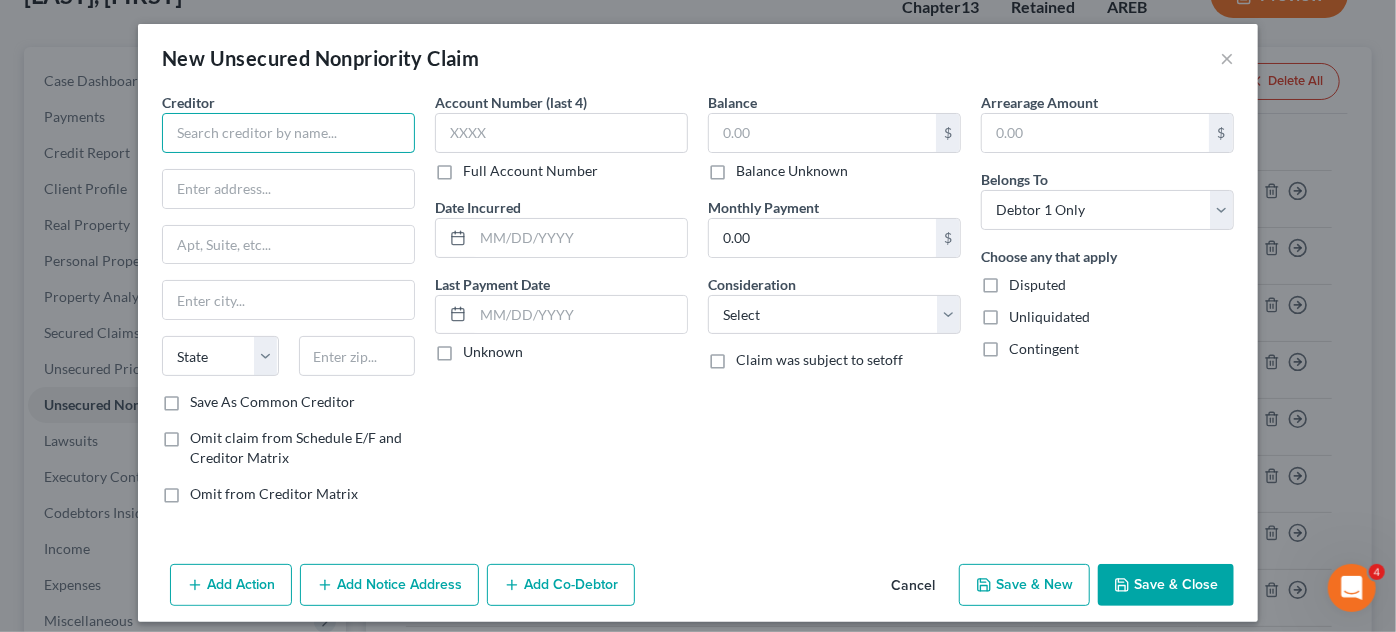 click at bounding box center [288, 133] 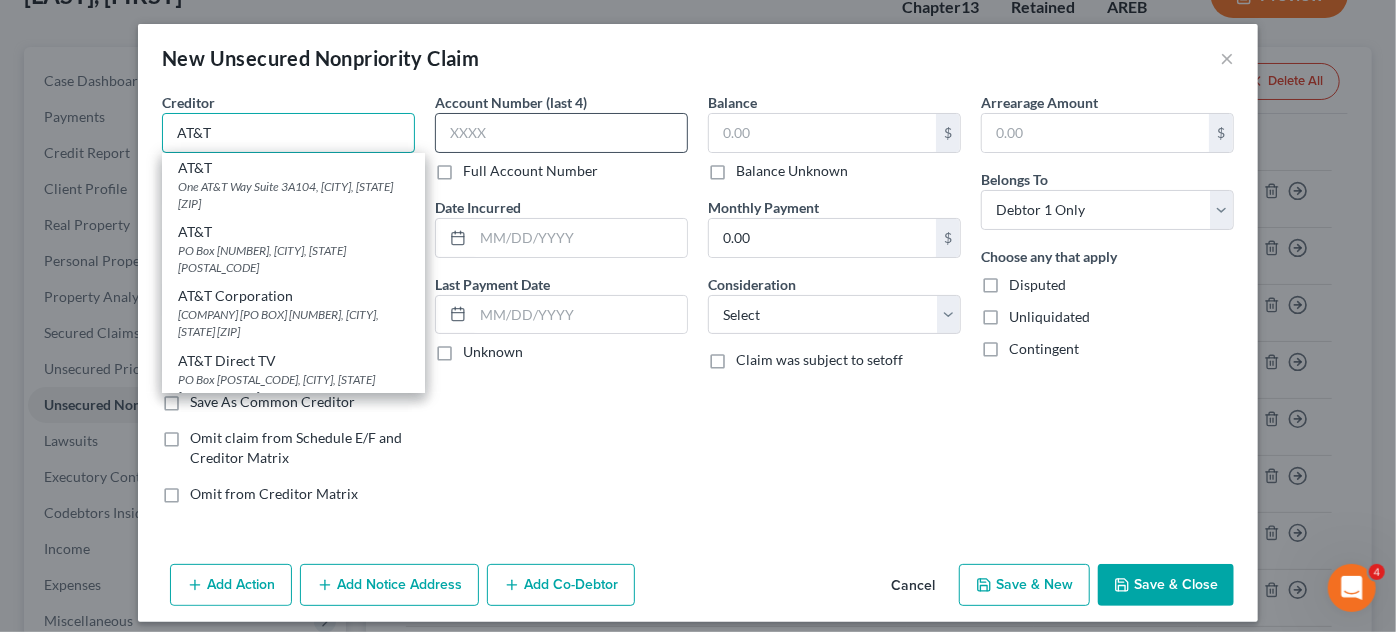 type on "AT&T" 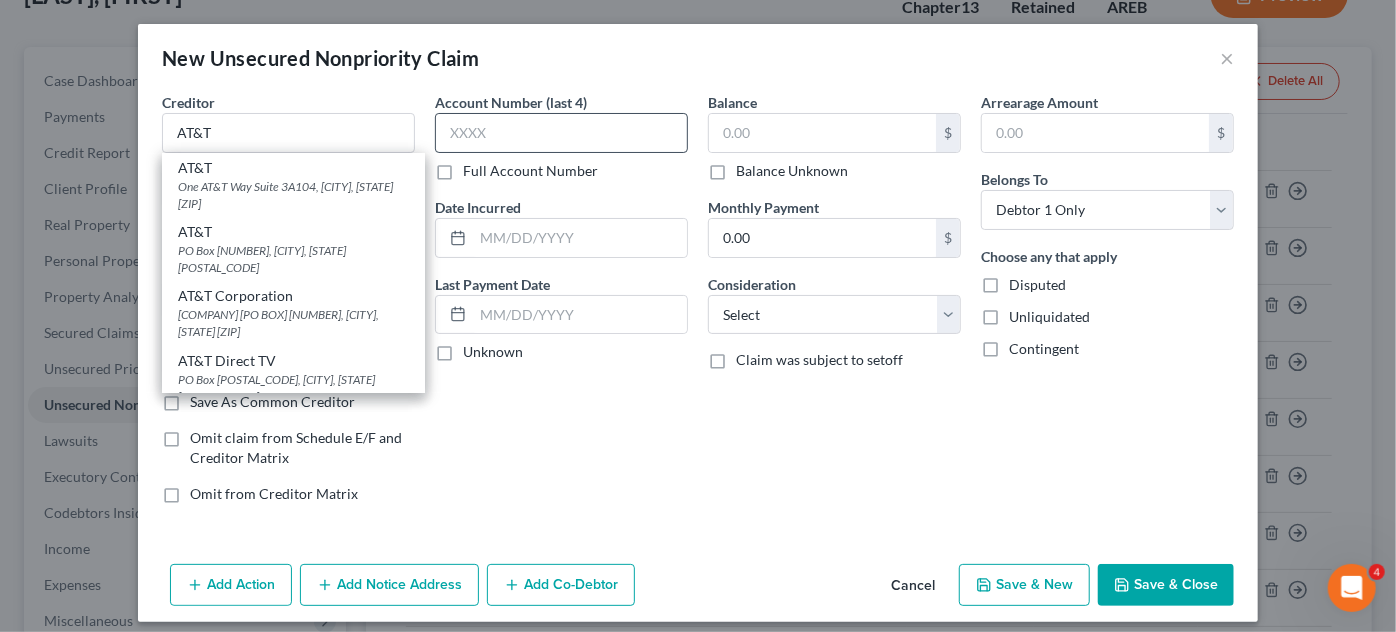 click on "PO Box [NUMBER], [CITY], [STATE] [POSTAL_CODE]" at bounding box center [293, 259] 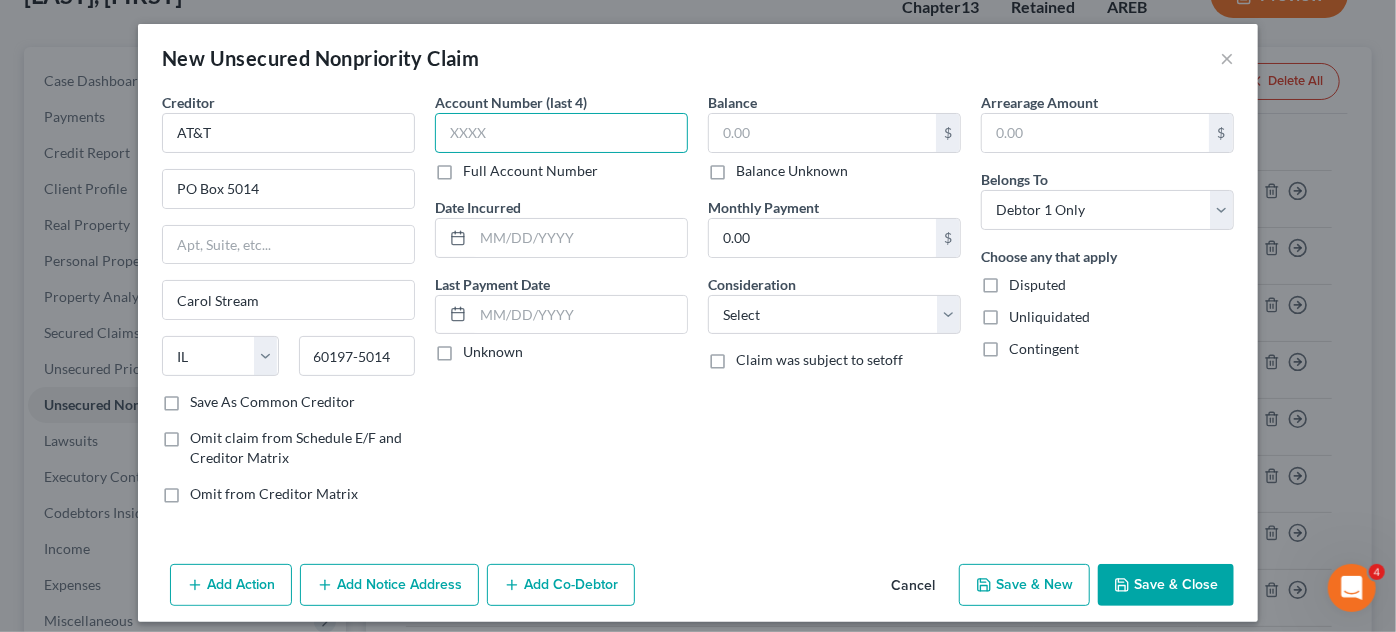 click at bounding box center (561, 133) 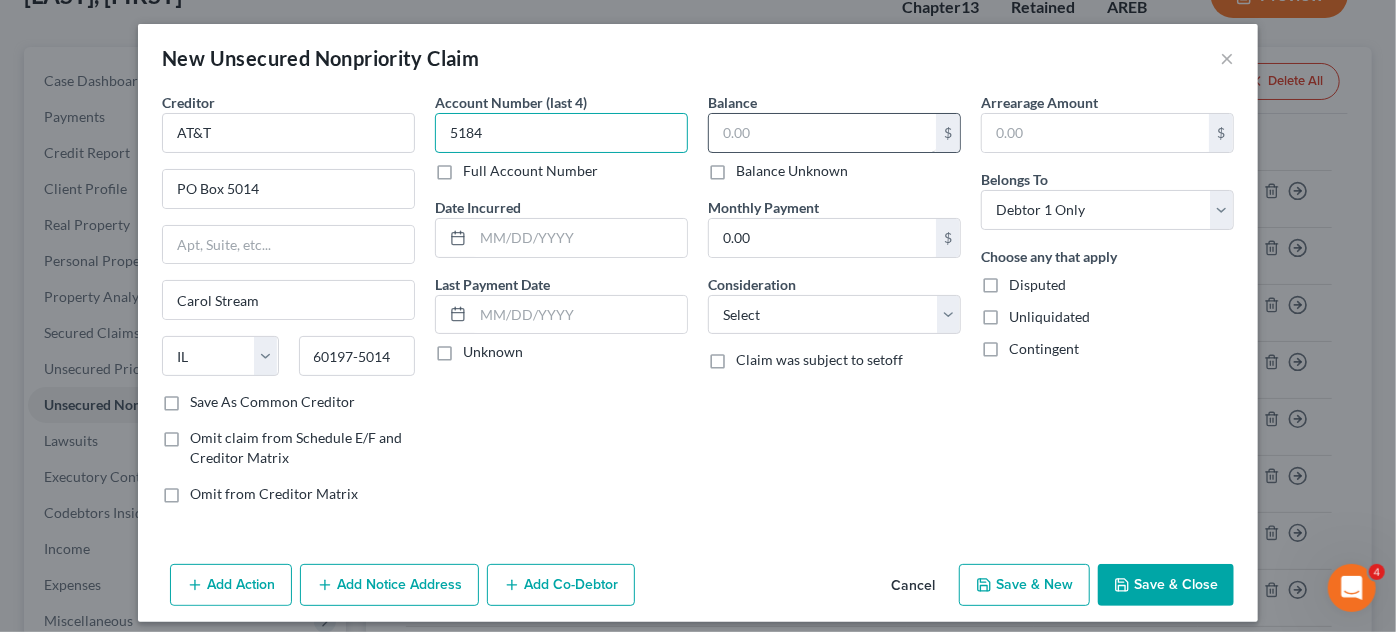 type on "5184" 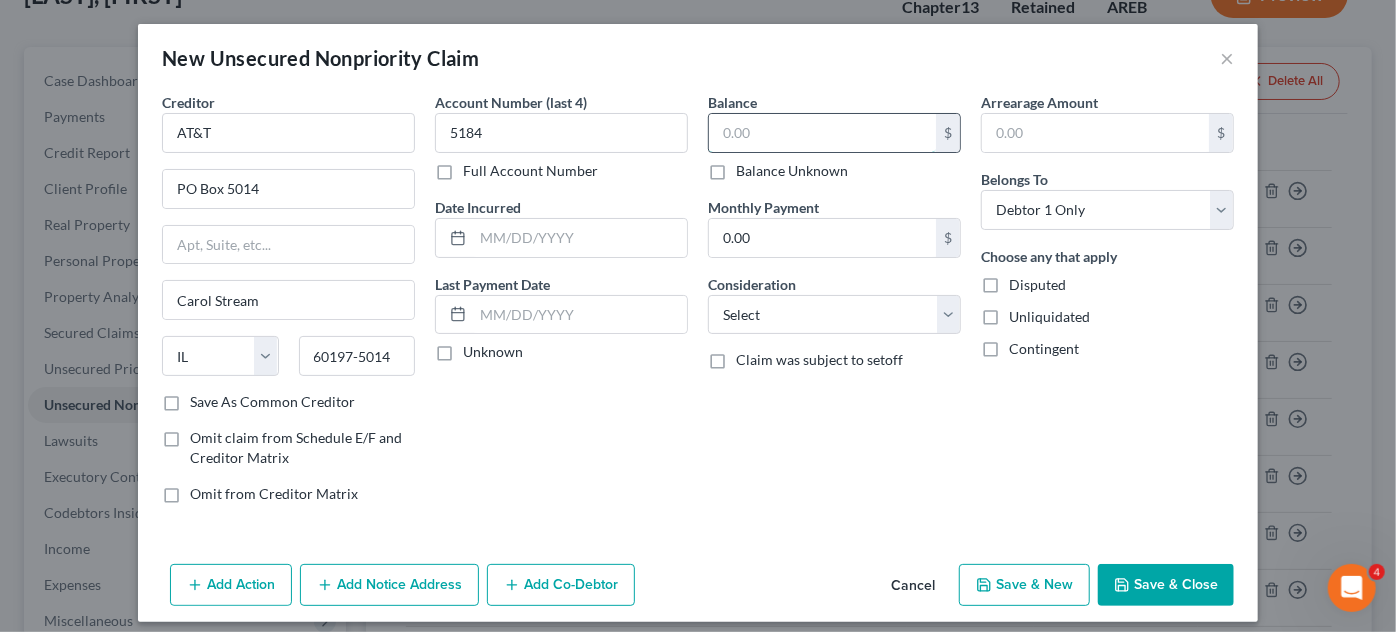click at bounding box center (822, 133) 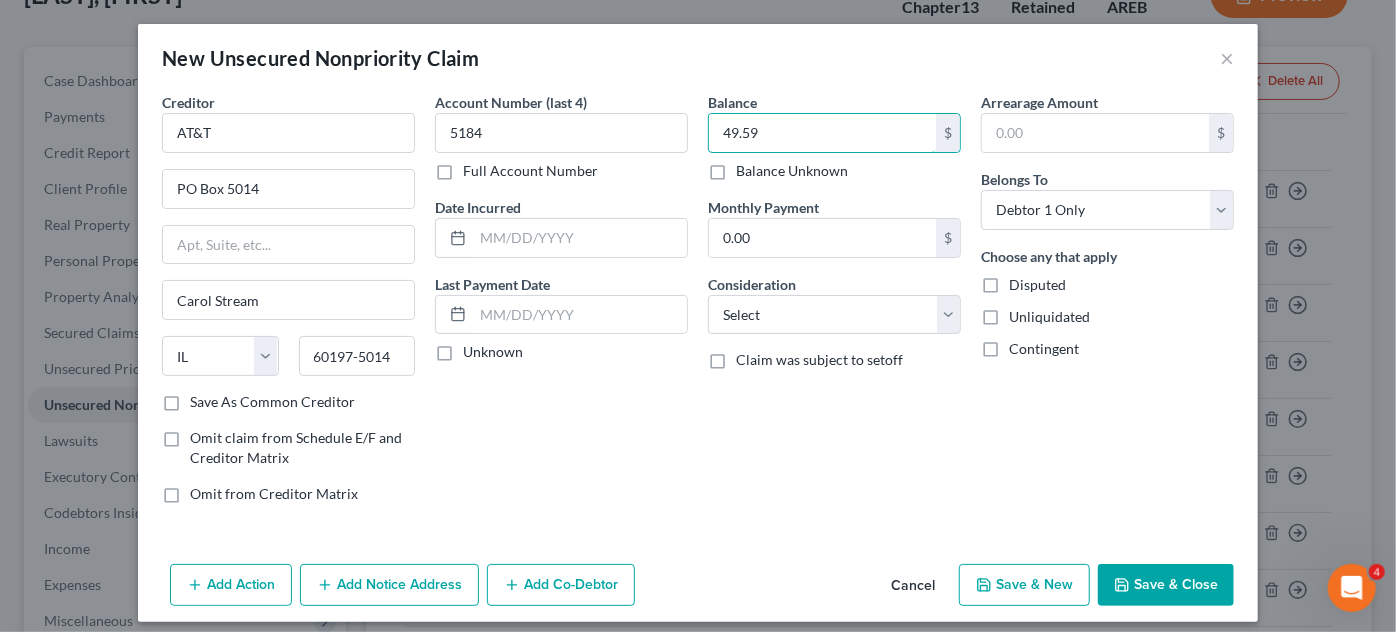 type on "49.59" 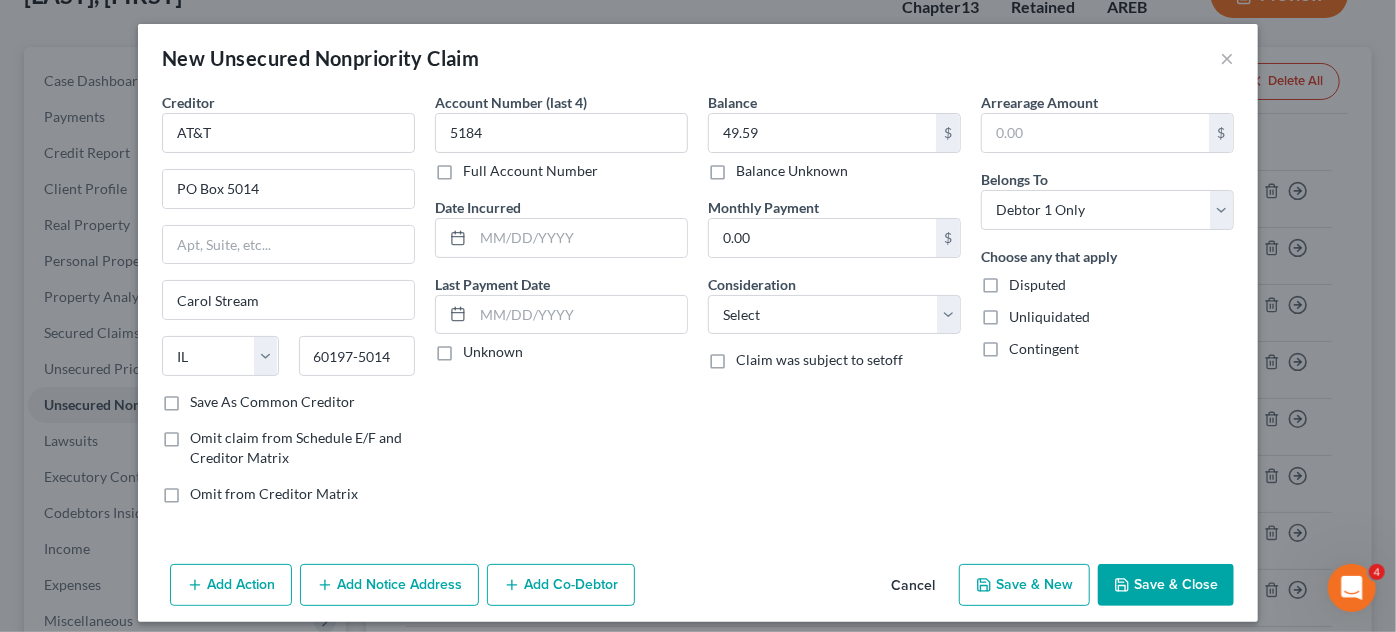 click on "Save & Close" at bounding box center (1166, 585) 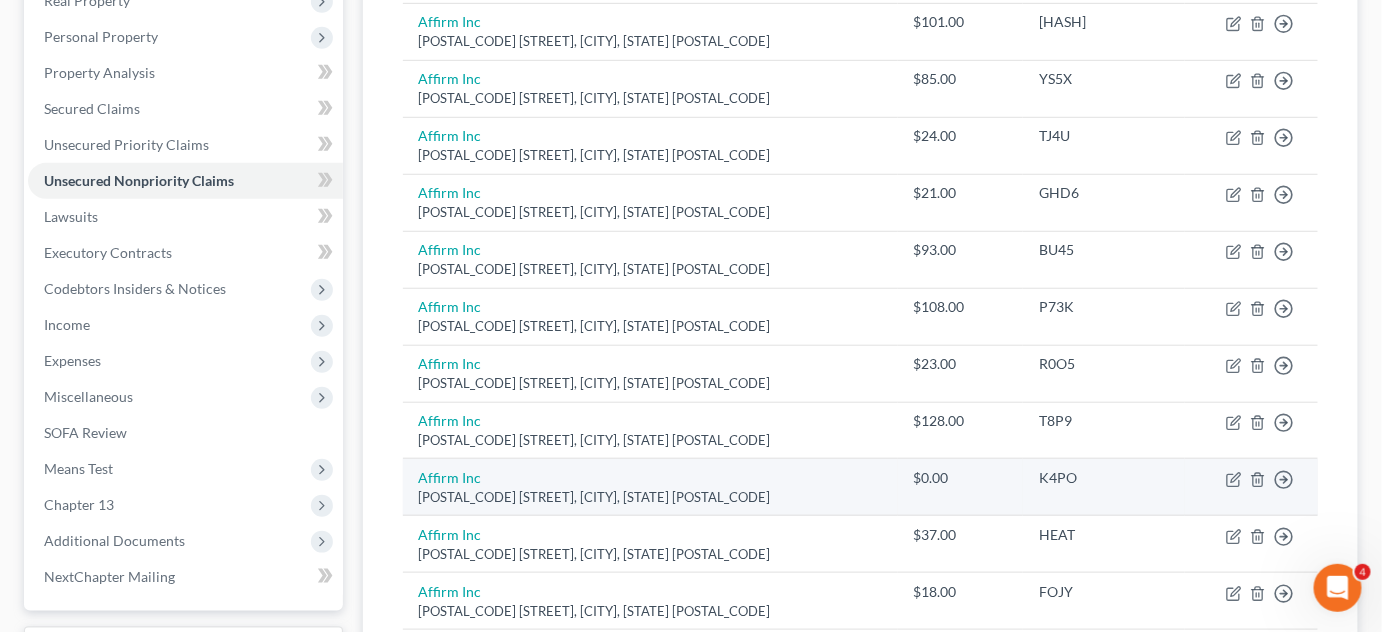 scroll, scrollTop: 90, scrollLeft: 0, axis: vertical 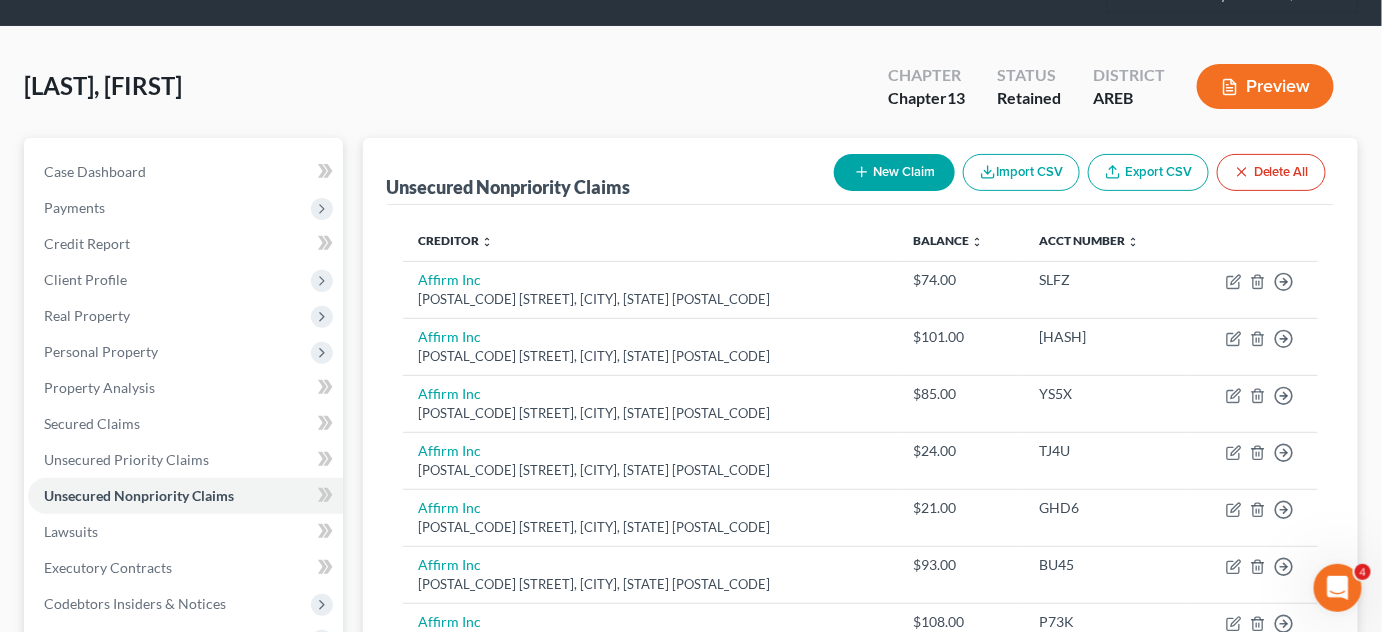 click on "New Claim" at bounding box center [894, 172] 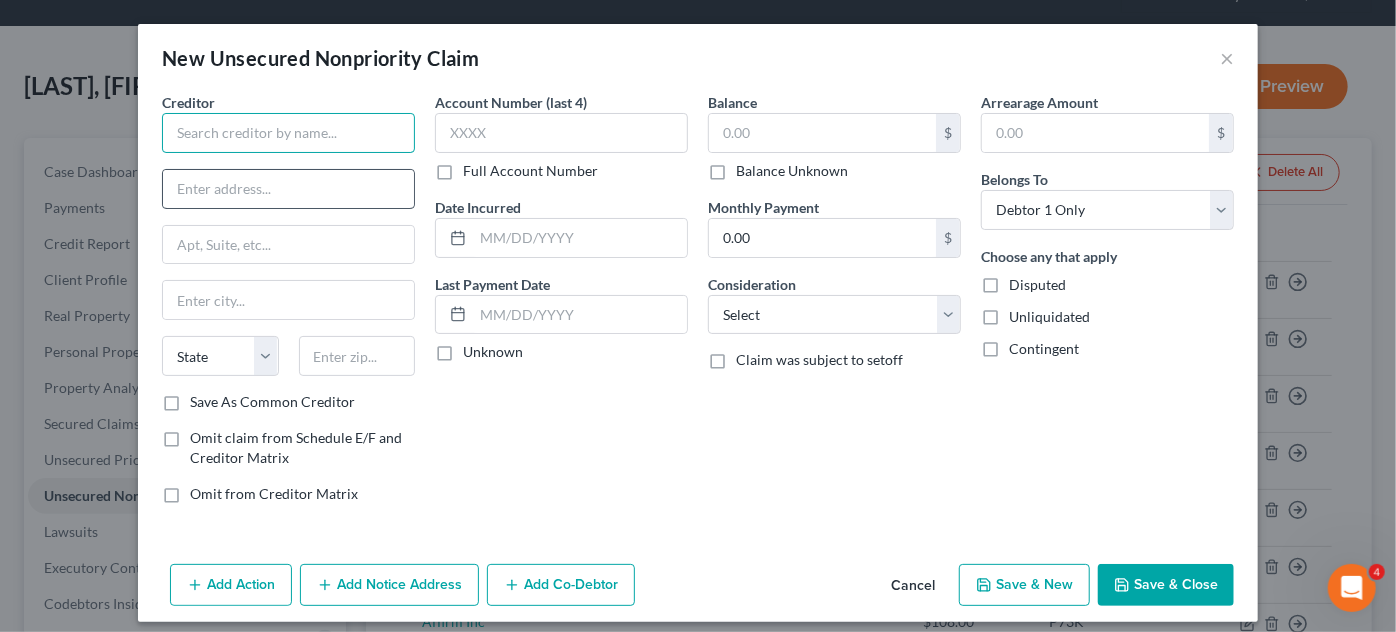 click at bounding box center [288, 133] 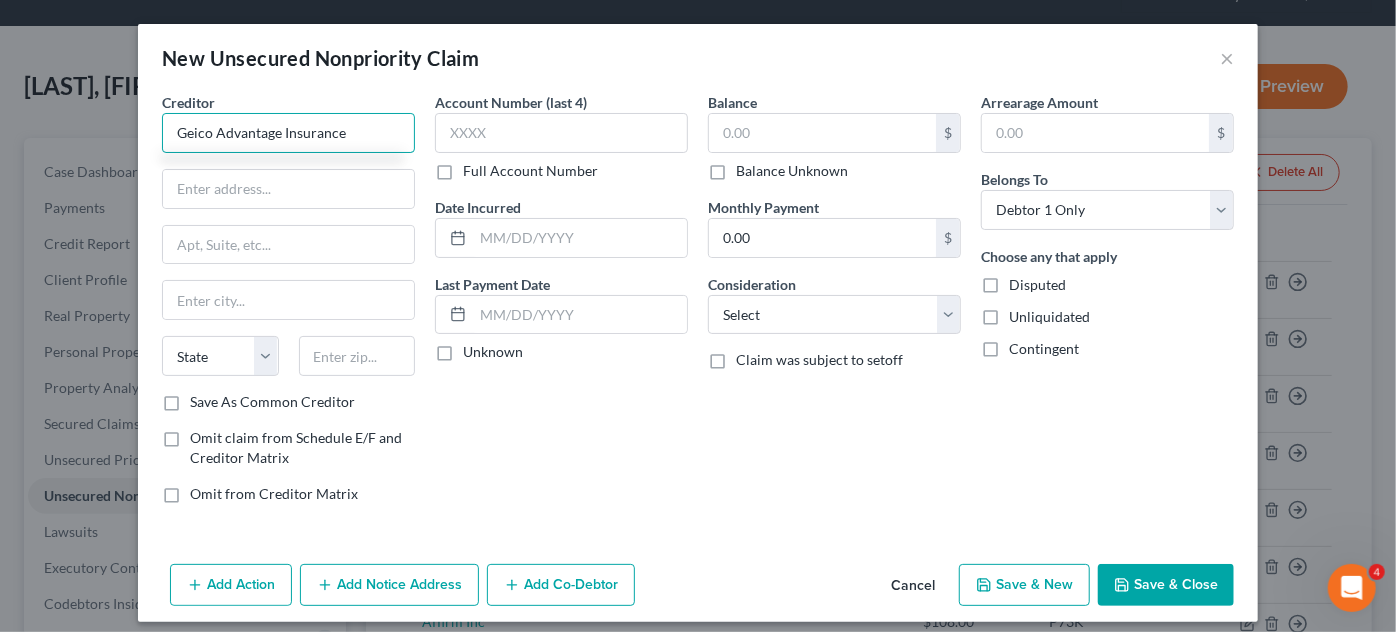 type on "Geico Advantage Insurance" 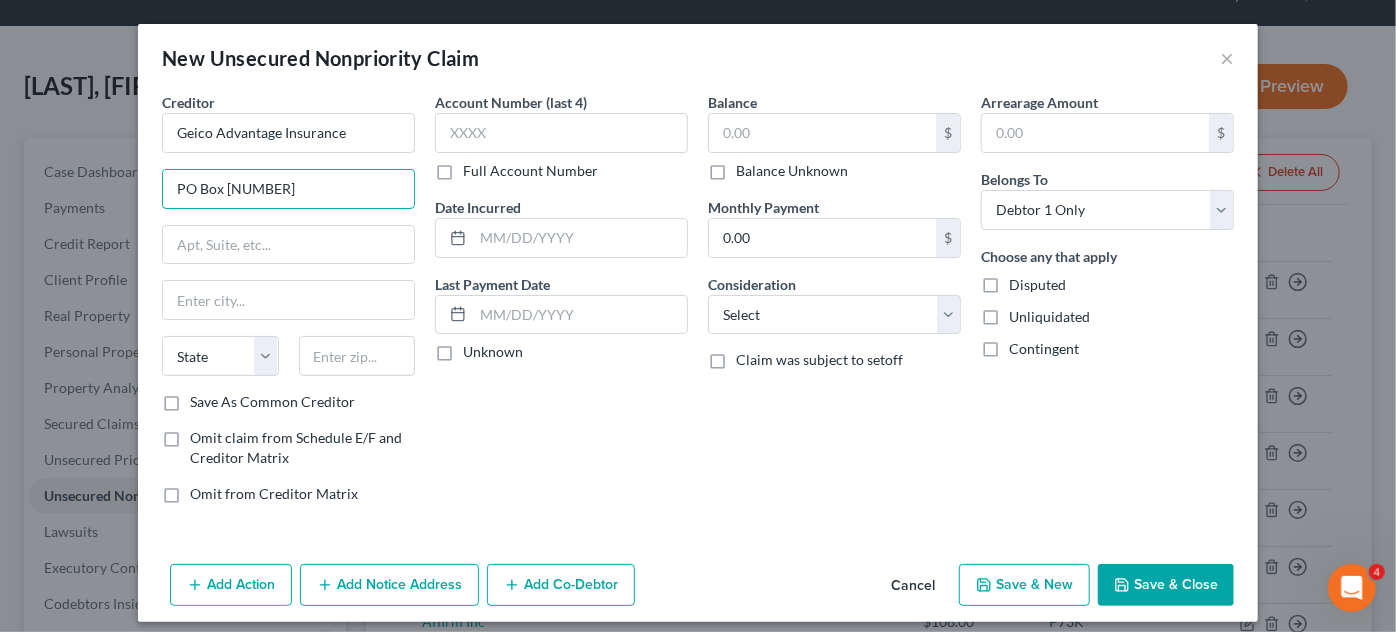 type on "PO Box [NUMBER]" 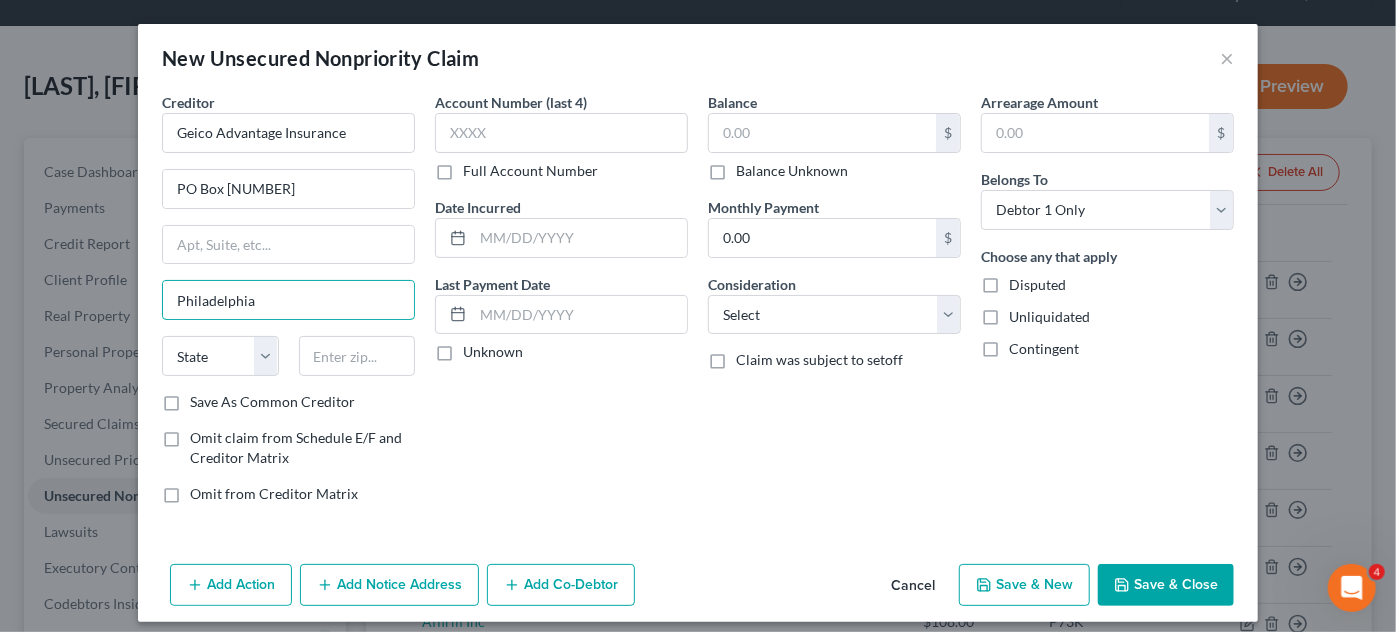 type on "Philadelphia" 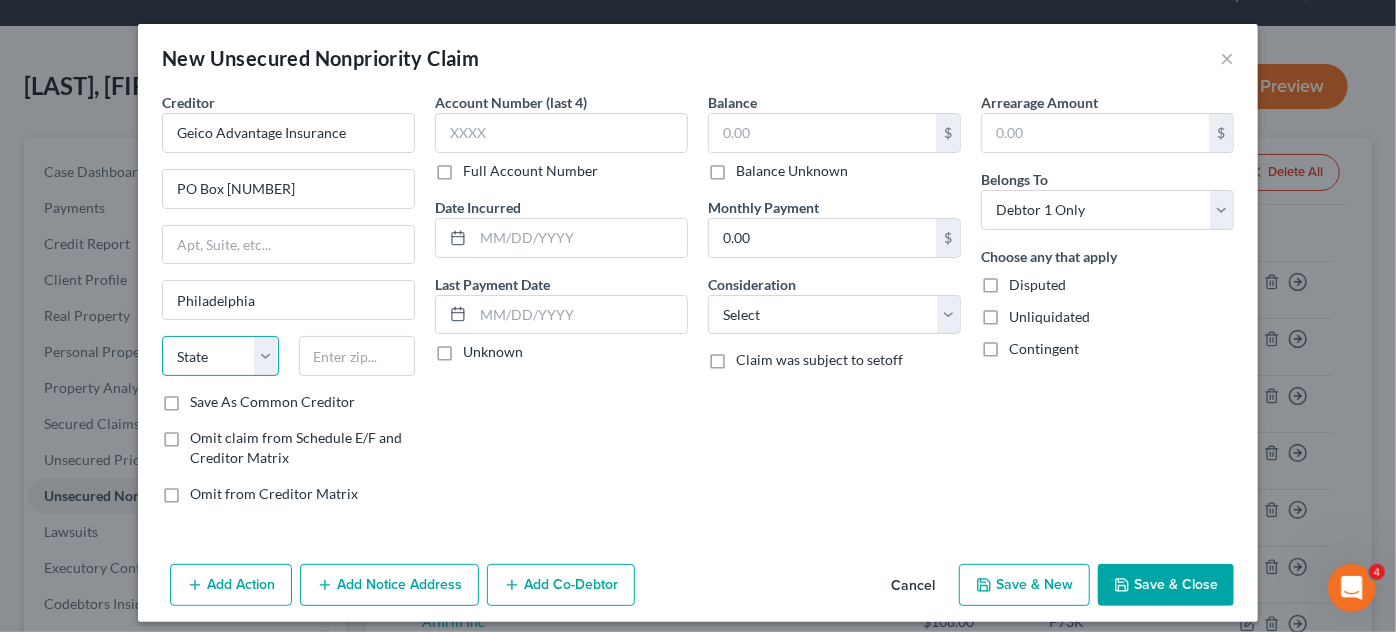 select on "39" 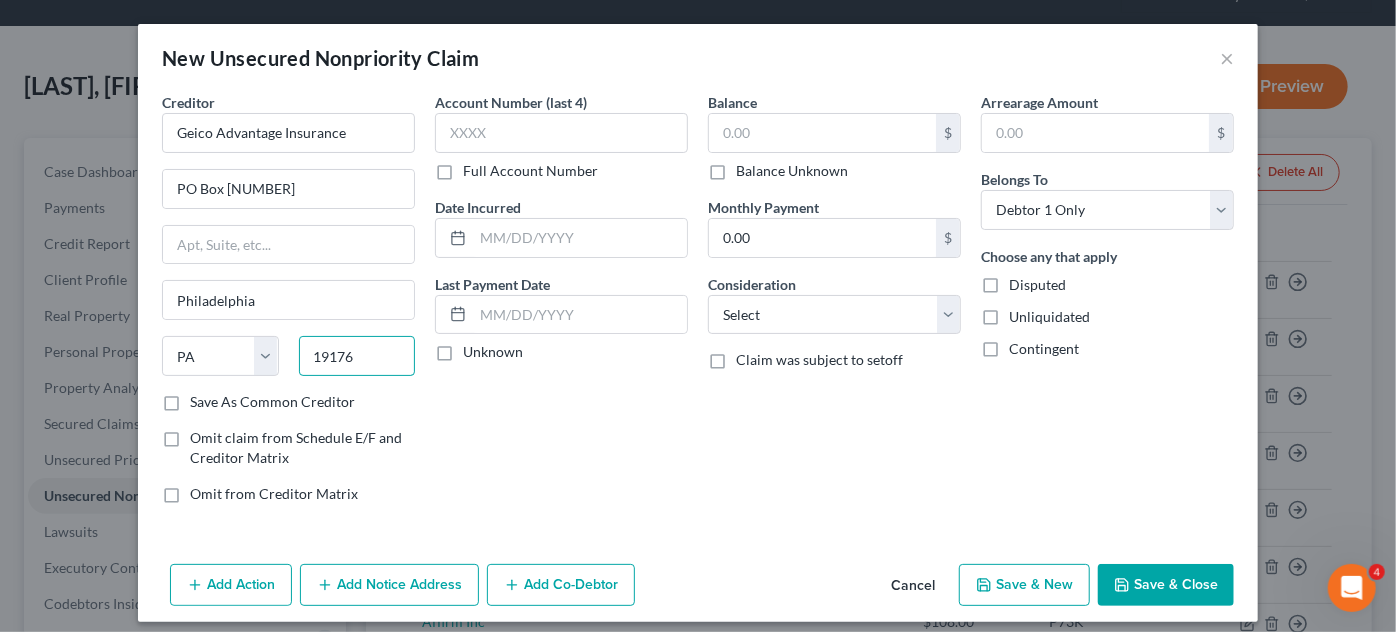 type on "19176" 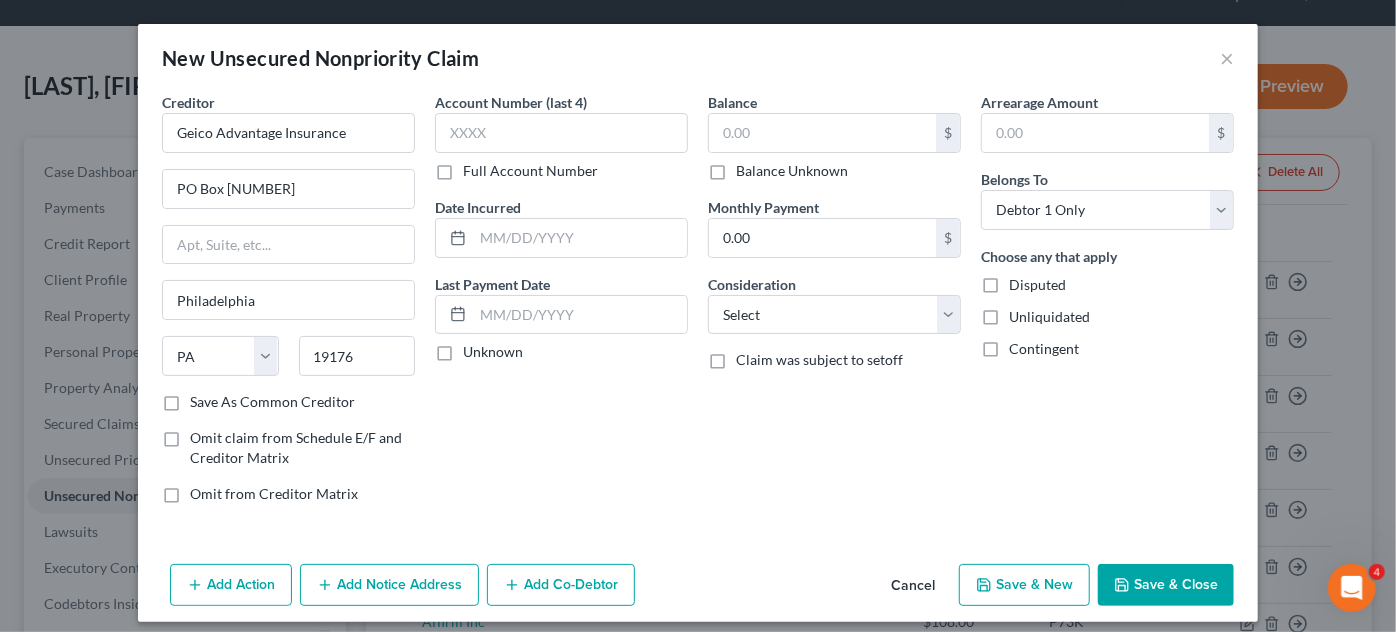 click on "Save As Common Creditor" at bounding box center (272, 402) 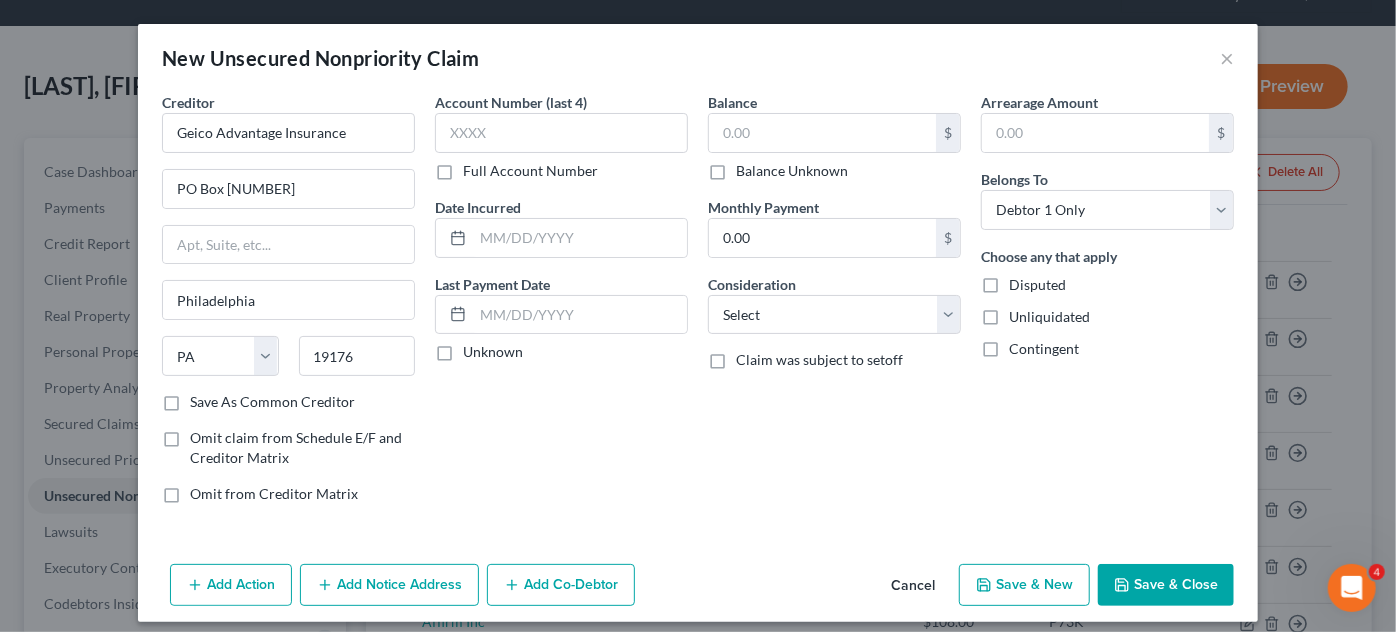 click on "Save As Common Creditor" at bounding box center (204, 398) 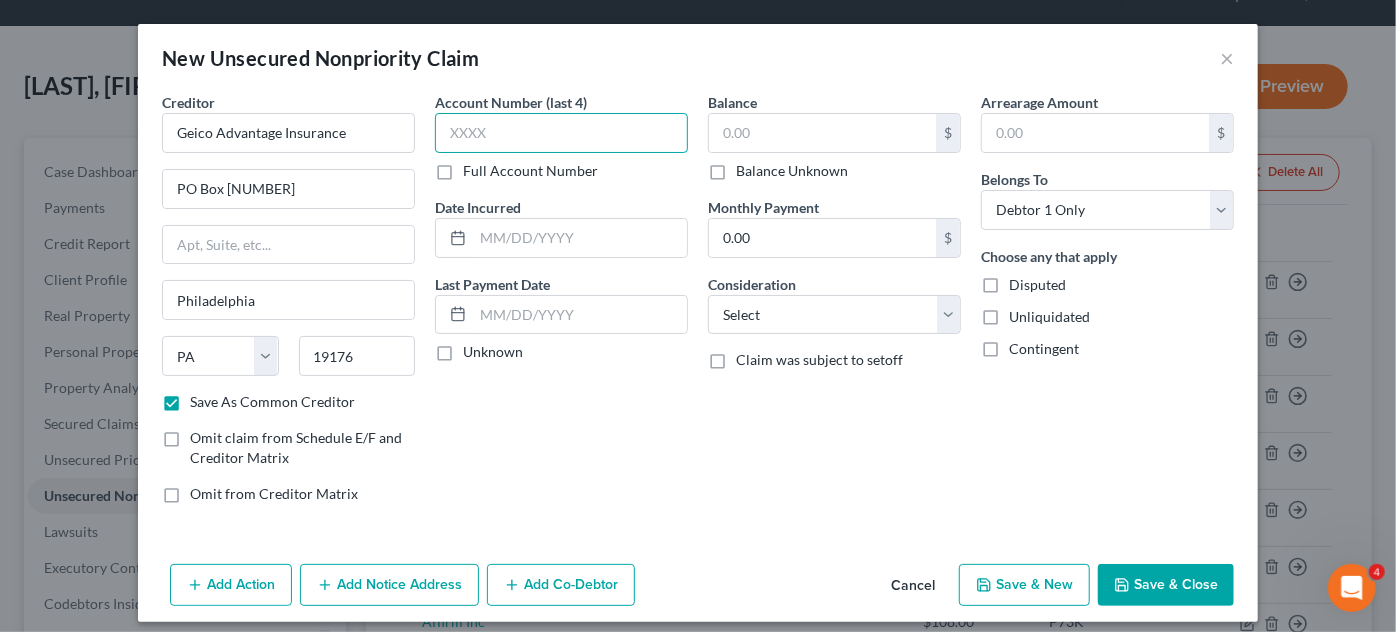 click at bounding box center (561, 133) 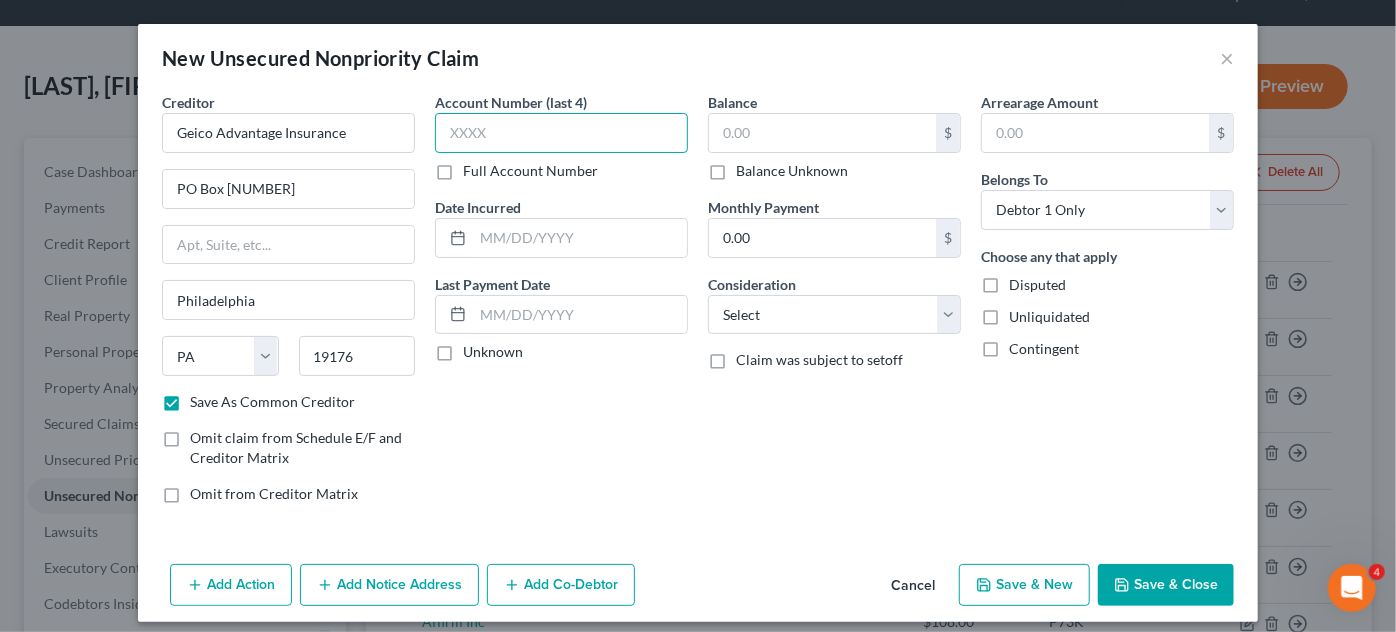 click at bounding box center (561, 133) 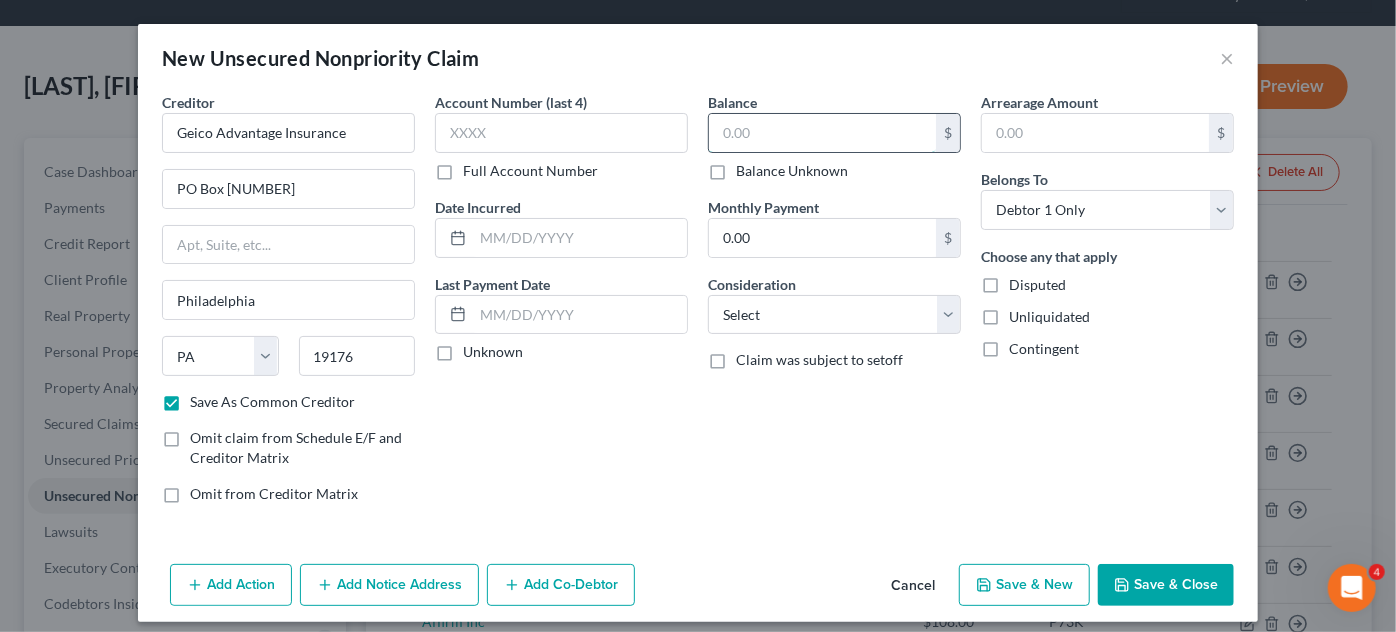 click at bounding box center (822, 133) 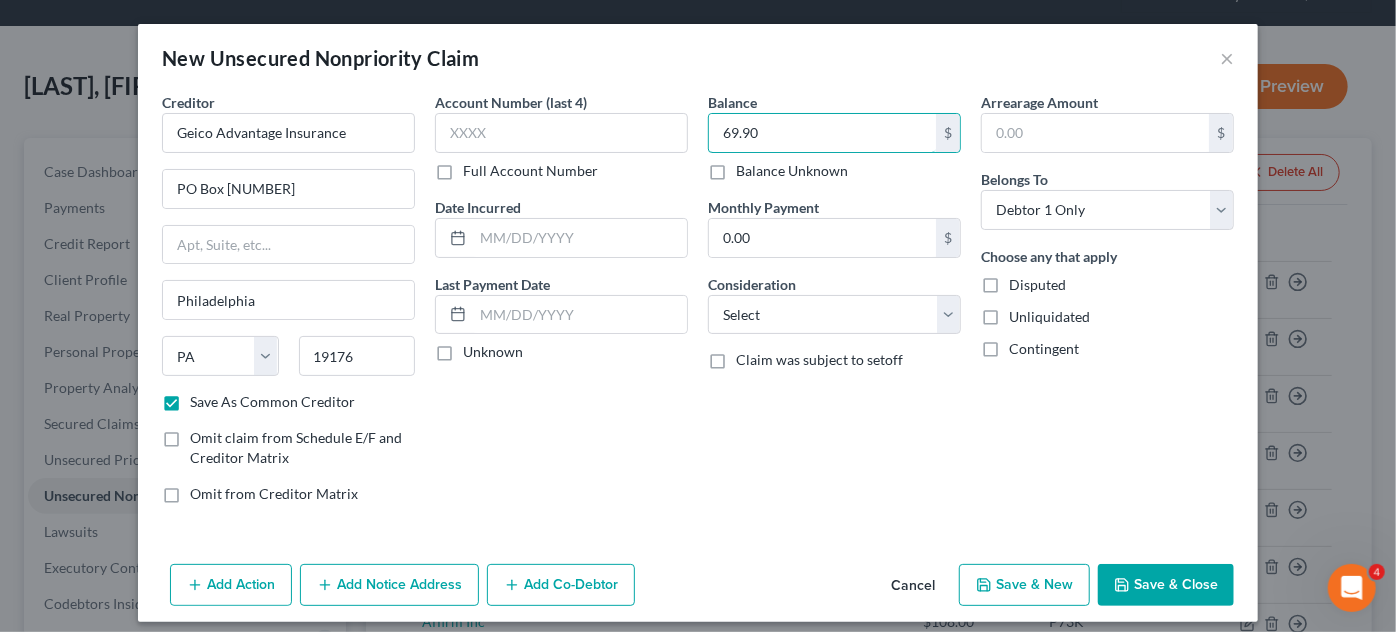 type on "69.90" 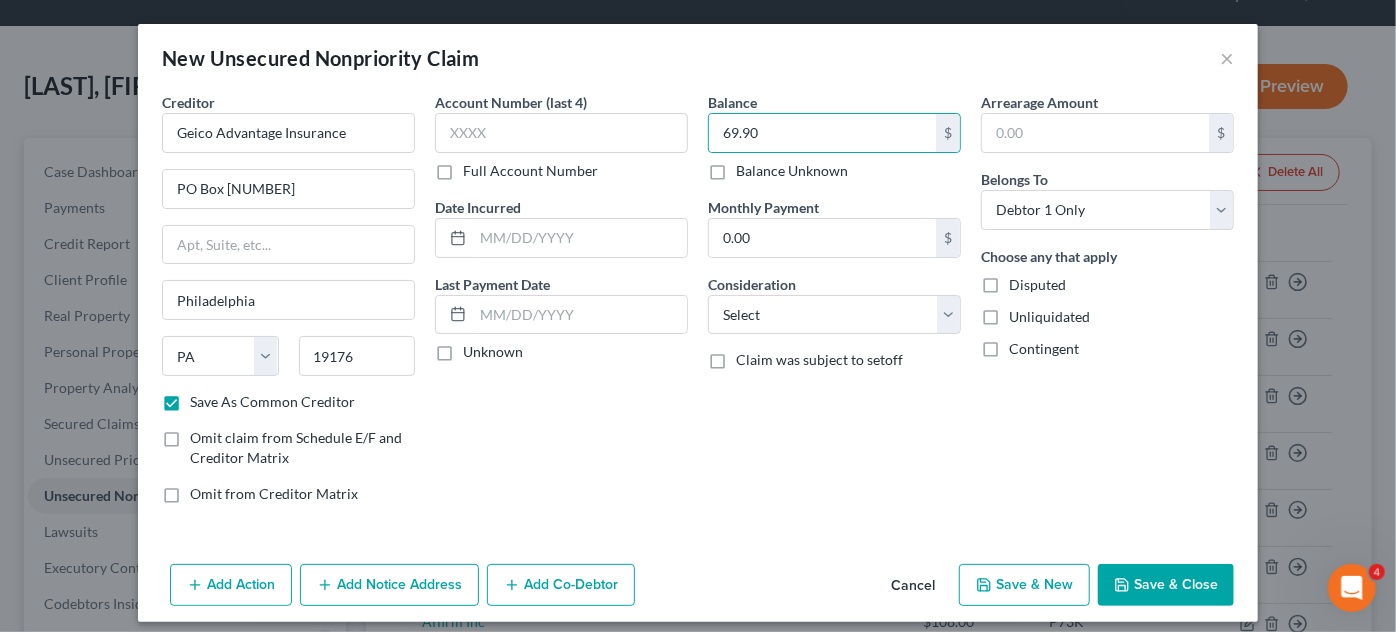 click on "Save & Close" at bounding box center (1166, 585) 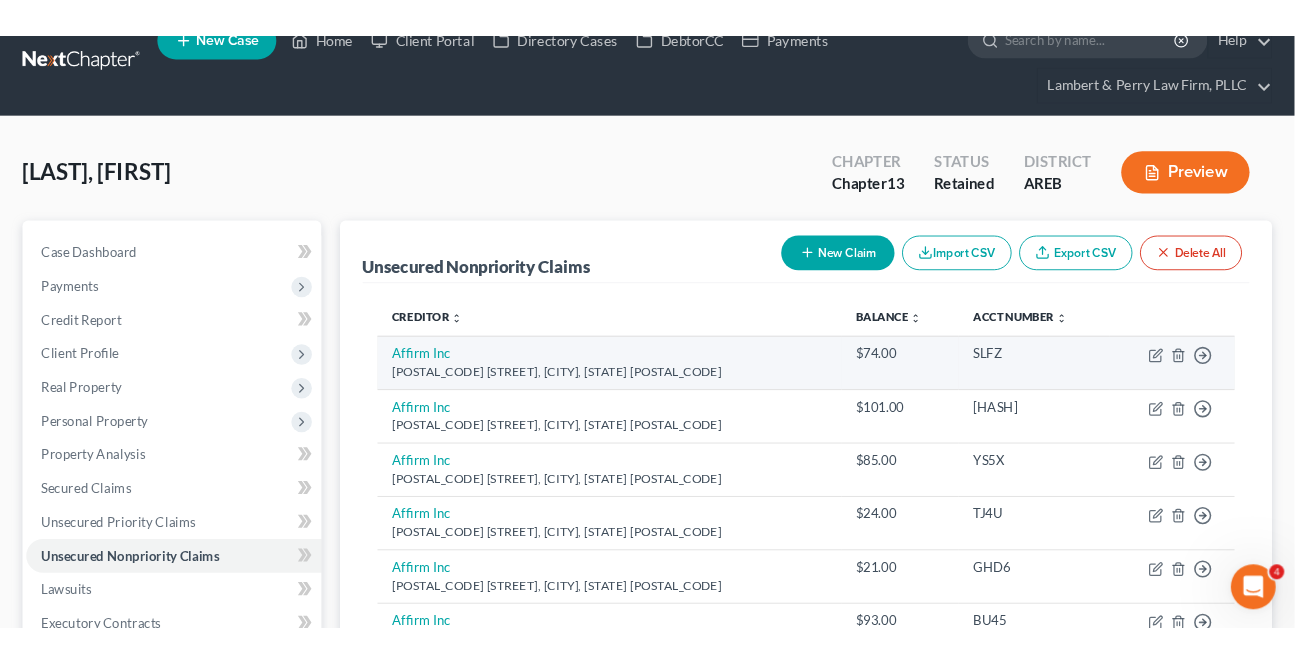 scroll, scrollTop: 0, scrollLeft: 0, axis: both 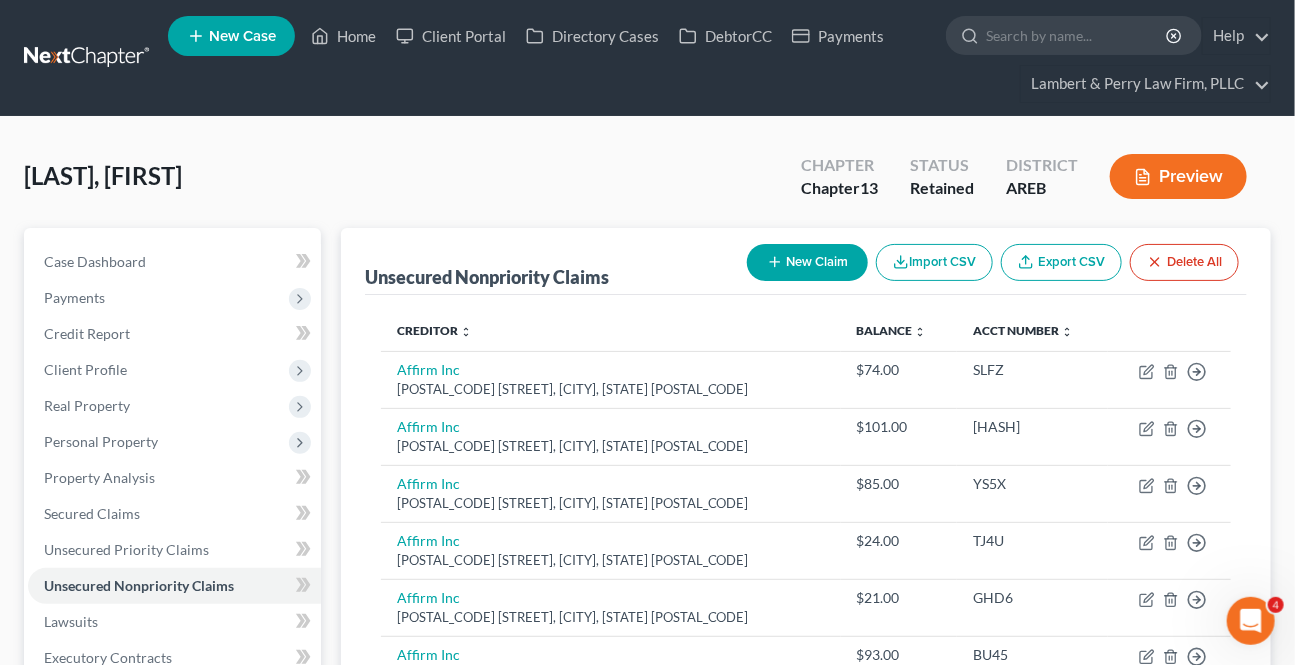 click on "New Case Home Client Portal Directory Cases DebtorCC Payments         - No Result - See all results Or Press Enter... Help Help Center Webinars Training Videos What's new [LAST] & [LAST] Law Firm, PLLC [LAST] & [LAST] Law Firm, PLLC kwilliams@example.com My Account Settings Plan + Billing Account Add-Ons Upgrade to Whoa Log out" at bounding box center [719, 58] 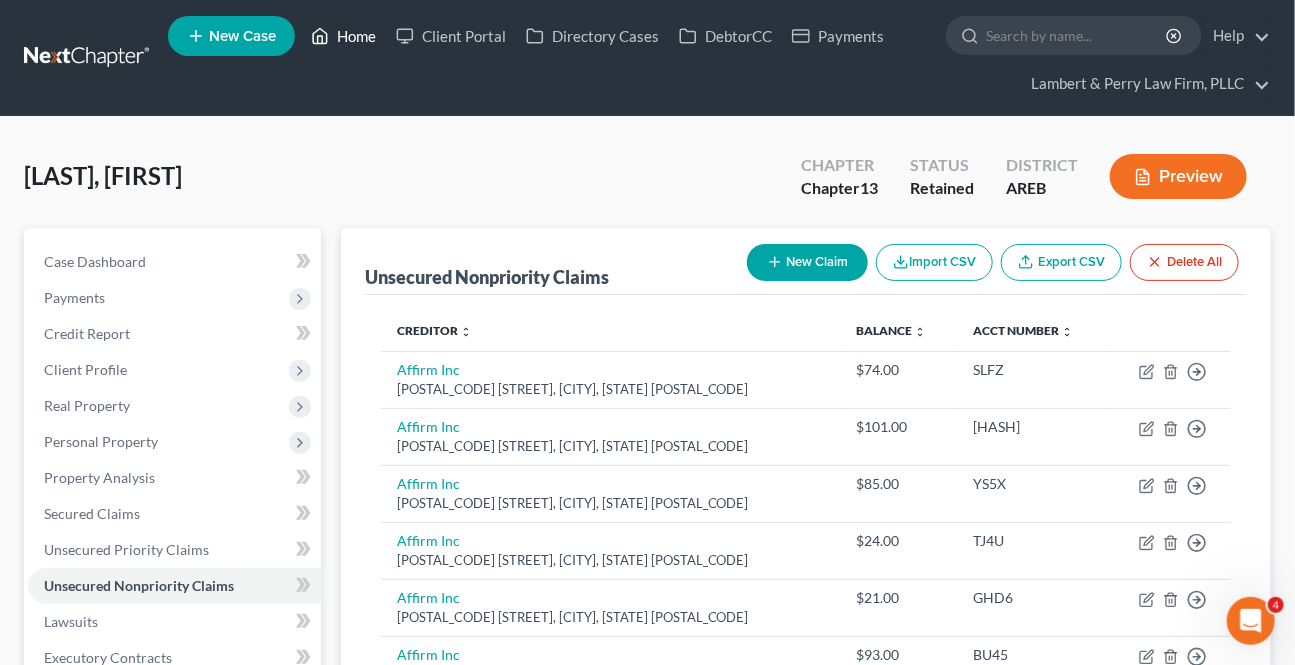 click on "Home" at bounding box center (343, 36) 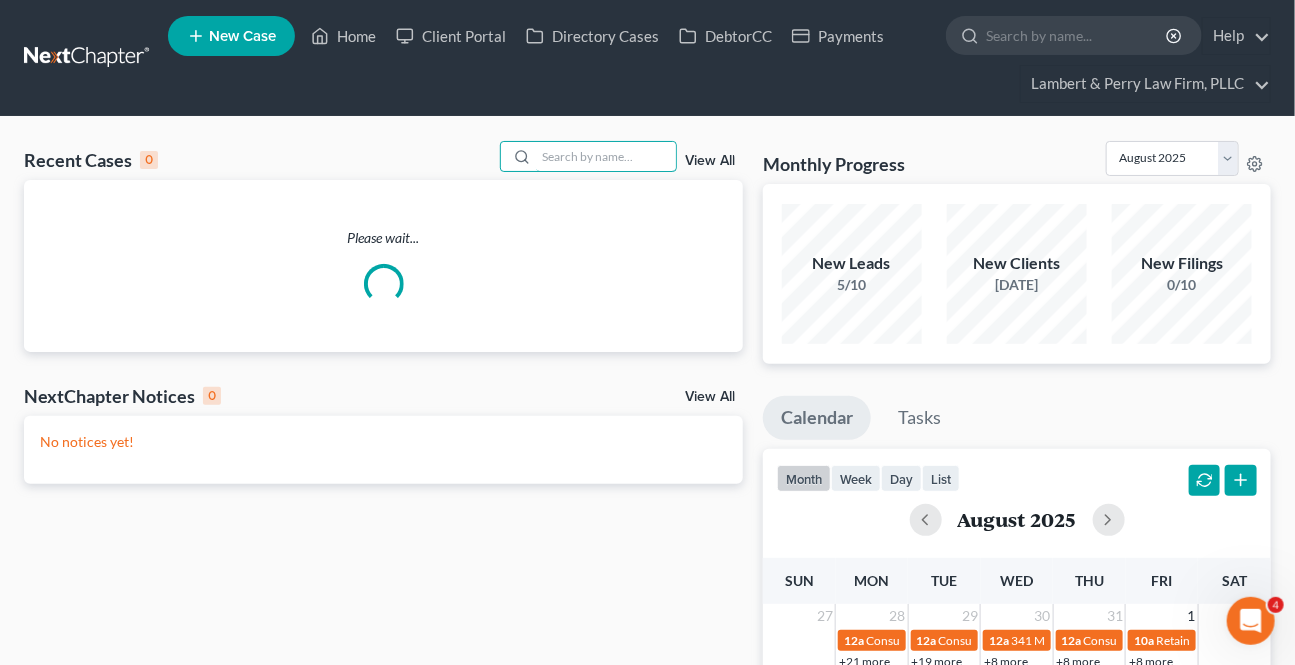 drag, startPoint x: 633, startPoint y: 160, endPoint x: 711, endPoint y: 216, distance: 96.02083 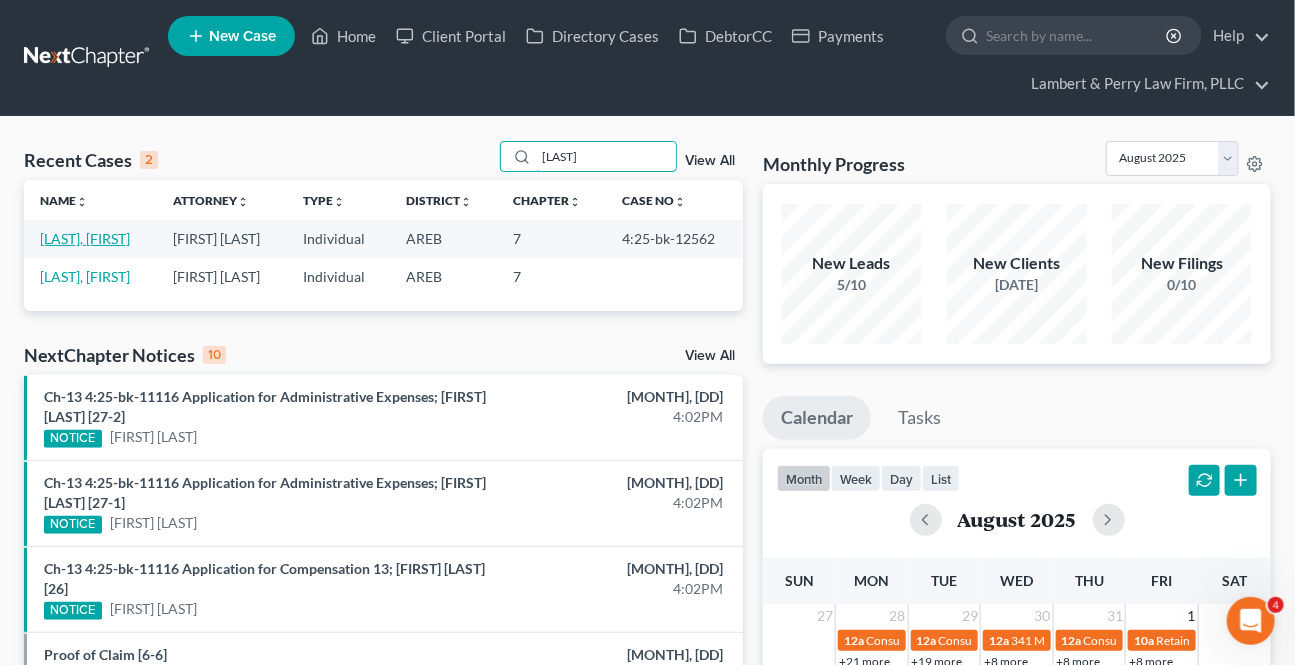 type on "[LAST]" 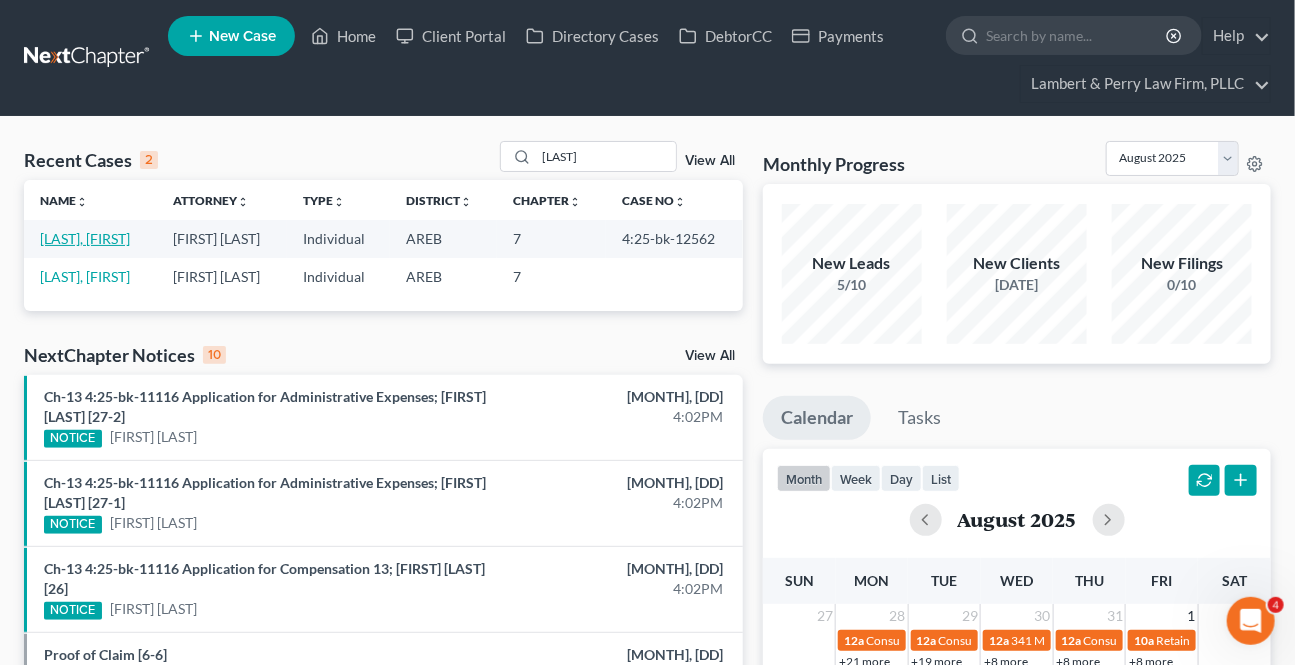 click on "[LAST], [FIRST]" at bounding box center (85, 238) 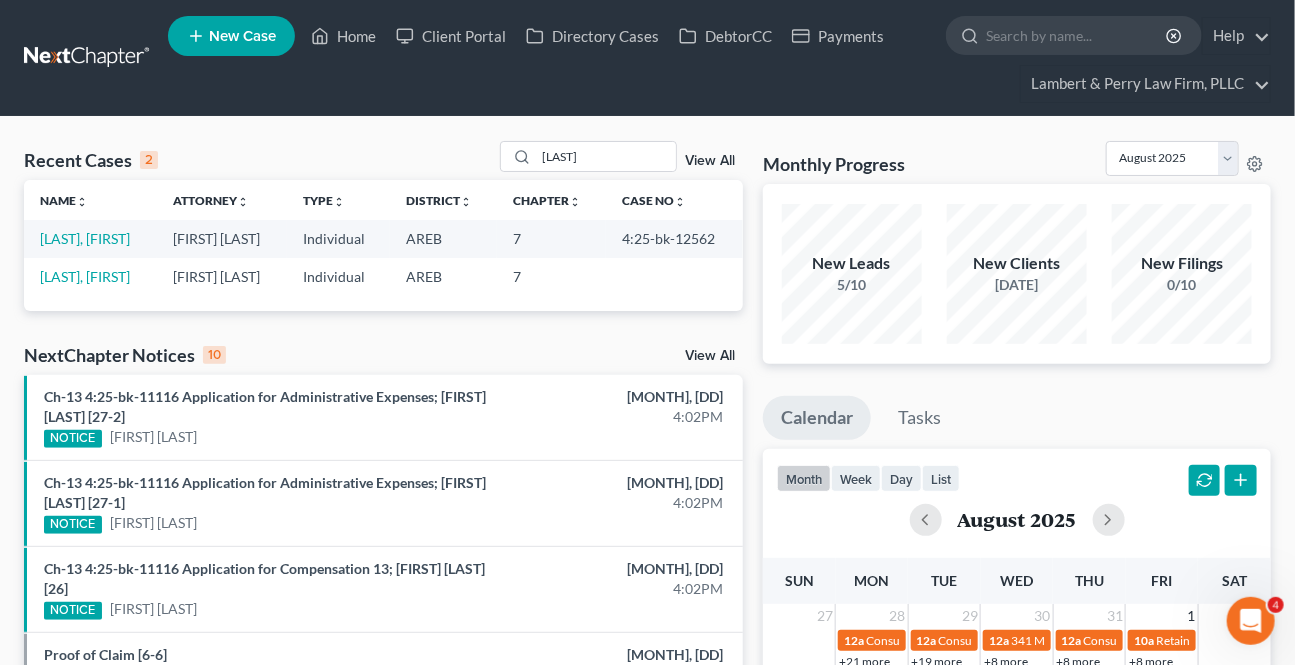select on "2" 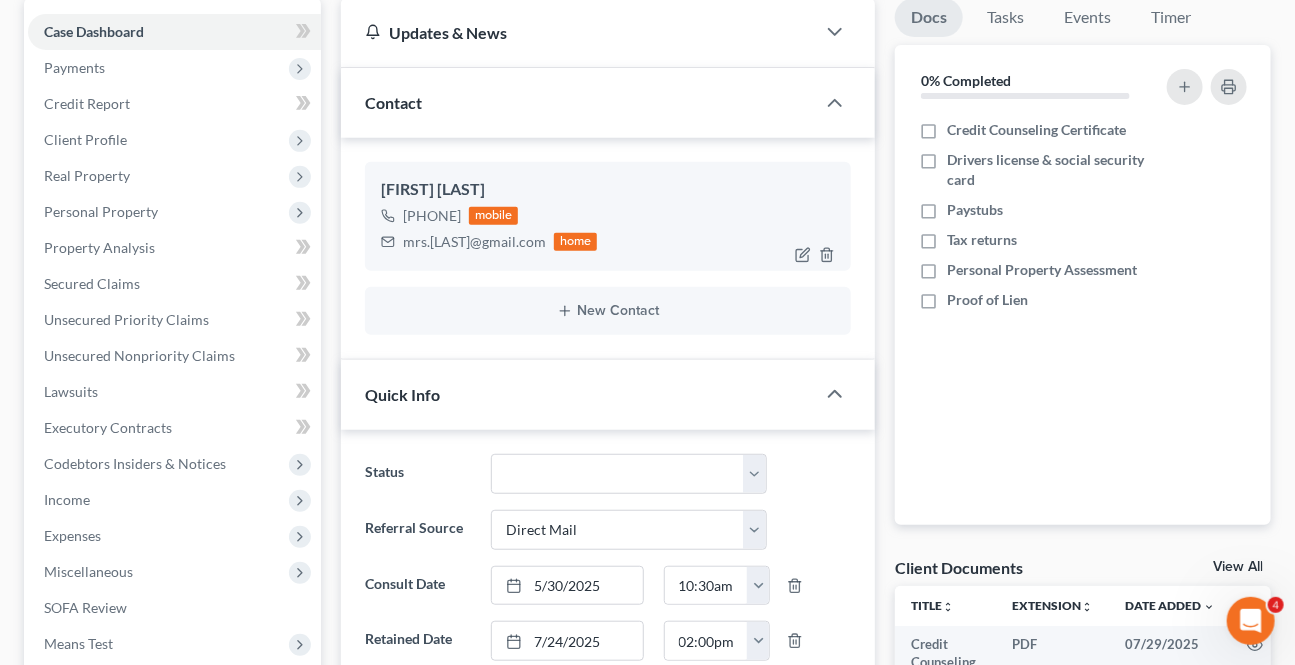 scroll, scrollTop: 181, scrollLeft: 0, axis: vertical 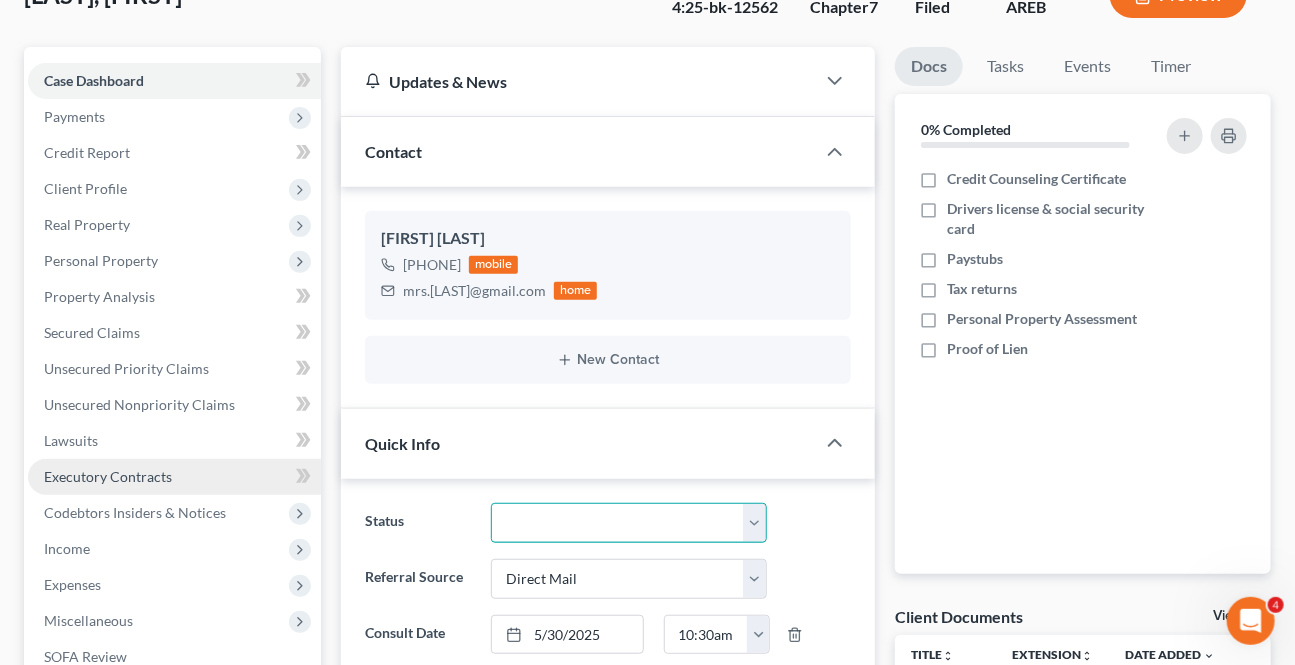 drag, startPoint x: 551, startPoint y: 519, endPoint x: 134, endPoint y: 471, distance: 419.7535 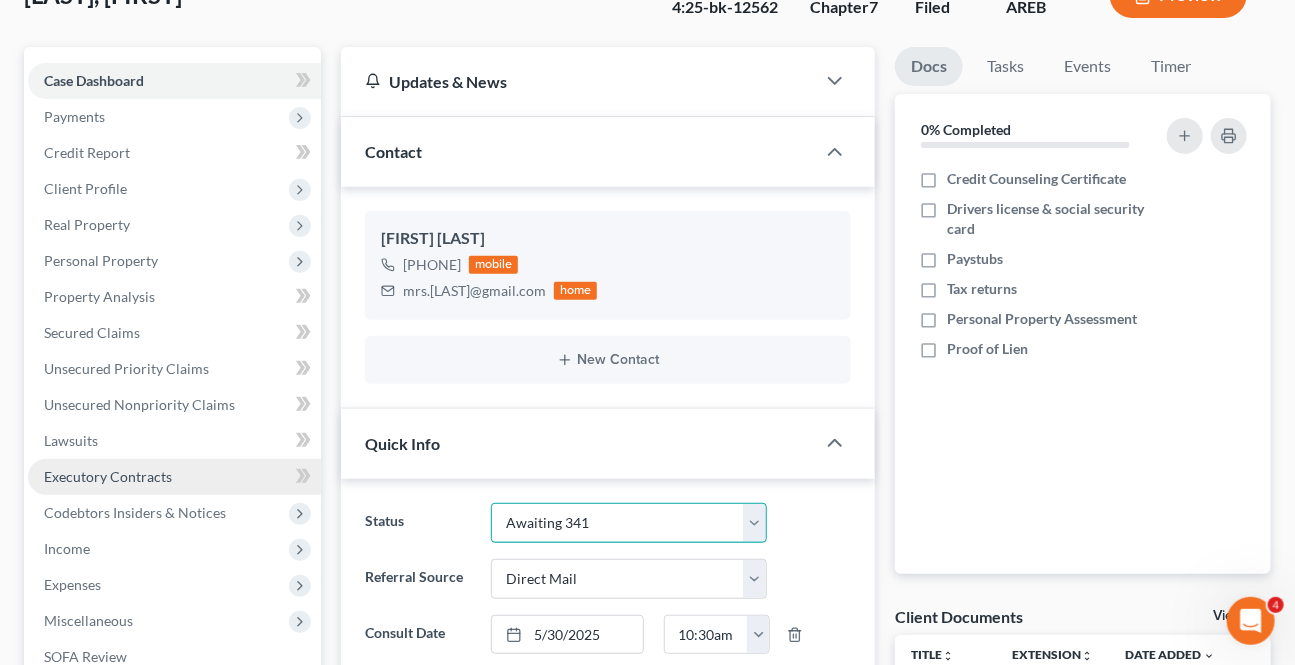 click on "Awaiting 341 Chapter 7 - Attended Meeting Confirmed Discharged Dismissed New Consult Not Retained Rejected Retained Unconfirmed Withdrawn as Counsel" at bounding box center (628, 523) 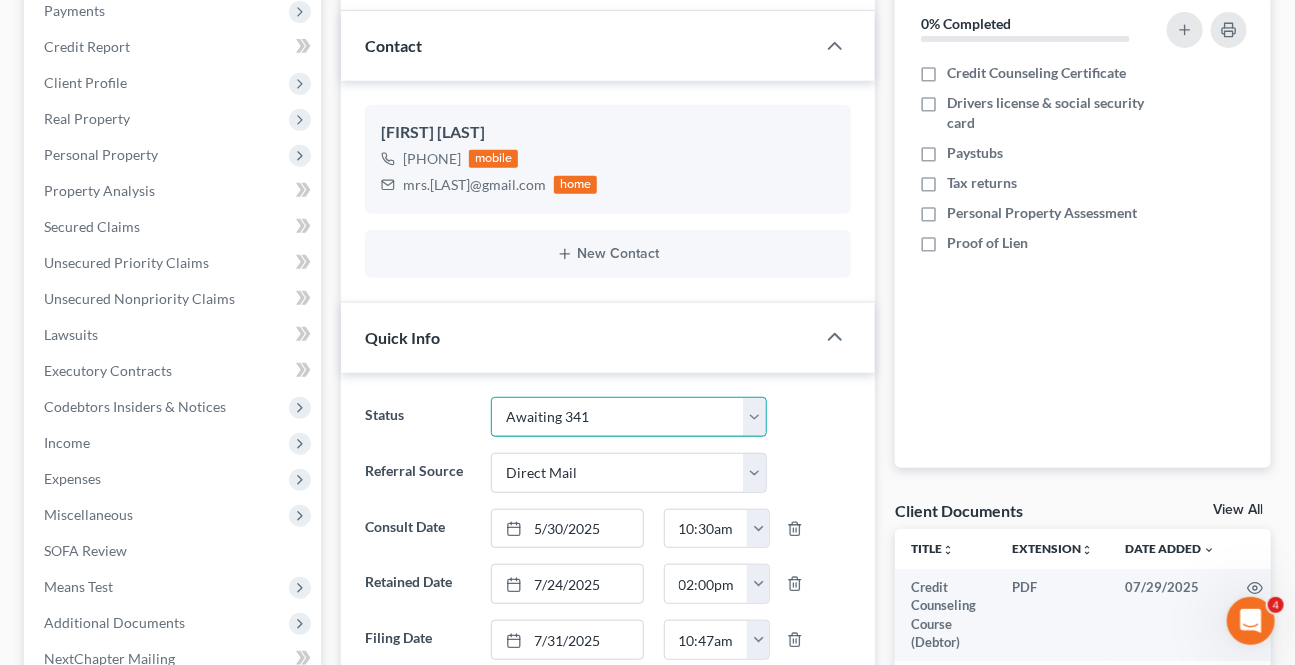 scroll, scrollTop: 636, scrollLeft: 0, axis: vertical 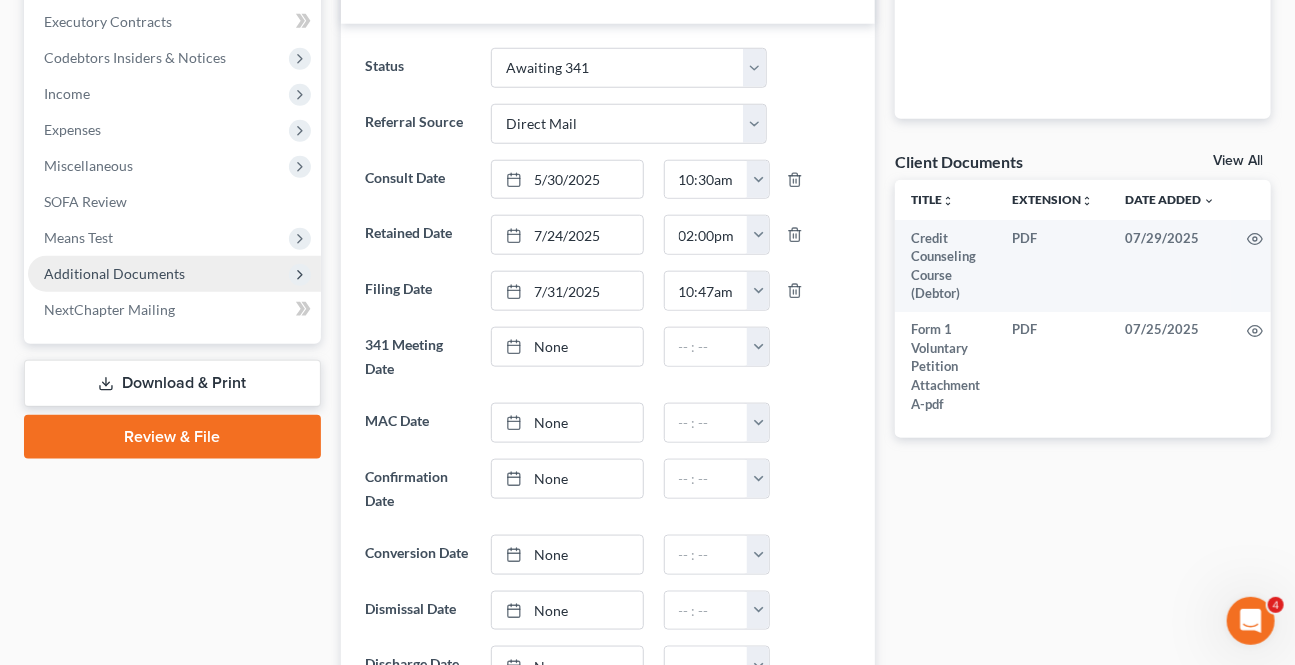 click on "Additional Documents" at bounding box center [174, 274] 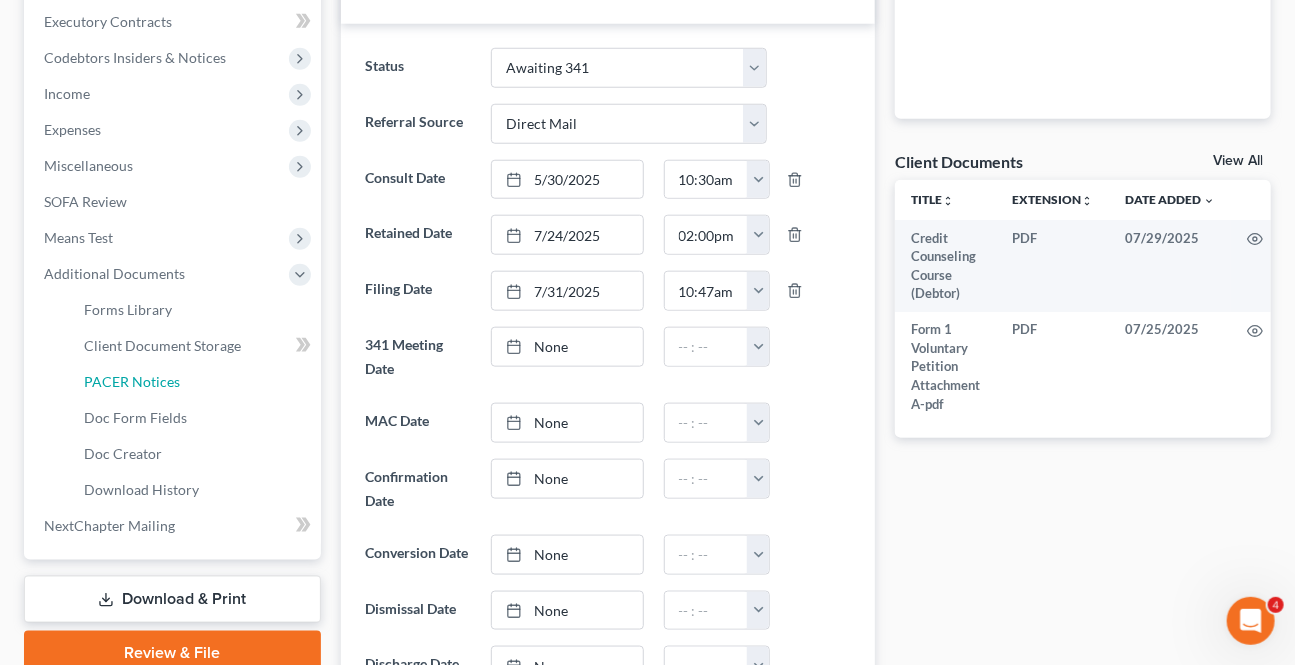 drag, startPoint x: 150, startPoint y: 370, endPoint x: 2, endPoint y: 409, distance: 153.05228 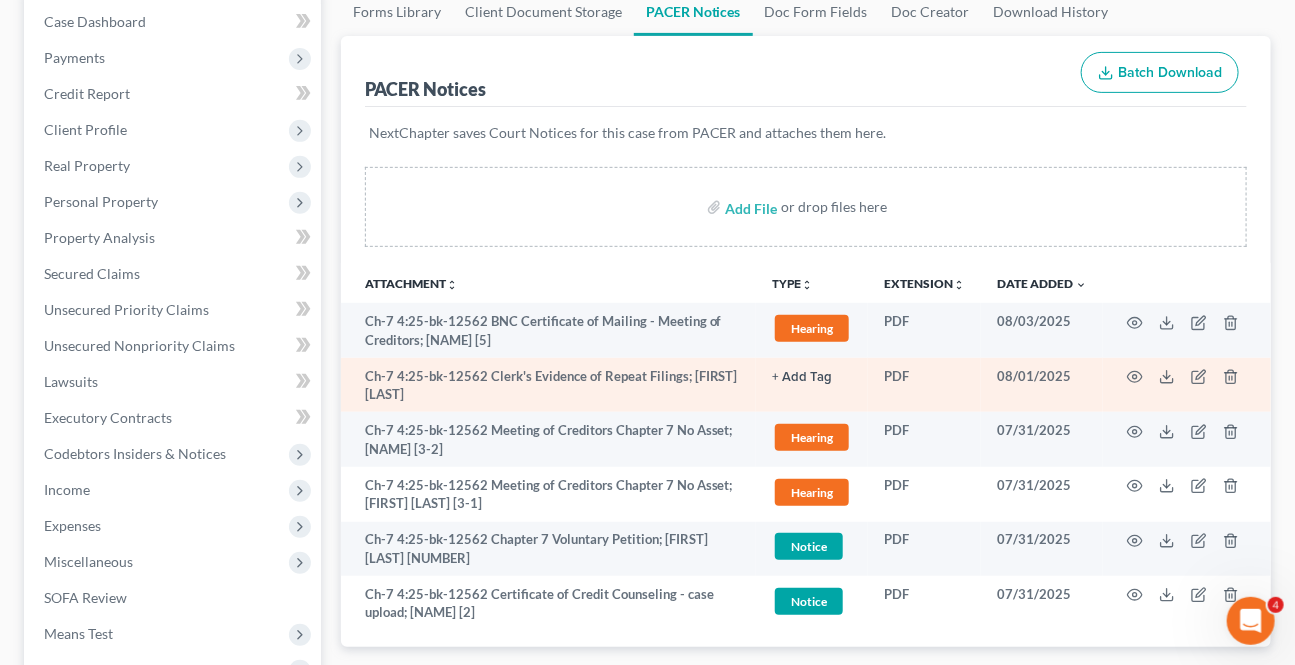 scroll, scrollTop: 272, scrollLeft: 0, axis: vertical 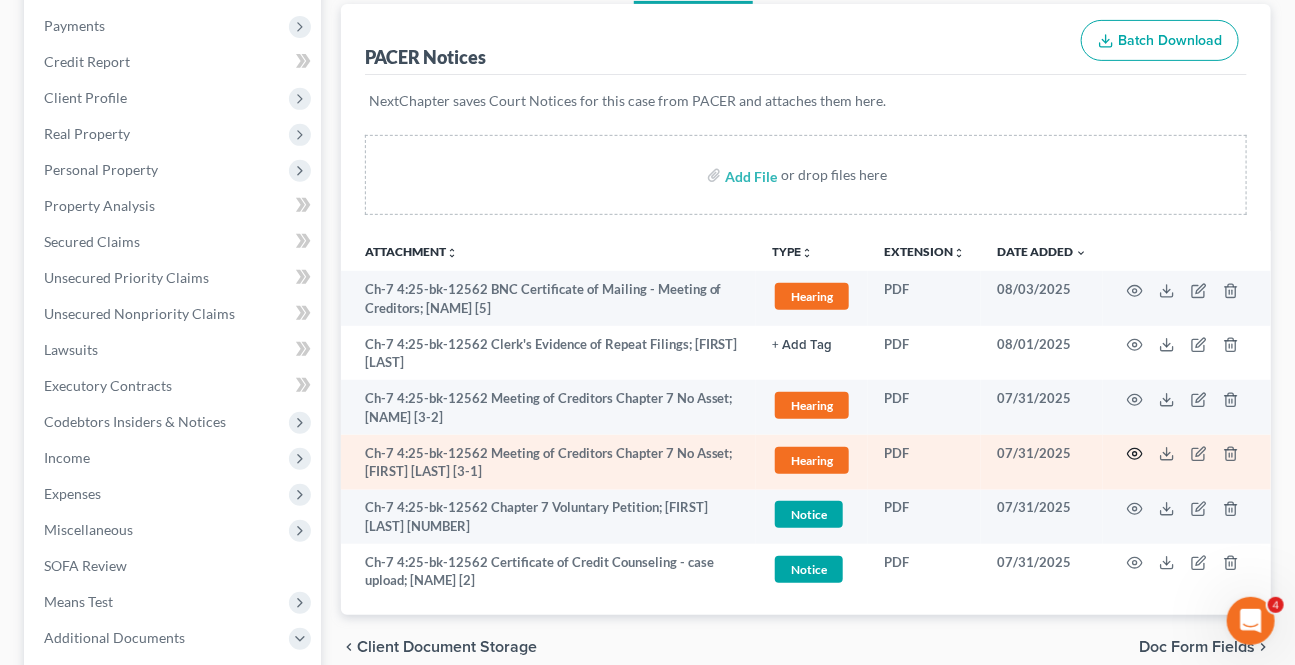 click 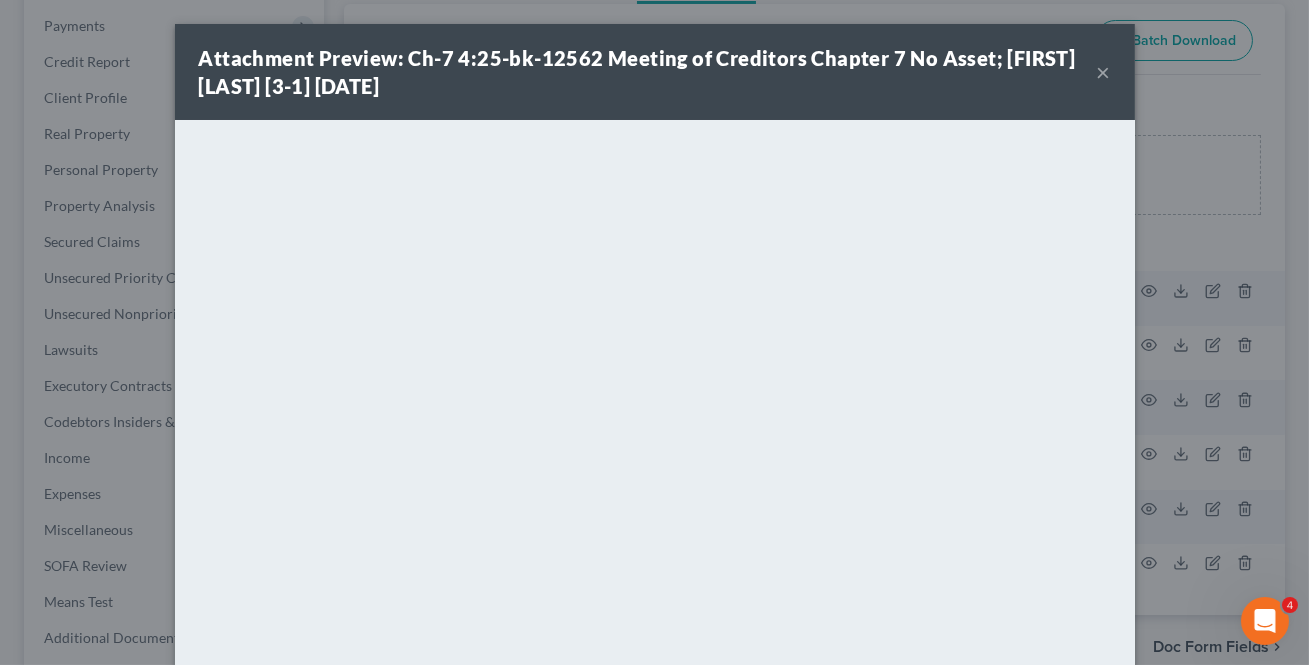 click on "×" at bounding box center [1104, 72] 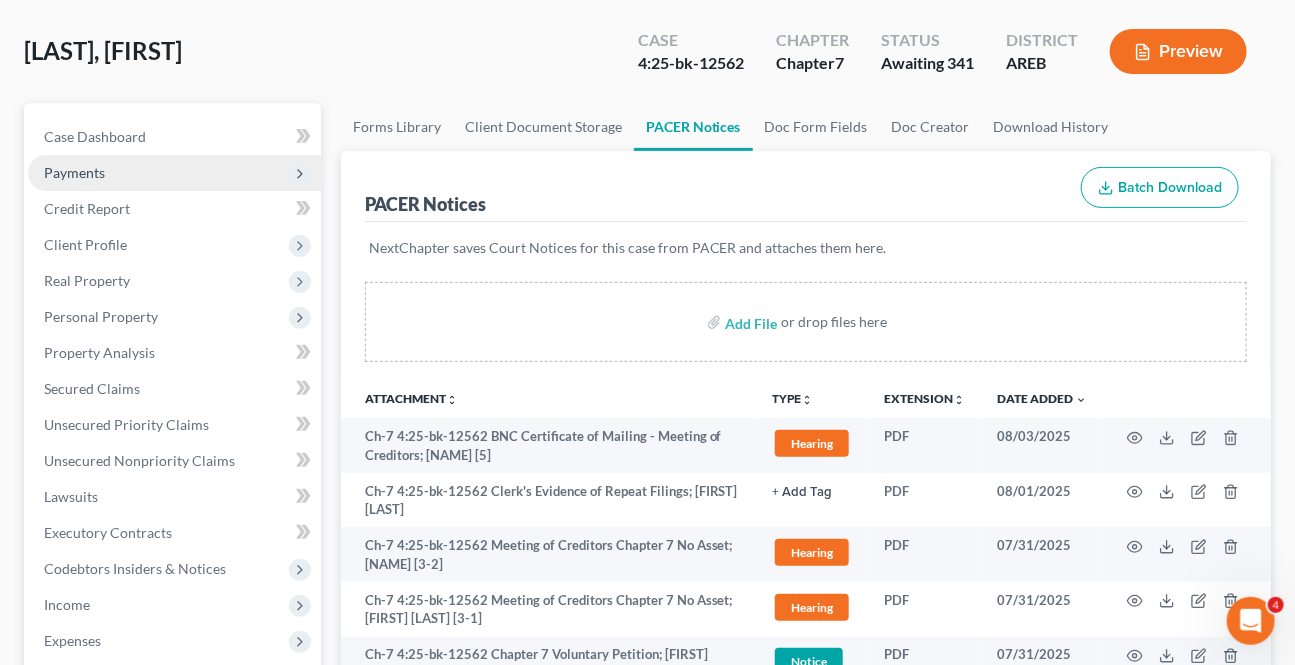 scroll, scrollTop: 90, scrollLeft: 0, axis: vertical 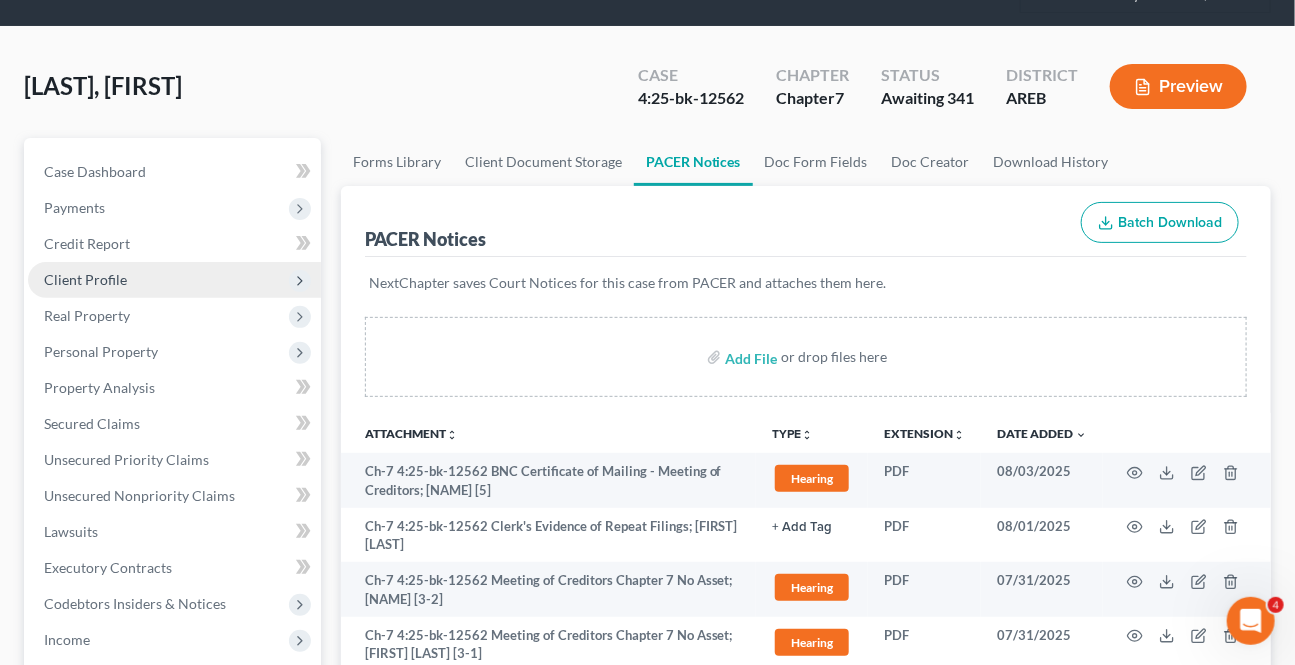 click on "Client Profile" at bounding box center [85, 279] 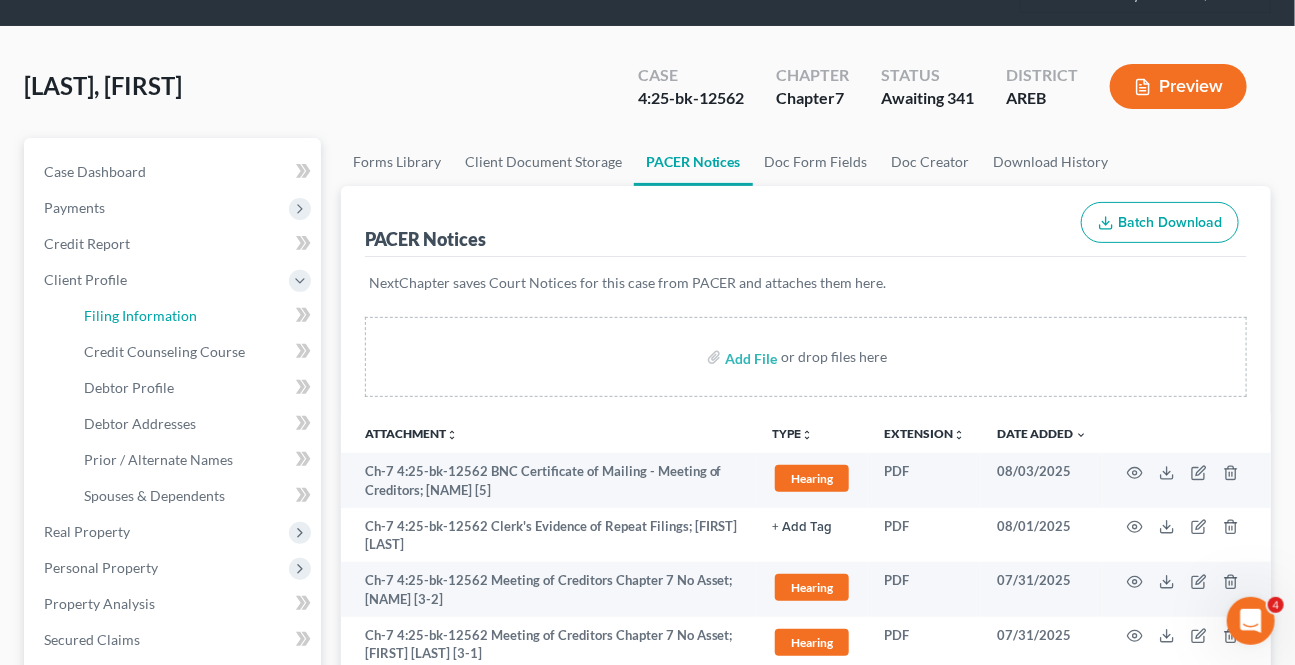 click on "Filing Information" at bounding box center [140, 315] 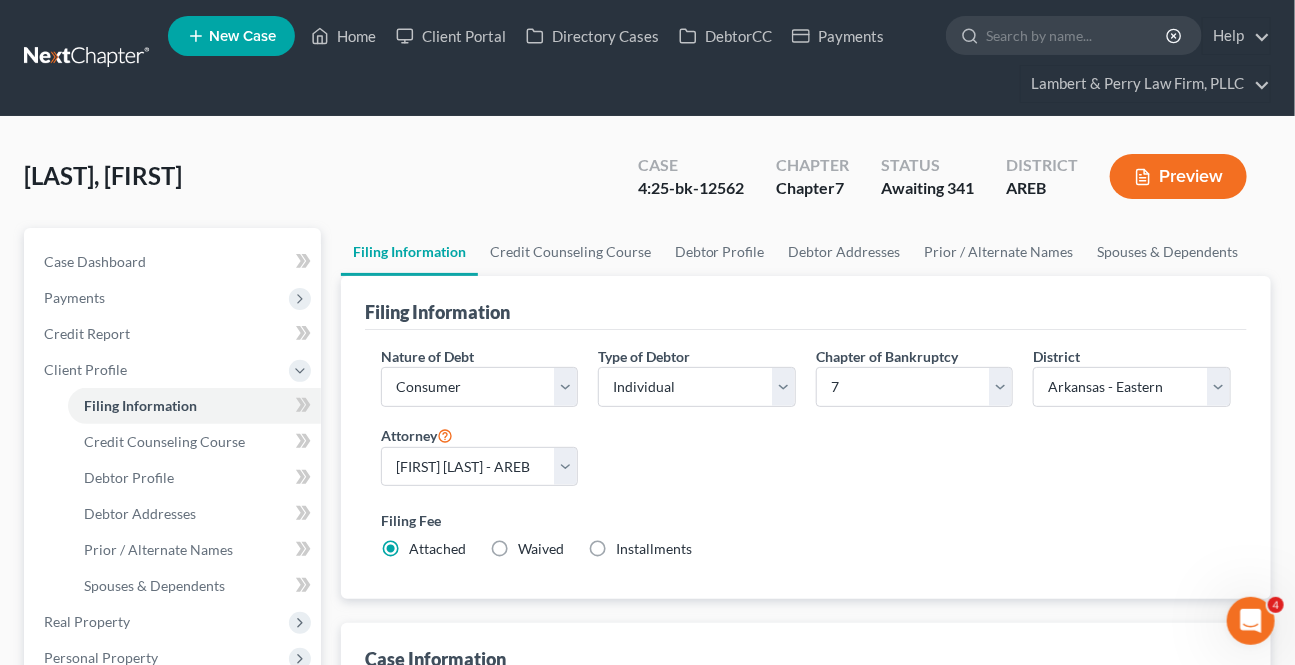 scroll, scrollTop: 454, scrollLeft: 0, axis: vertical 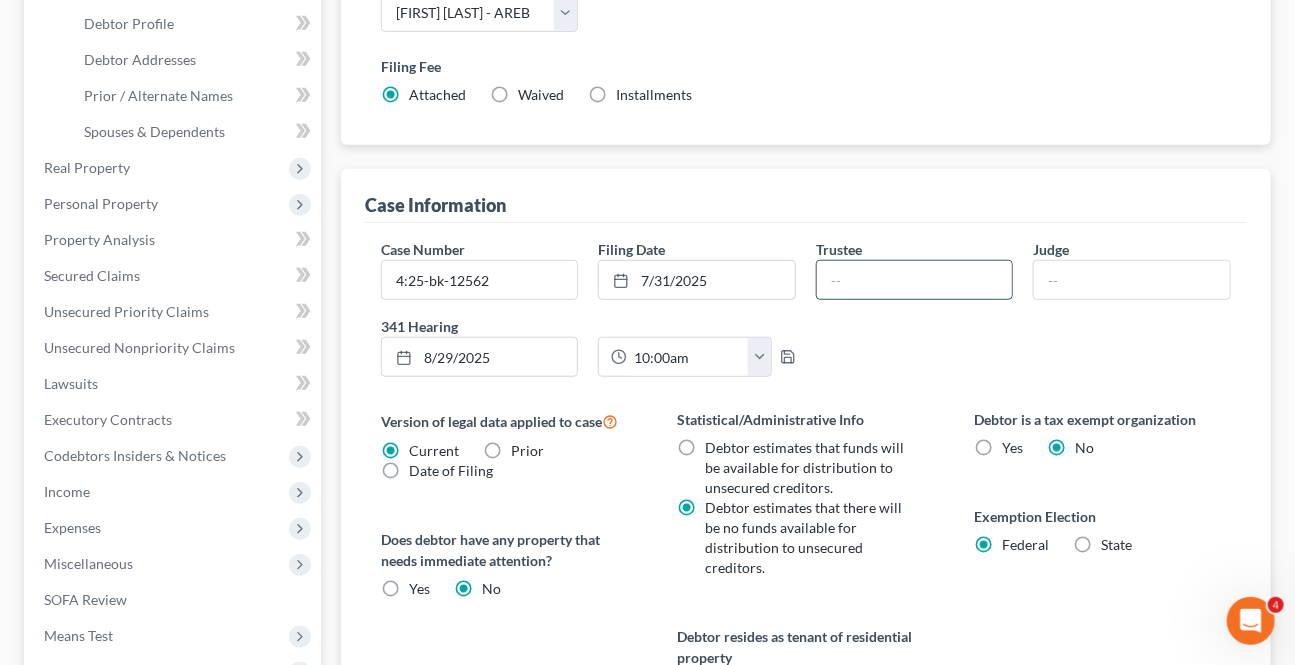 drag, startPoint x: 876, startPoint y: 295, endPoint x: 892, endPoint y: 296, distance: 16.03122 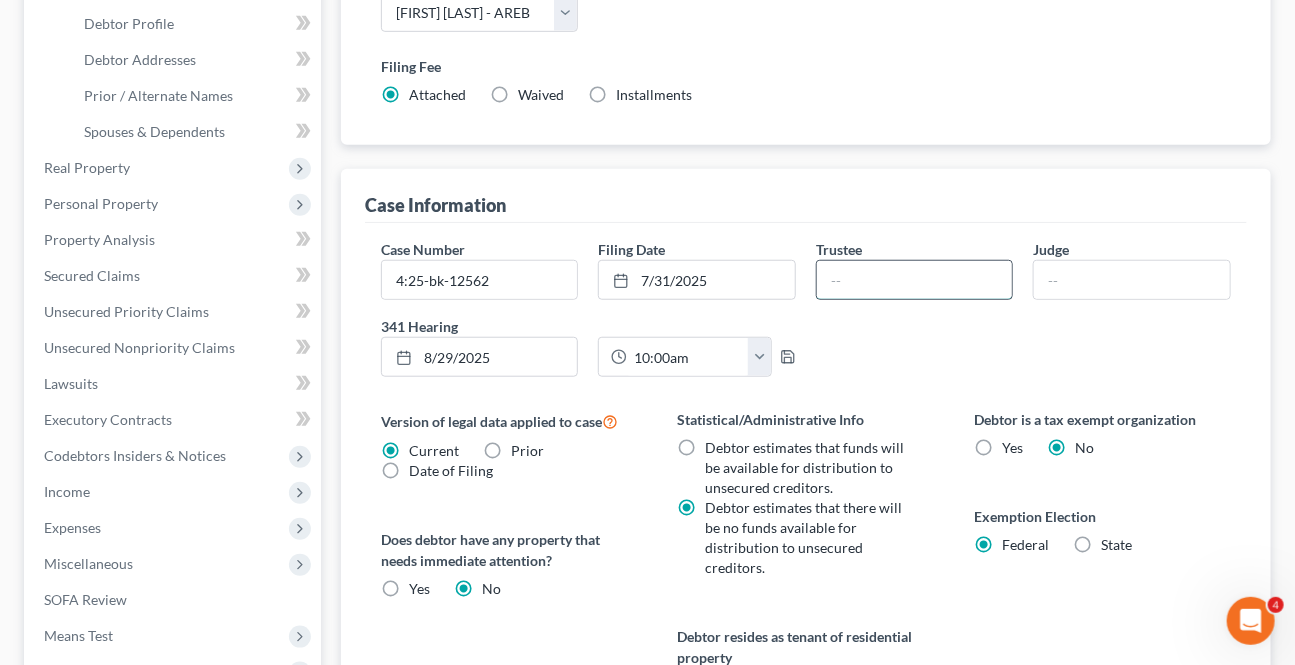 type 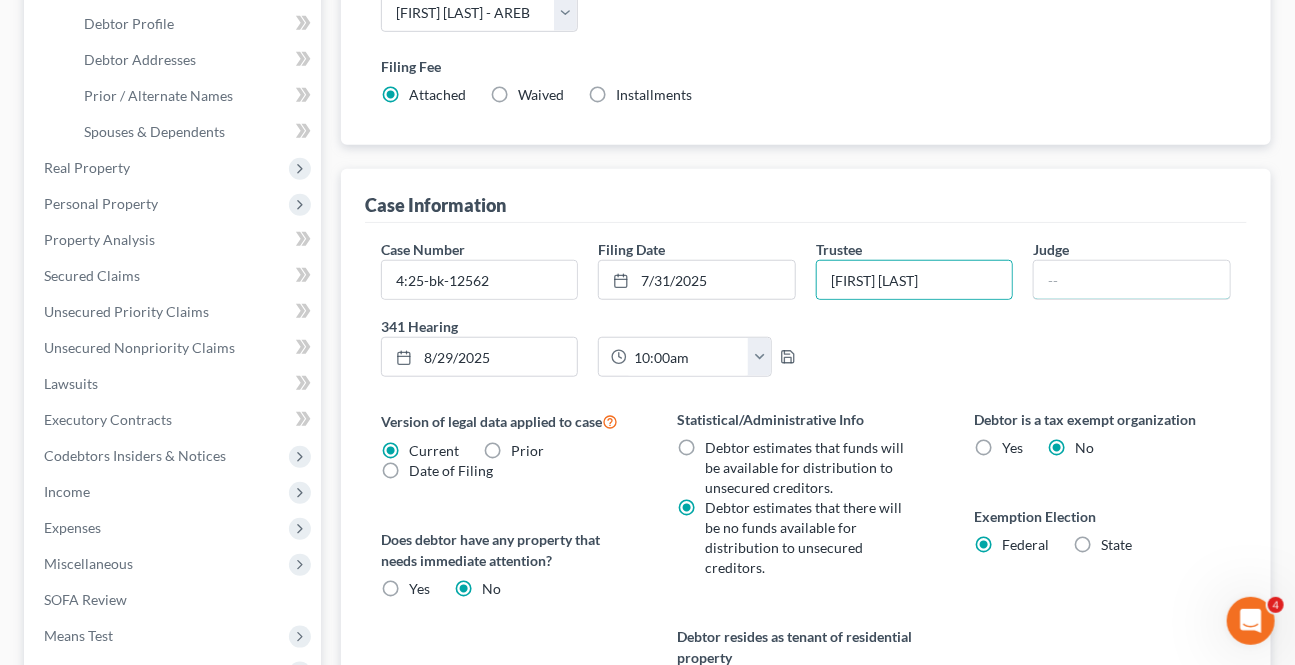 drag, startPoint x: 1069, startPoint y: 282, endPoint x: 1108, endPoint y: 303, distance: 44.294468 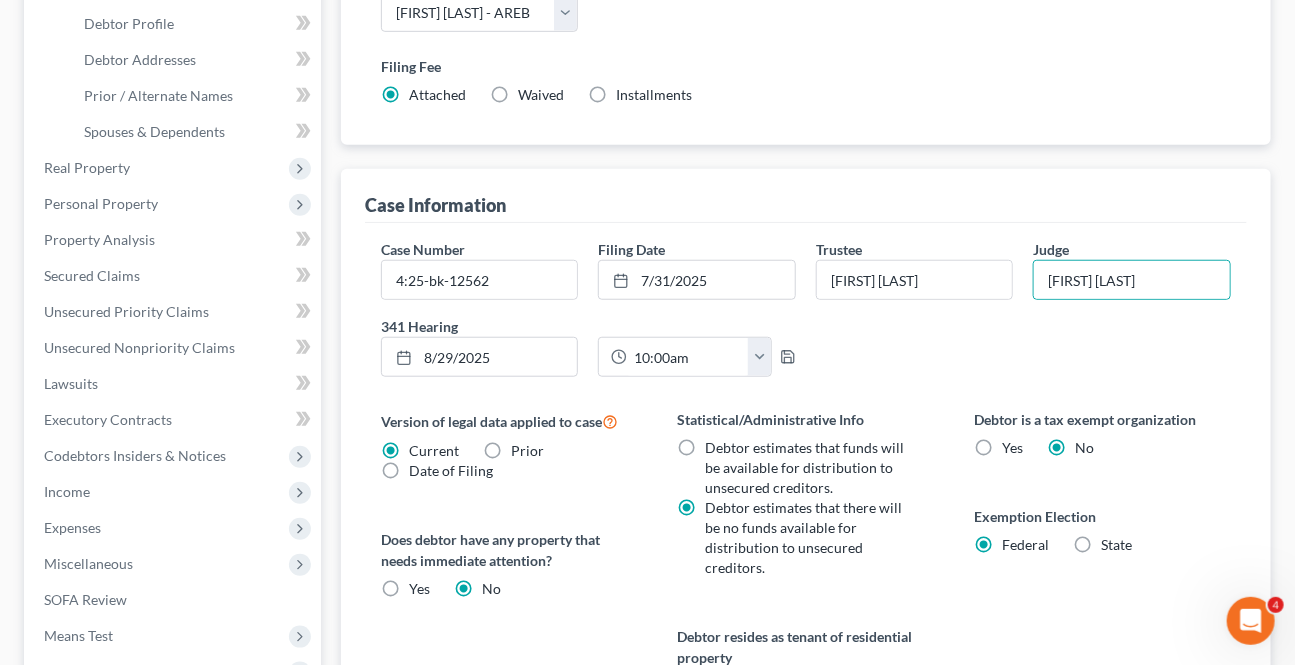 drag, startPoint x: 1075, startPoint y: 364, endPoint x: 878, endPoint y: 360, distance: 197.0406 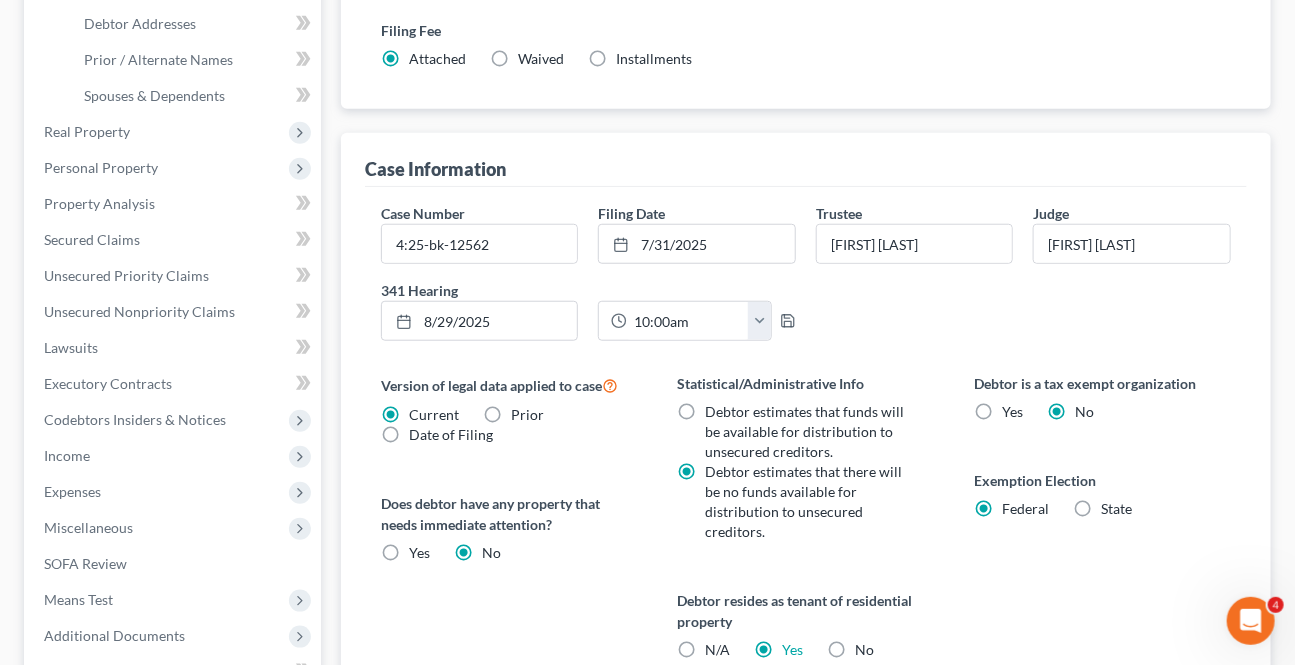 scroll, scrollTop: 636, scrollLeft: 0, axis: vertical 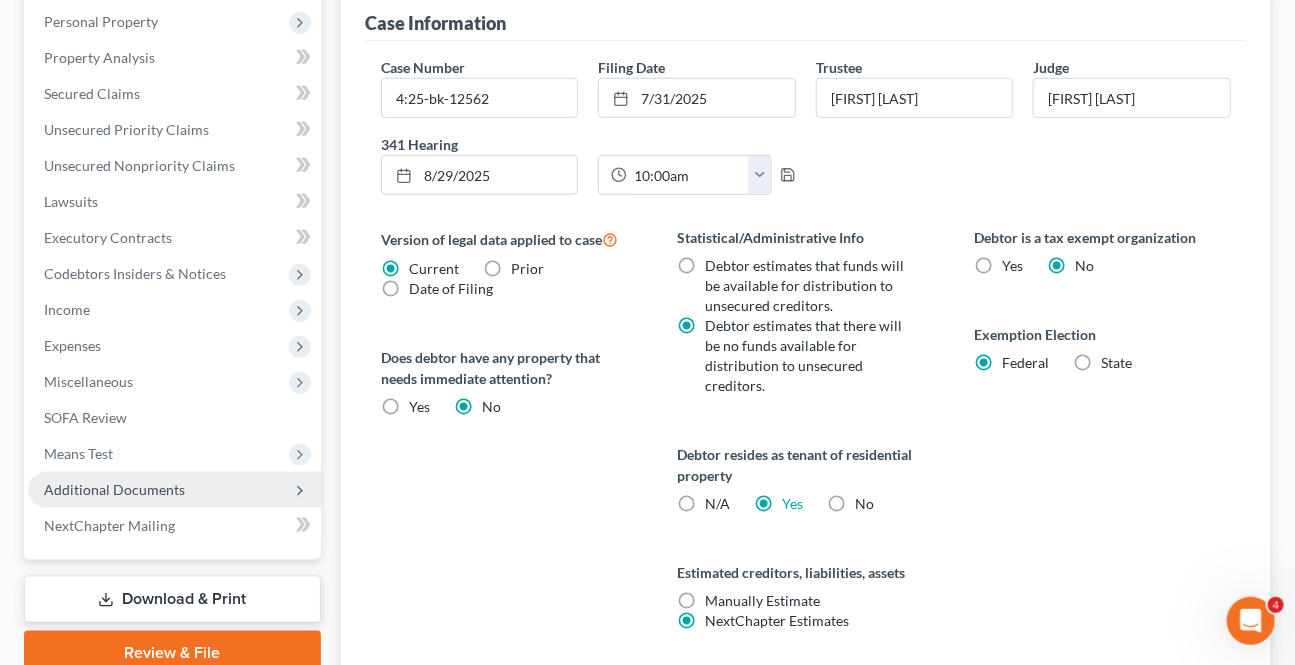 drag, startPoint x: 143, startPoint y: 490, endPoint x: 160, endPoint y: 488, distance: 17.117243 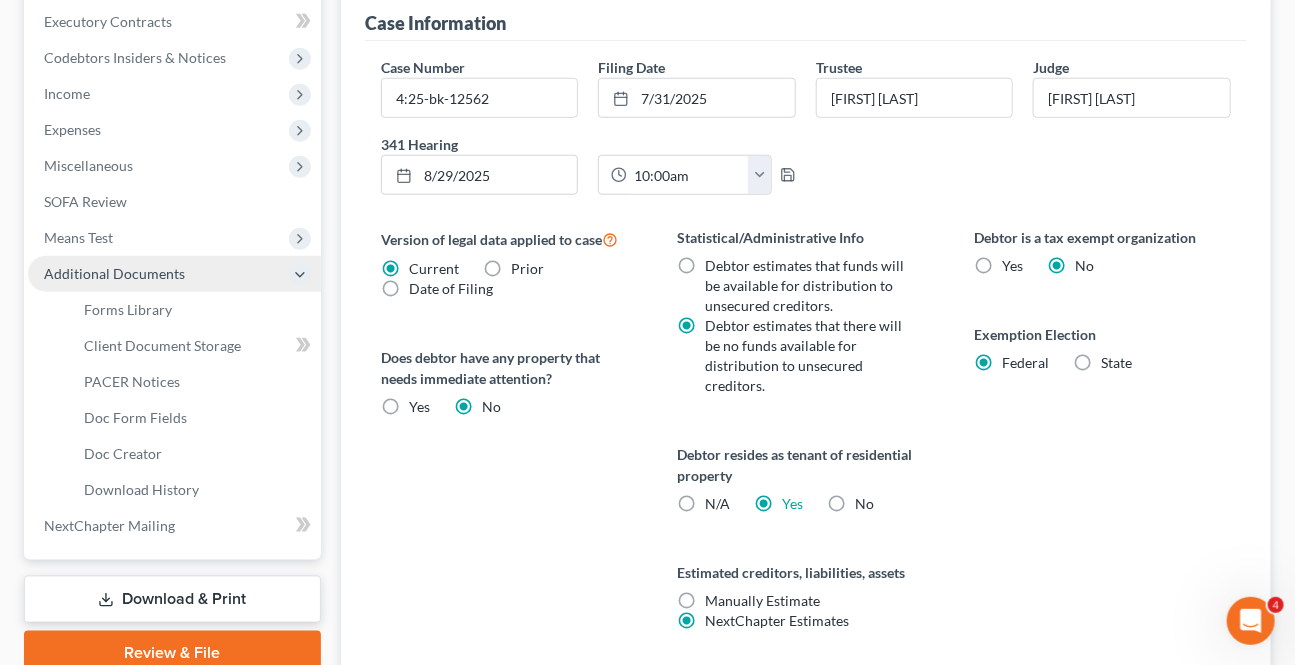 scroll, scrollTop: 420, scrollLeft: 0, axis: vertical 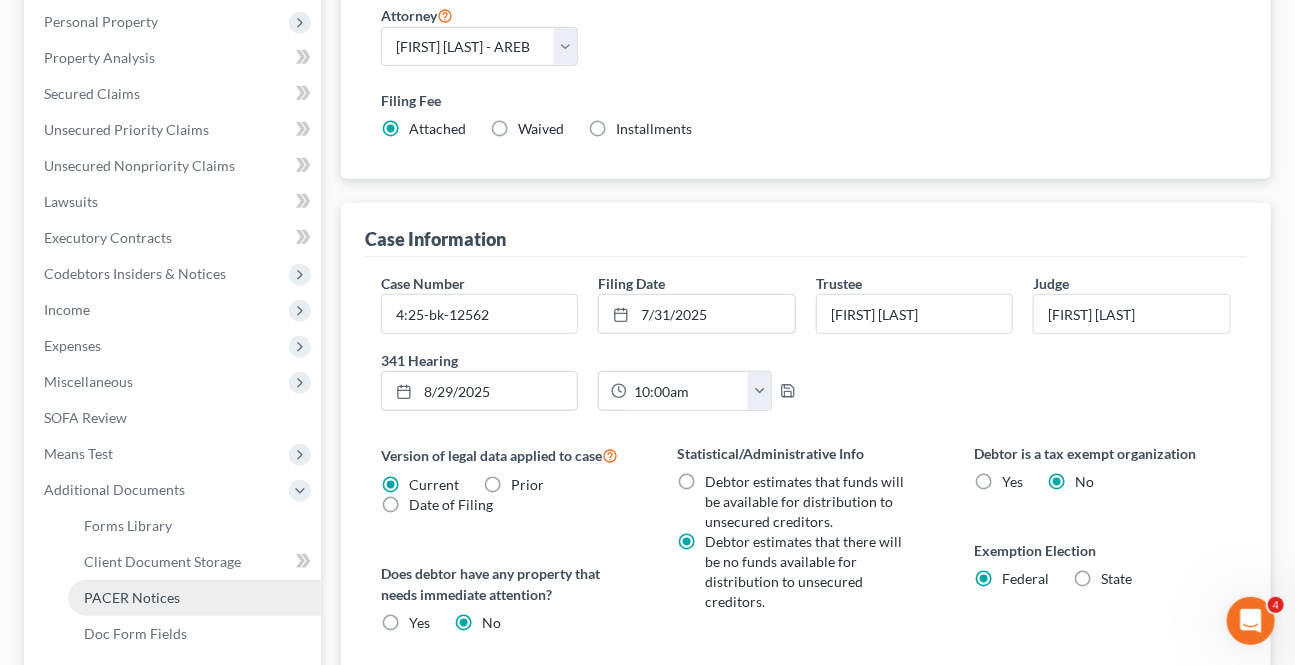 click on "PACER Notices" at bounding box center [132, 597] 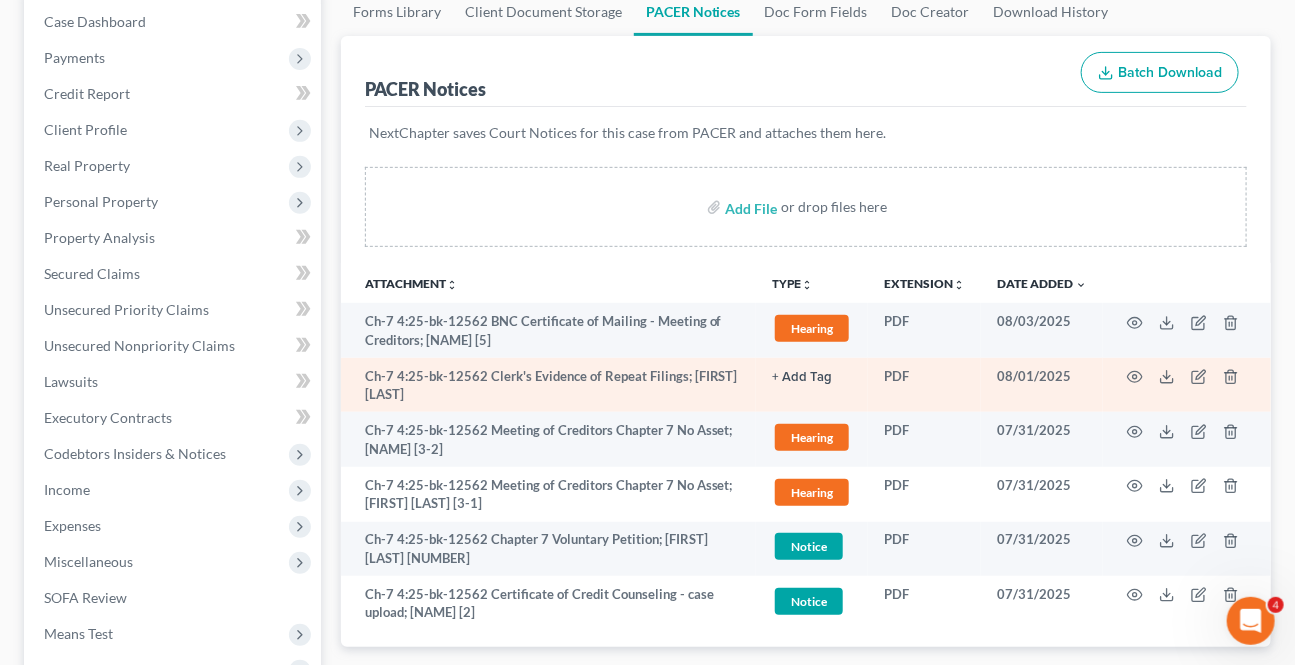 scroll, scrollTop: 272, scrollLeft: 0, axis: vertical 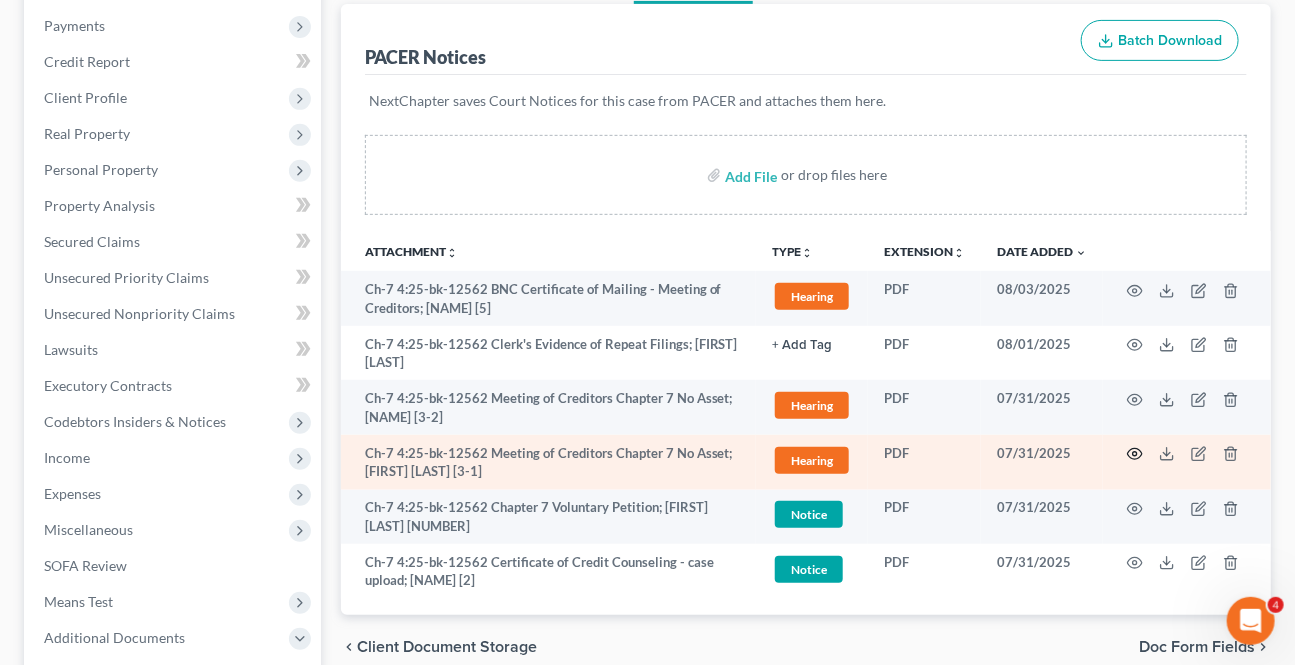 click 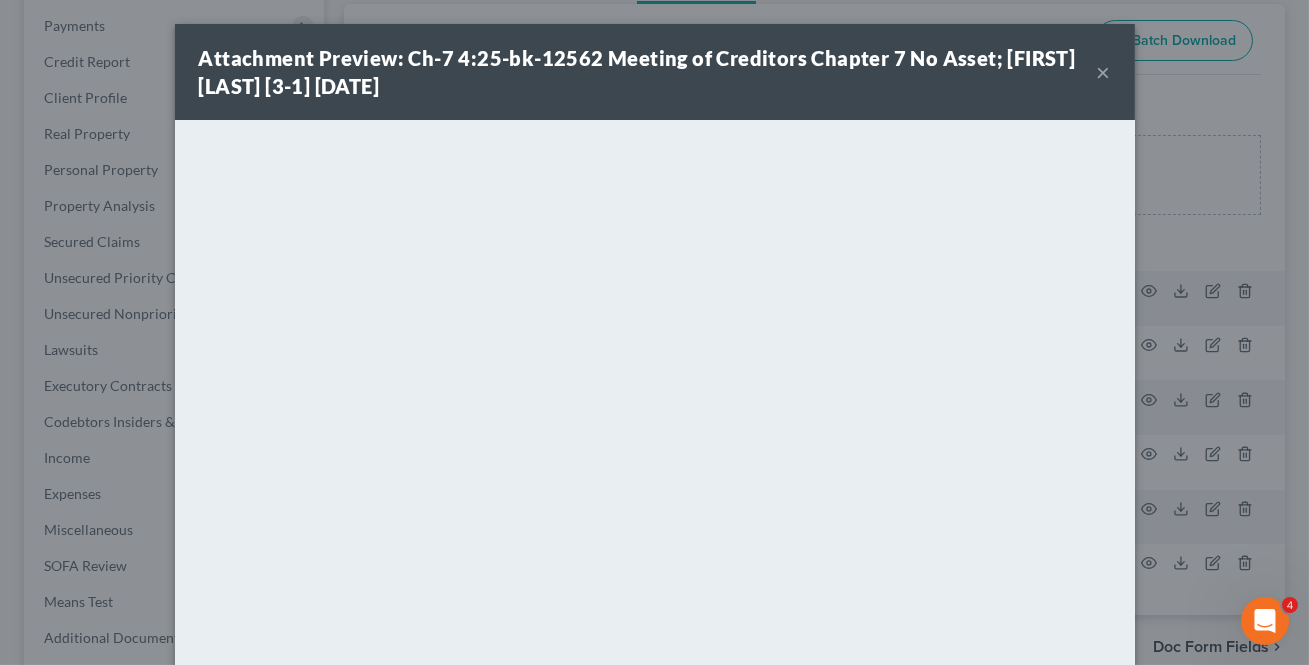 click on "×" at bounding box center (1104, 72) 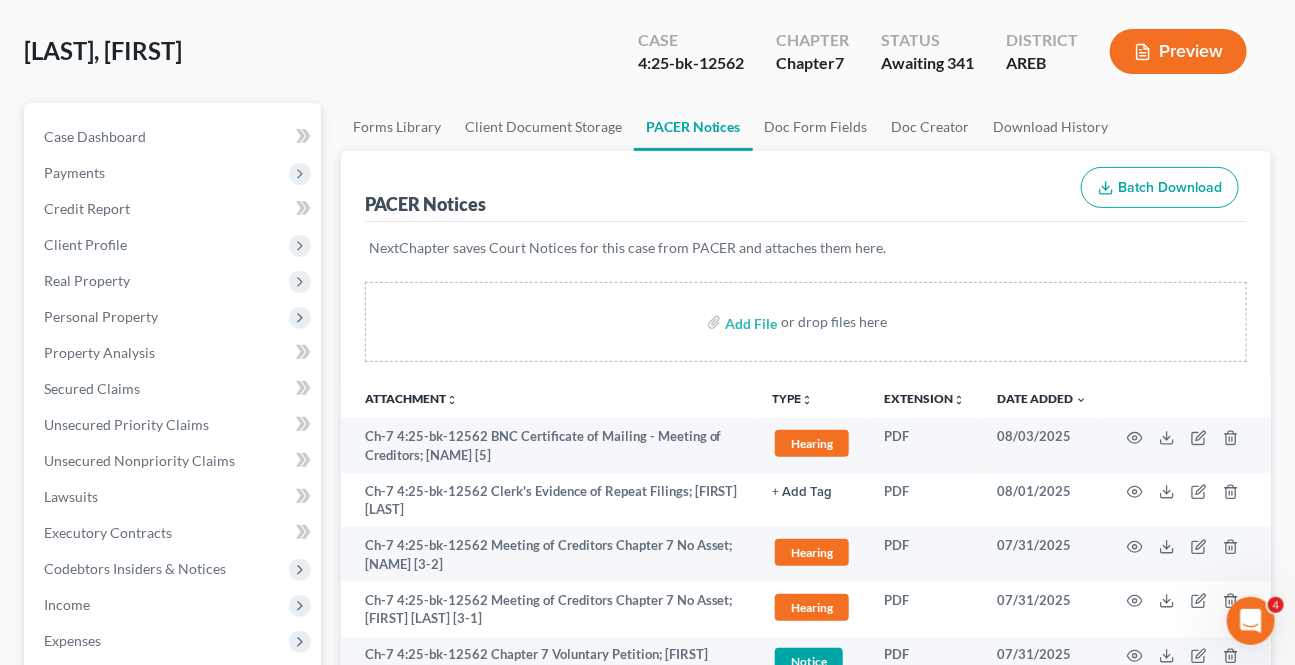 scroll, scrollTop: 0, scrollLeft: 0, axis: both 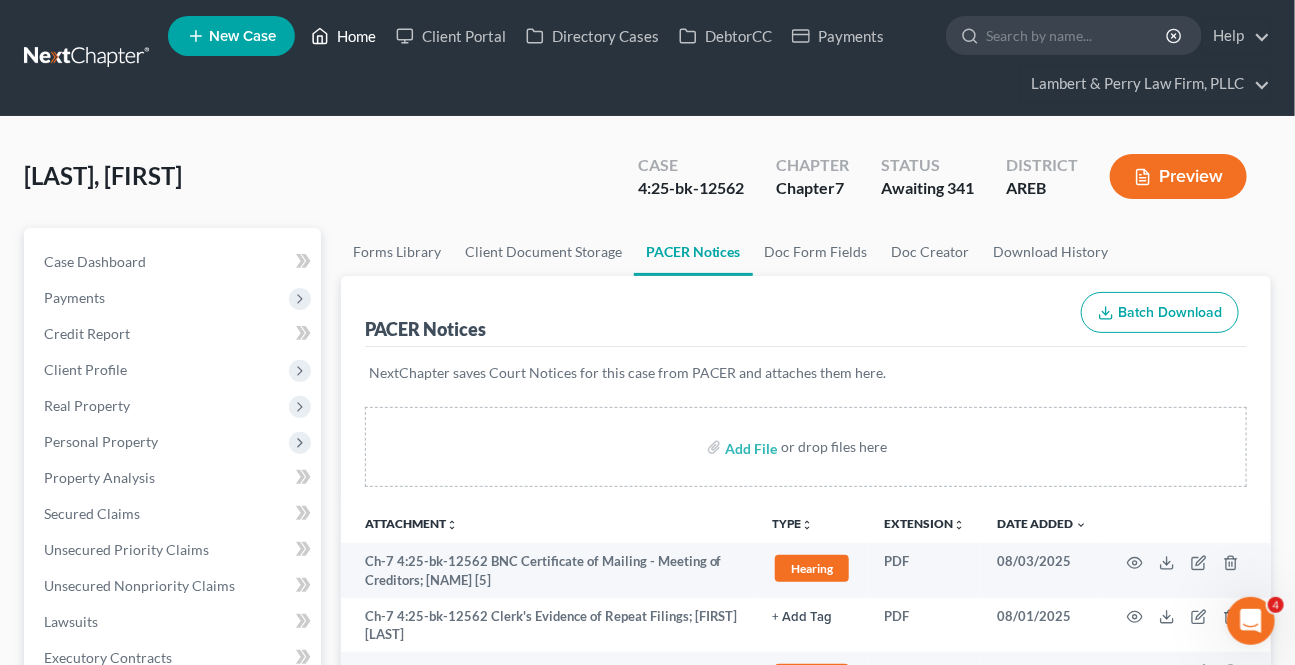 click on "Home" at bounding box center [343, 36] 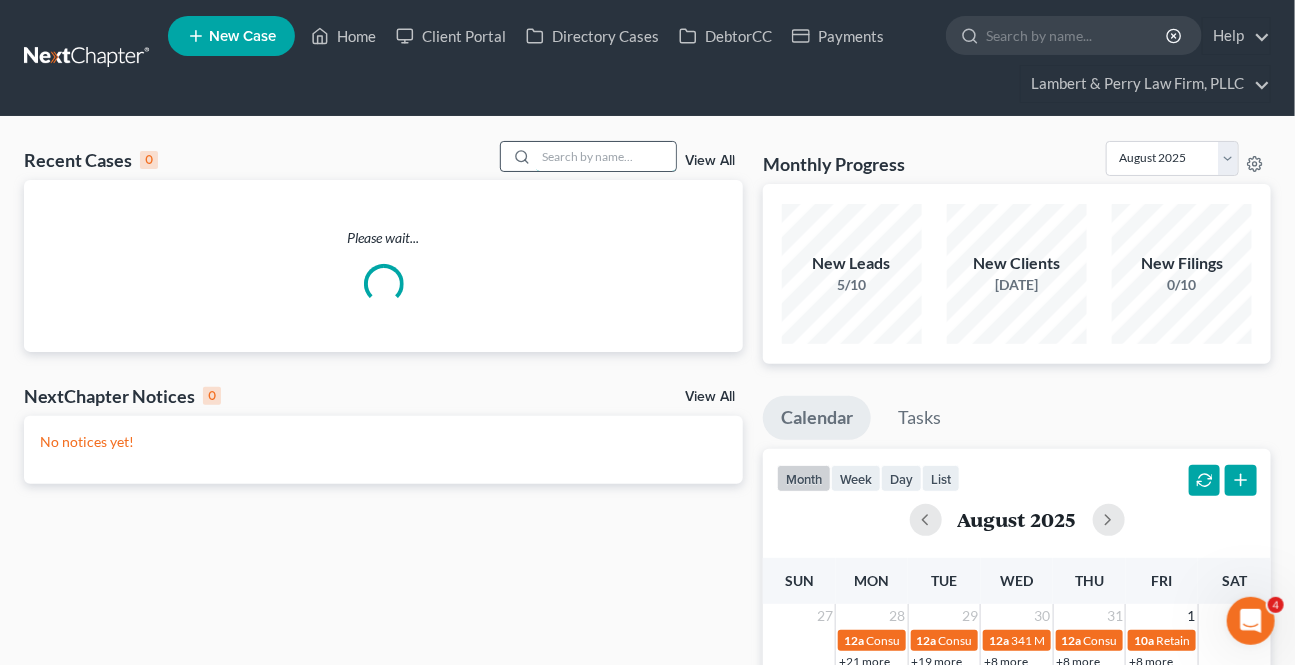 click at bounding box center (606, 156) 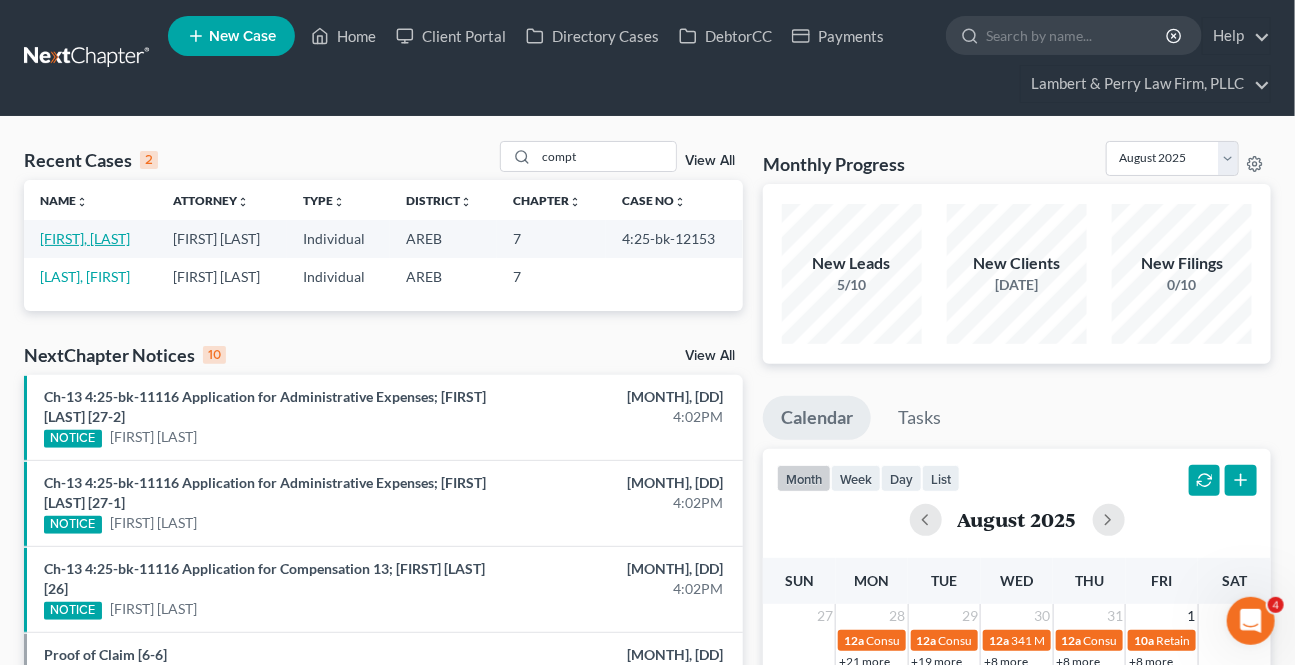 click on "[FIRST], [LAST]" at bounding box center [85, 238] 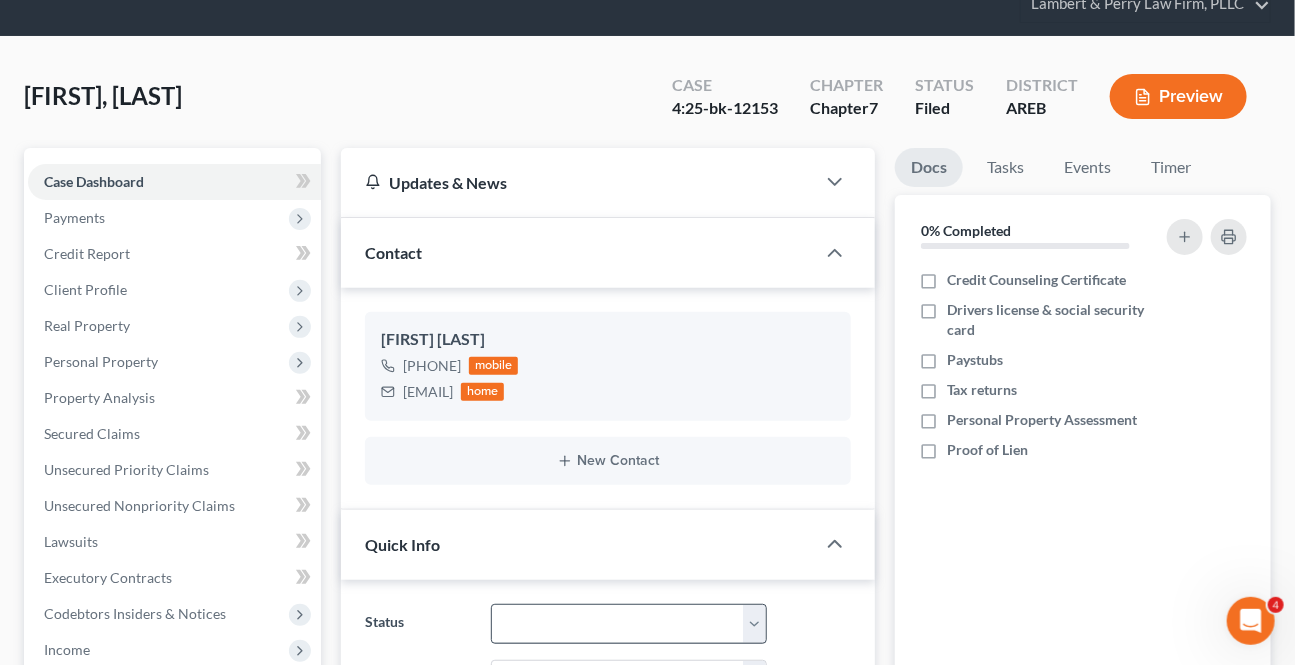 scroll, scrollTop: 272, scrollLeft: 0, axis: vertical 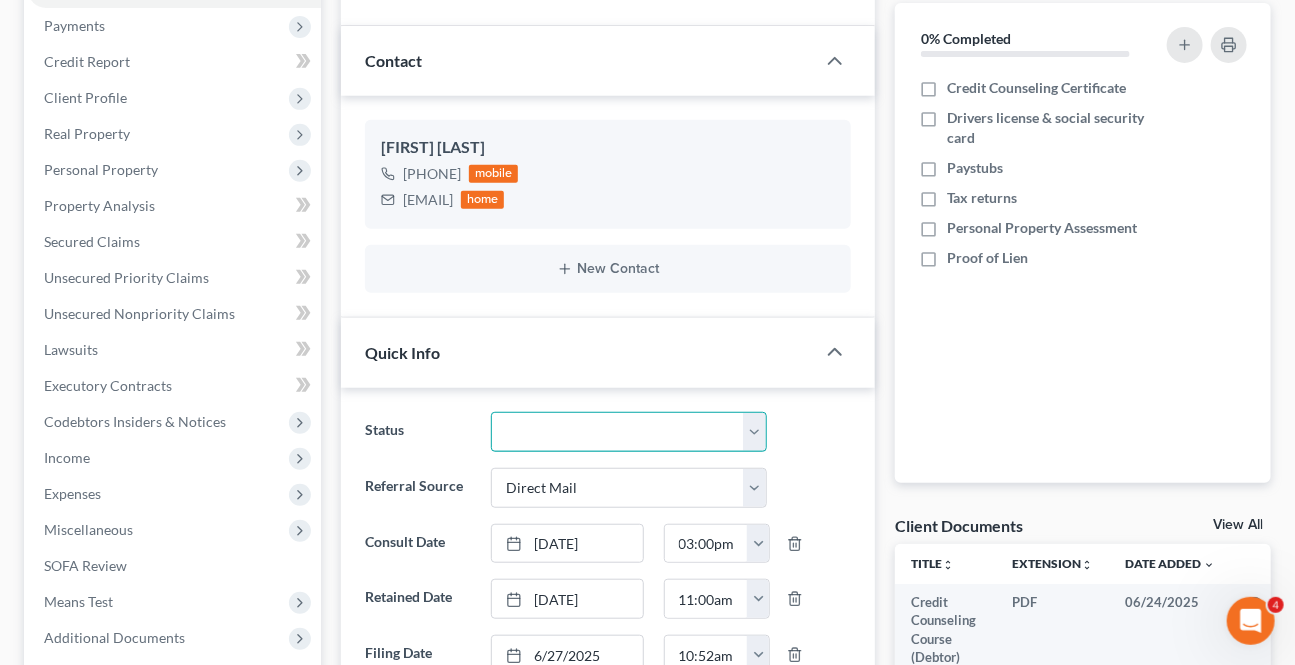 drag, startPoint x: 605, startPoint y: 431, endPoint x: 598, endPoint y: 410, distance: 22.135944 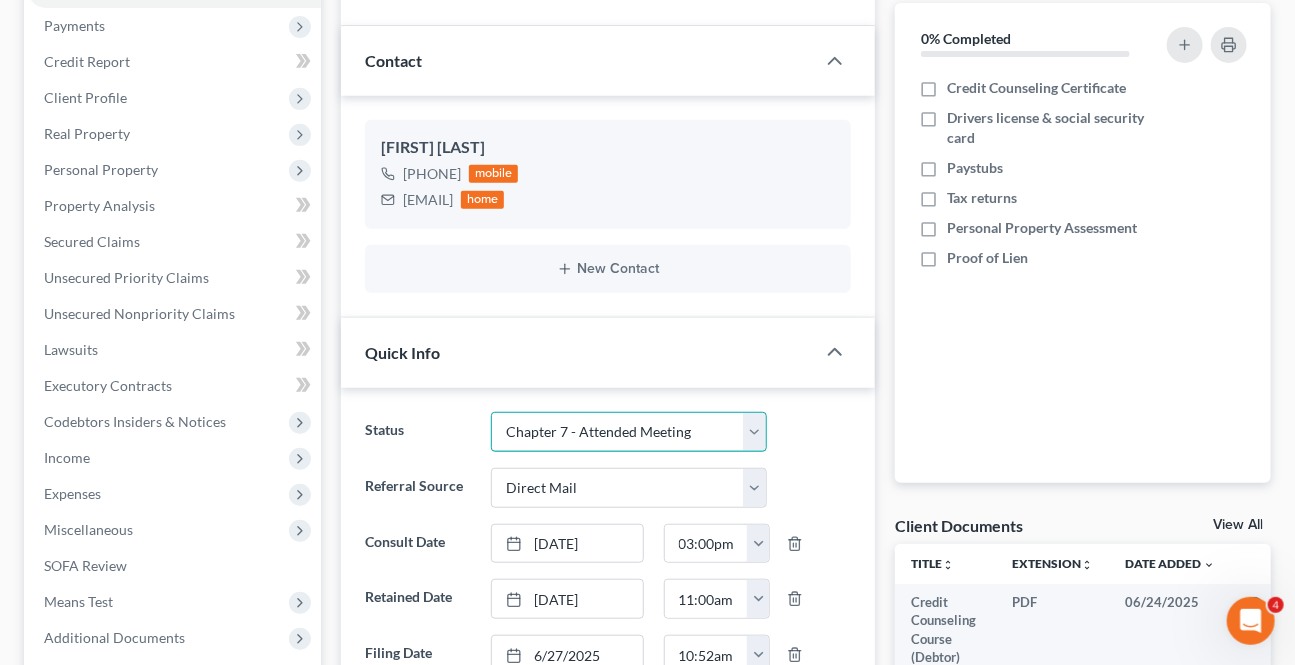 click on "Awaiting 341 Chapter 7 - Attended Meeting Confirmed Discharged Dismissed New Consult Not Retained Rejected Retained Unconfirmed Withdrawn as Counsel" at bounding box center [628, 432] 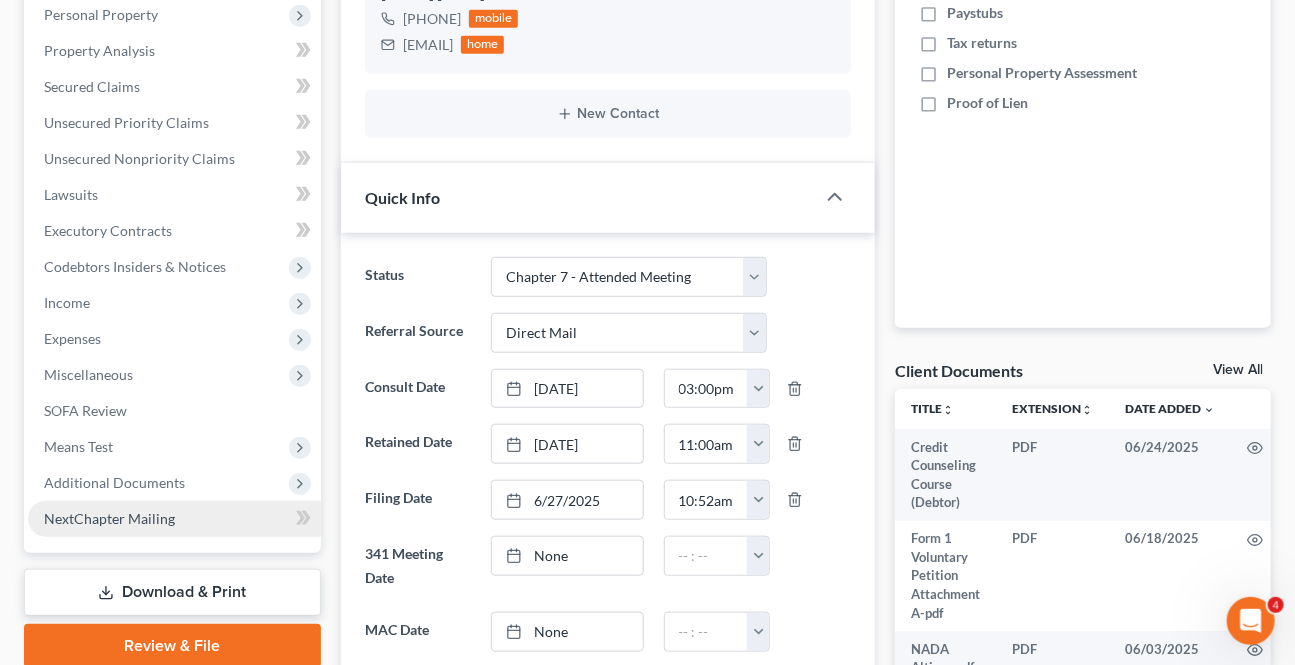 scroll, scrollTop: 454, scrollLeft: 0, axis: vertical 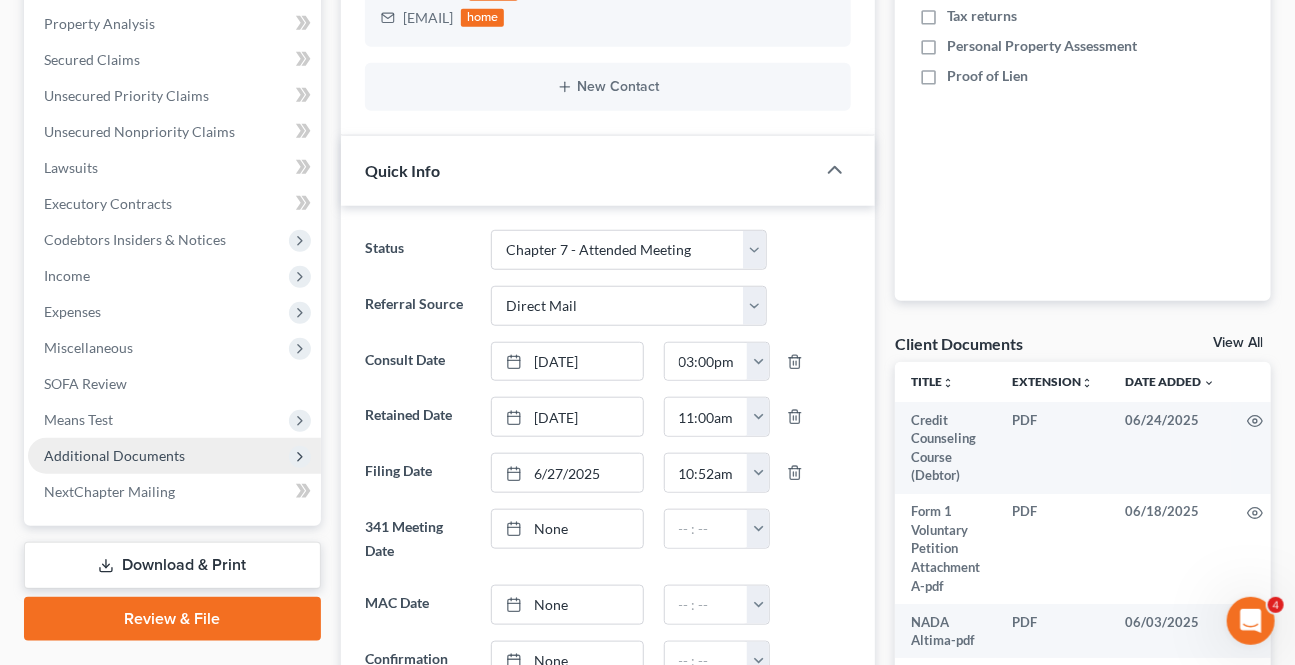 click on "Additional Documents" at bounding box center (174, 456) 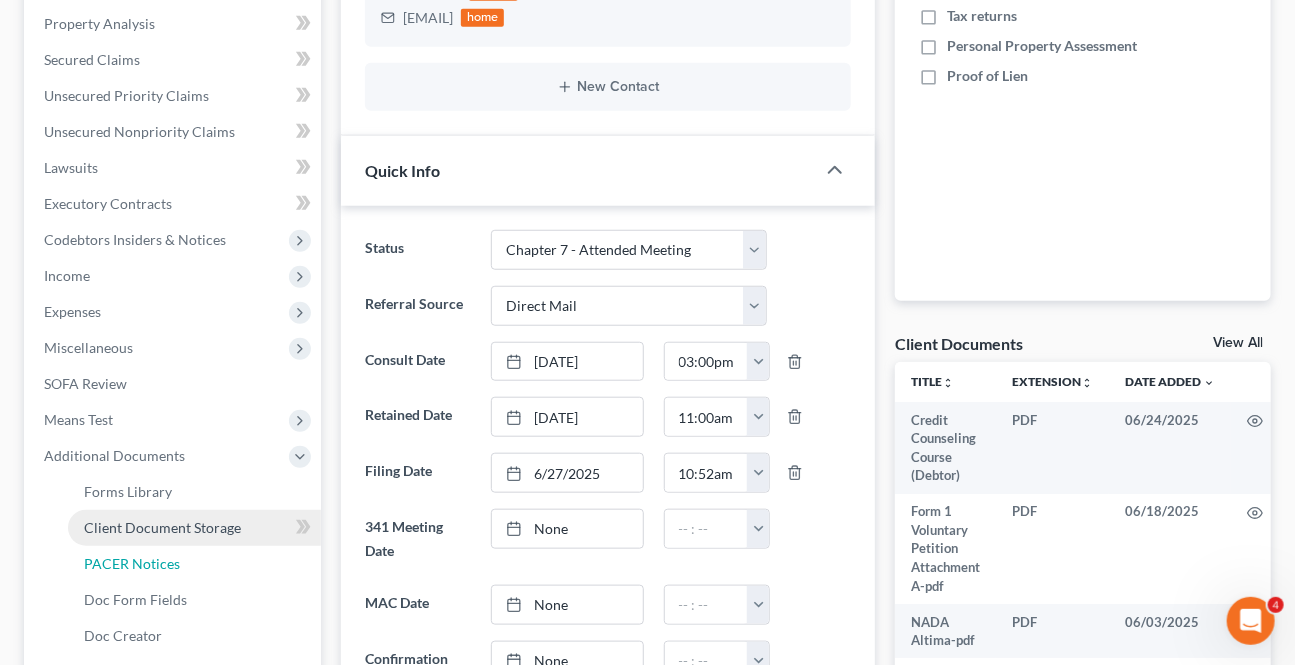 drag, startPoint x: 120, startPoint y: 557, endPoint x: 262, endPoint y: 525, distance: 145.56099 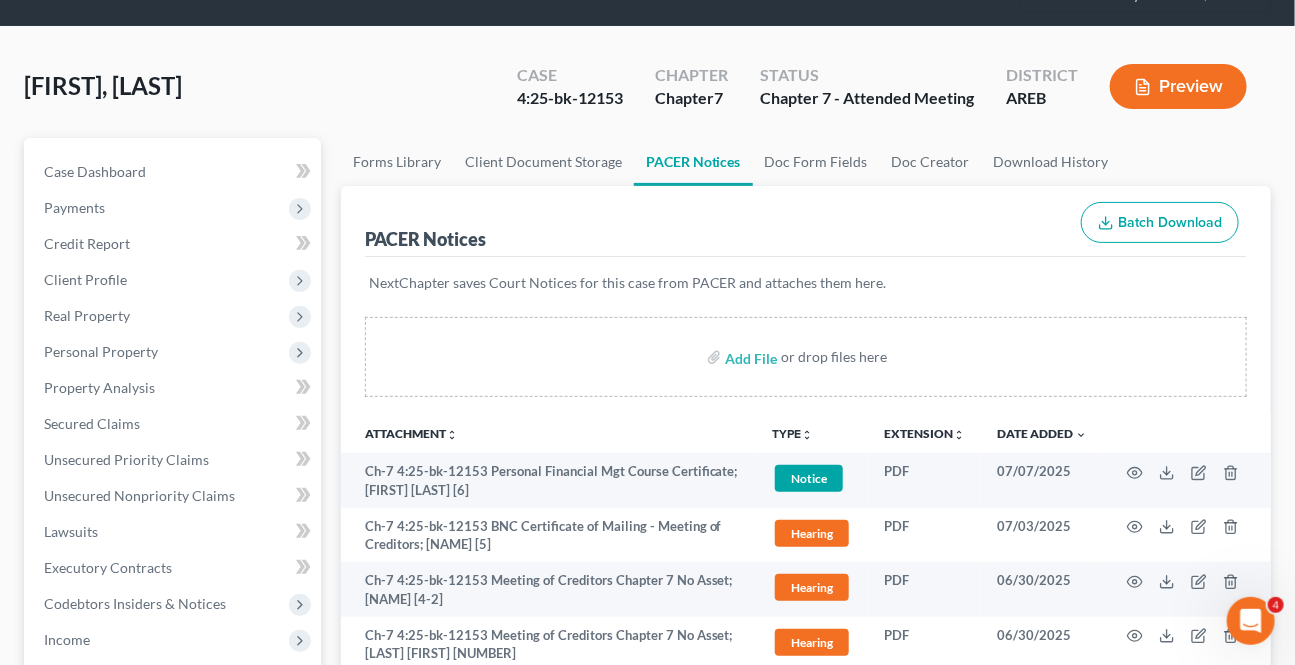 scroll, scrollTop: 181, scrollLeft: 0, axis: vertical 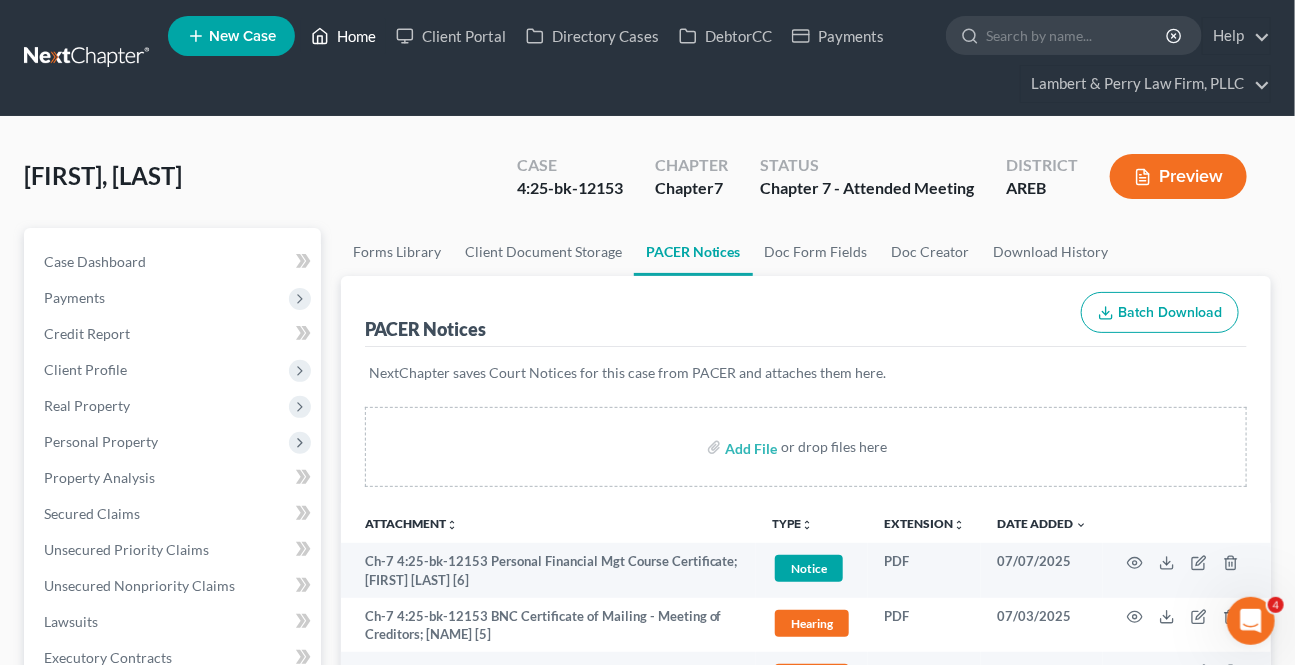 drag, startPoint x: 329, startPoint y: 36, endPoint x: 590, endPoint y: 155, distance: 286.8484 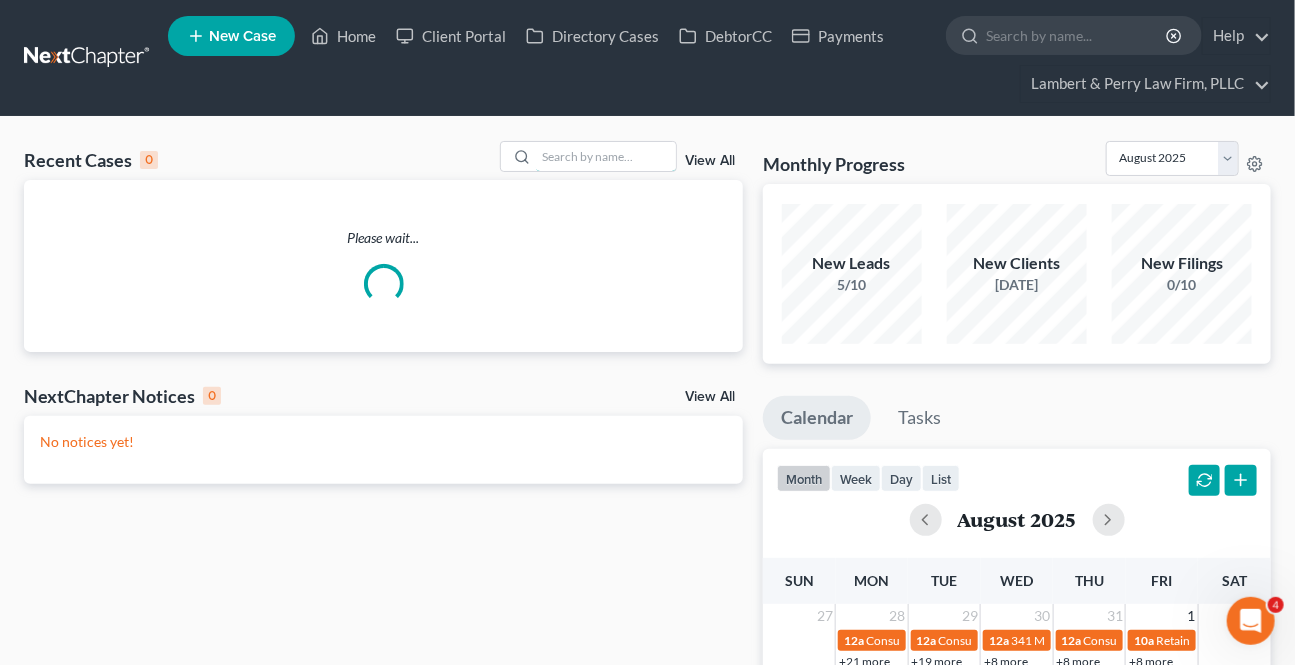 click at bounding box center (606, 156) 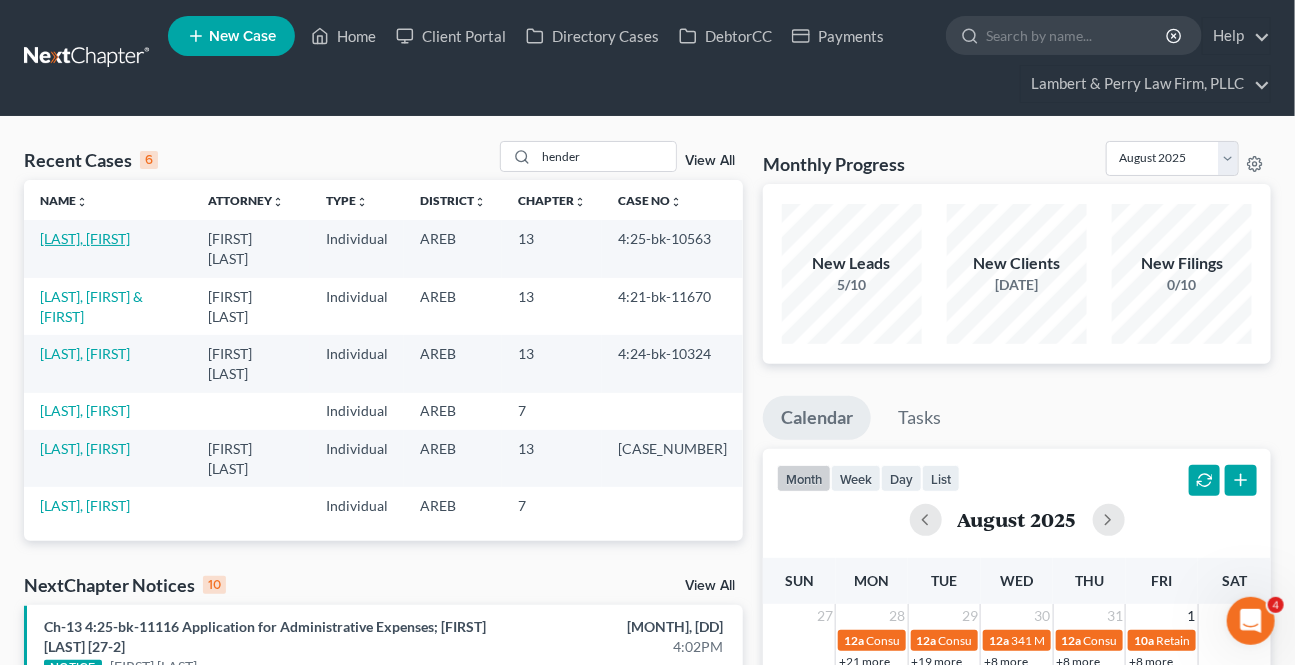 click on "[LAST], [FIRST]" at bounding box center [85, 238] 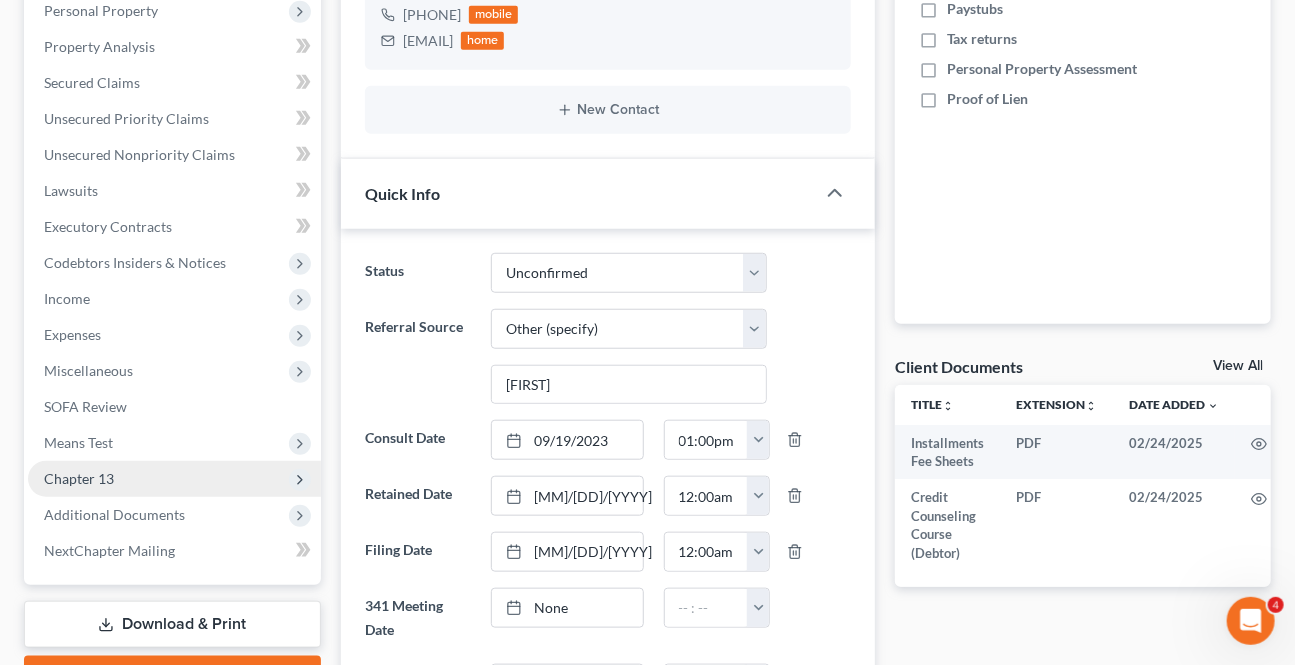 scroll, scrollTop: 454, scrollLeft: 0, axis: vertical 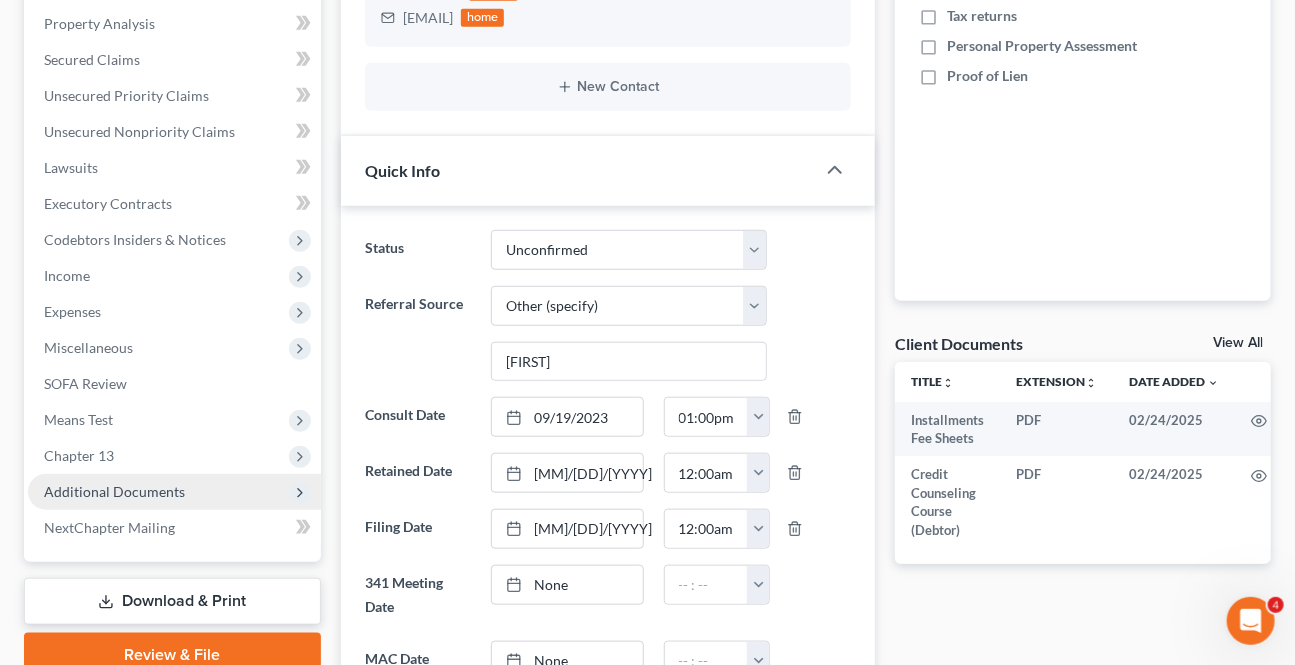 click on "Additional Documents" at bounding box center [114, 491] 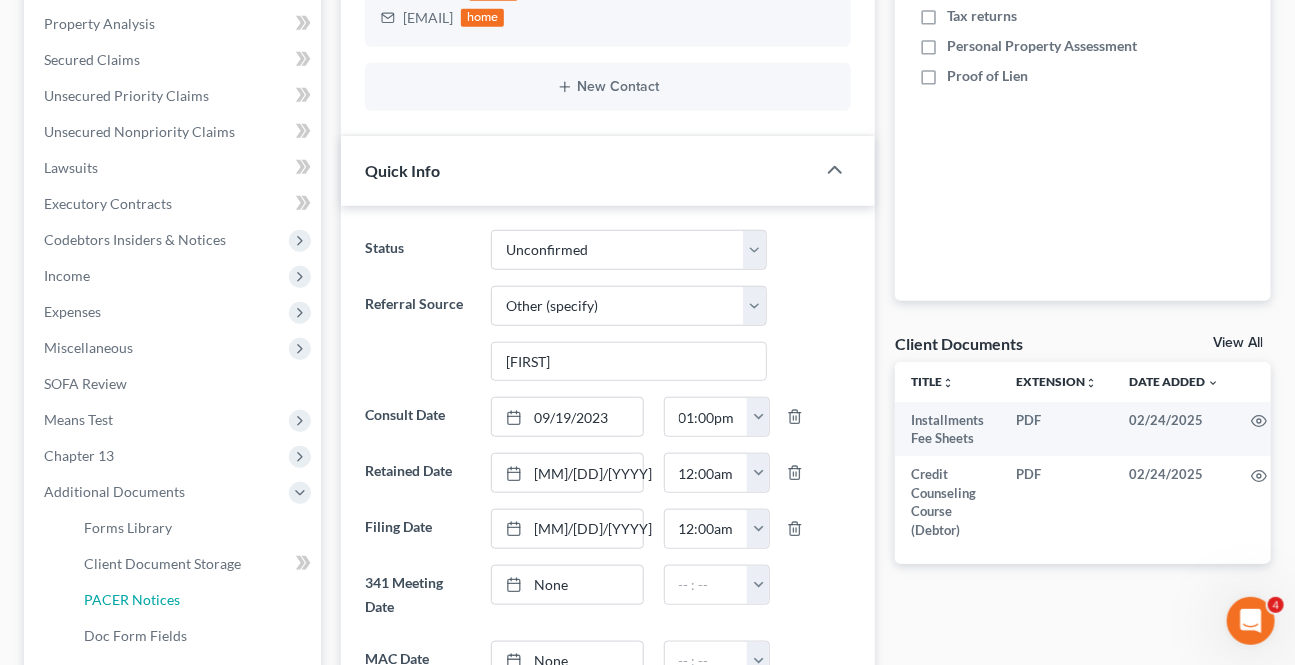 drag, startPoint x: 138, startPoint y: 598, endPoint x: 875, endPoint y: 507, distance: 742.5968 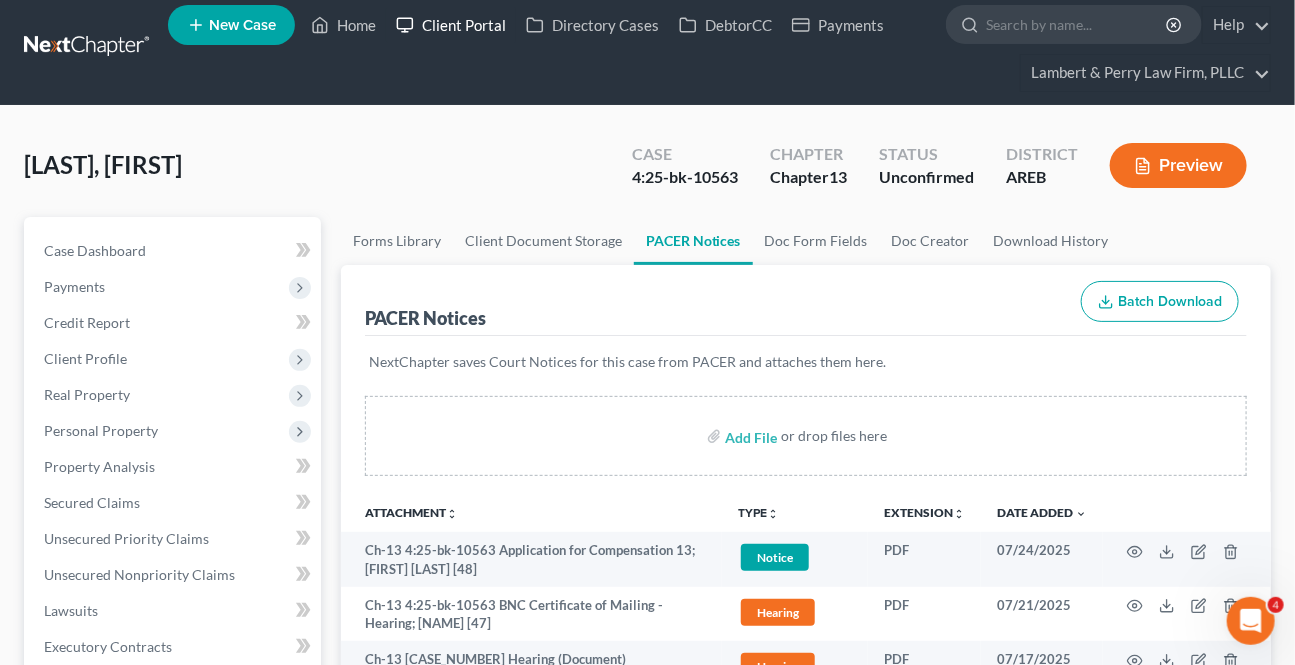 scroll, scrollTop: 0, scrollLeft: 0, axis: both 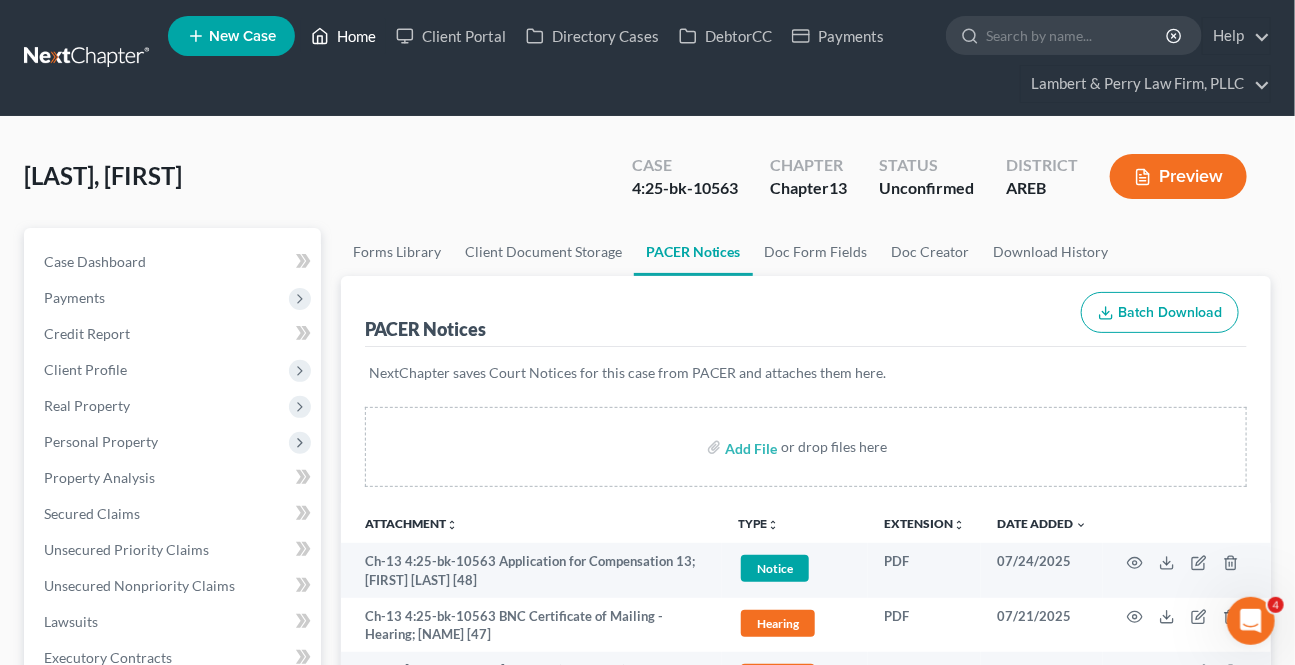 click on "Home" at bounding box center (343, 36) 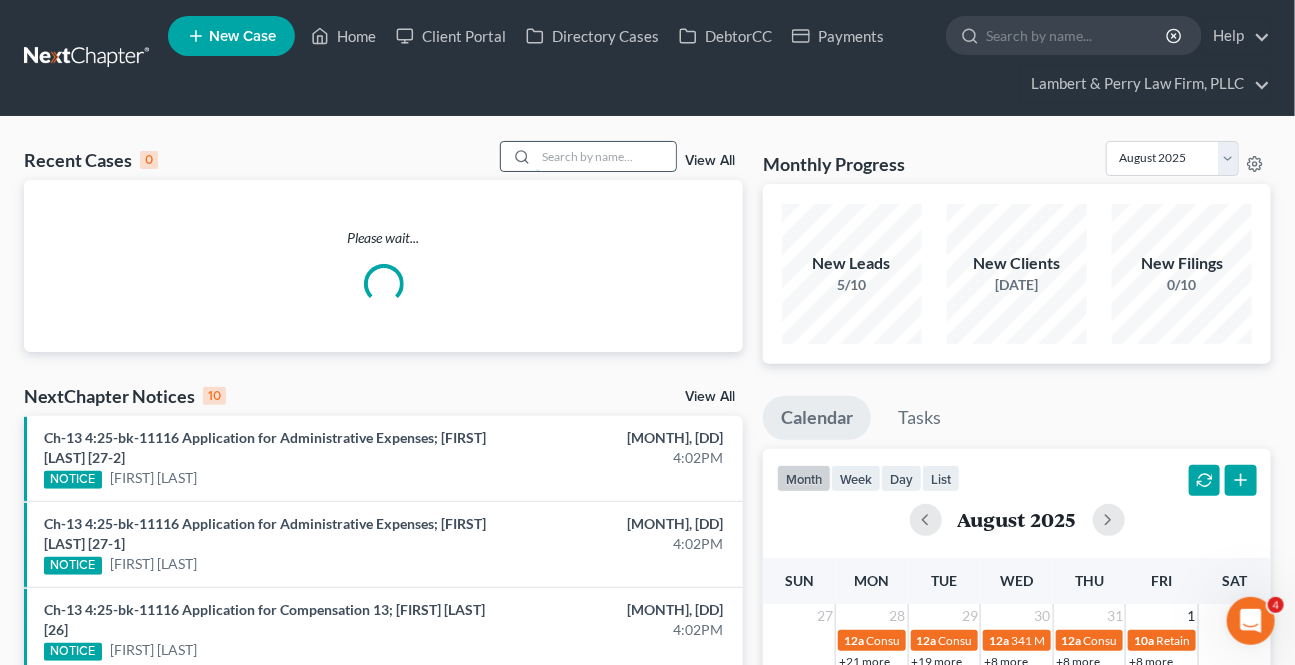 click at bounding box center (606, 156) 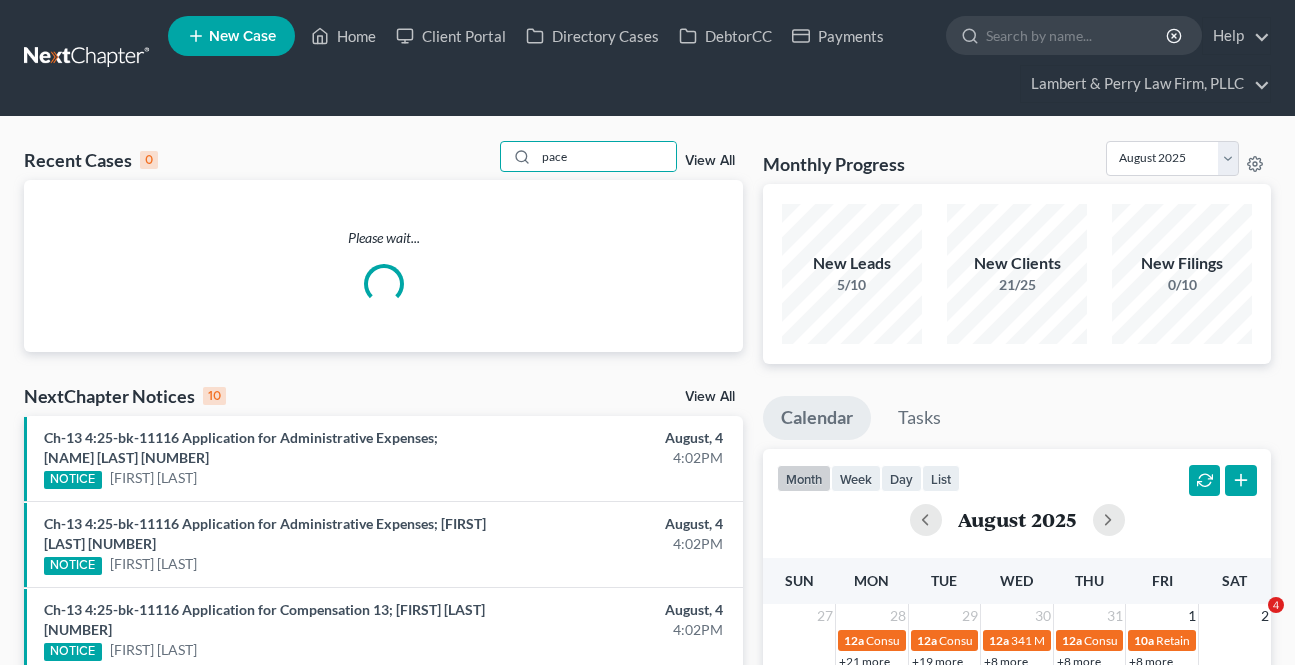 scroll, scrollTop: 0, scrollLeft: 0, axis: both 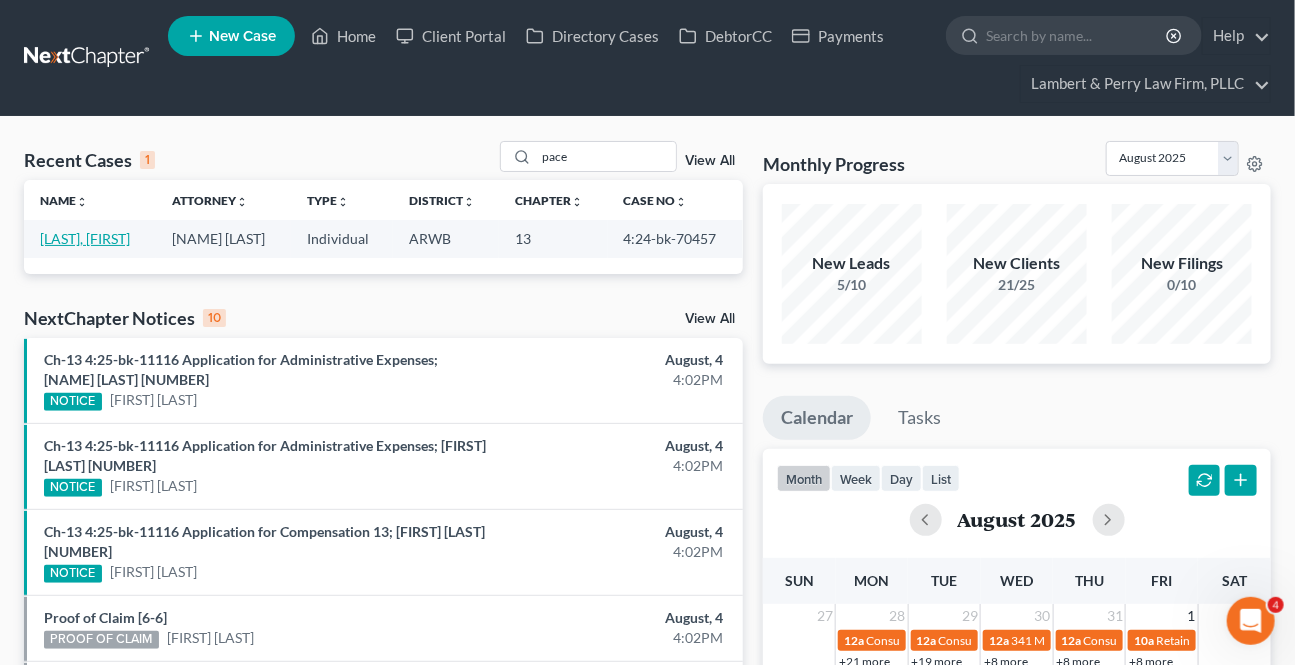 click on "[LAST], [FIRST]" at bounding box center [85, 238] 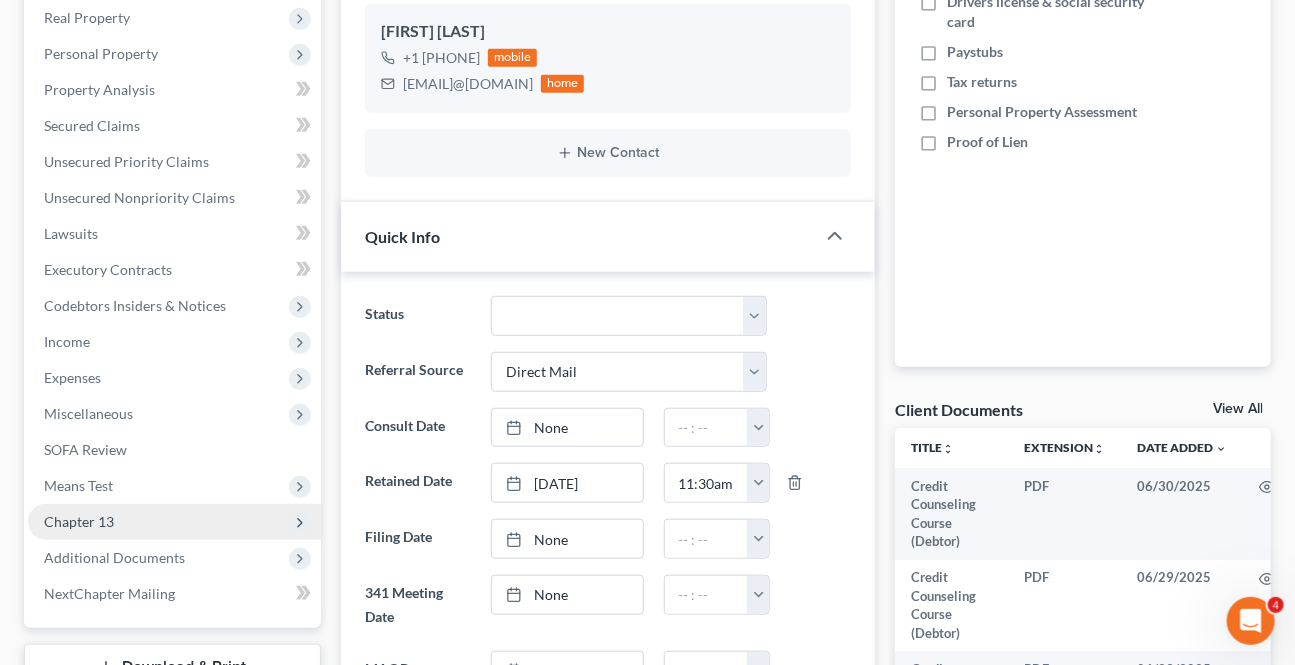 scroll, scrollTop: 454, scrollLeft: 0, axis: vertical 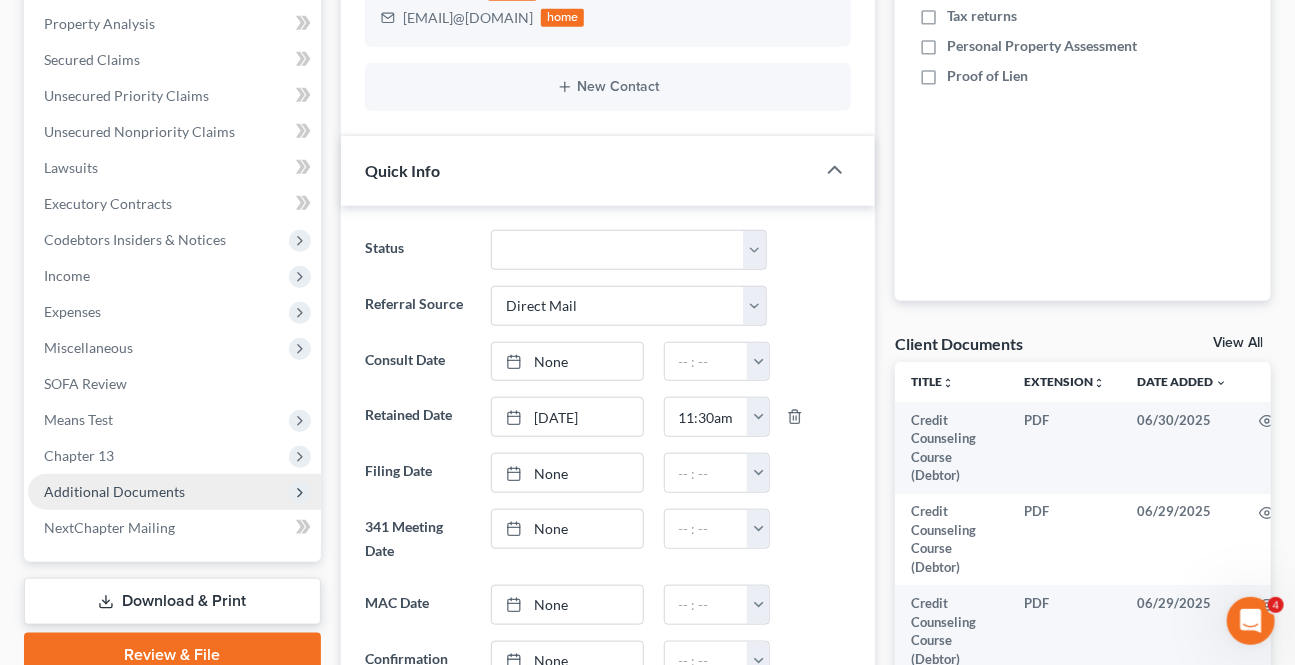 click on "Additional Documents" at bounding box center (114, 491) 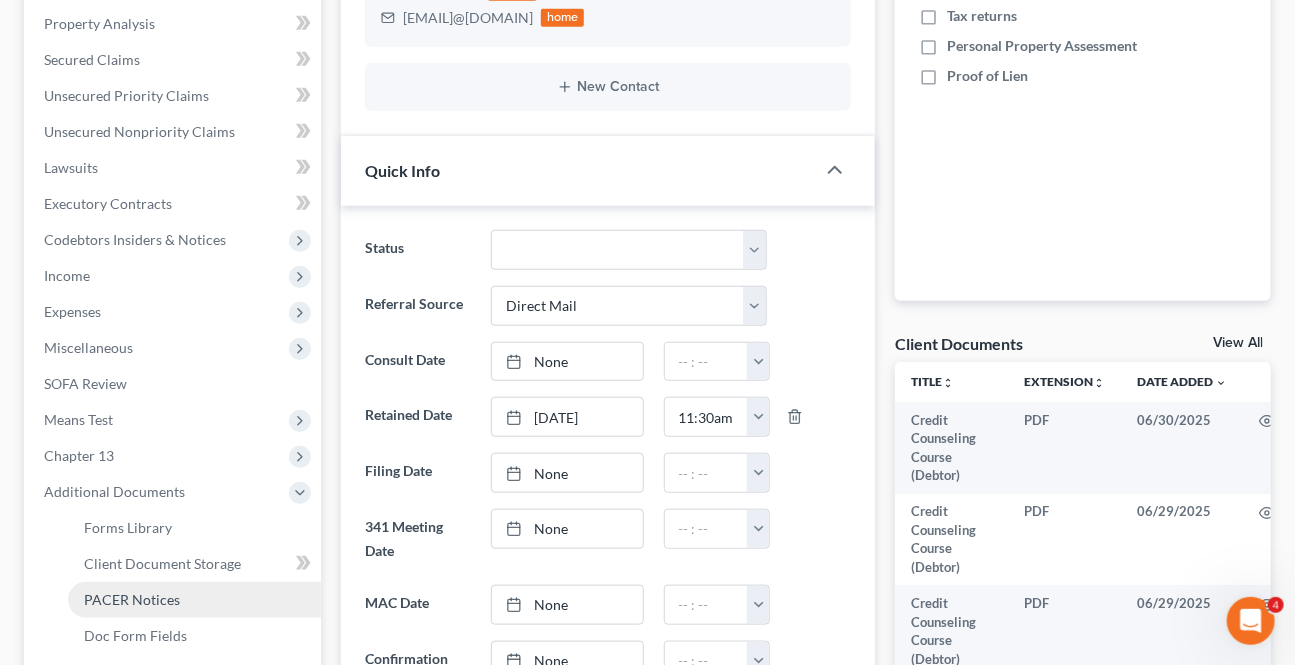 click on "PACER Notices" at bounding box center (194, 600) 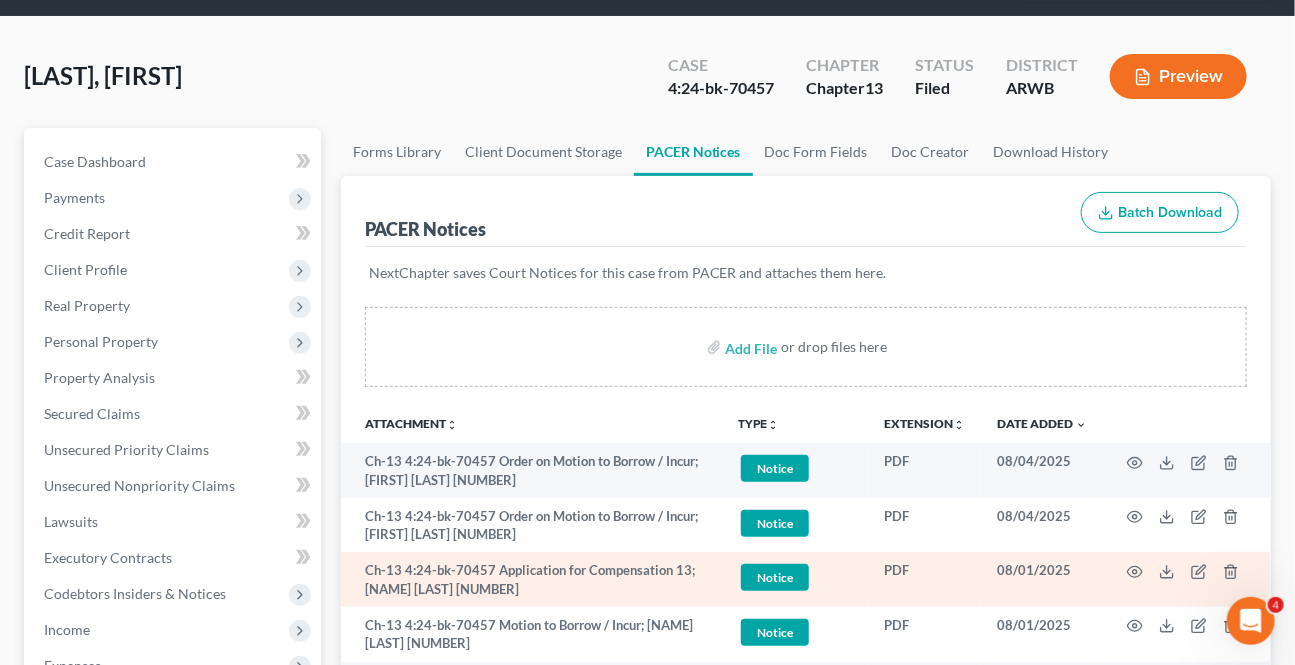 scroll, scrollTop: 181, scrollLeft: 0, axis: vertical 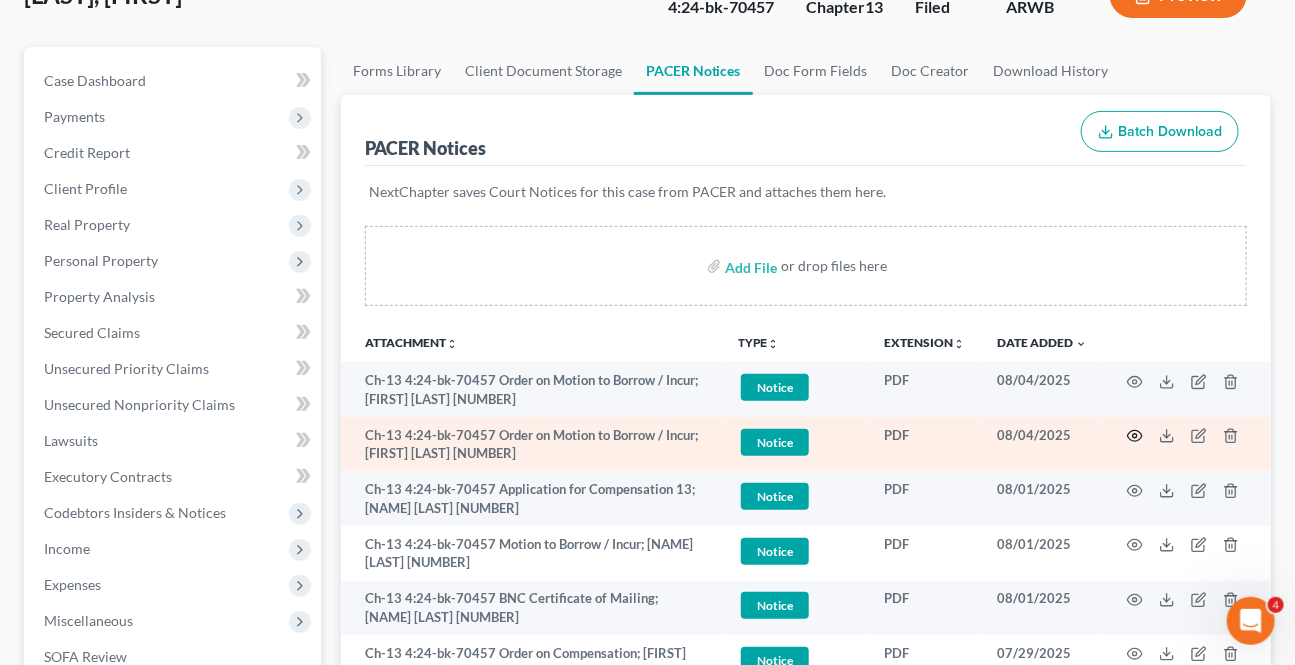 click 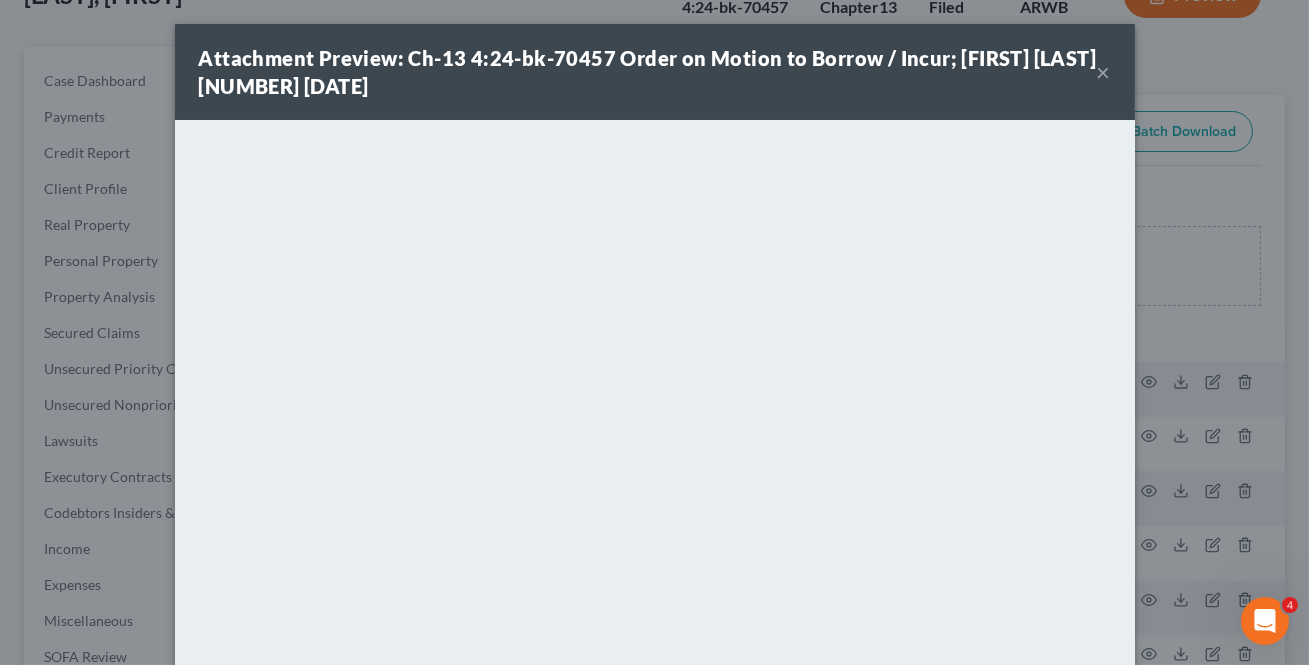 drag, startPoint x: 1103, startPoint y: 70, endPoint x: 1095, endPoint y: 58, distance: 14.422205 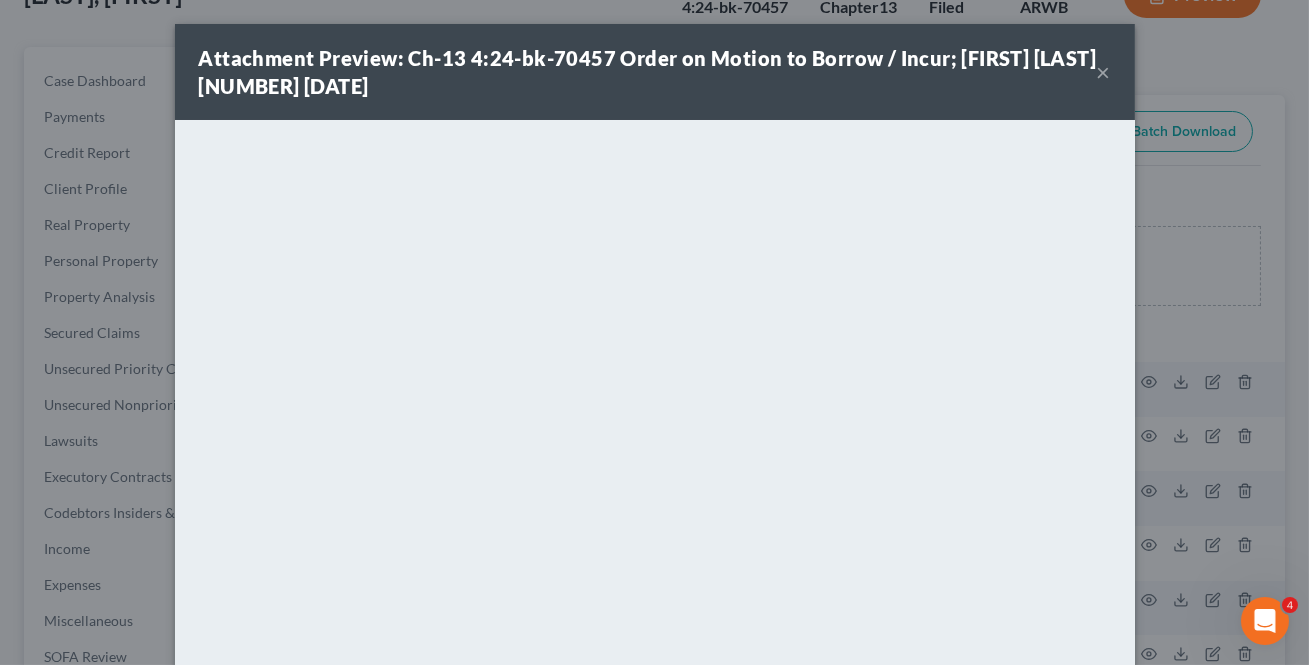 click on "×" at bounding box center [1104, 72] 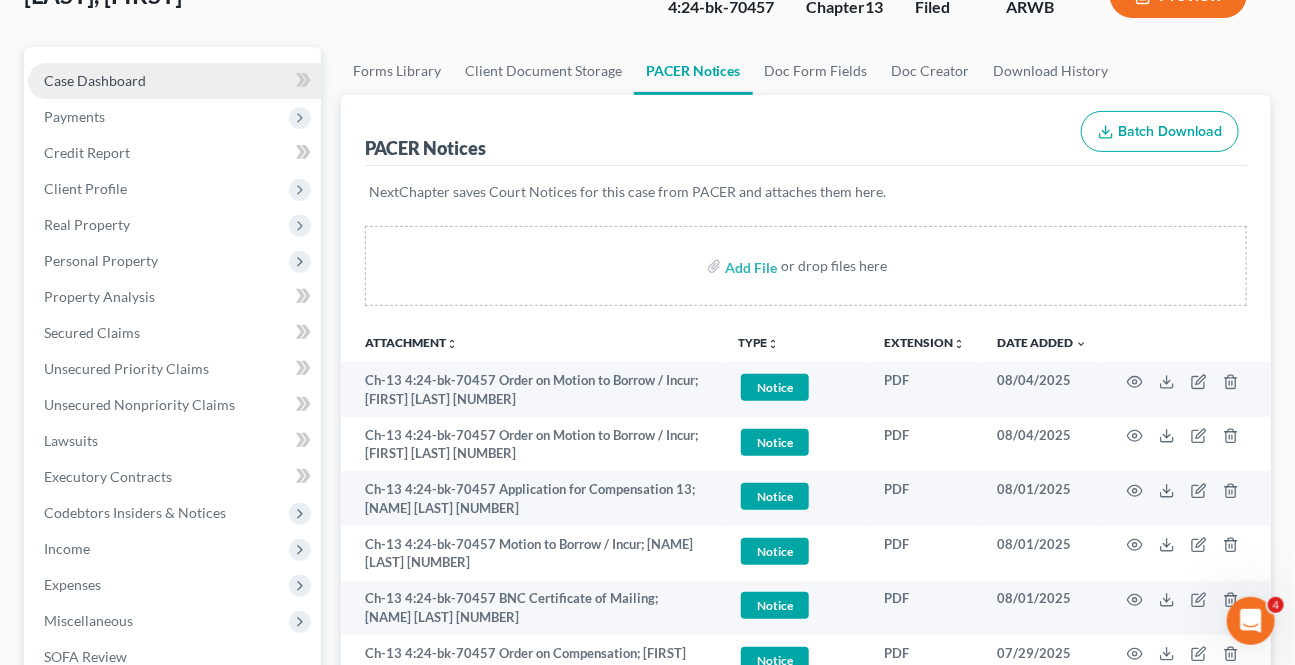 click on "Case Dashboard" at bounding box center [174, 81] 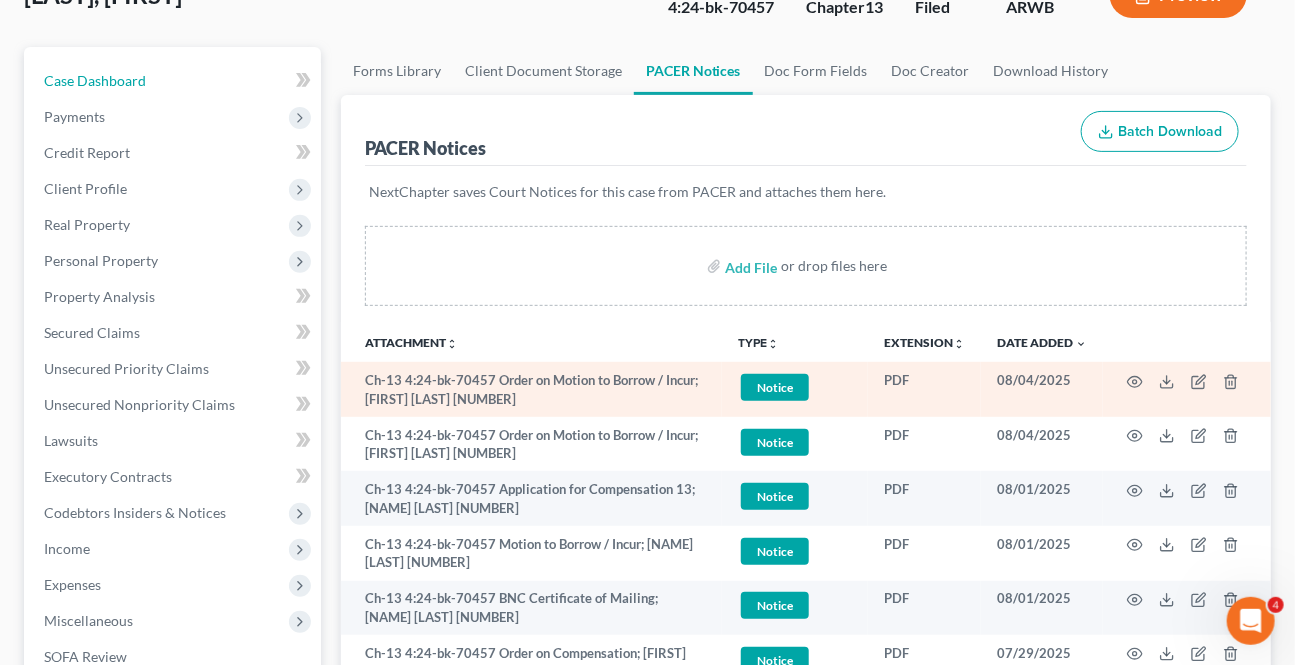 select on "2" 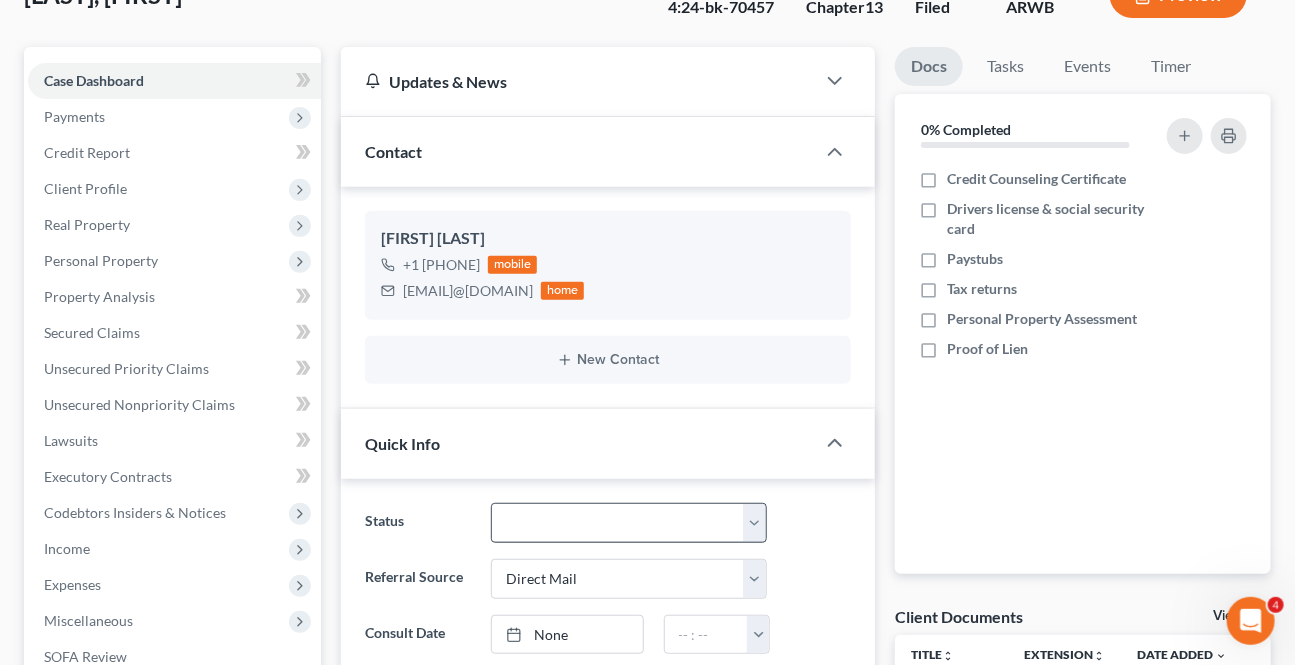 scroll, scrollTop: 454, scrollLeft: 0, axis: vertical 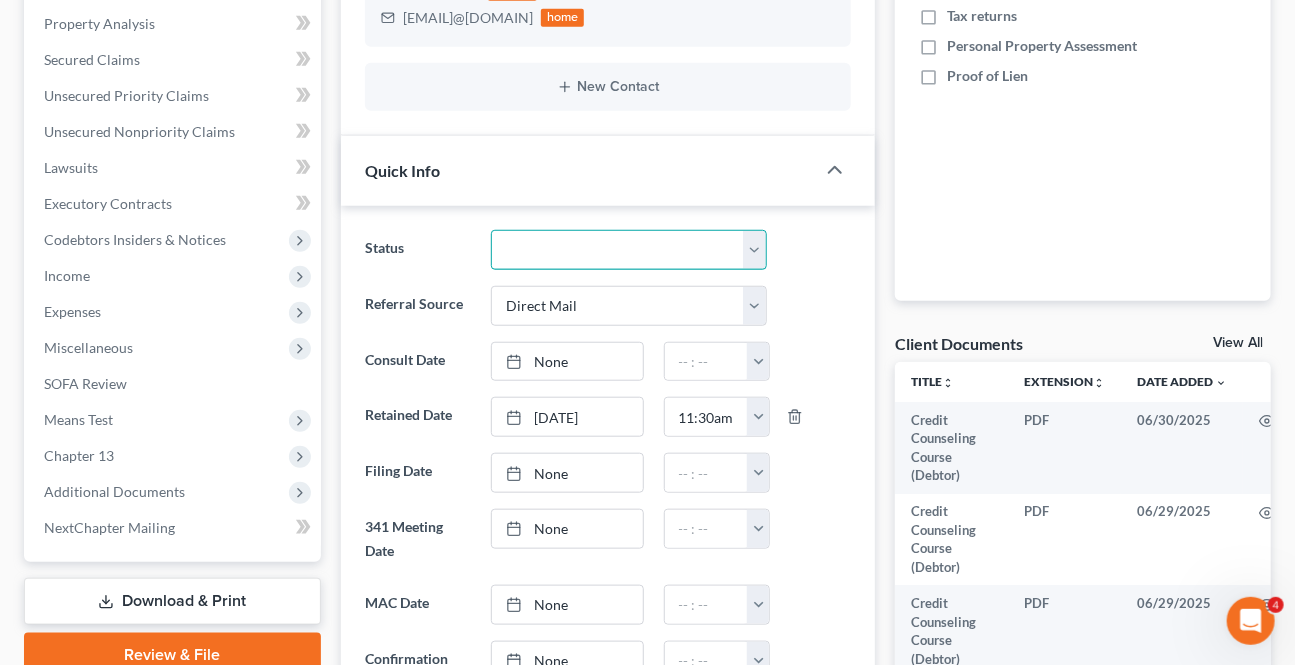 drag, startPoint x: 638, startPoint y: 240, endPoint x: 435, endPoint y: 419, distance: 270.64737 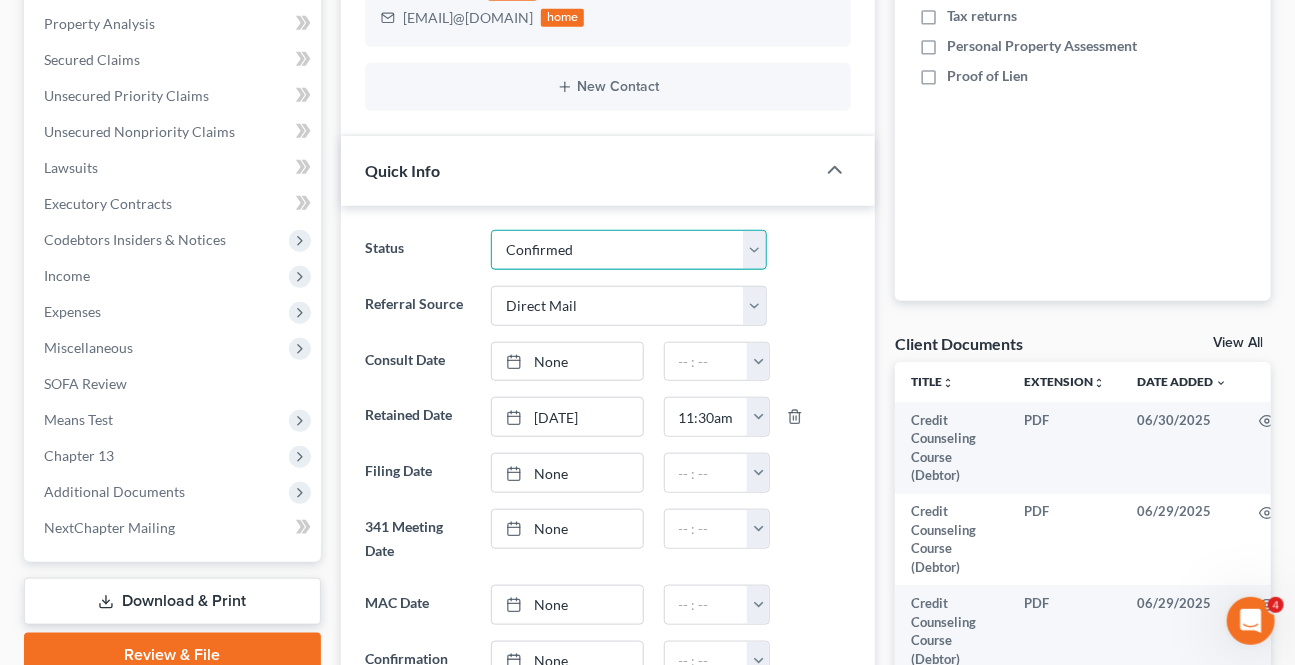 click on "Awaiting 341 Chapter 7 - Attended Meeting Confirmed Discharged Dismissed New Consult Not Retained Rejected Retained Unconfirmed Withdrawn as Counsel" at bounding box center (628, 250) 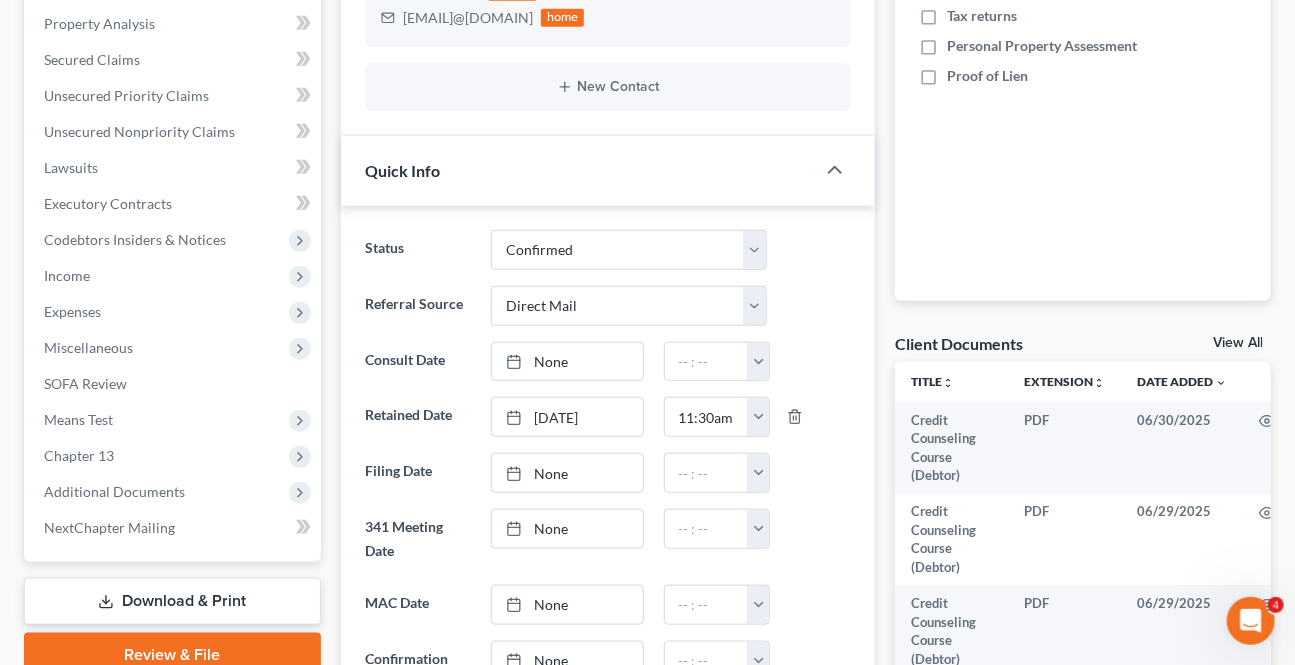 click on "Brenda Pace +1 (870) 331-3089 mobile bklloyd65@yahoo.com home New Contact" at bounding box center [608, 24] 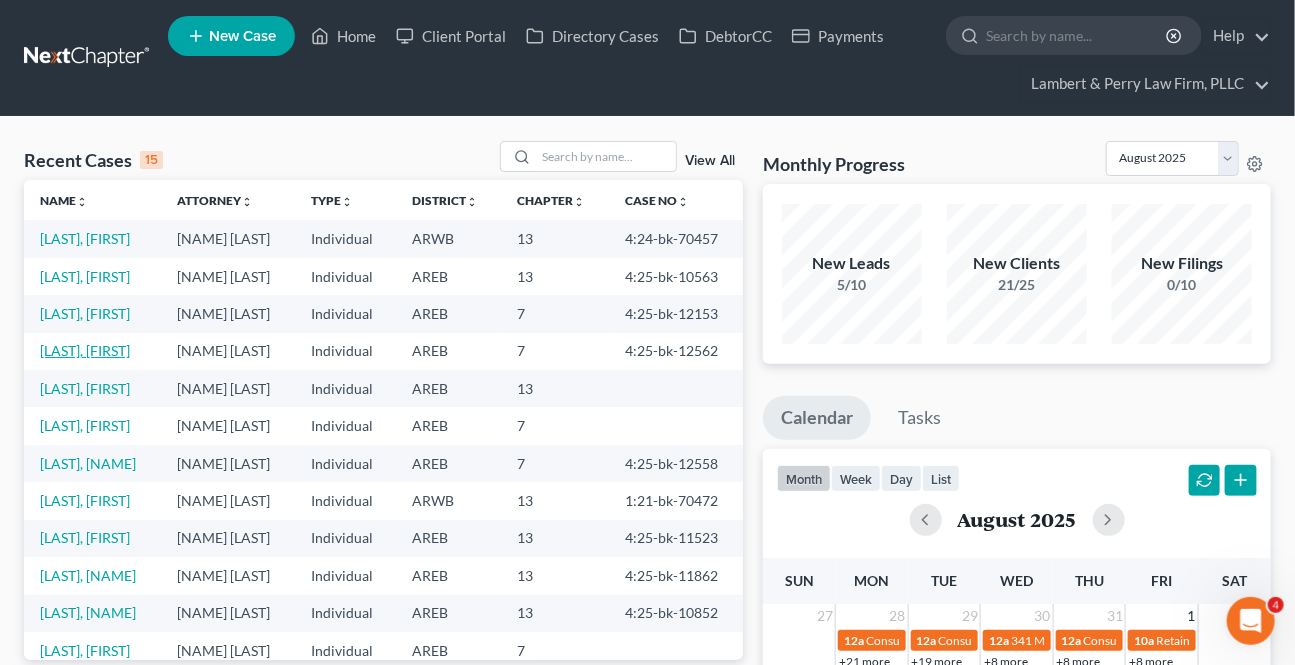 click on "[LAST], [FIRST]" at bounding box center [85, 350] 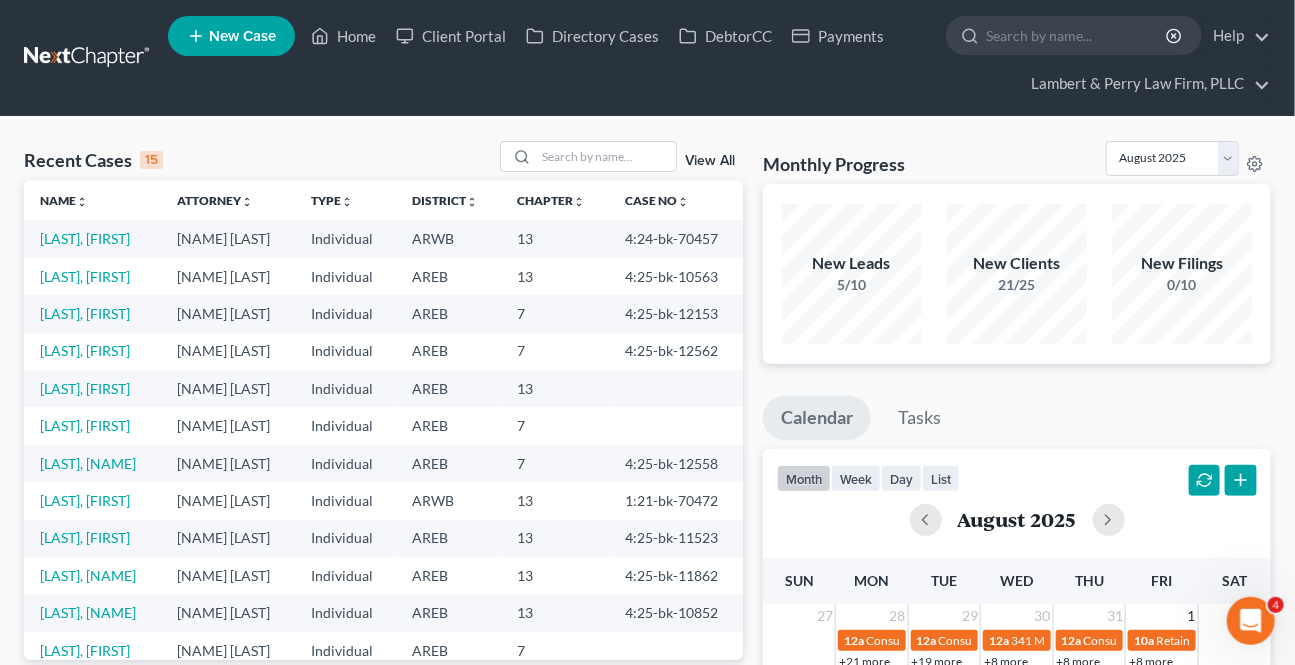select on "2" 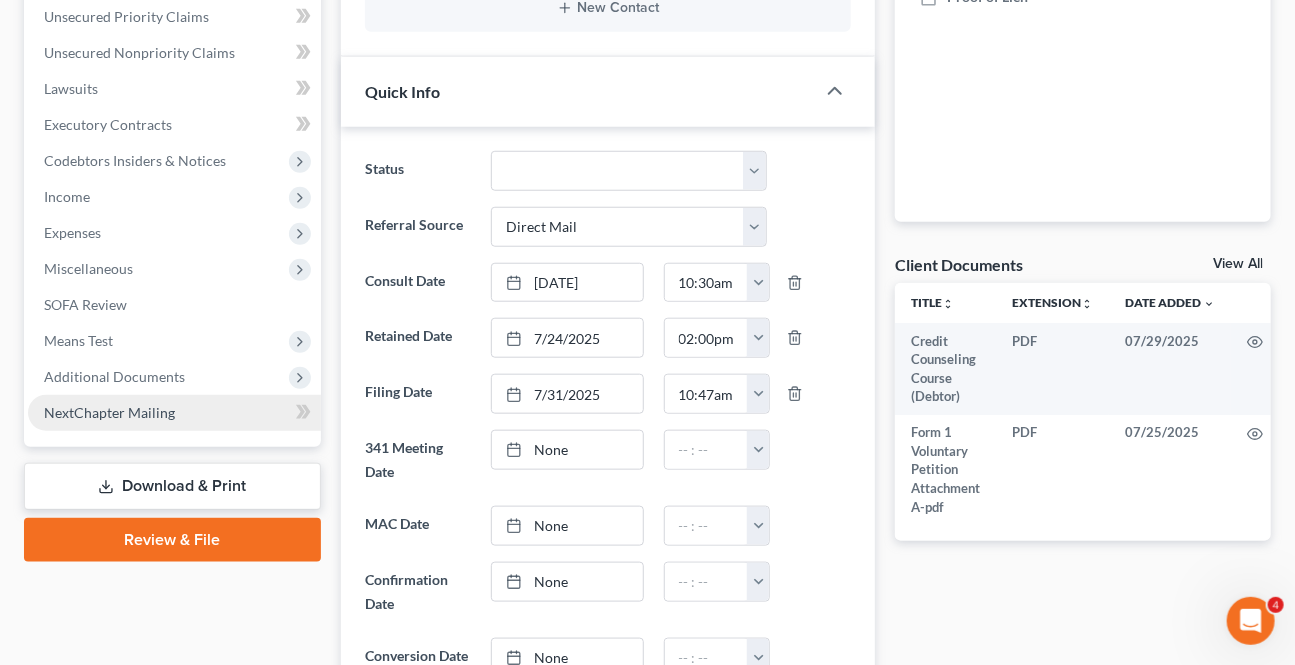 scroll, scrollTop: 545, scrollLeft: 0, axis: vertical 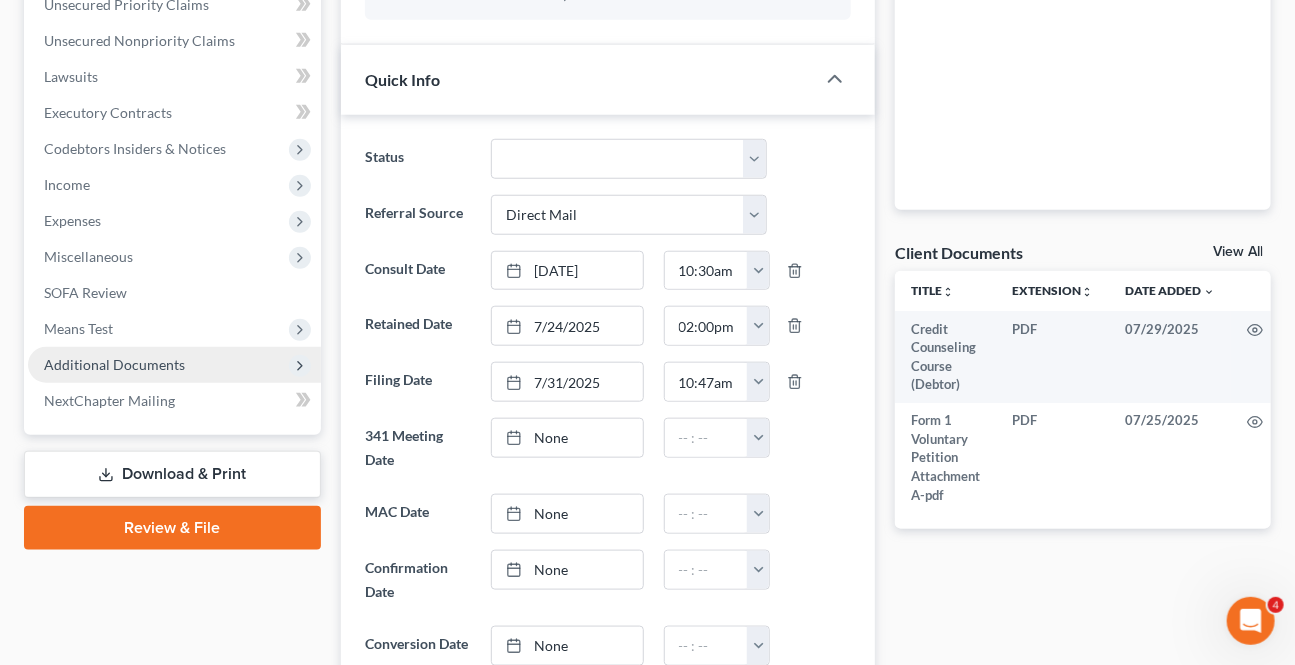 click on "Additional Documents" at bounding box center [114, 364] 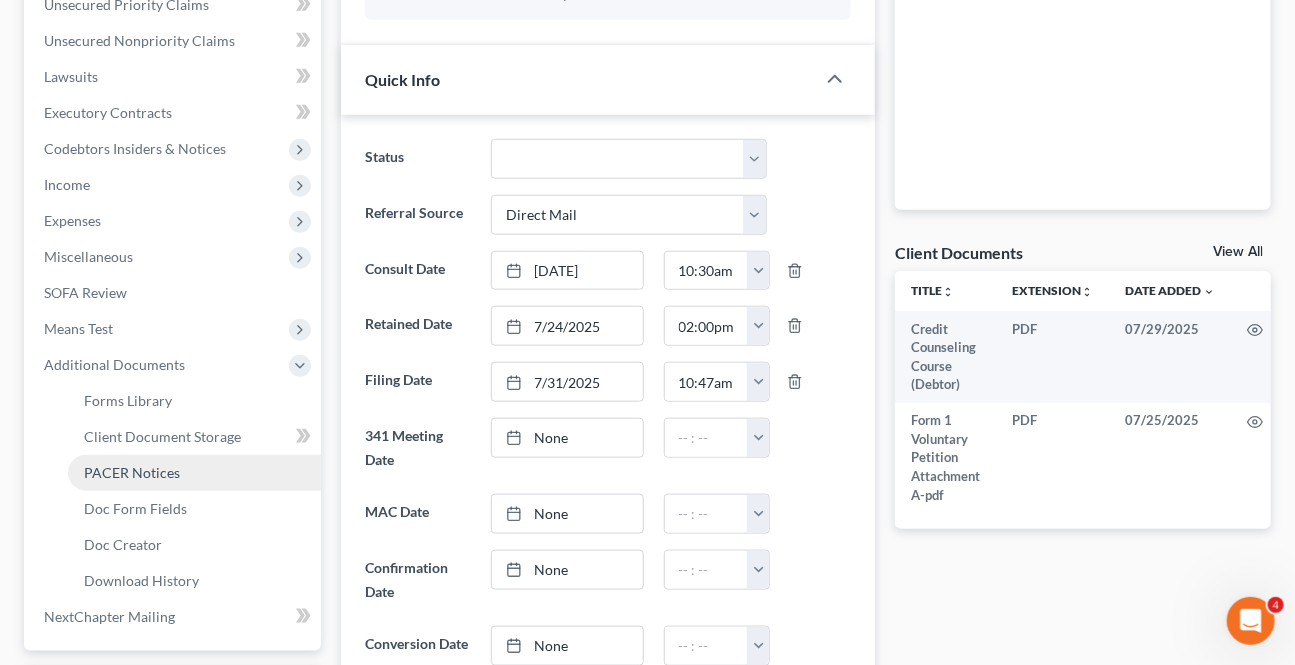 click on "PACER Notices" at bounding box center [132, 472] 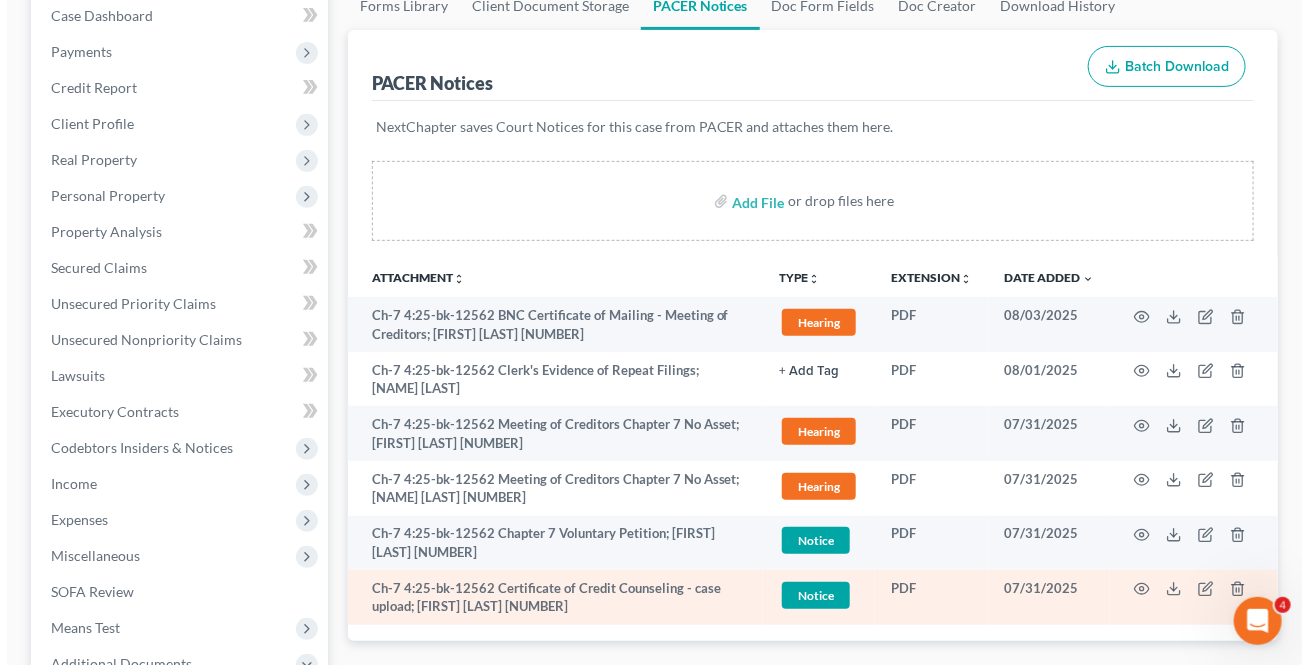 scroll, scrollTop: 272, scrollLeft: 0, axis: vertical 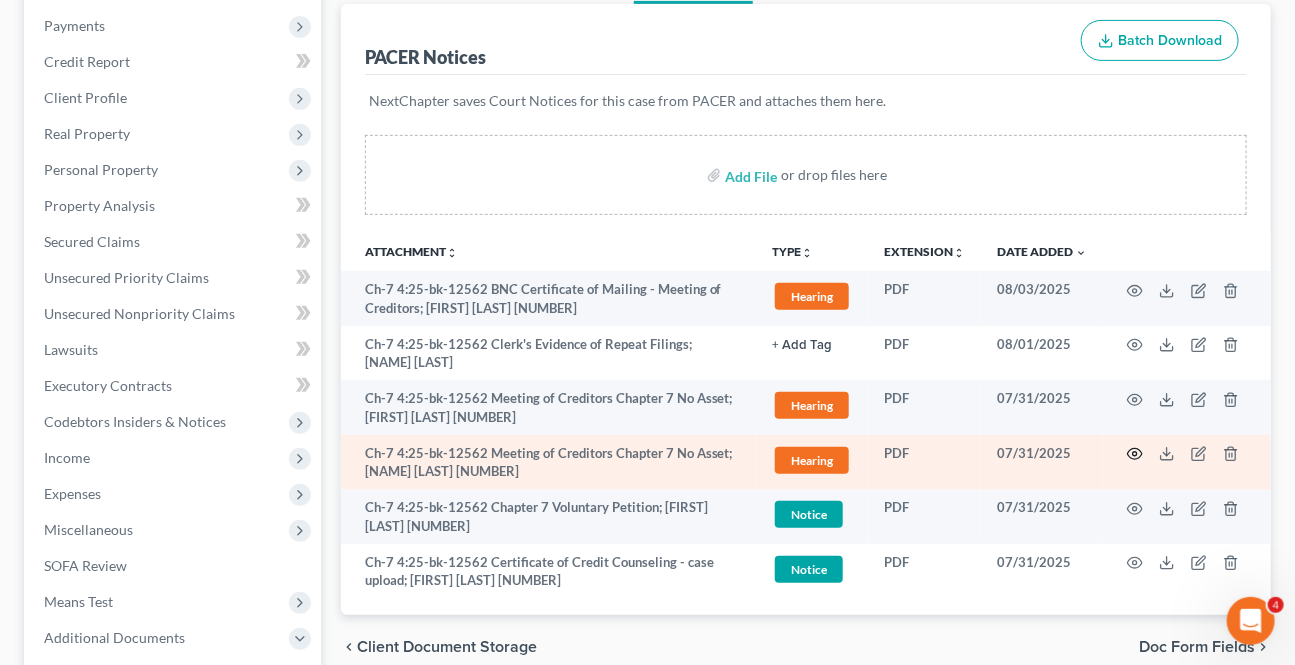 click 